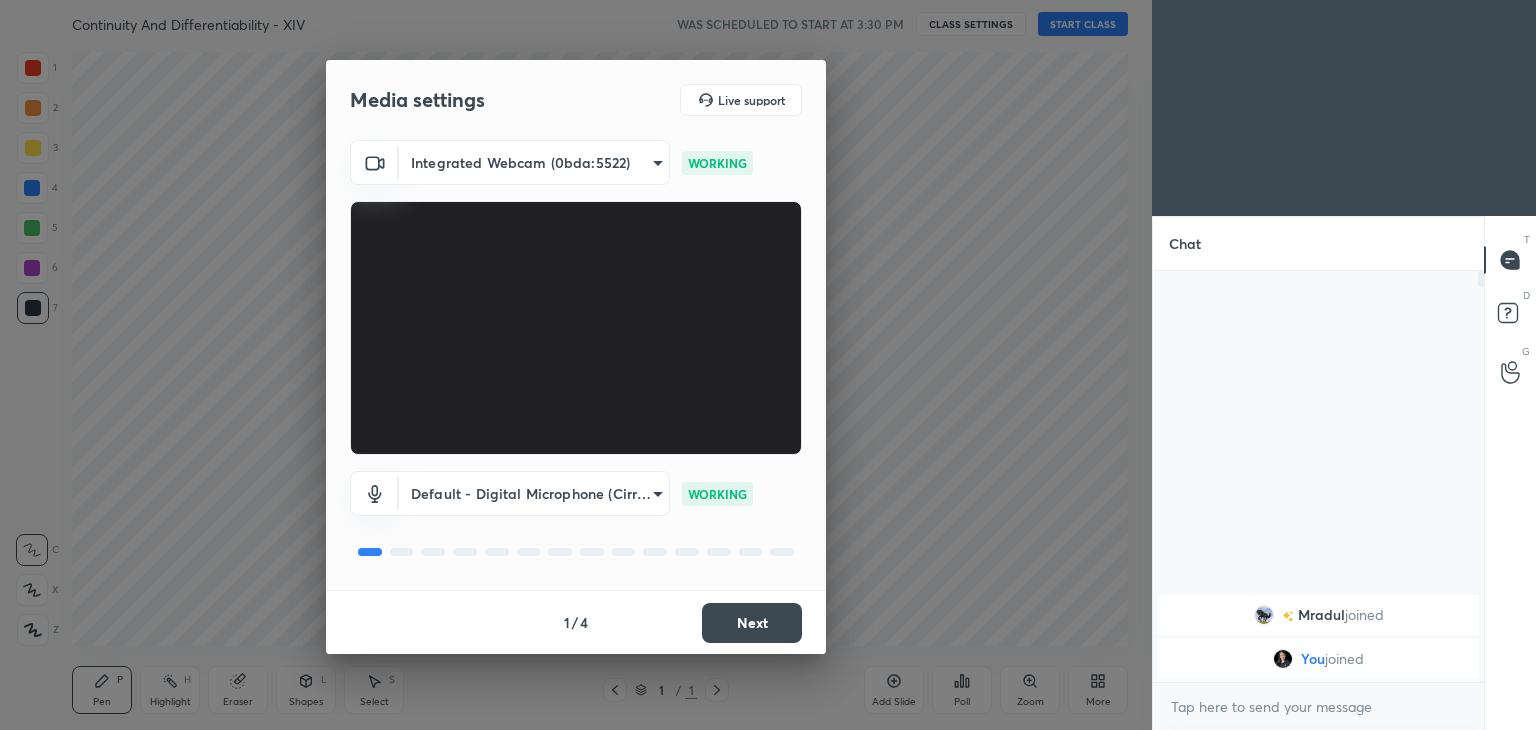 scroll, scrollTop: 0, scrollLeft: 0, axis: both 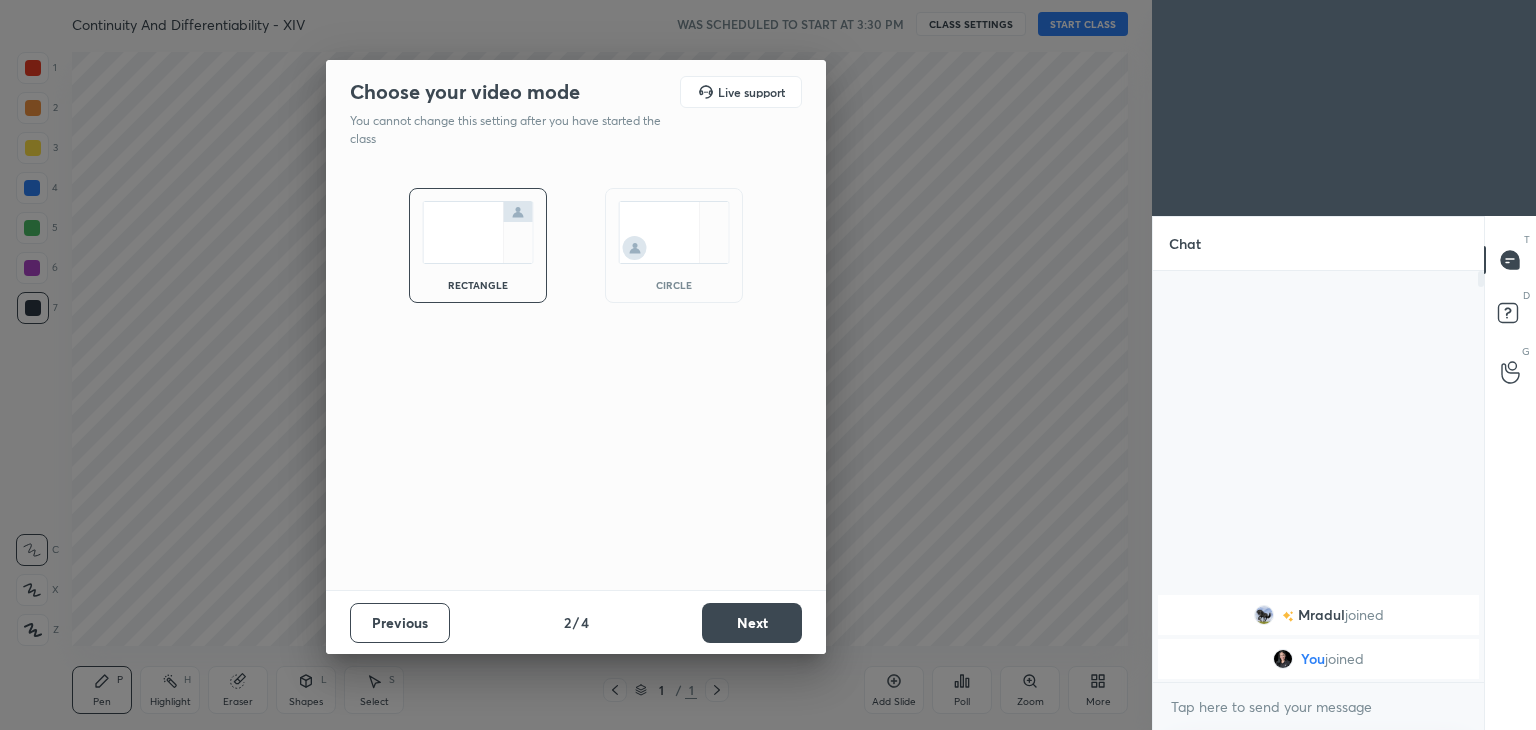 click on "Next" at bounding box center [752, 623] 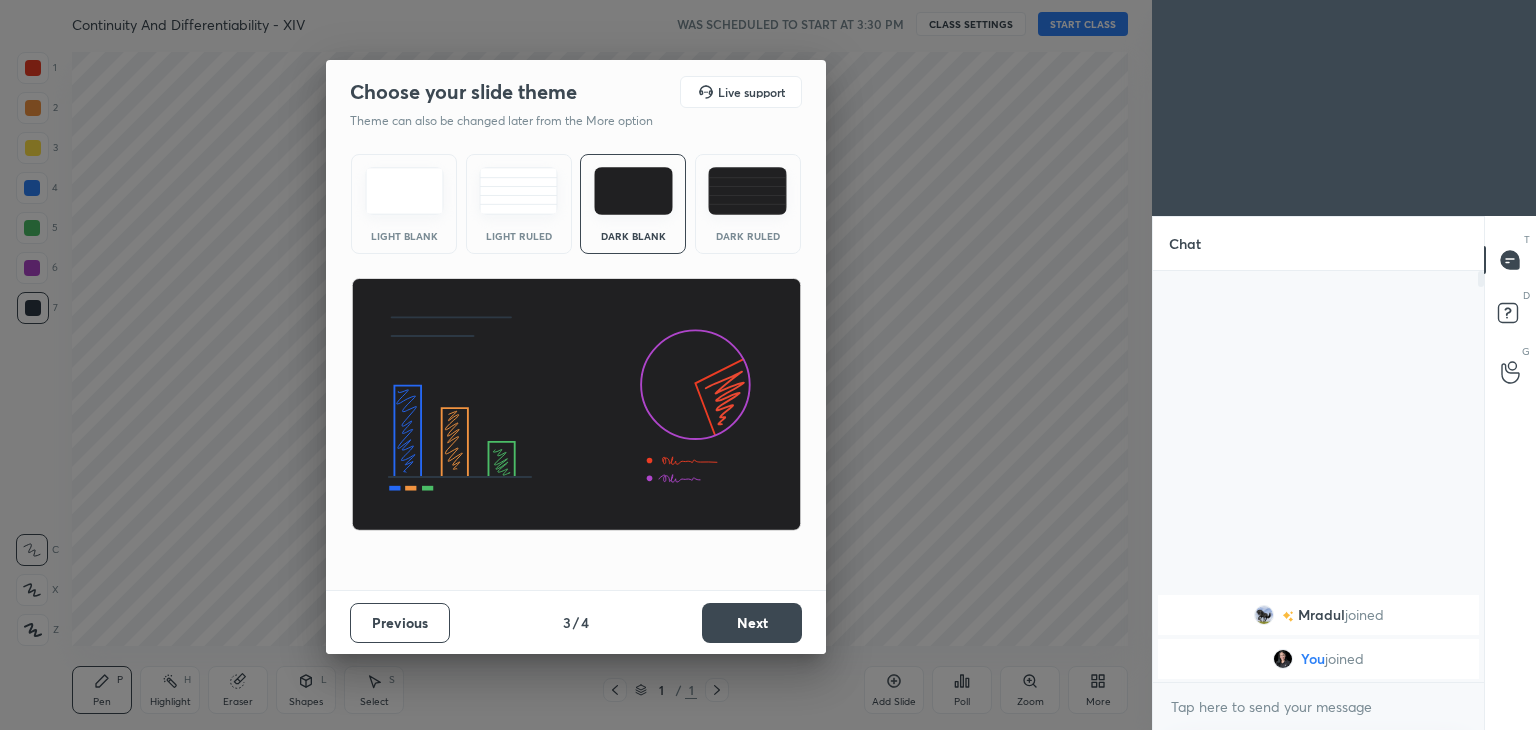 click on "Next" at bounding box center [752, 623] 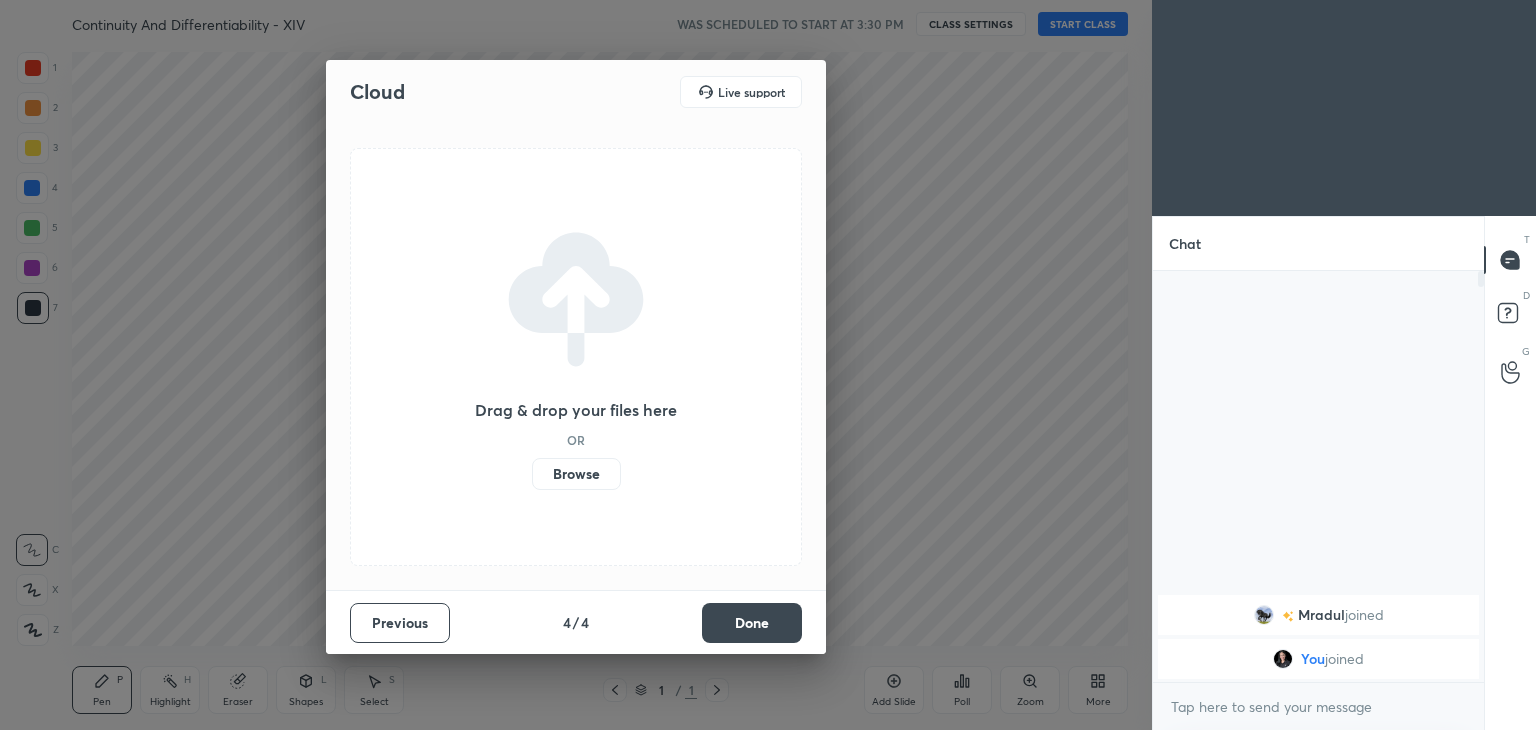 click on "Browse" at bounding box center [576, 474] 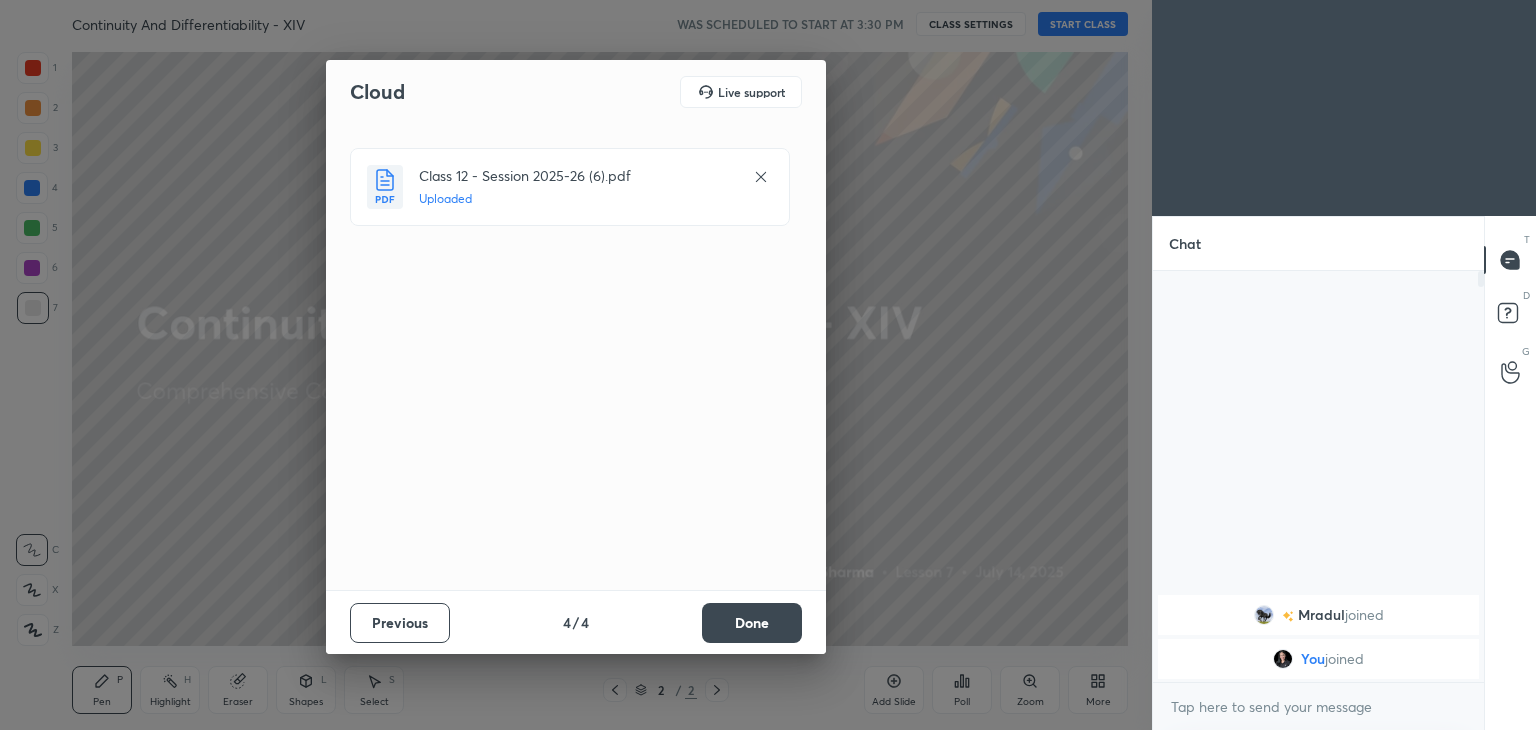 click on "Done" at bounding box center (752, 623) 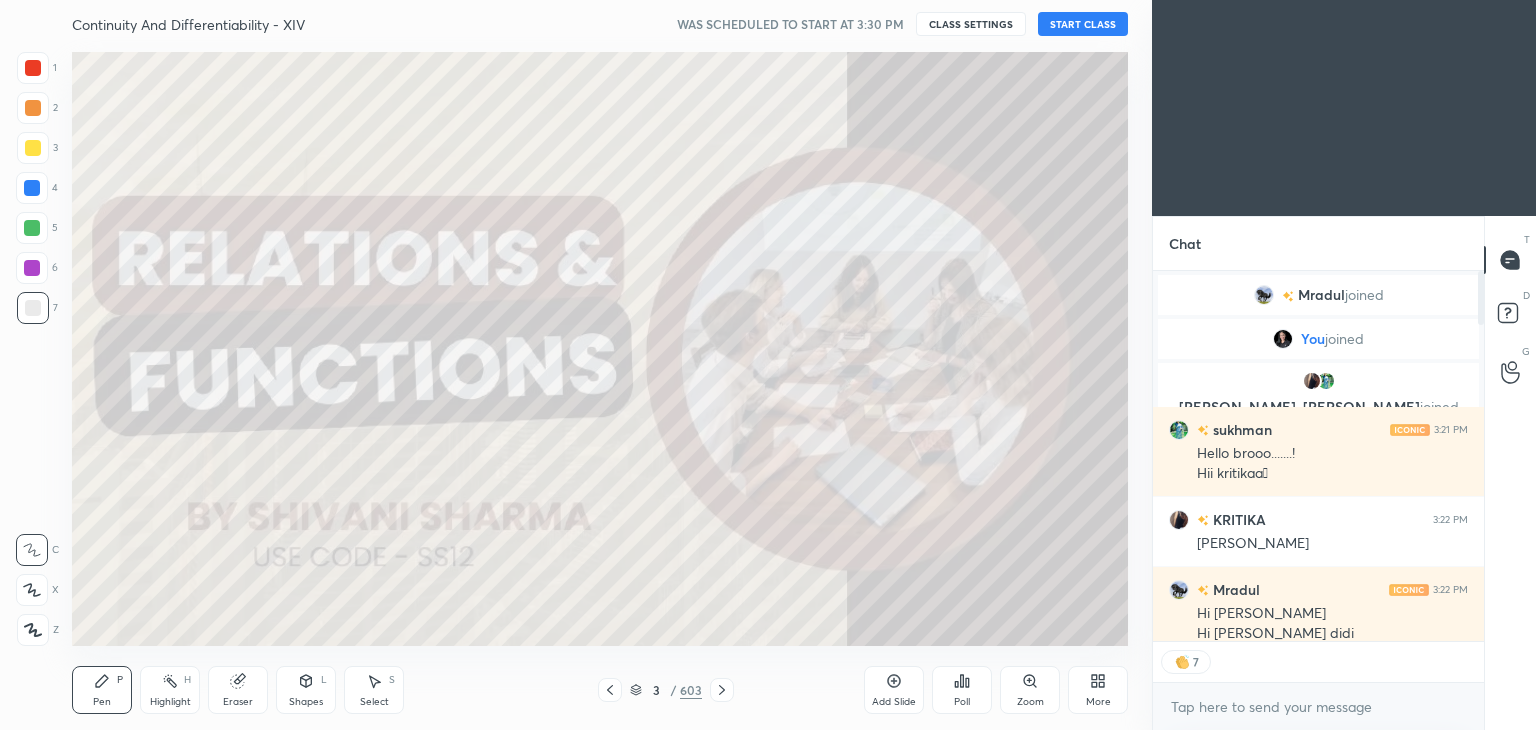 scroll, scrollTop: 365, scrollLeft: 325, axis: both 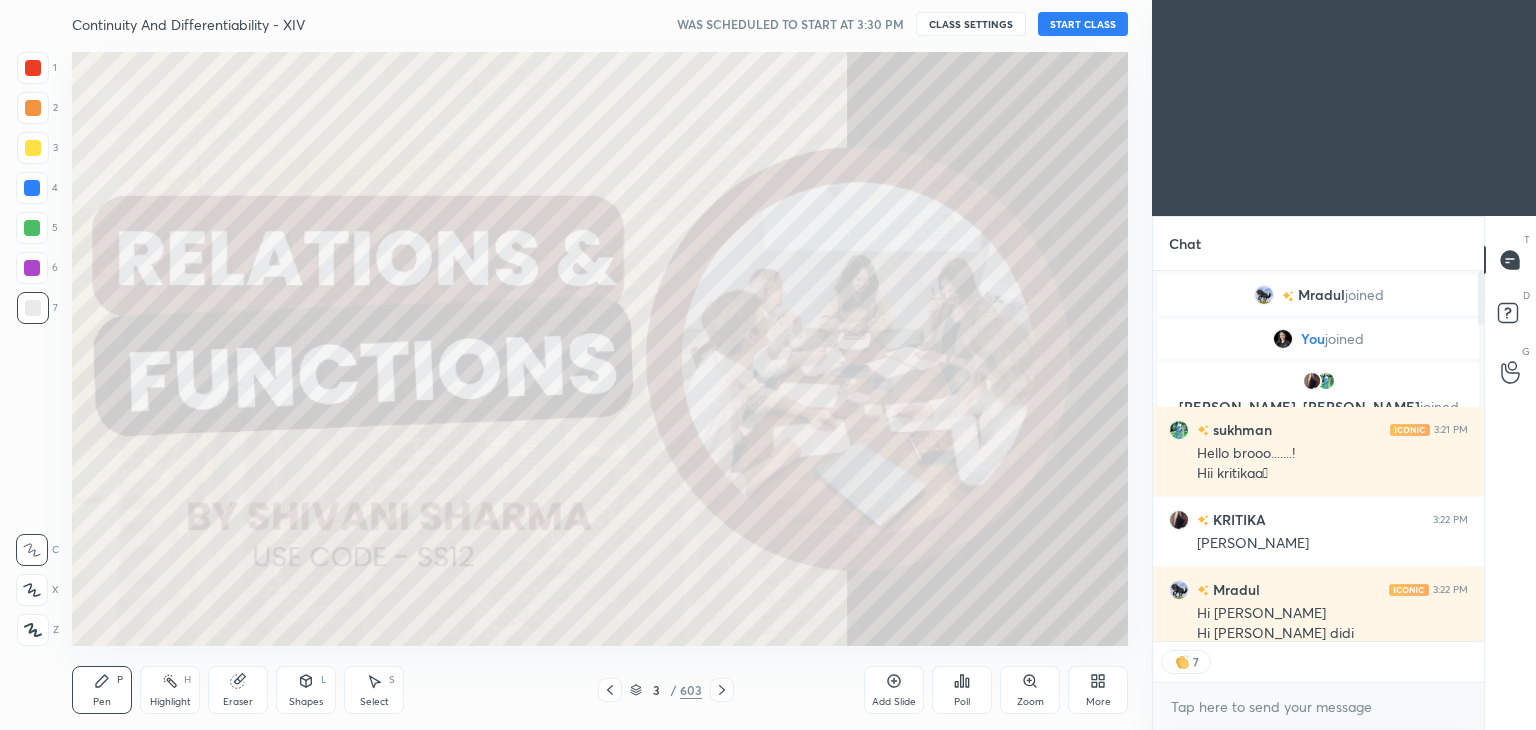click on "More" at bounding box center (1098, 690) 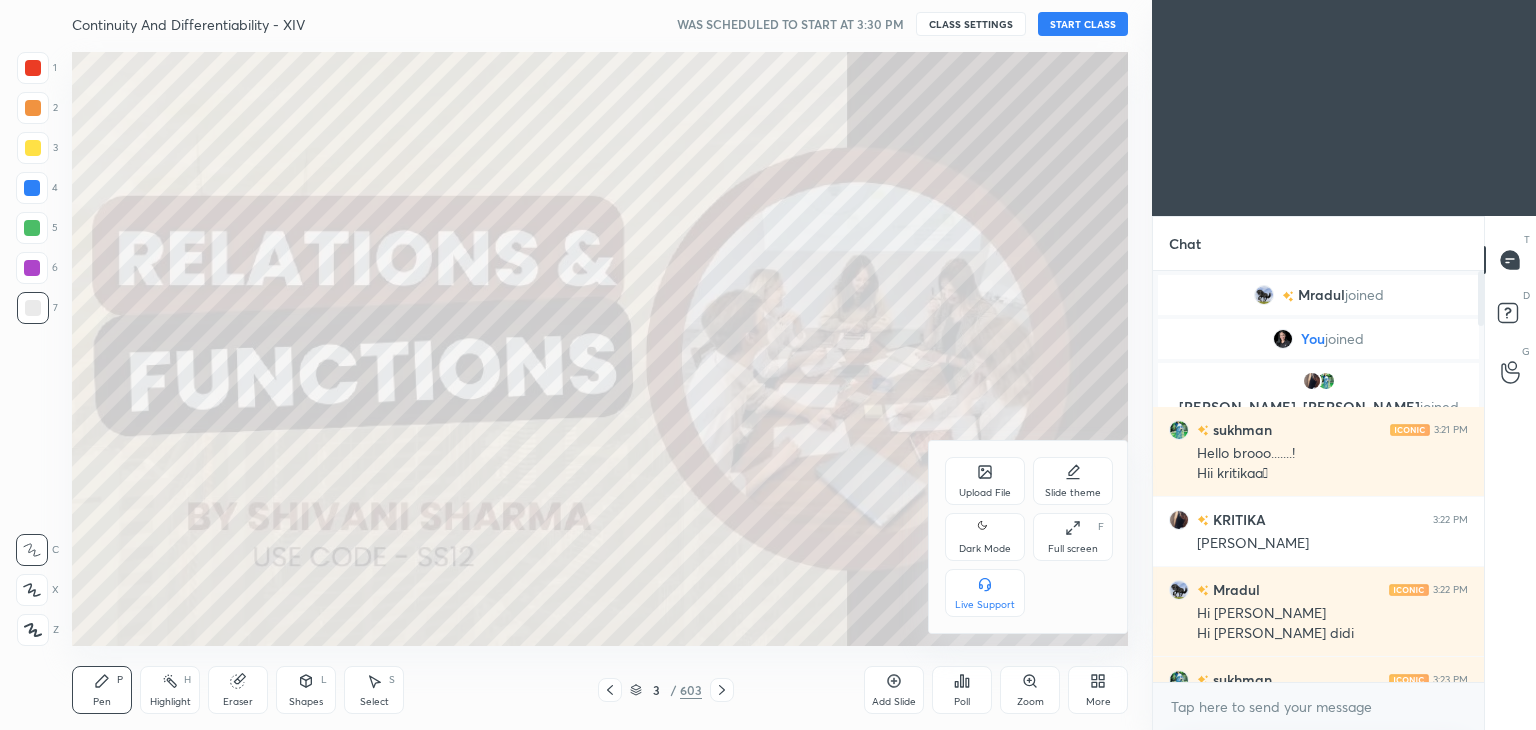 scroll, scrollTop: 6, scrollLeft: 6, axis: both 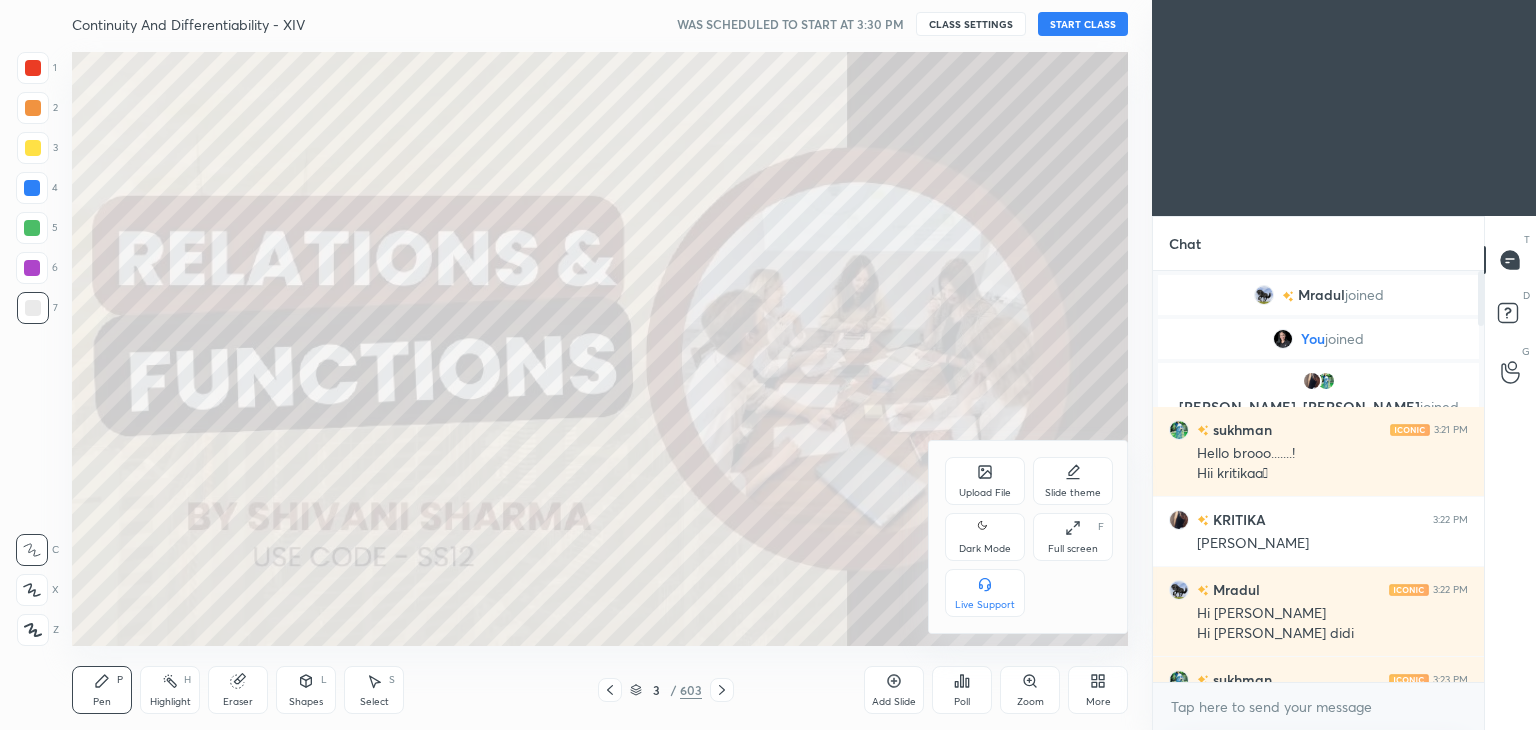 click on "Dark Mode" at bounding box center (985, 537) 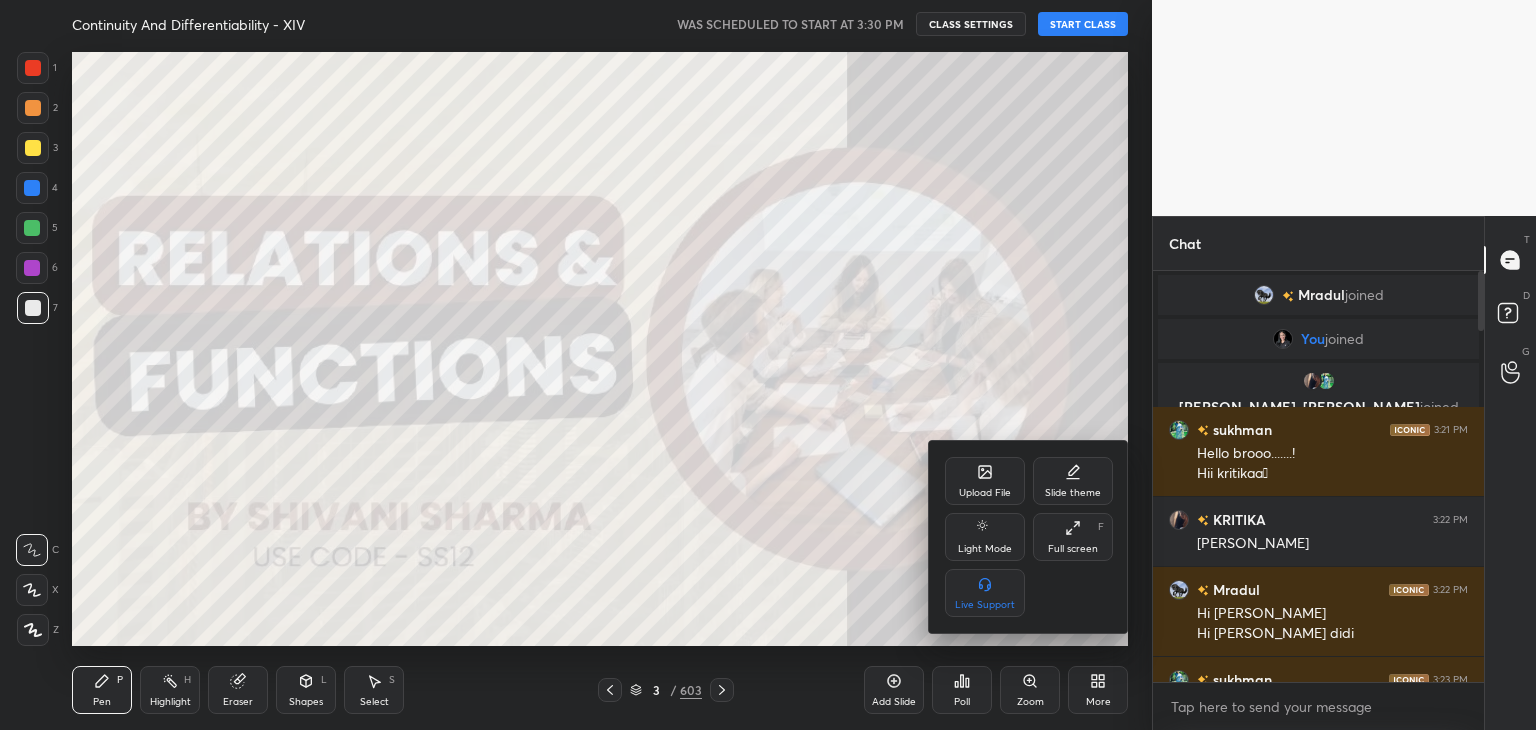 click at bounding box center (768, 365) 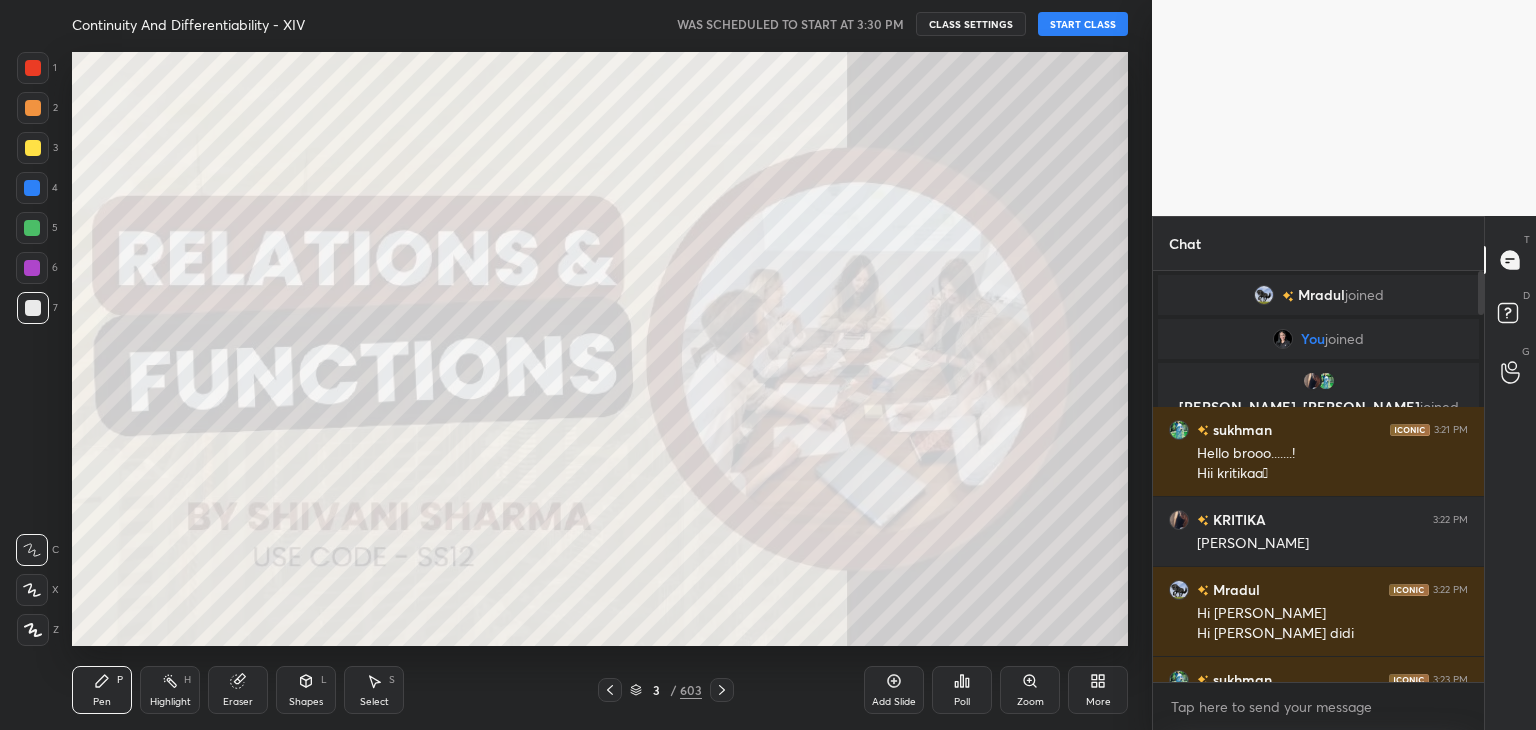 click on "START CLASS" at bounding box center (1083, 24) 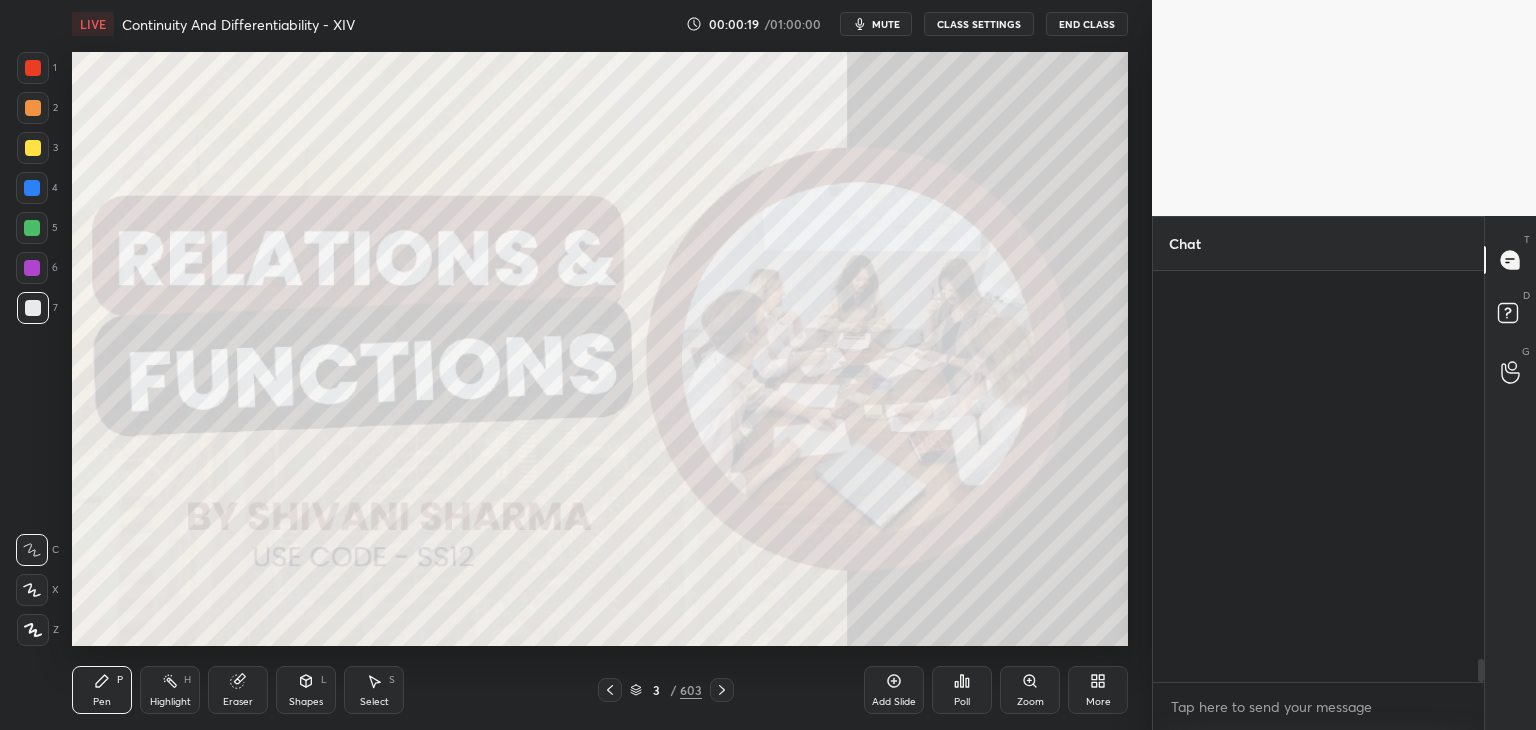 scroll, scrollTop: 6996, scrollLeft: 0, axis: vertical 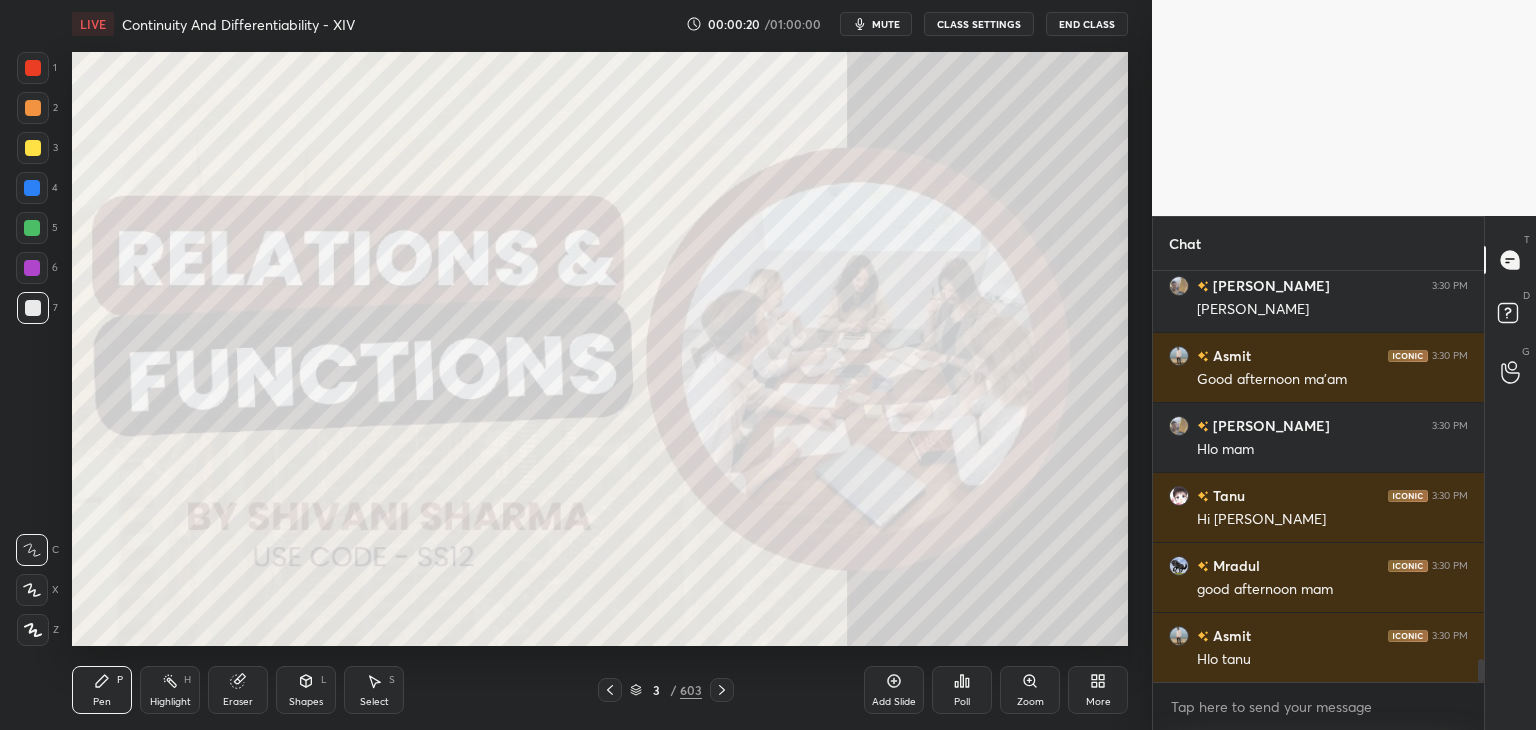drag, startPoint x: 1480, startPoint y: 285, endPoint x: 1498, endPoint y: 507, distance: 222.72853 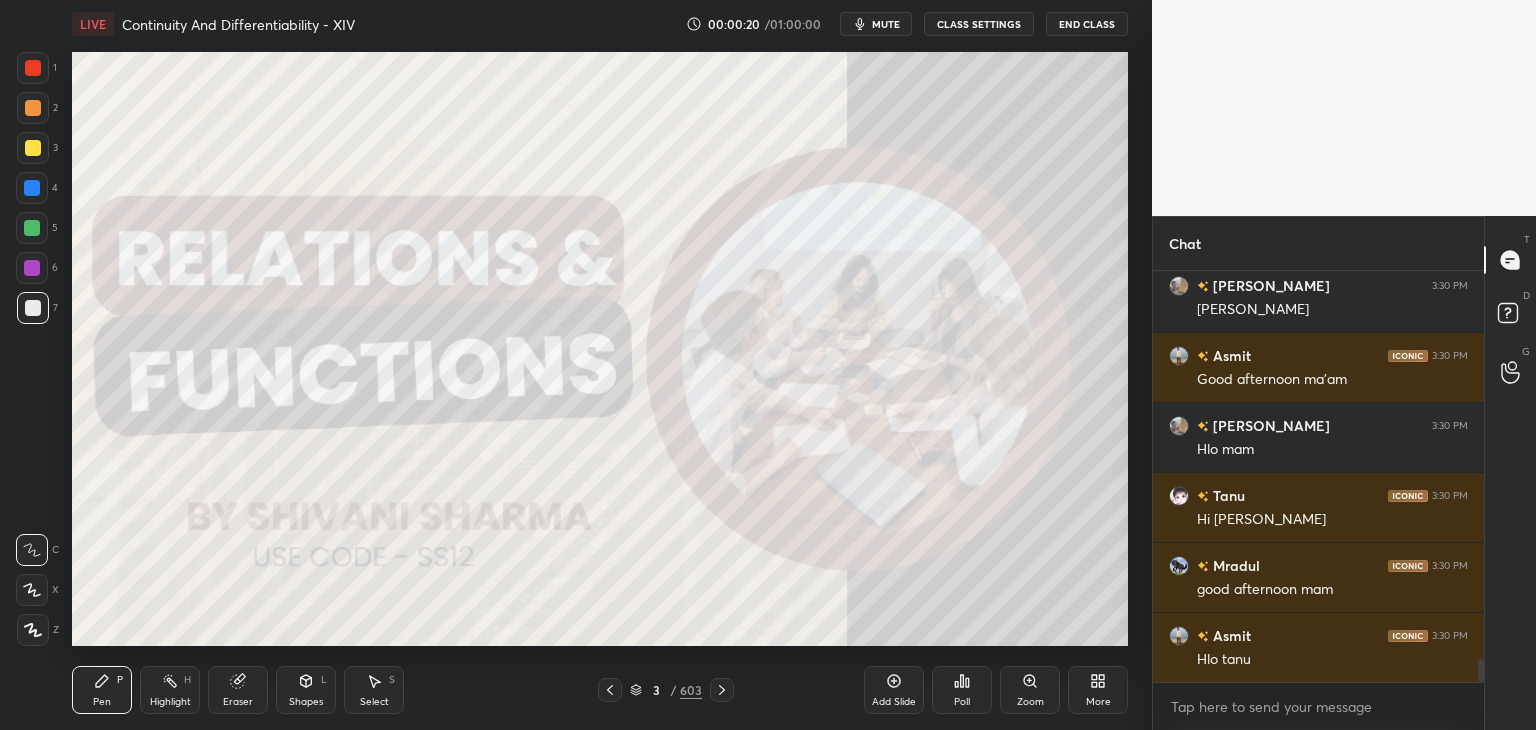 click on "Chat Tanu 3:30 PM Hi [PERSON_NAME] 3:30 PM [PERSON_NAME] 3:30 PM Good afternoon ma'am Arihant 3:30 PM Hlo mam Tanu 3:30 PM Hi [PERSON_NAME] 3:30 PM good afternoon mam [PERSON_NAME] 3:30 PM Hlo tanu JUMP TO LATEST Enable hand raising Enable raise hand to speak to learners. Once enabled, chat will be turned off temporarily. Enable x   introducing Raise a hand with a doubt Now learners can raise their hand along with a doubt  How it works? Doubts asked by learners will show up here NEW DOUBTS ASKED No one has raised a hand yet Can't raise hand Looks like educator just invited you to speak. Please wait before you can raise your hand again. Got it T Messages (T) D Doubts (D) G Raise Hand (G)" at bounding box center [1344, 473] 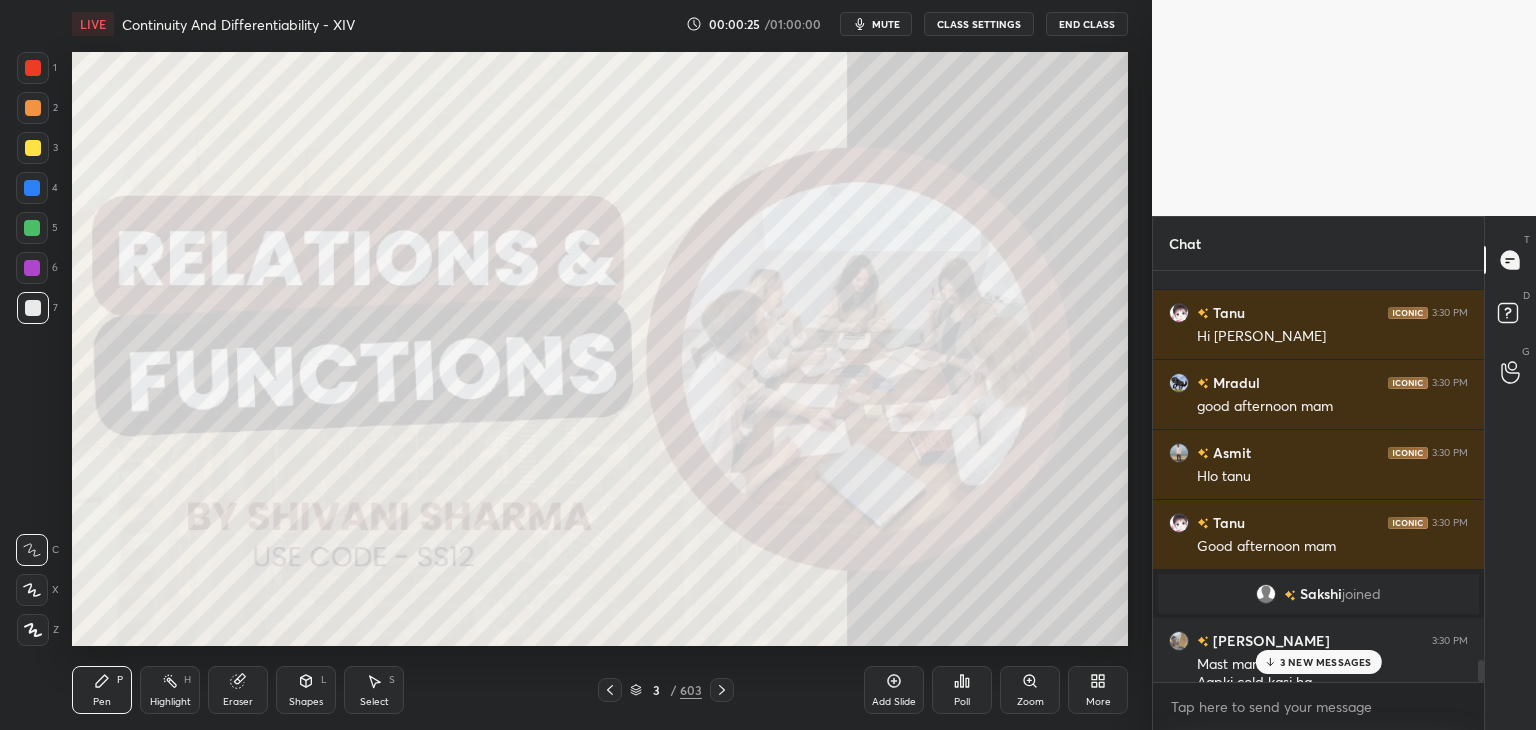 scroll, scrollTop: 7202, scrollLeft: 0, axis: vertical 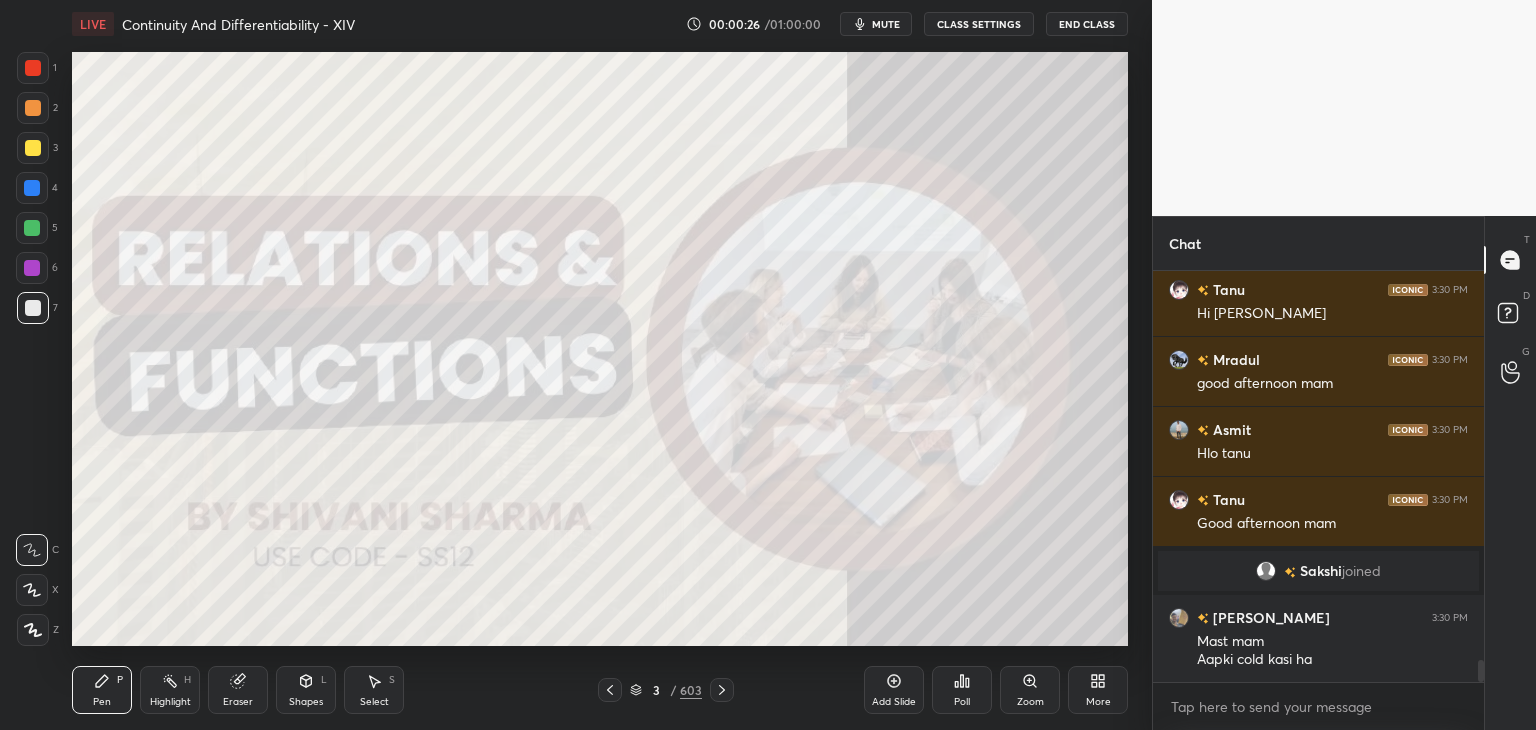 drag, startPoint x: 1482, startPoint y: 672, endPoint x: 1482, endPoint y: 776, distance: 104 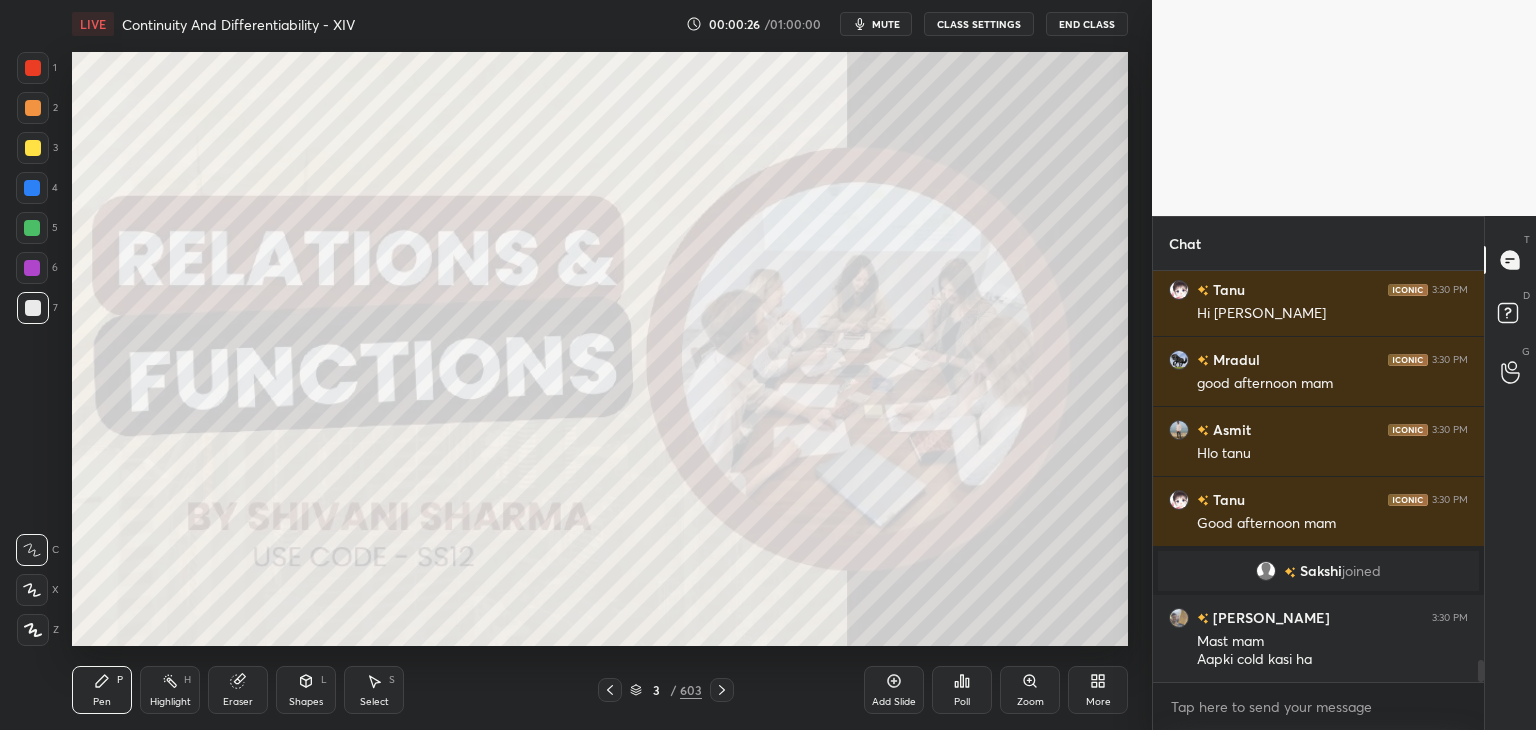 click on "1 2 3 4 5 6 7 C X Z C X Z E E Erase all   H H LIVE Continuity And Differentiability - XIV 00:00:26 /  01:00:00 mute CLASS SETTINGS End Class Setting up your live class Poll for   secs No correct answer Start poll Back Continuity And Differentiability - XIV • L7 of Comprehensive Course Class 12 Maths | [PERSON_NAME] [PERSON_NAME] Pen P Highlight H Eraser Shapes L Select S 3 / 603 Add Slide Poll Zoom More Chat Arihant 3:30 PM Hlo mam Tanu 3:30 PM Hi [PERSON_NAME] 3:30 PM good afternoon mam [PERSON_NAME] 3:30 PM Hlo tanu Tanu 3:30 PM Good afternoon mam [PERSON_NAME]  joined [PERSON_NAME] 3:30 PM Mast mam
Aapki cold kasi ha JUMP TO LATEST Enable hand raising Enable raise hand to speak to learners. Once enabled, chat will be turned off temporarily. Enable x   introducing Raise a hand with a doubt Now learners can raise their hand along with a doubt  How it works? Doubts asked by learners will show up here NEW DOUBTS ASKED No one has raised a hand yet Can't raise hand Got it T Messages (T) D Doubts (D) G Raise Hand (G) Buffering" at bounding box center [768, 0] 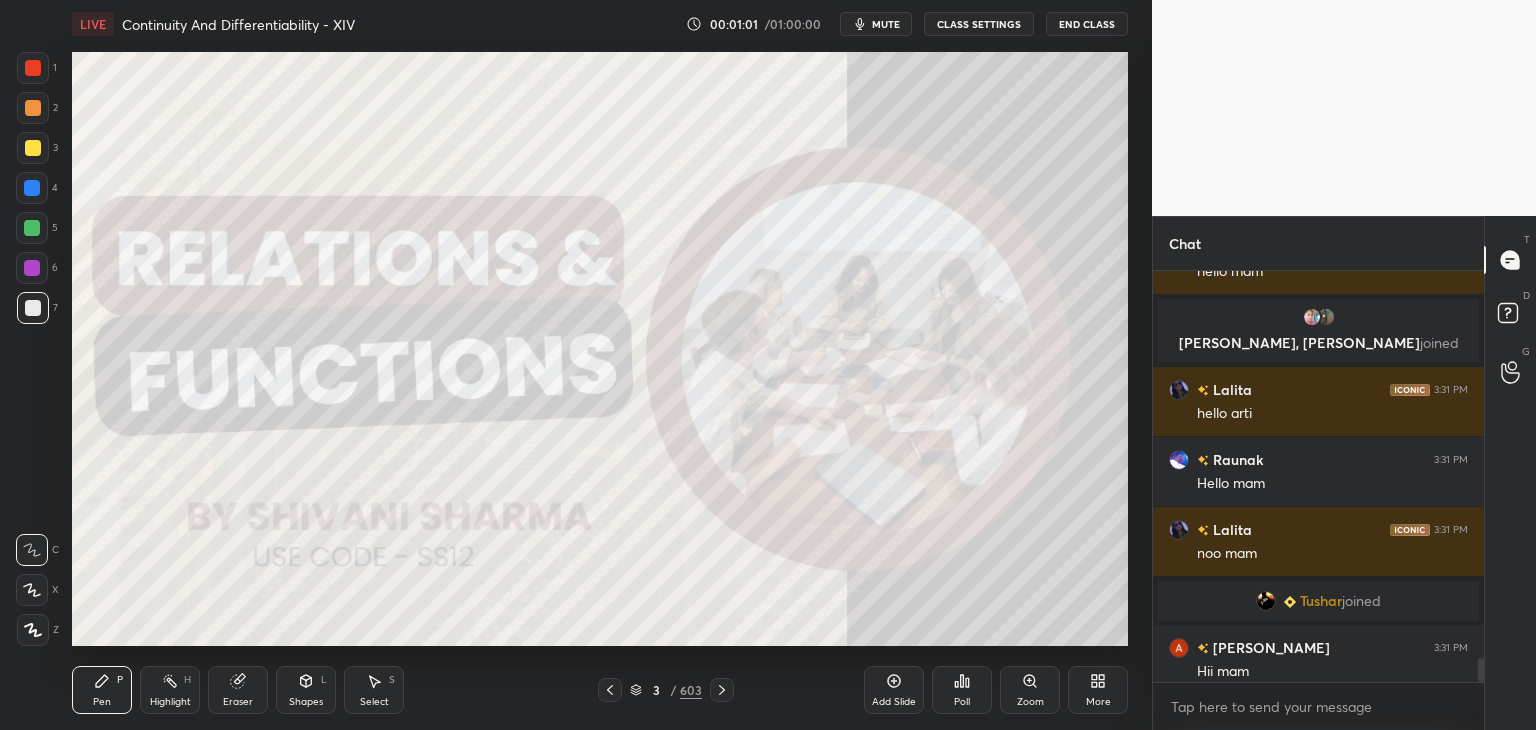 scroll, scrollTop: 6744, scrollLeft: 0, axis: vertical 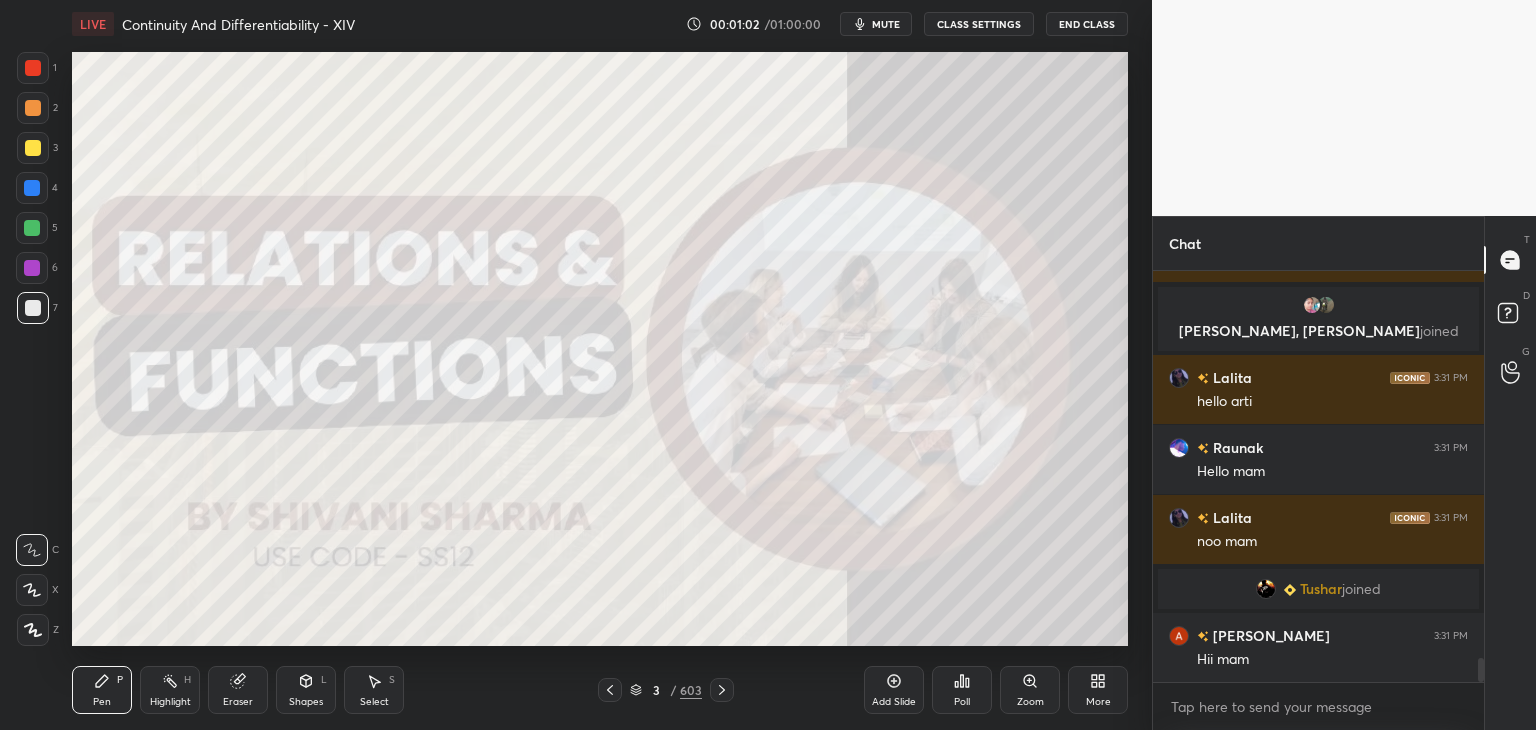 click 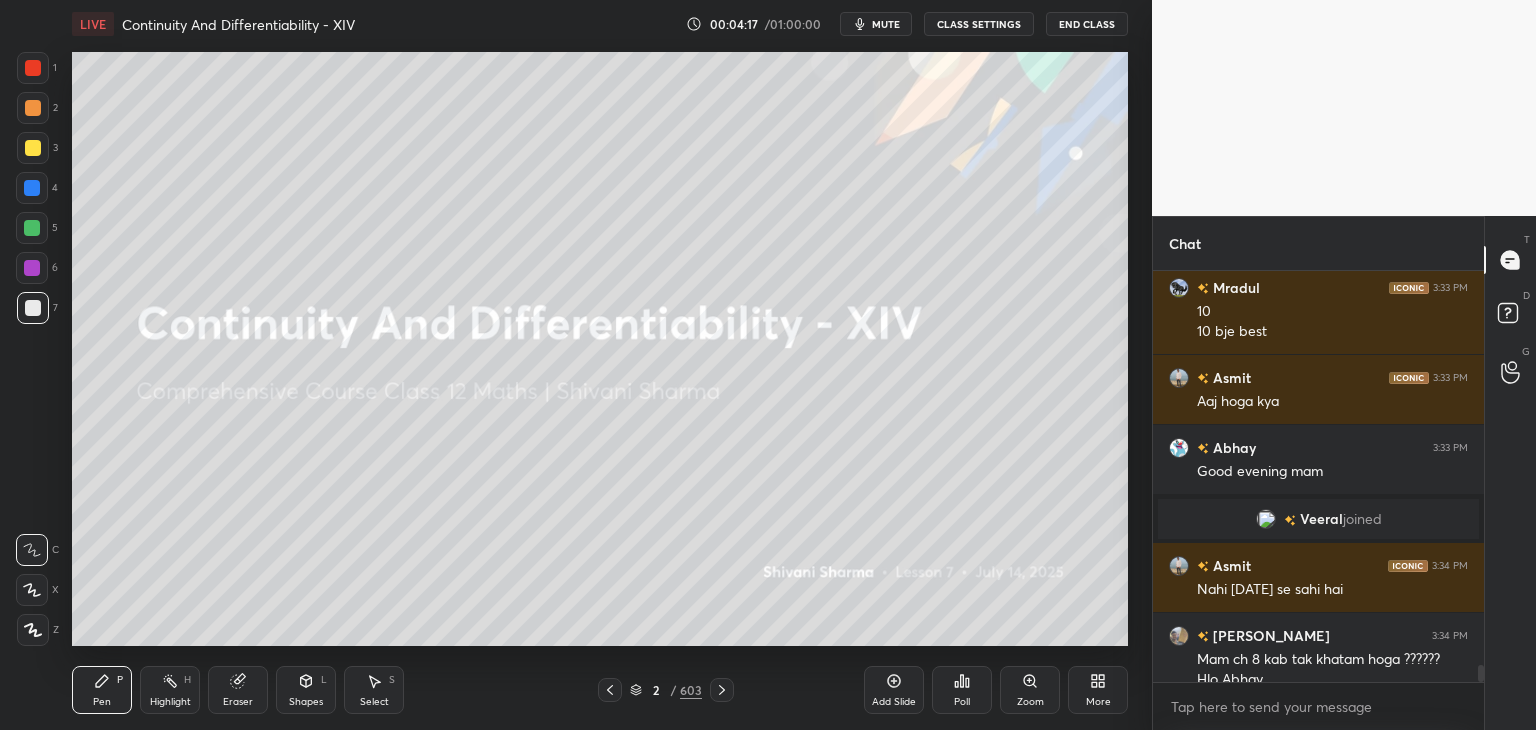 scroll, scrollTop: 9362, scrollLeft: 0, axis: vertical 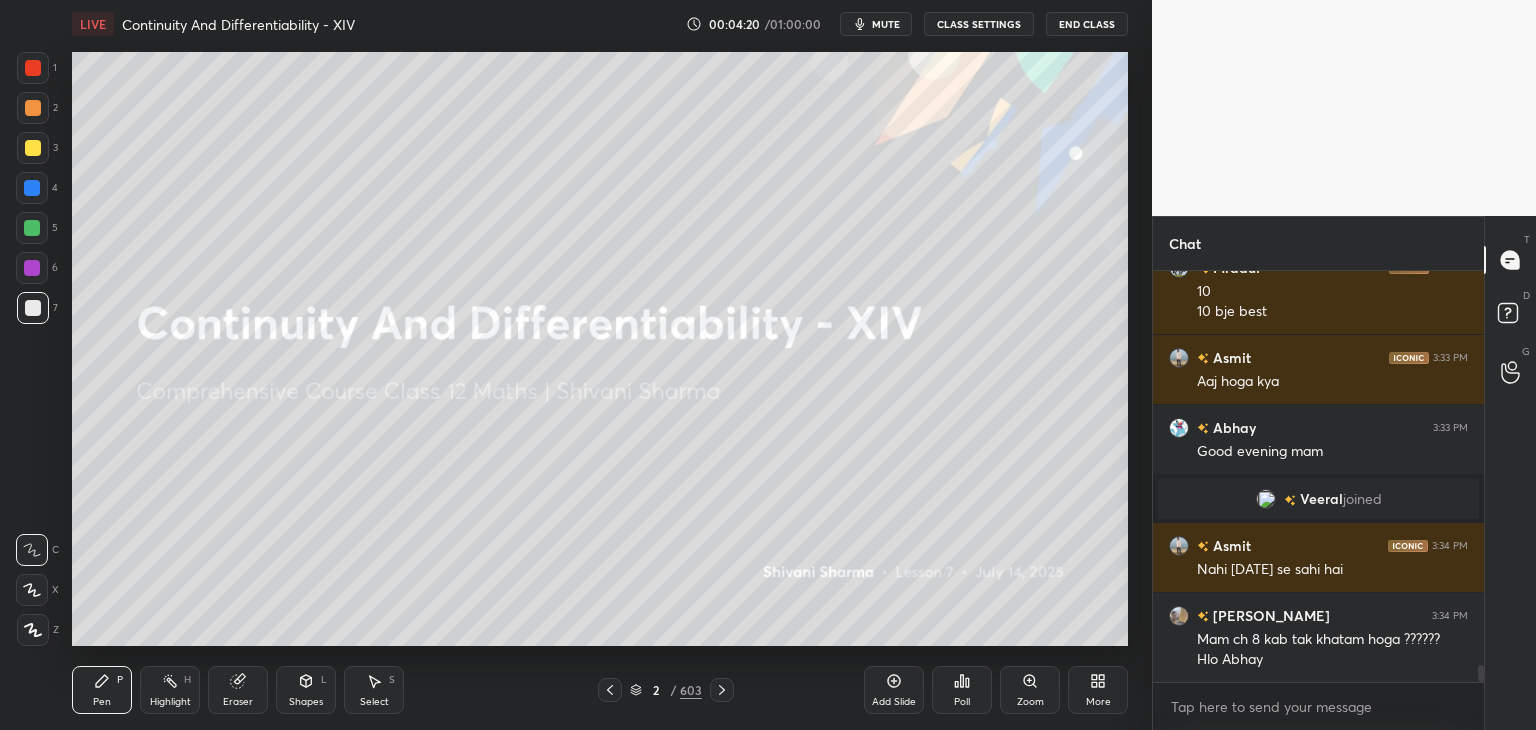 click on "Add Slide" at bounding box center [894, 702] 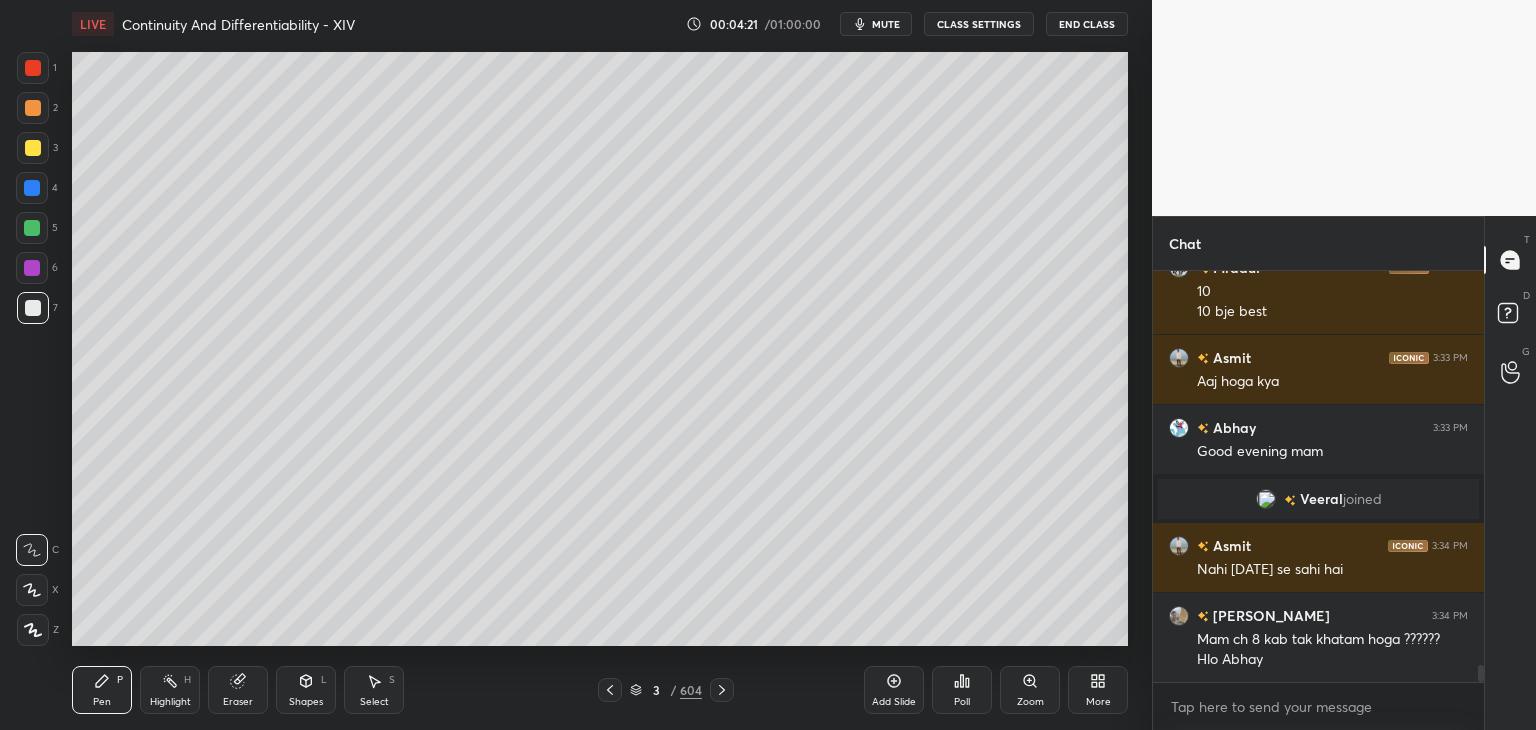 drag, startPoint x: 43, startPoint y: 306, endPoint x: 61, endPoint y: 299, distance: 19.313208 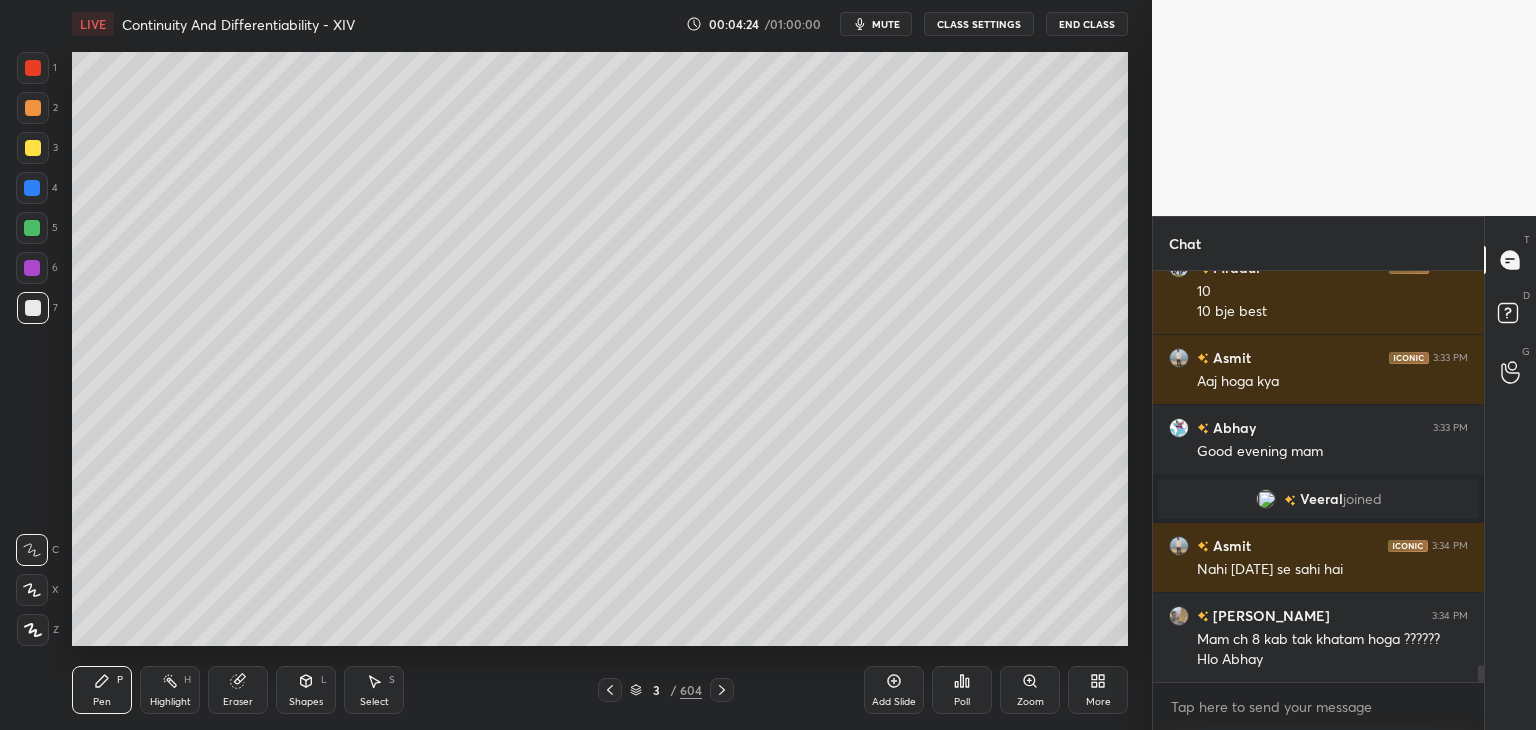 scroll, scrollTop: 9432, scrollLeft: 0, axis: vertical 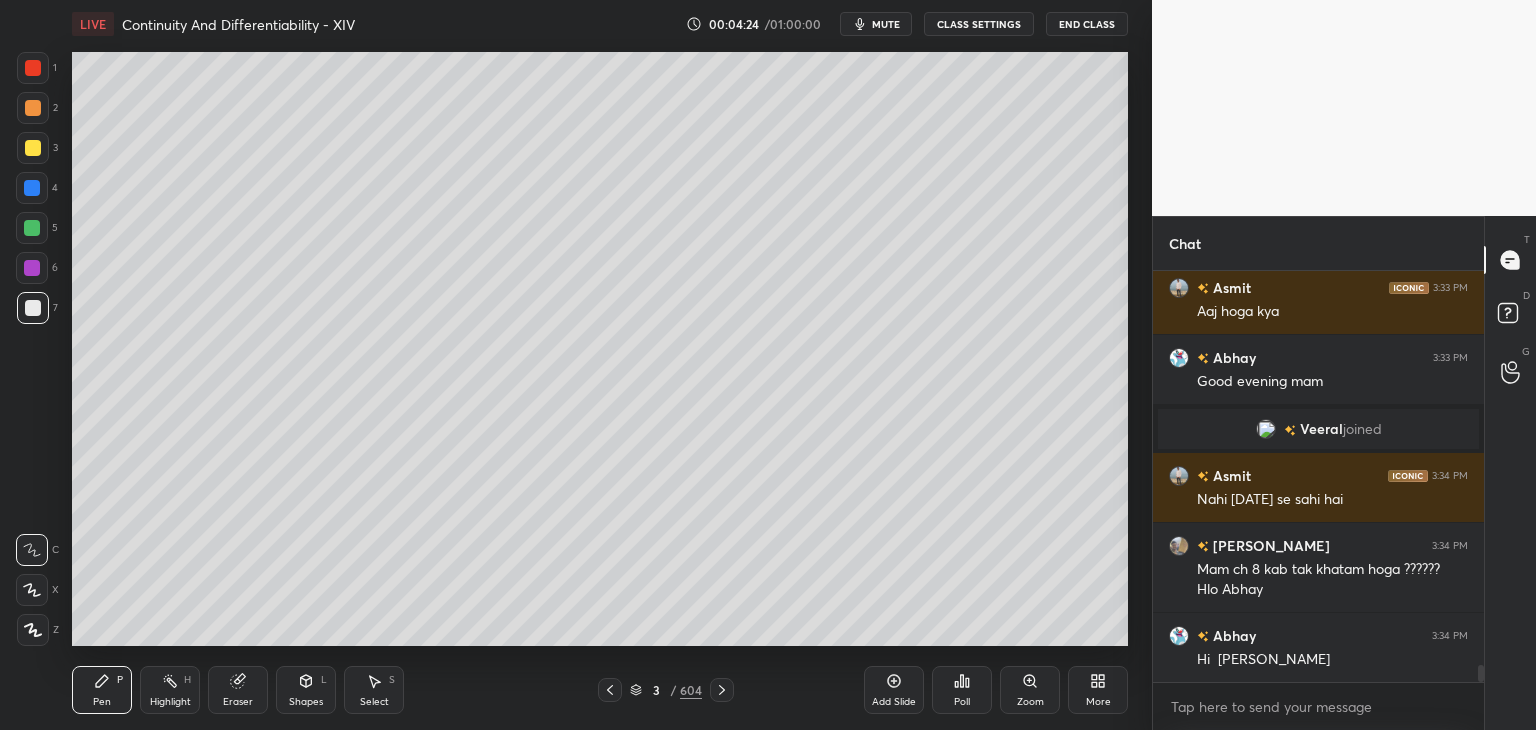 click 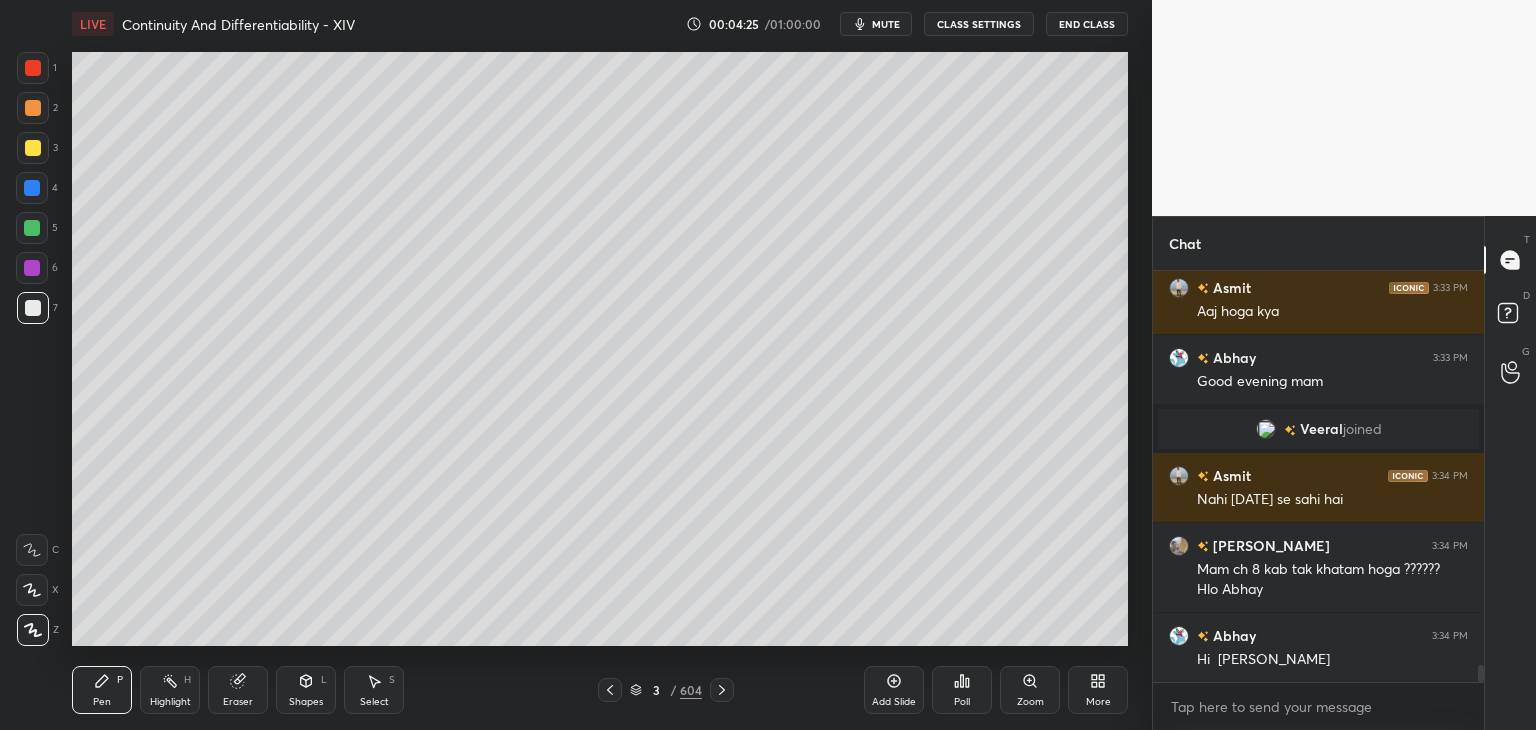 click at bounding box center (33, 308) 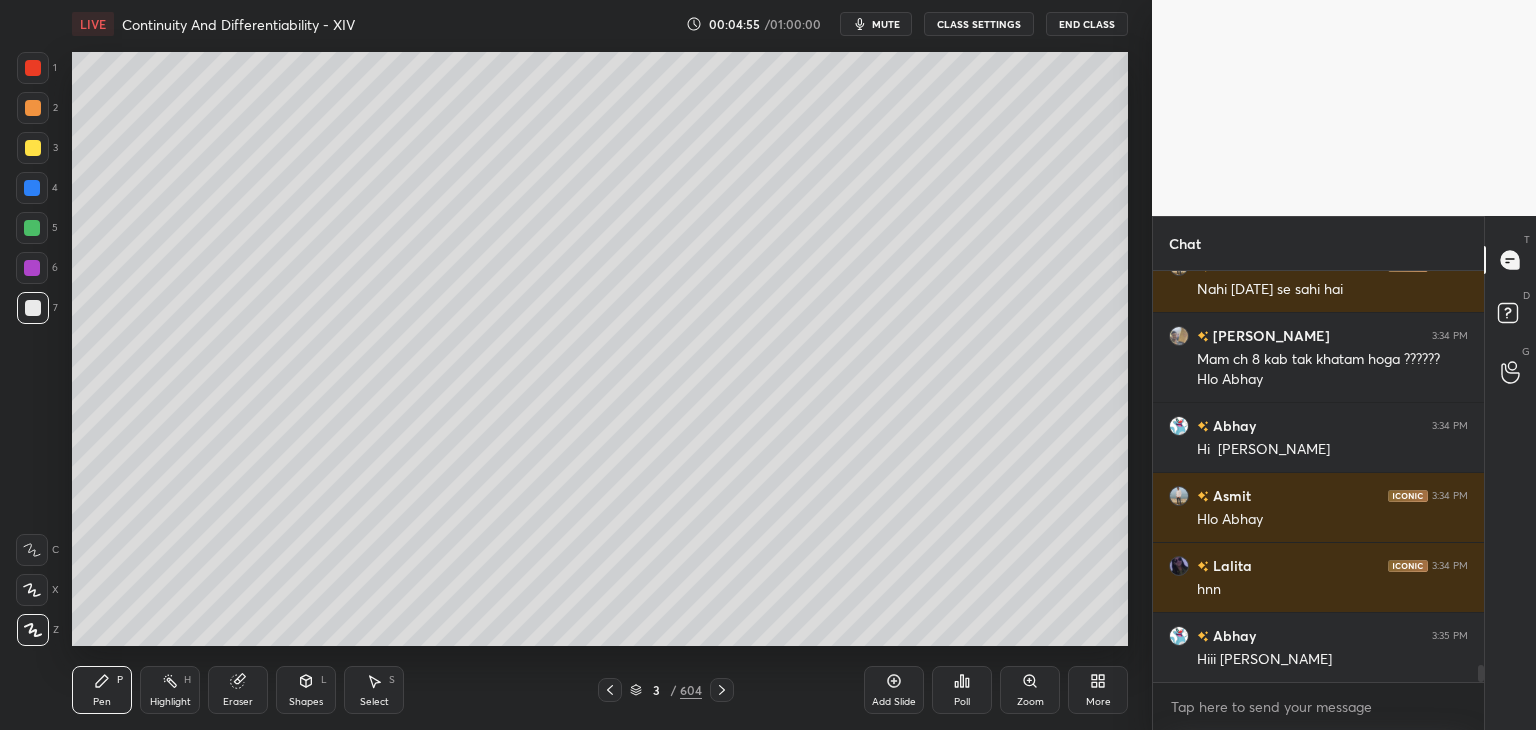 scroll, scrollTop: 9712, scrollLeft: 0, axis: vertical 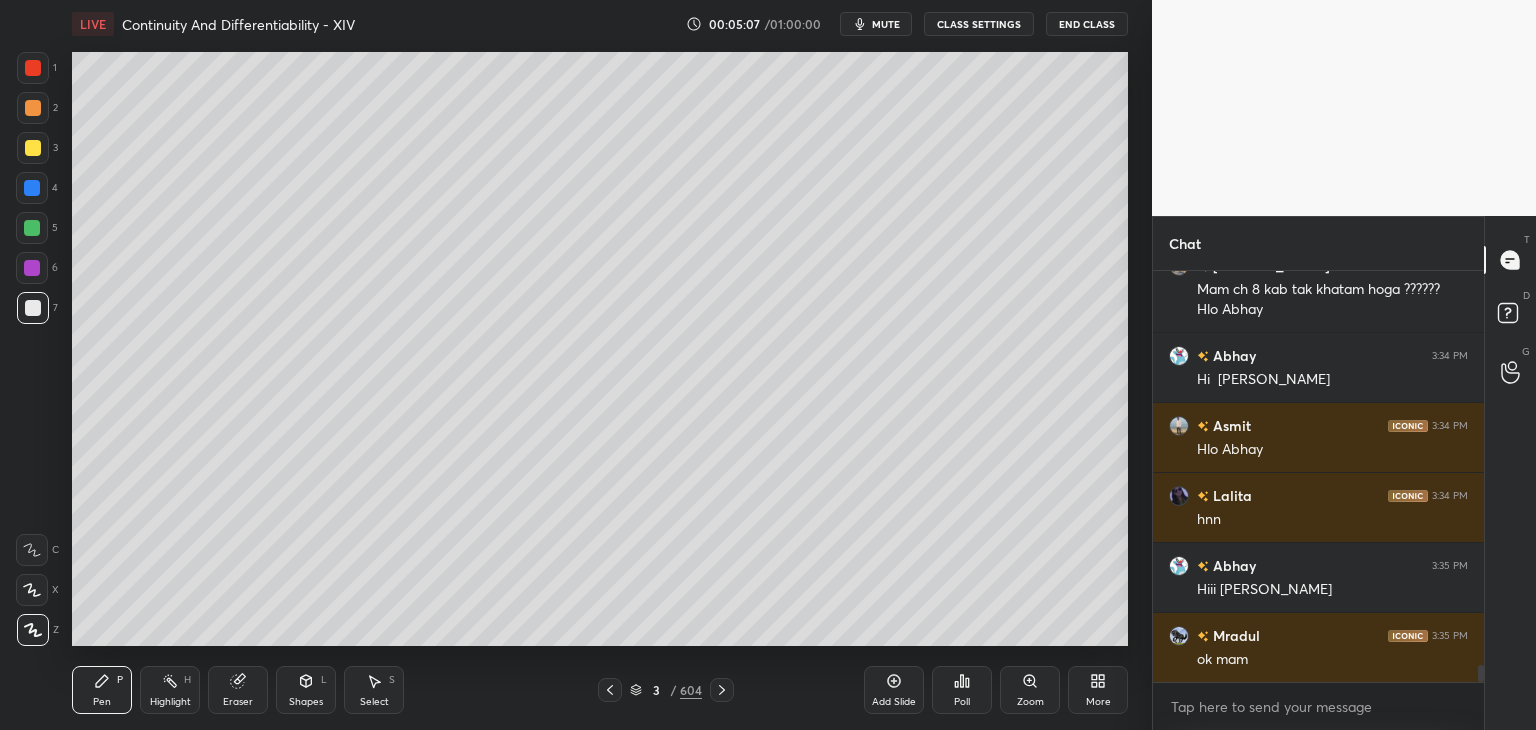 drag, startPoint x: 380, startPoint y: 702, endPoint x: 396, endPoint y: 682, distance: 25.612497 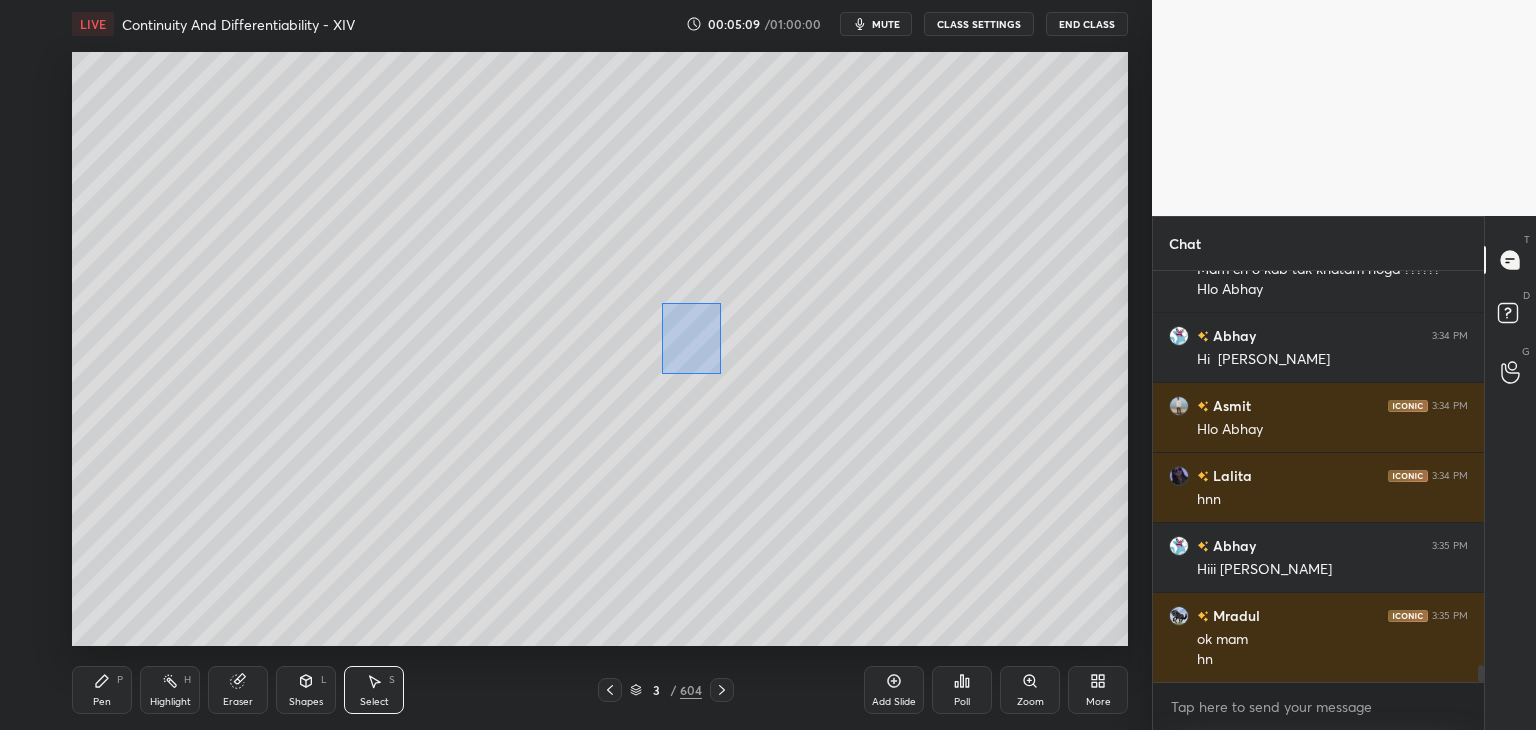 drag, startPoint x: 661, startPoint y: 303, endPoint x: 741, endPoint y: 381, distance: 111.73182 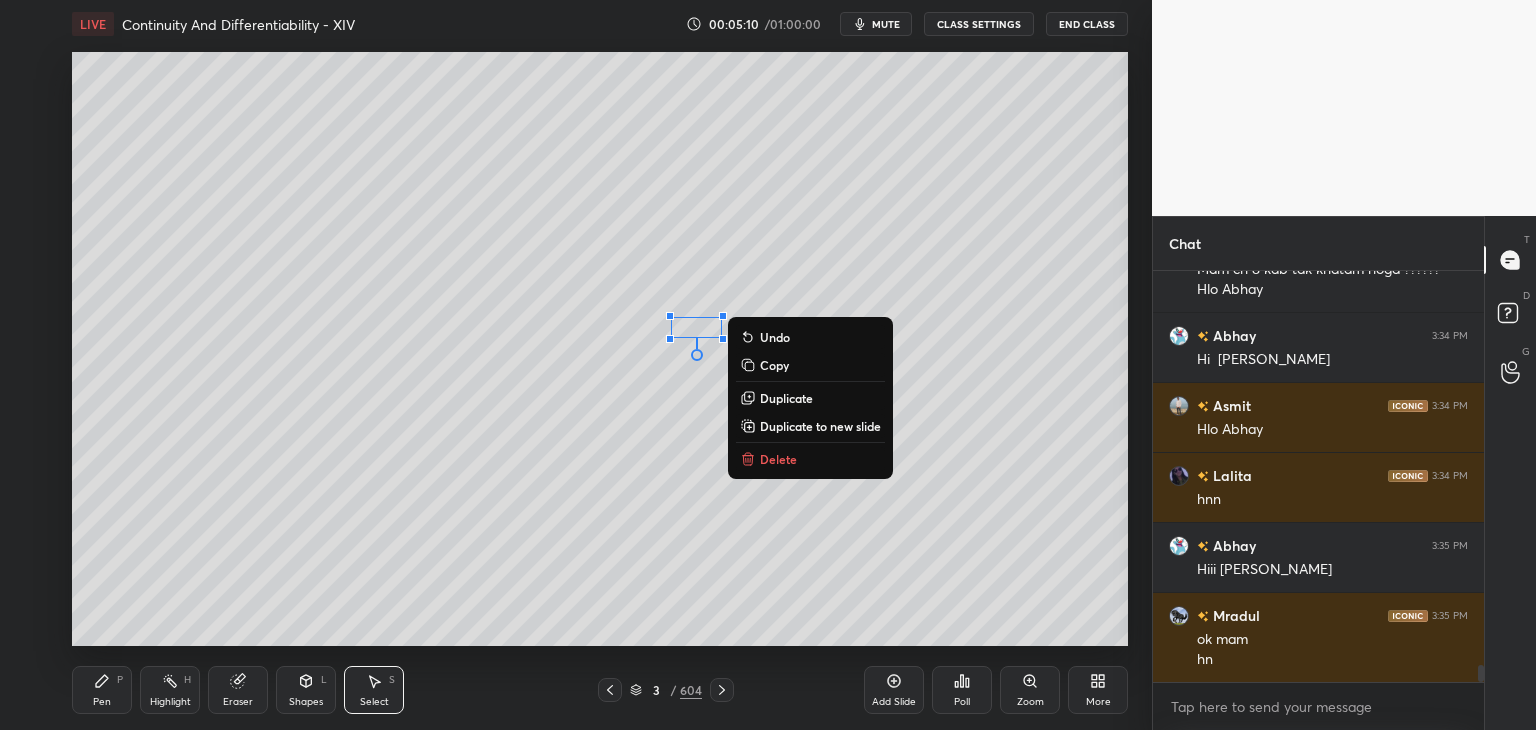 drag, startPoint x: 761, startPoint y: 469, endPoint x: 739, endPoint y: 455, distance: 26.076809 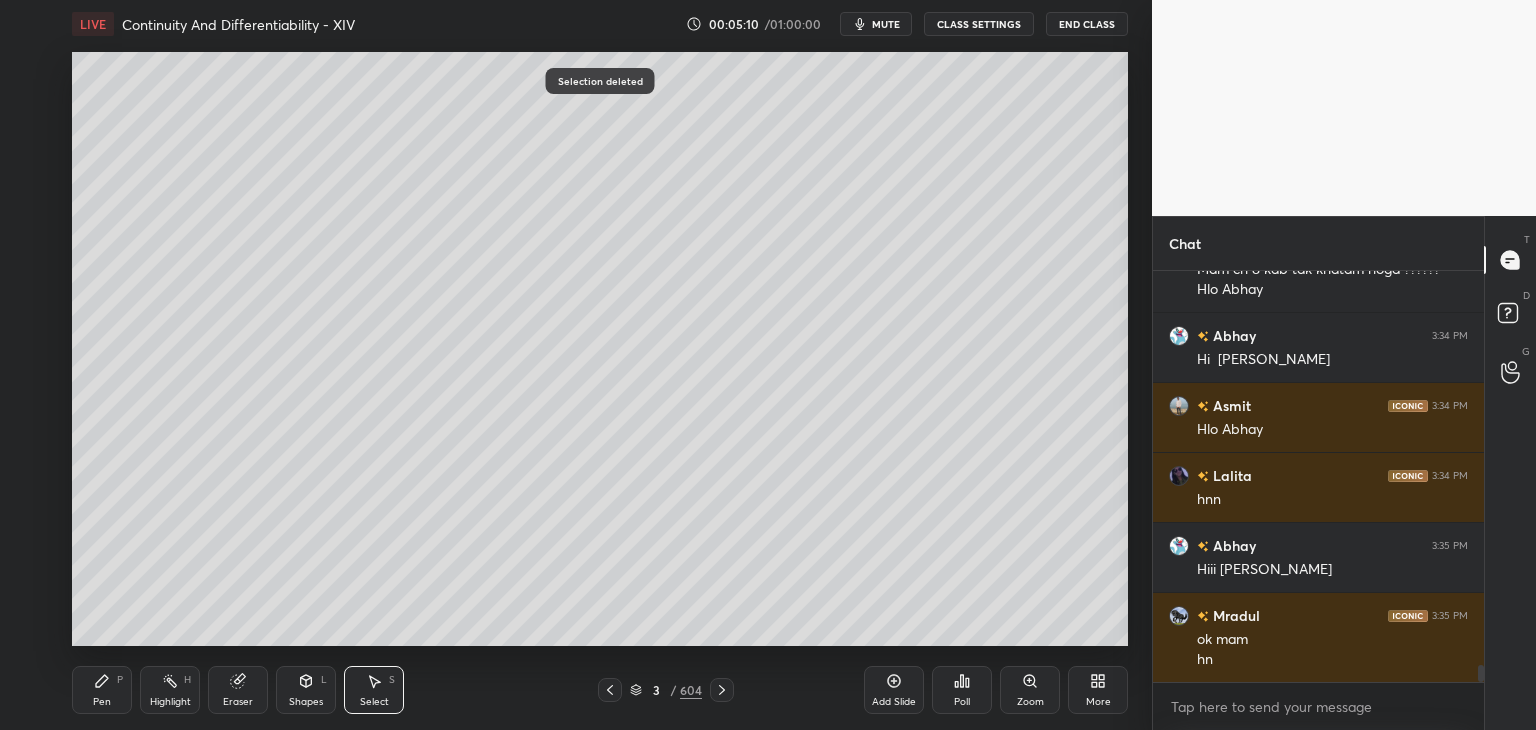 scroll, scrollTop: 9802, scrollLeft: 0, axis: vertical 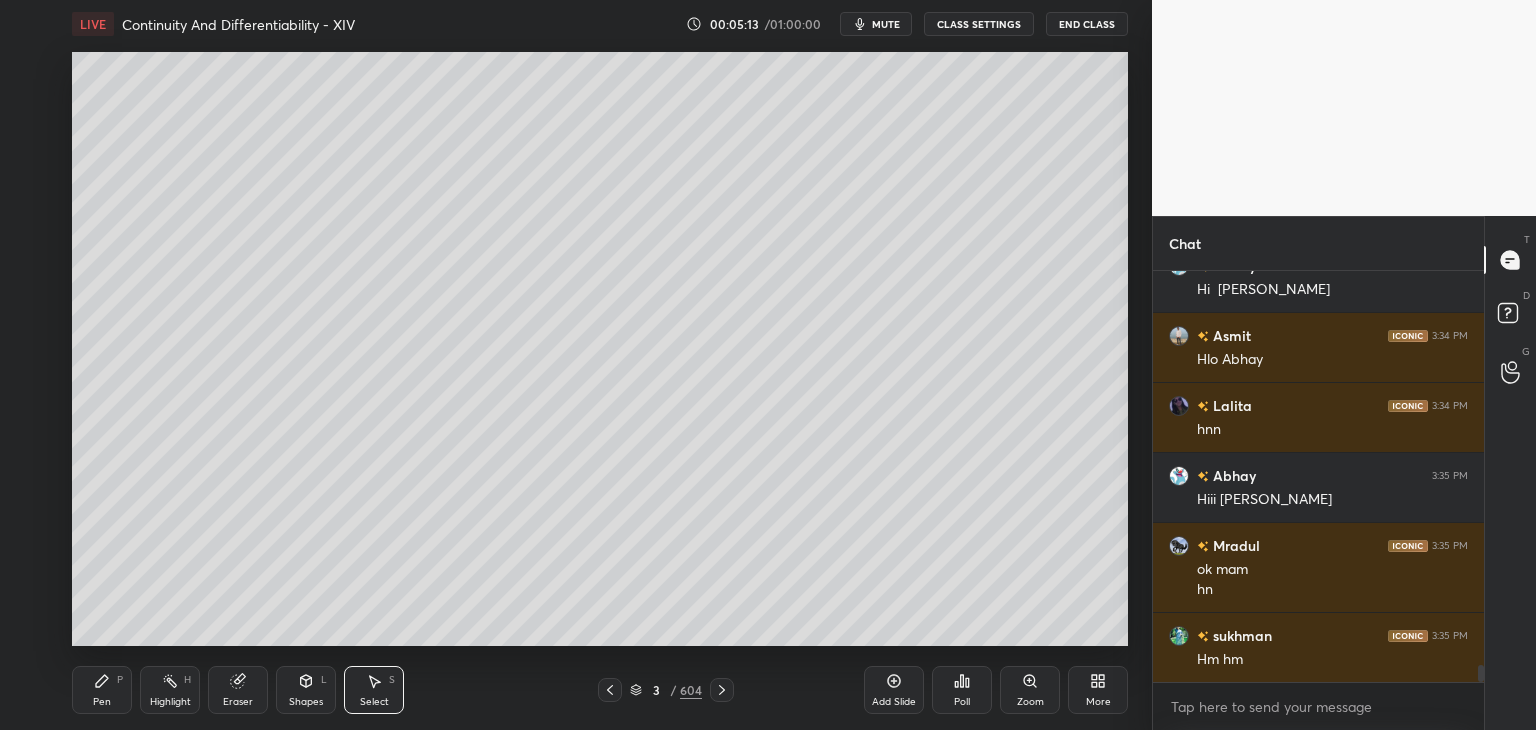 drag, startPoint x: 105, startPoint y: 695, endPoint x: 137, endPoint y: 650, distance: 55.21775 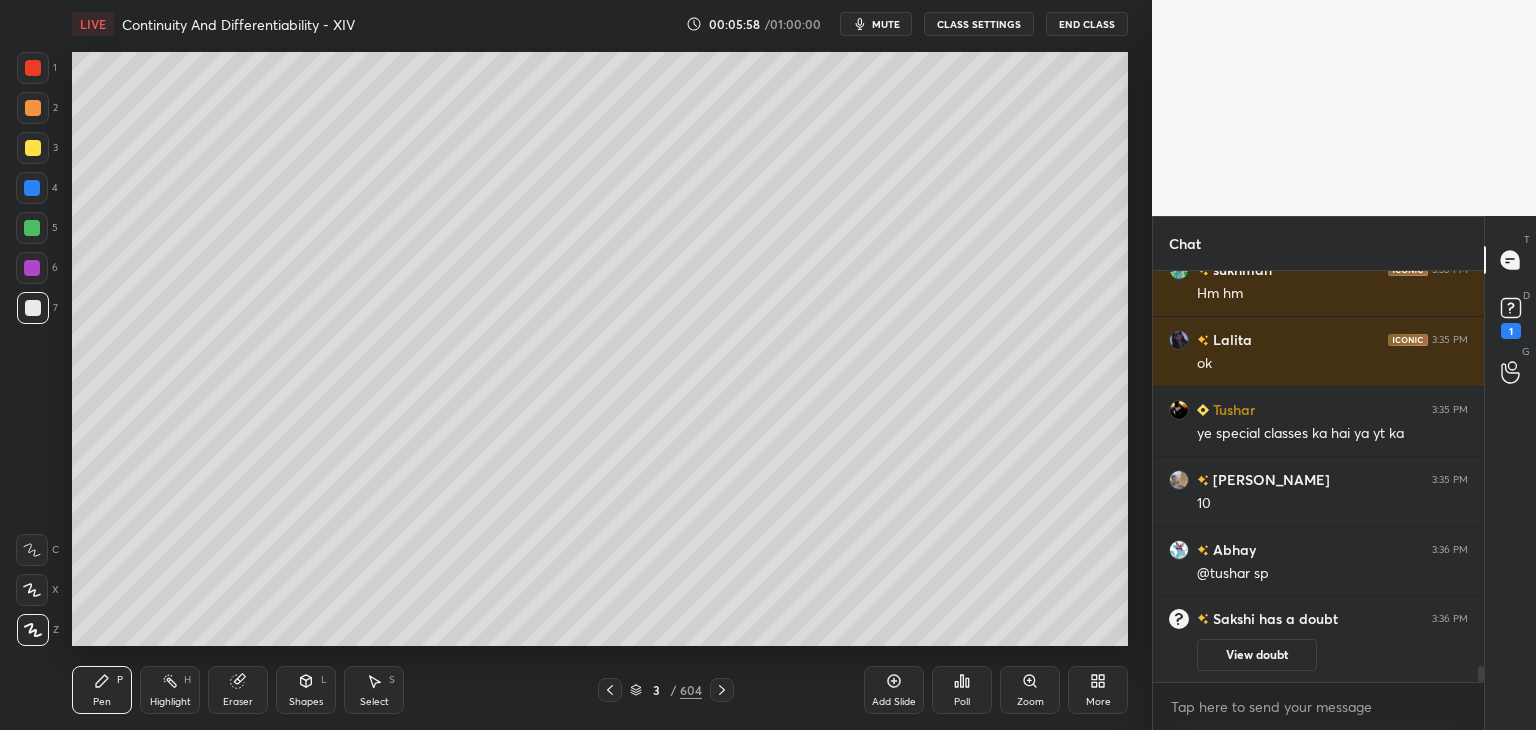 scroll, scrollTop: 9990, scrollLeft: 0, axis: vertical 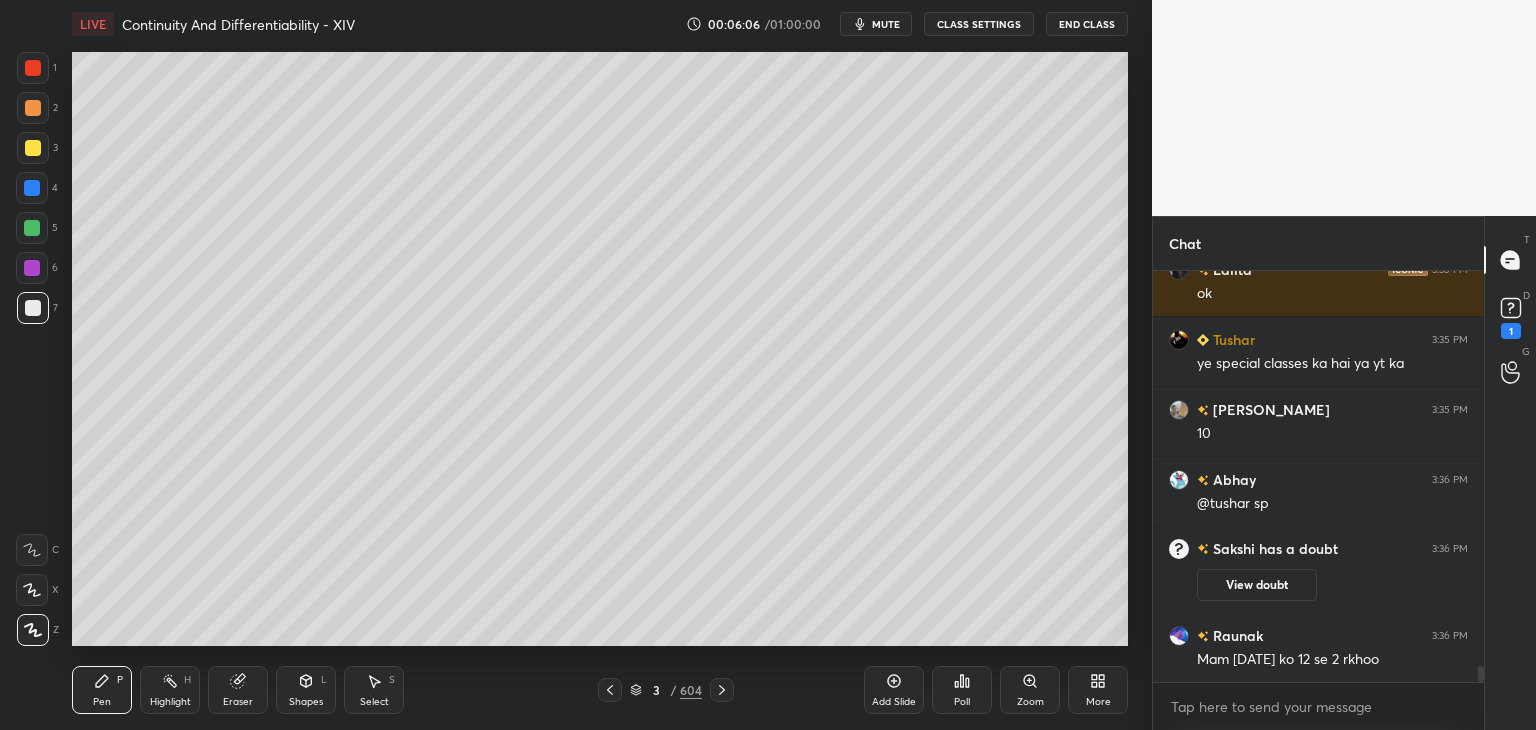 drag, startPoint x: 367, startPoint y: 703, endPoint x: 428, endPoint y: 653, distance: 78.873314 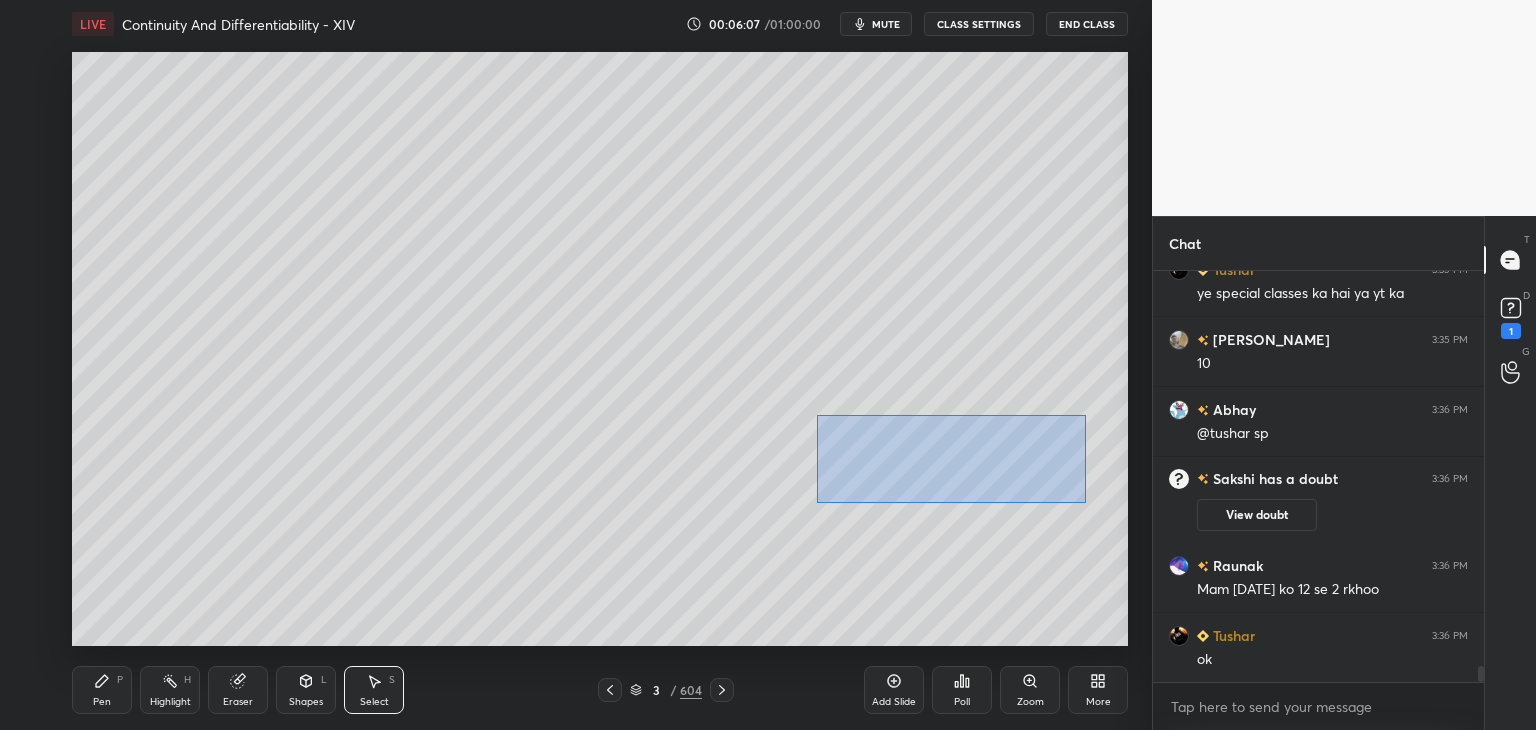 drag, startPoint x: 818, startPoint y: 419, endPoint x: 1085, endPoint y: 489, distance: 276.02356 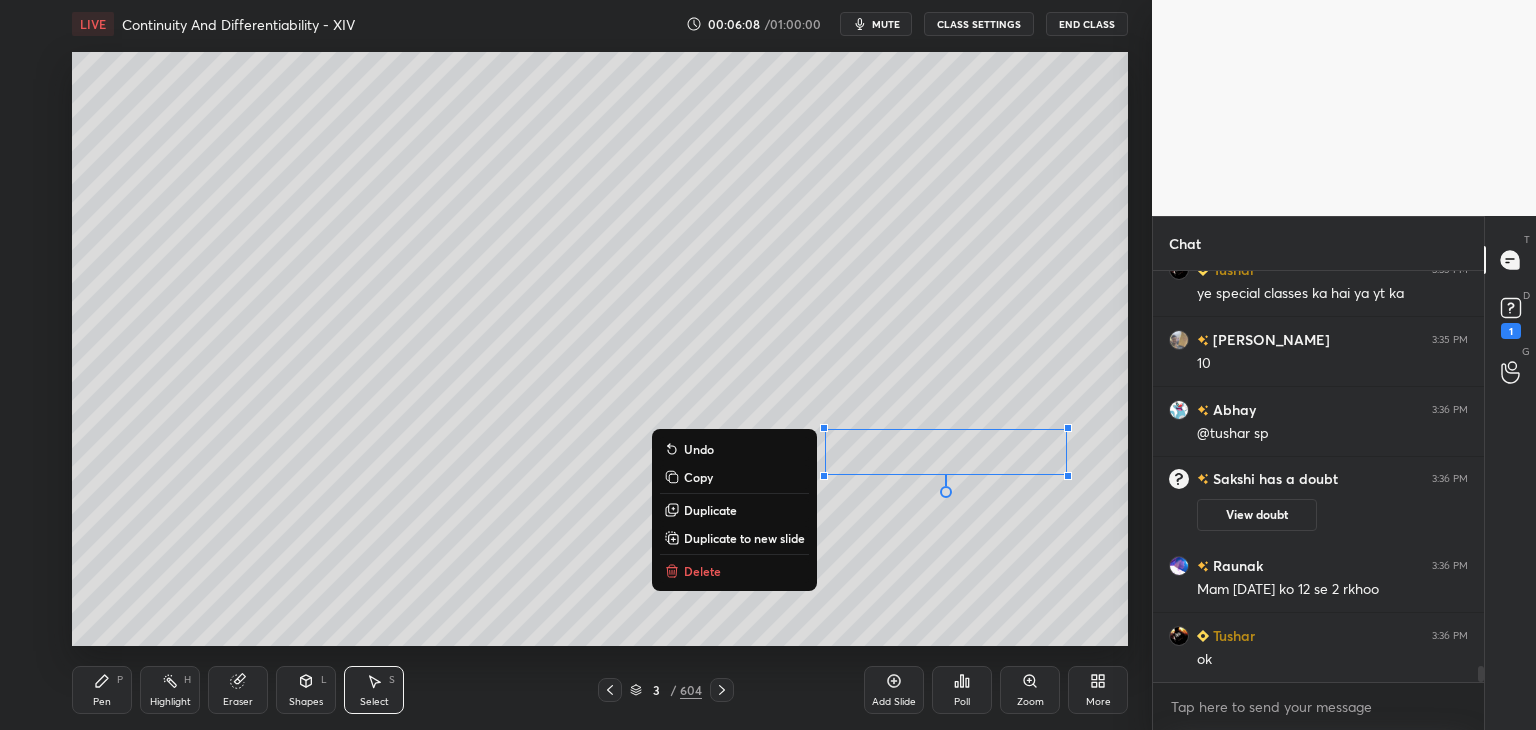 click on "0 ° Undo Copy Duplicate Duplicate to new slide Delete" at bounding box center [600, 349] 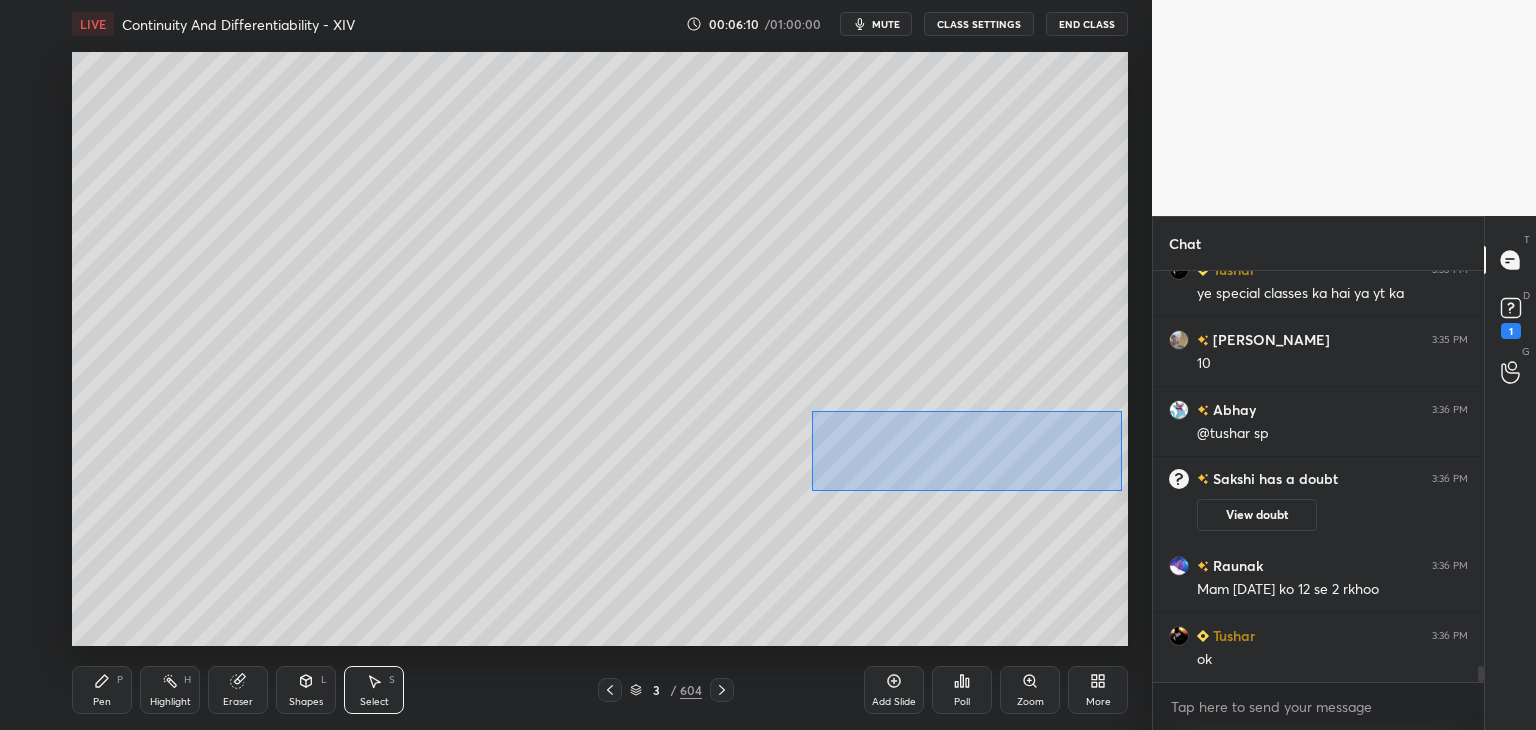 drag, startPoint x: 812, startPoint y: 411, endPoint x: 1103, endPoint y: 486, distance: 300.50955 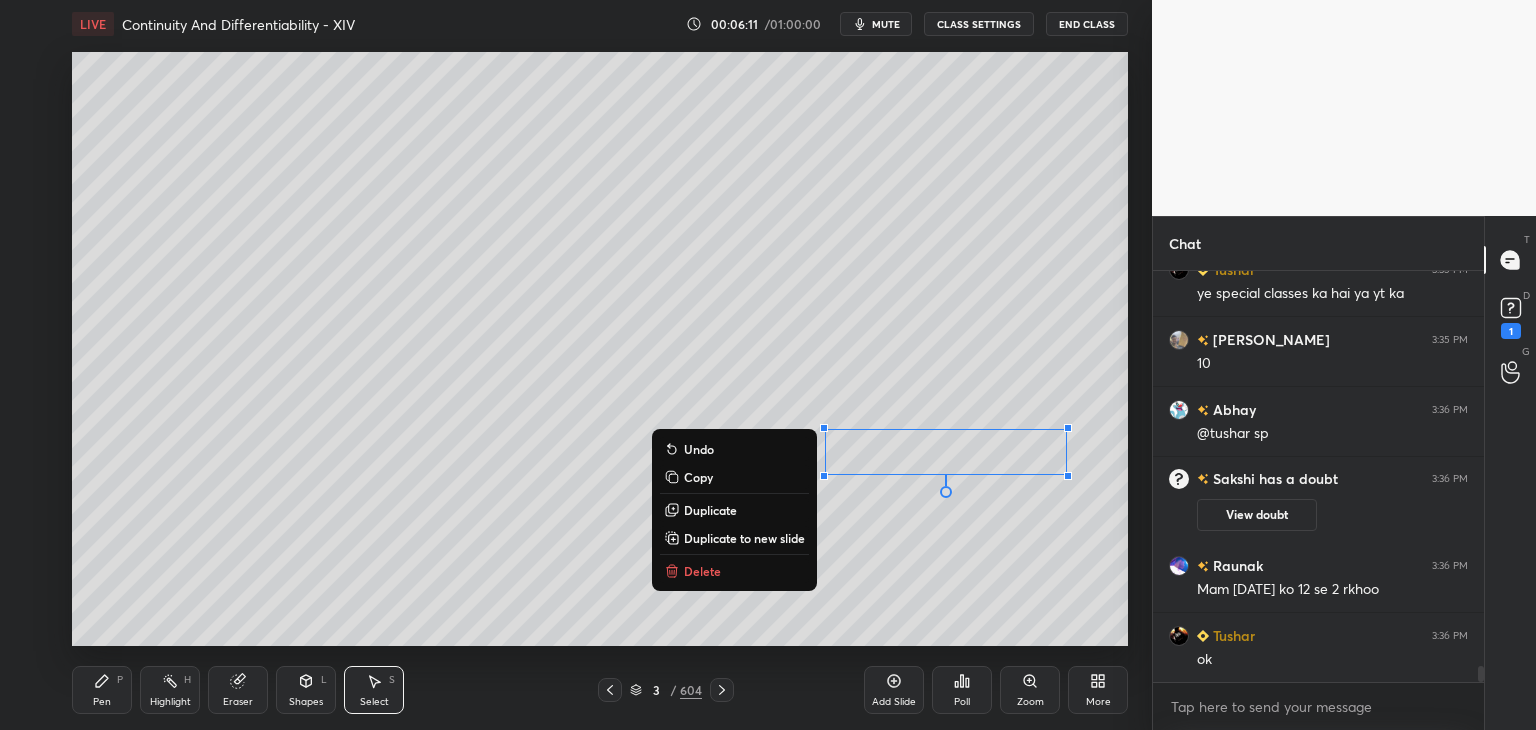 click on "Delete" at bounding box center (702, 571) 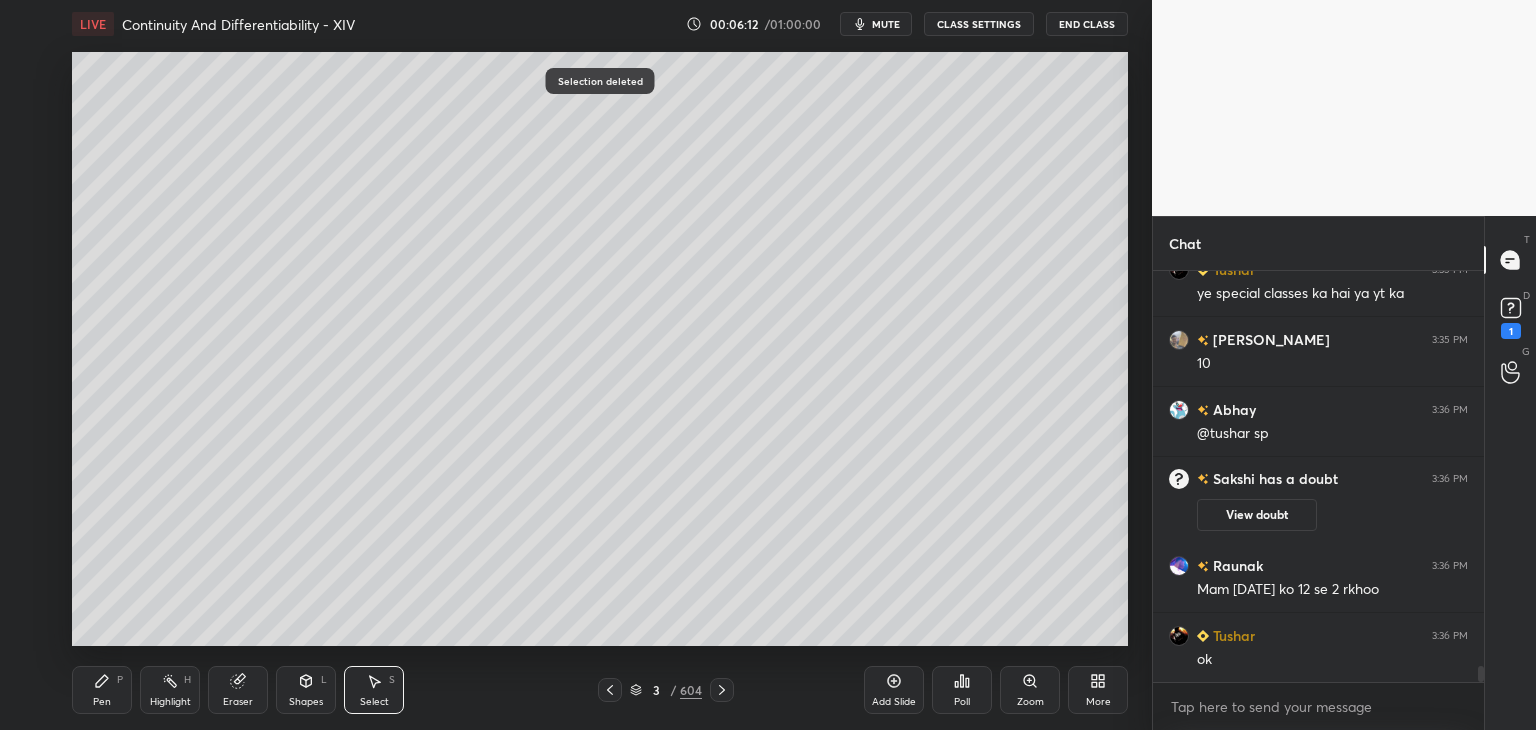 click on "Pen" at bounding box center [102, 702] 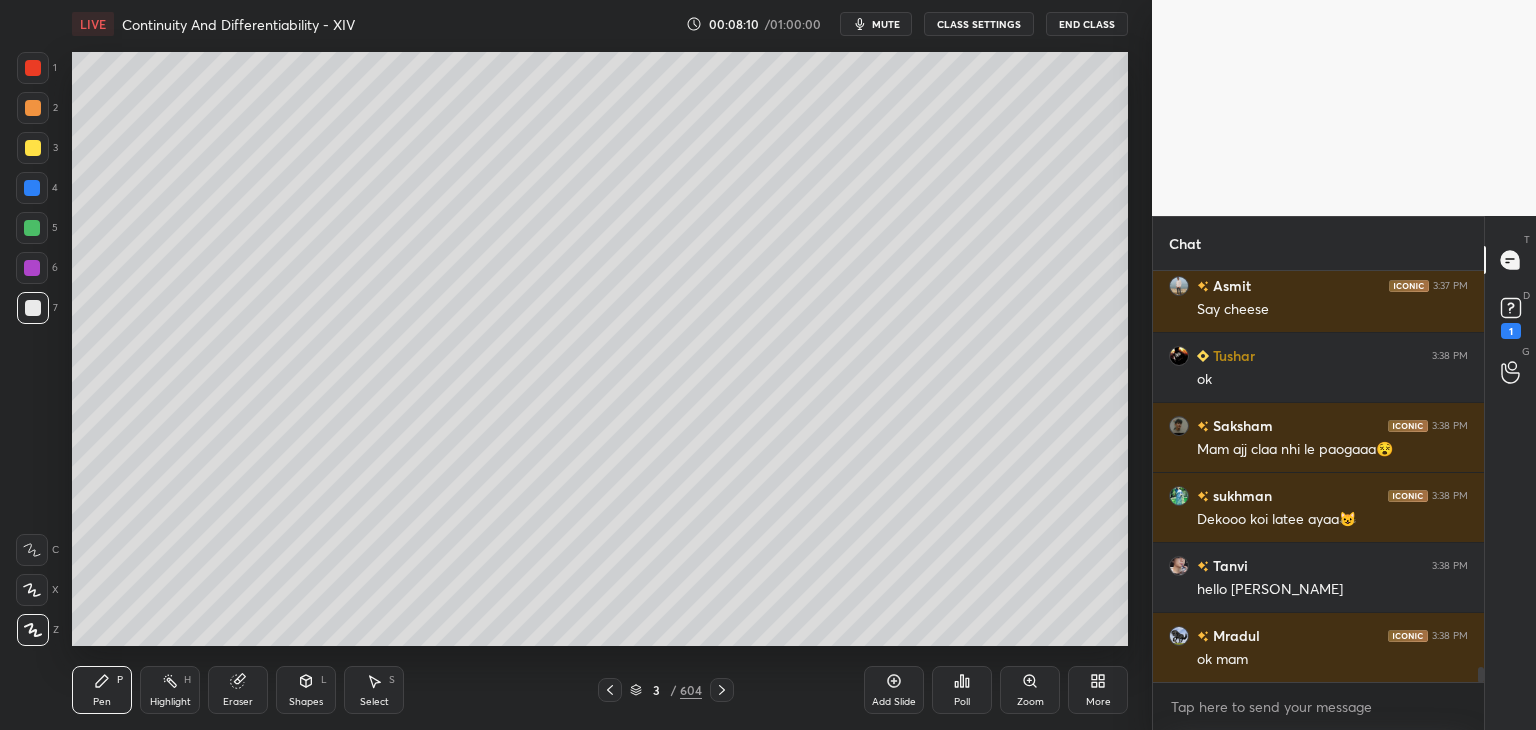 scroll, scrollTop: 11284, scrollLeft: 0, axis: vertical 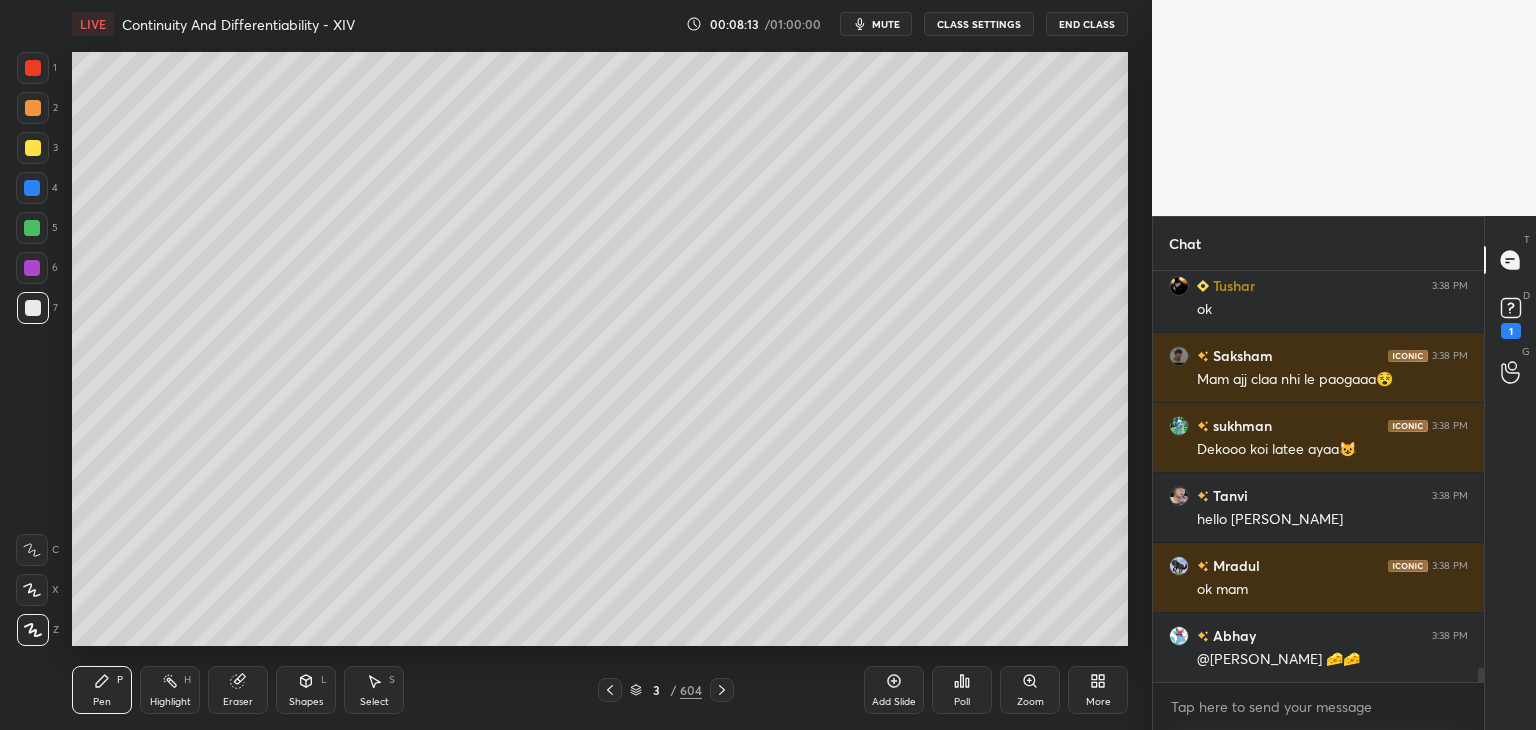 click on "Eraser" at bounding box center [238, 690] 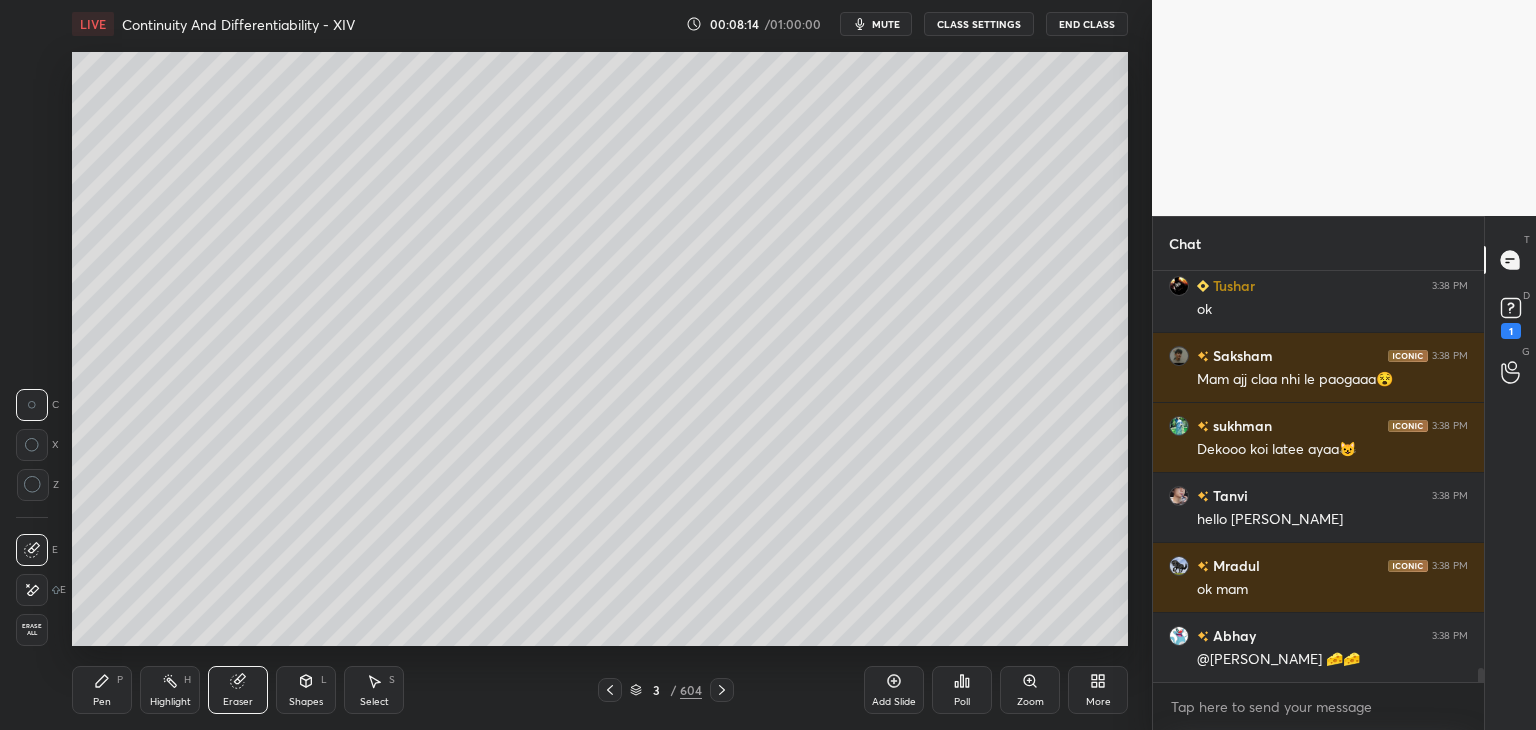click on "Erase all" at bounding box center (32, 630) 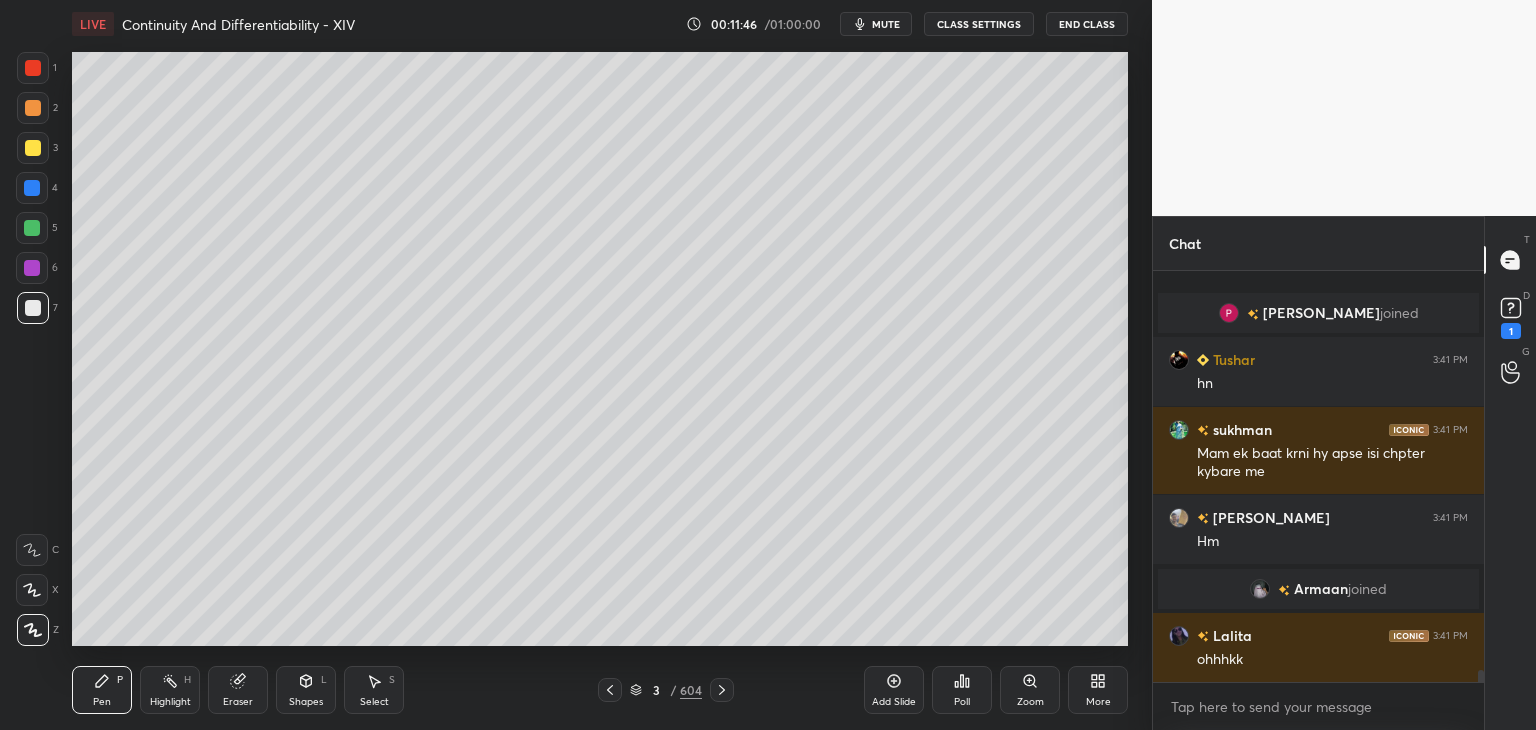 scroll, scrollTop: 13402, scrollLeft: 0, axis: vertical 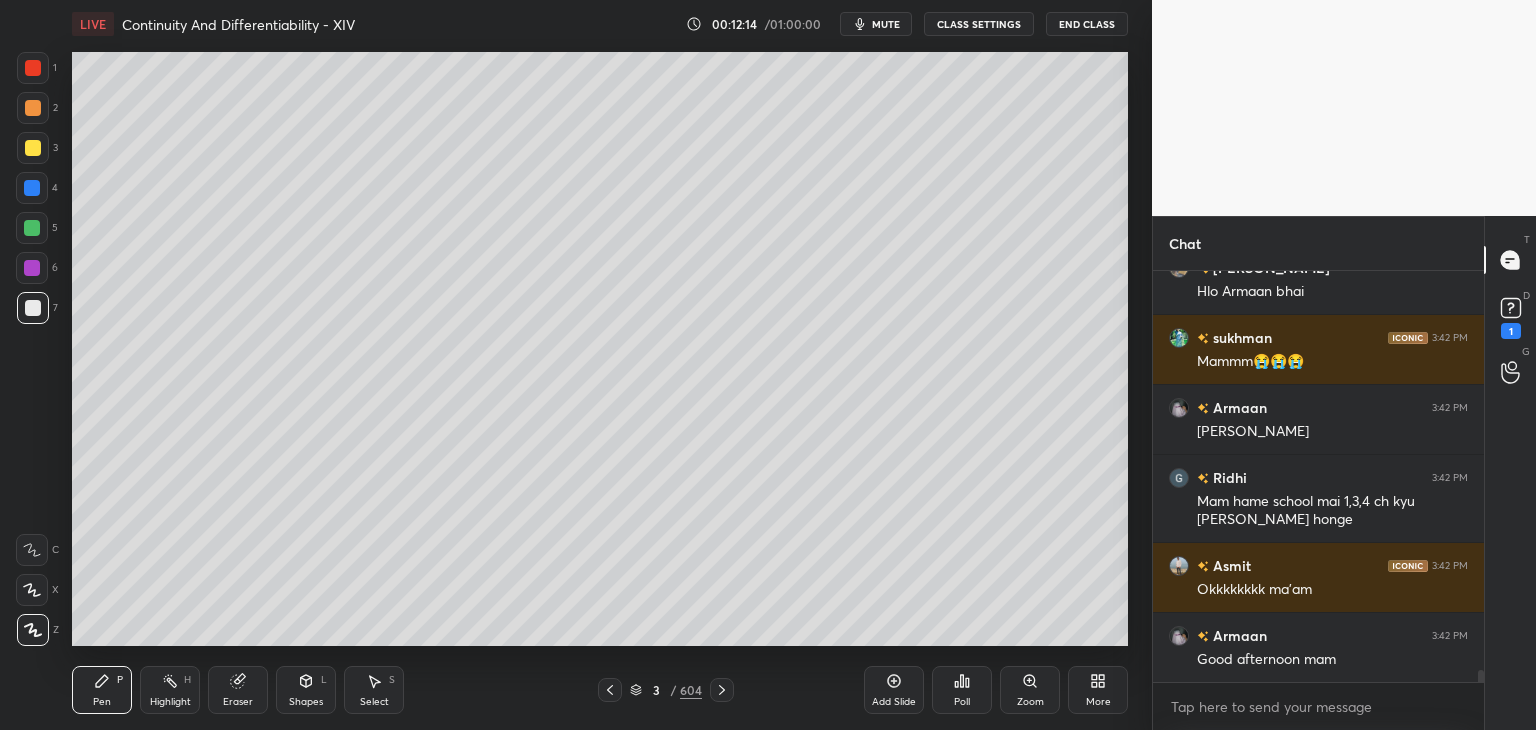 drag, startPoint x: 256, startPoint y: 693, endPoint x: 225, endPoint y: 660, distance: 45.276924 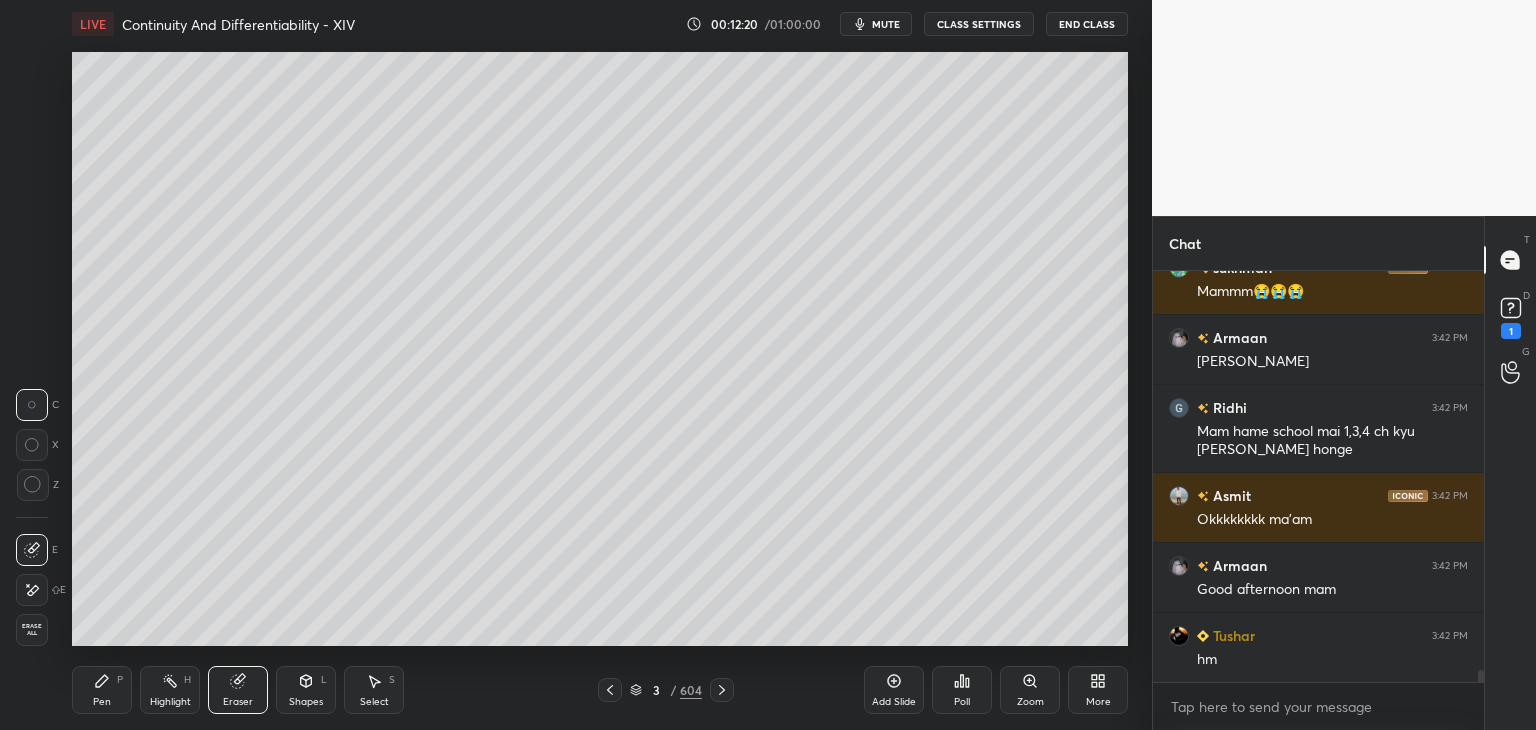 scroll, scrollTop: 14120, scrollLeft: 0, axis: vertical 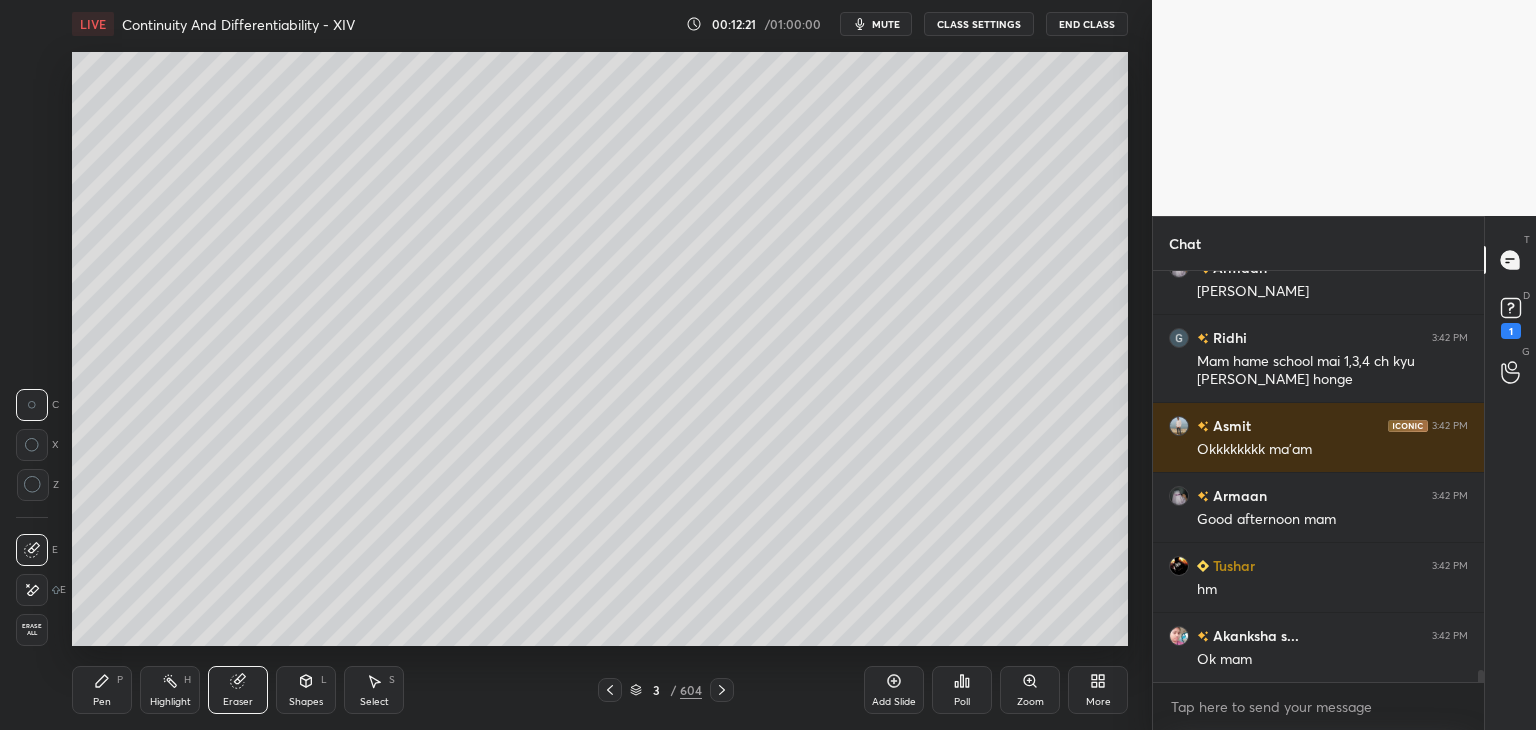 click on "Erase all" at bounding box center [32, 630] 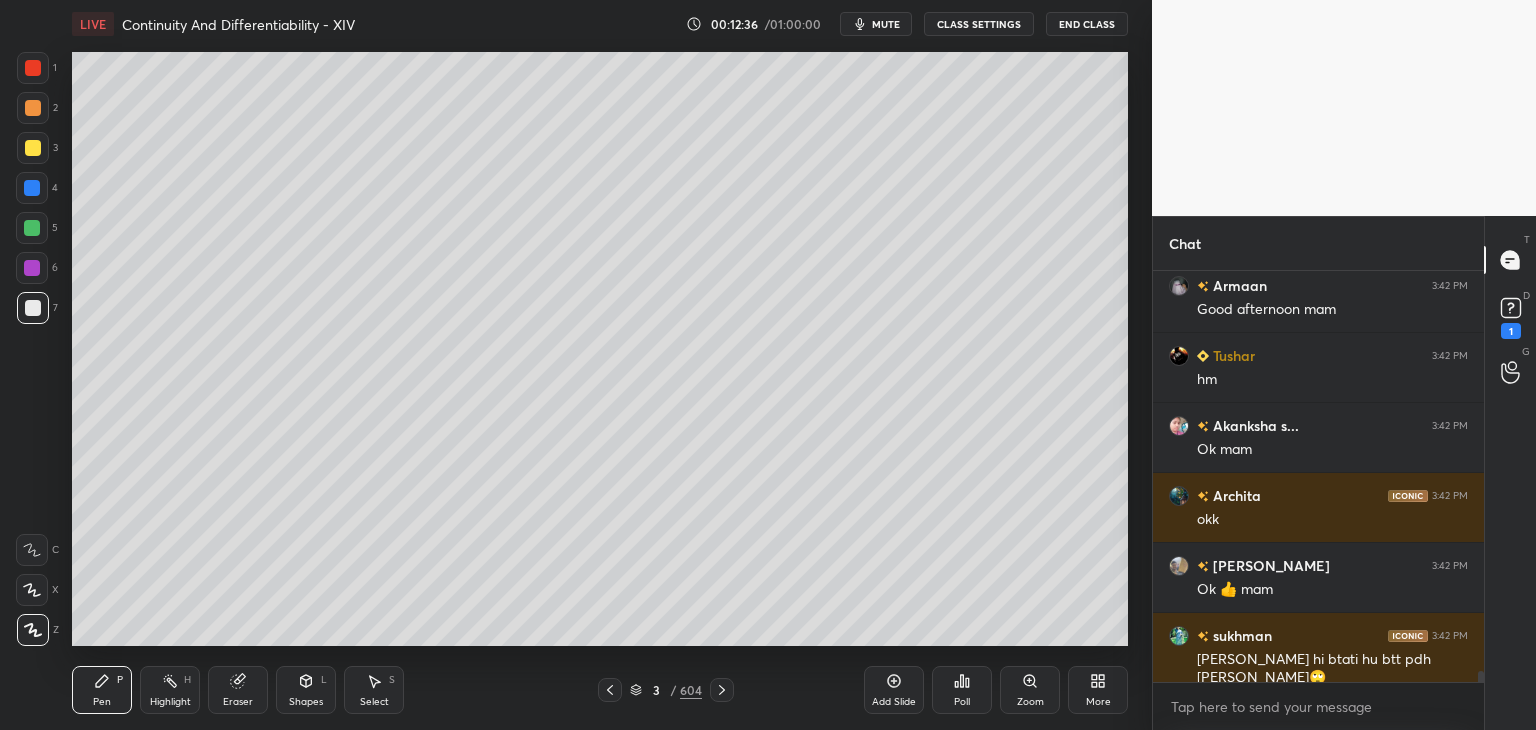 scroll, scrollTop: 14400, scrollLeft: 0, axis: vertical 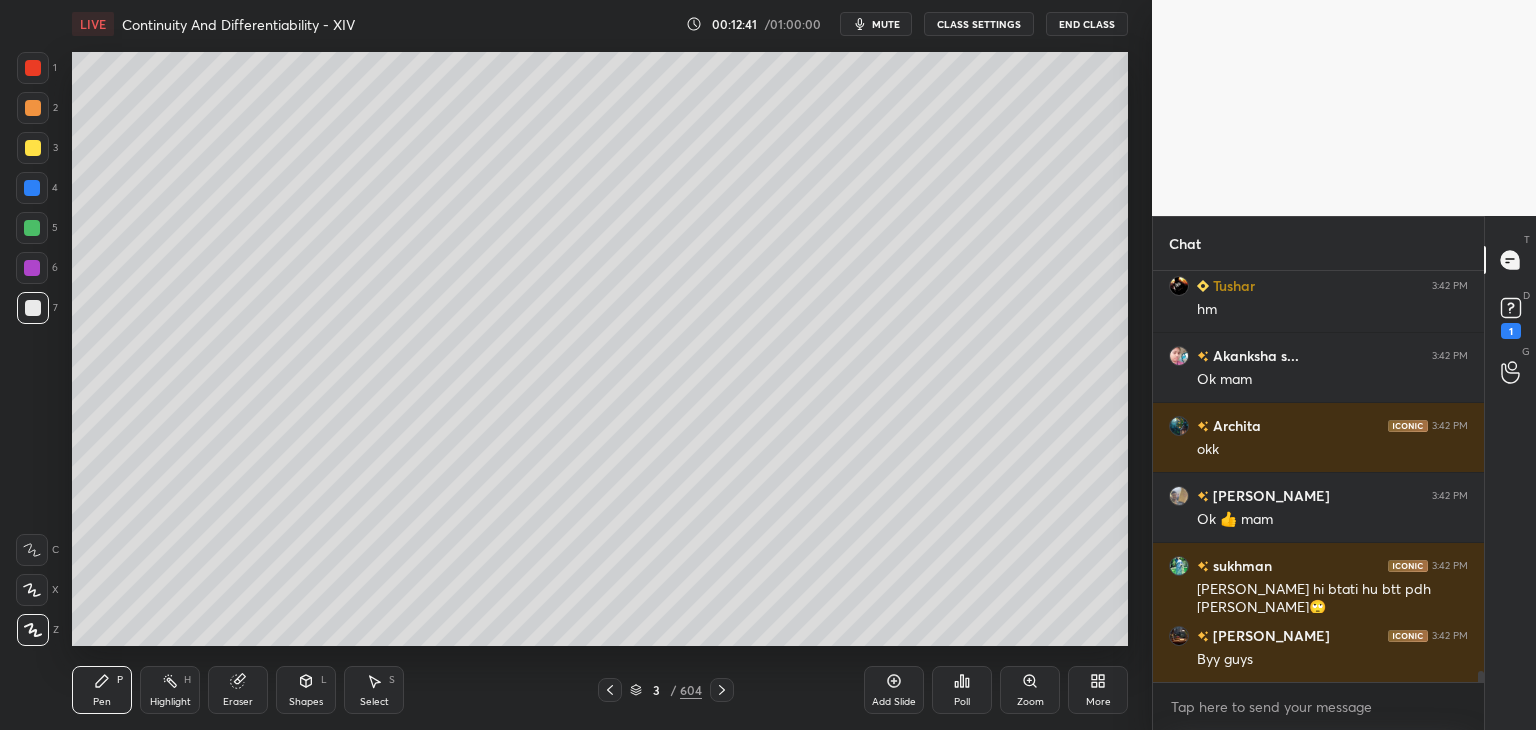 click 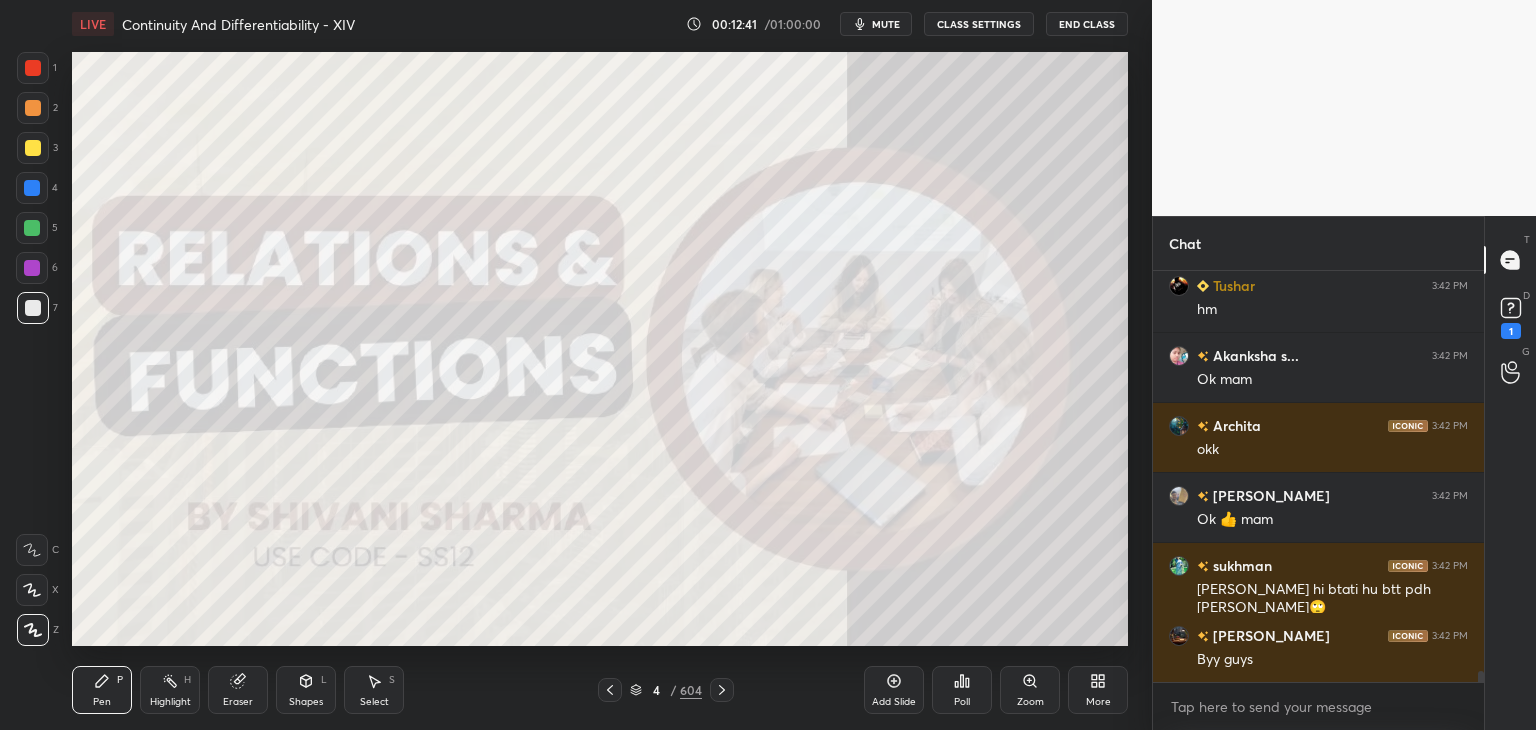 click 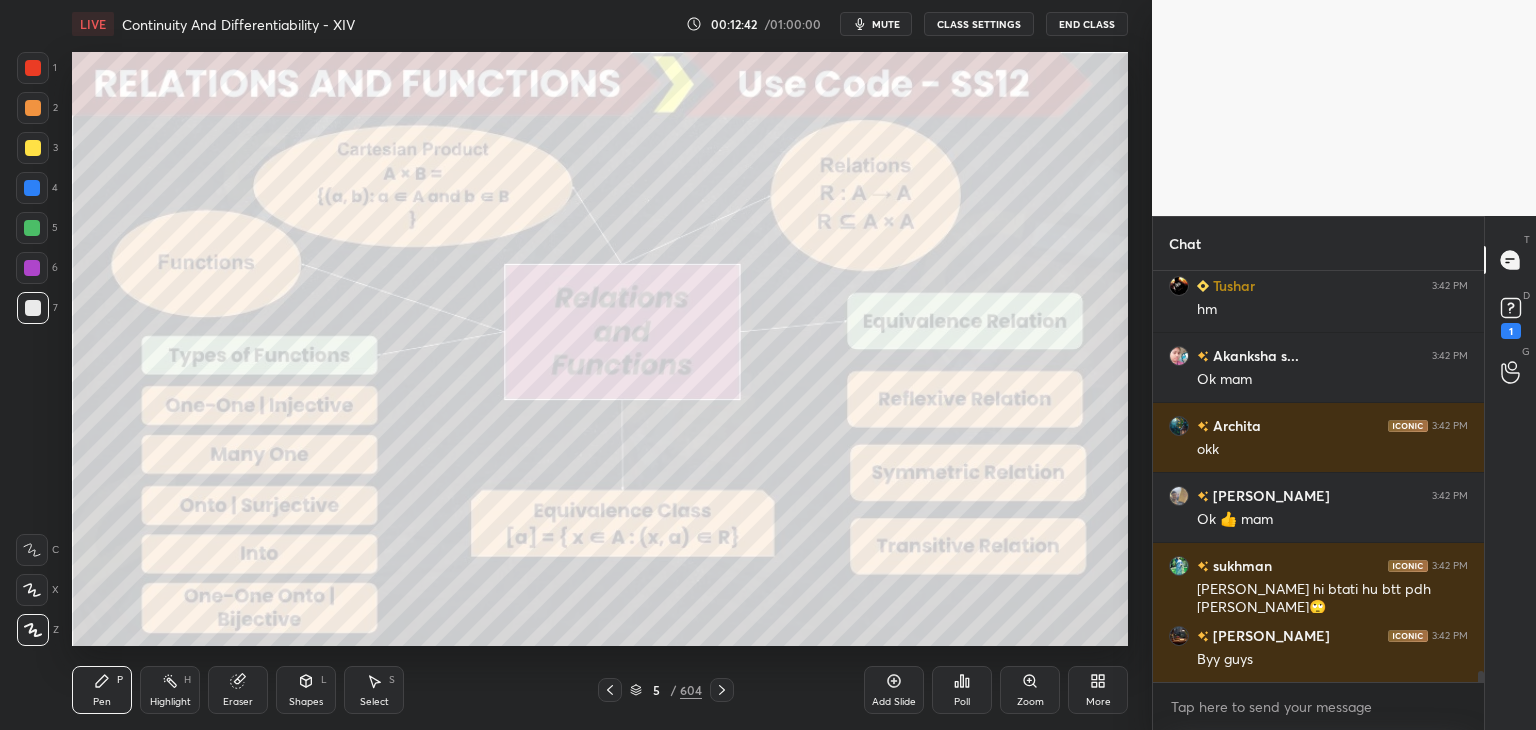 click on "/" at bounding box center [673, 690] 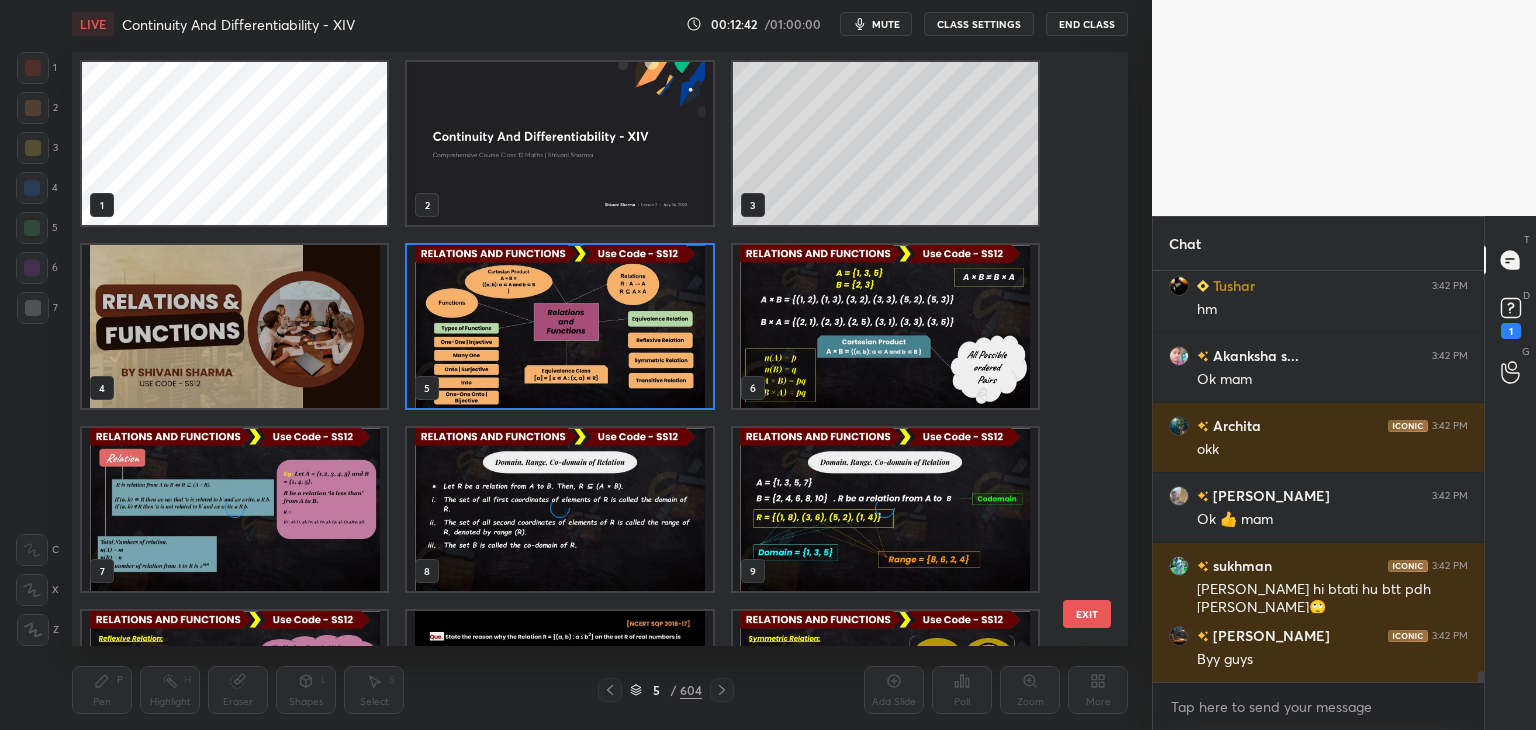 scroll, scrollTop: 6, scrollLeft: 10, axis: both 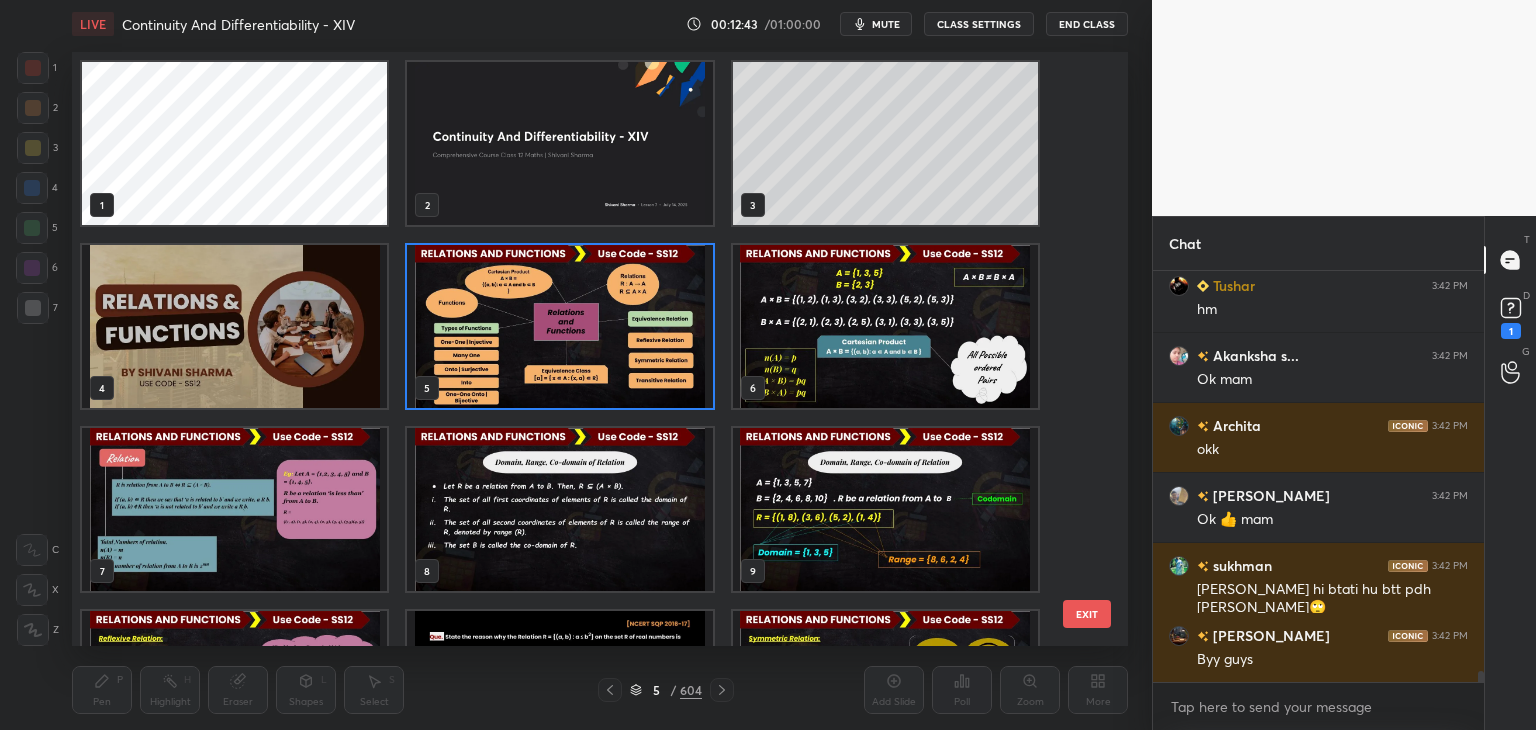 click on "1 2 3 4 5 6 7 8 9 10 11 12 13 14 15" at bounding box center (582, 349) 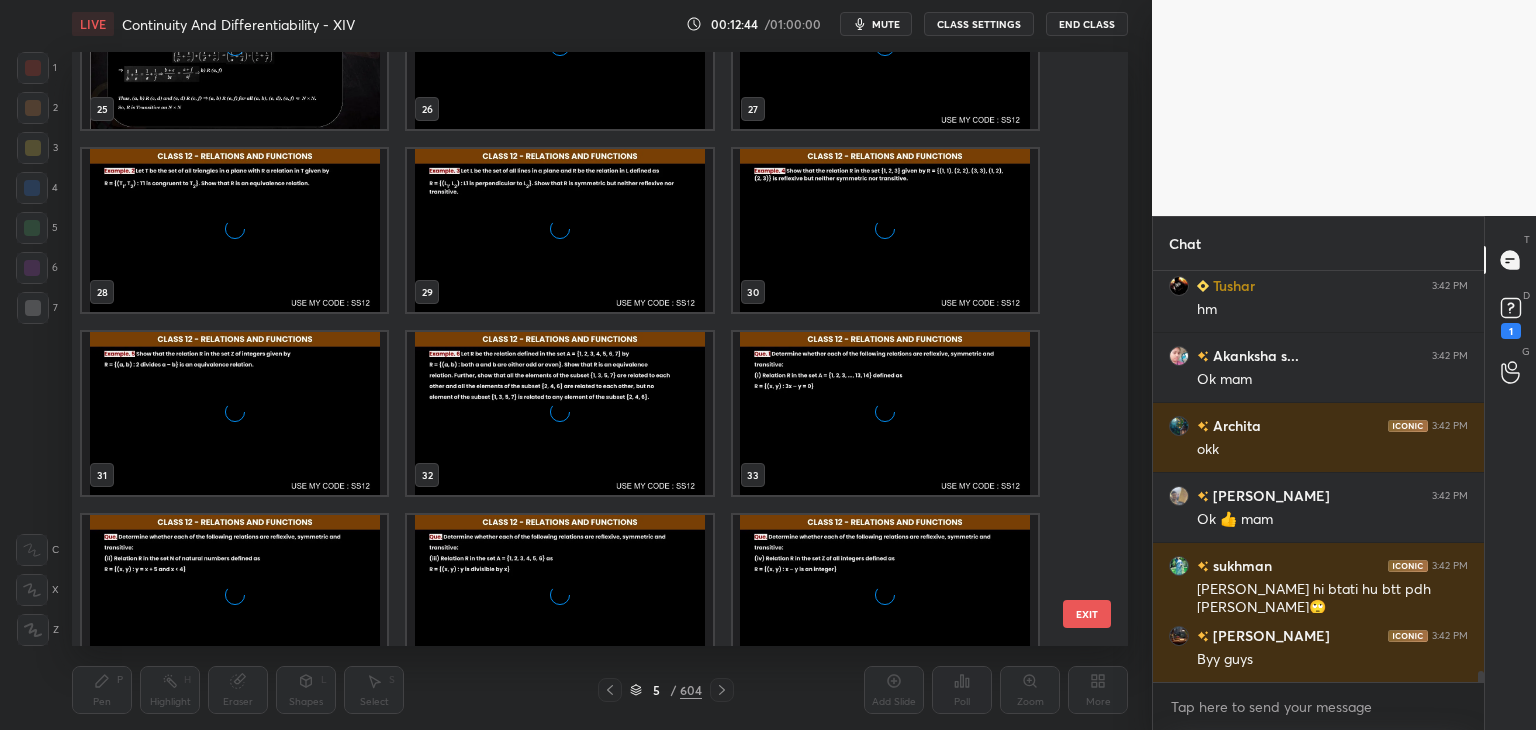 scroll, scrollTop: 2080, scrollLeft: 0, axis: vertical 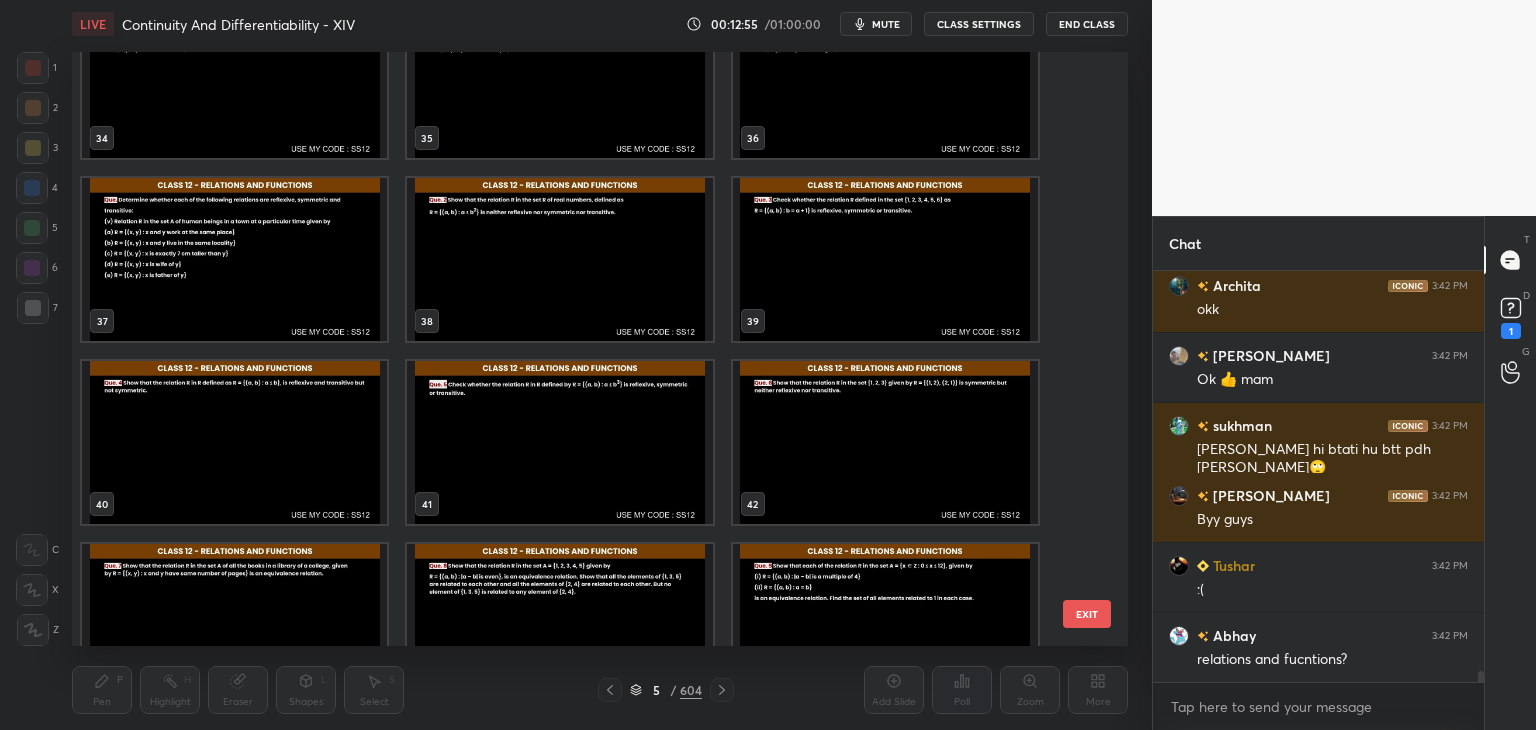 click at bounding box center [722, 690] 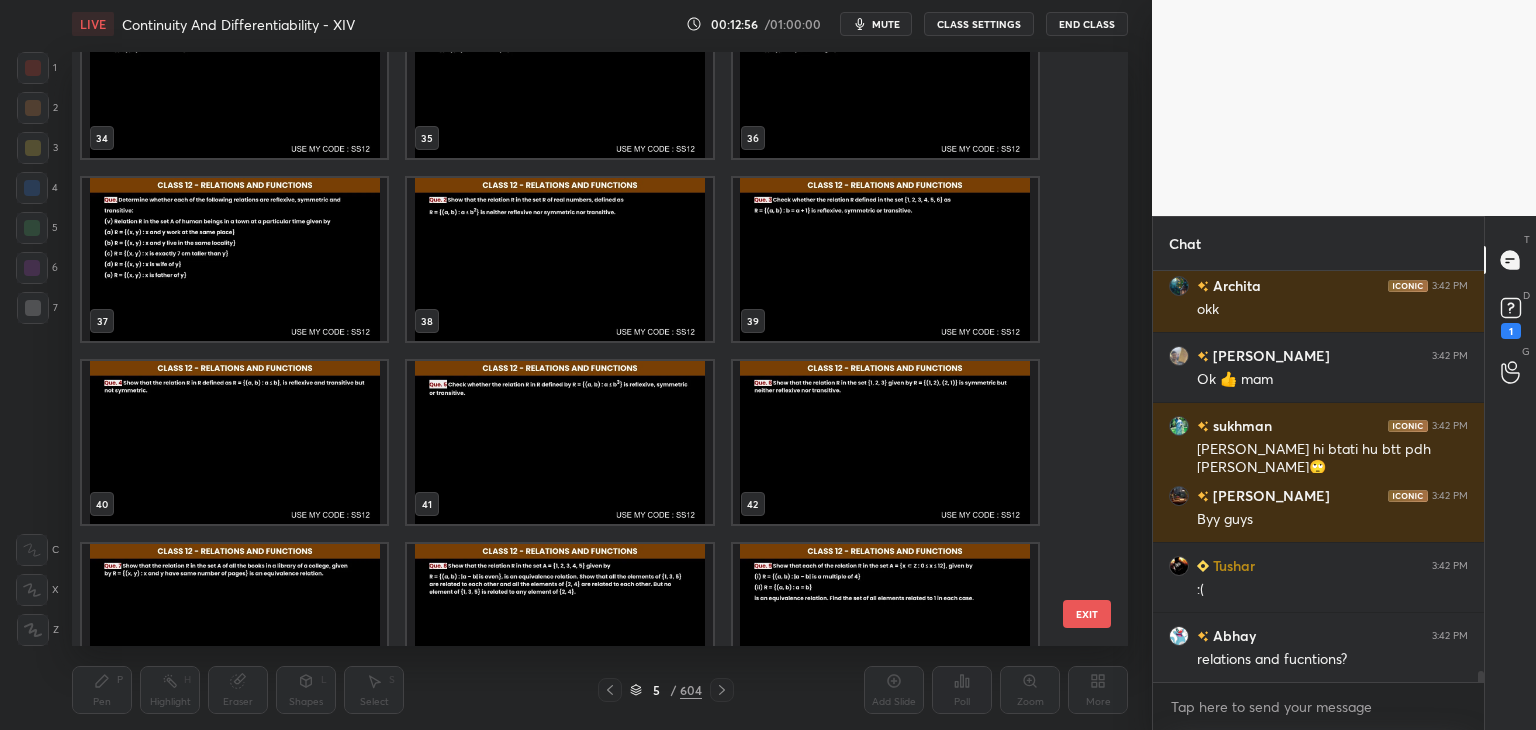 click on "34 35 36 37 38 39 40 41 42 43 44 45 46 47 48" at bounding box center [582, 349] 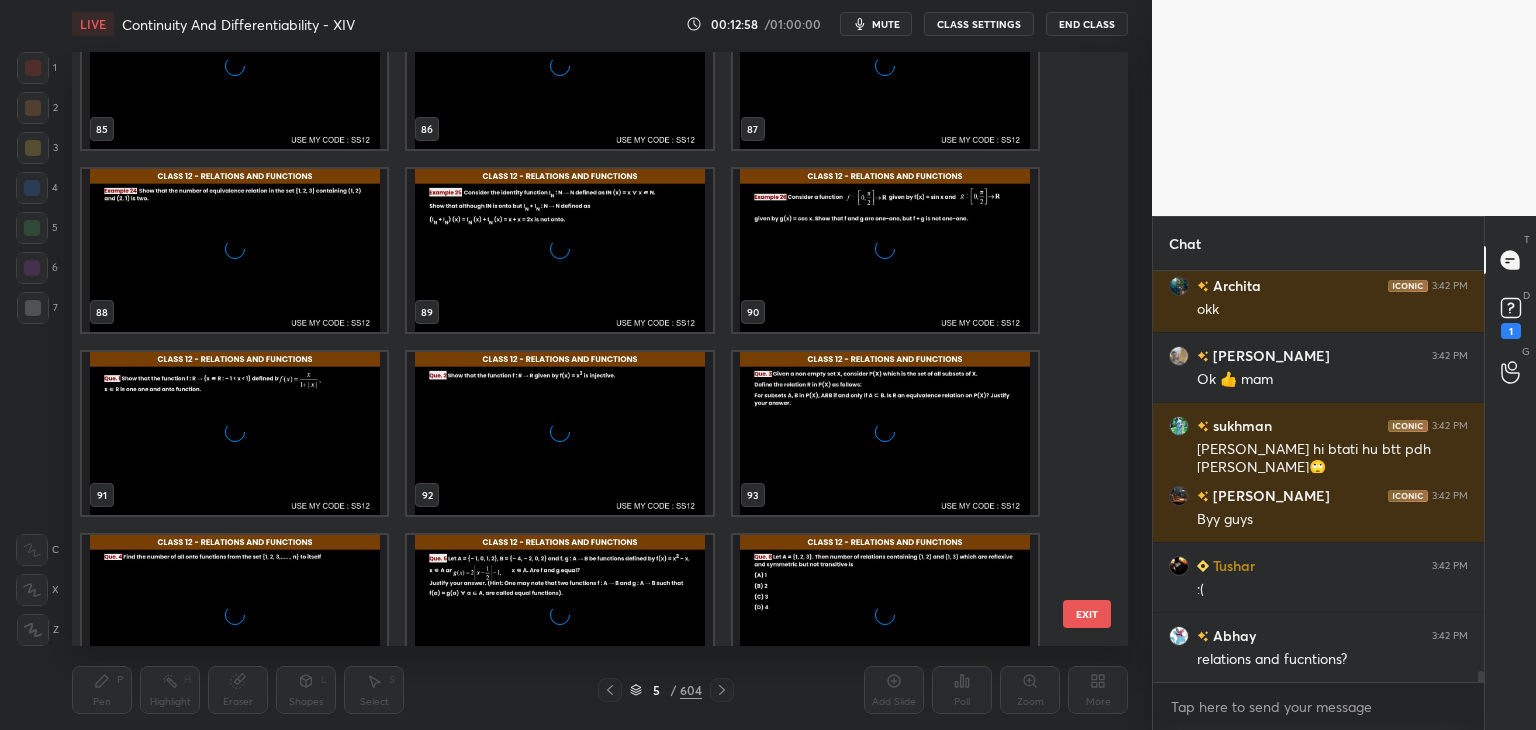 scroll, scrollTop: 5720, scrollLeft: 0, axis: vertical 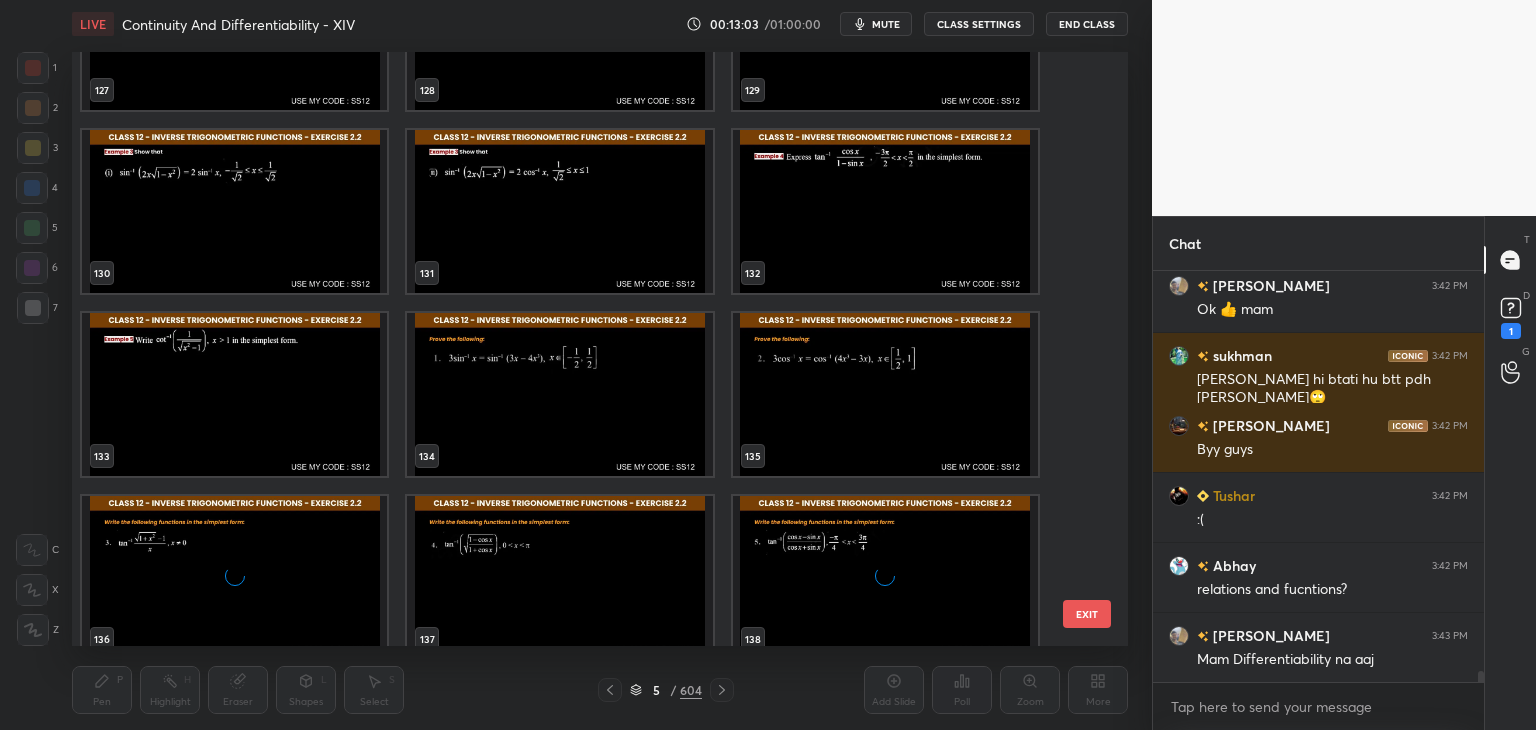 click on "127 128 129 130 131 132 133 134 135 136 137 138 139 140 141" at bounding box center (582, 349) 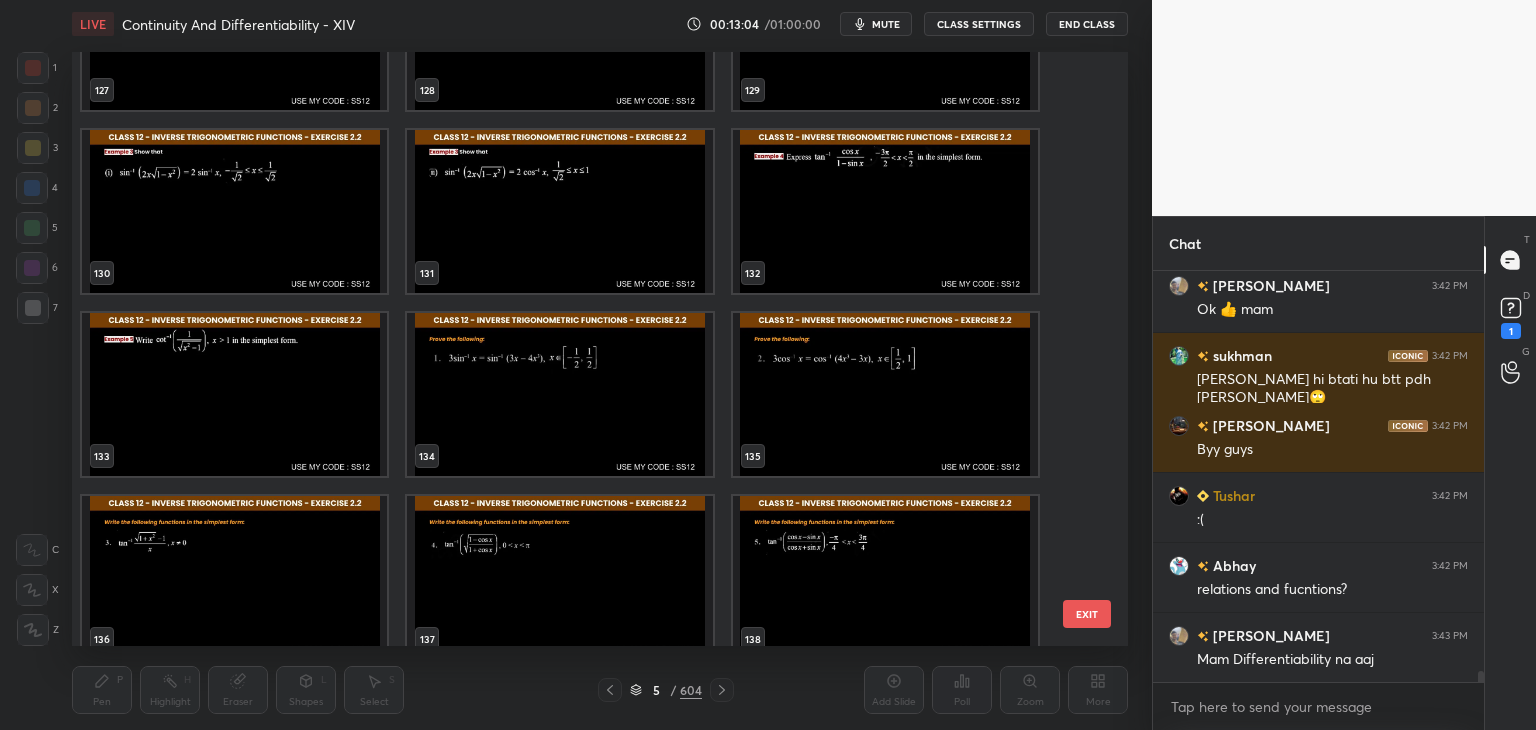 scroll, scrollTop: 14680, scrollLeft: 0, axis: vertical 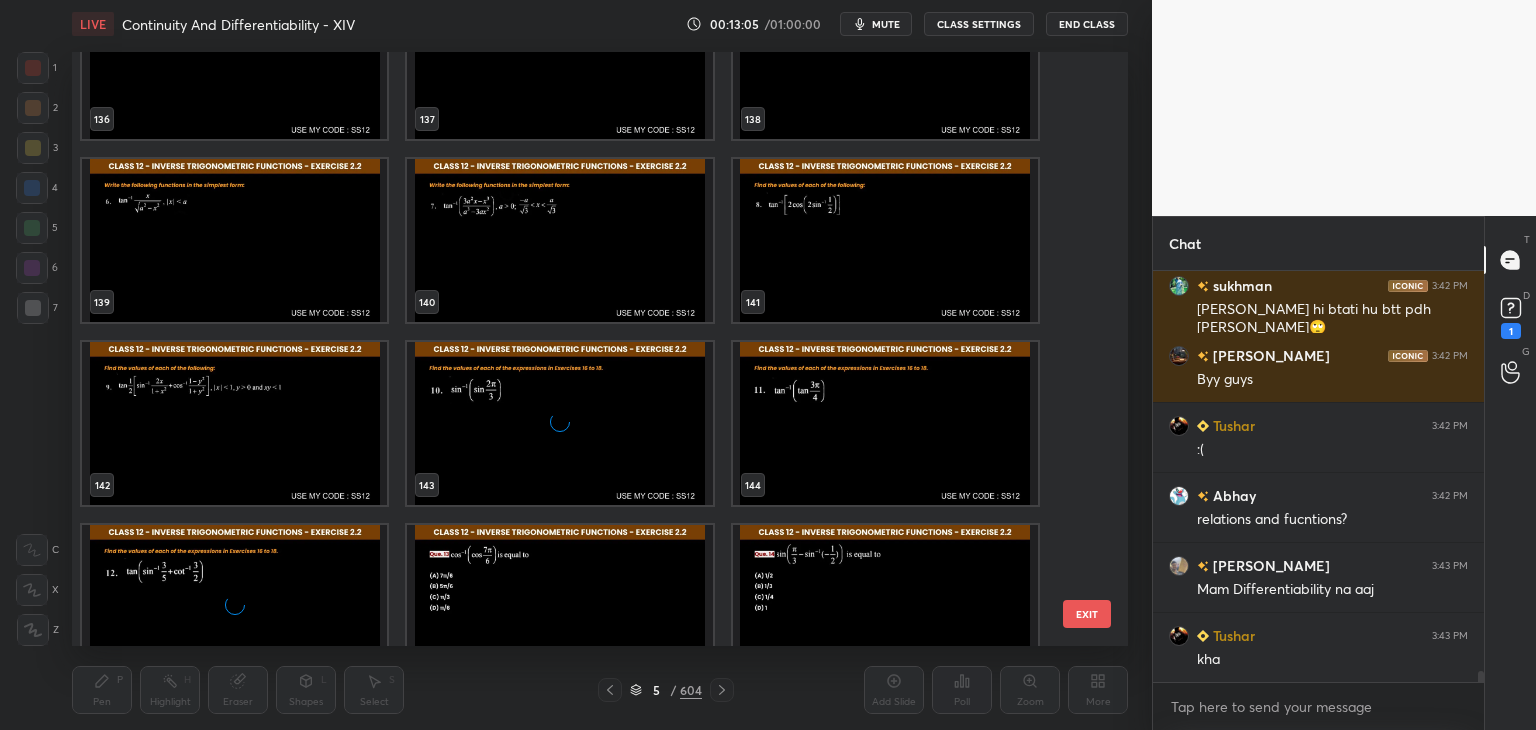 click on "136 137 138 139 140 141 142 143 144 145 146 147 148 149 150" at bounding box center (582, 349) 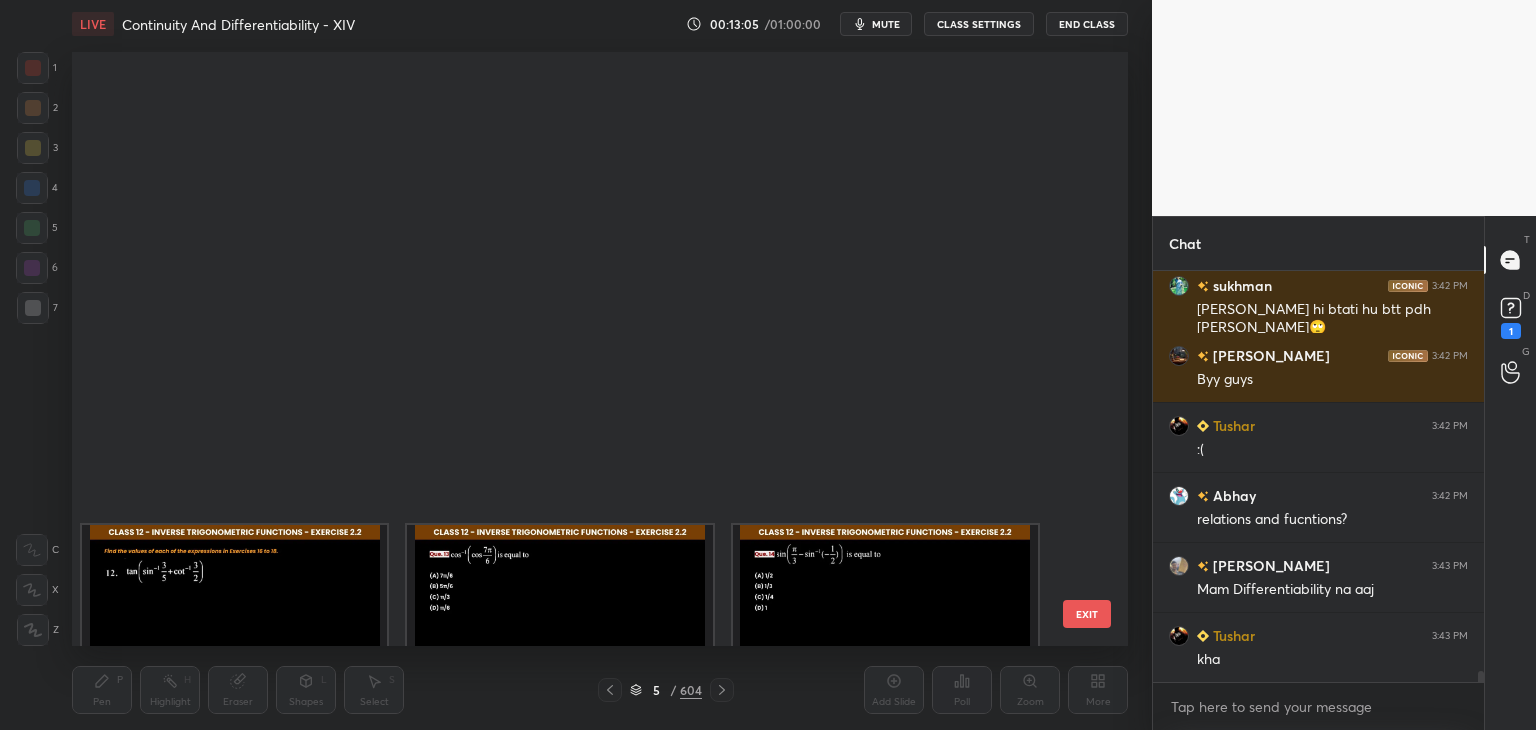 scroll, scrollTop: 14750, scrollLeft: 0, axis: vertical 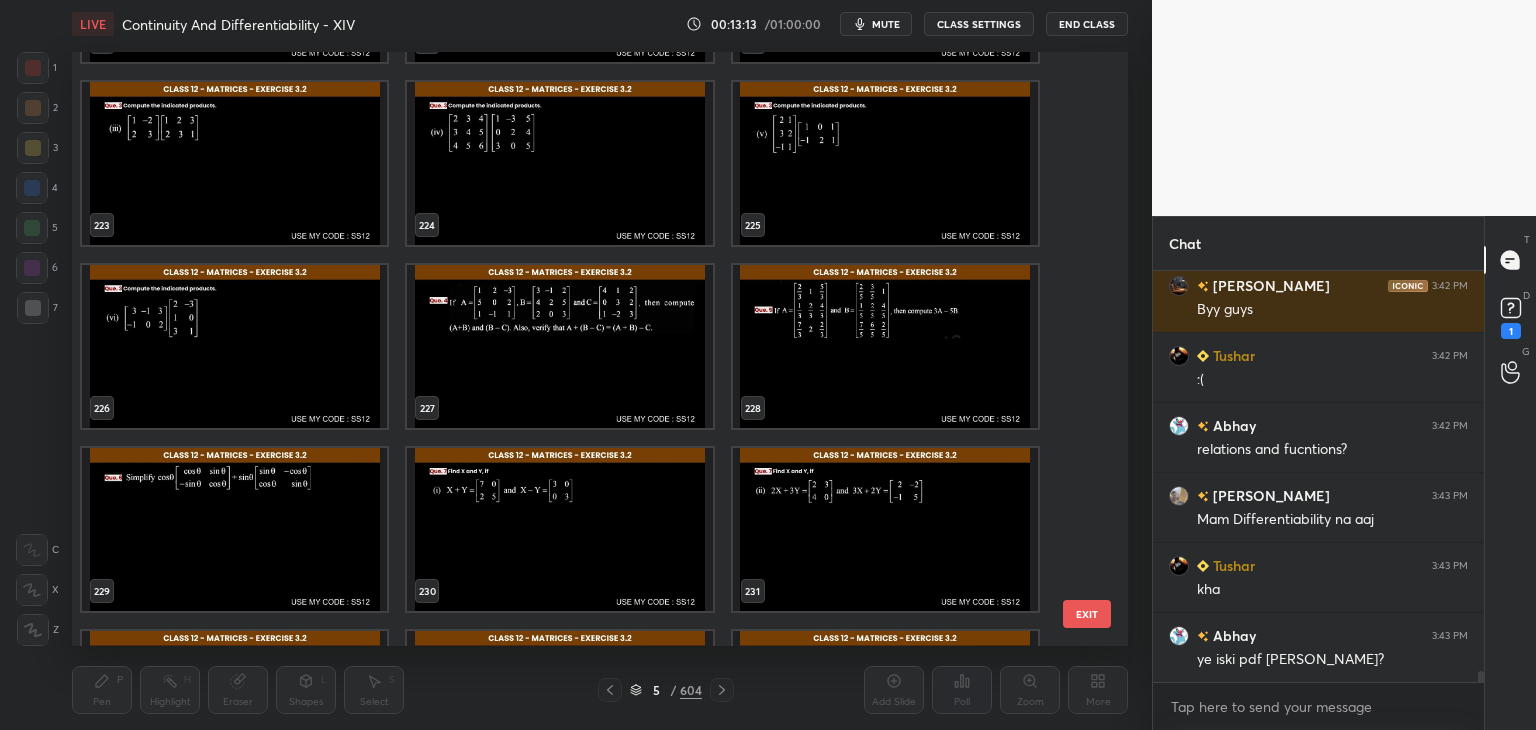 click on "220 221 222 223 224 225 226 227 228 229 230 231 232 233 234 235 236 237" at bounding box center [582, 349] 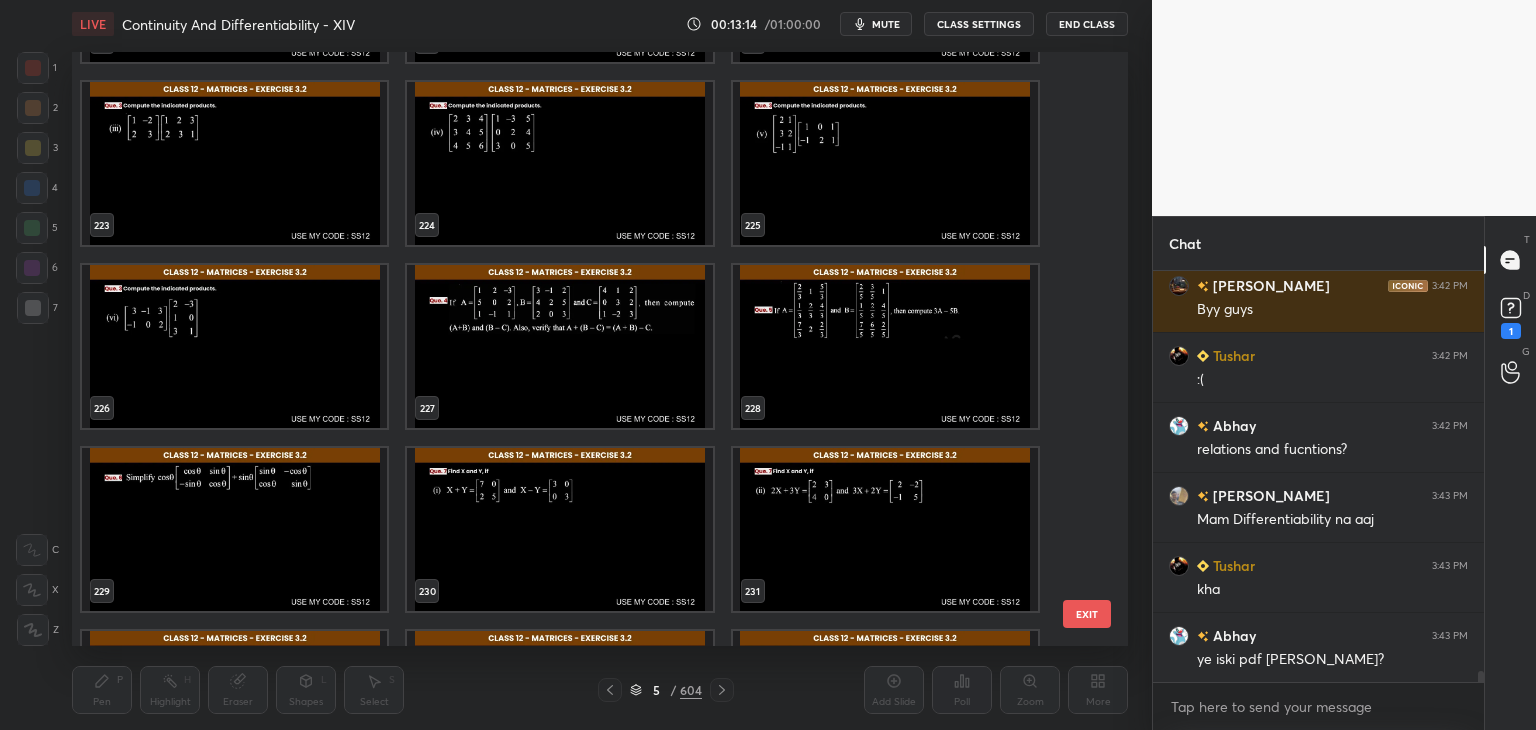 click on "220 221 222 223 224 225 226 227 228 229 230 231 232 233 234 235 236 237" at bounding box center (582, 349) 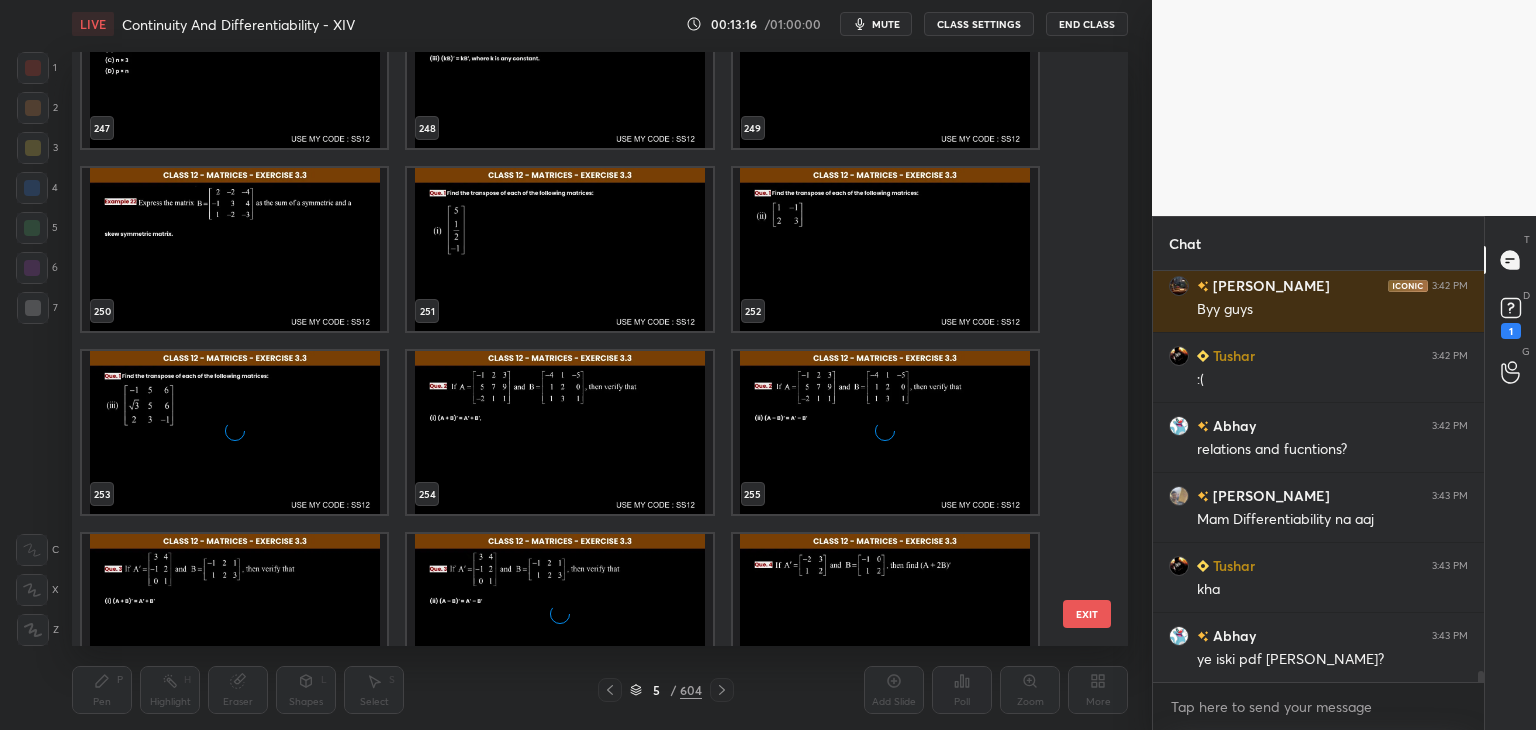scroll, scrollTop: 15603, scrollLeft: 0, axis: vertical 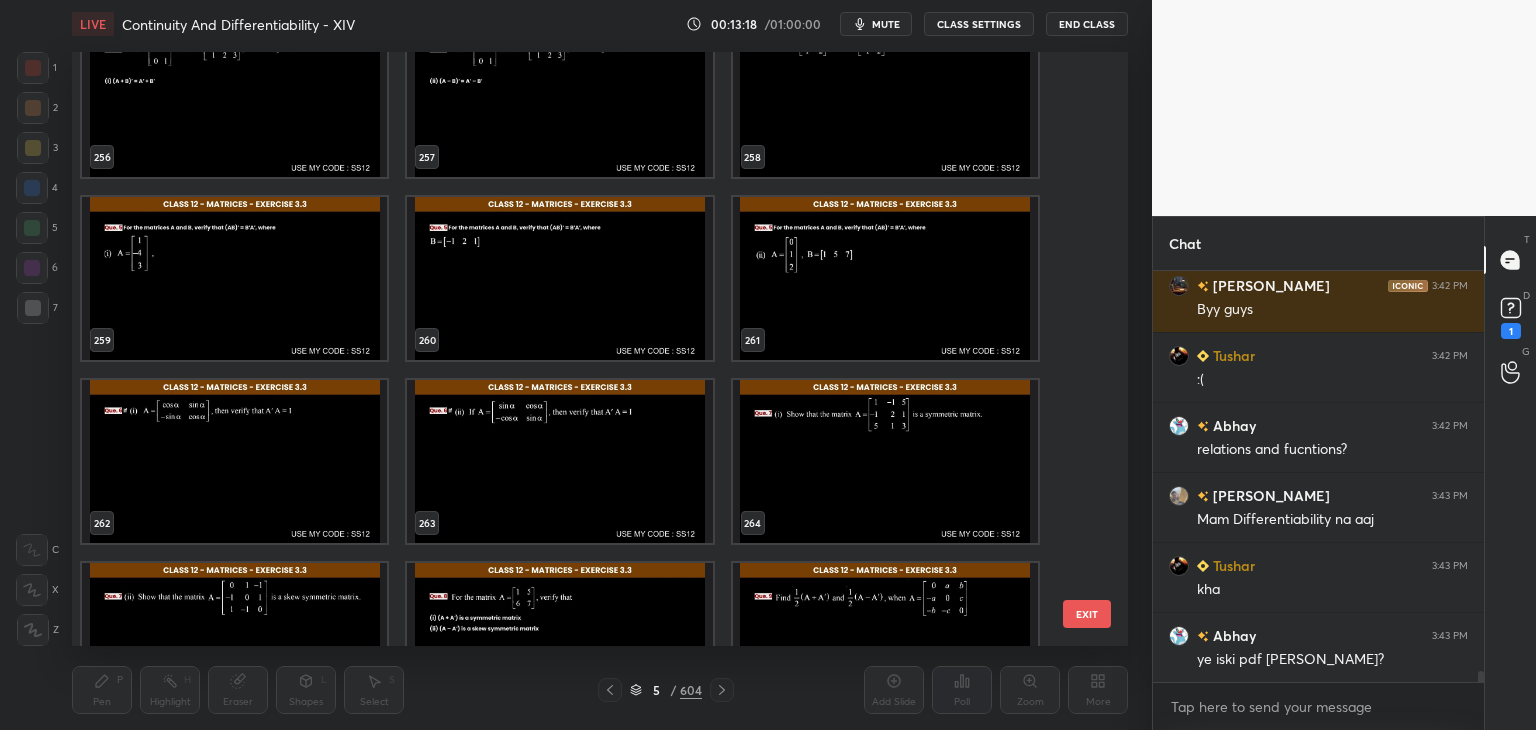 click on "256 257 258 259 260 261 262 263 264 265 266 267 268 269 270" at bounding box center [582, 349] 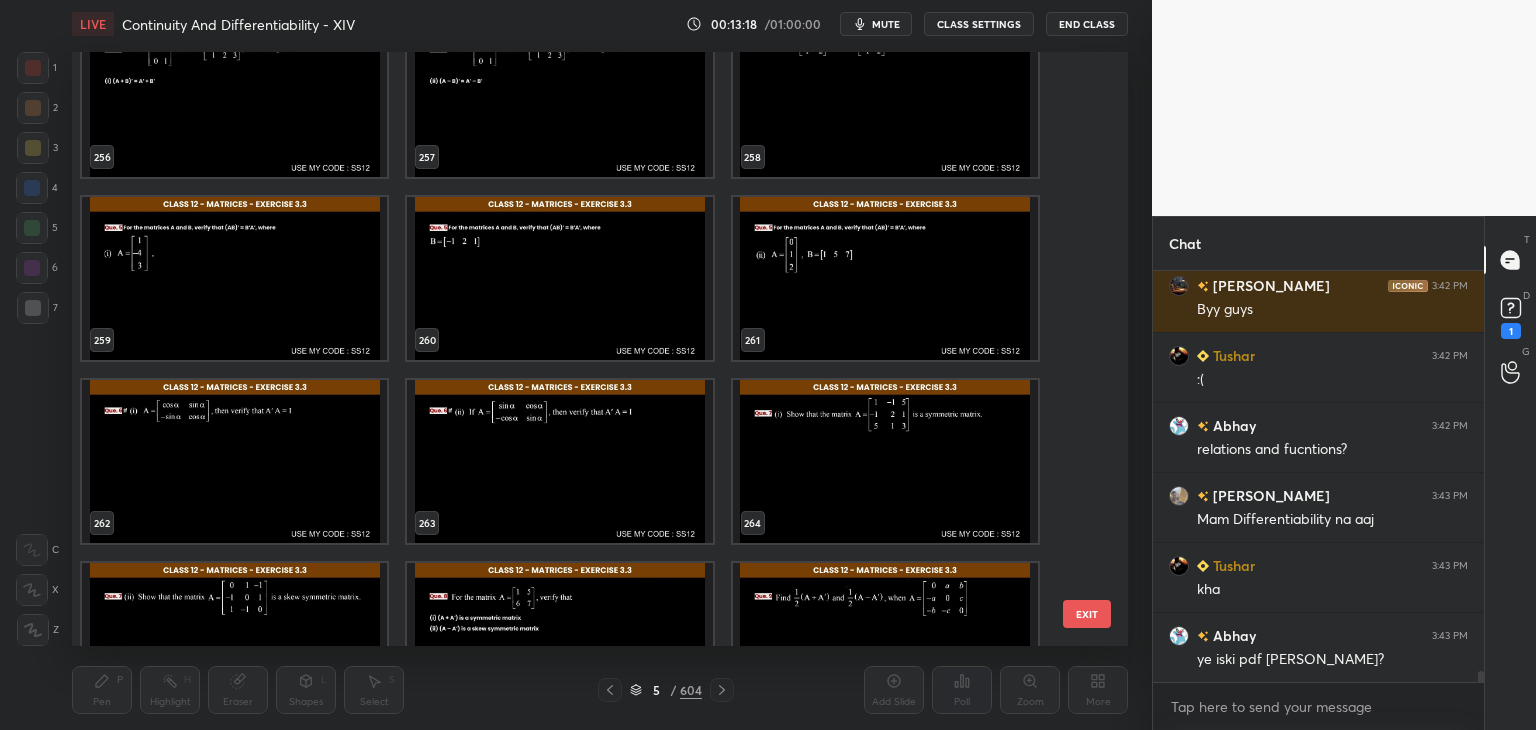 scroll, scrollTop: 14820, scrollLeft: 0, axis: vertical 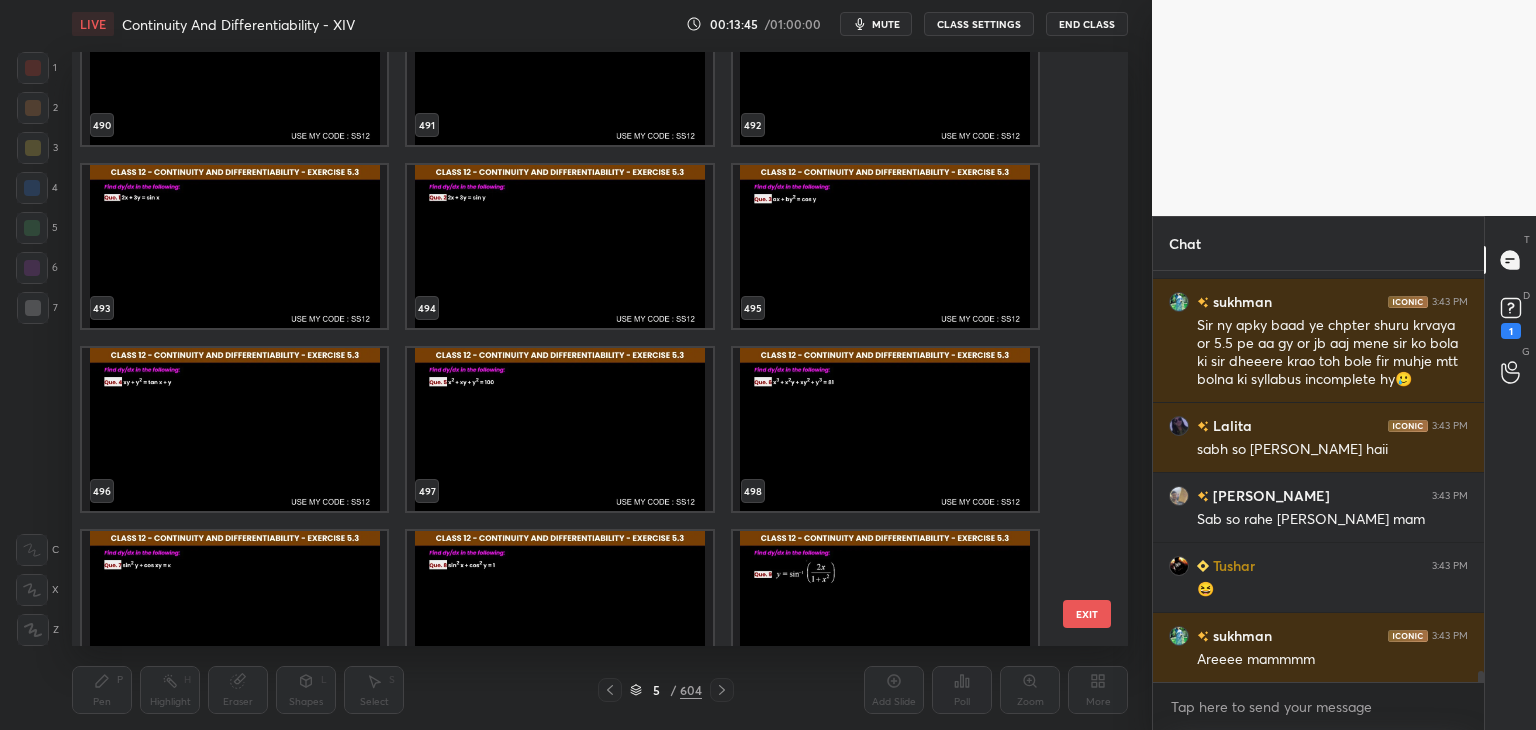 click at bounding box center (885, 612) 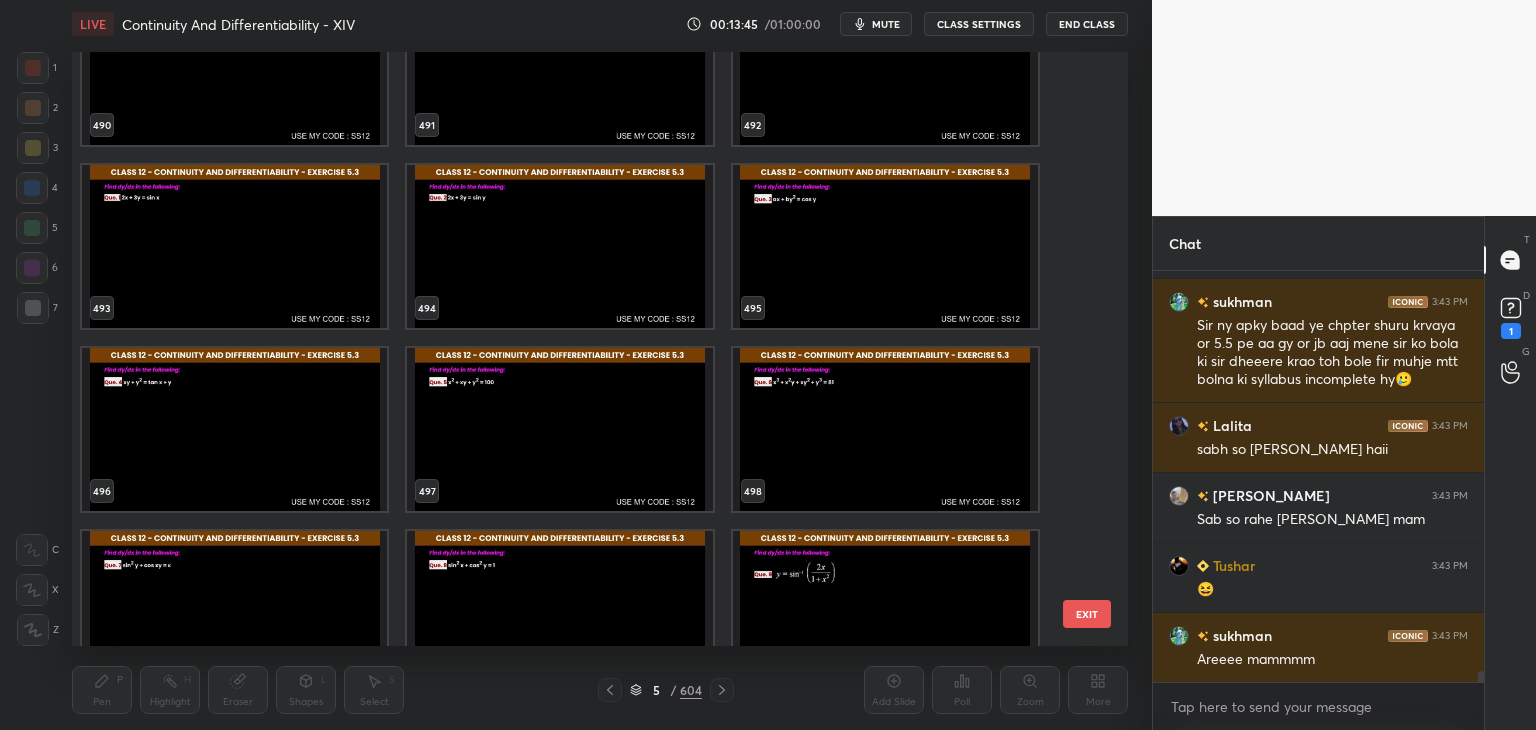 scroll, scrollTop: 29967, scrollLeft: 0, axis: vertical 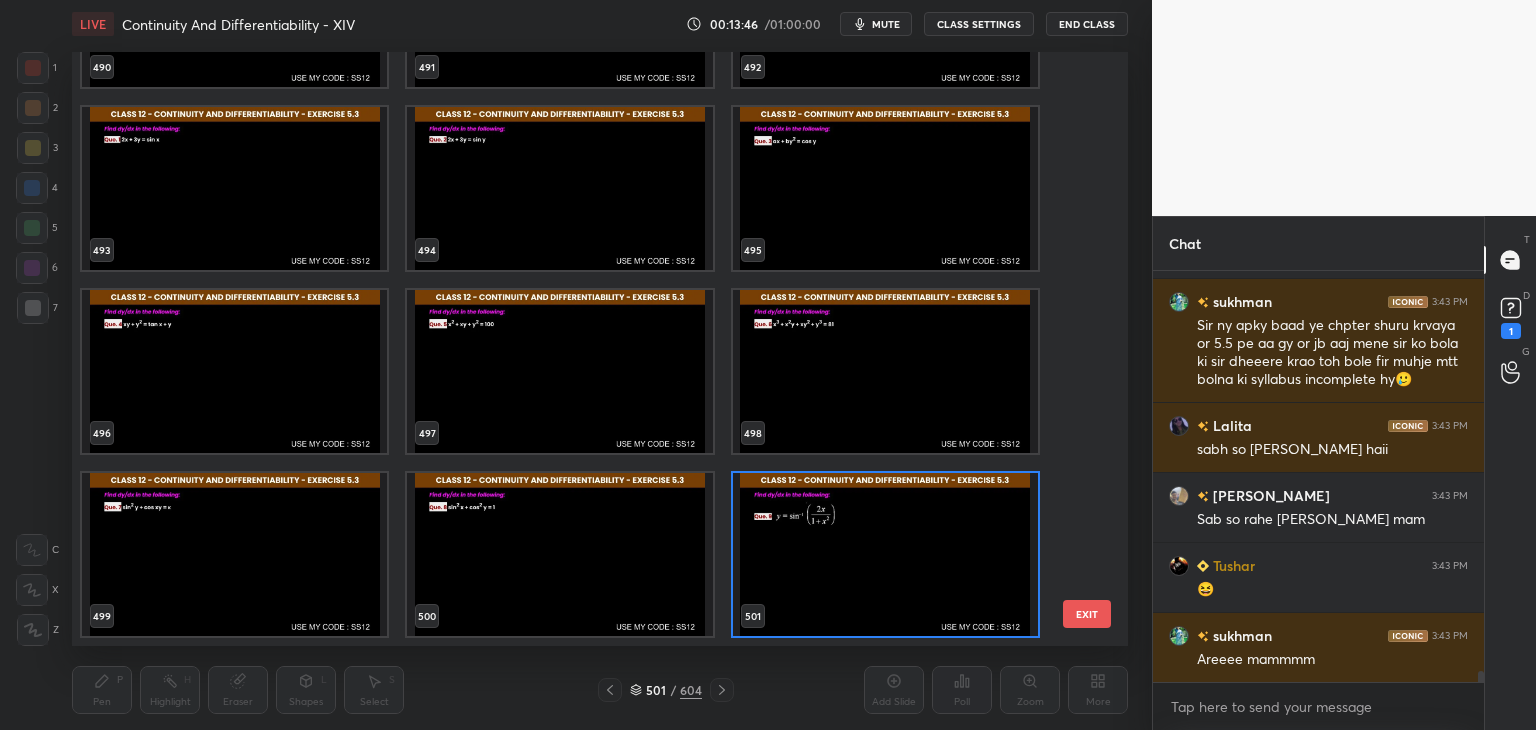 click on "490 491 492 493 494 495 496 497 498 499 500 501 502 503 504 505 506 507" at bounding box center (582, 349) 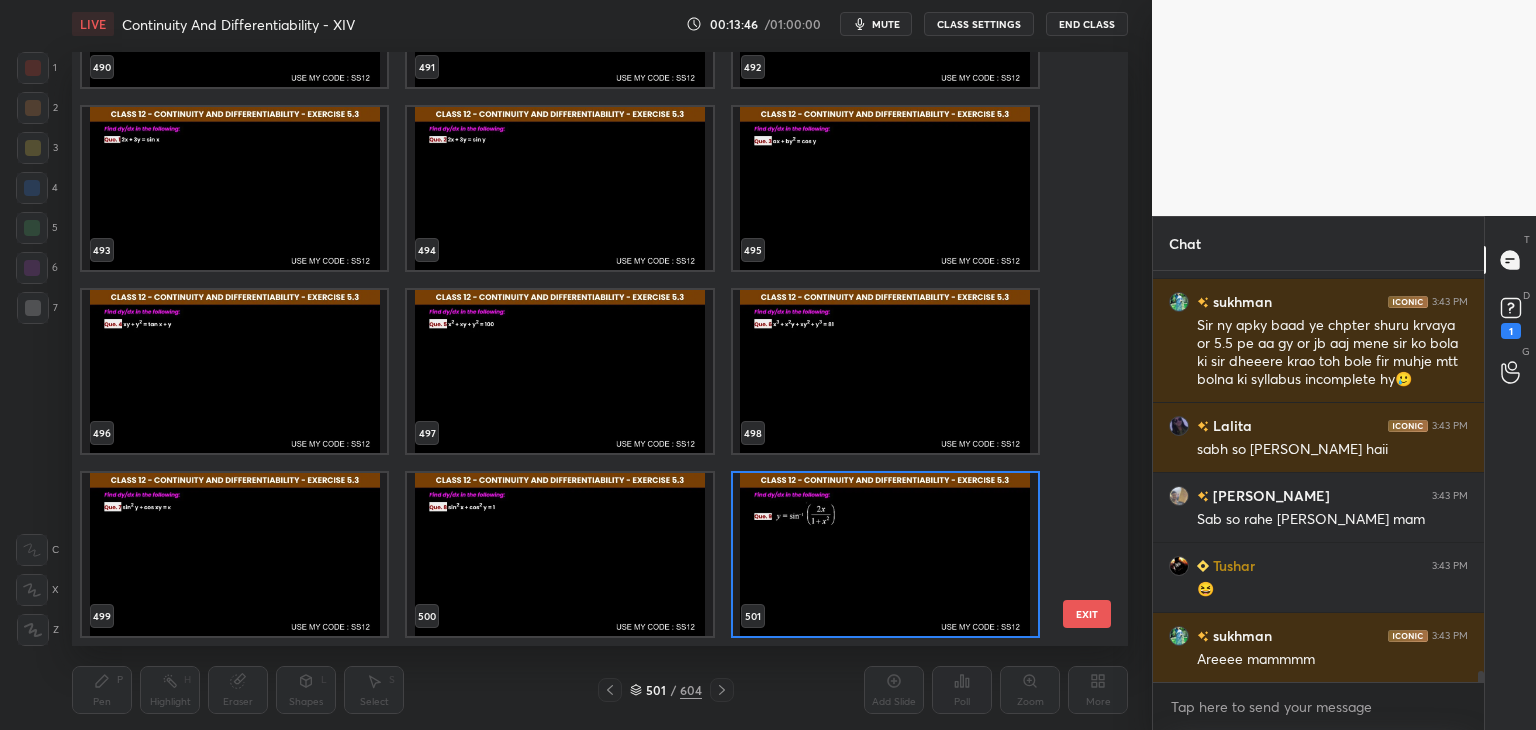 click at bounding box center (885, 554) 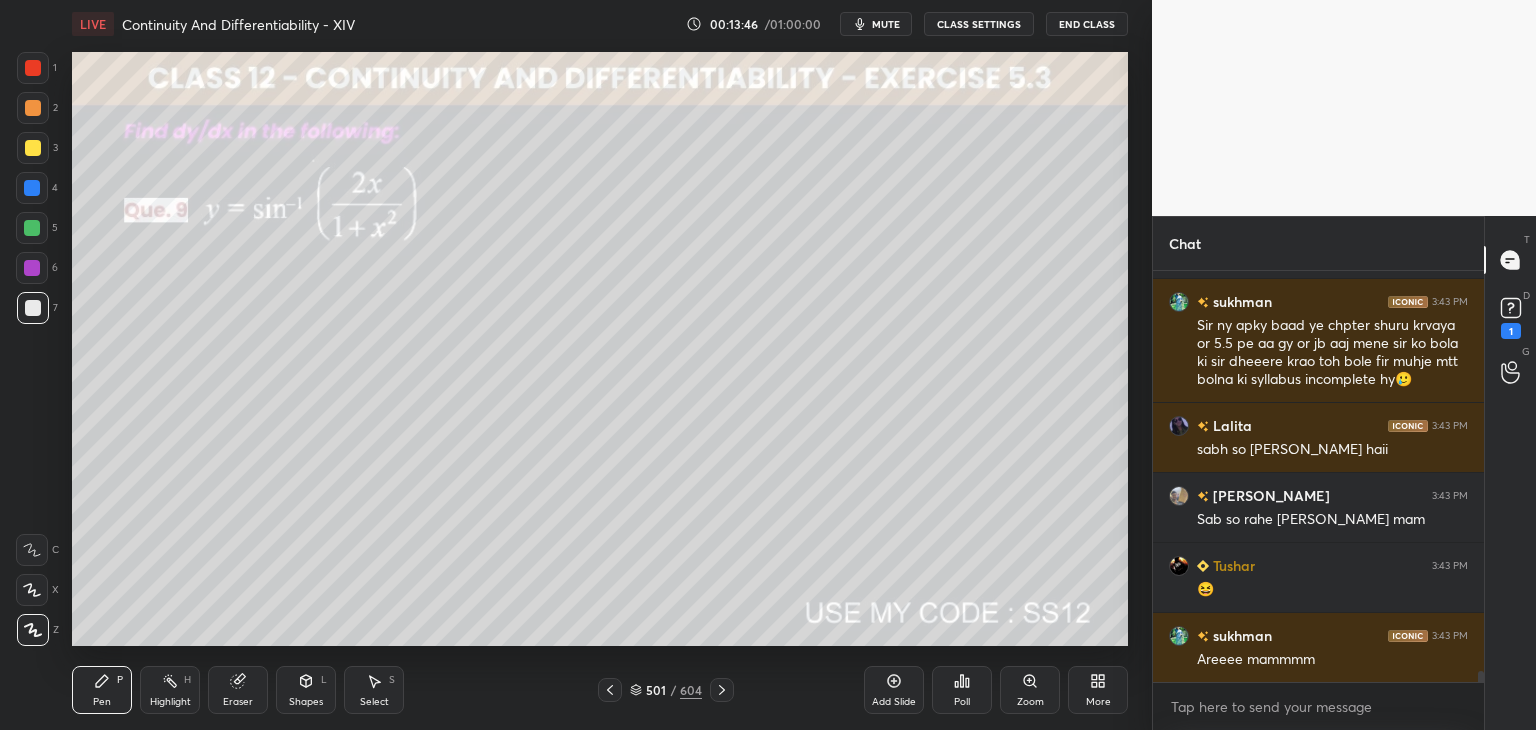 scroll, scrollTop: 15364, scrollLeft: 0, axis: vertical 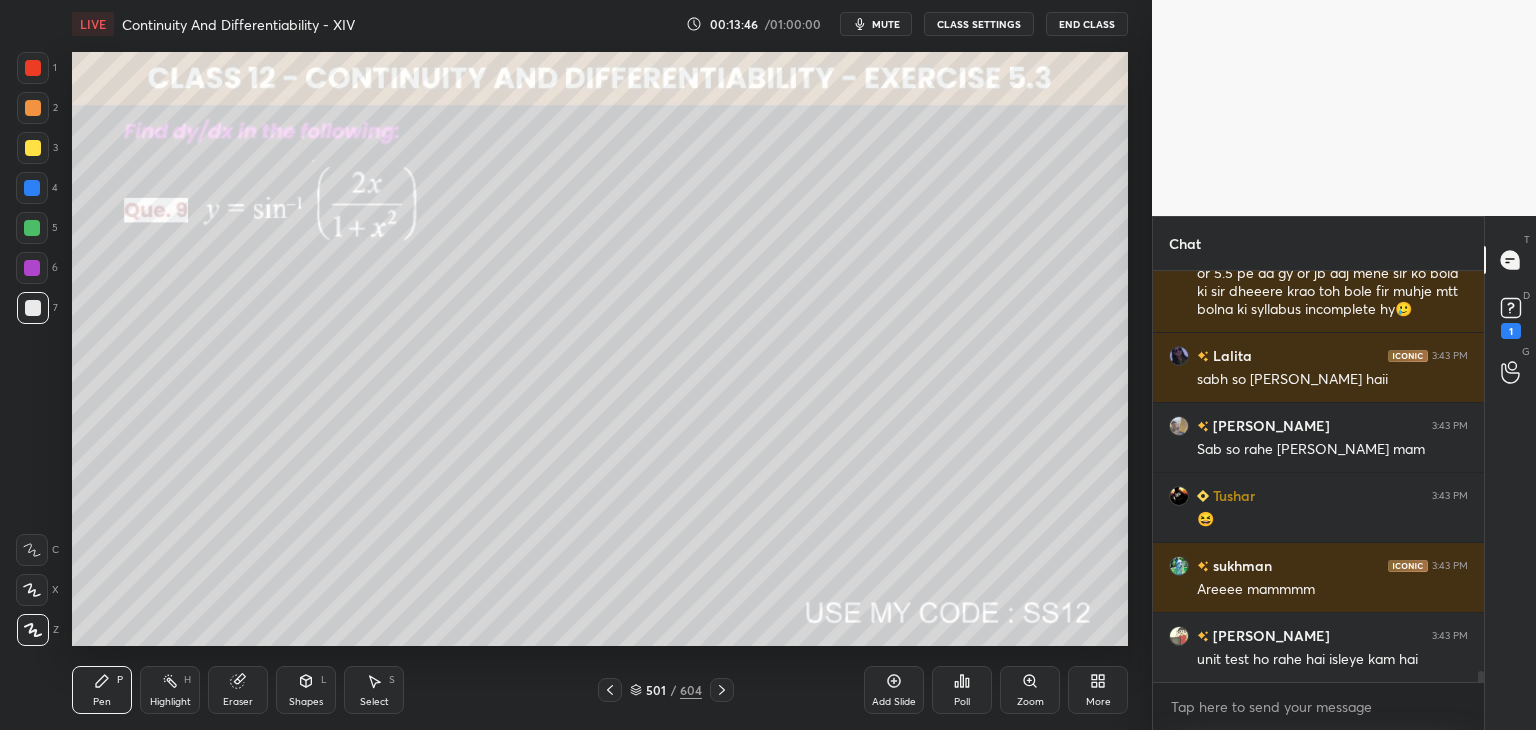 click at bounding box center [885, 554] 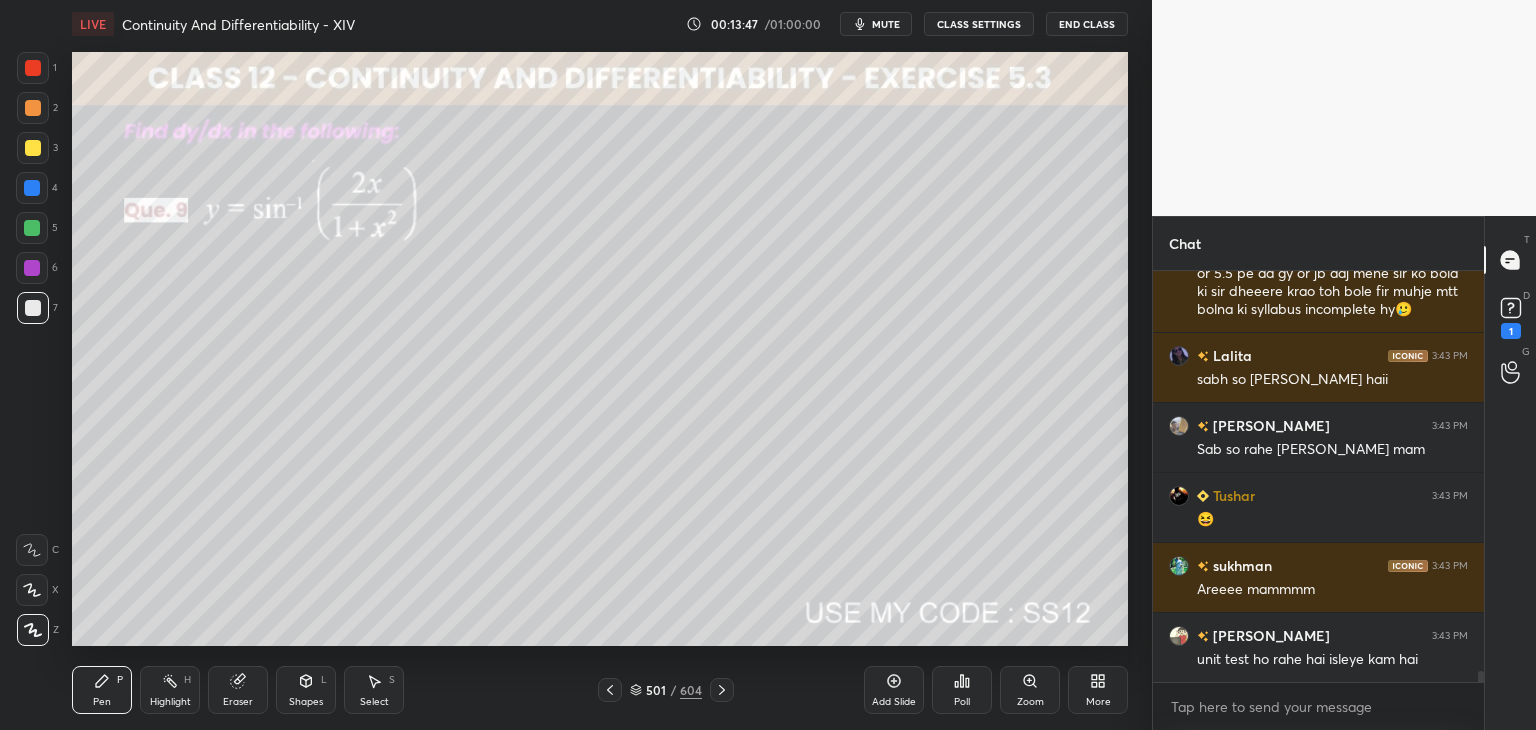 click 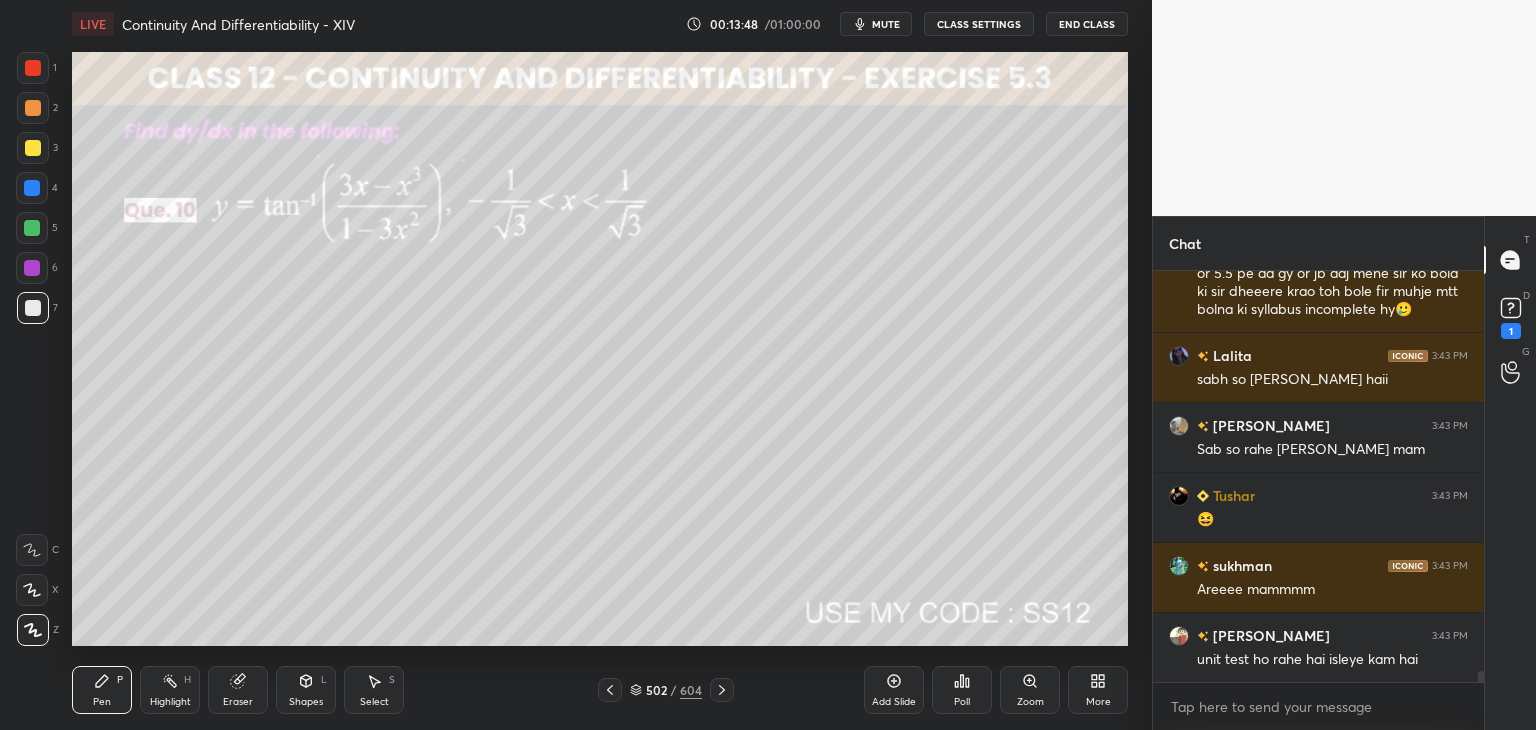 scroll, scrollTop: 15434, scrollLeft: 0, axis: vertical 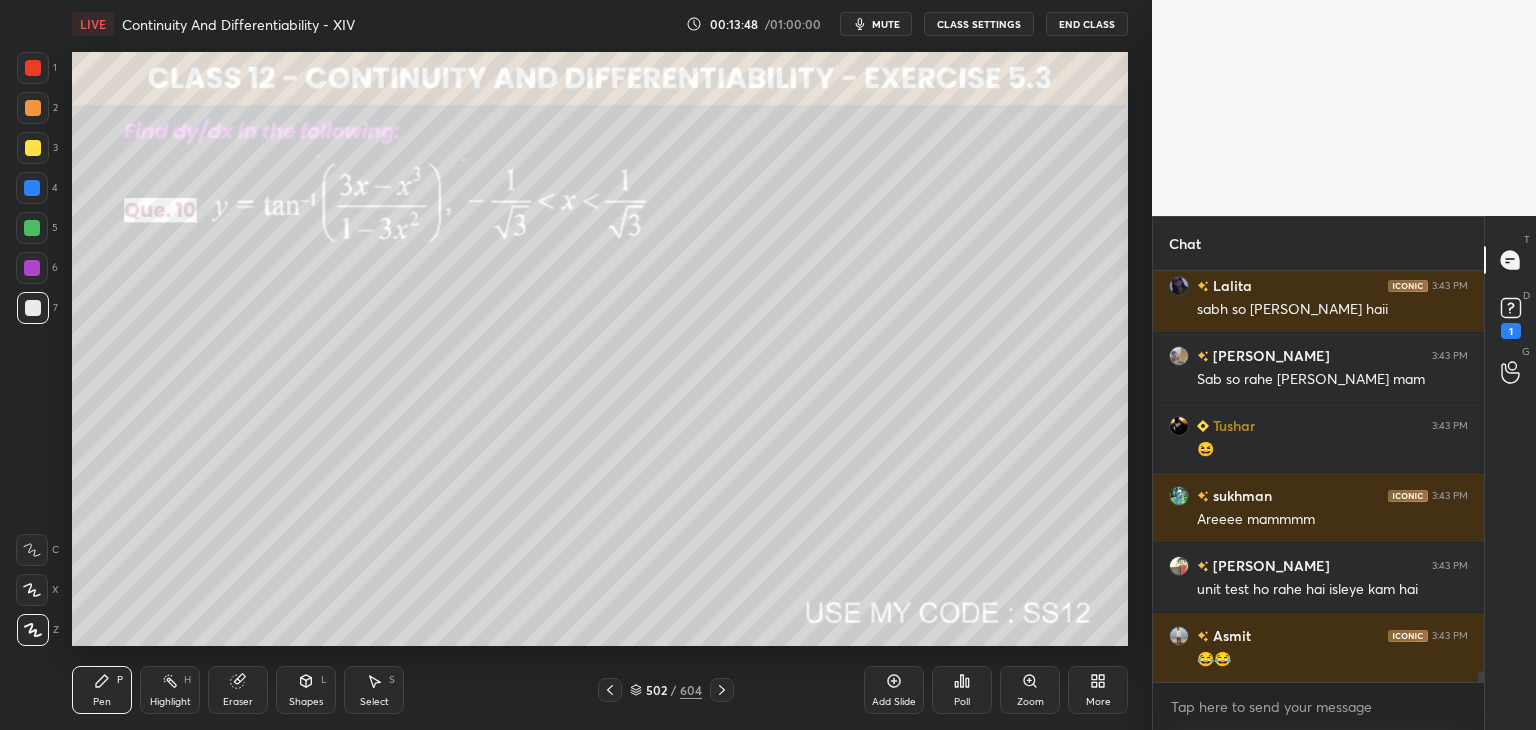 click 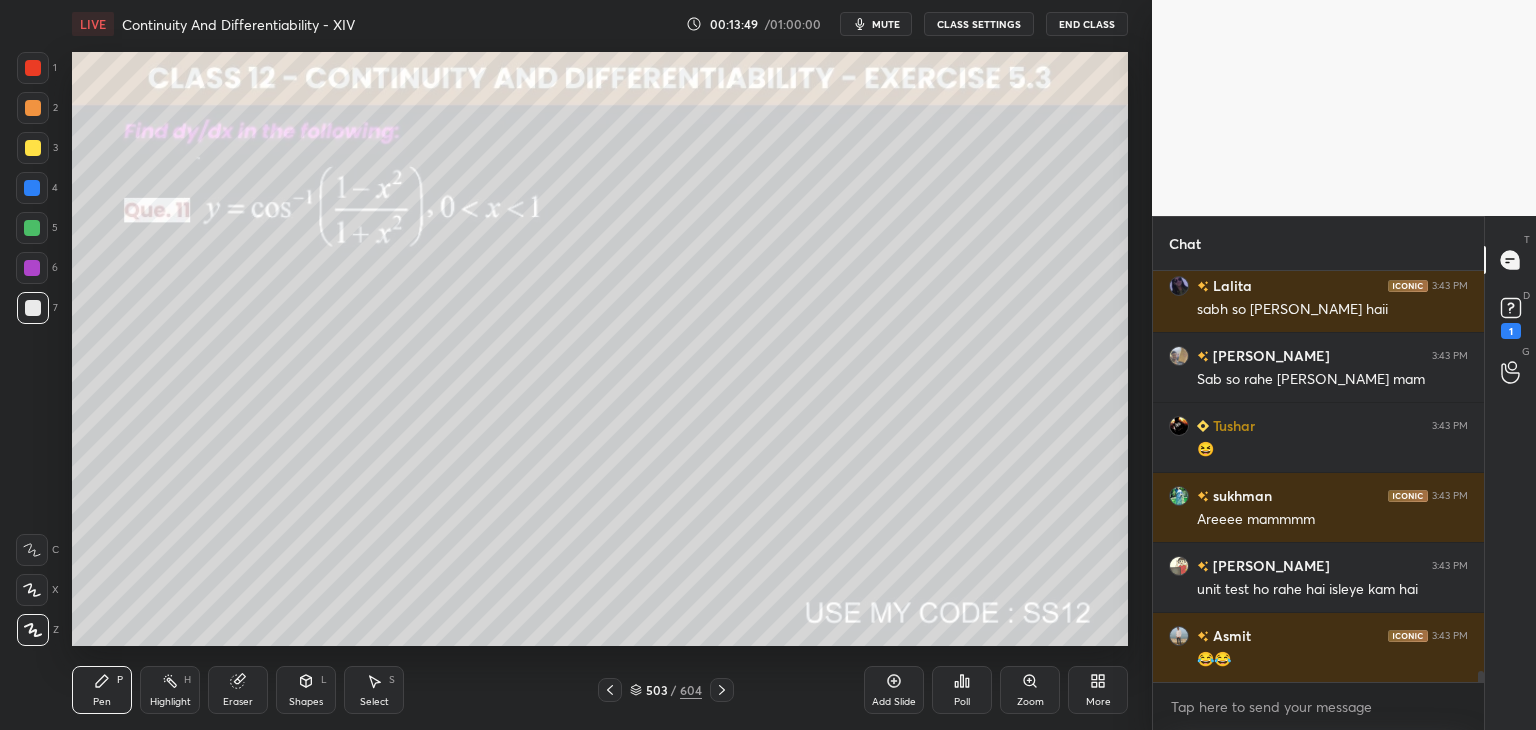scroll, scrollTop: 15504, scrollLeft: 0, axis: vertical 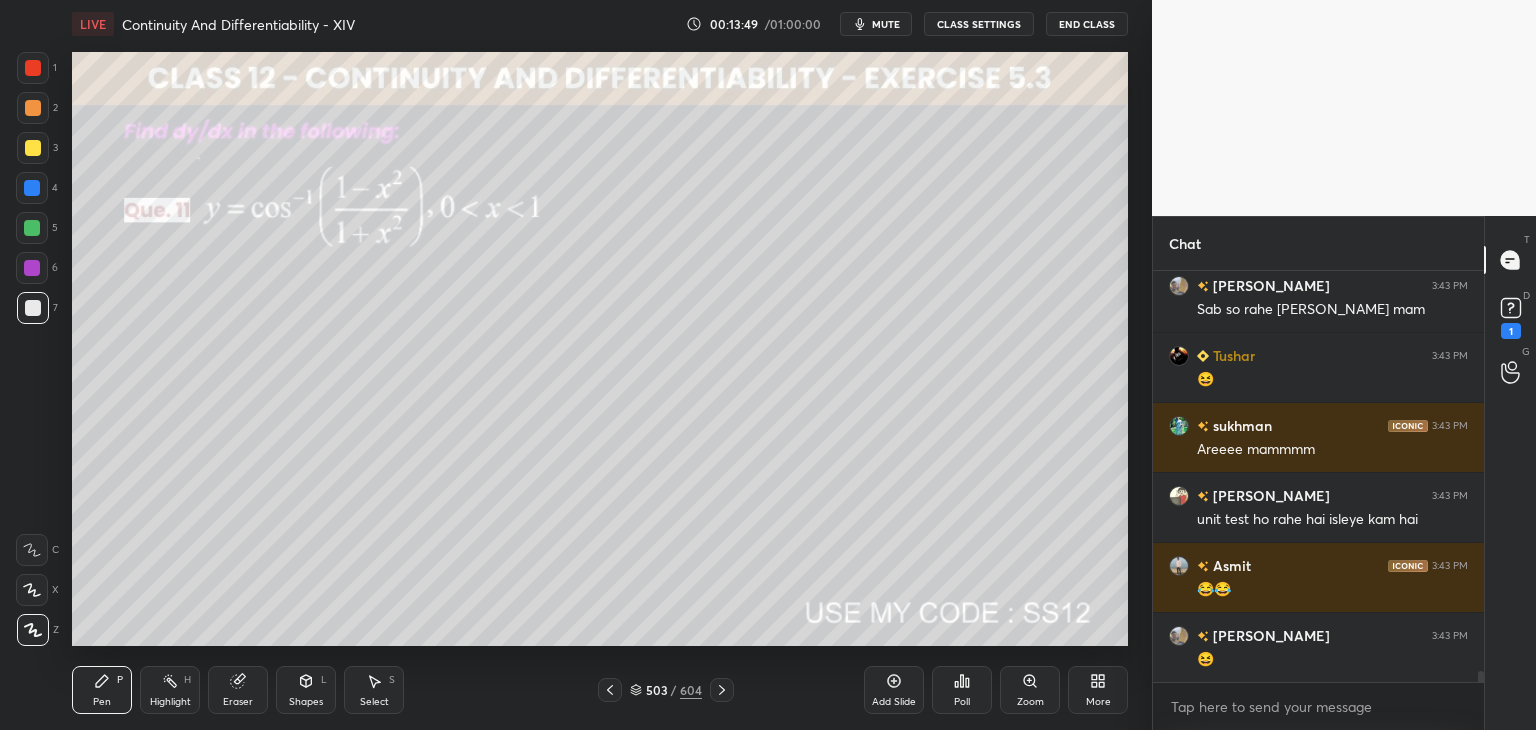 click 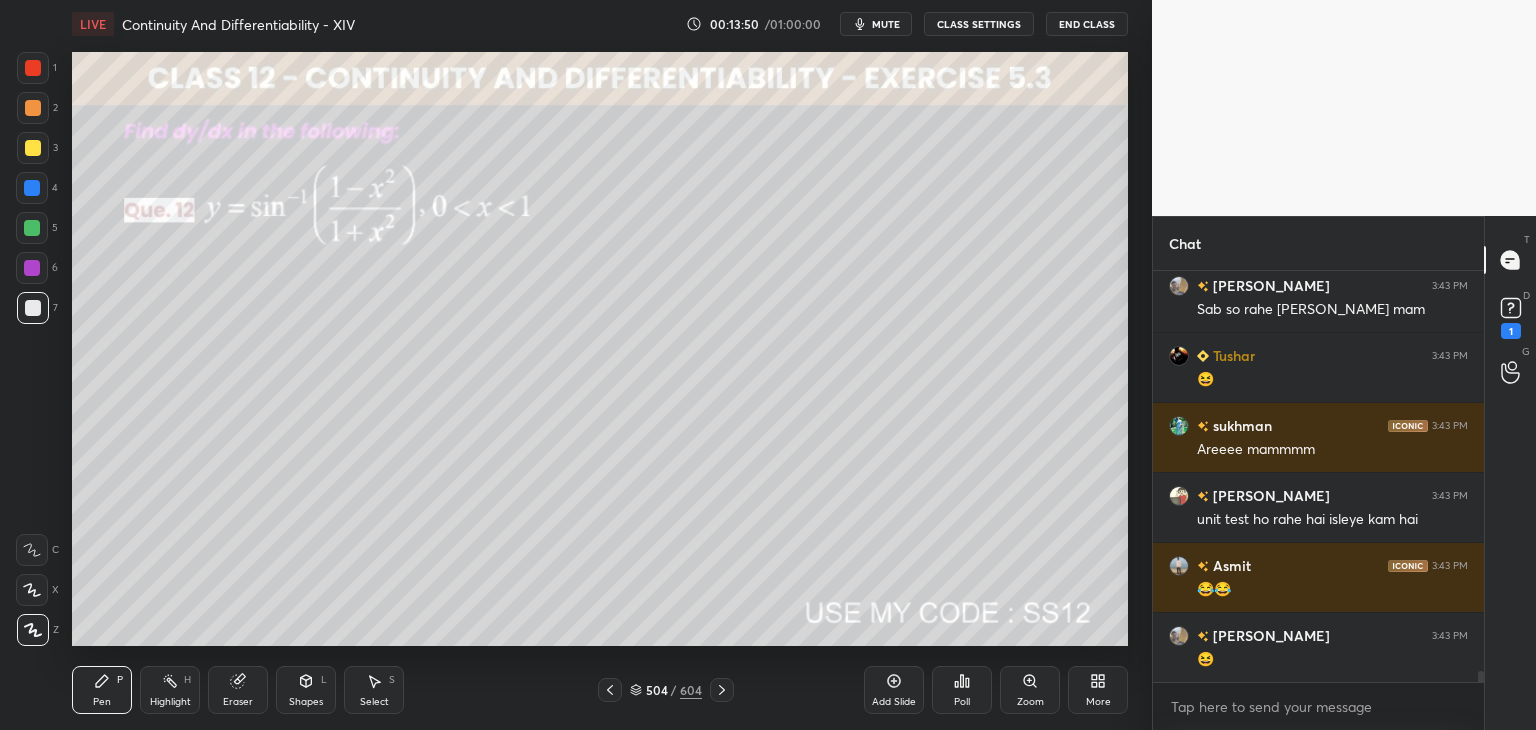 click at bounding box center (722, 690) 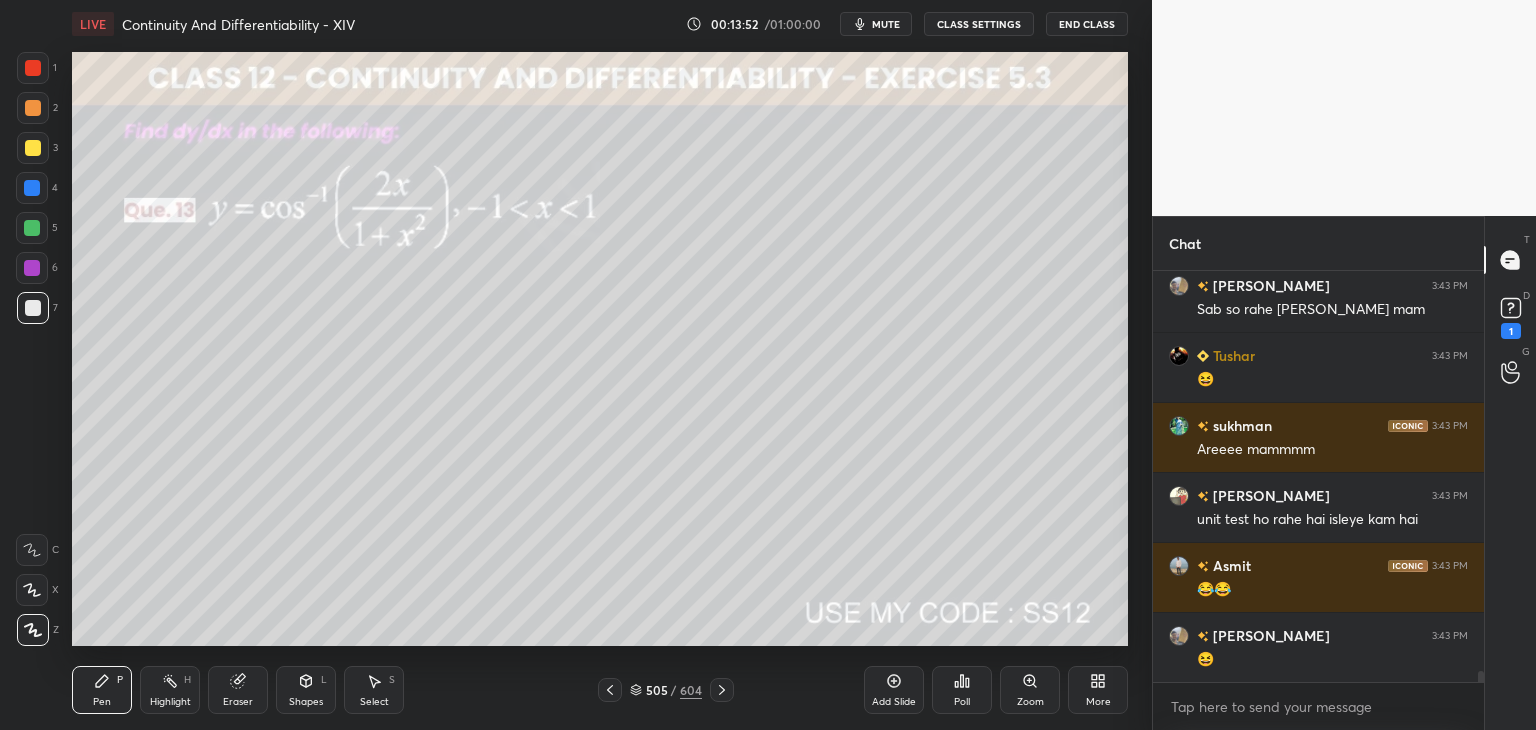click 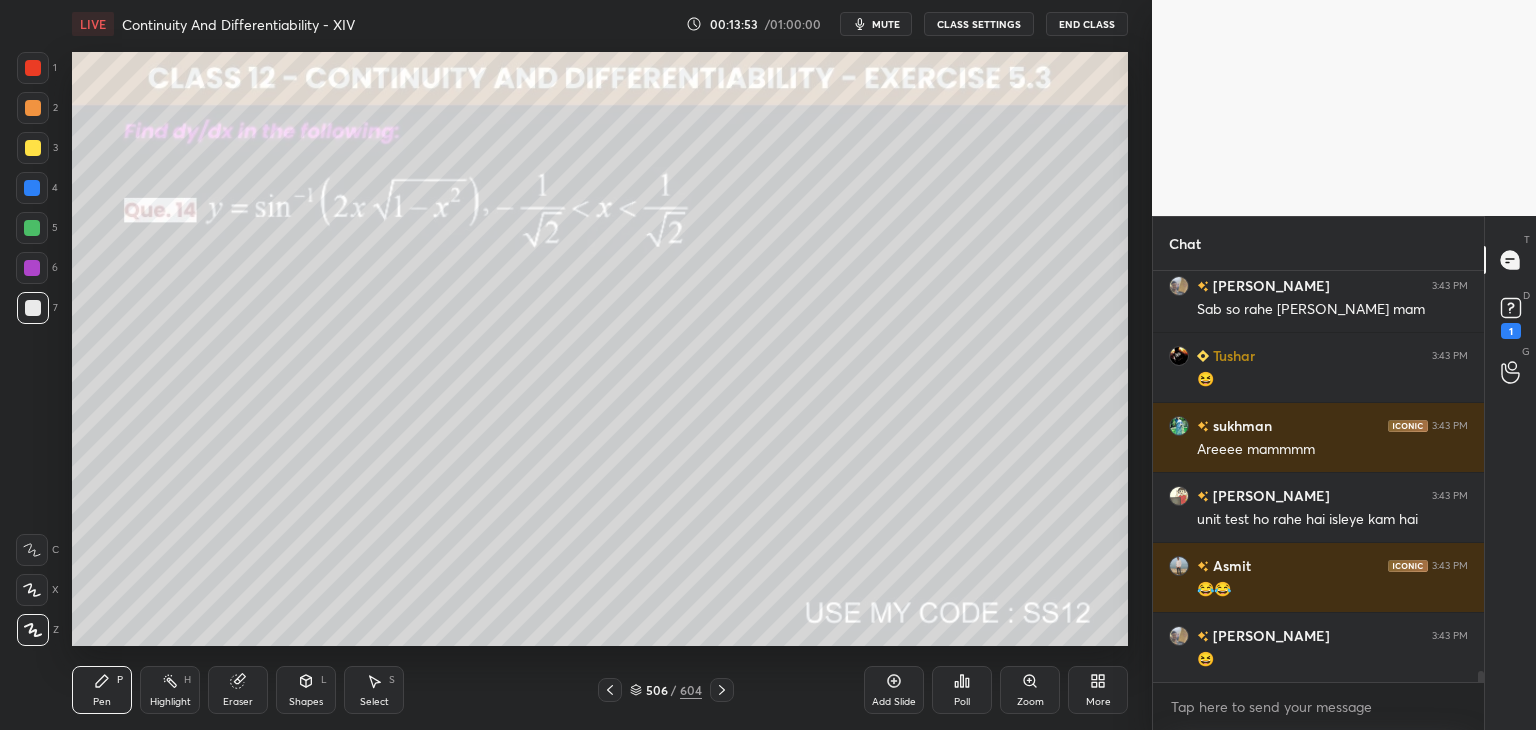 click 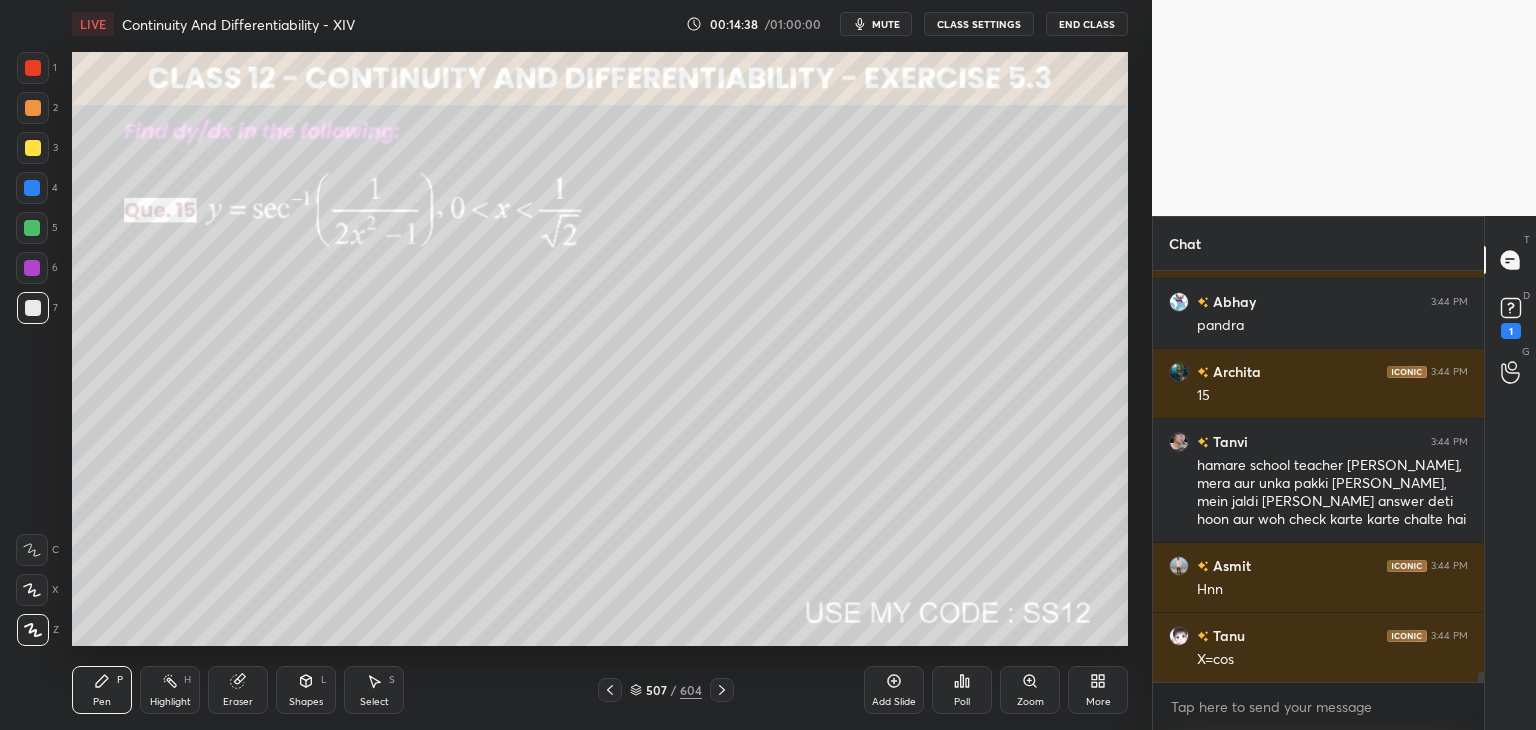 scroll, scrollTop: 16208, scrollLeft: 0, axis: vertical 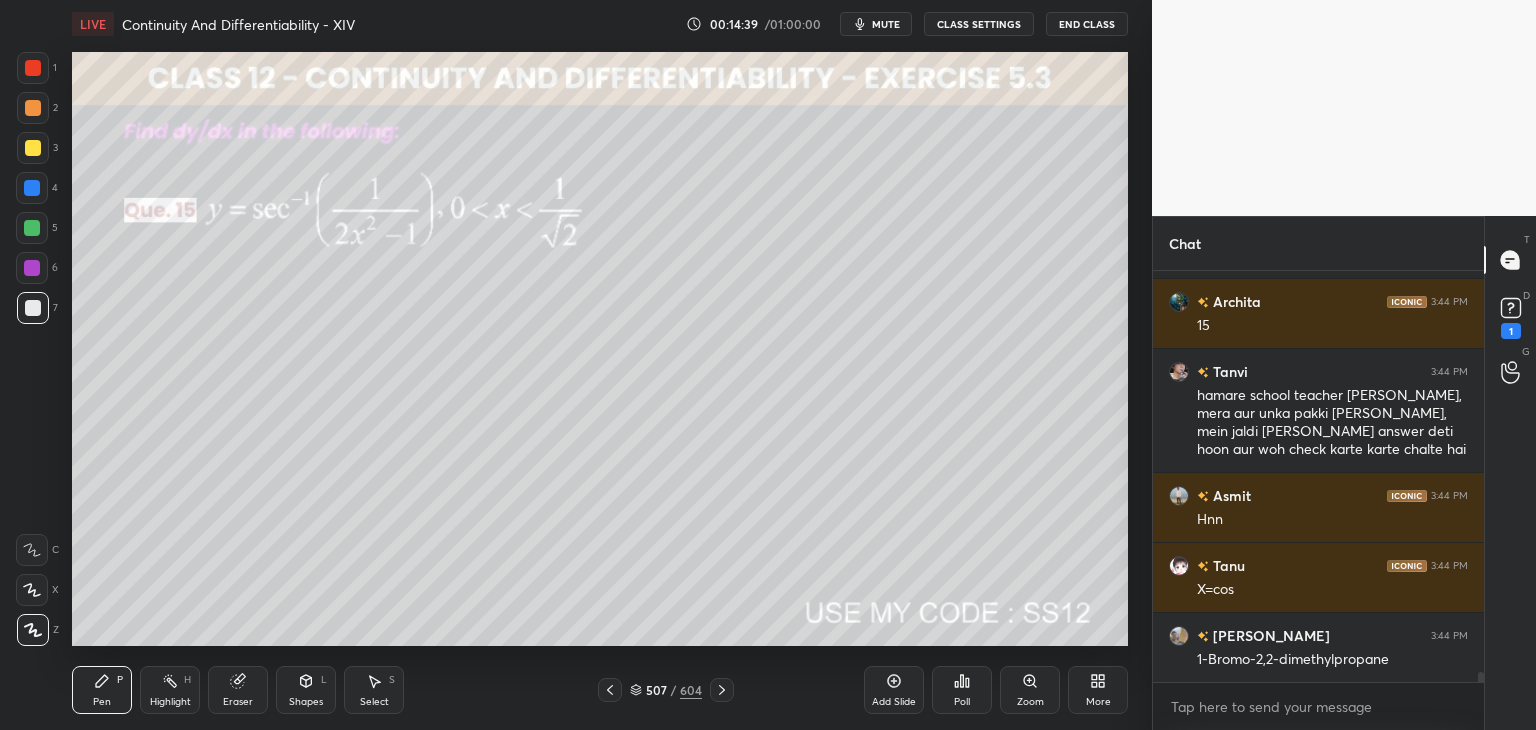 click at bounding box center [33, 630] 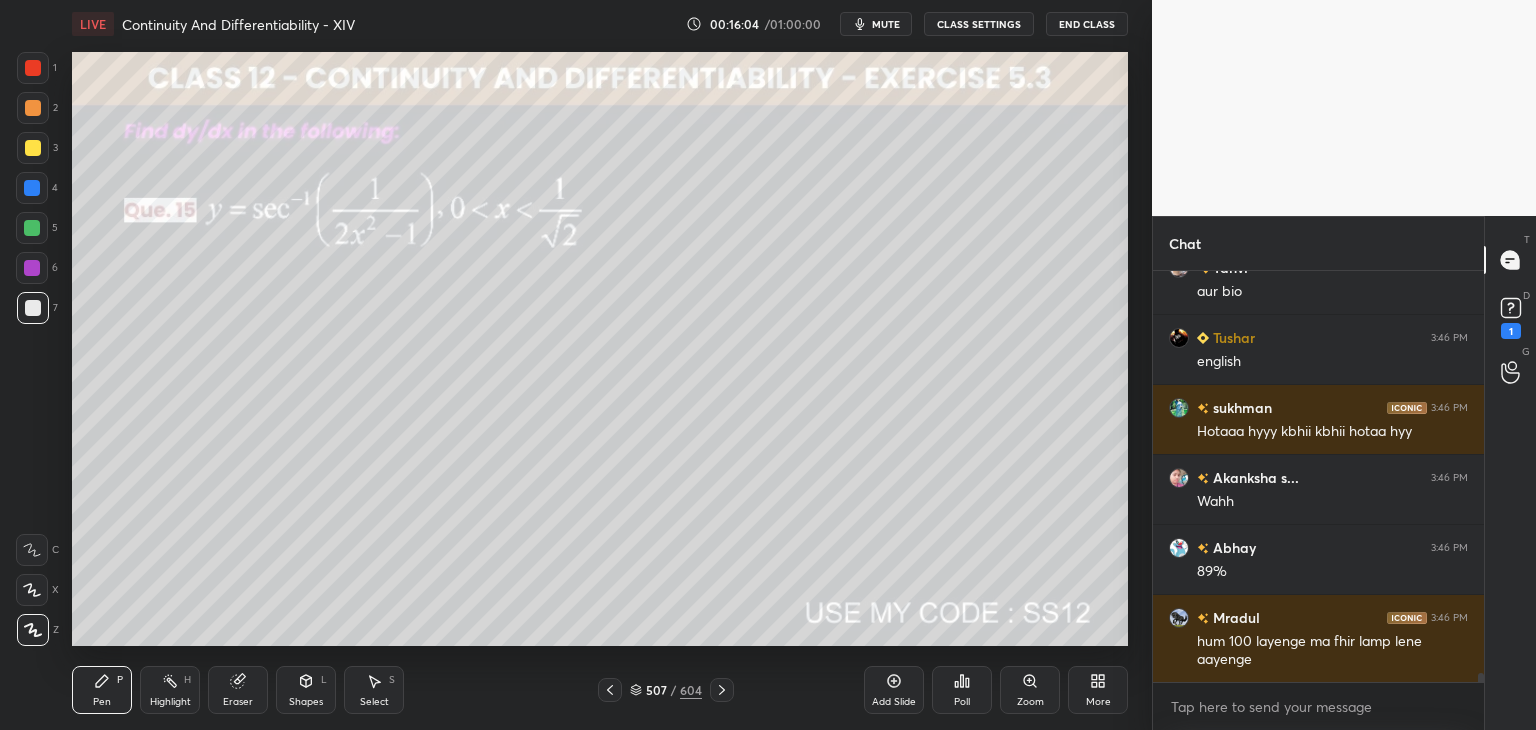 scroll, scrollTop: 17994, scrollLeft: 0, axis: vertical 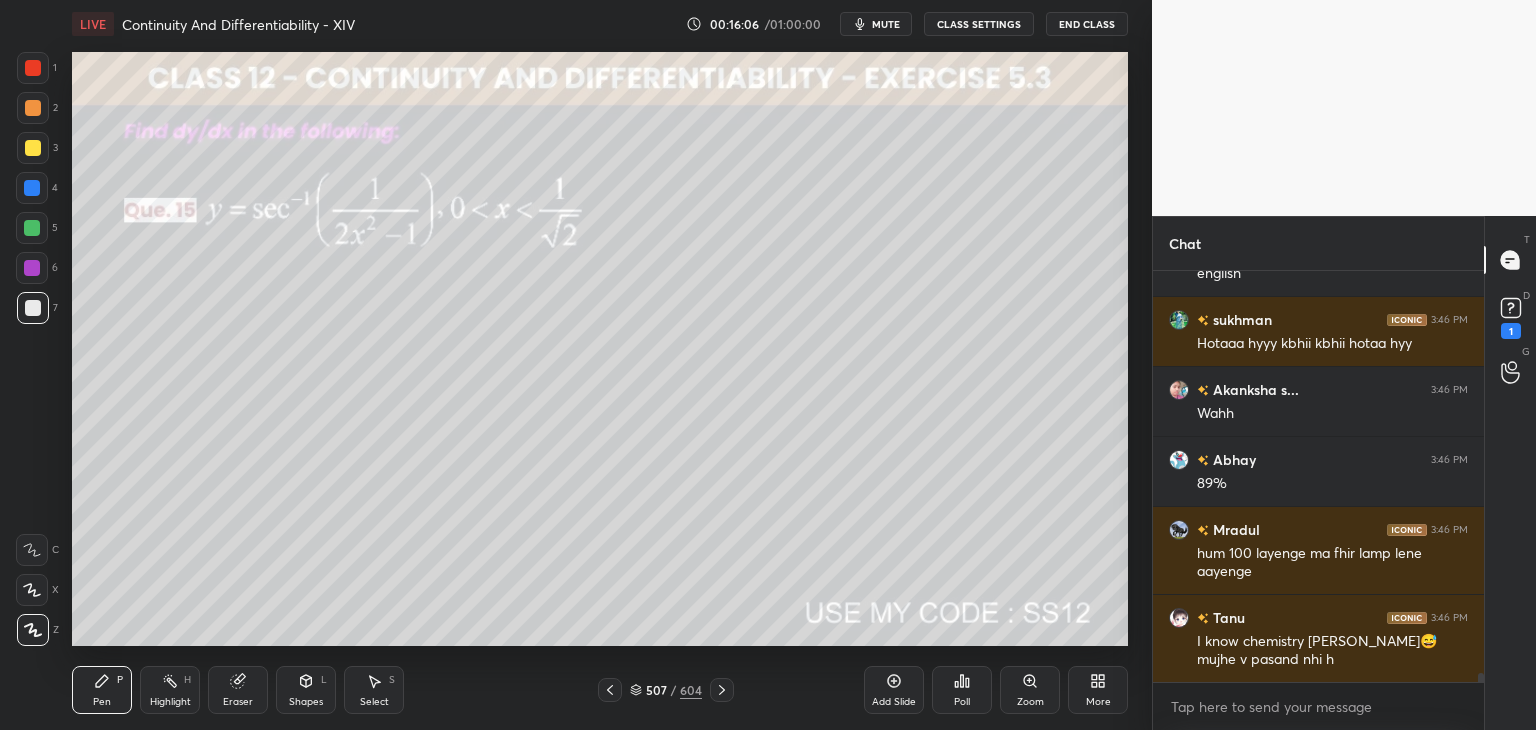 click on "Pen P" at bounding box center (102, 690) 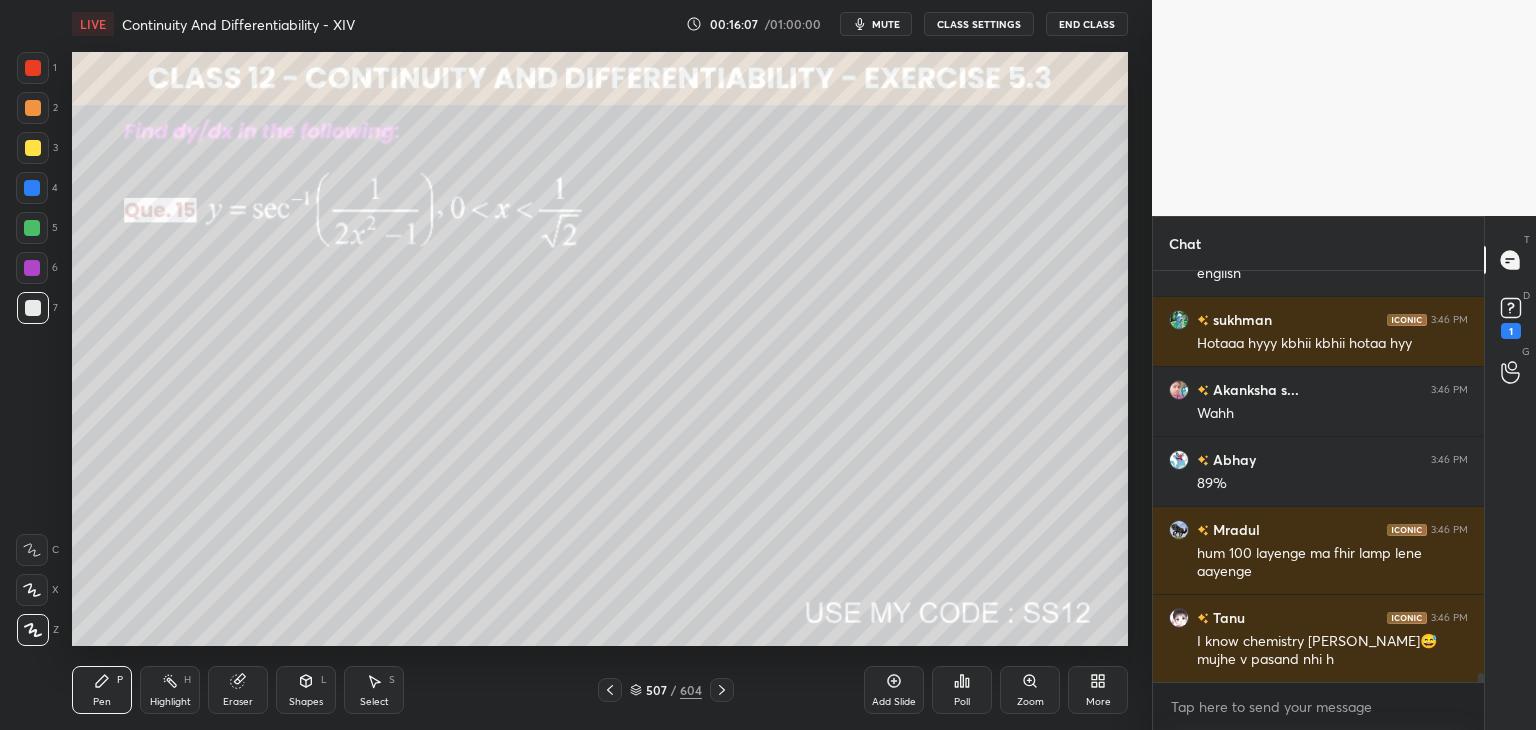 drag, startPoint x: 30, startPoint y: 149, endPoint x: 71, endPoint y: 169, distance: 45.617977 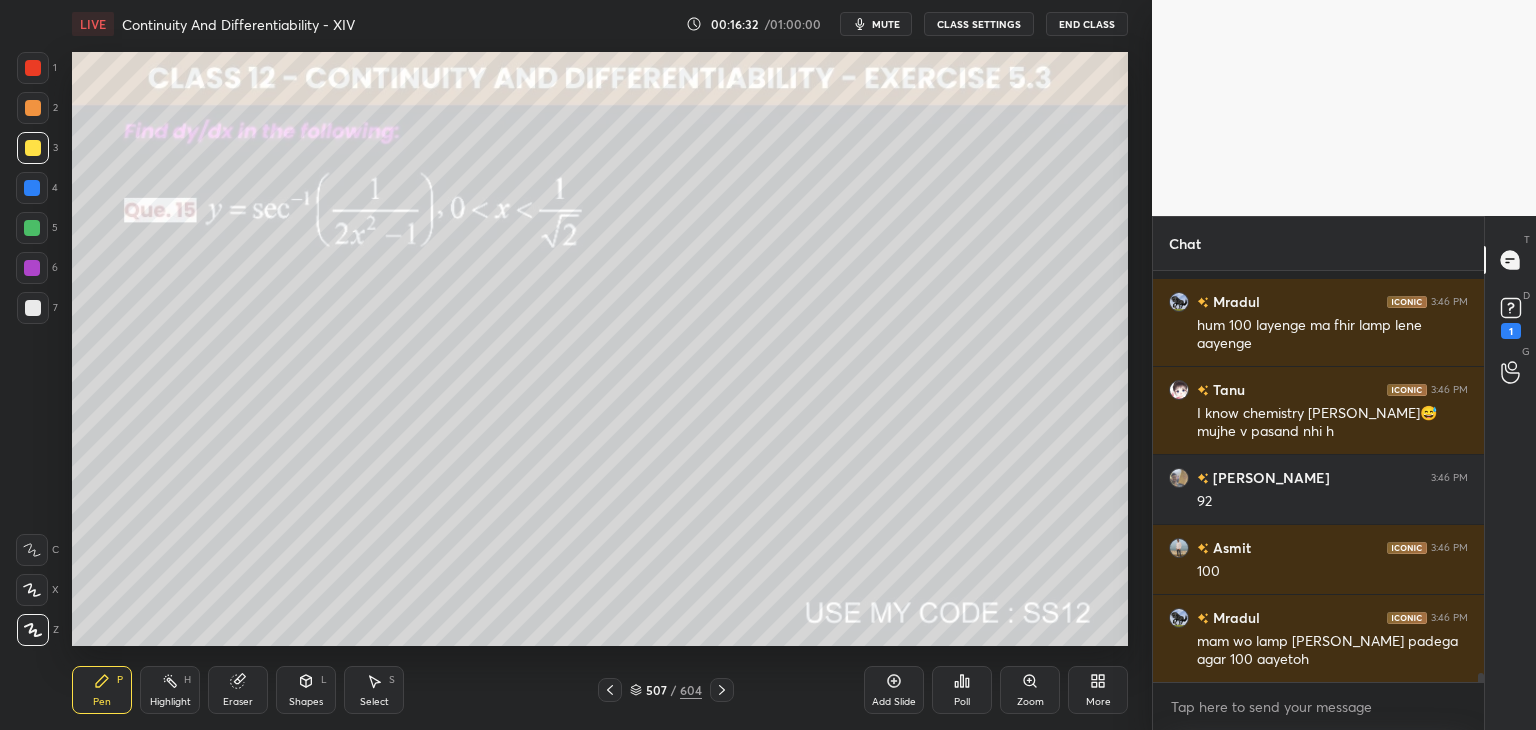 scroll, scrollTop: 18364, scrollLeft: 0, axis: vertical 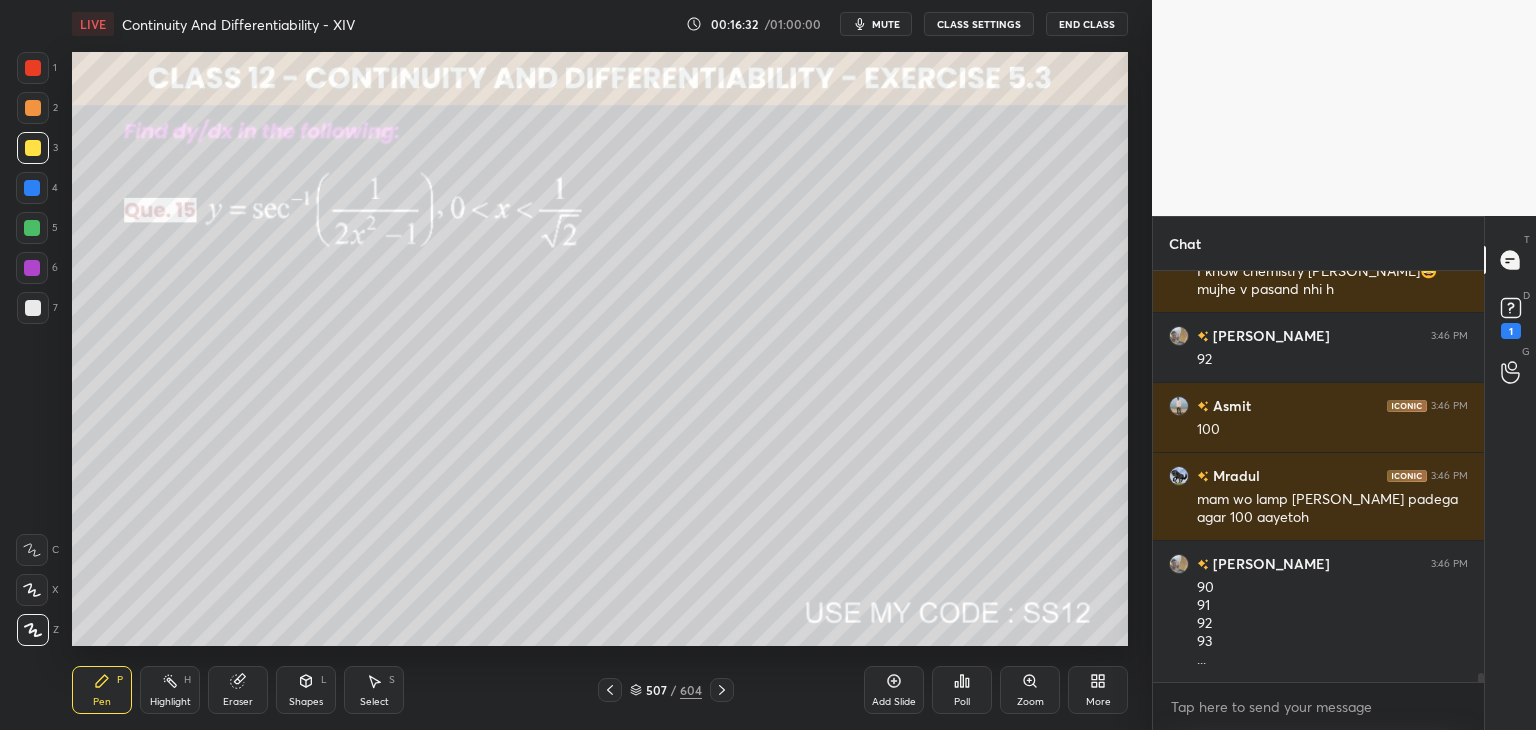 click at bounding box center [32, 228] 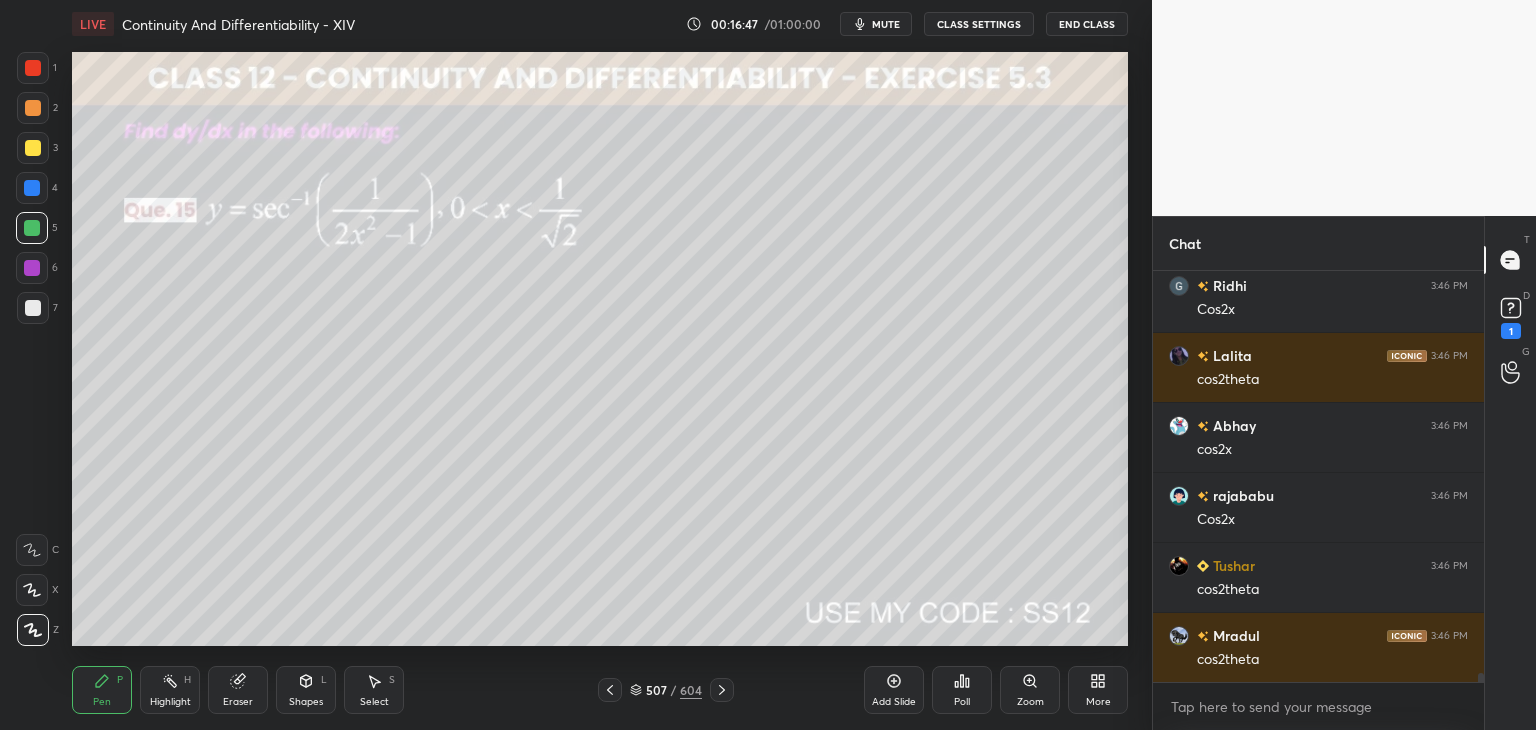 scroll, scrollTop: 18854, scrollLeft: 0, axis: vertical 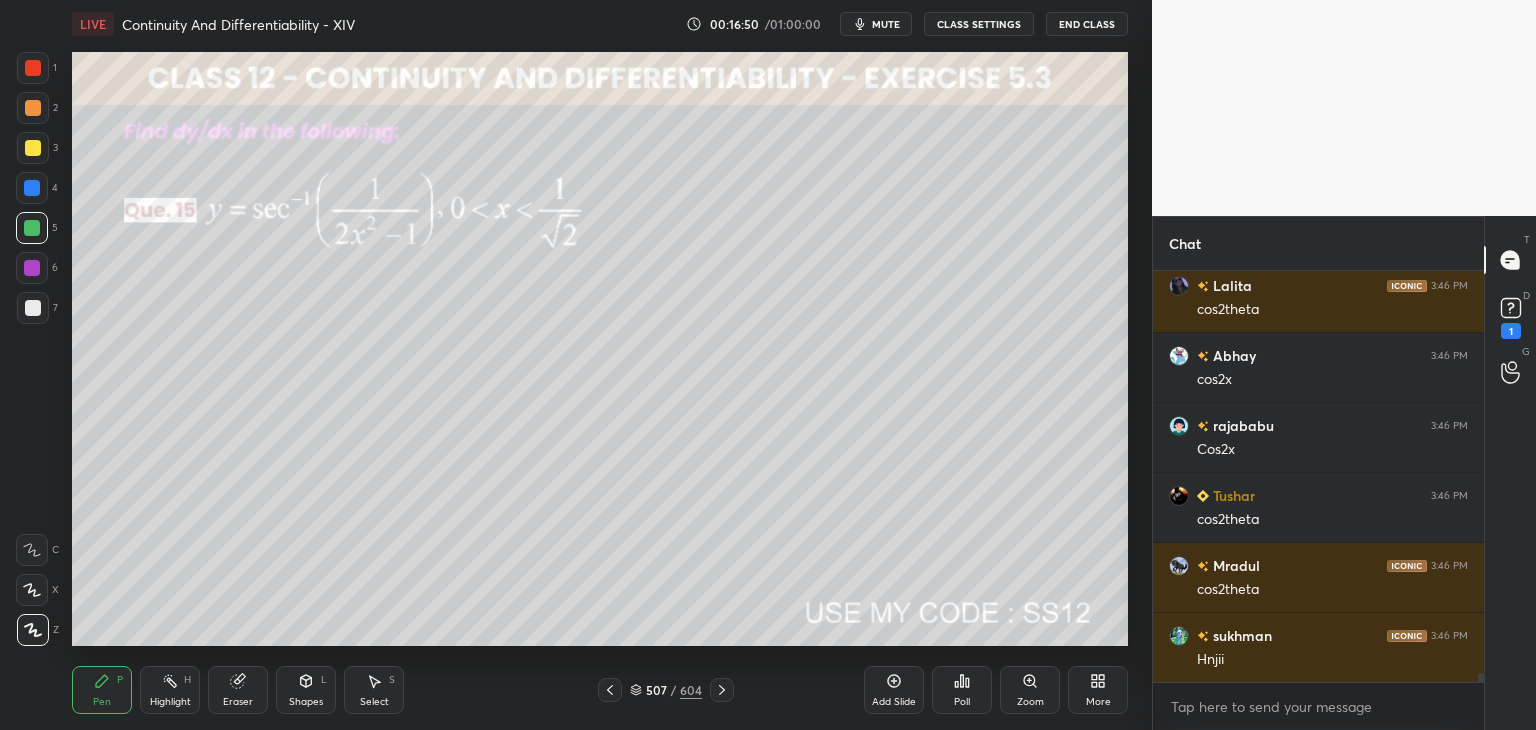 click at bounding box center (33, 148) 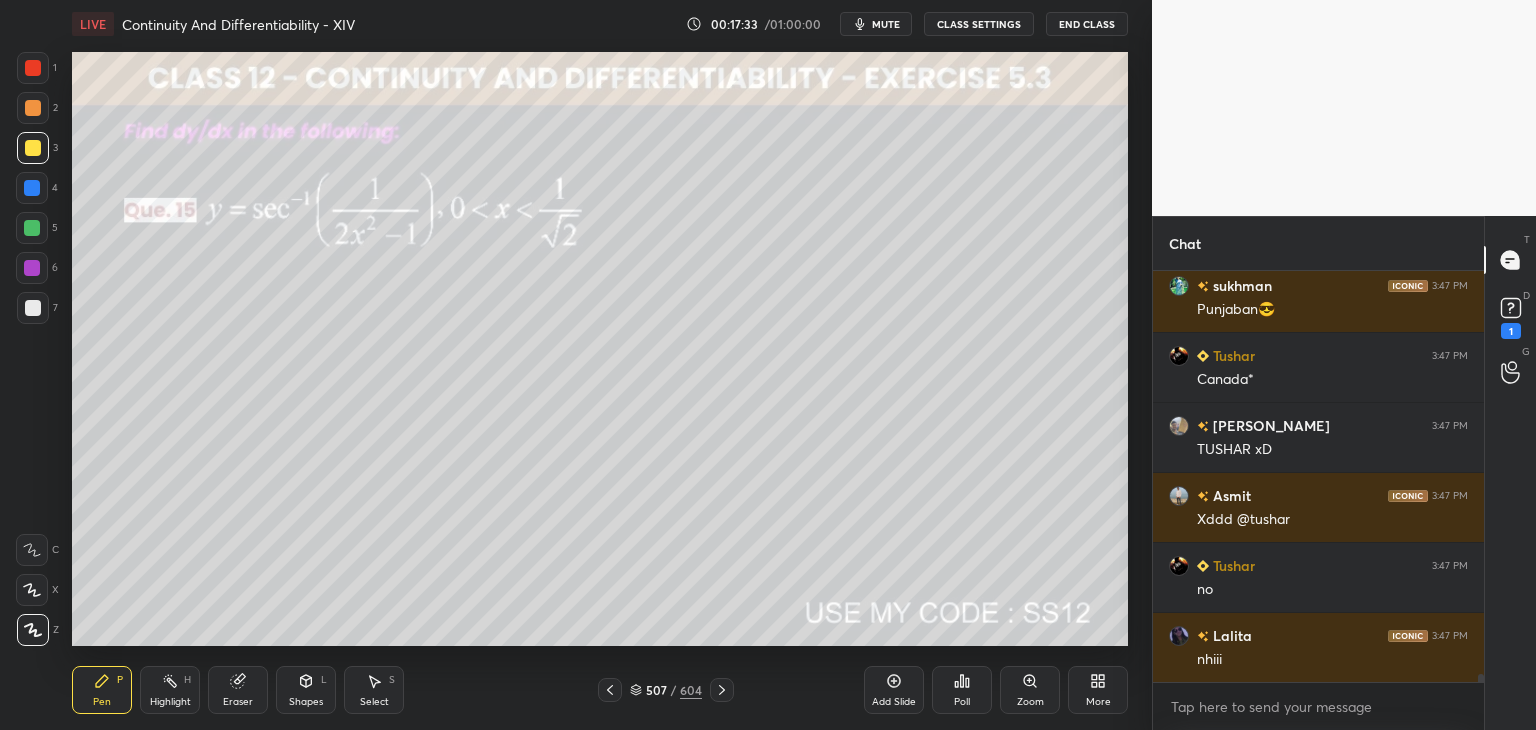 scroll, scrollTop: 19694, scrollLeft: 0, axis: vertical 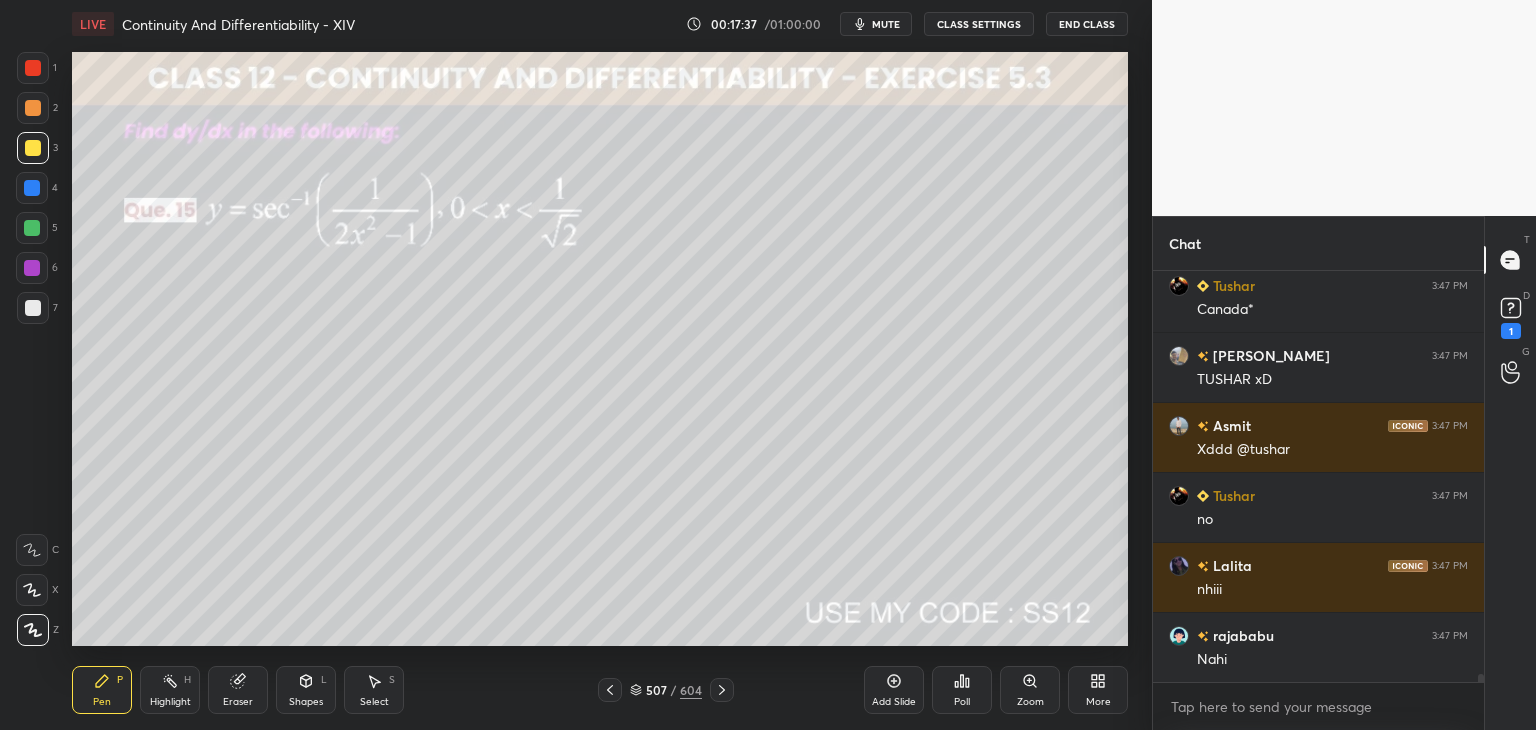 click on "Add Slide" at bounding box center [894, 702] 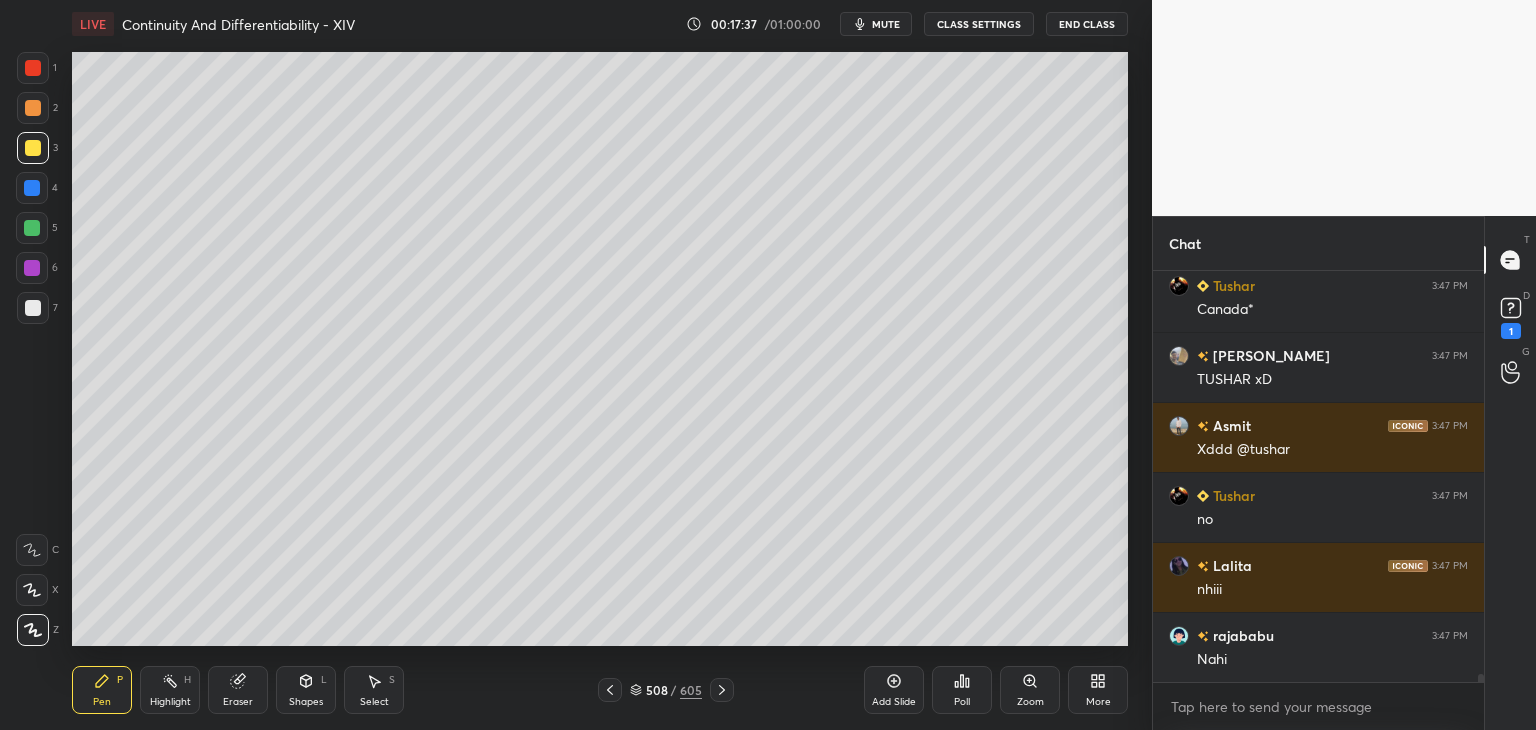 scroll, scrollTop: 19764, scrollLeft: 0, axis: vertical 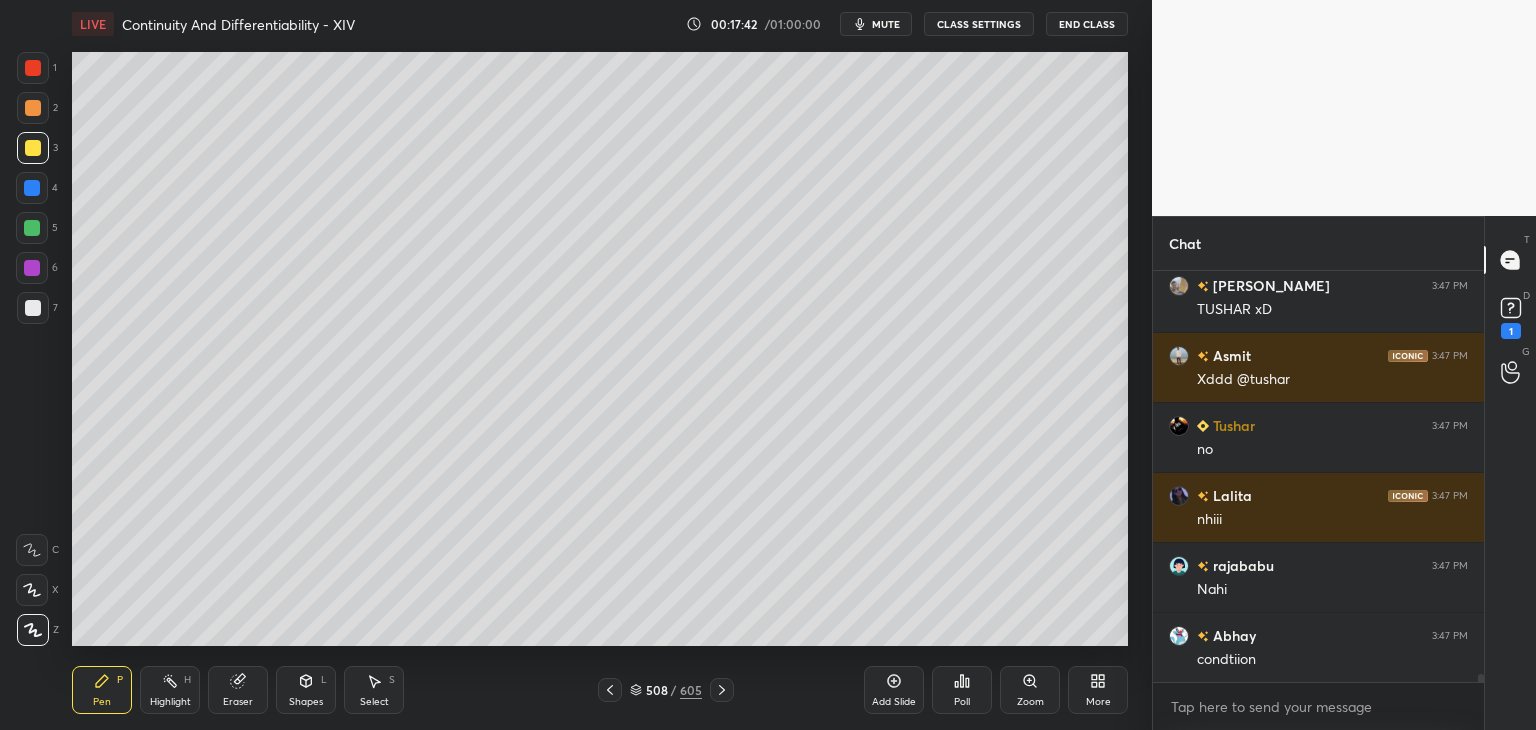 click 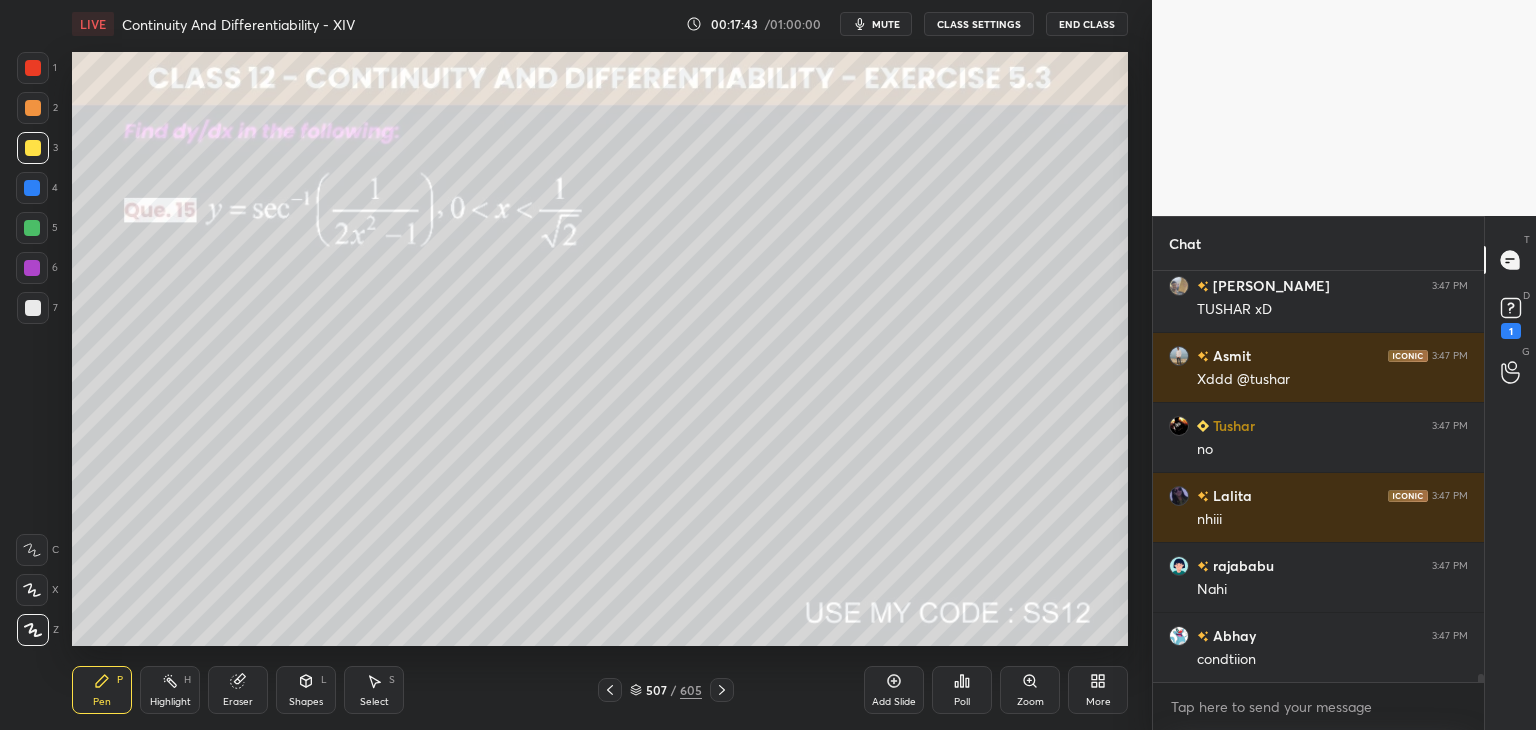 click 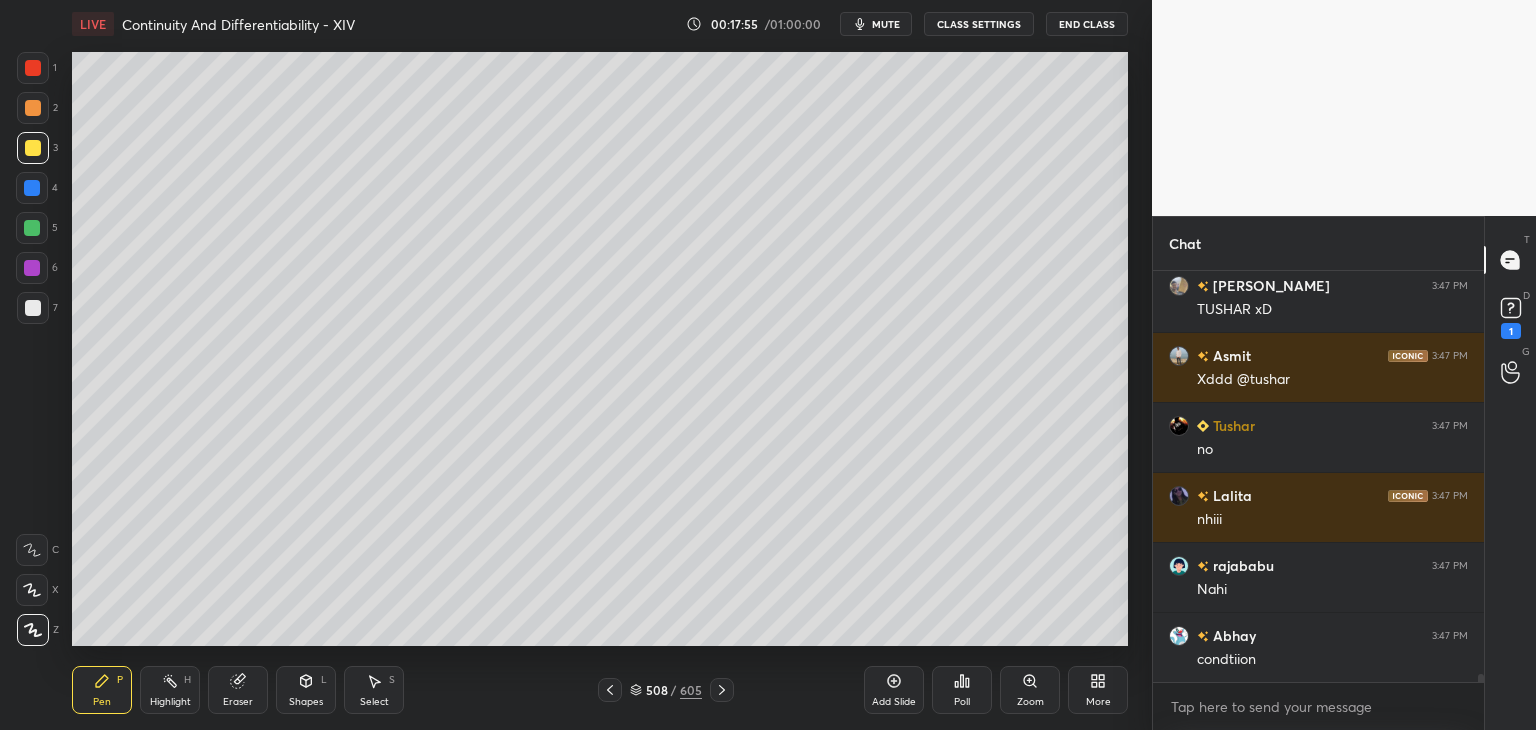 drag, startPoint x: 614, startPoint y: 701, endPoint x: 642, endPoint y: 693, distance: 29.12044 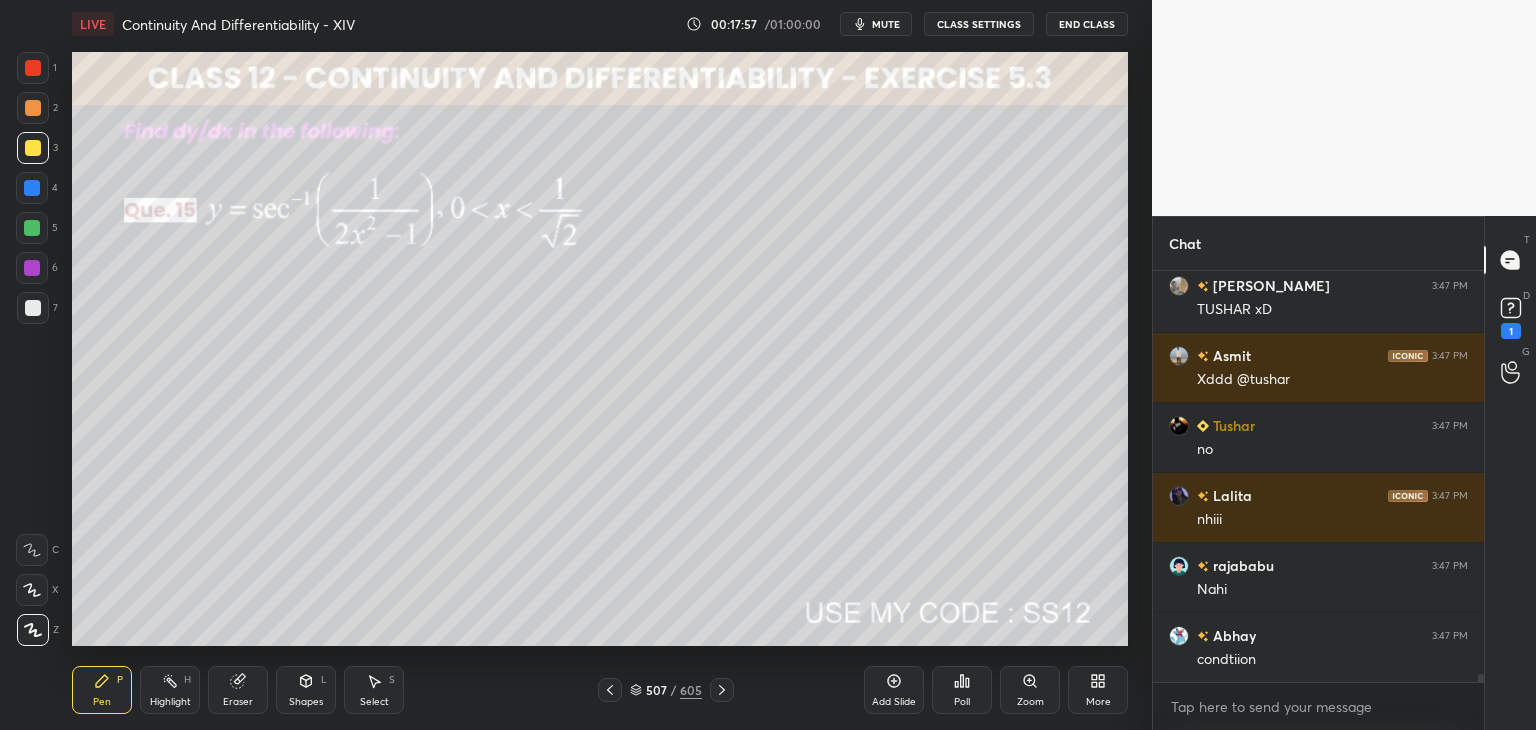 scroll, scrollTop: 19834, scrollLeft: 0, axis: vertical 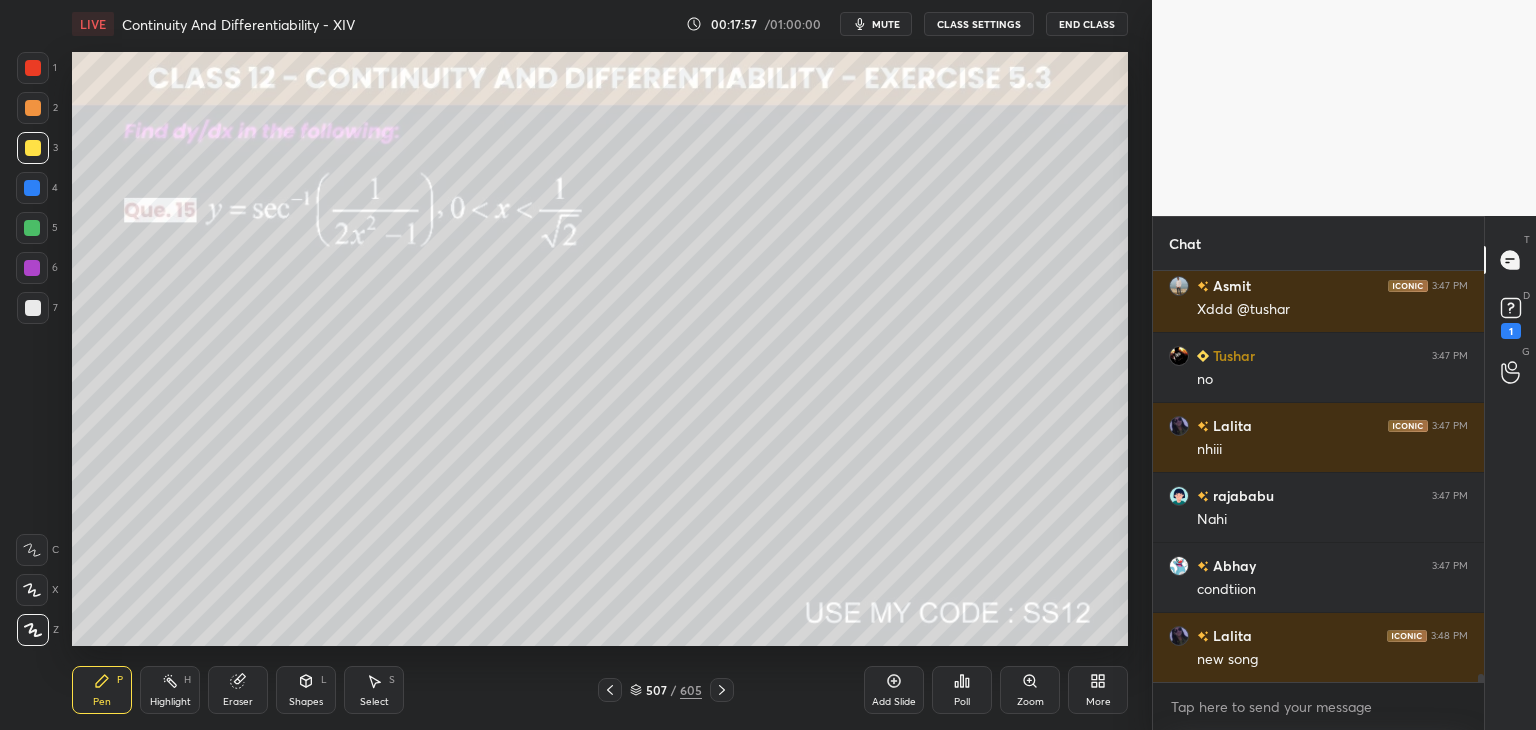 click 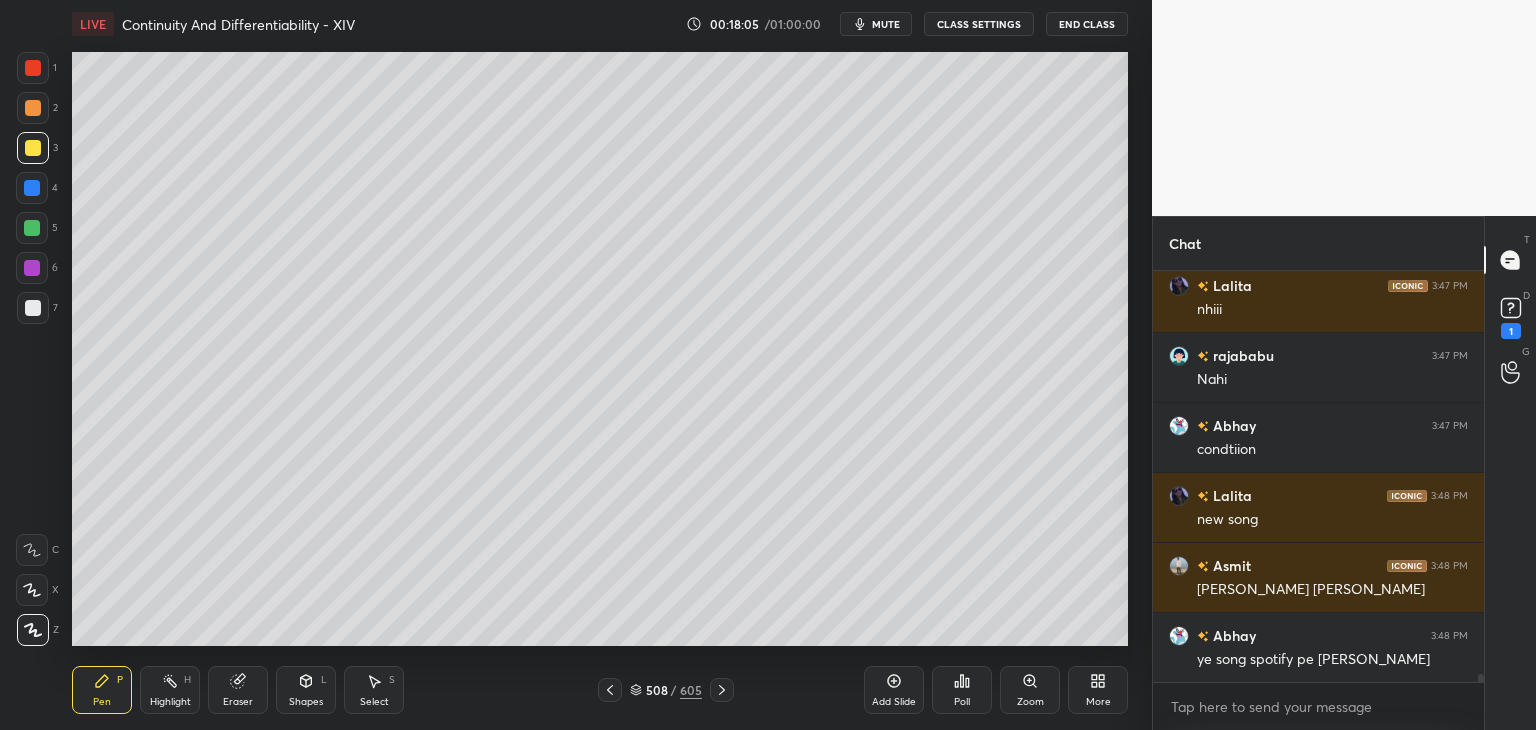 scroll, scrollTop: 20044, scrollLeft: 0, axis: vertical 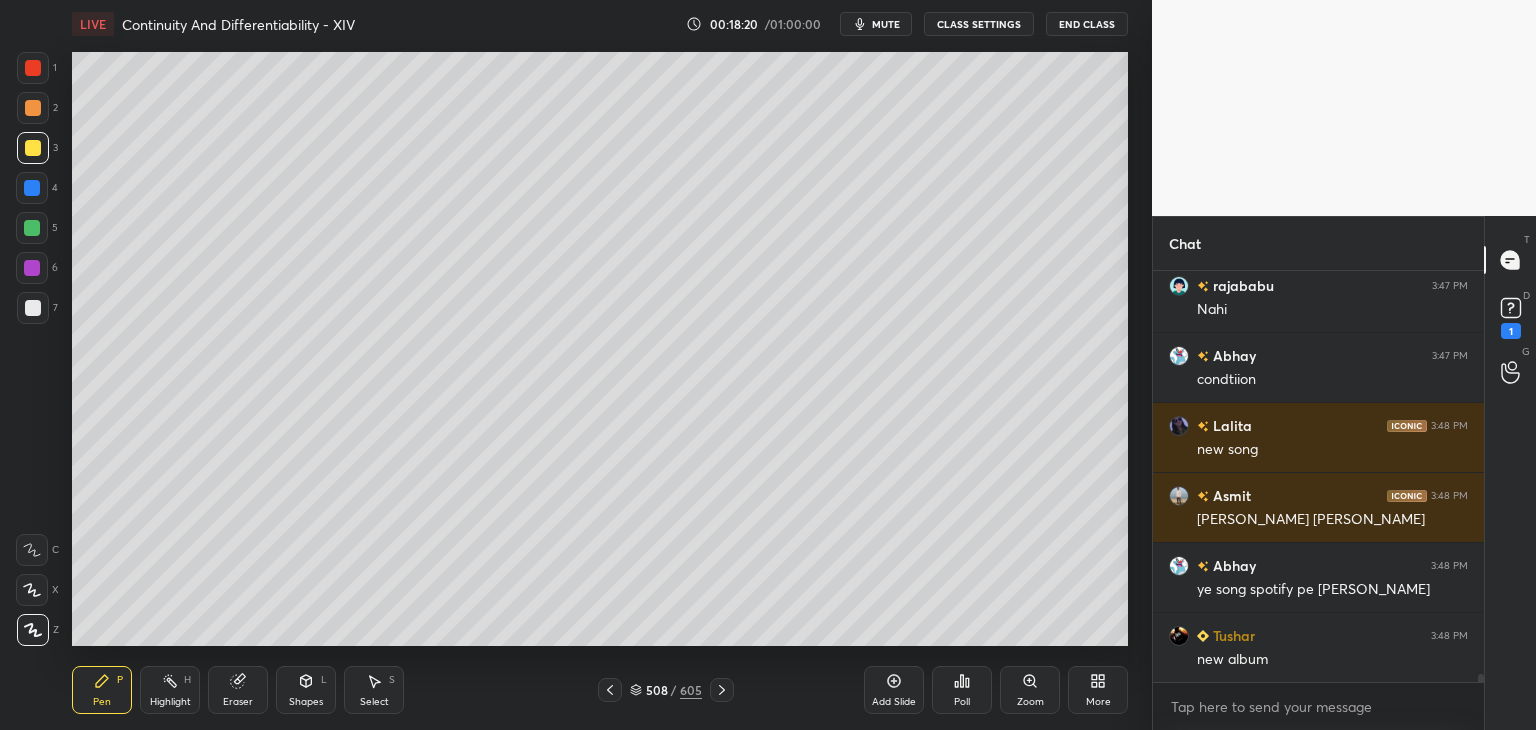 click on "Eraser" at bounding box center (238, 702) 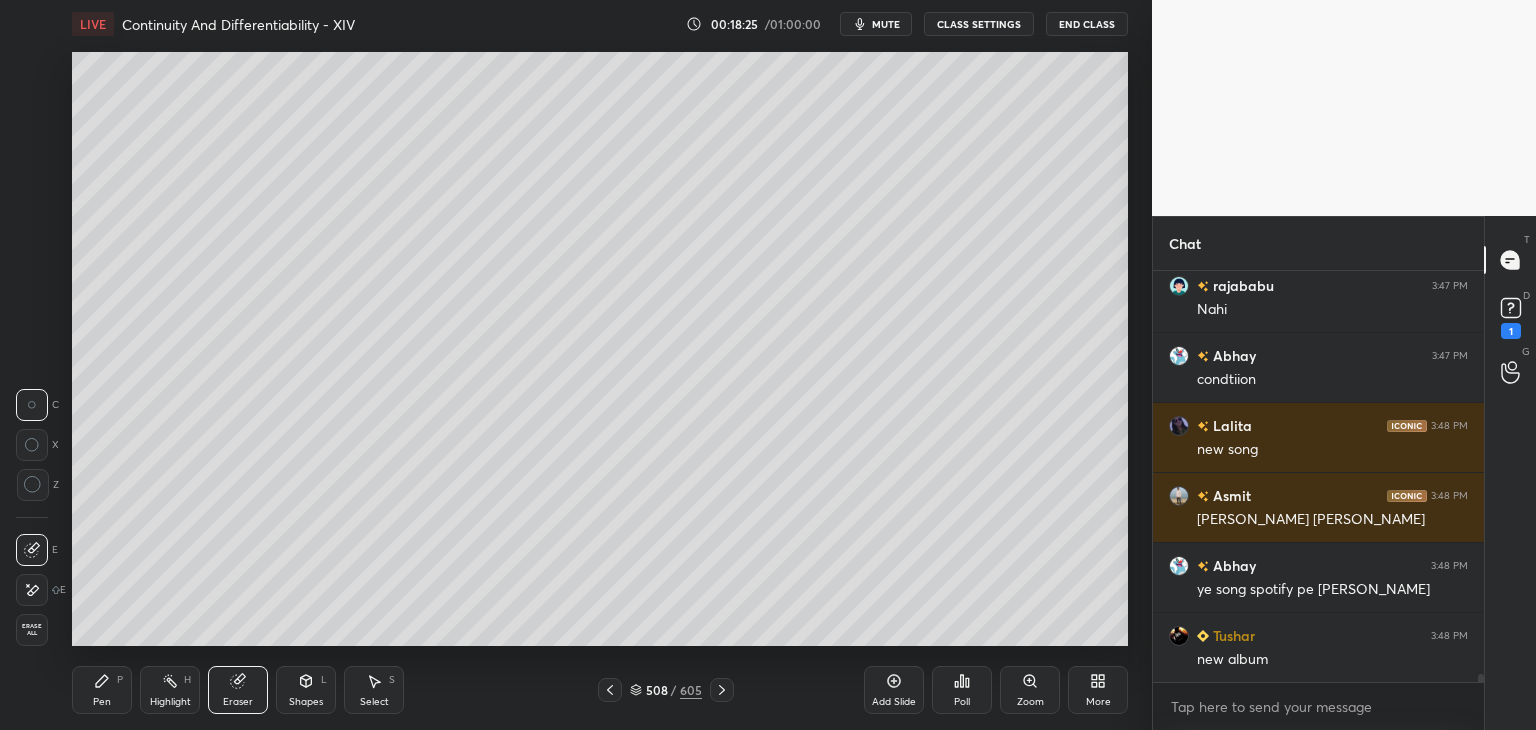 click on "Pen" at bounding box center [102, 702] 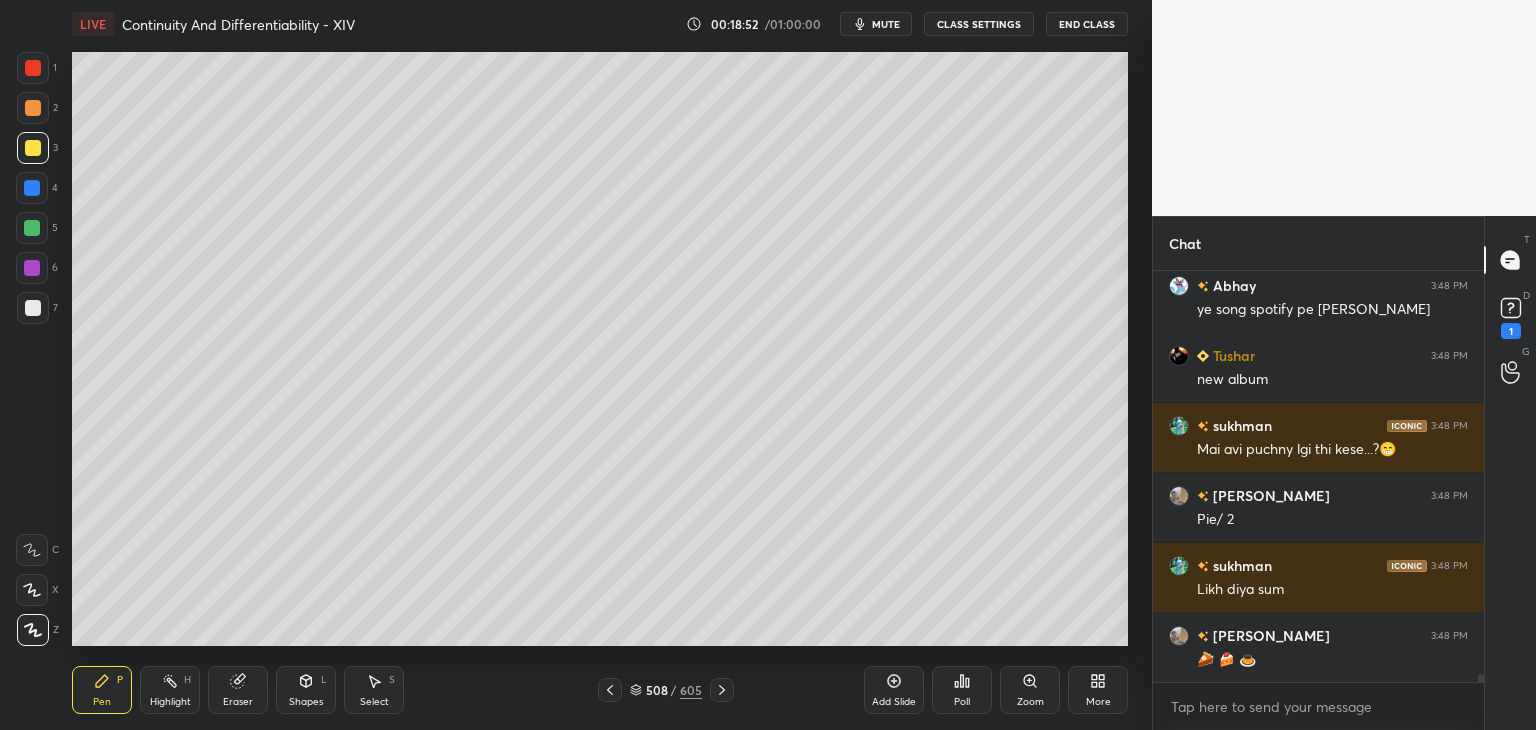 scroll, scrollTop: 20394, scrollLeft: 0, axis: vertical 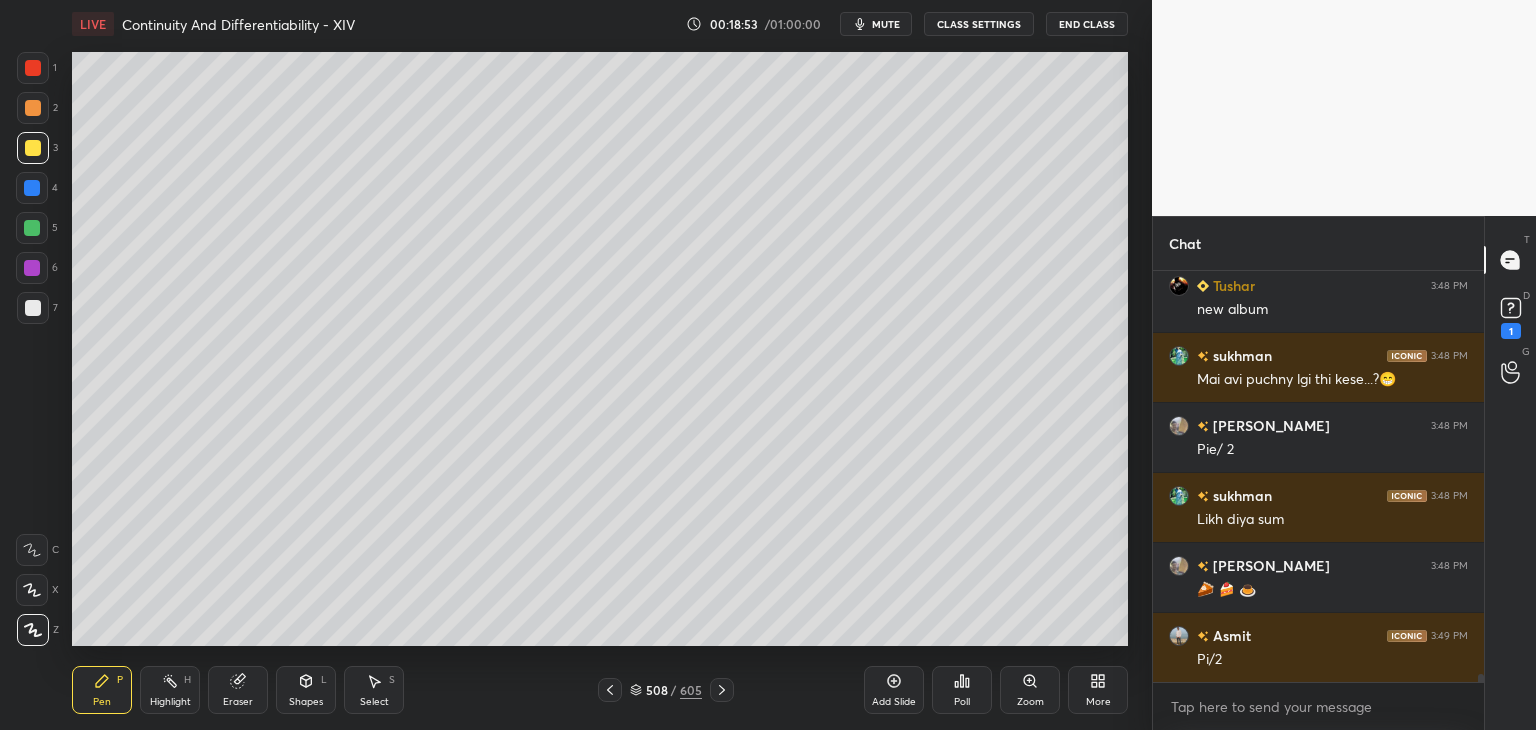 click at bounding box center (33, 308) 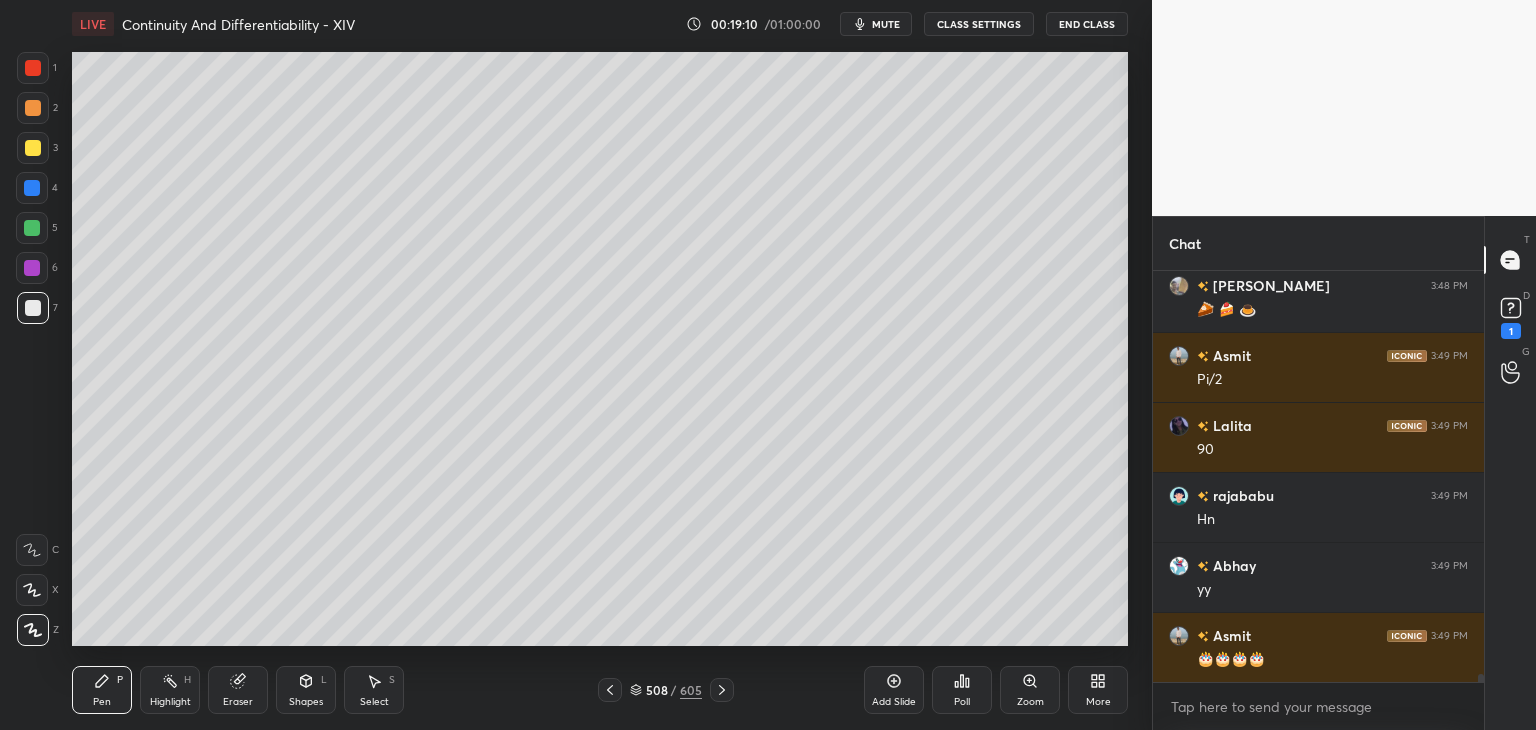 scroll, scrollTop: 20744, scrollLeft: 0, axis: vertical 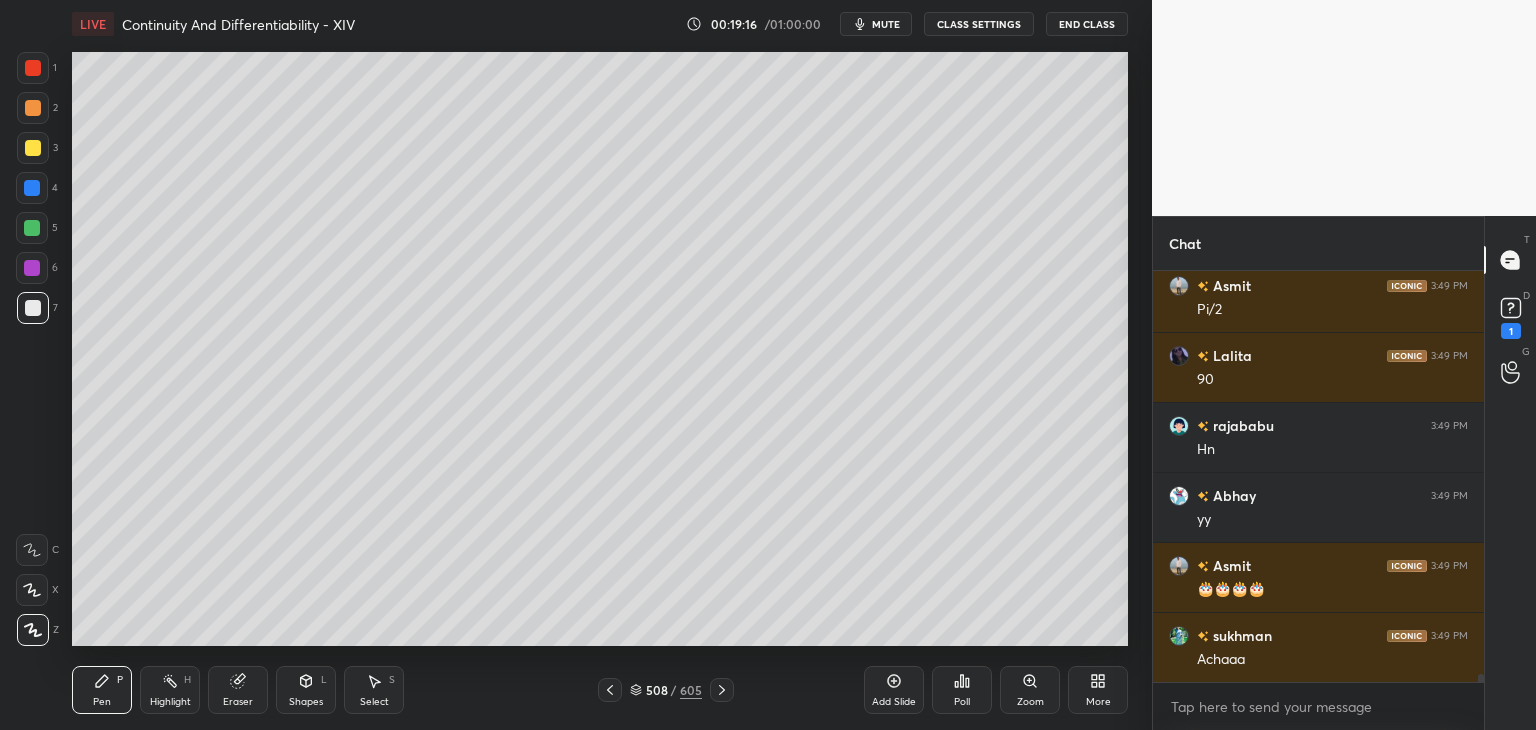 click 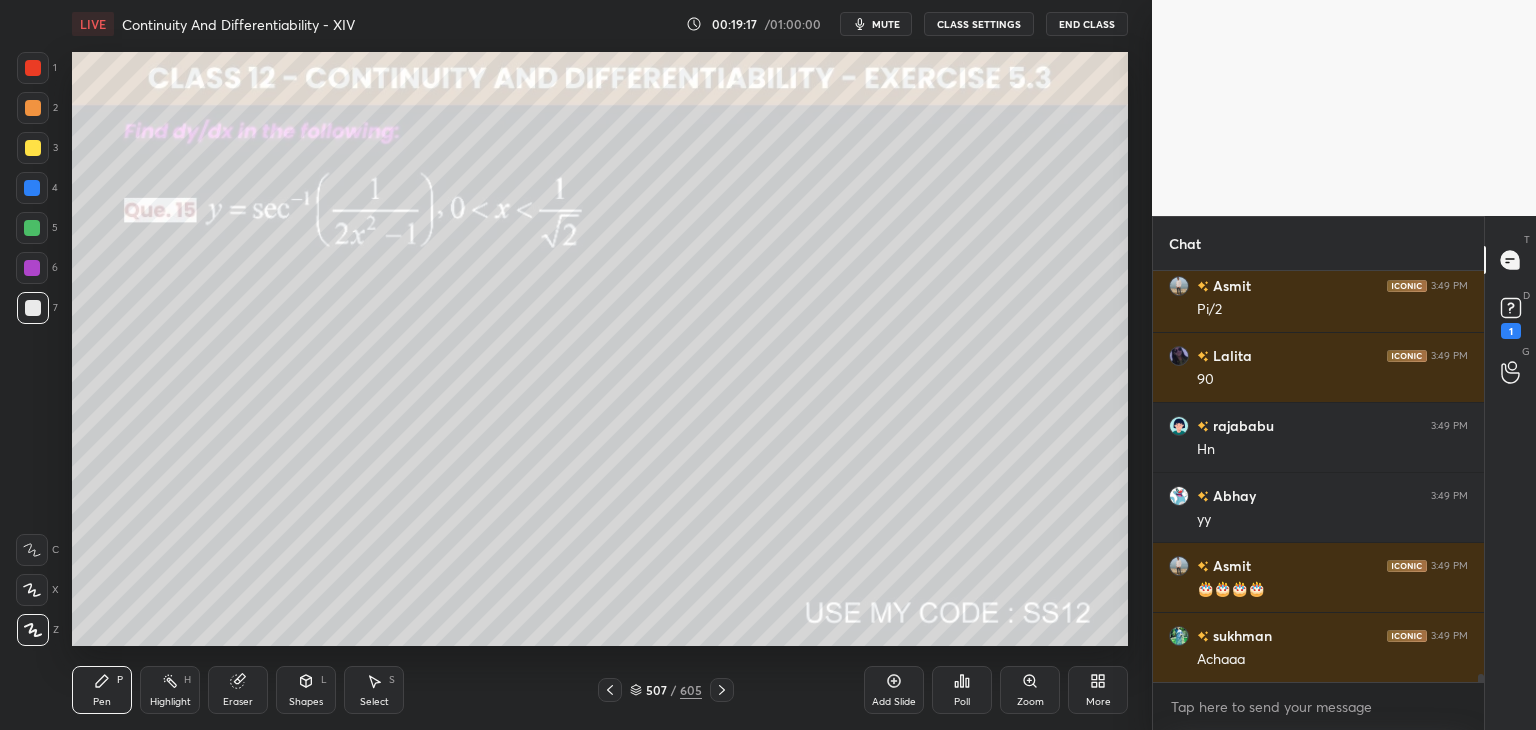 click 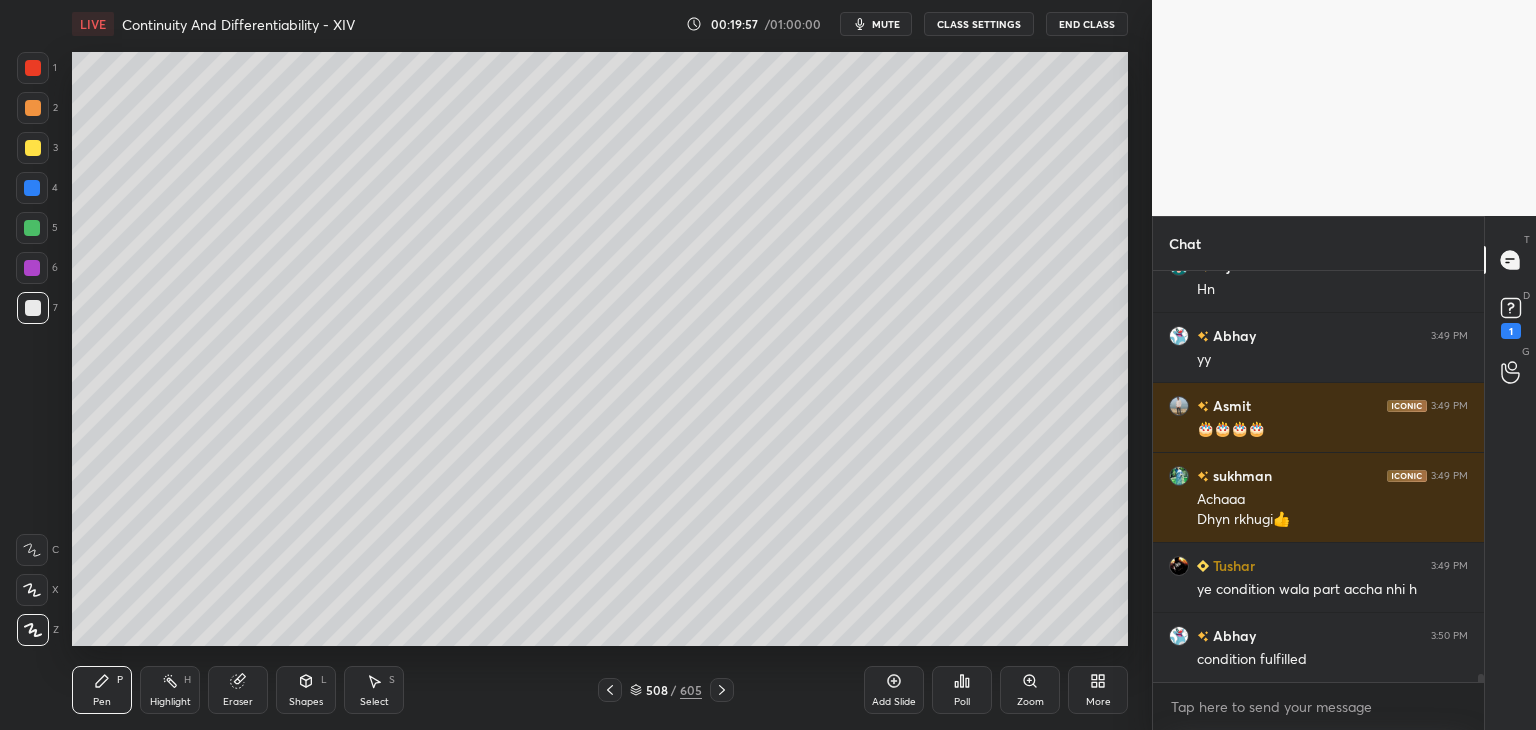 scroll, scrollTop: 20974, scrollLeft: 0, axis: vertical 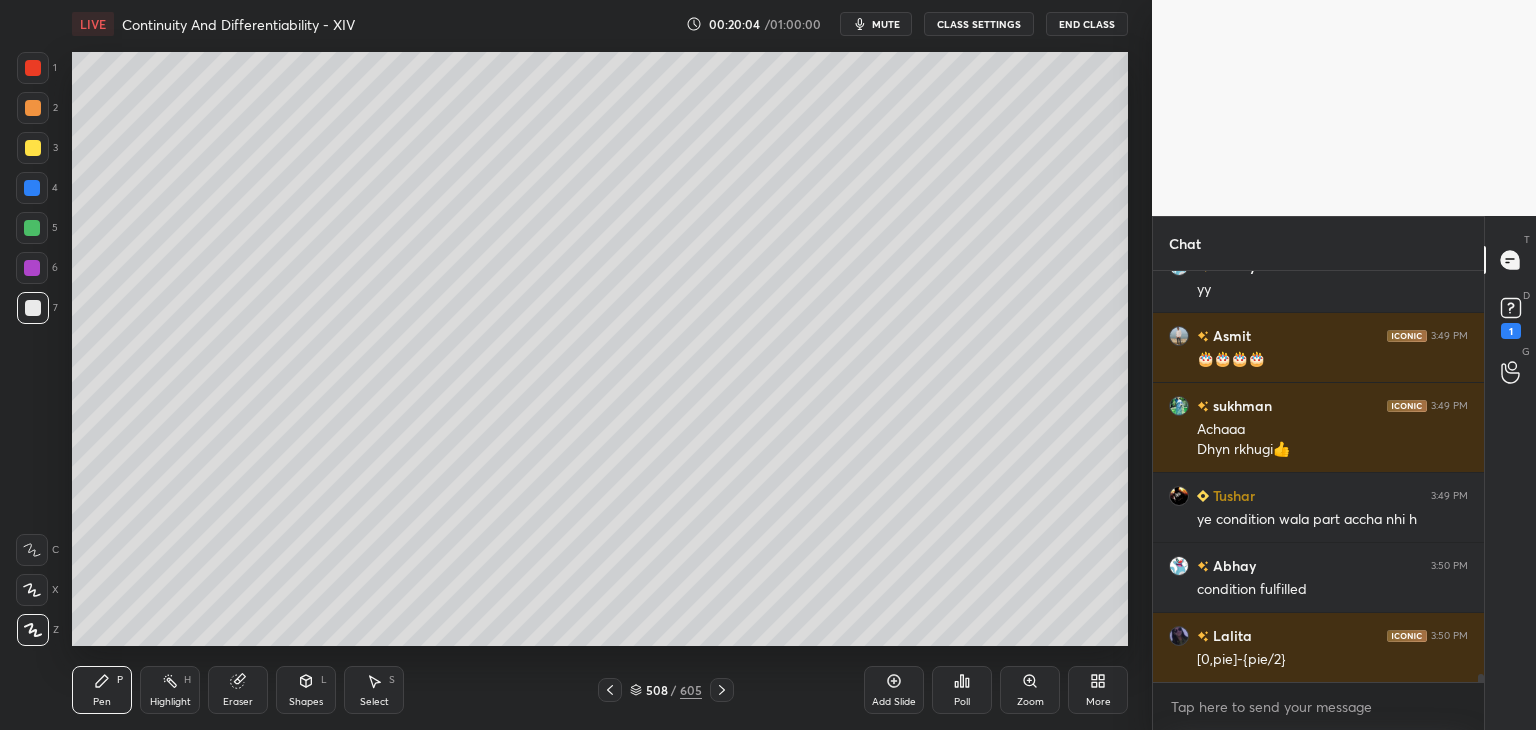 click 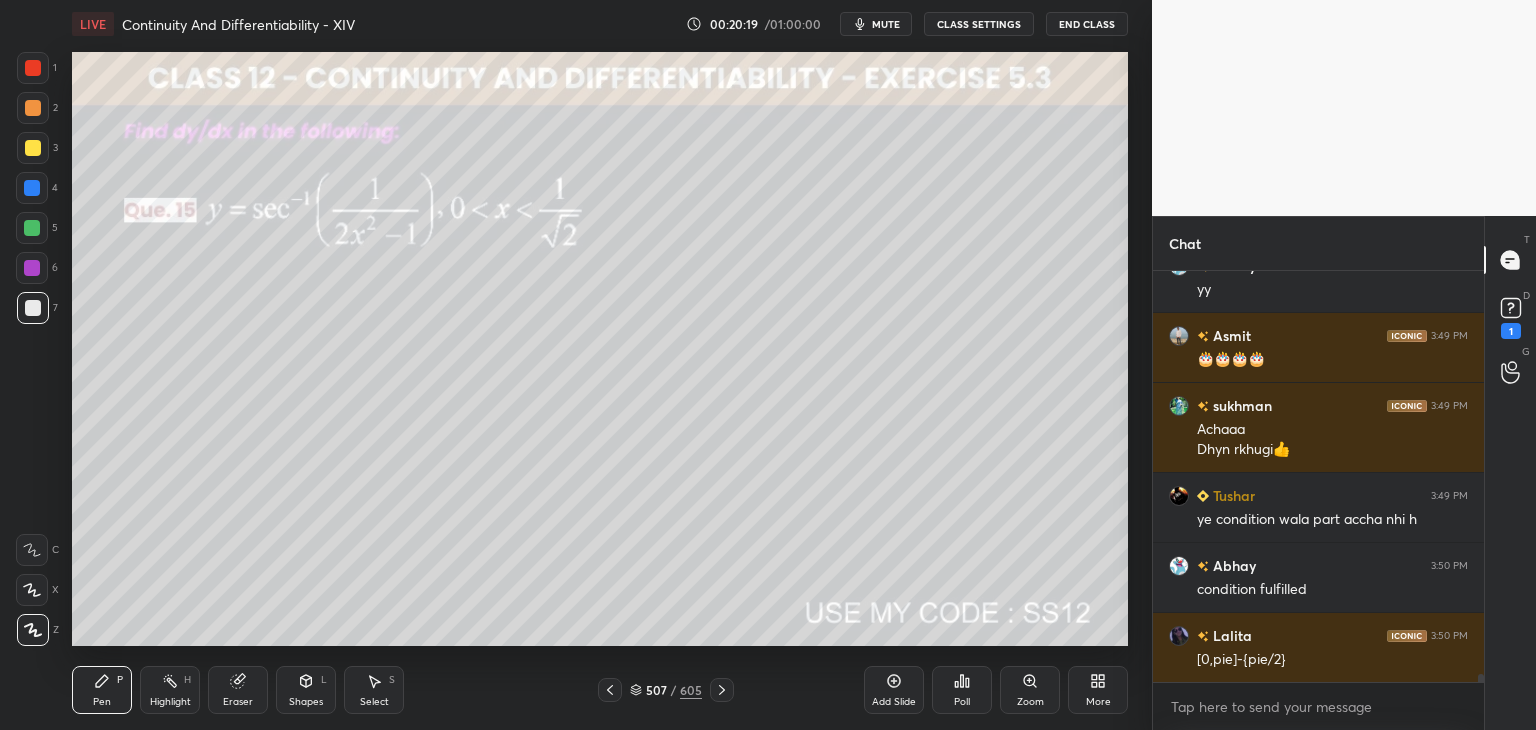 click on "Eraser" at bounding box center (238, 690) 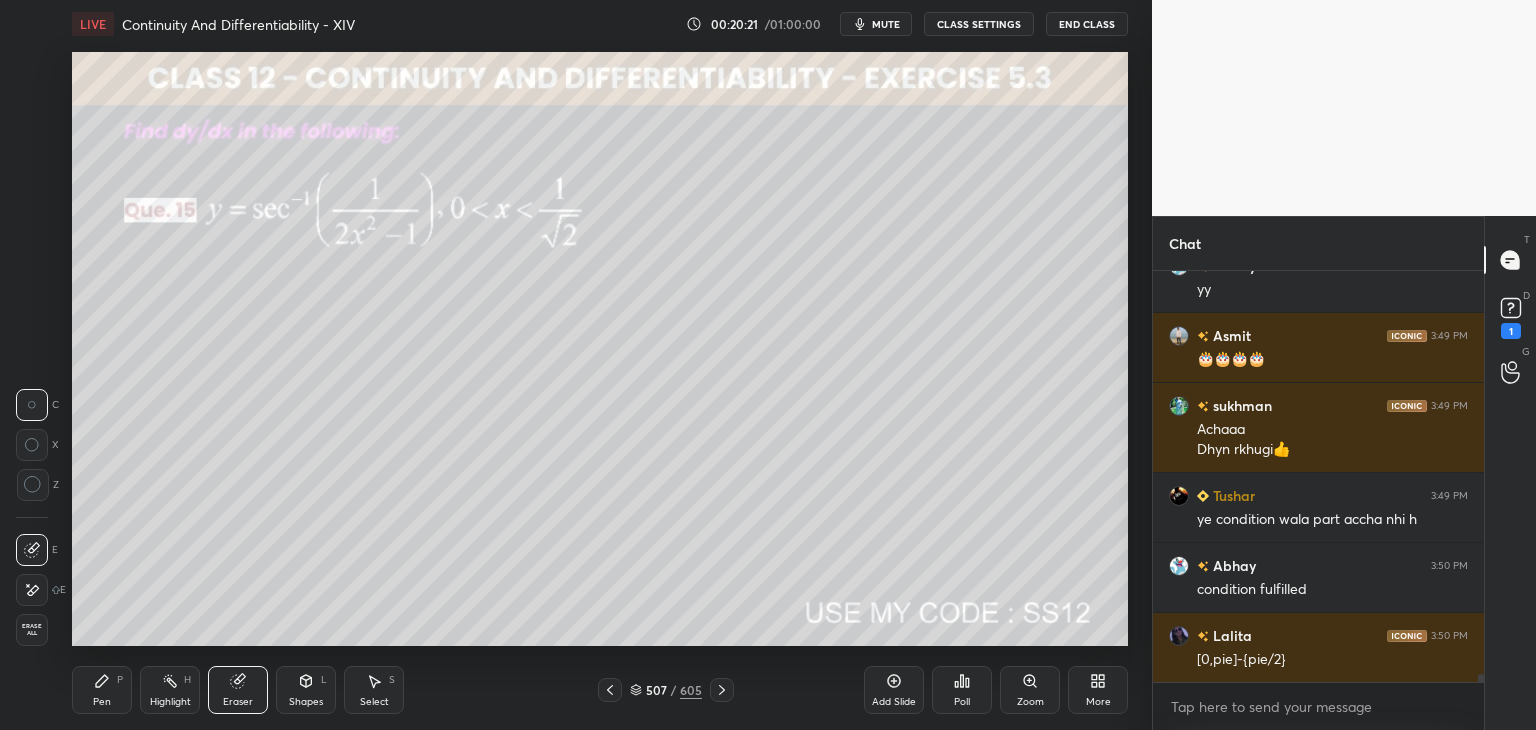 scroll, scrollTop: 21044, scrollLeft: 0, axis: vertical 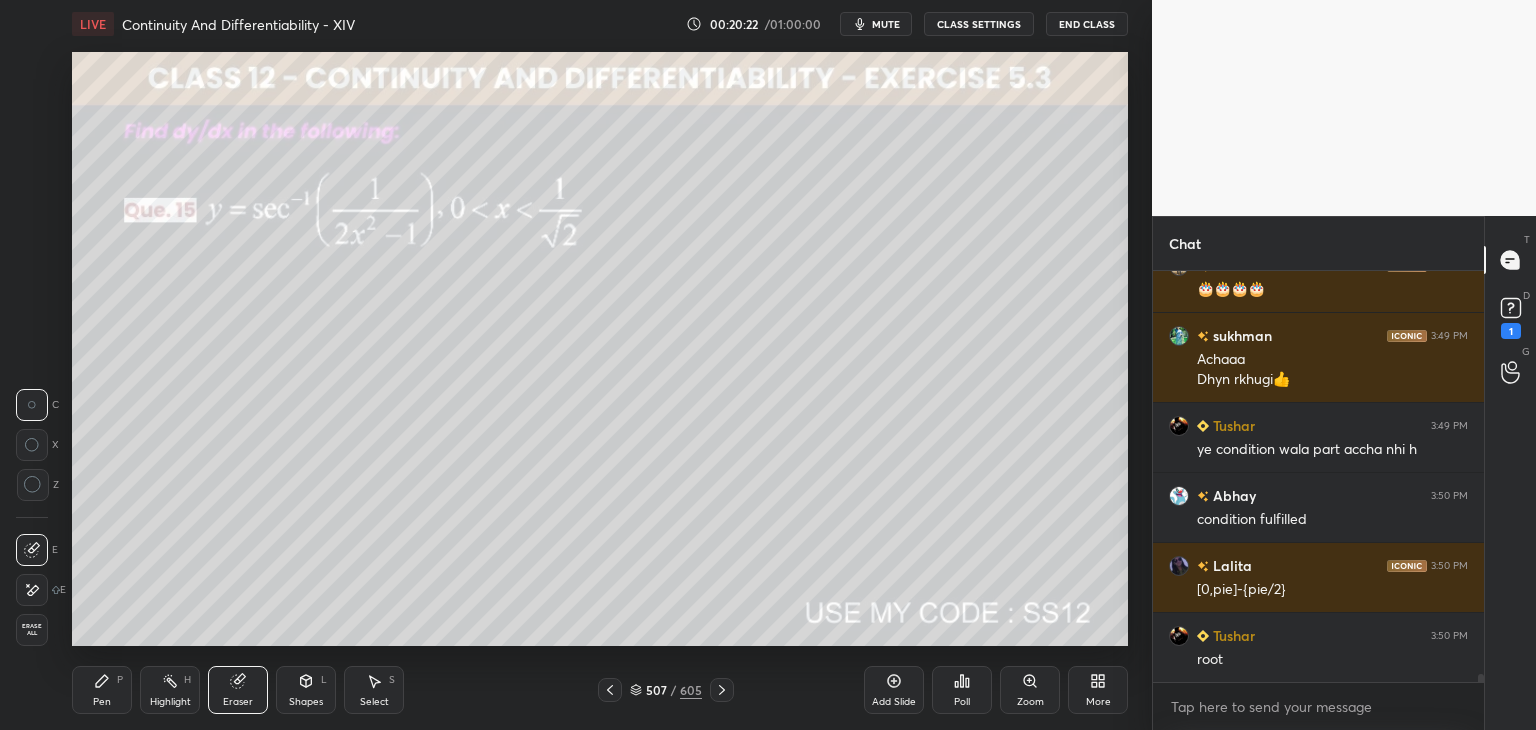 drag, startPoint x: 76, startPoint y: 702, endPoint x: 200, endPoint y: 672, distance: 127.57743 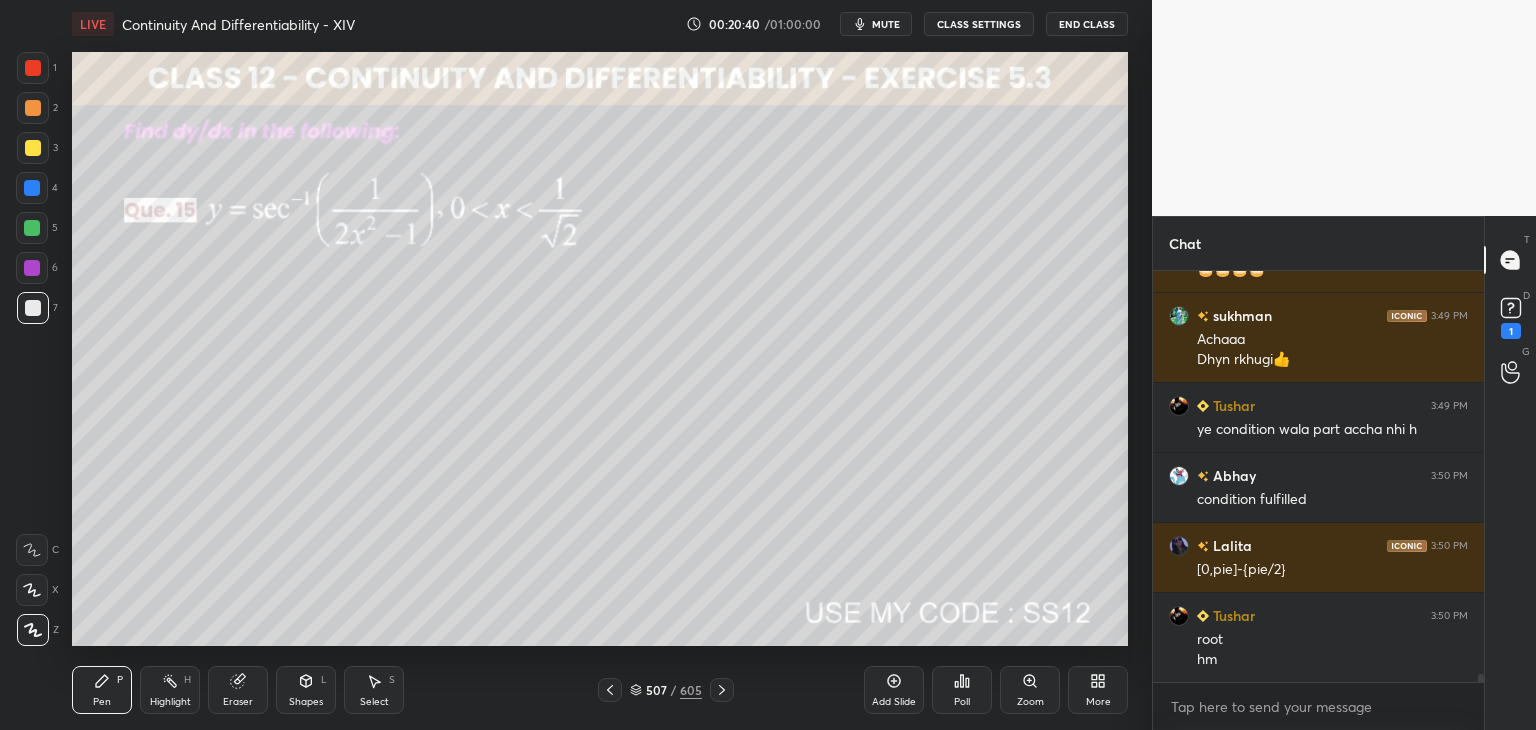 scroll, scrollTop: 21134, scrollLeft: 0, axis: vertical 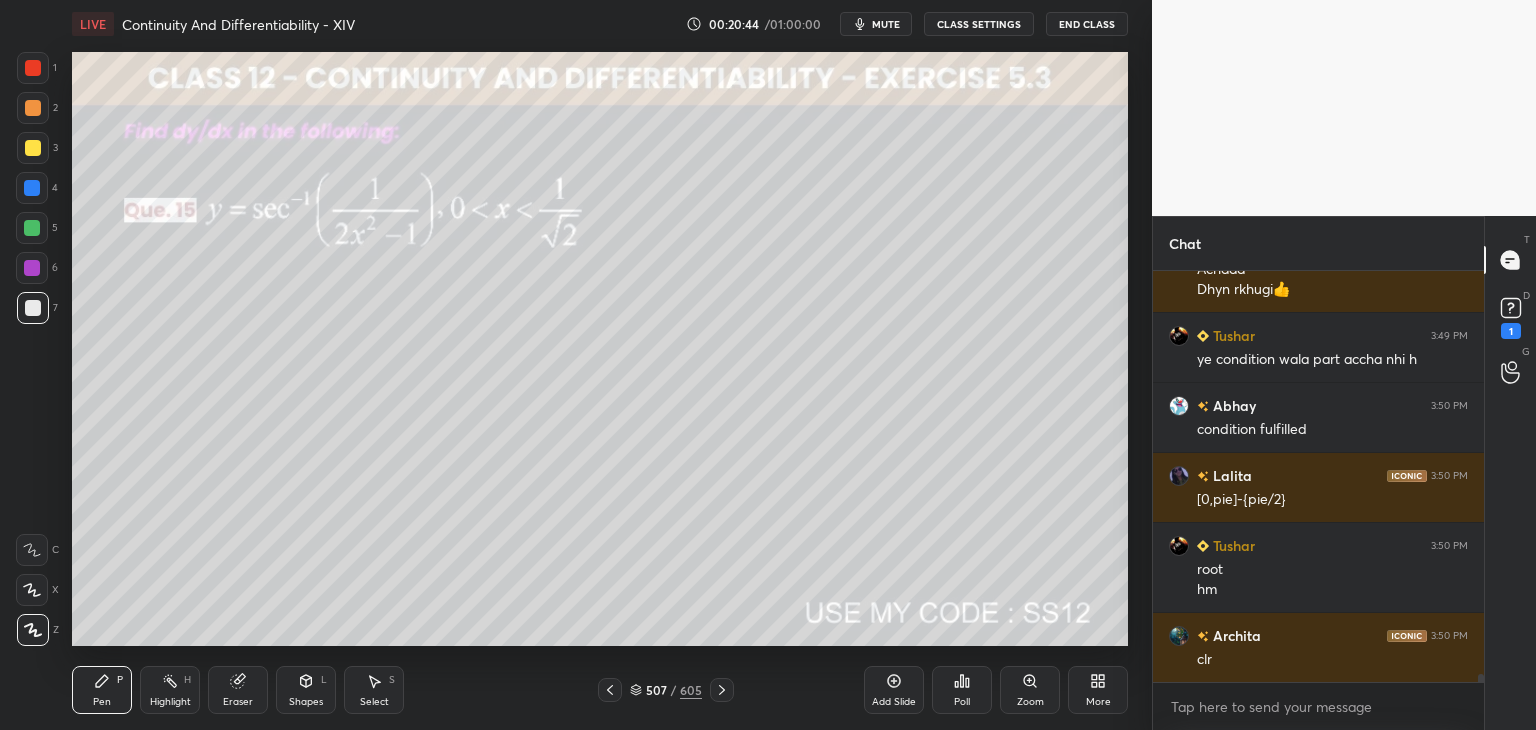 click on "Poll" at bounding box center [962, 690] 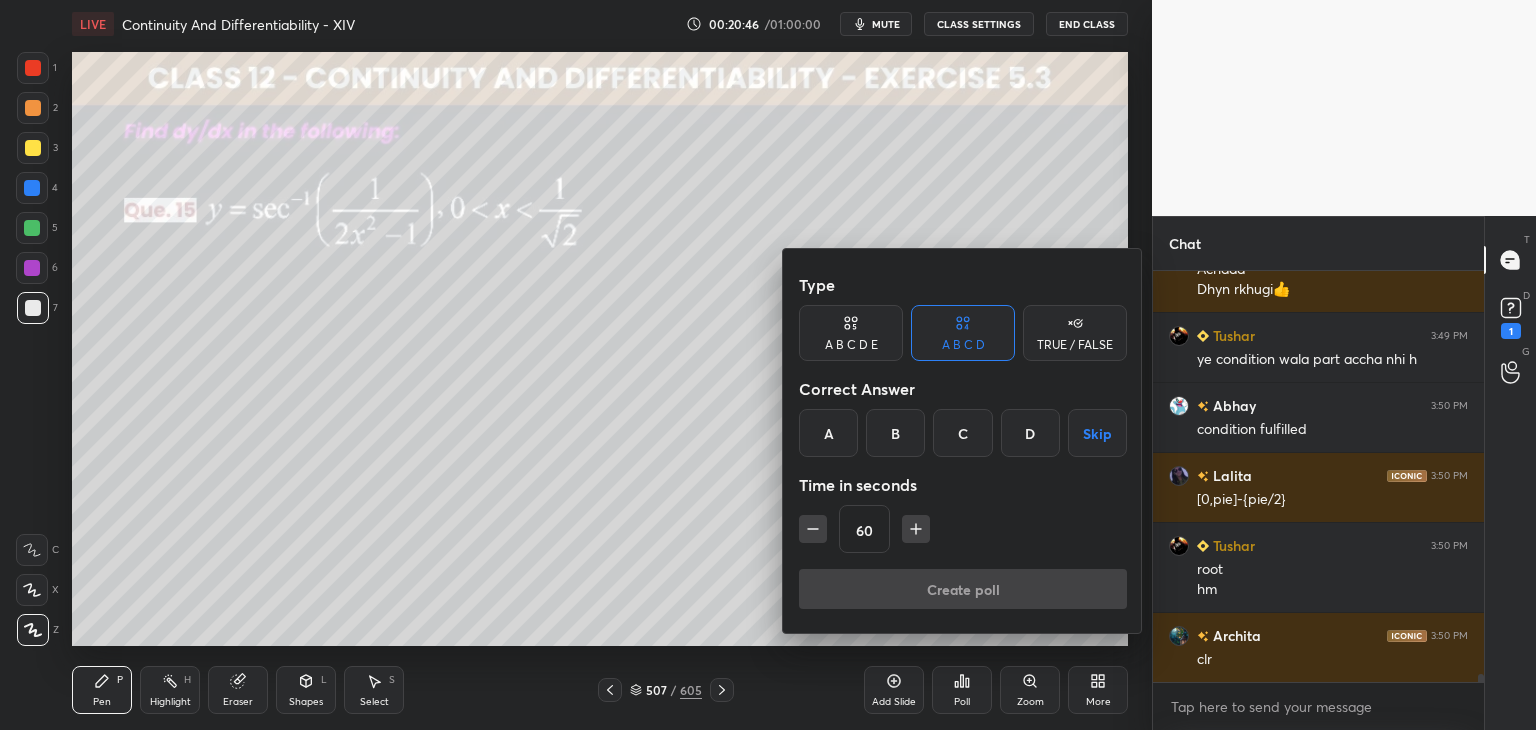click 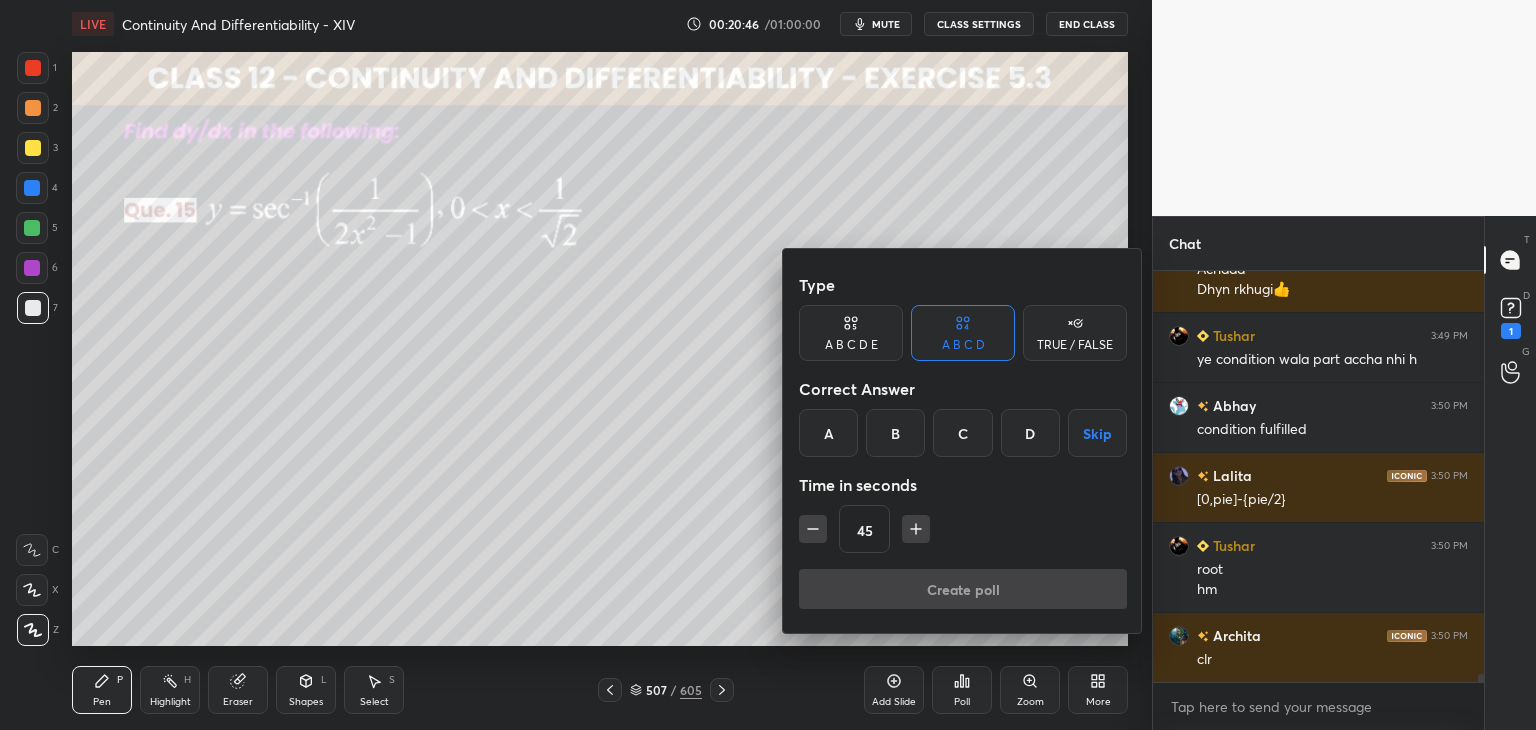 click 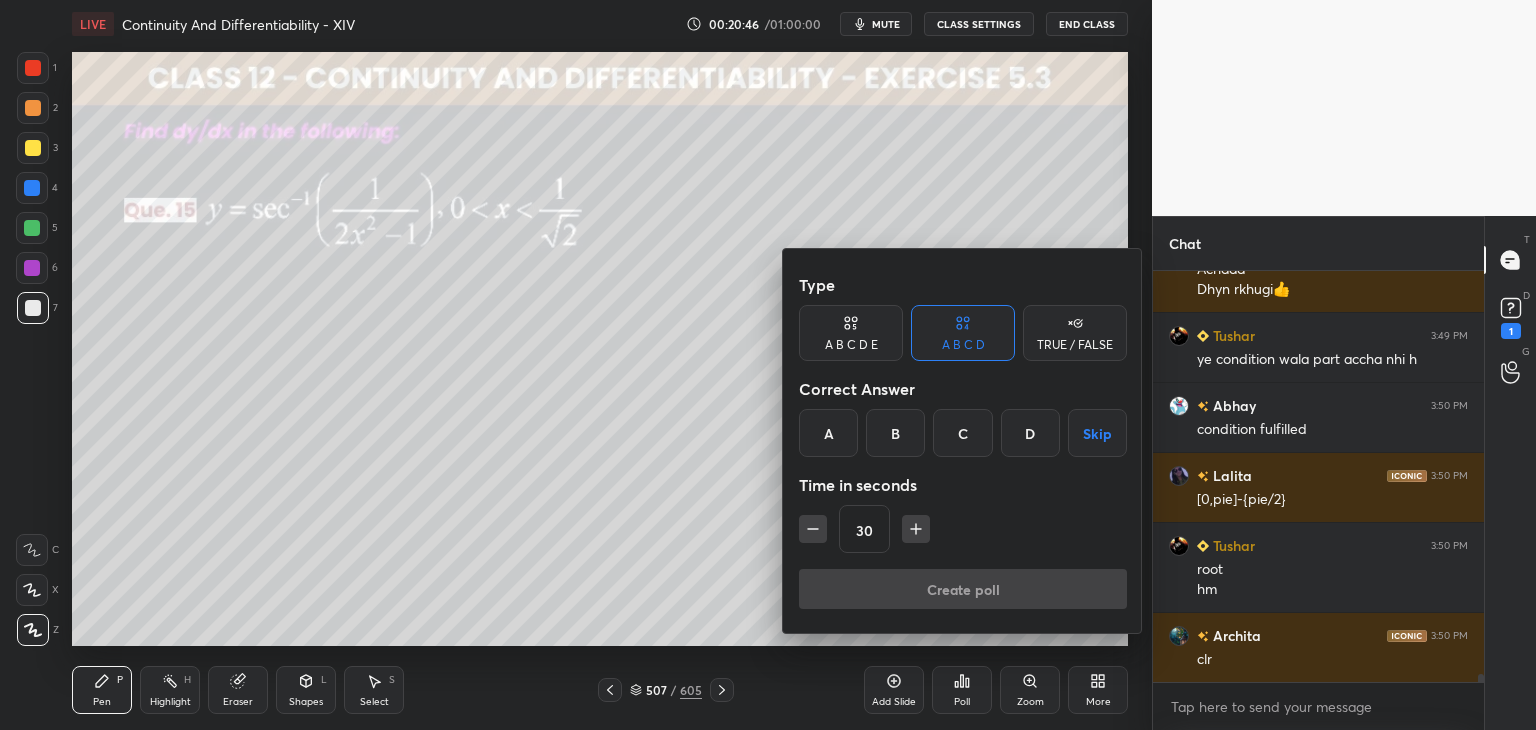 click 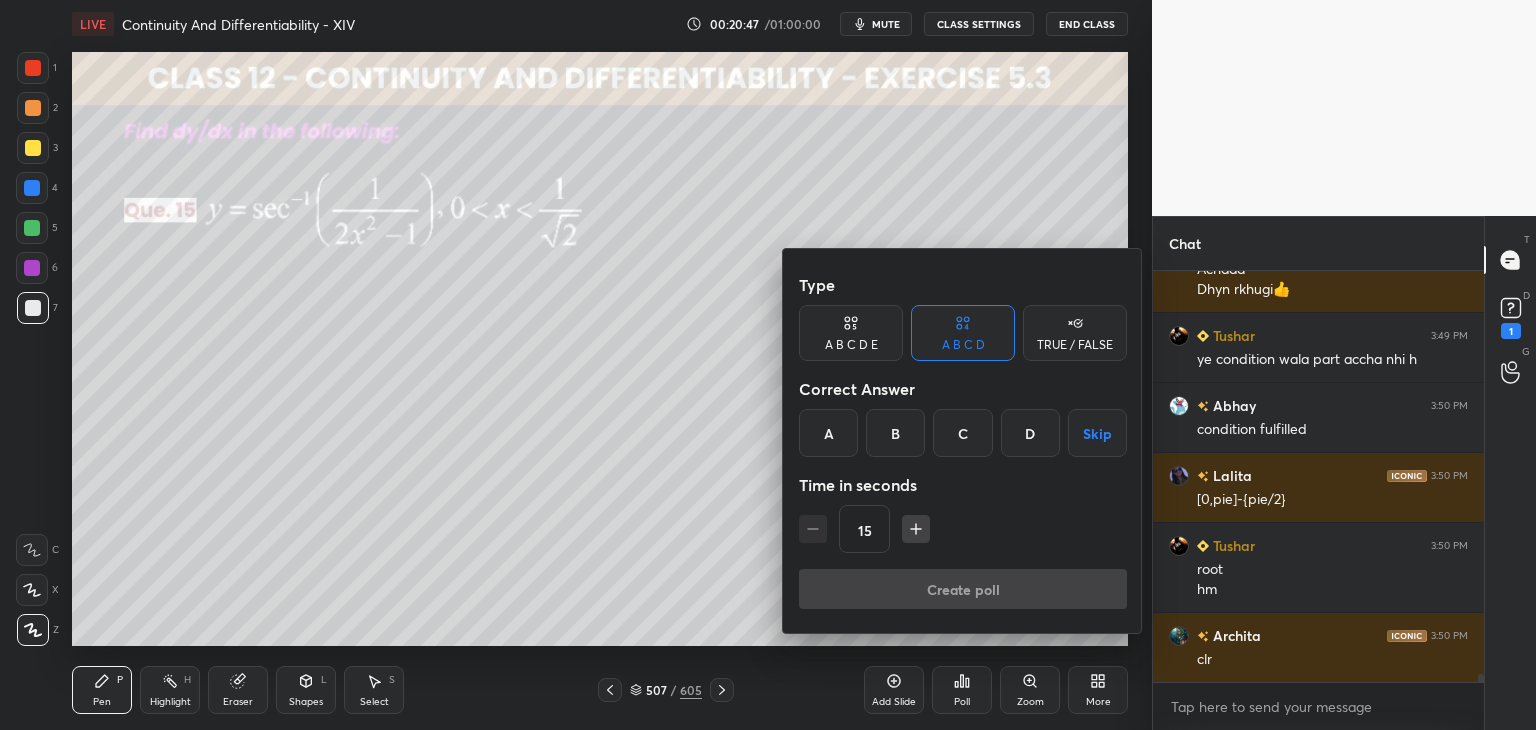 drag, startPoint x: 826, startPoint y: 435, endPoint x: 860, endPoint y: 502, distance: 75.13322 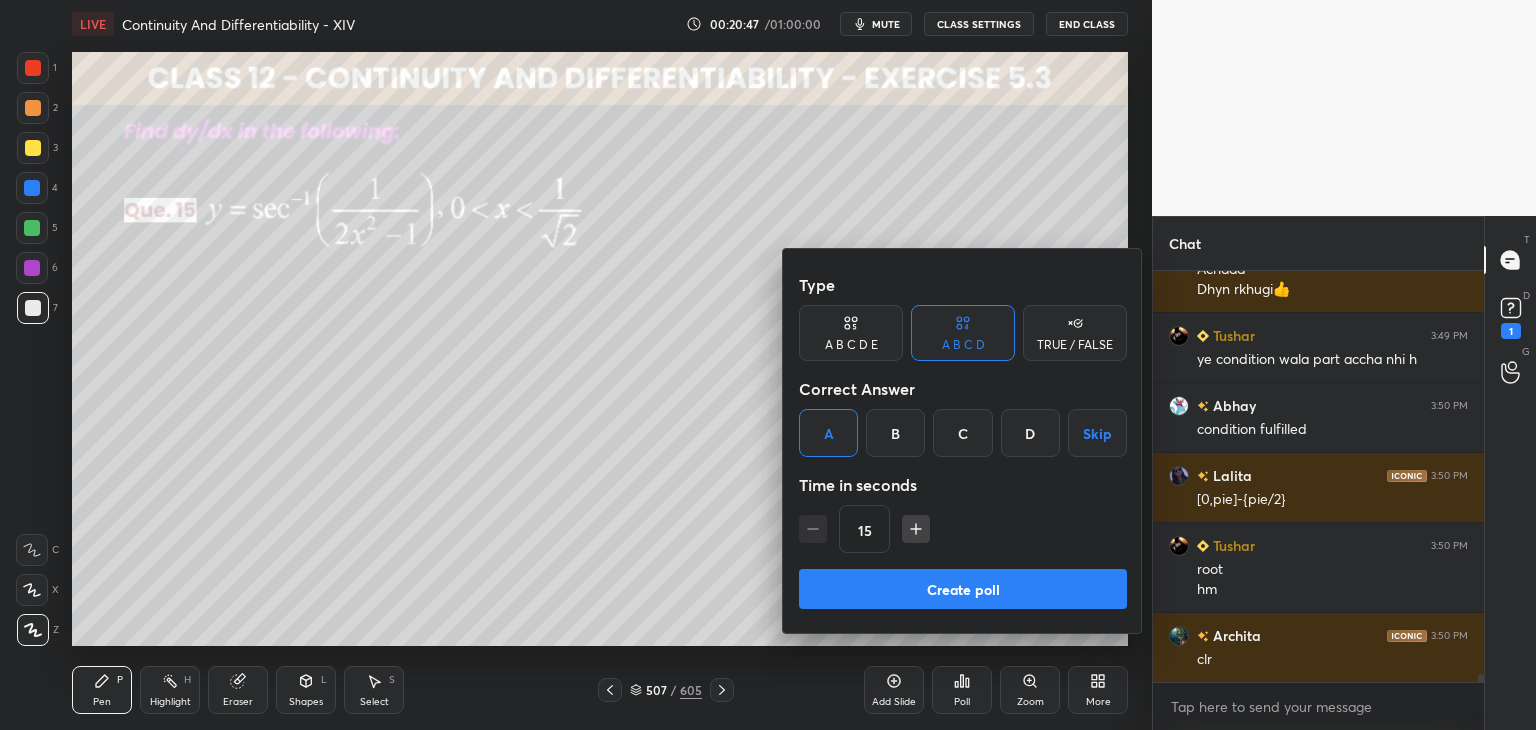 click on "Create poll" at bounding box center [963, 589] 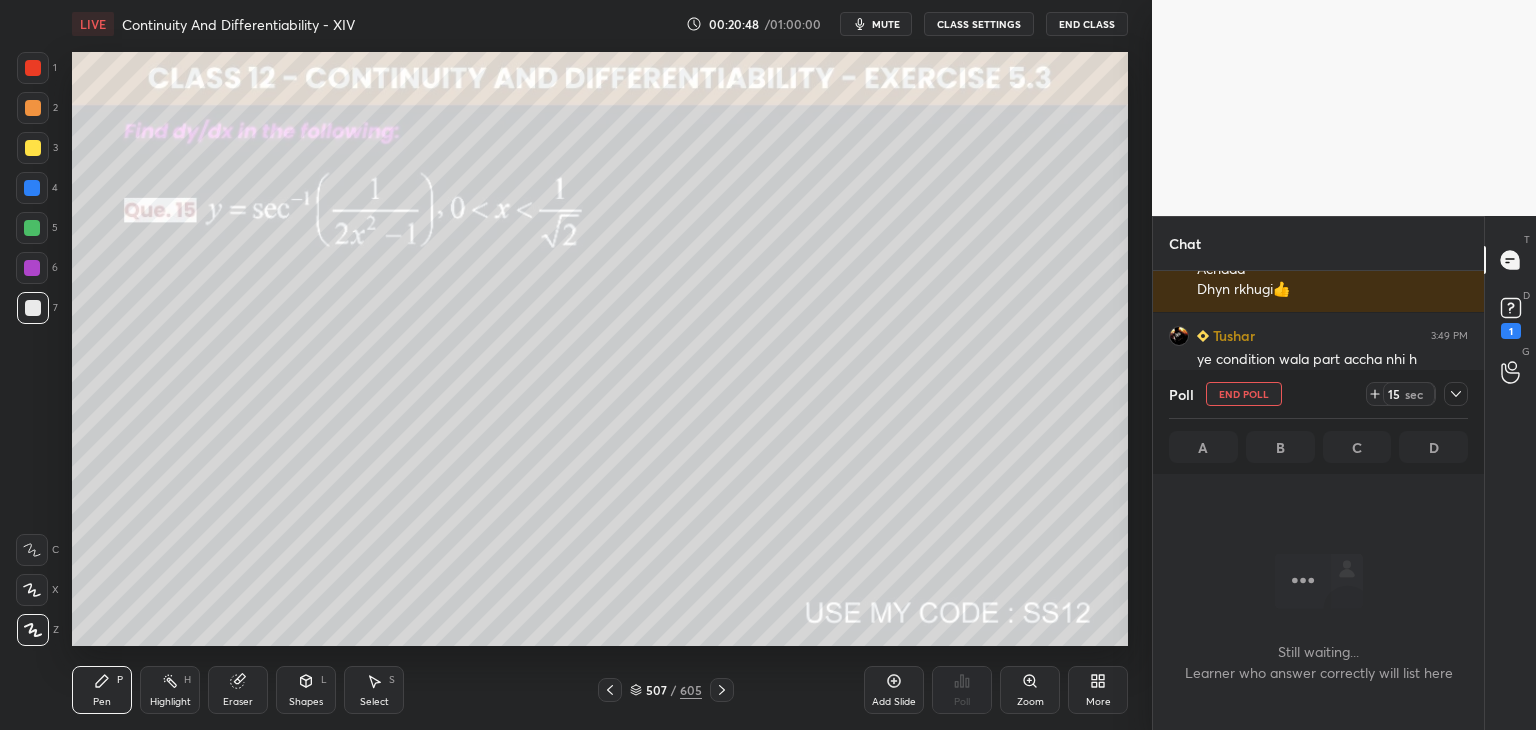 scroll, scrollTop: 140, scrollLeft: 325, axis: both 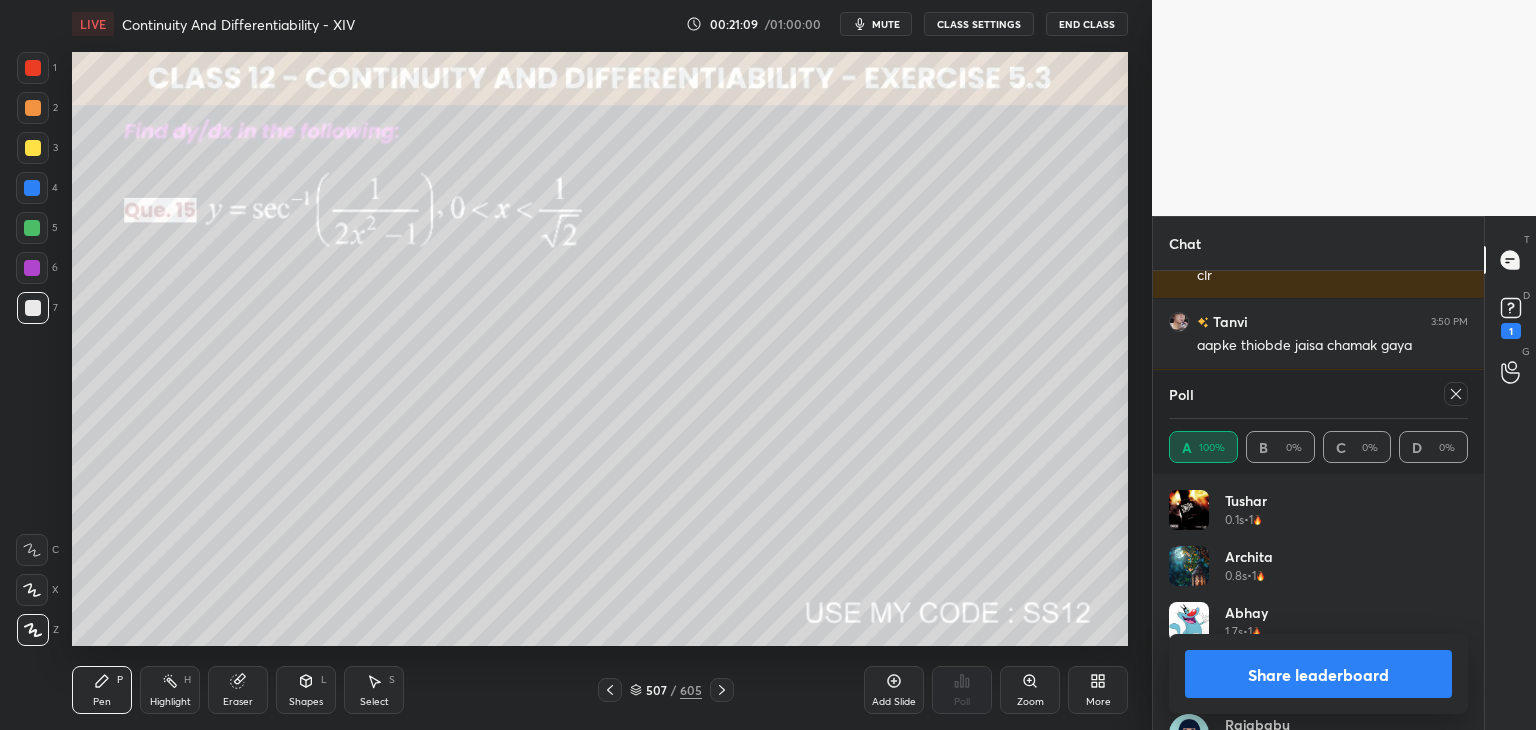 click on "Share leaderboard" at bounding box center [1318, 674] 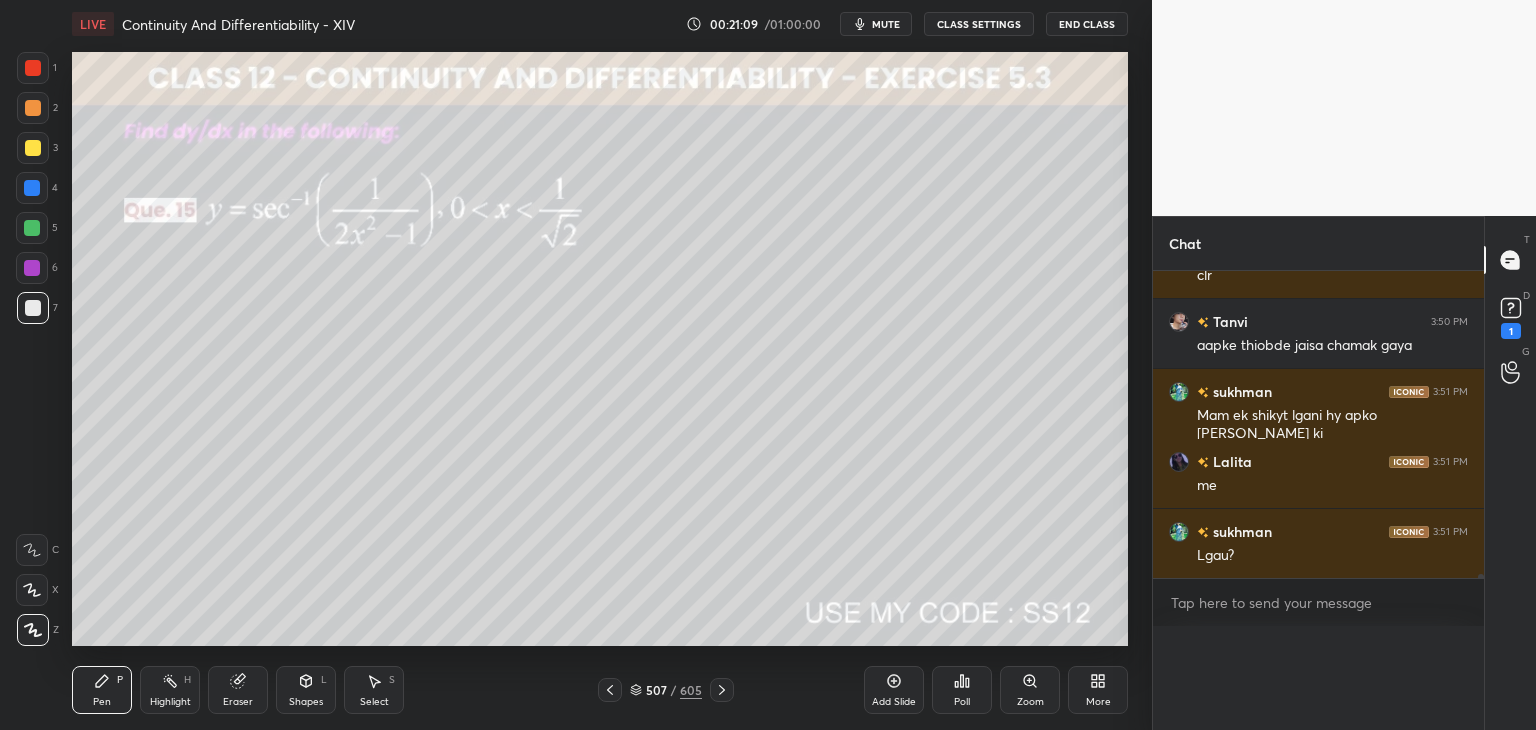 scroll, scrollTop: 54, scrollLeft: 293, axis: both 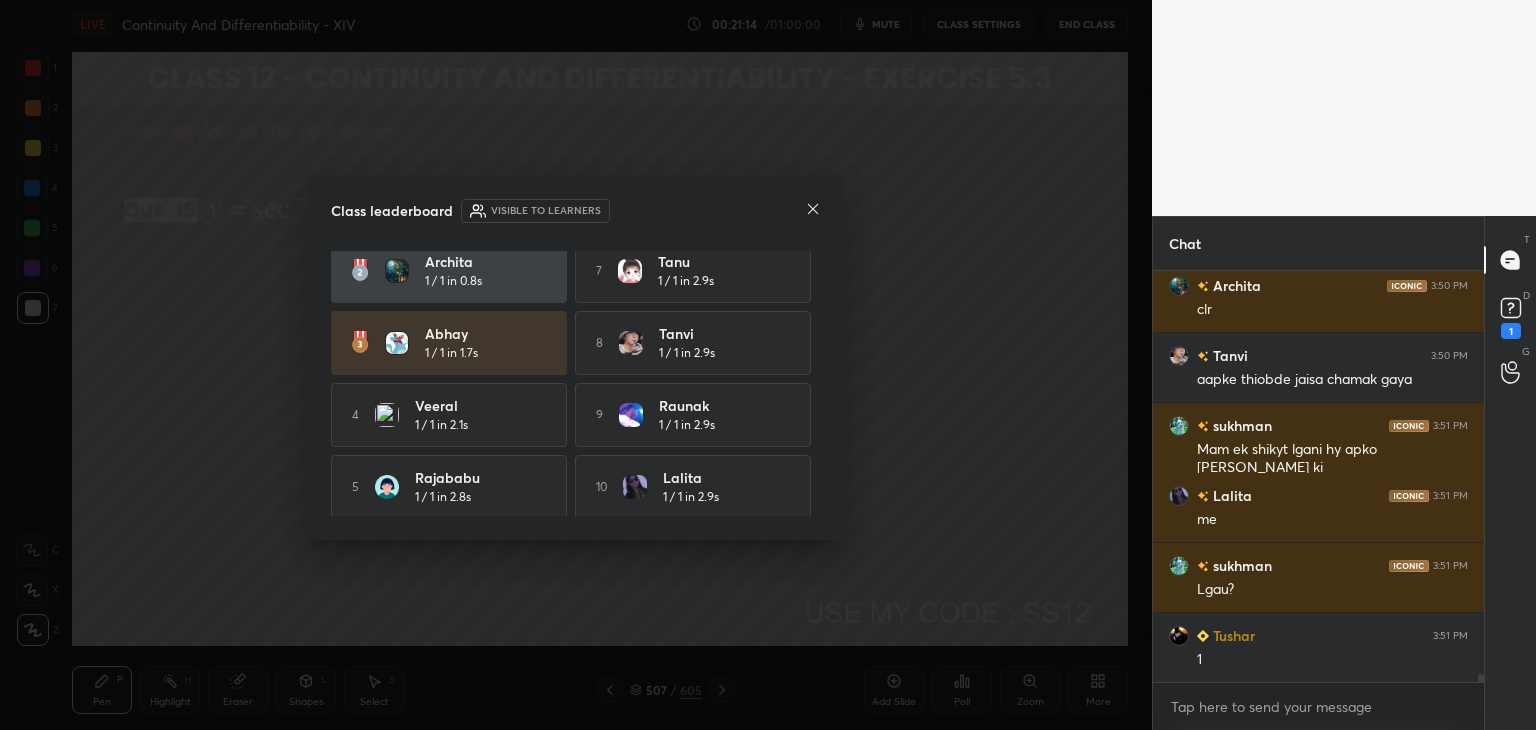 click 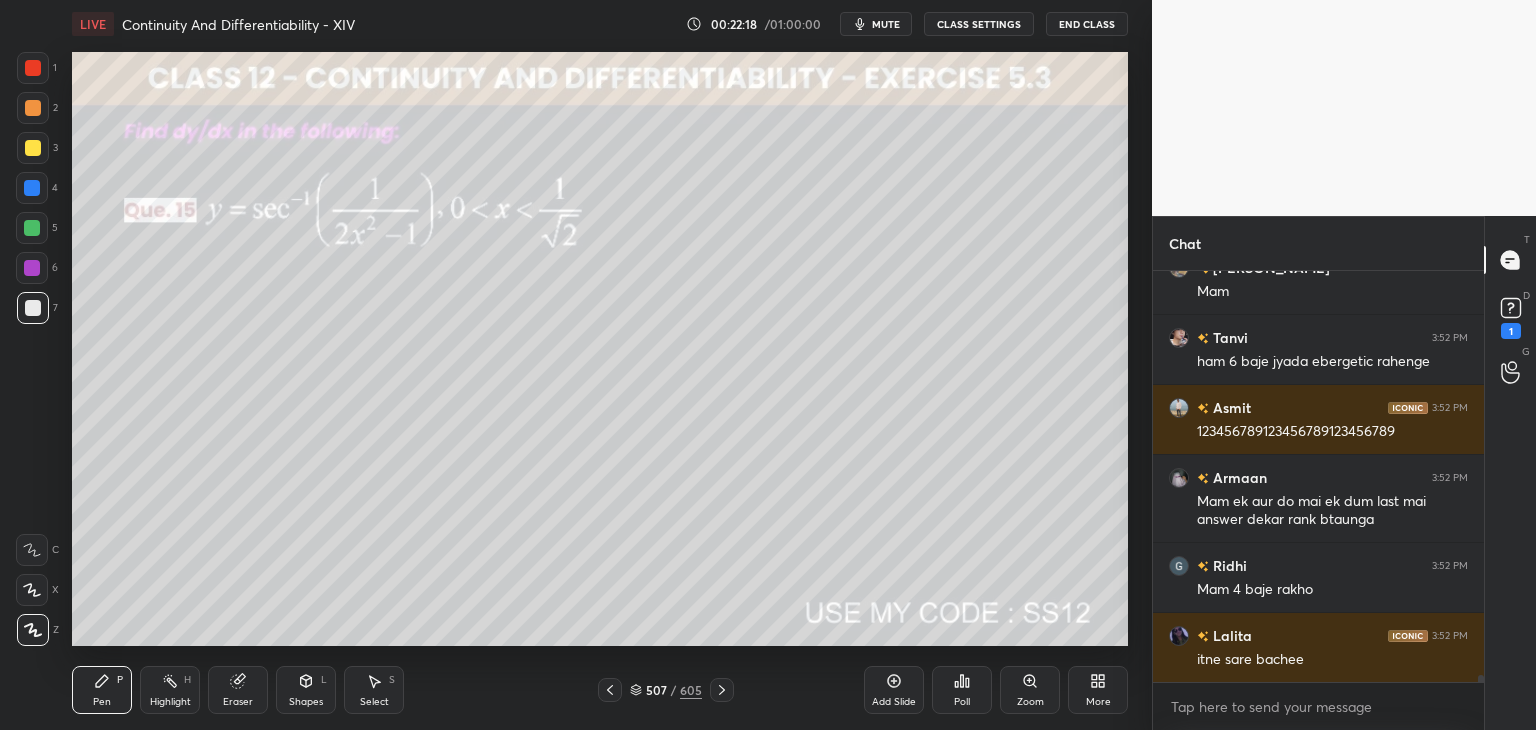 scroll, scrollTop: 23394, scrollLeft: 0, axis: vertical 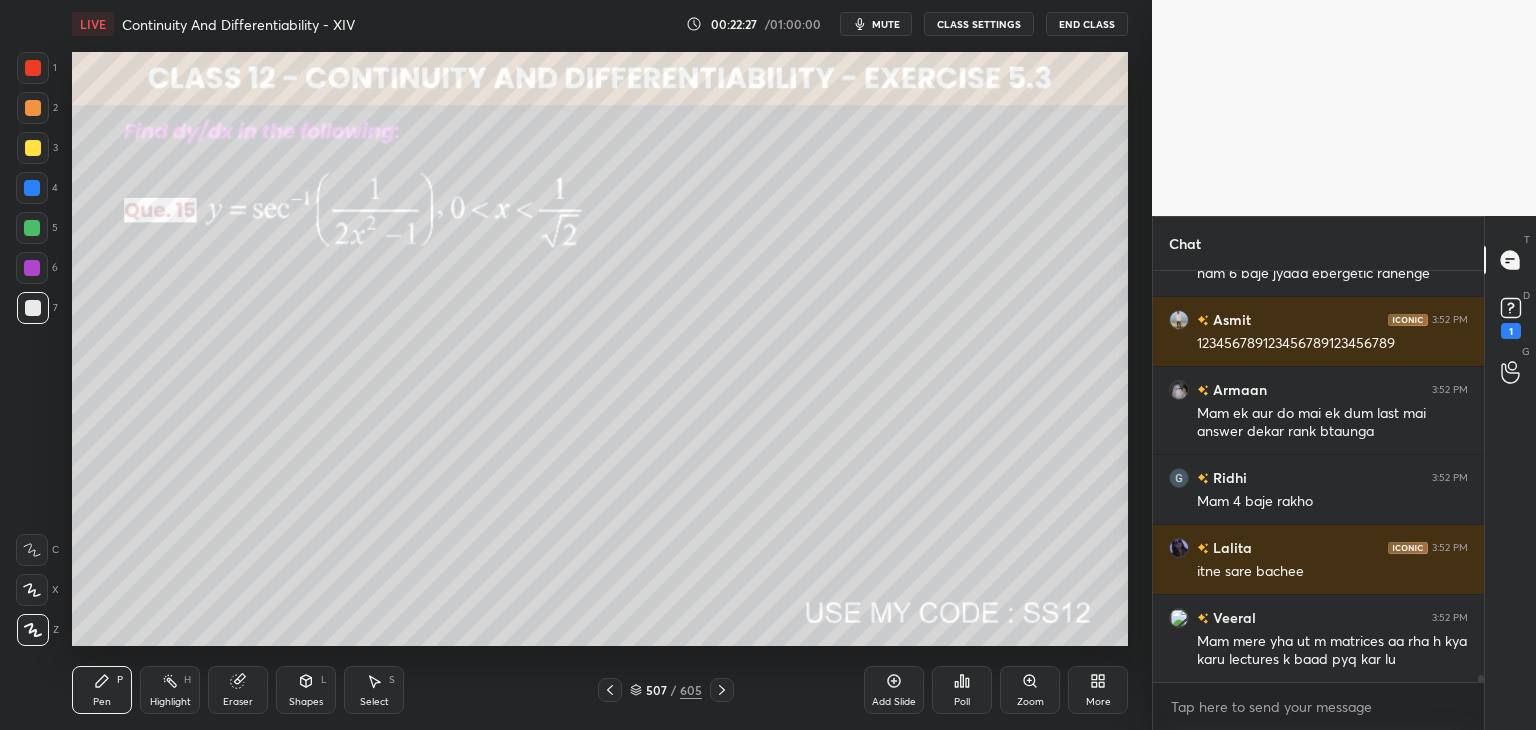 click 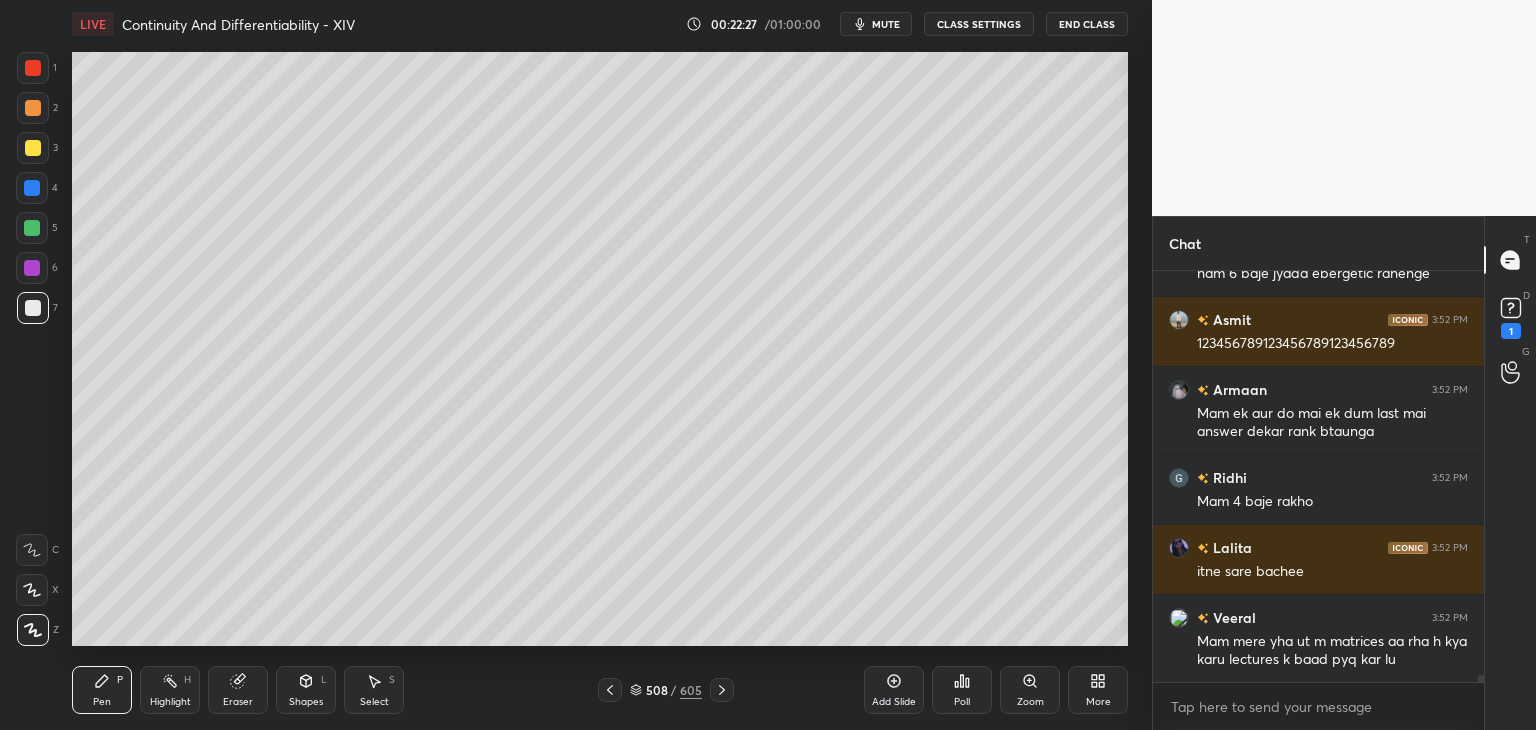 scroll, scrollTop: 23464, scrollLeft: 0, axis: vertical 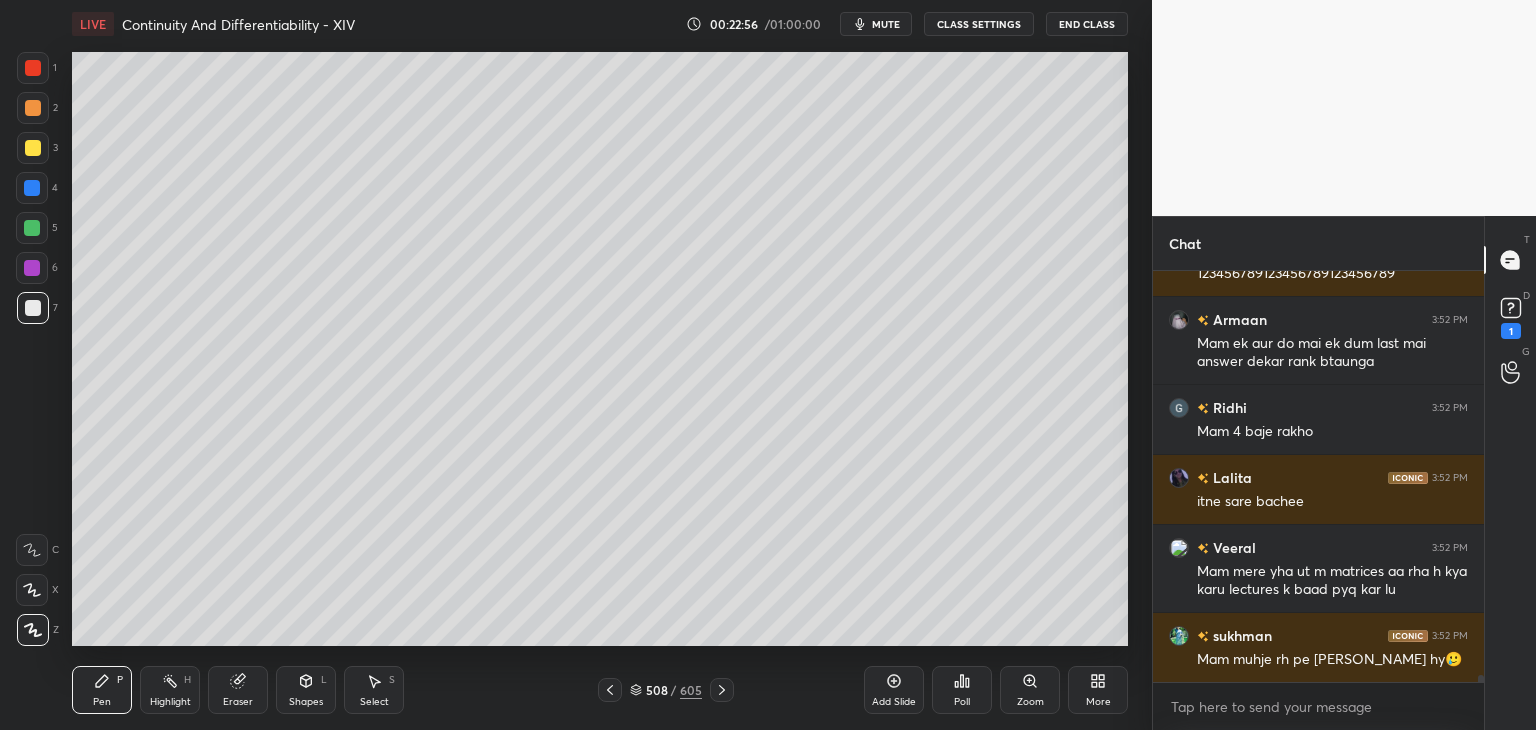 click 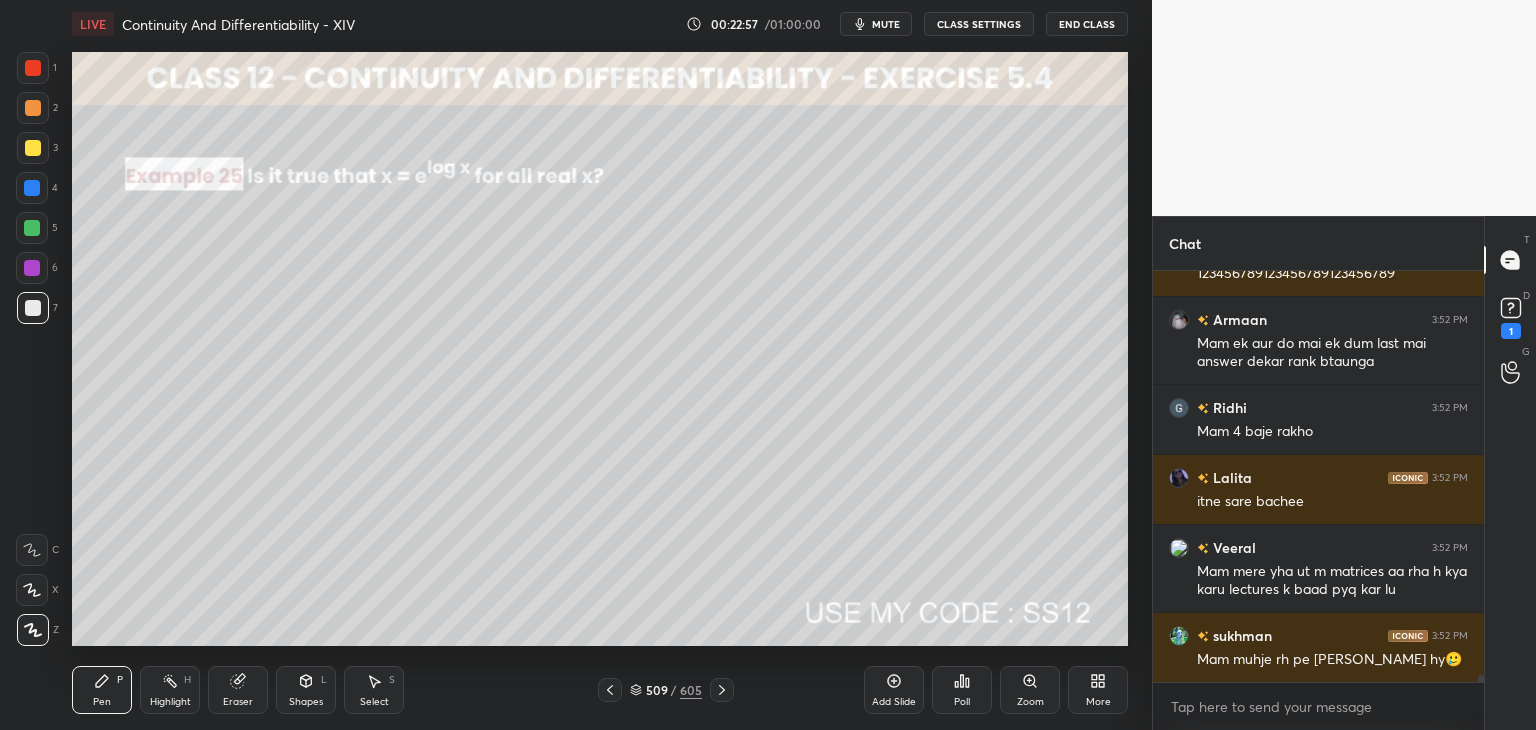 click 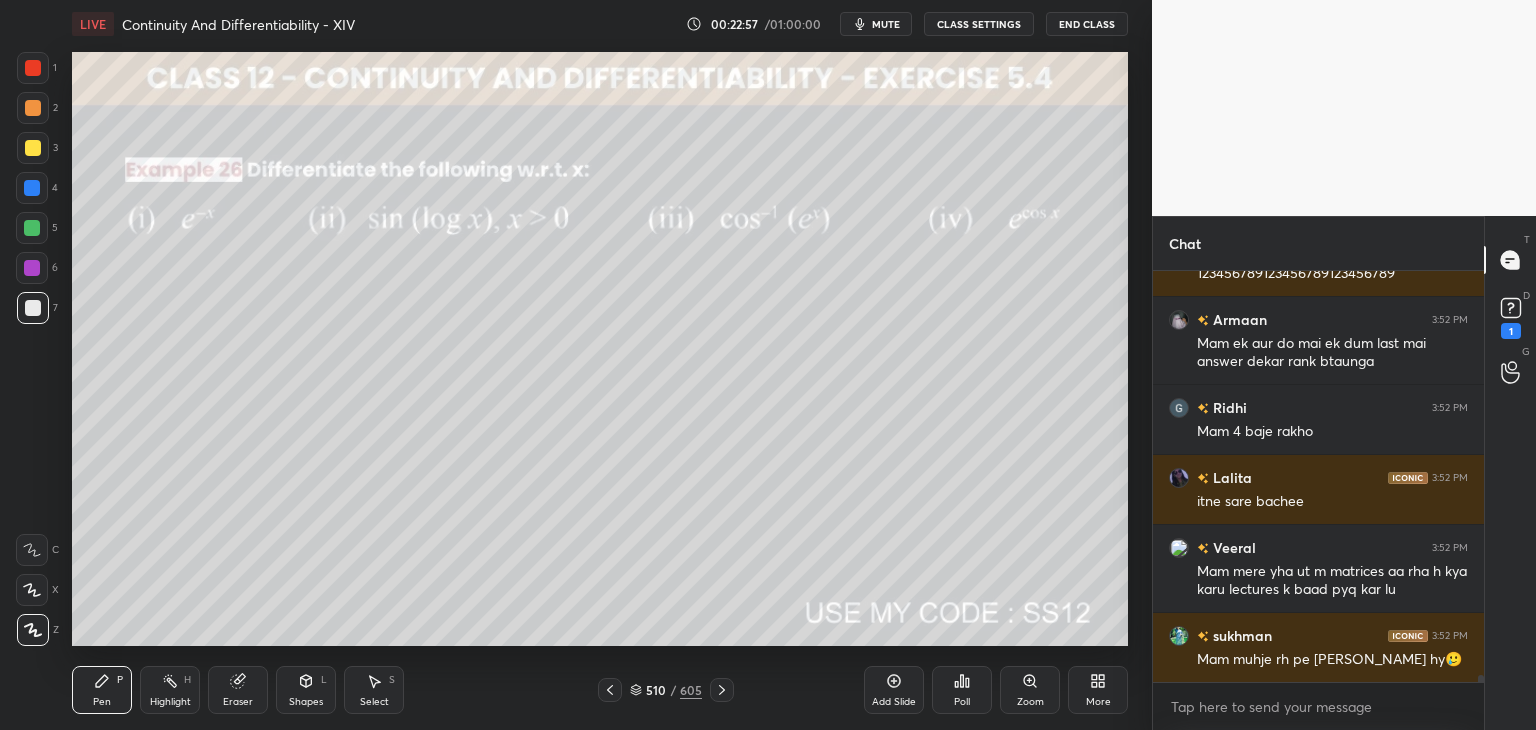 click 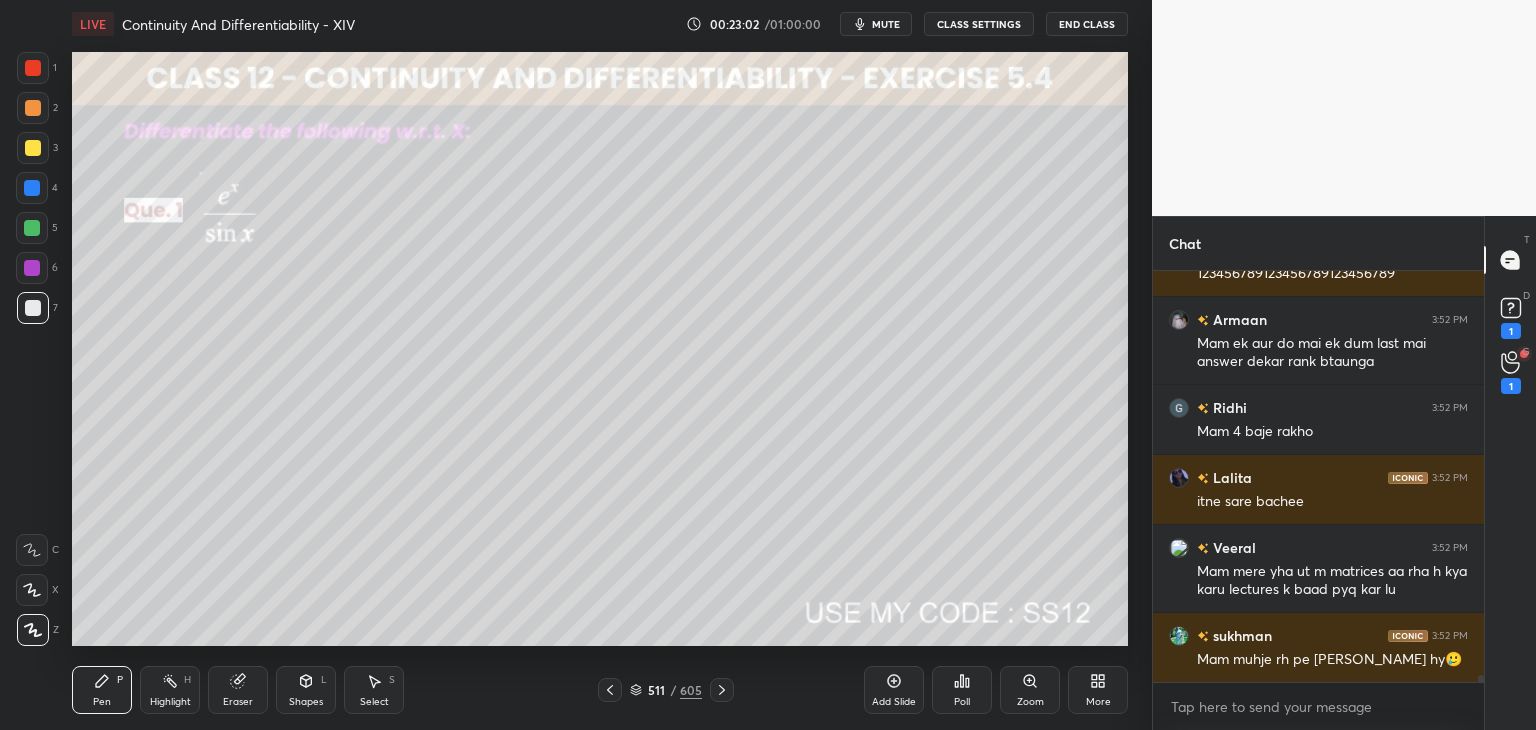 scroll, scrollTop: 23534, scrollLeft: 0, axis: vertical 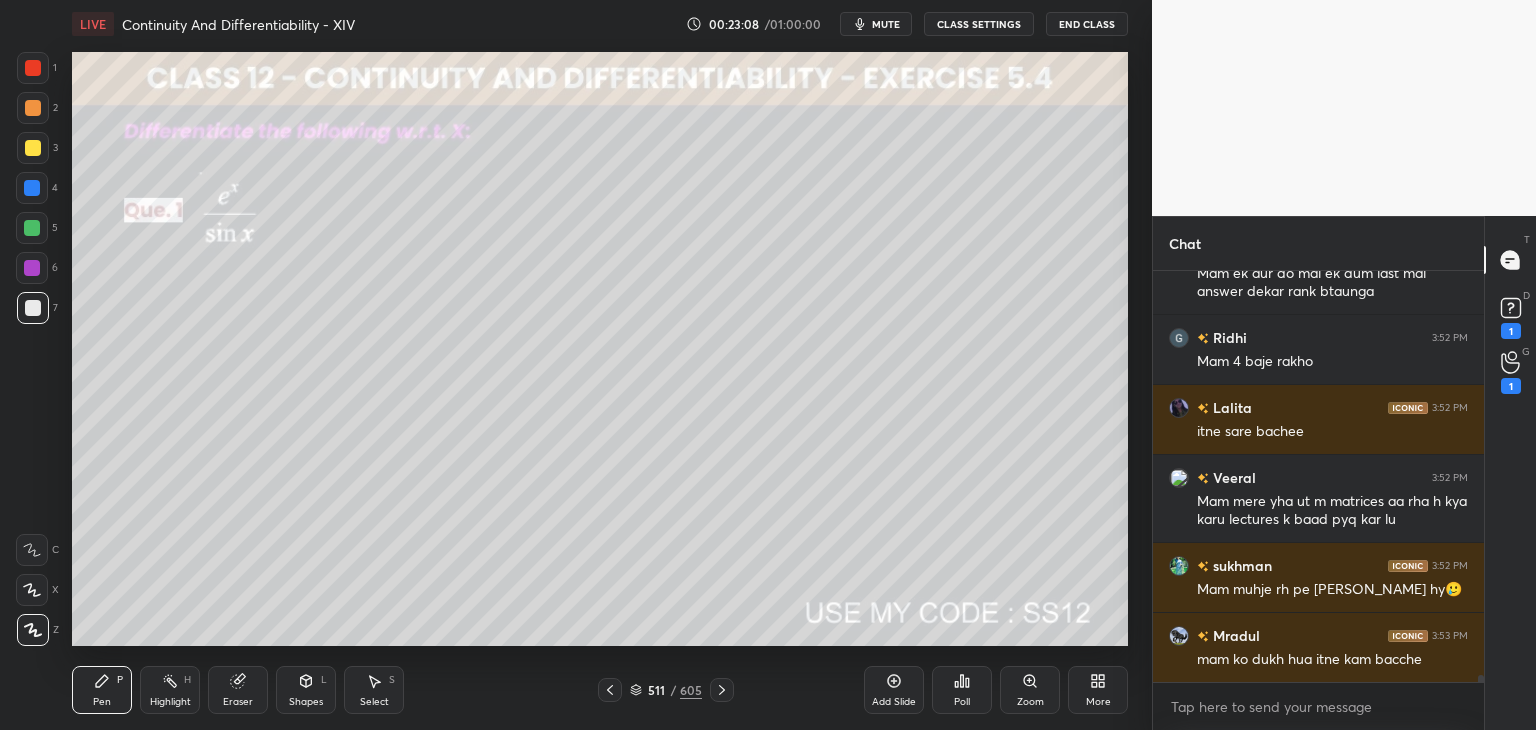 click at bounding box center [33, 148] 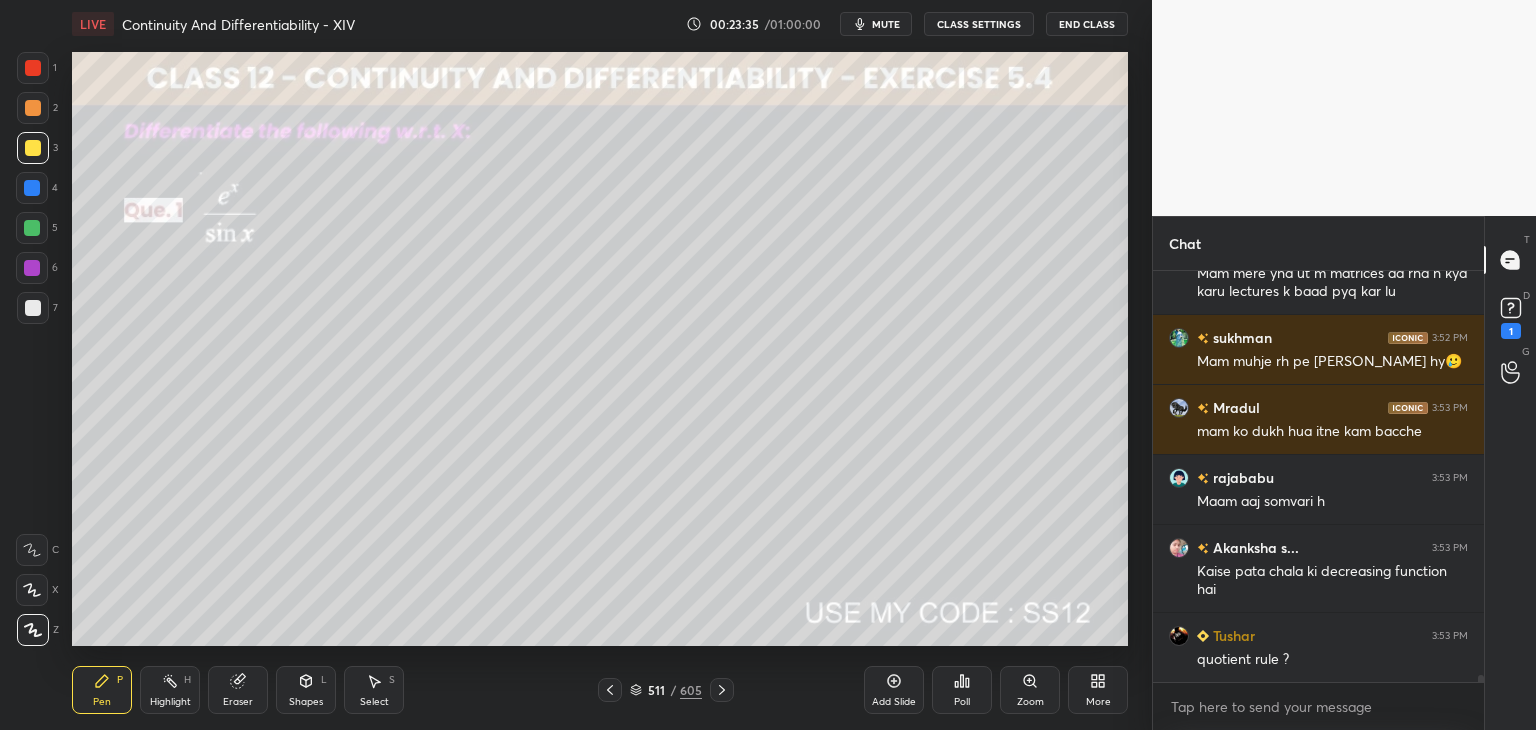 scroll, scrollTop: 23832, scrollLeft: 0, axis: vertical 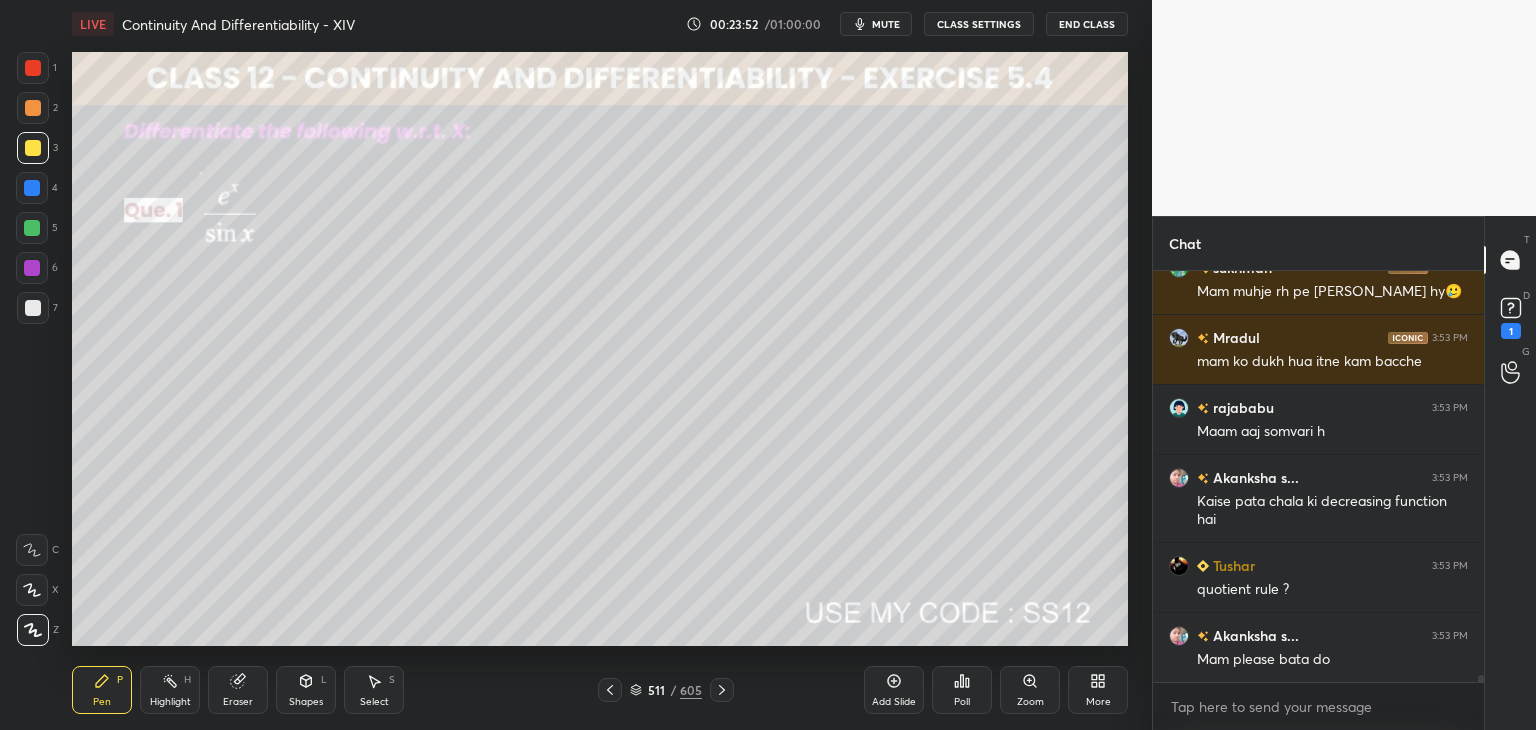 drag, startPoint x: 320, startPoint y: 700, endPoint x: 321, endPoint y: 681, distance: 19.026299 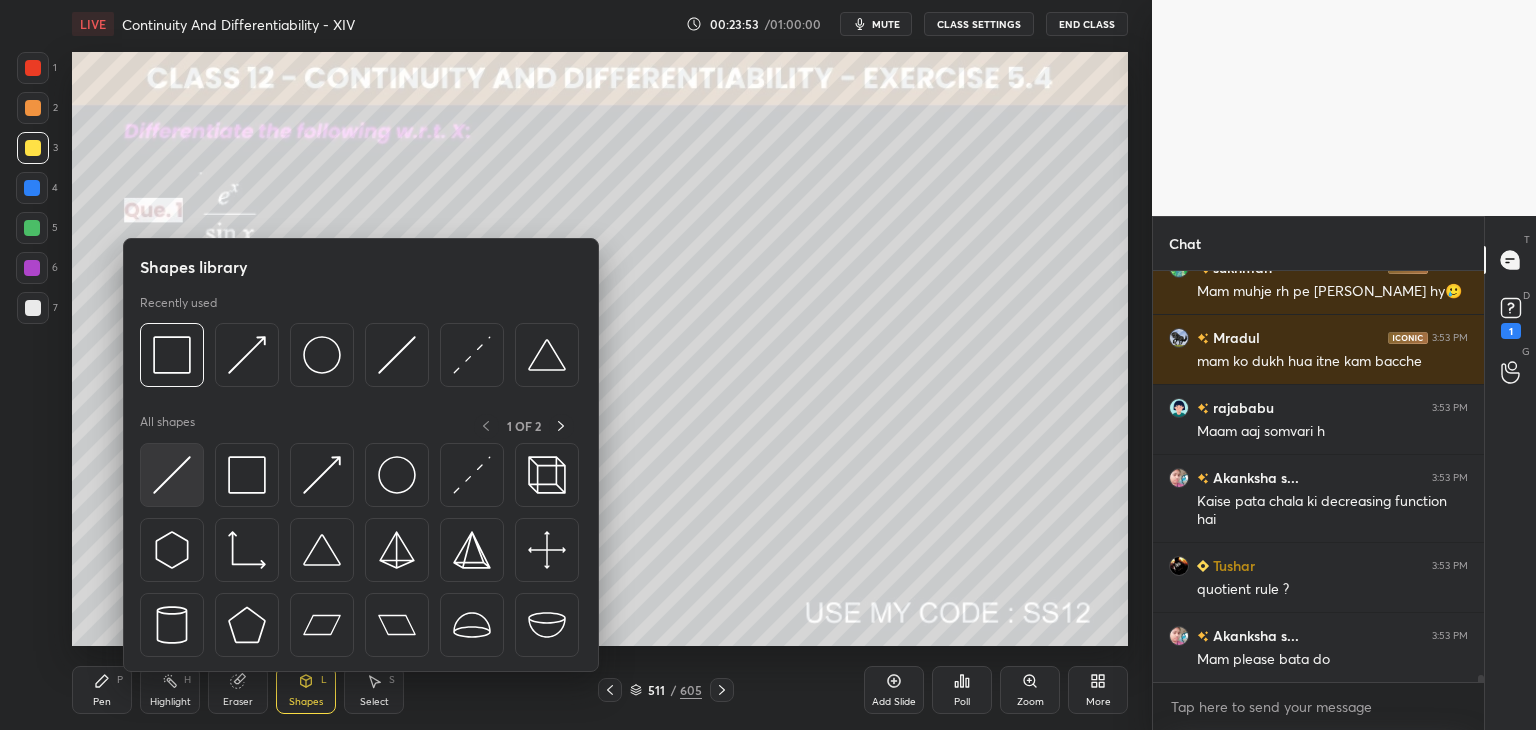 click at bounding box center (172, 475) 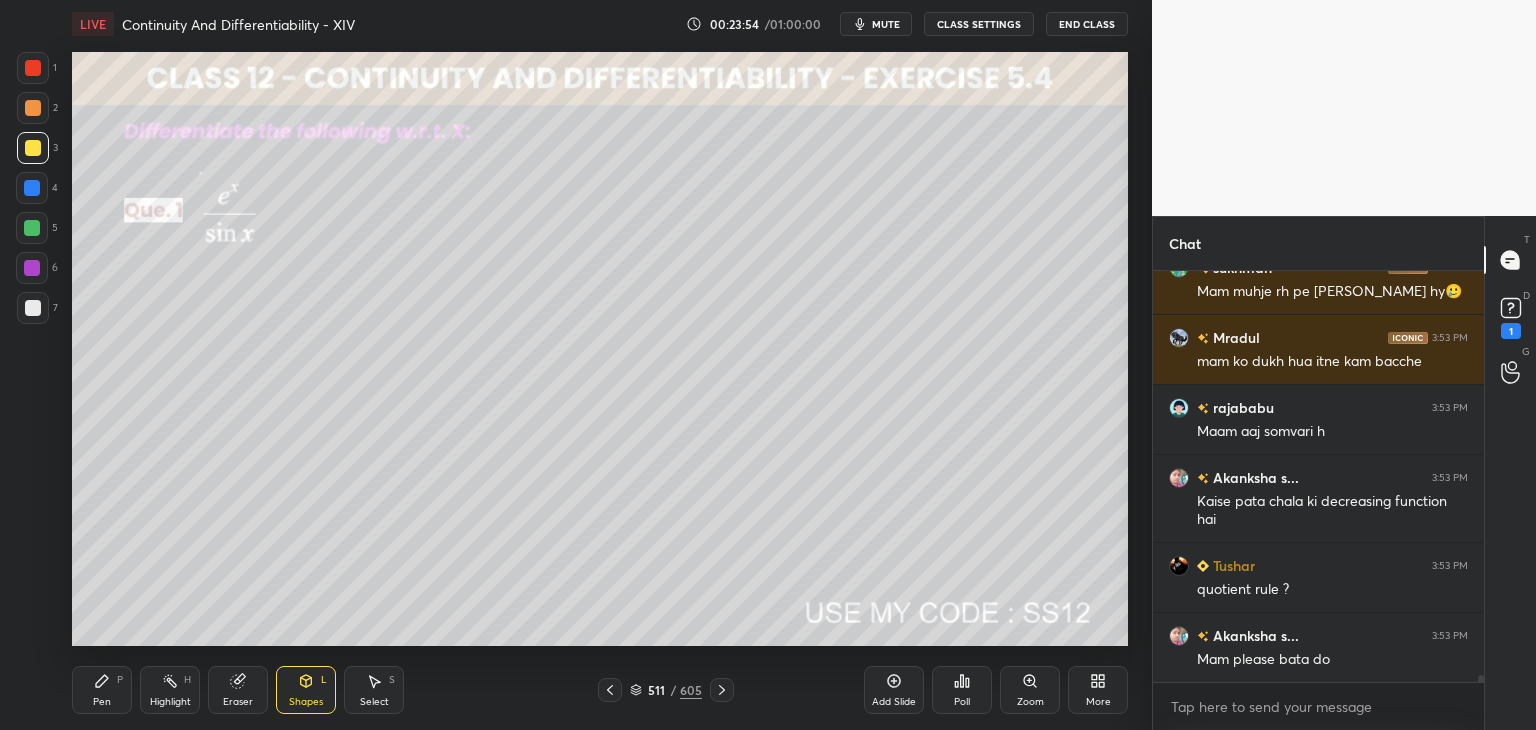 scroll, scrollTop: 23902, scrollLeft: 0, axis: vertical 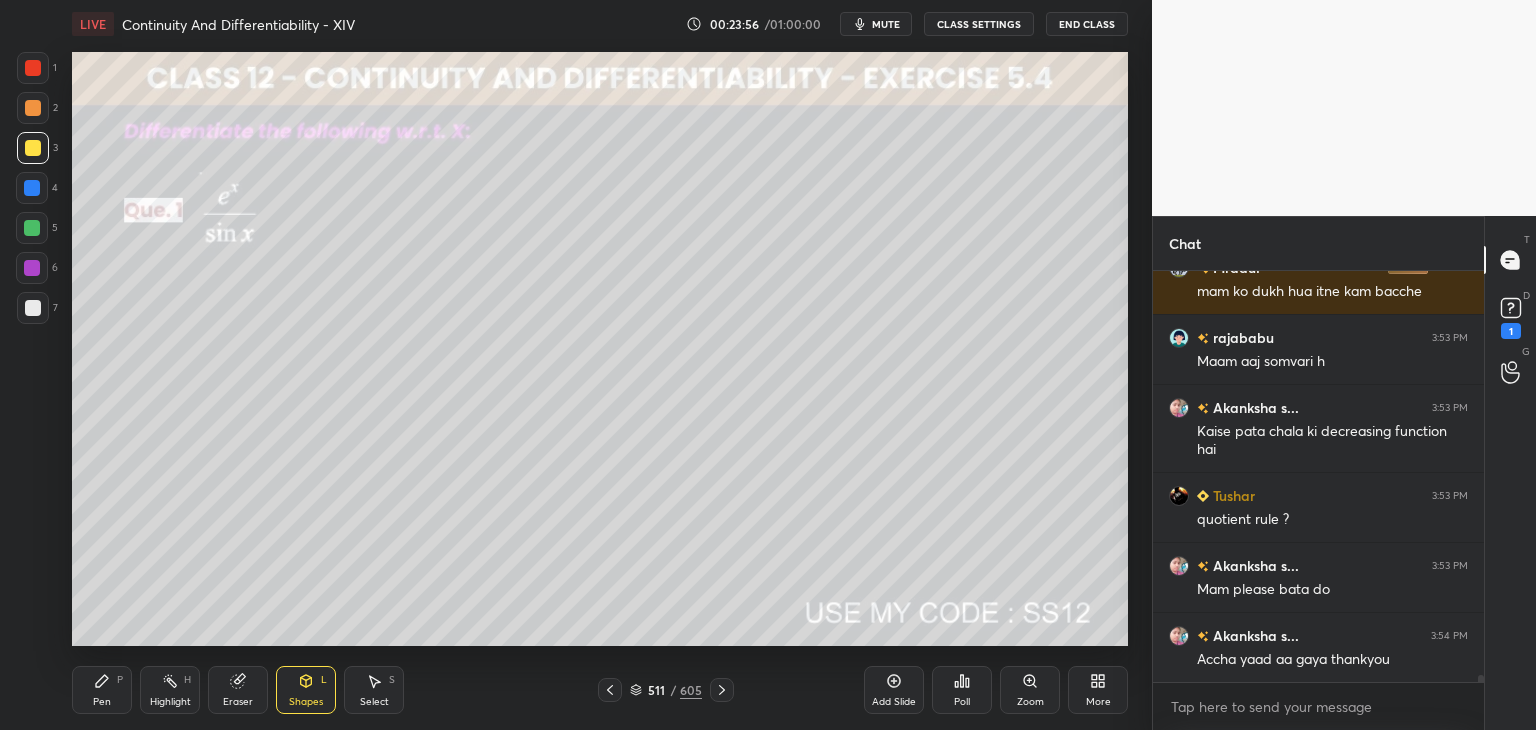 drag, startPoint x: 104, startPoint y: 698, endPoint x: 115, endPoint y: 689, distance: 14.21267 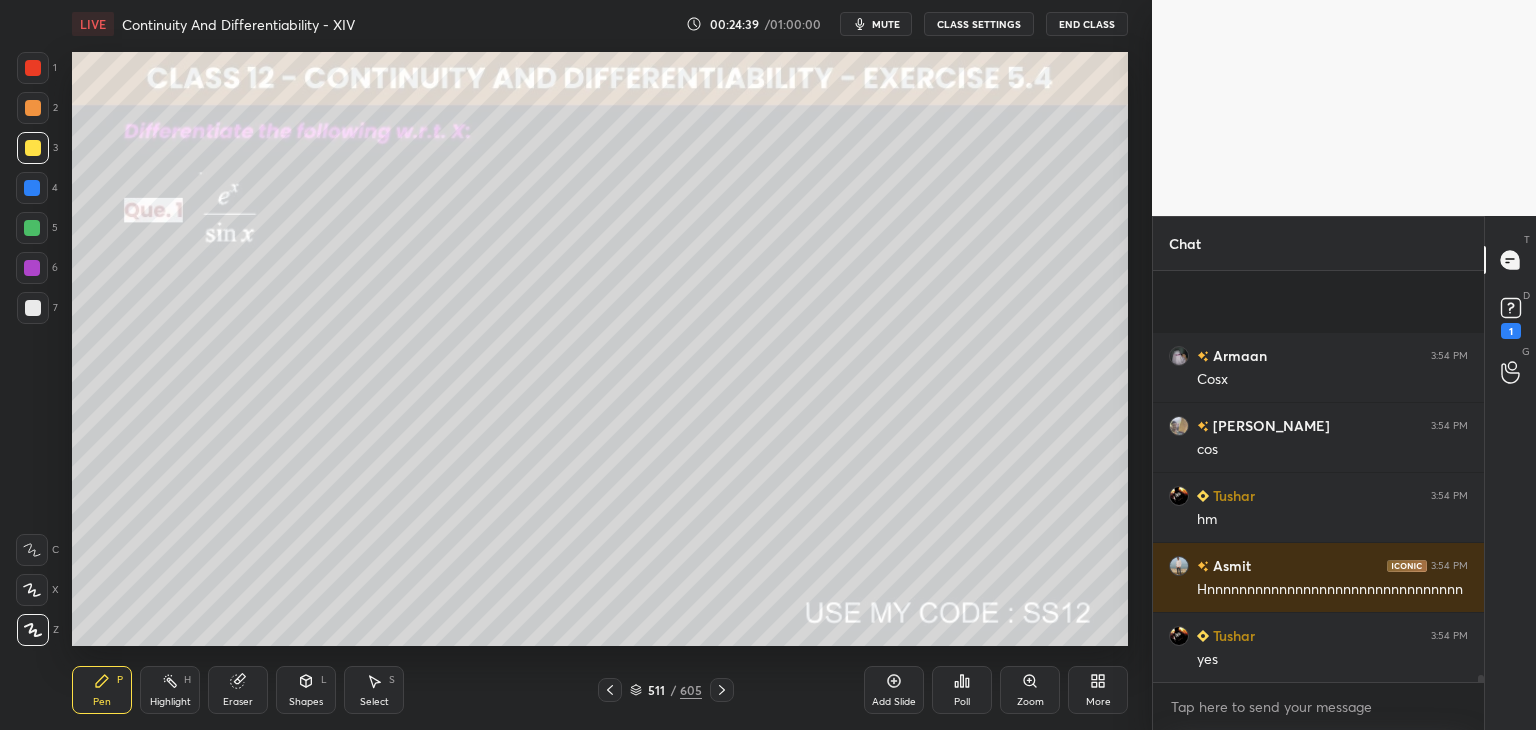 scroll, scrollTop: 24462, scrollLeft: 0, axis: vertical 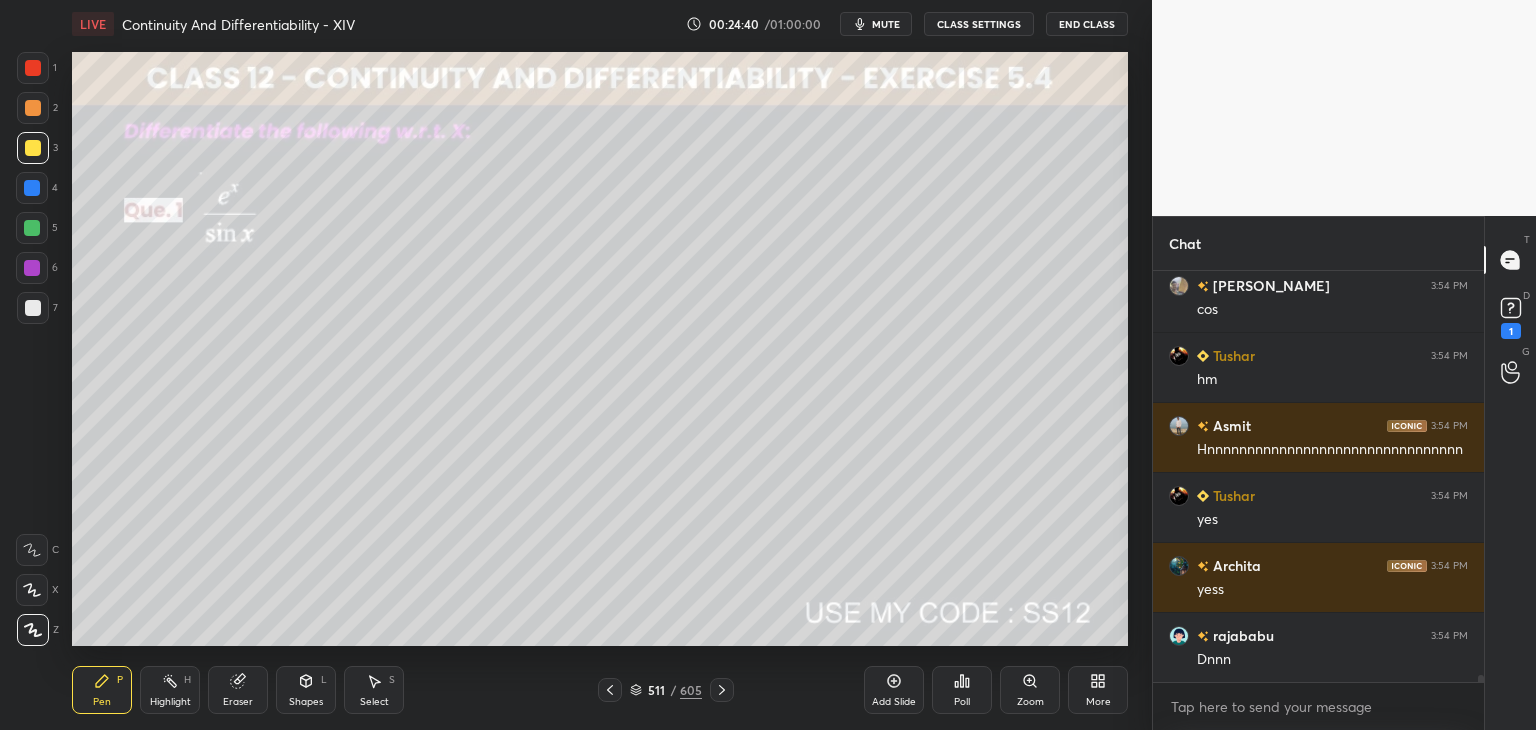 click 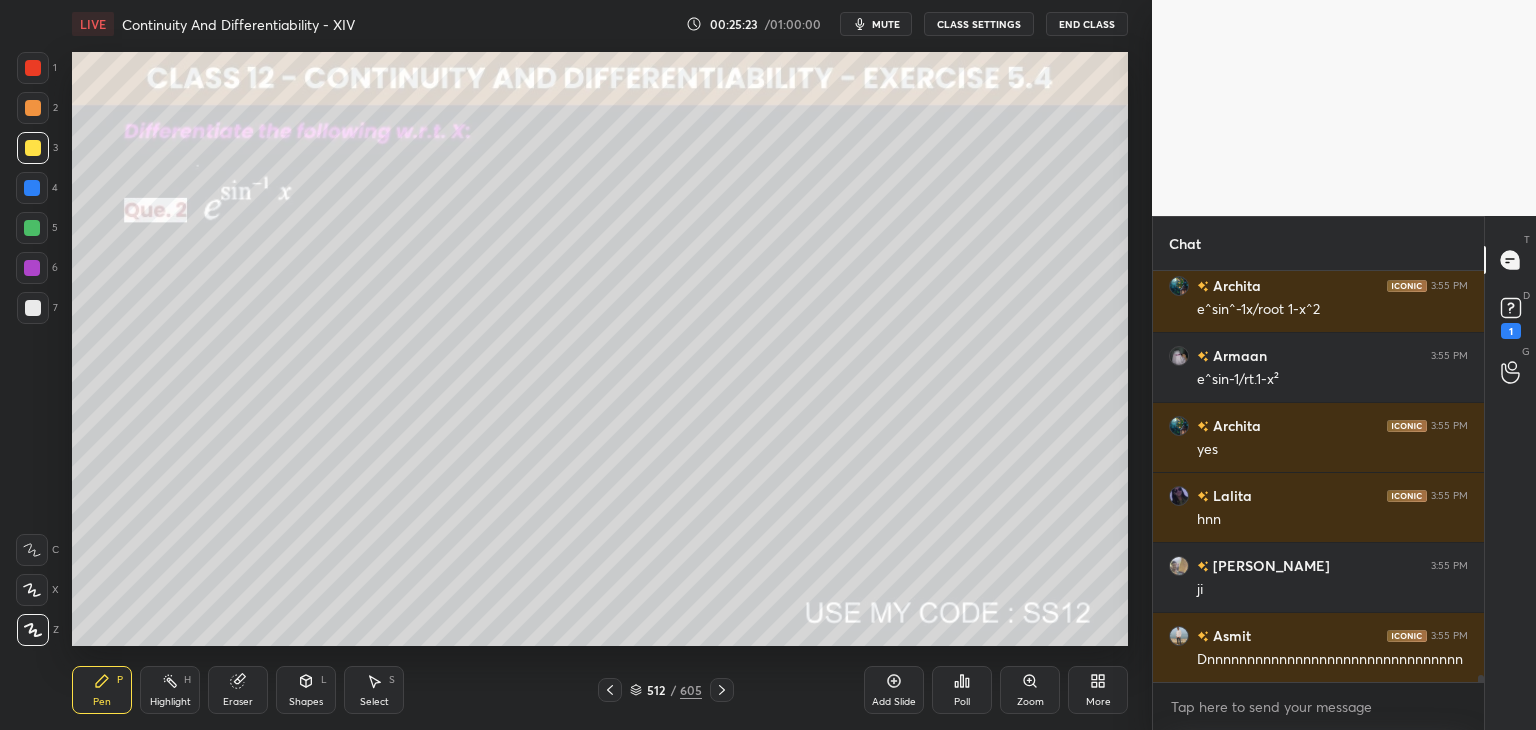scroll, scrollTop: 25162, scrollLeft: 0, axis: vertical 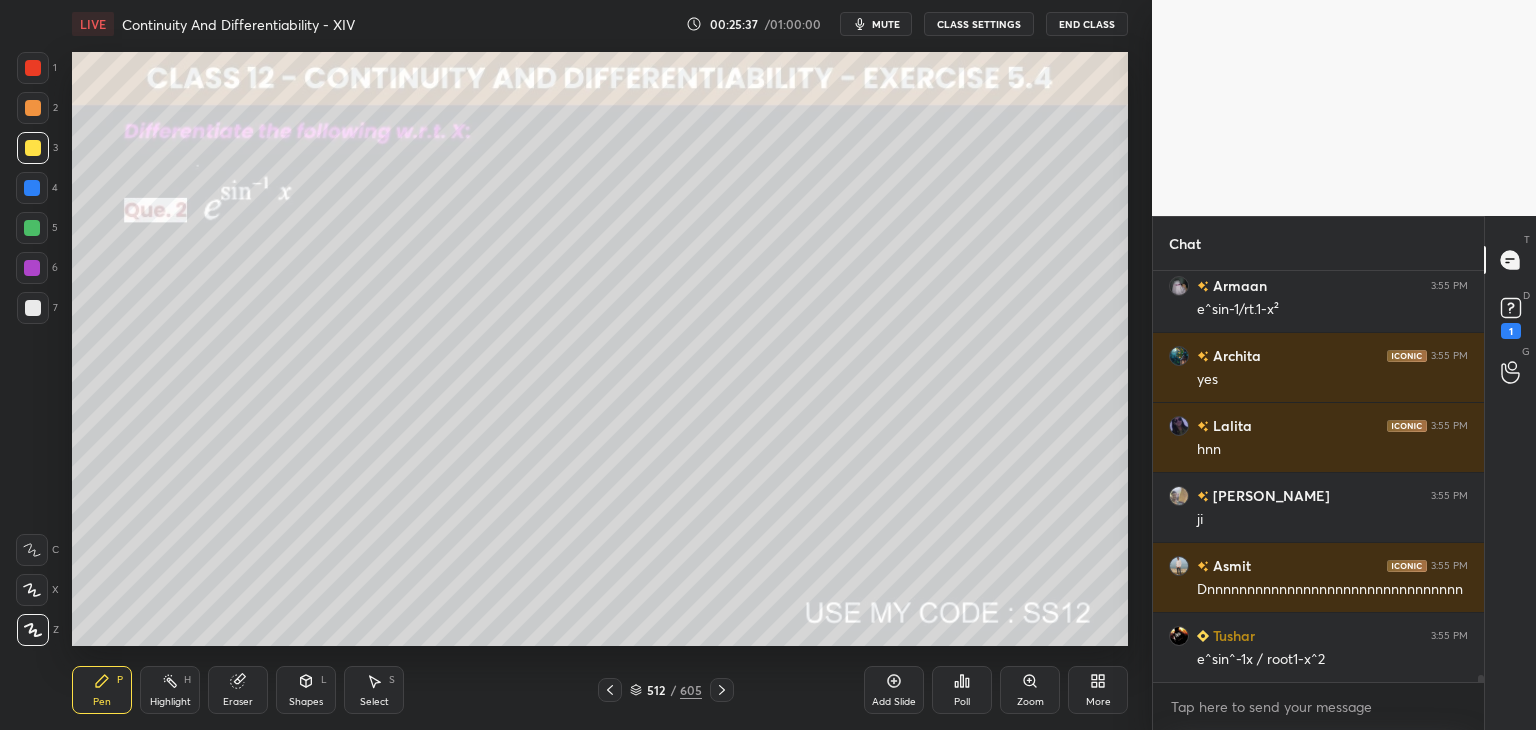 click 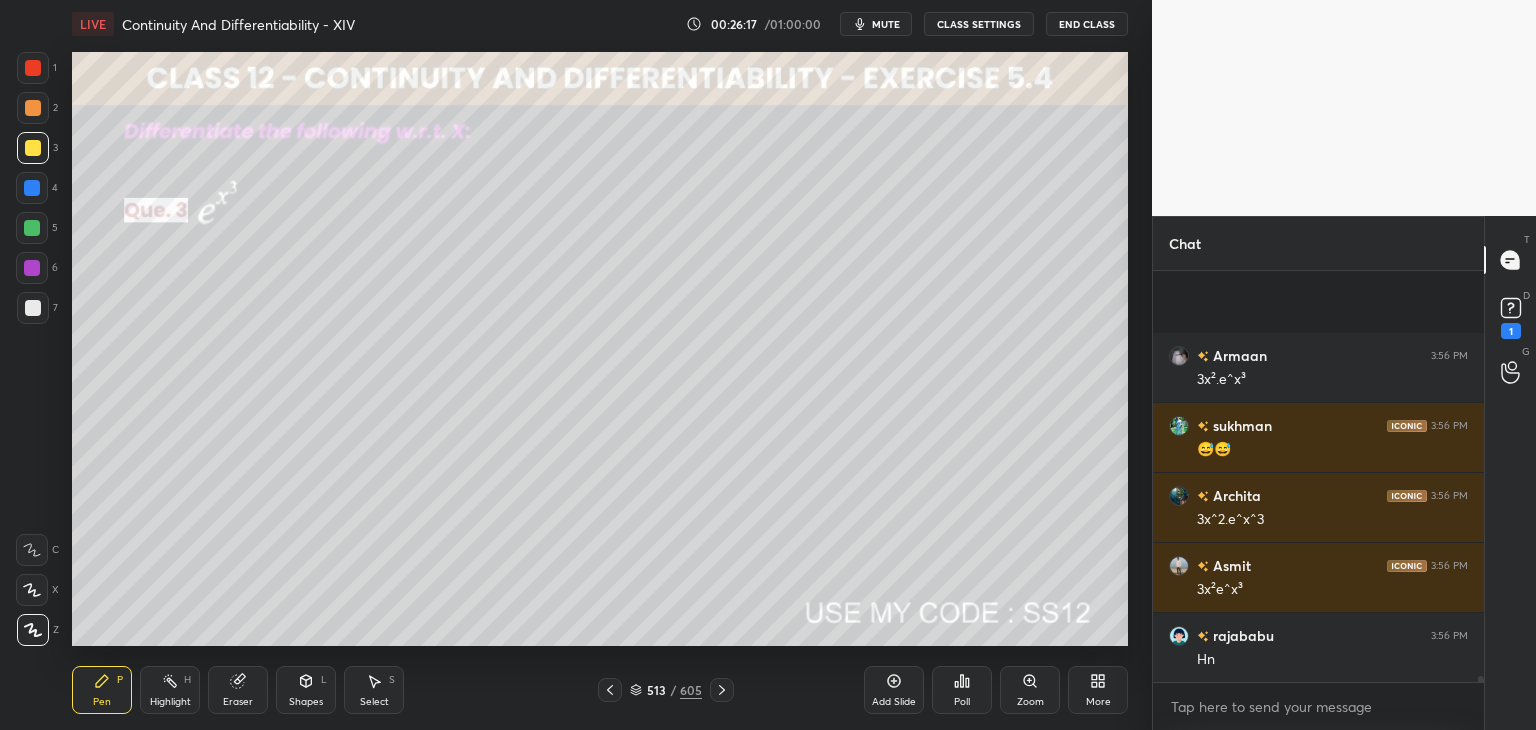 scroll, scrollTop: 25932, scrollLeft: 0, axis: vertical 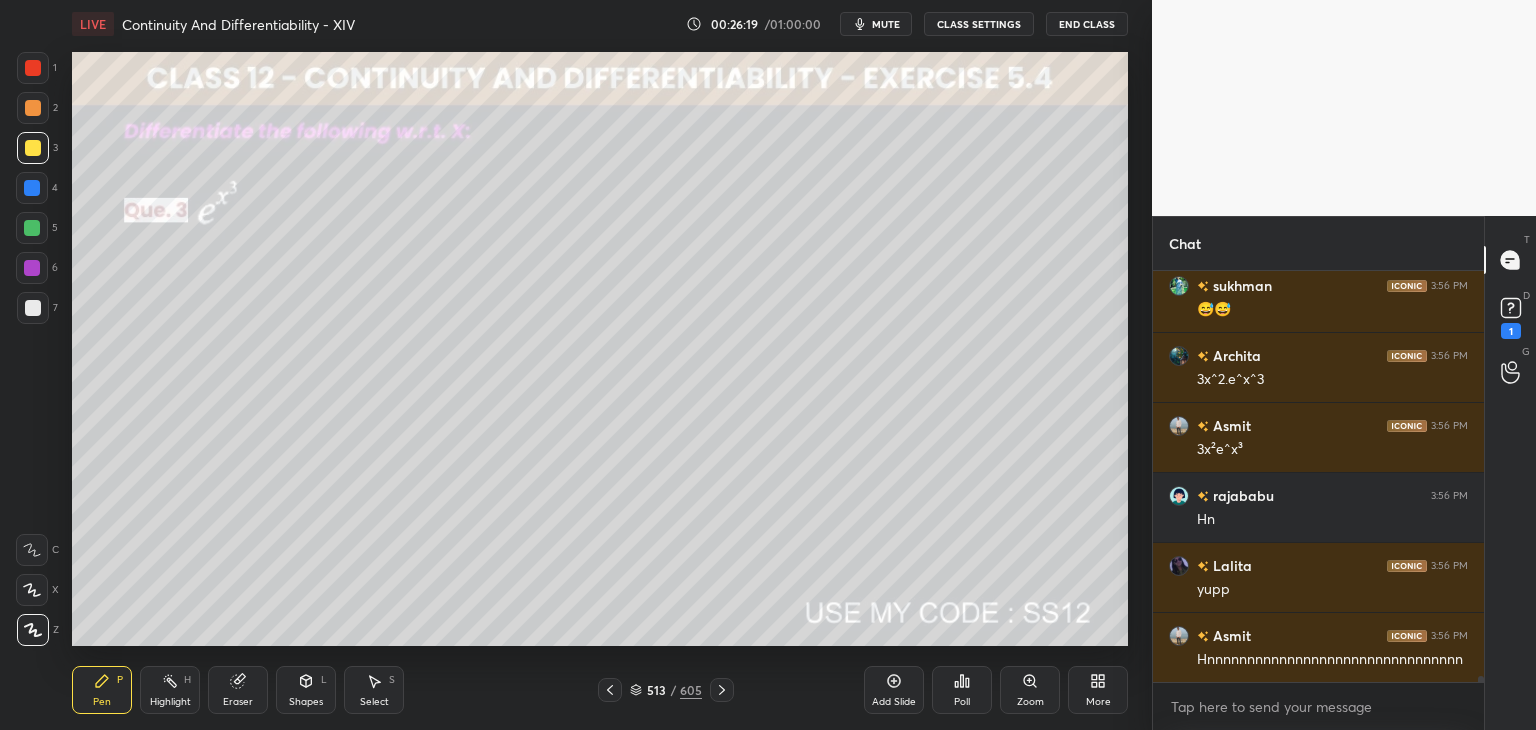 click 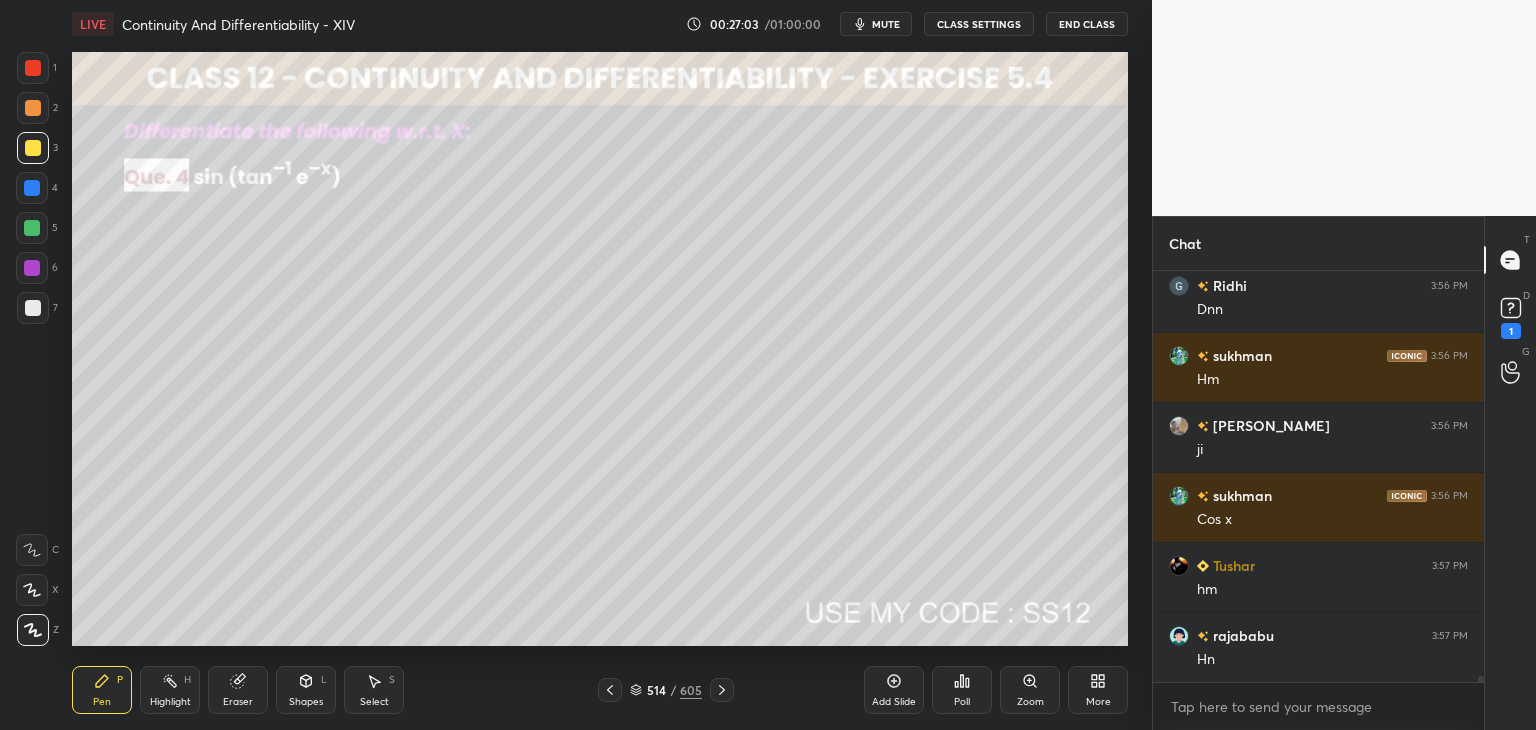 scroll, scrollTop: 26422, scrollLeft: 0, axis: vertical 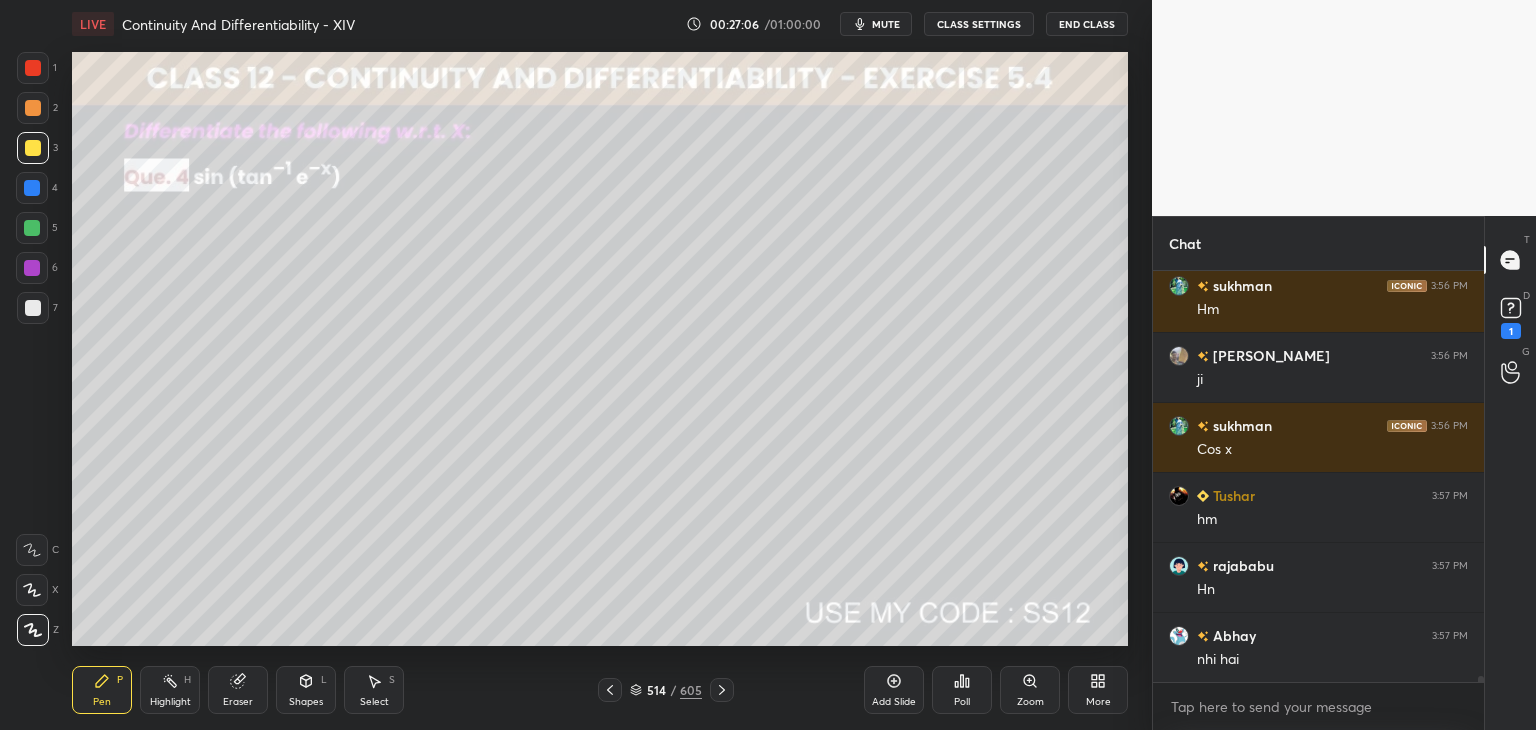 click on "Shapes" at bounding box center [306, 702] 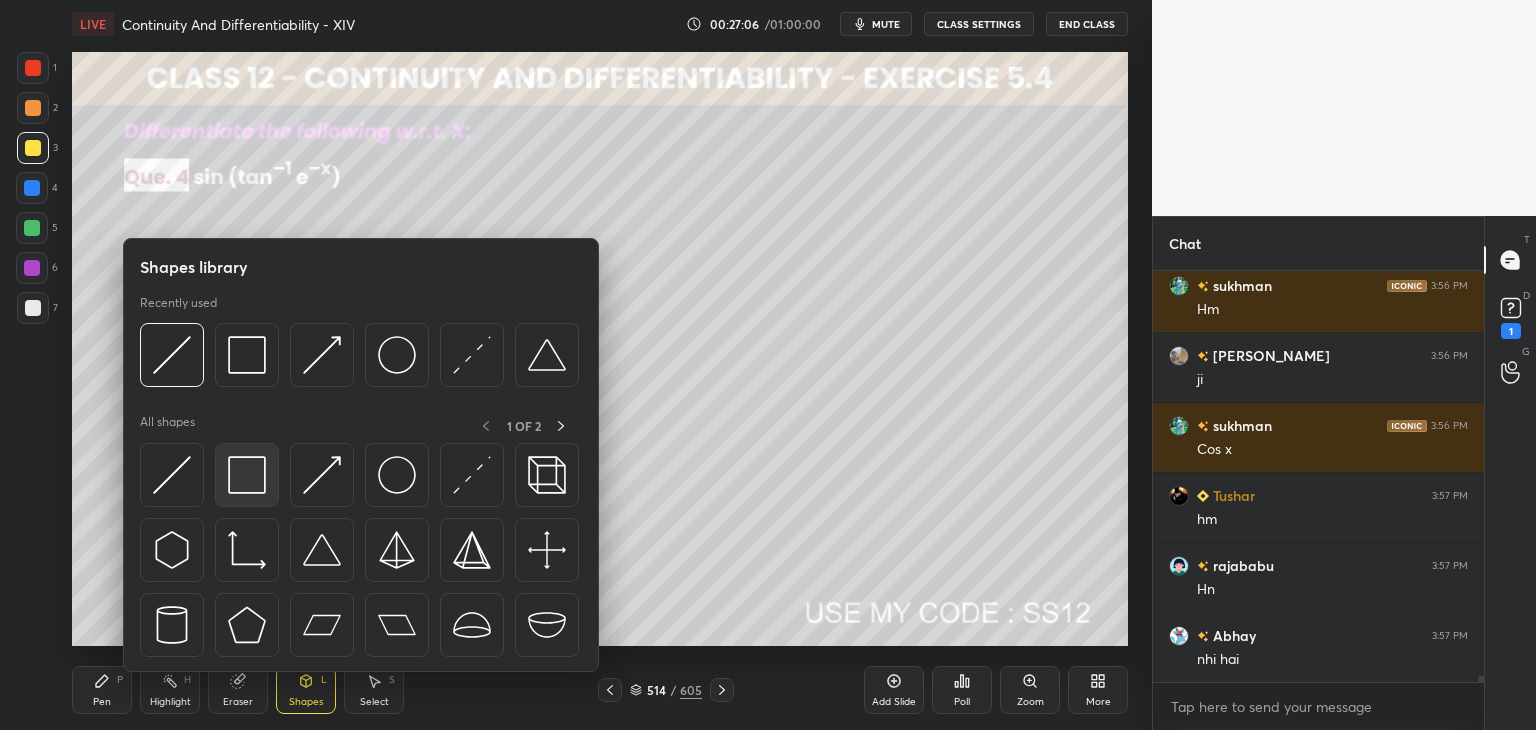 click at bounding box center [247, 475] 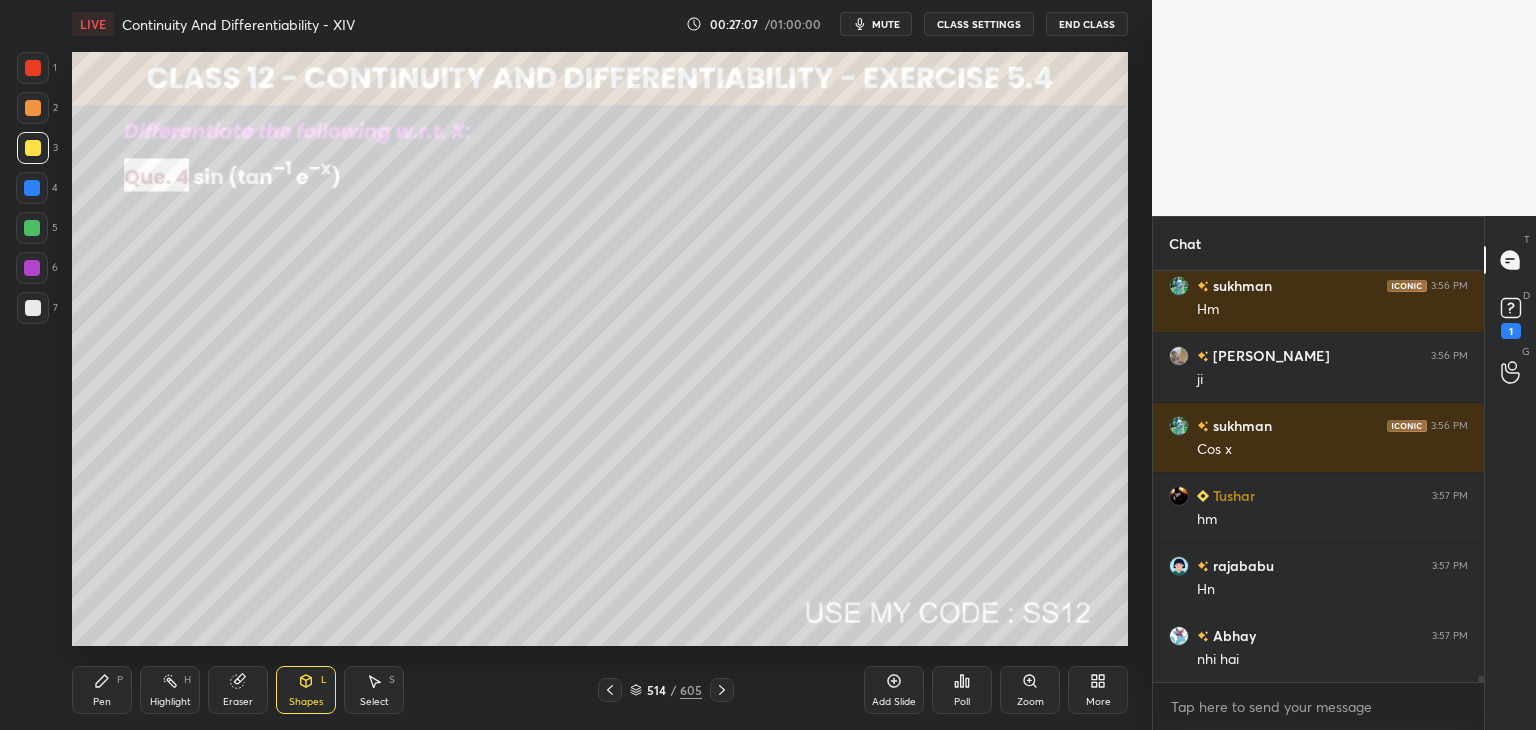 scroll, scrollTop: 26492, scrollLeft: 0, axis: vertical 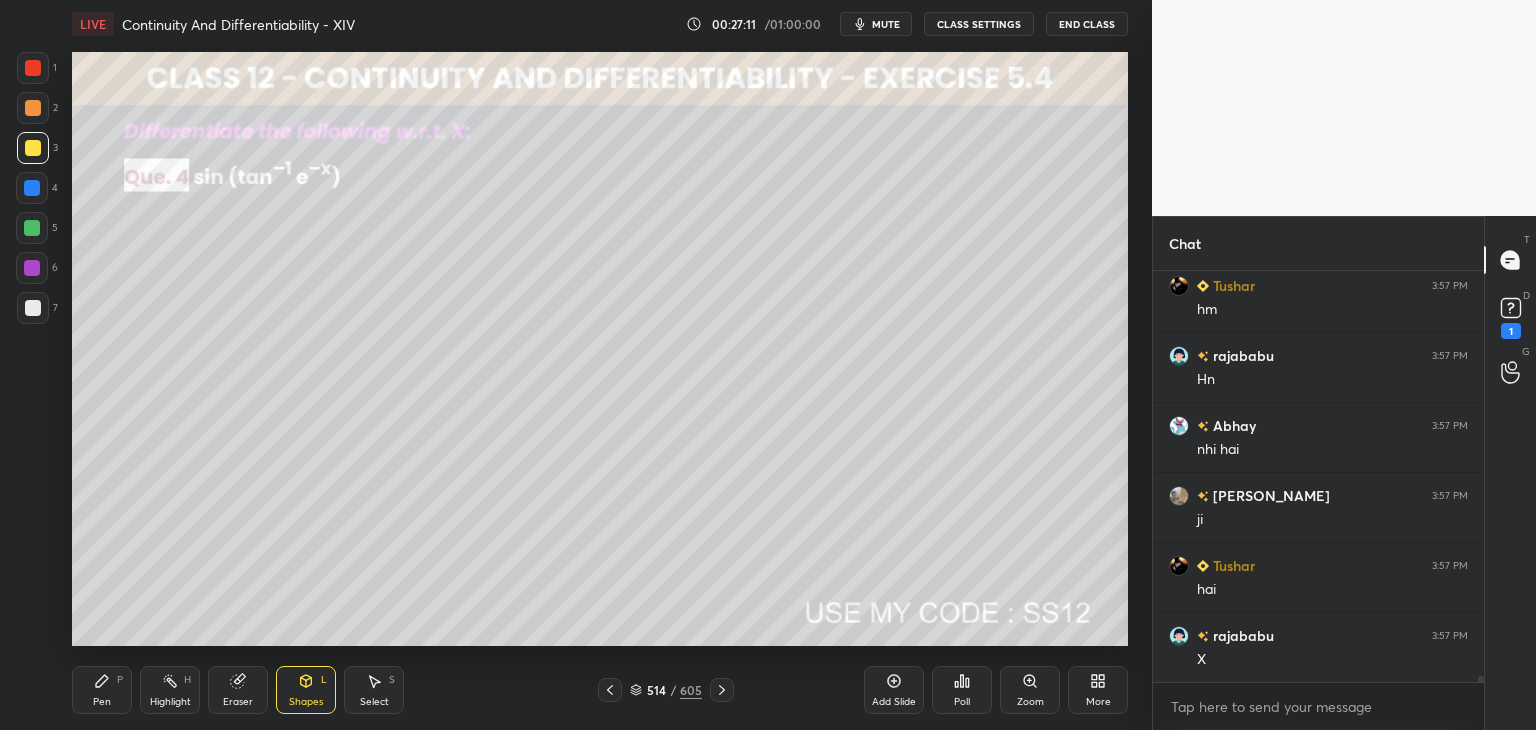 drag, startPoint x: 100, startPoint y: 706, endPoint x: 212, endPoint y: 668, distance: 118.270874 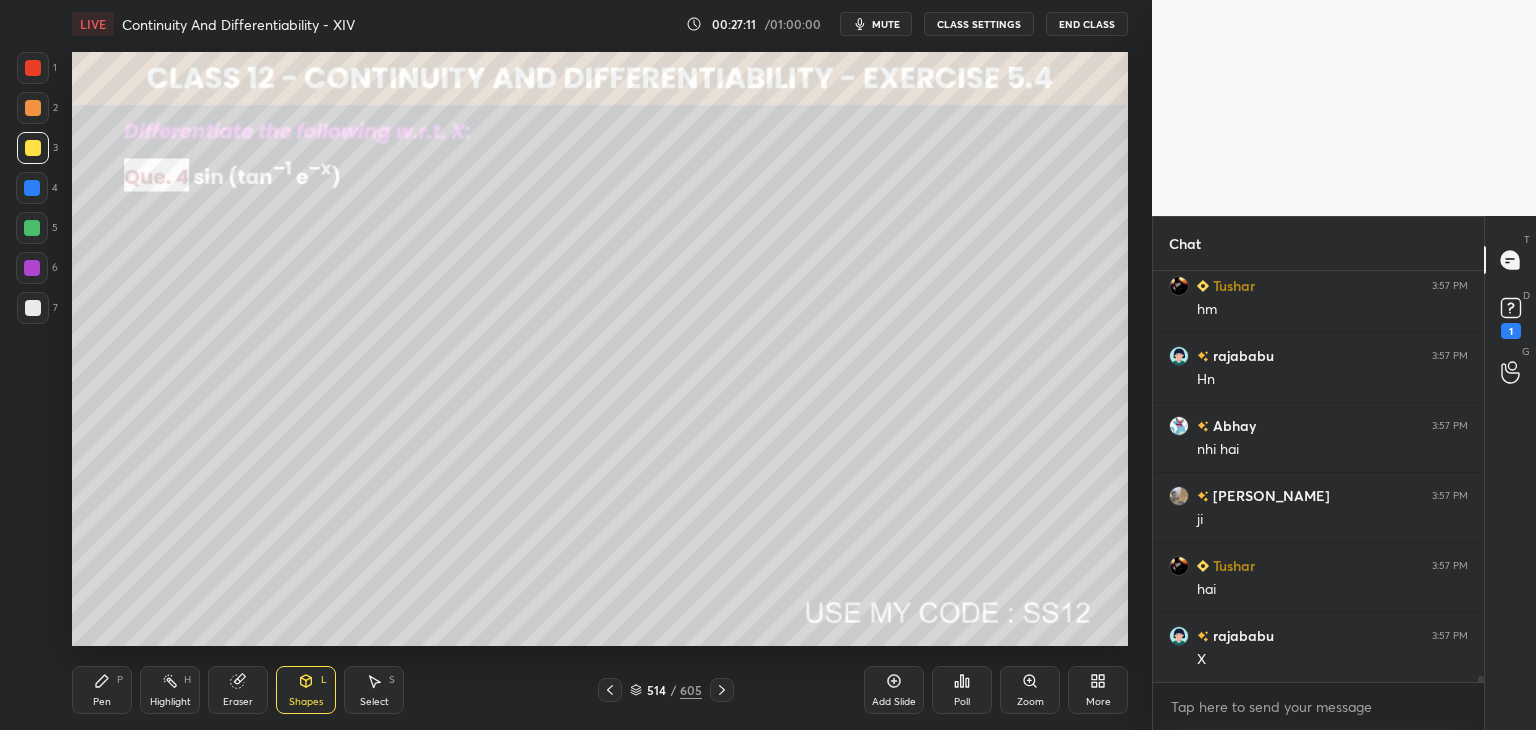 click on "Pen" at bounding box center (102, 702) 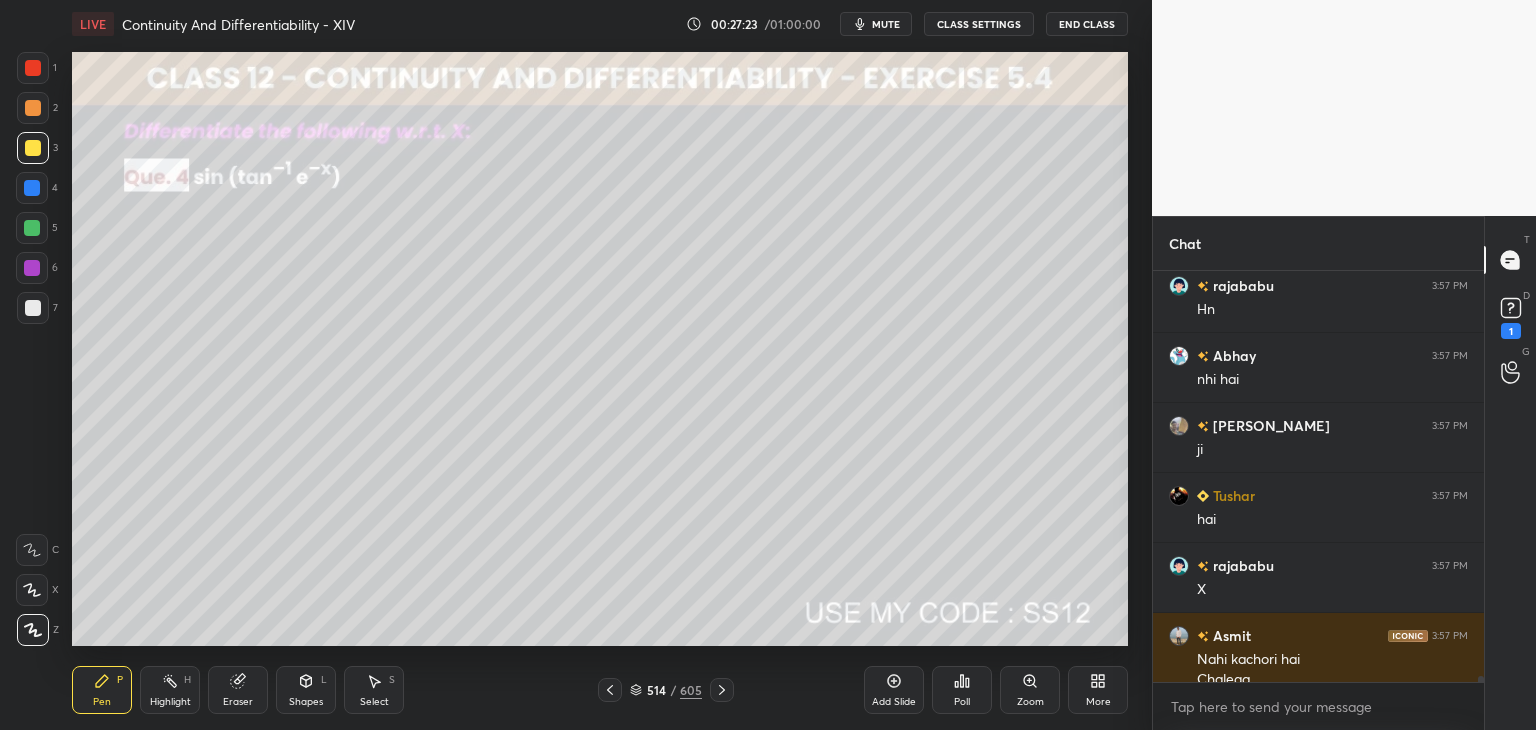 scroll, scrollTop: 26722, scrollLeft: 0, axis: vertical 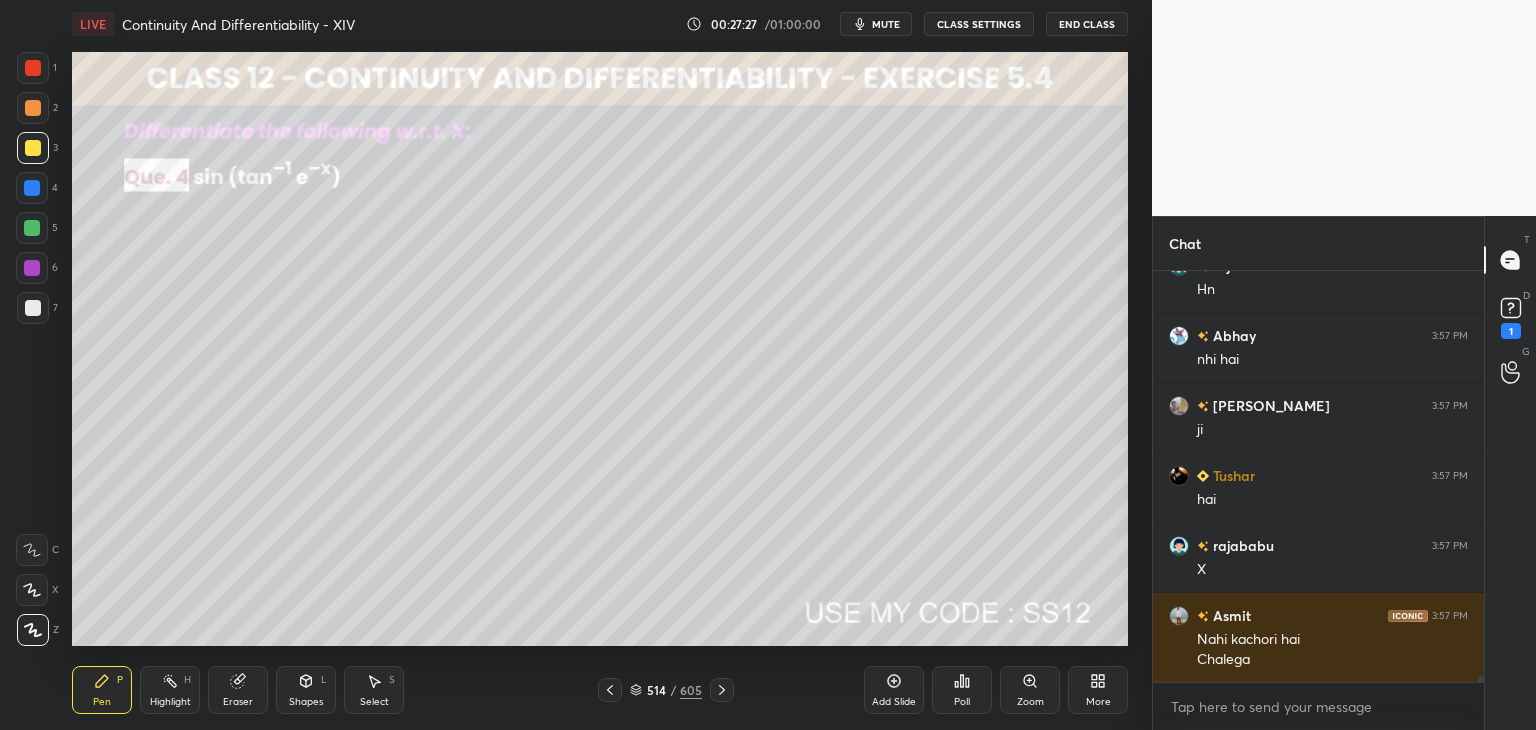 click on "Select" at bounding box center [374, 702] 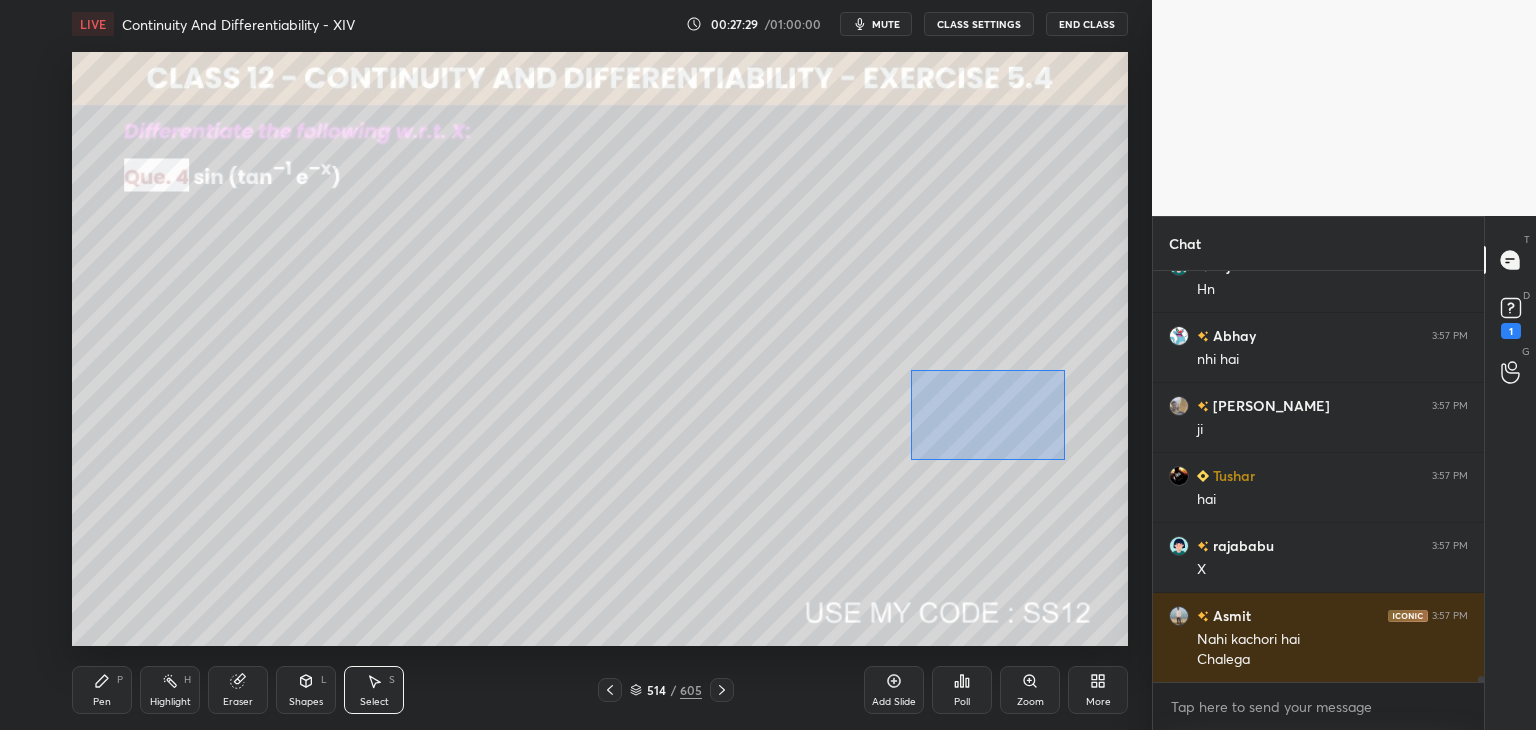 scroll, scrollTop: 26792, scrollLeft: 0, axis: vertical 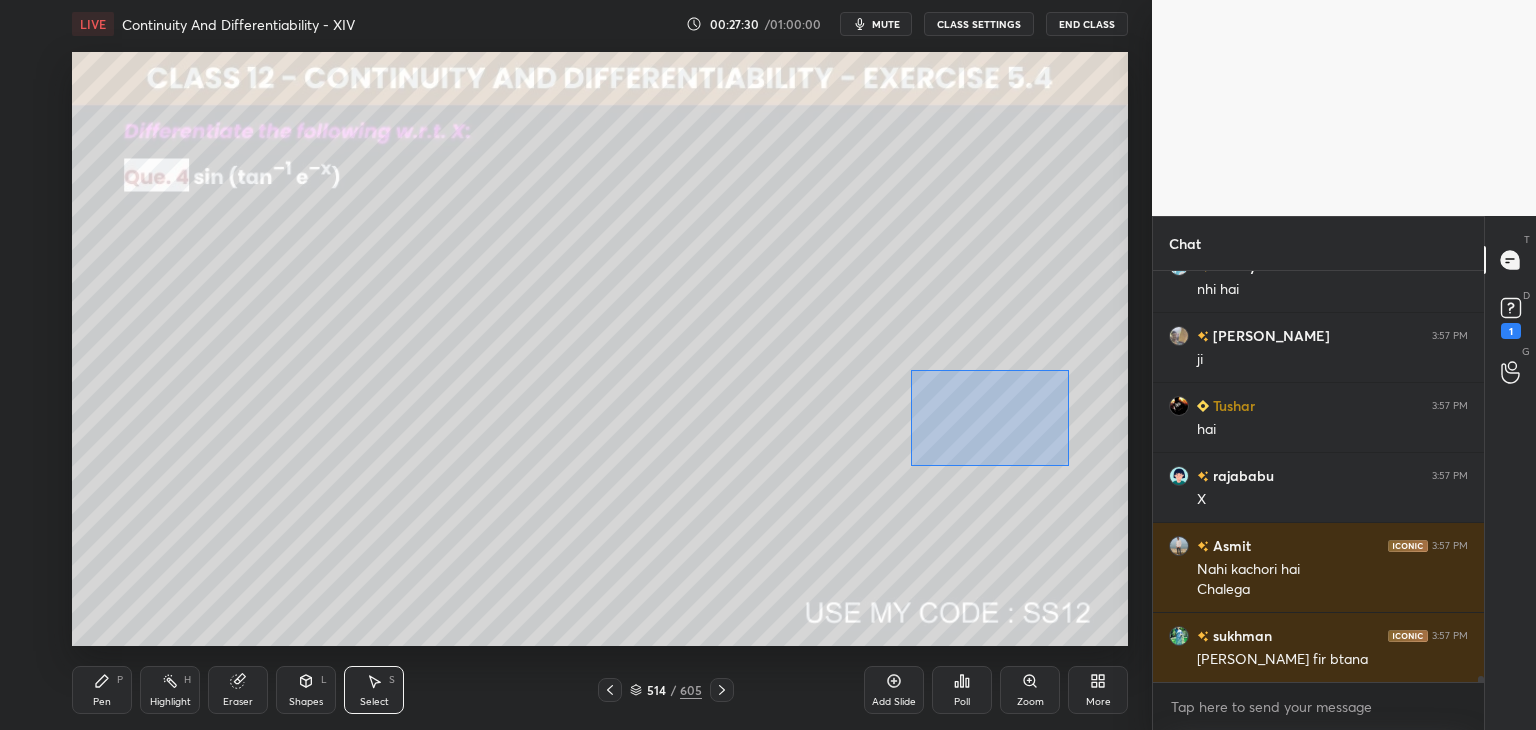 drag, startPoint x: 912, startPoint y: 373, endPoint x: 1061, endPoint y: 467, distance: 176.17322 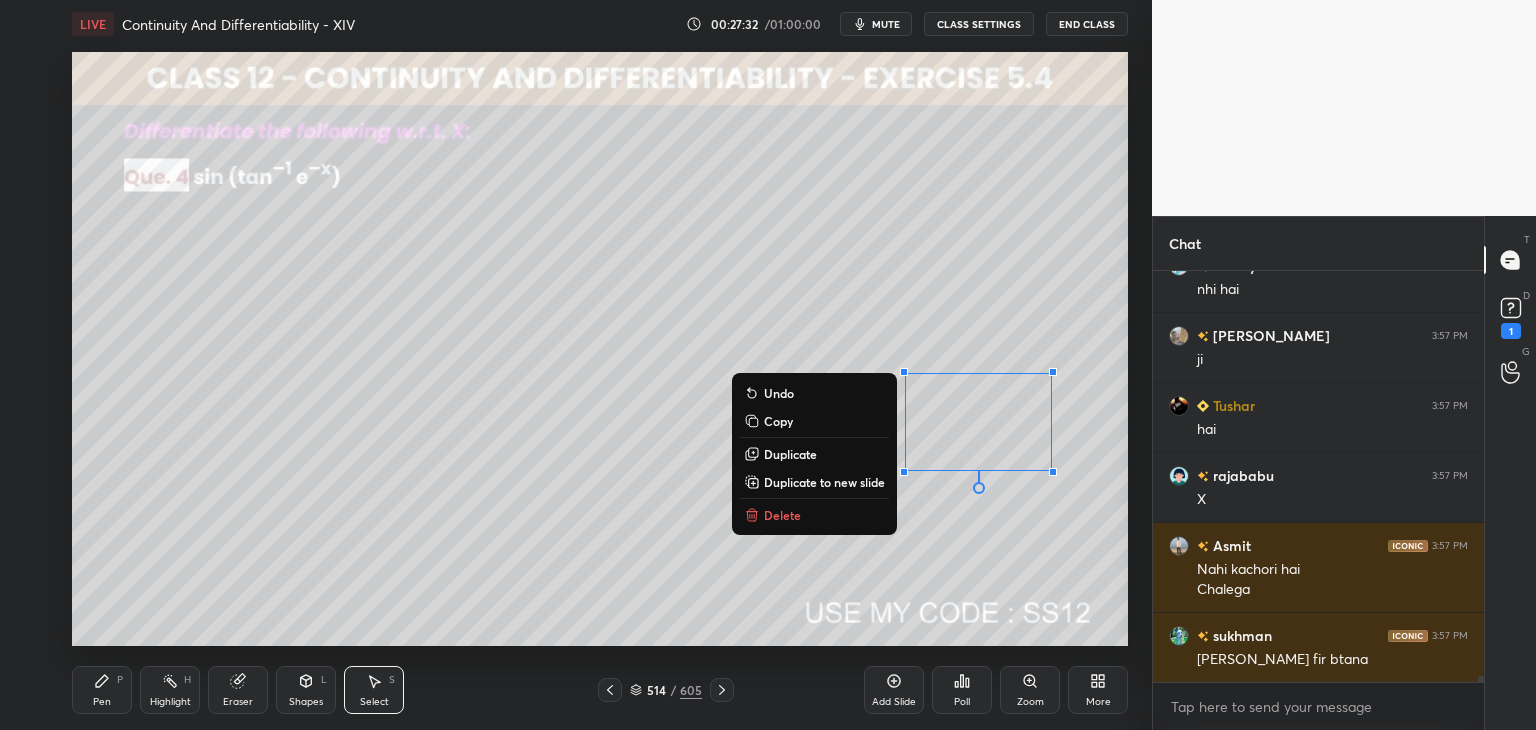 scroll, scrollTop: 26862, scrollLeft: 0, axis: vertical 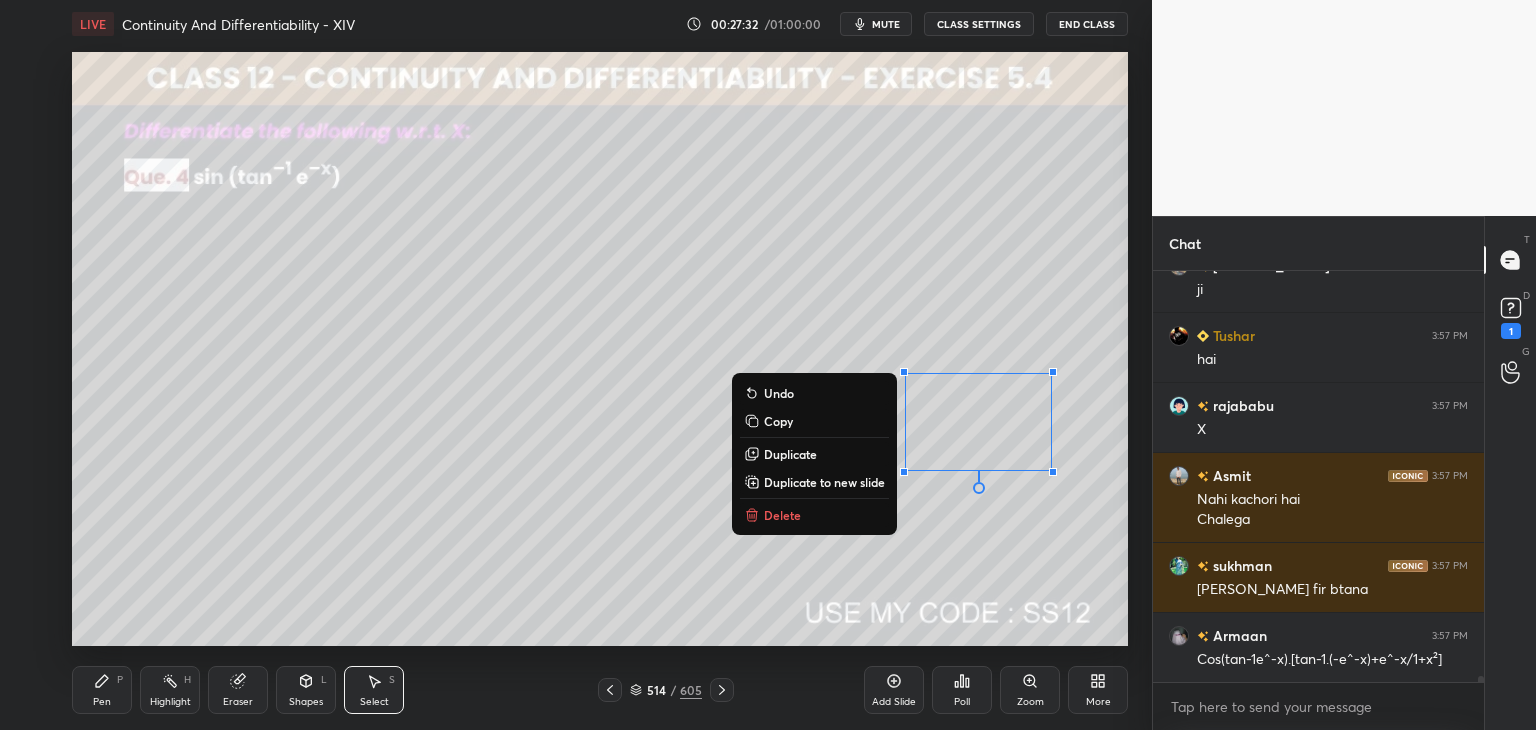 click 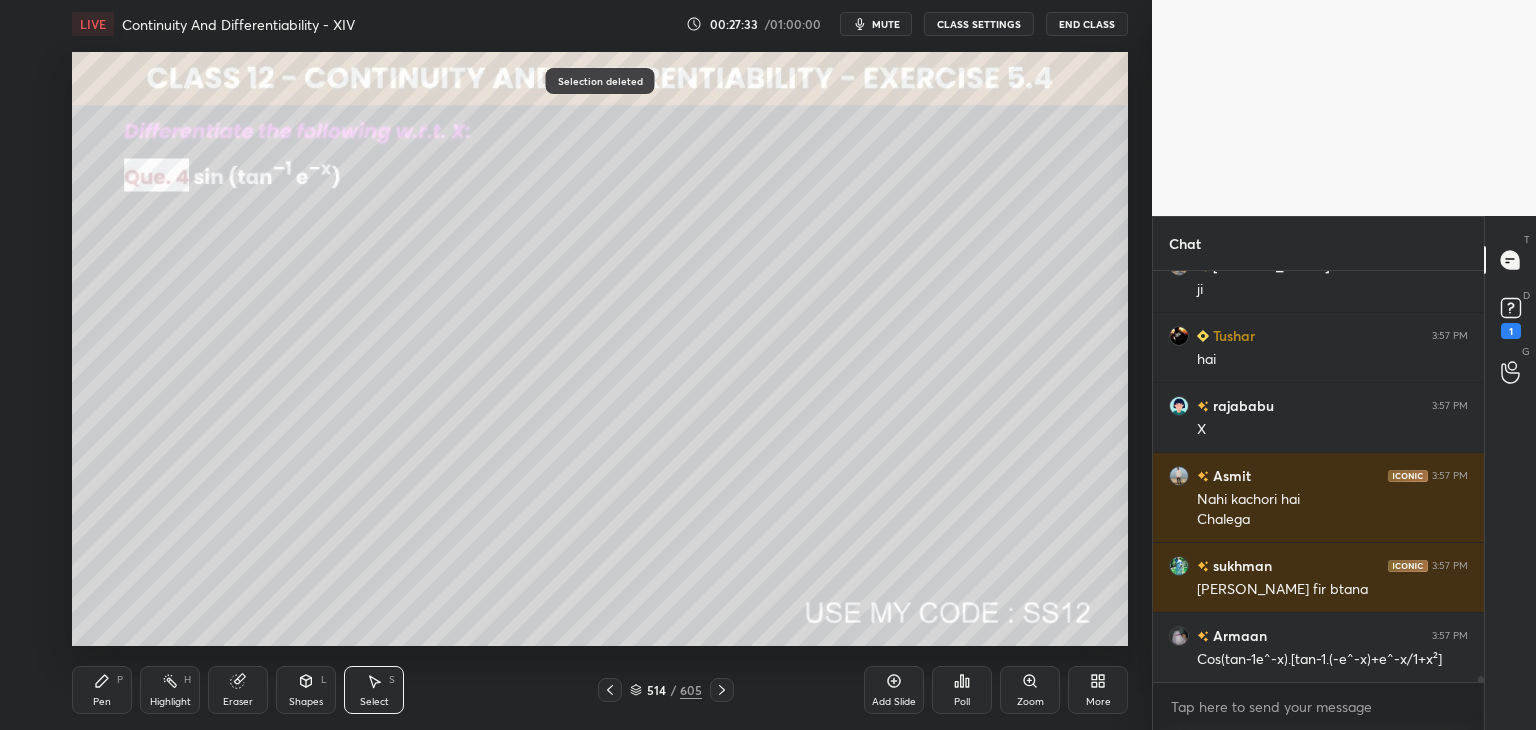 click on "LIVE Continuity And Differentiability - XIV 00:27:33 /  01:00:00 mute CLASS SETTINGS End Class 0 ° Undo Copy Duplicate Duplicate to new slide Delete Selection deleted Setting up your live class Poll for   secs No correct answer Start poll Back Continuity And Differentiability - XIV • L7 of Comprehensive Course Class 12 Maths | [PERSON_NAME] [PERSON_NAME] Pen P Highlight H Eraser Shapes L Select S 514 / 605 Add Slide Poll Zoom More" at bounding box center [600, 365] 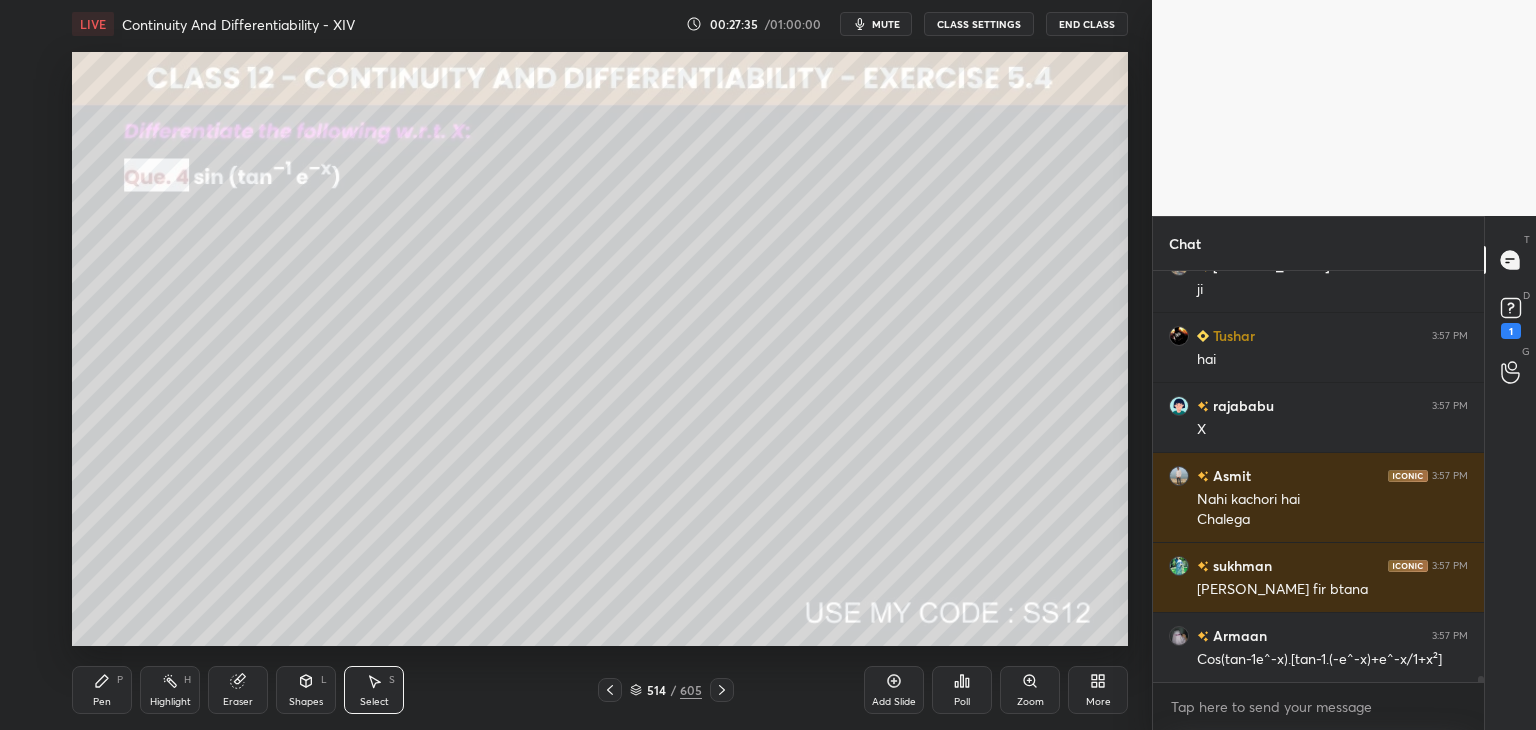 click on "Pen" at bounding box center (102, 702) 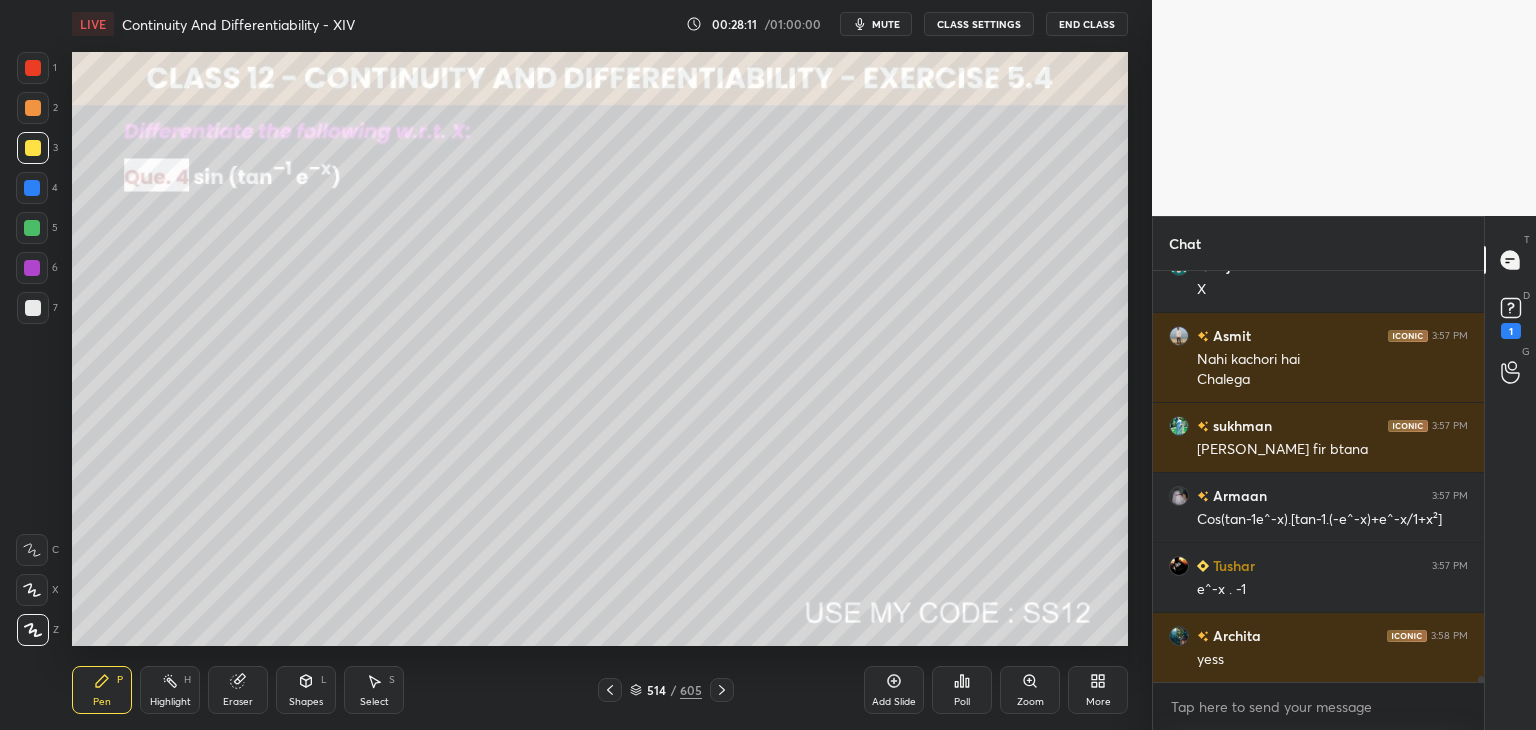scroll, scrollTop: 27072, scrollLeft: 0, axis: vertical 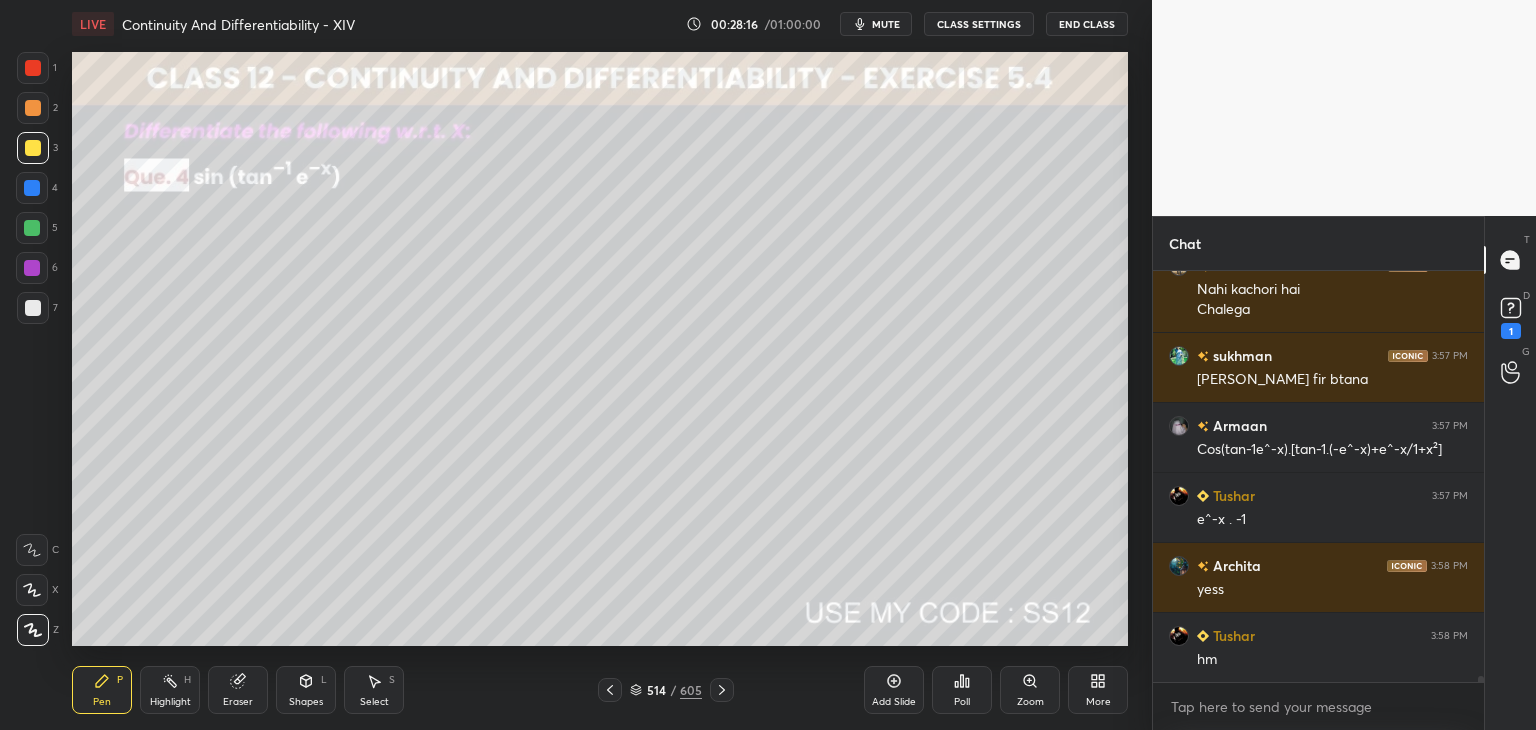 click 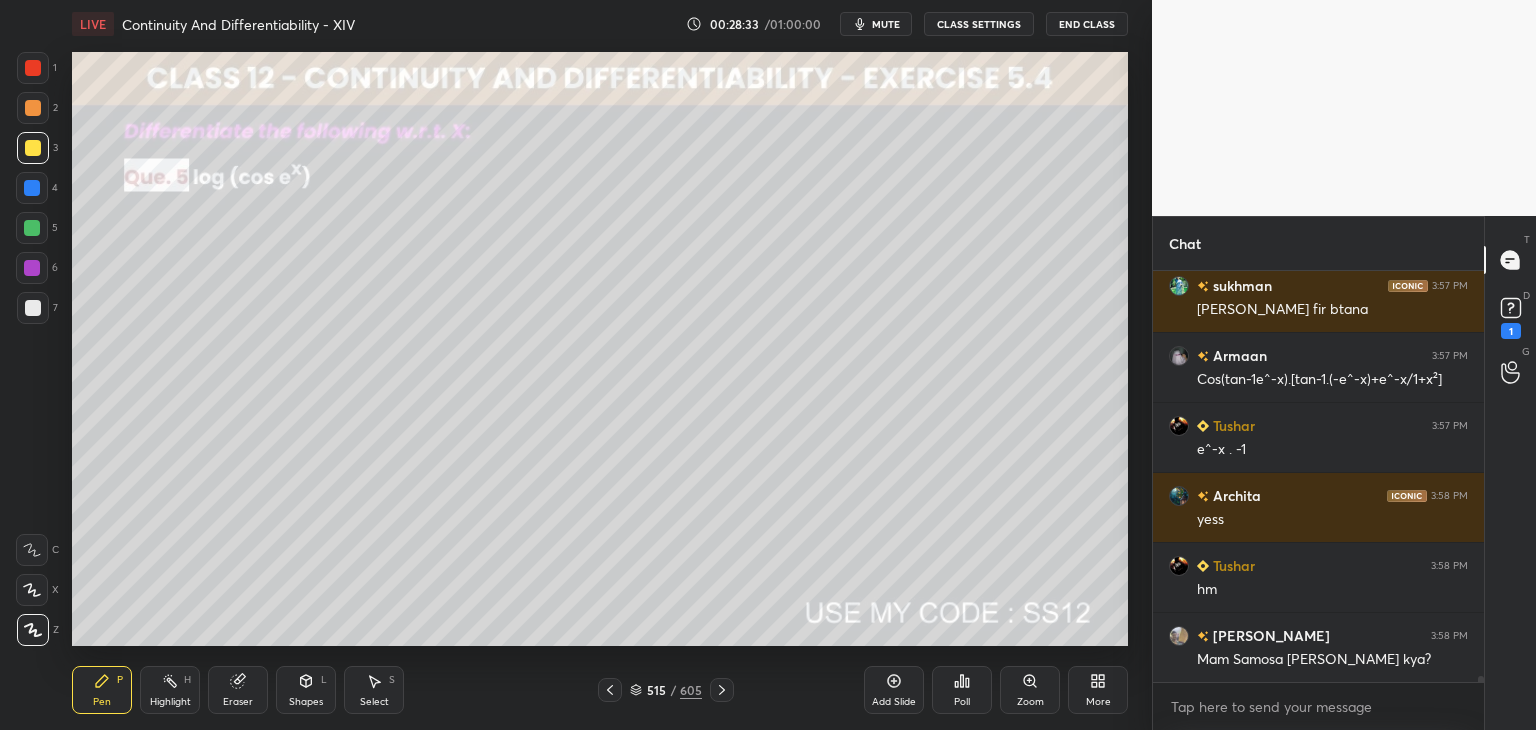 scroll, scrollTop: 27212, scrollLeft: 0, axis: vertical 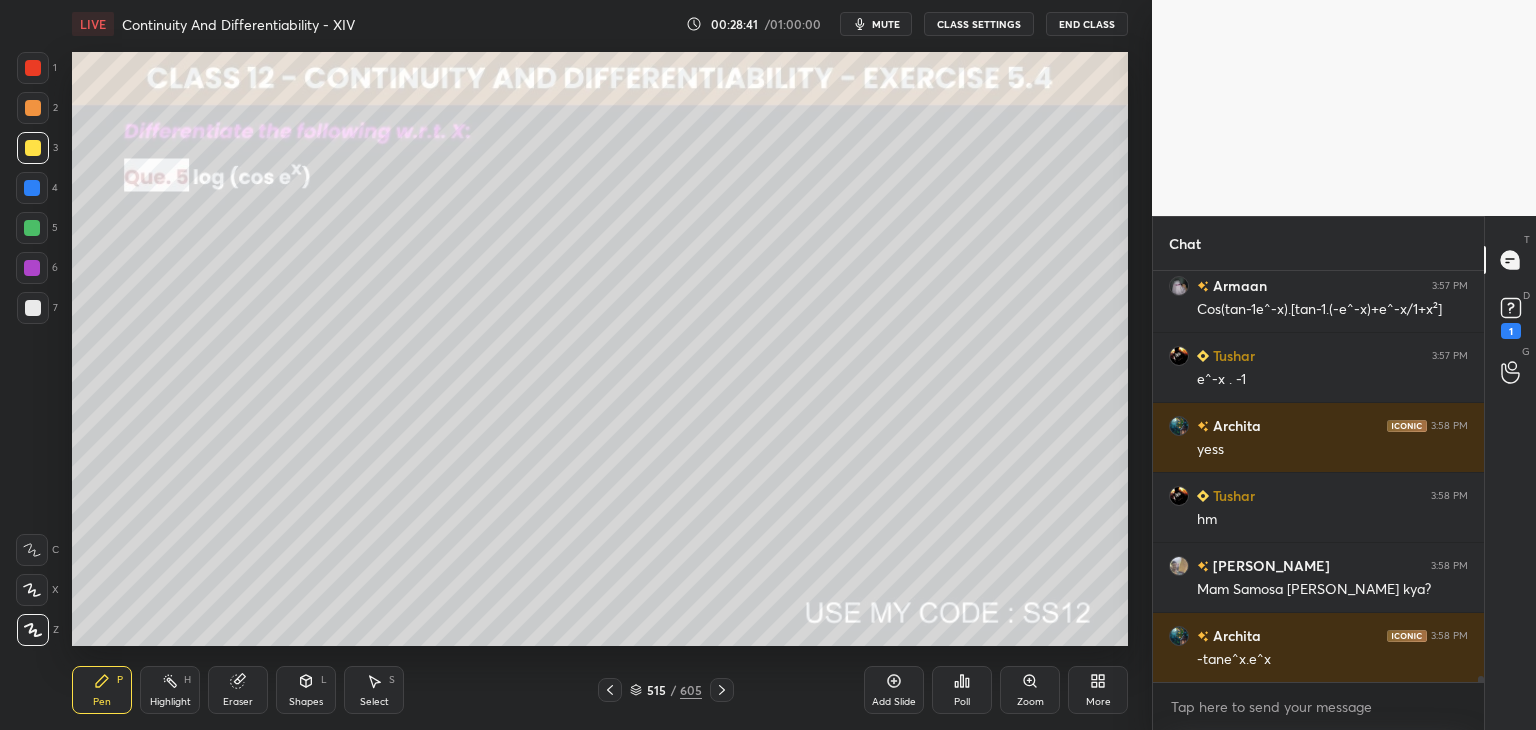 drag, startPoint x: 32, startPoint y: 224, endPoint x: 59, endPoint y: 257, distance: 42.638012 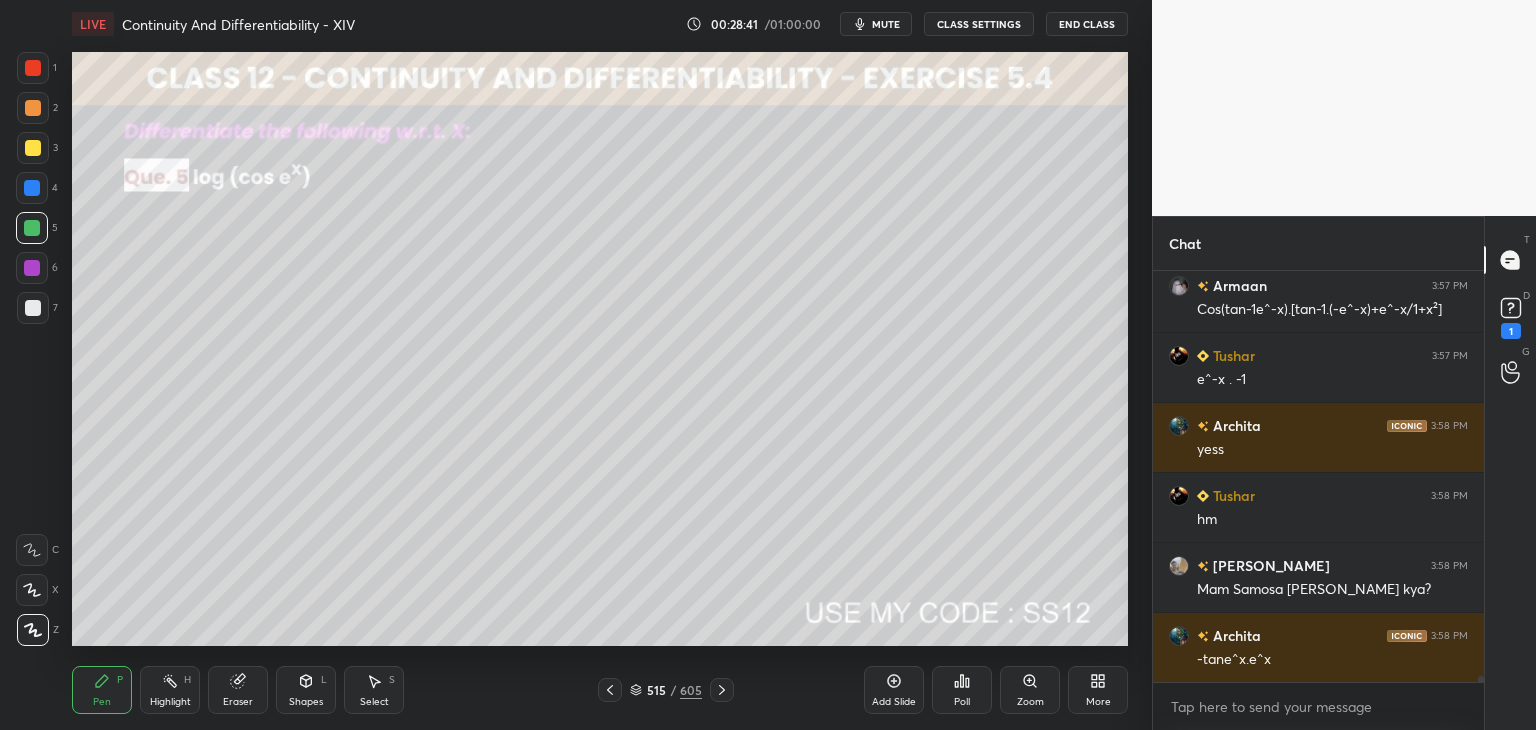 click on "Shapes" at bounding box center (306, 702) 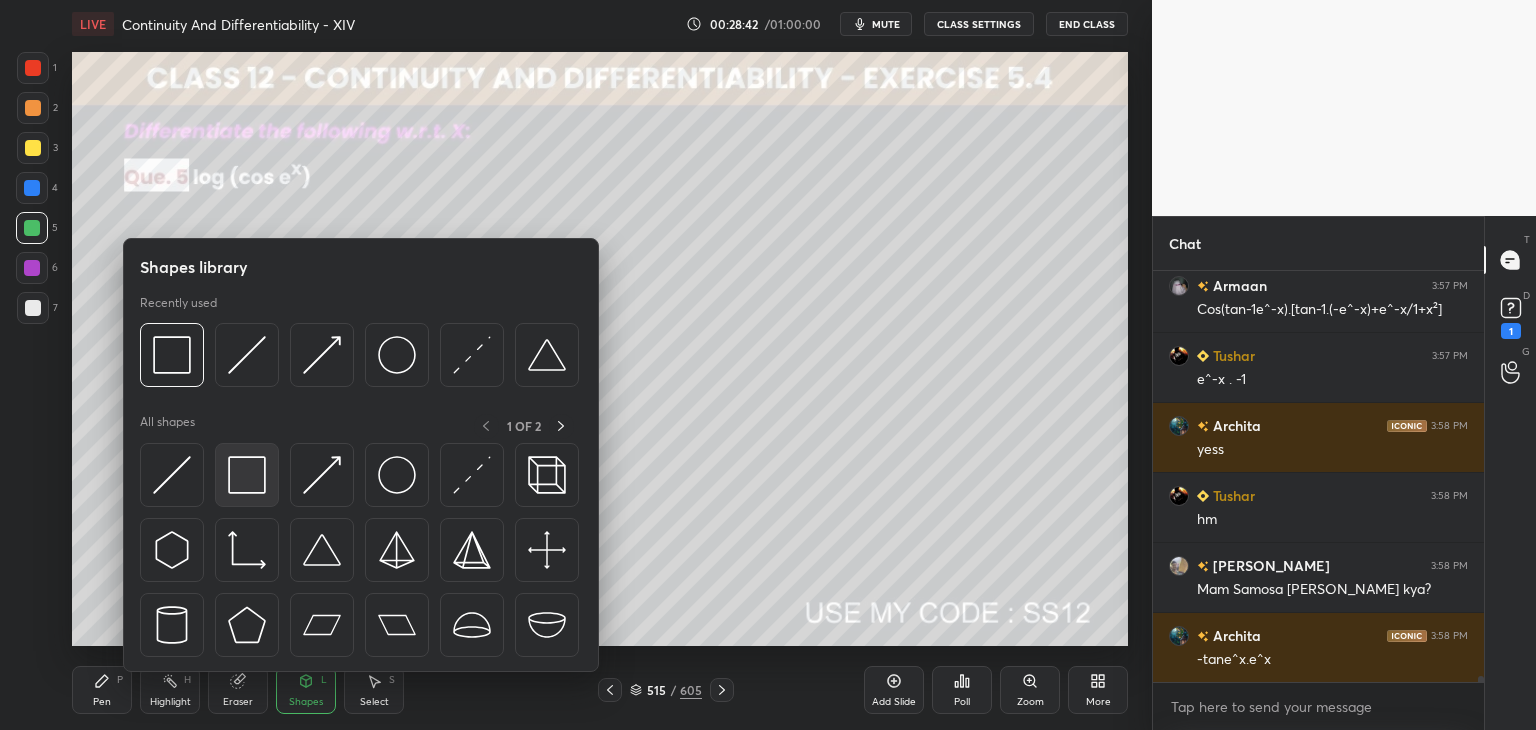 click at bounding box center [247, 475] 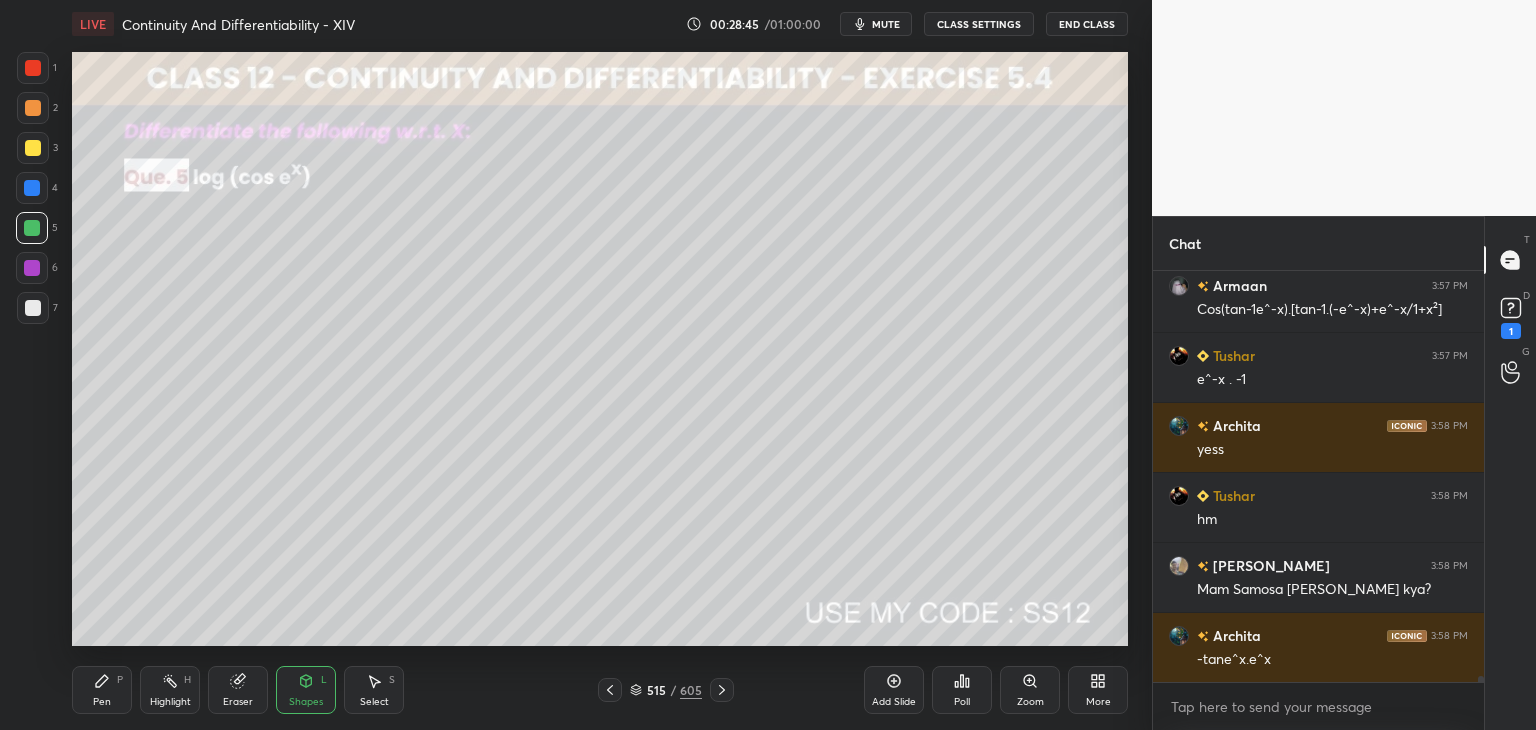 click on "Pen" at bounding box center (102, 702) 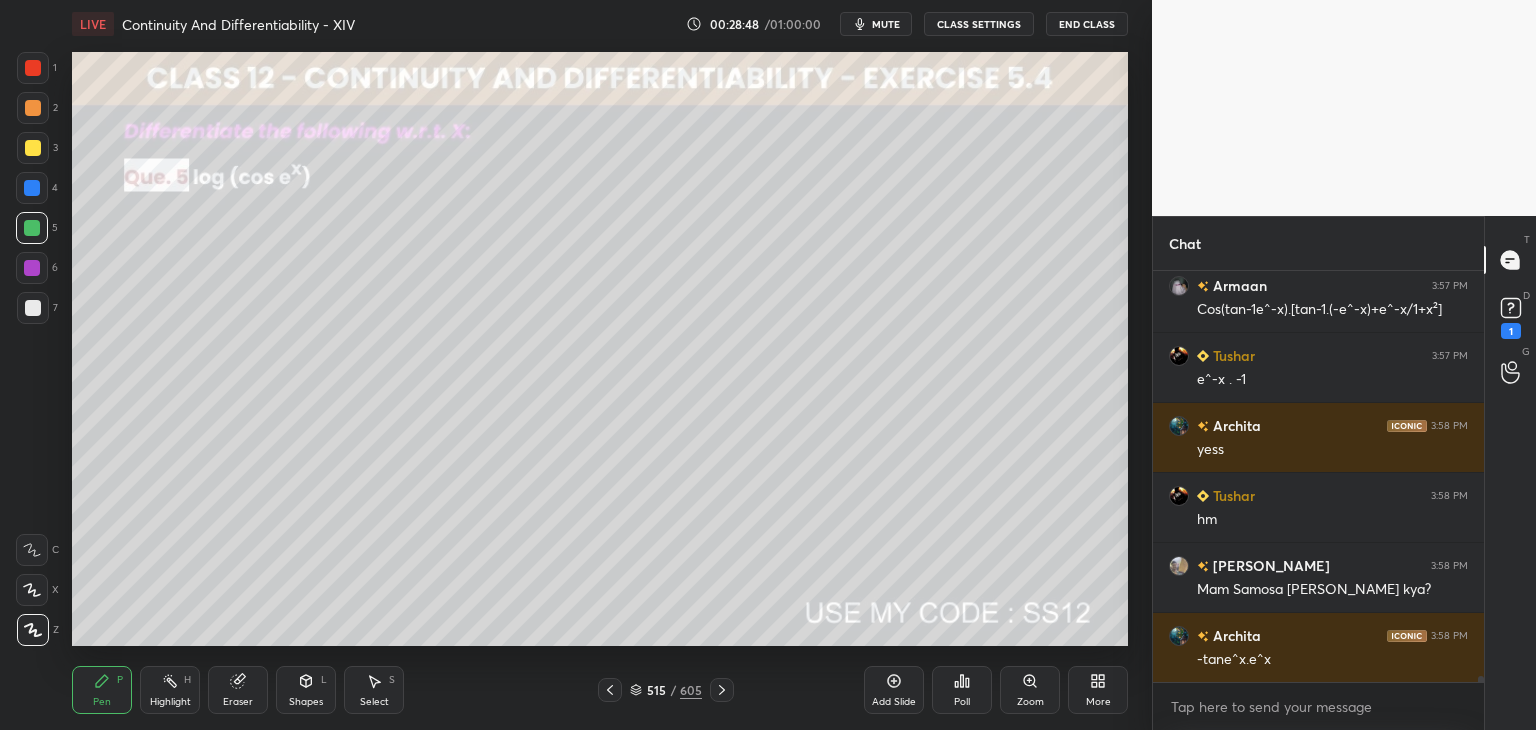 drag, startPoint x: 29, startPoint y: 307, endPoint x: 62, endPoint y: 321, distance: 35.846897 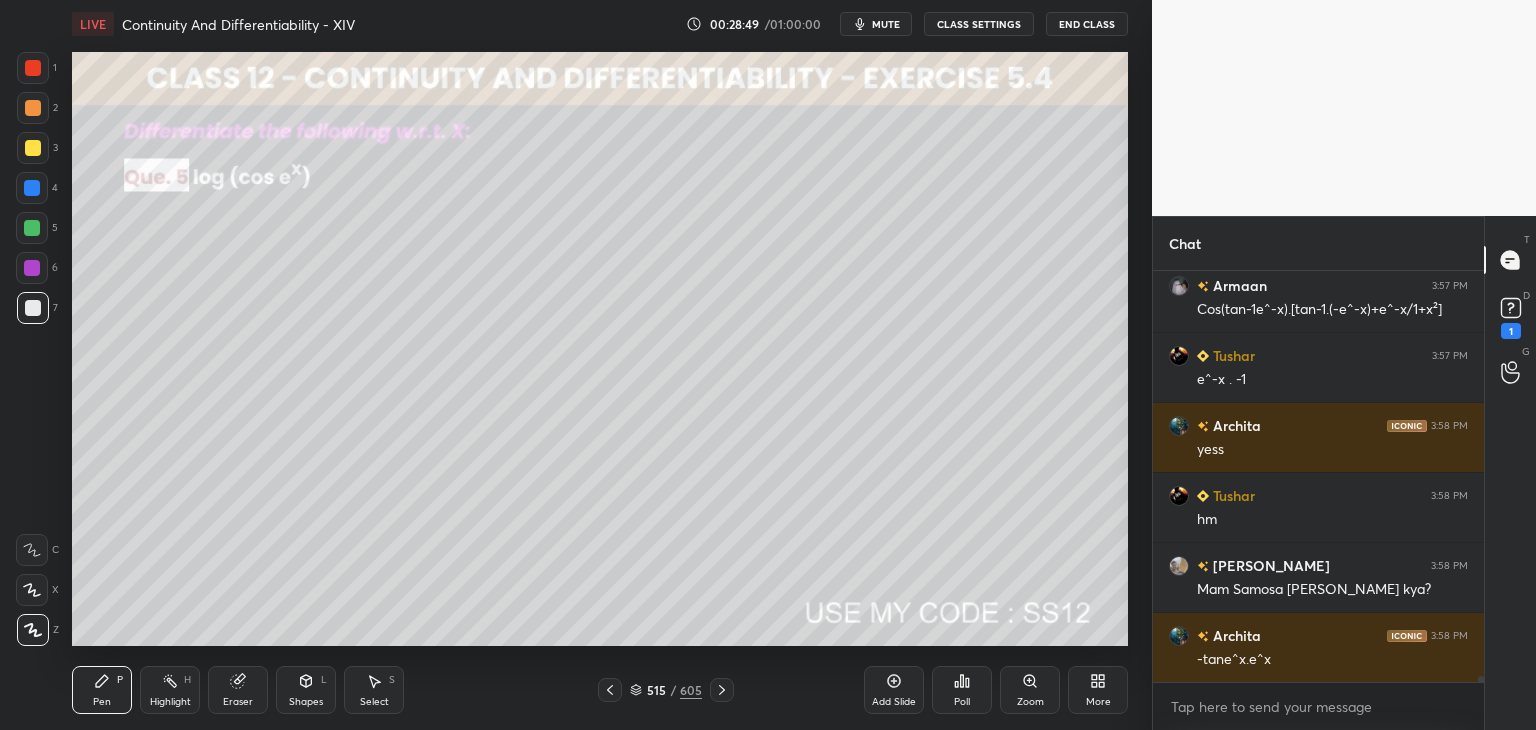 scroll, scrollTop: 27282, scrollLeft: 0, axis: vertical 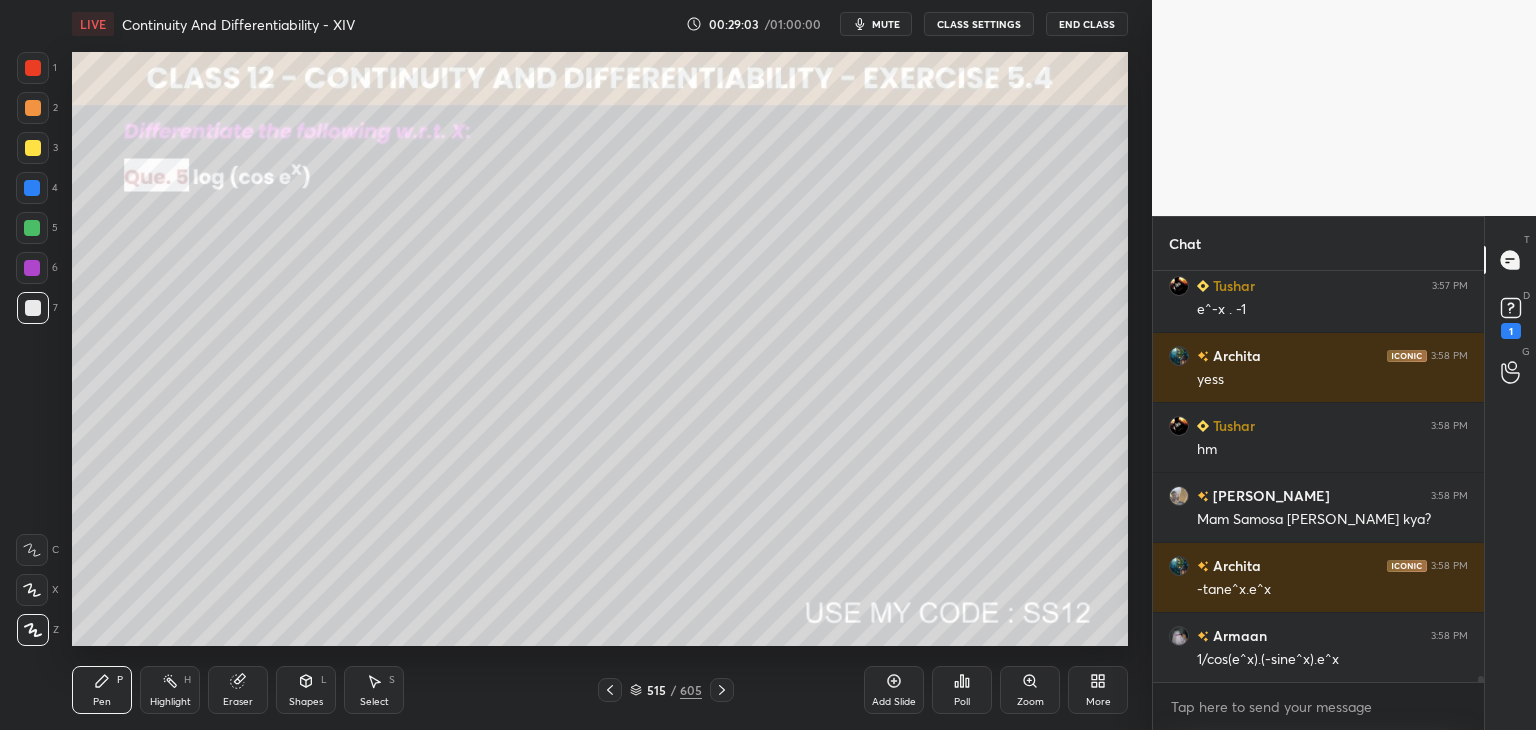 click at bounding box center [32, 228] 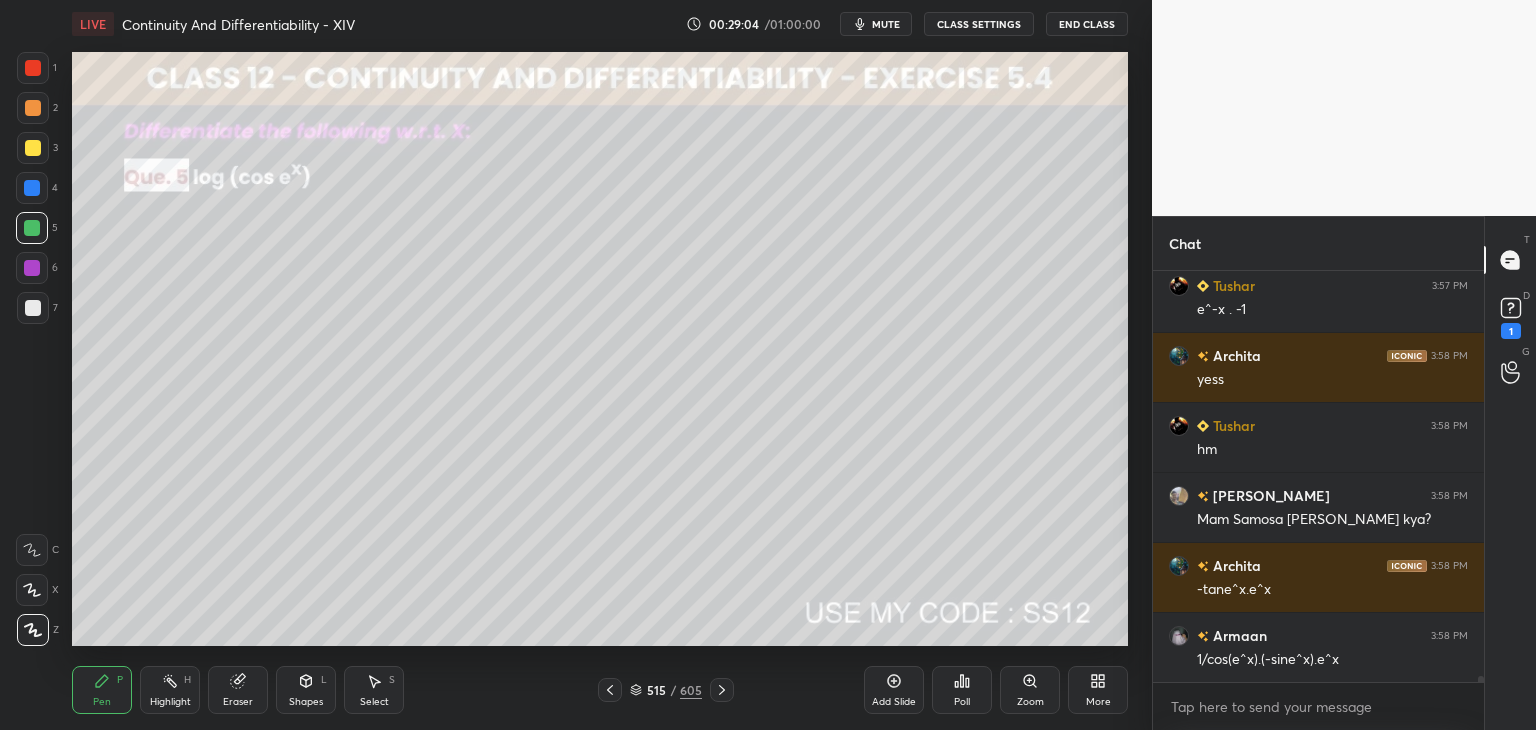 drag, startPoint x: 314, startPoint y: 697, endPoint x: 323, endPoint y: 673, distance: 25.632011 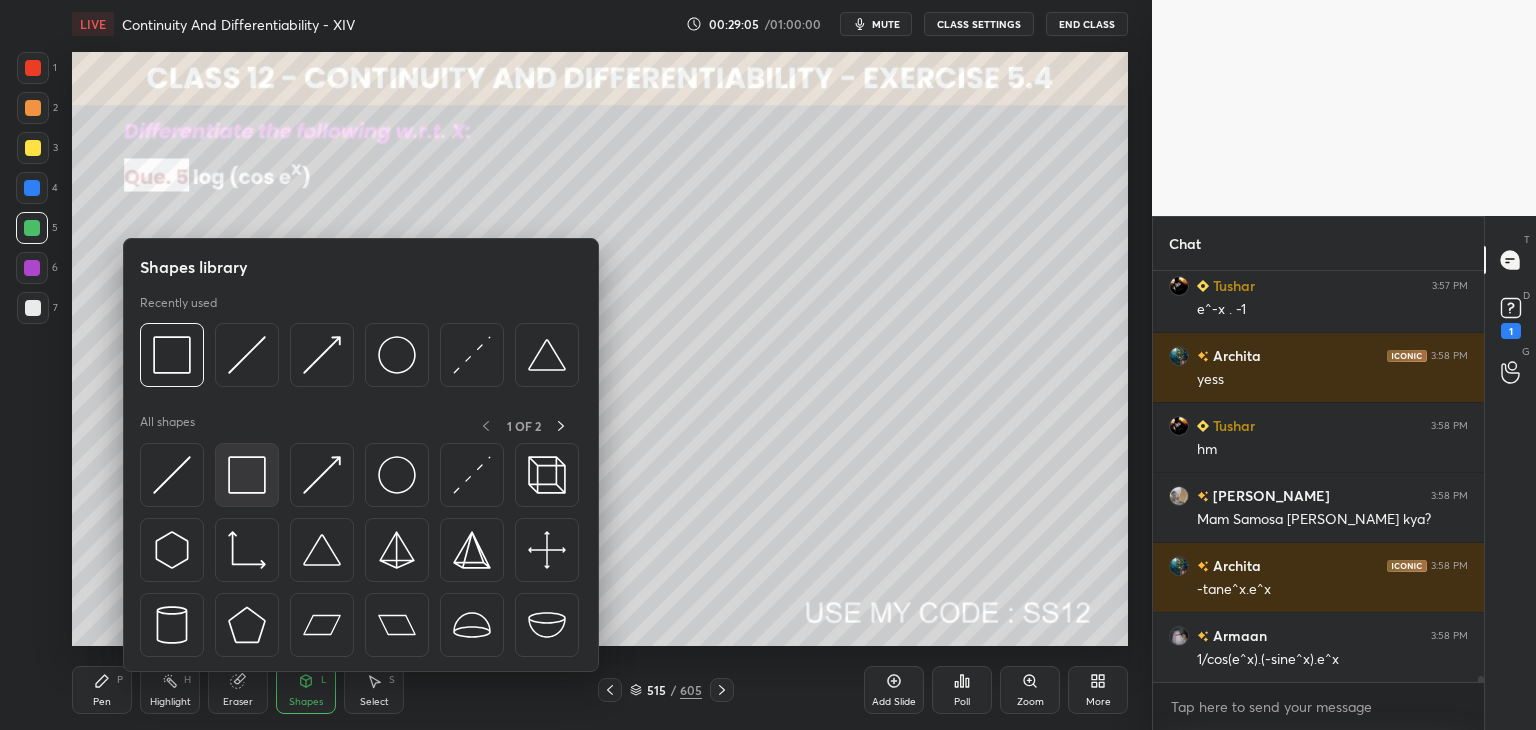 click at bounding box center [247, 475] 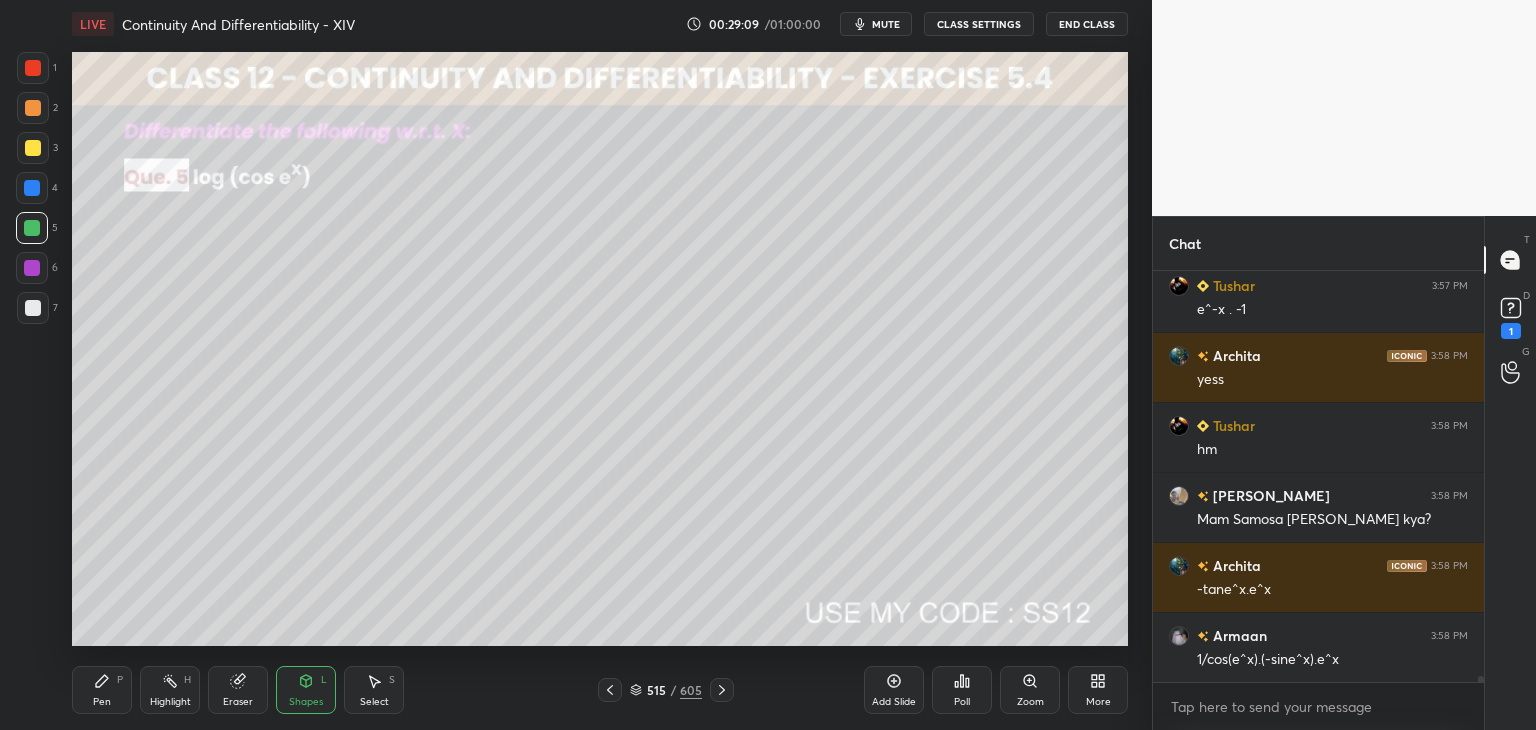 click on "Pen P" at bounding box center (102, 690) 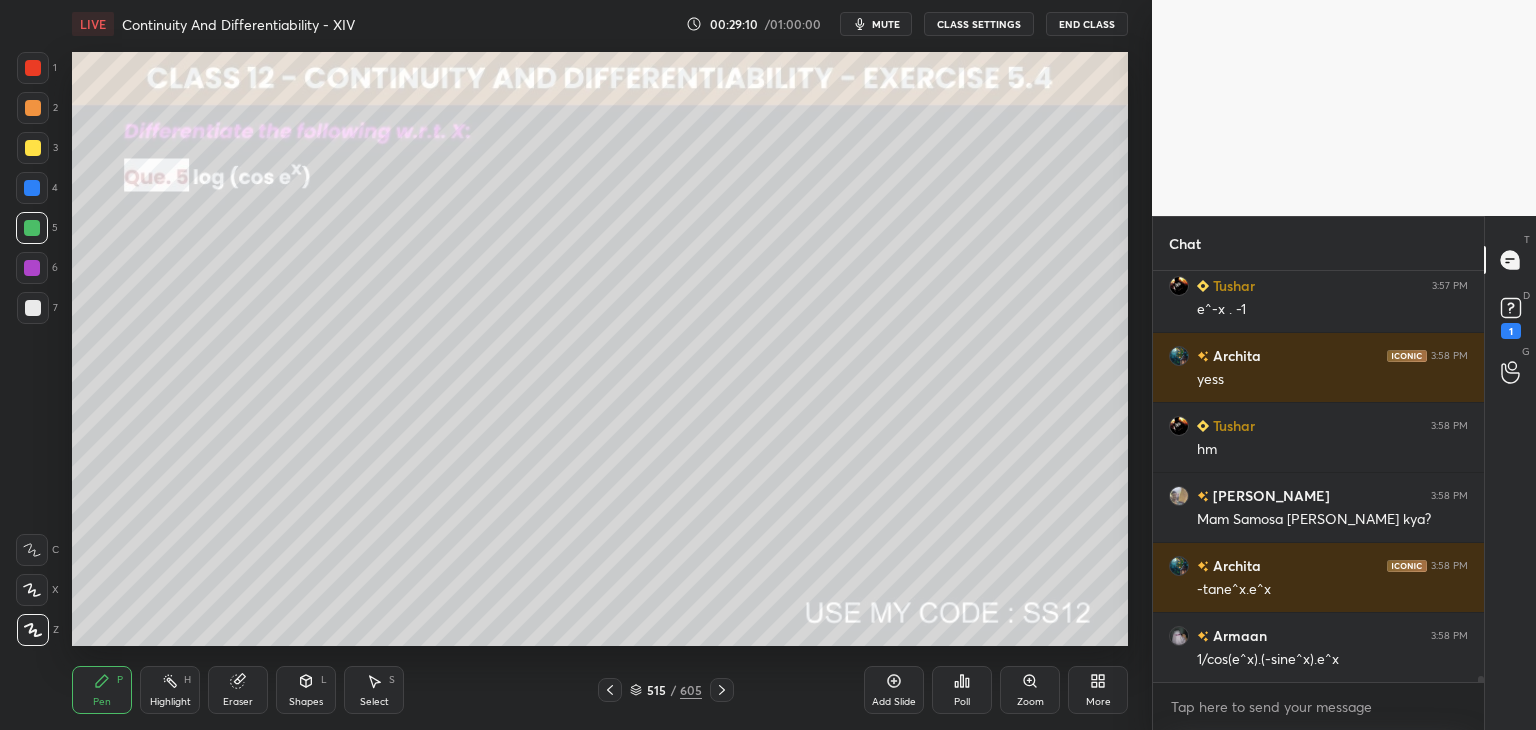 drag, startPoint x: 28, startPoint y: 308, endPoint x: 56, endPoint y: 330, distance: 35.608986 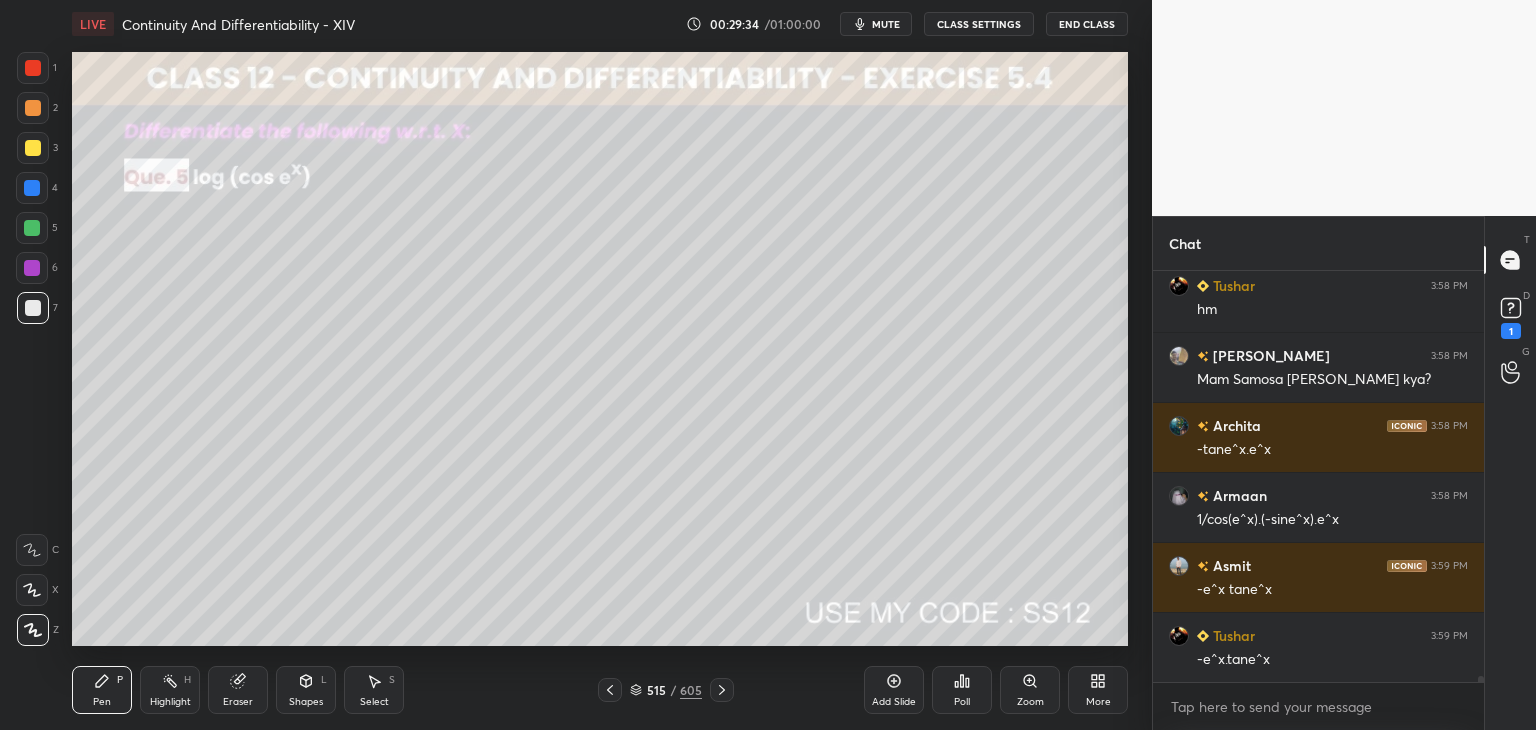 scroll, scrollTop: 27492, scrollLeft: 0, axis: vertical 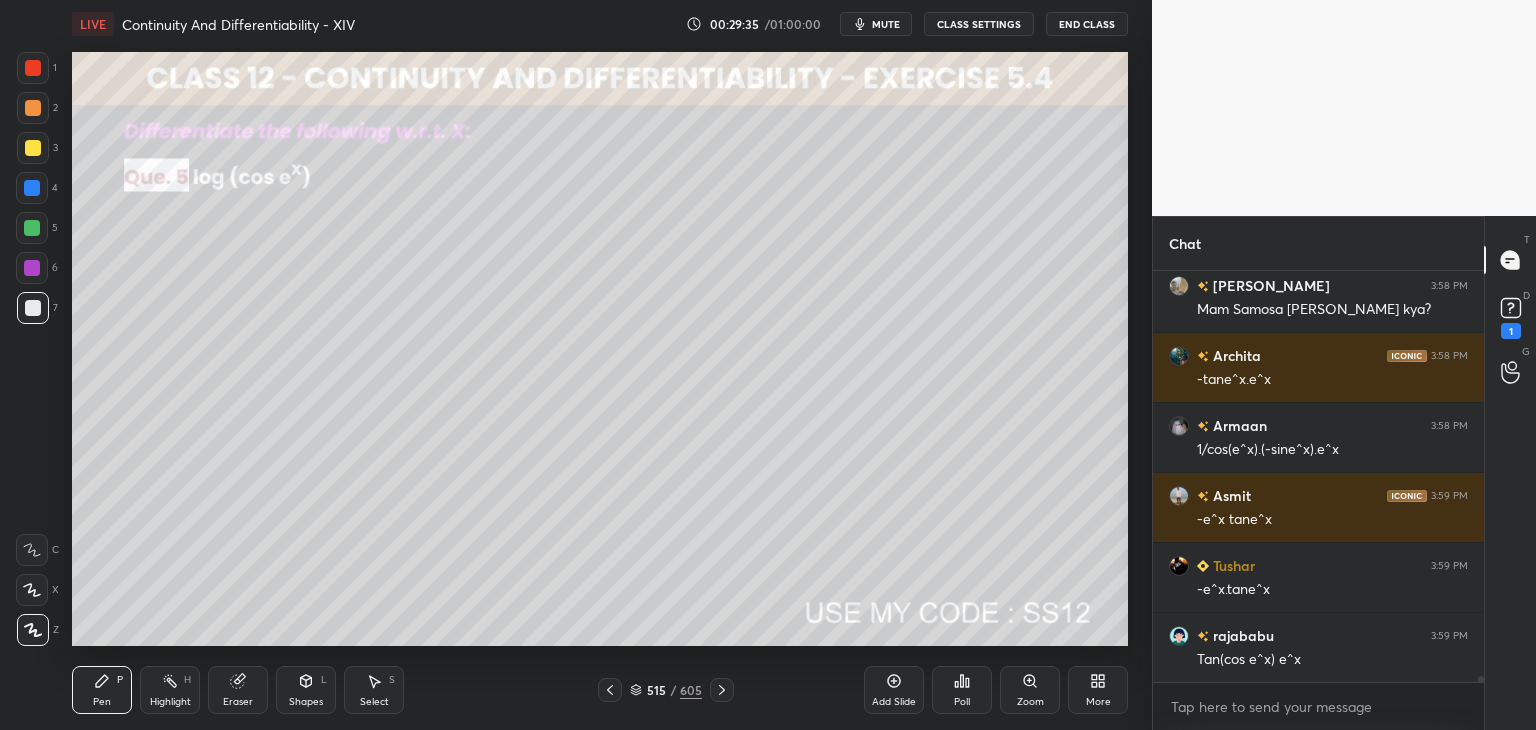 click on "Select S" at bounding box center (374, 690) 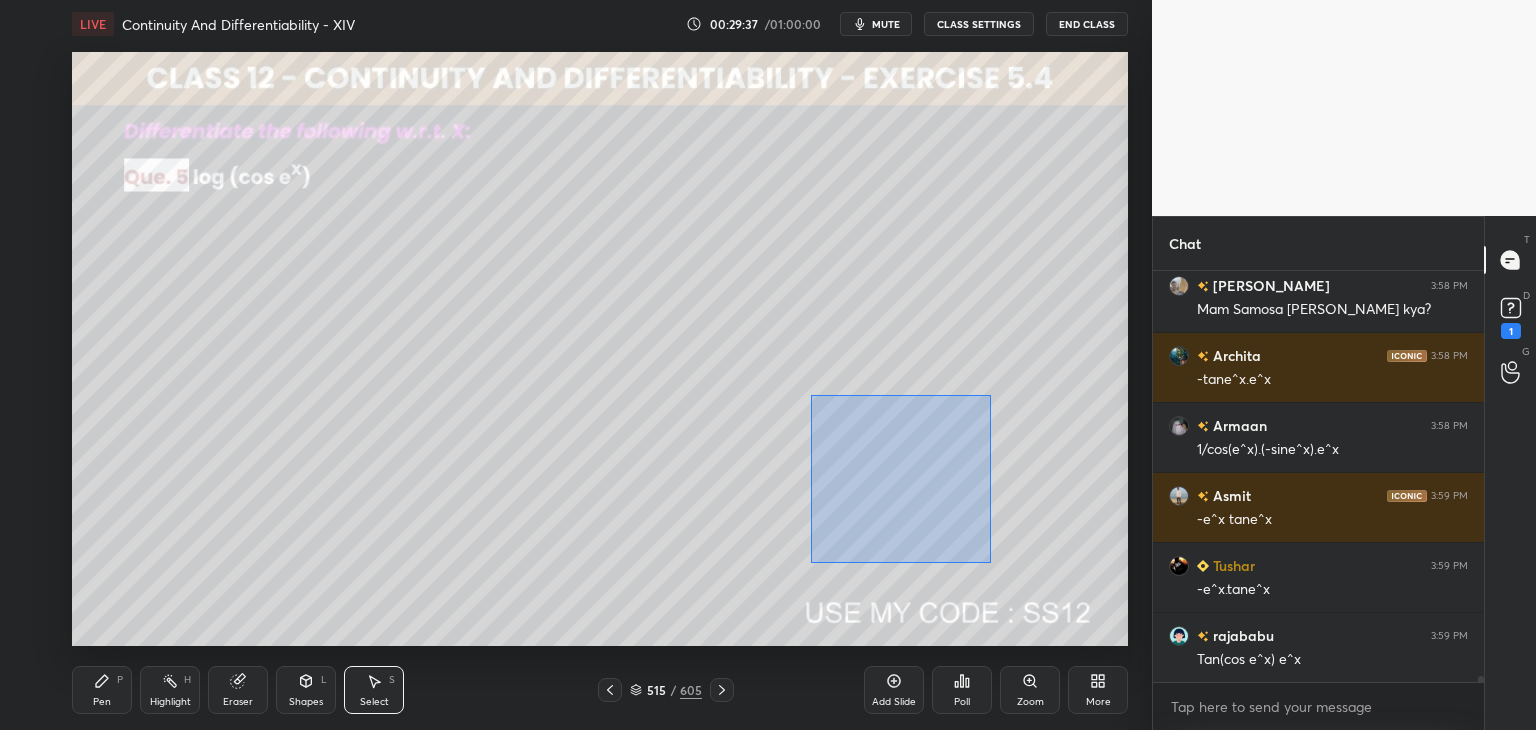 drag, startPoint x: 811, startPoint y: 395, endPoint x: 982, endPoint y: 562, distance: 239.01883 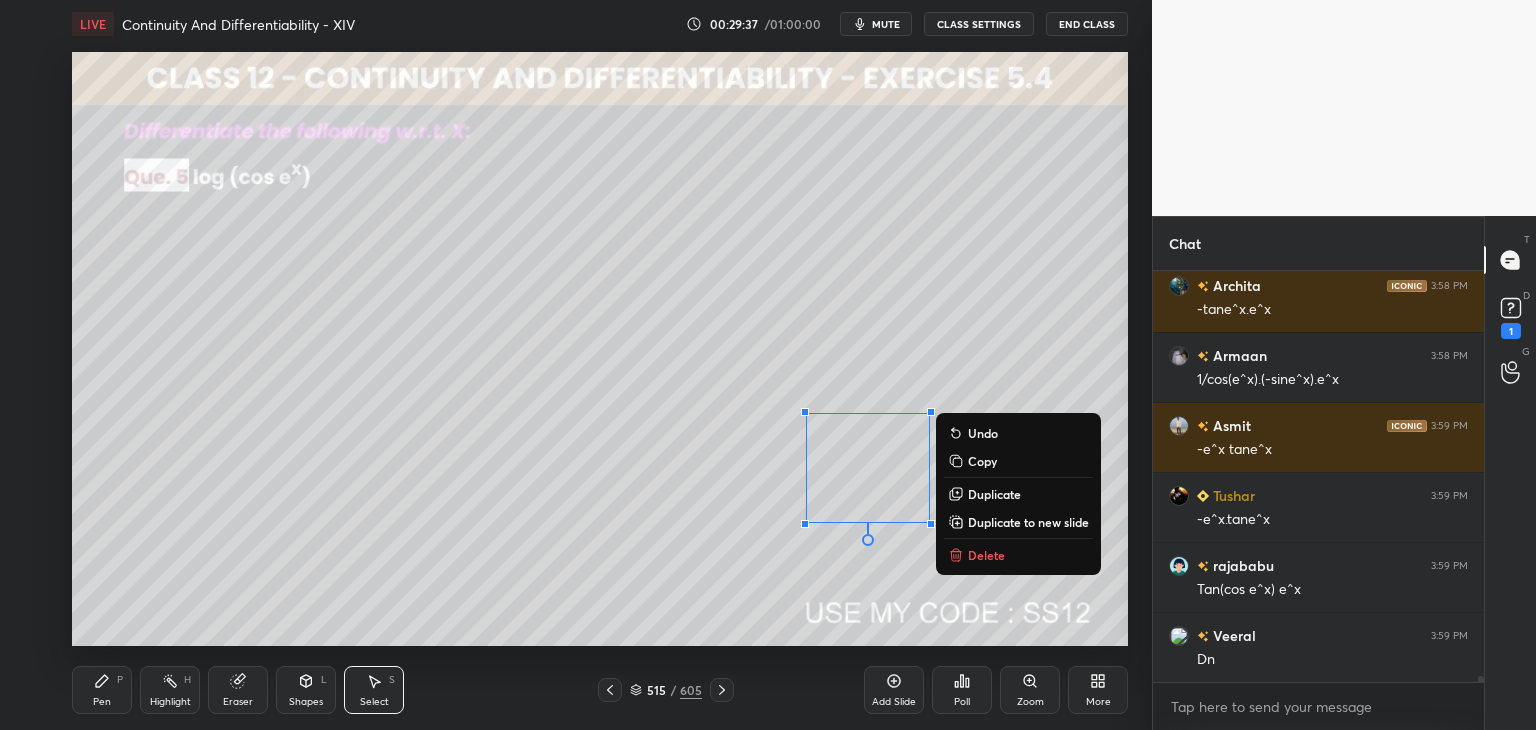click on "Delete" at bounding box center [986, 555] 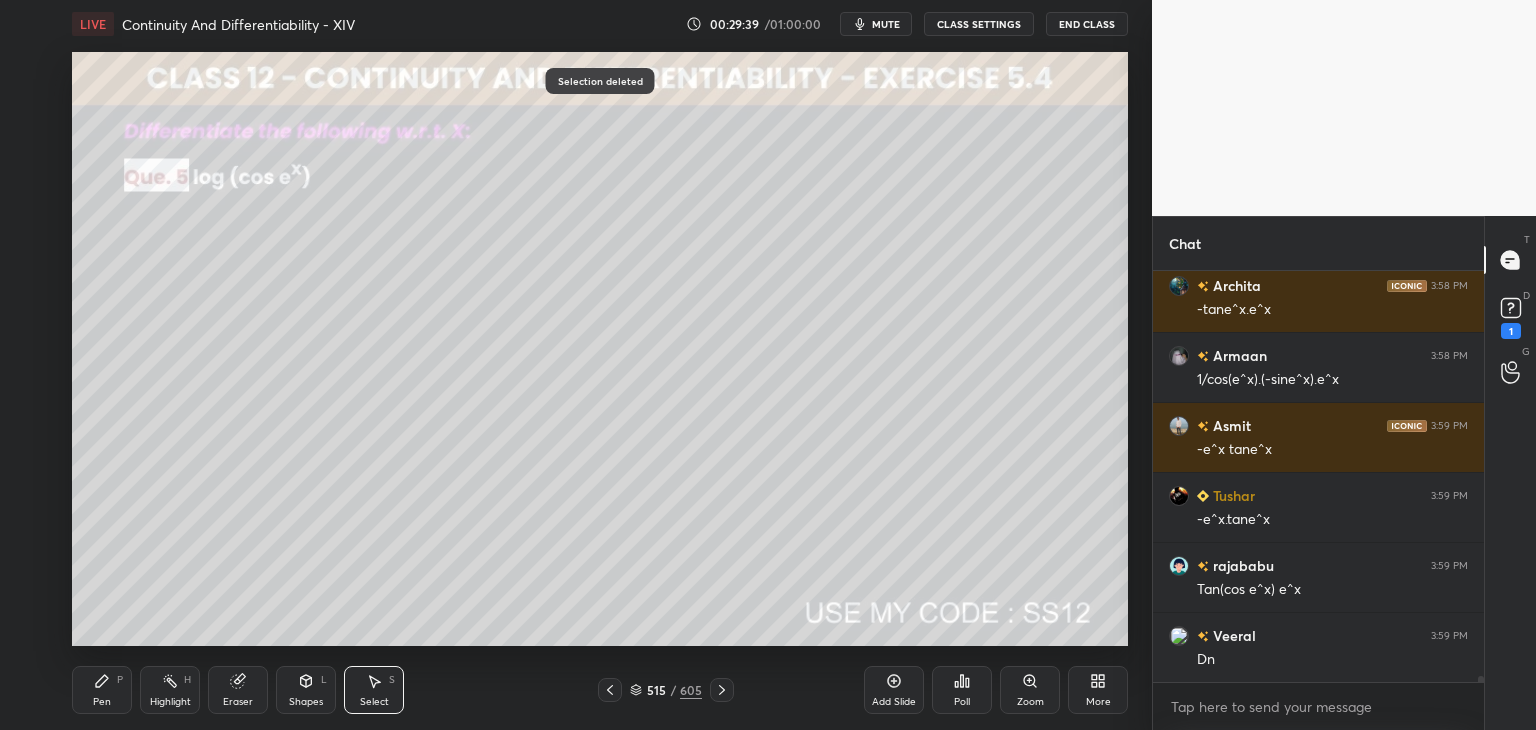 click on "Pen P" at bounding box center [102, 690] 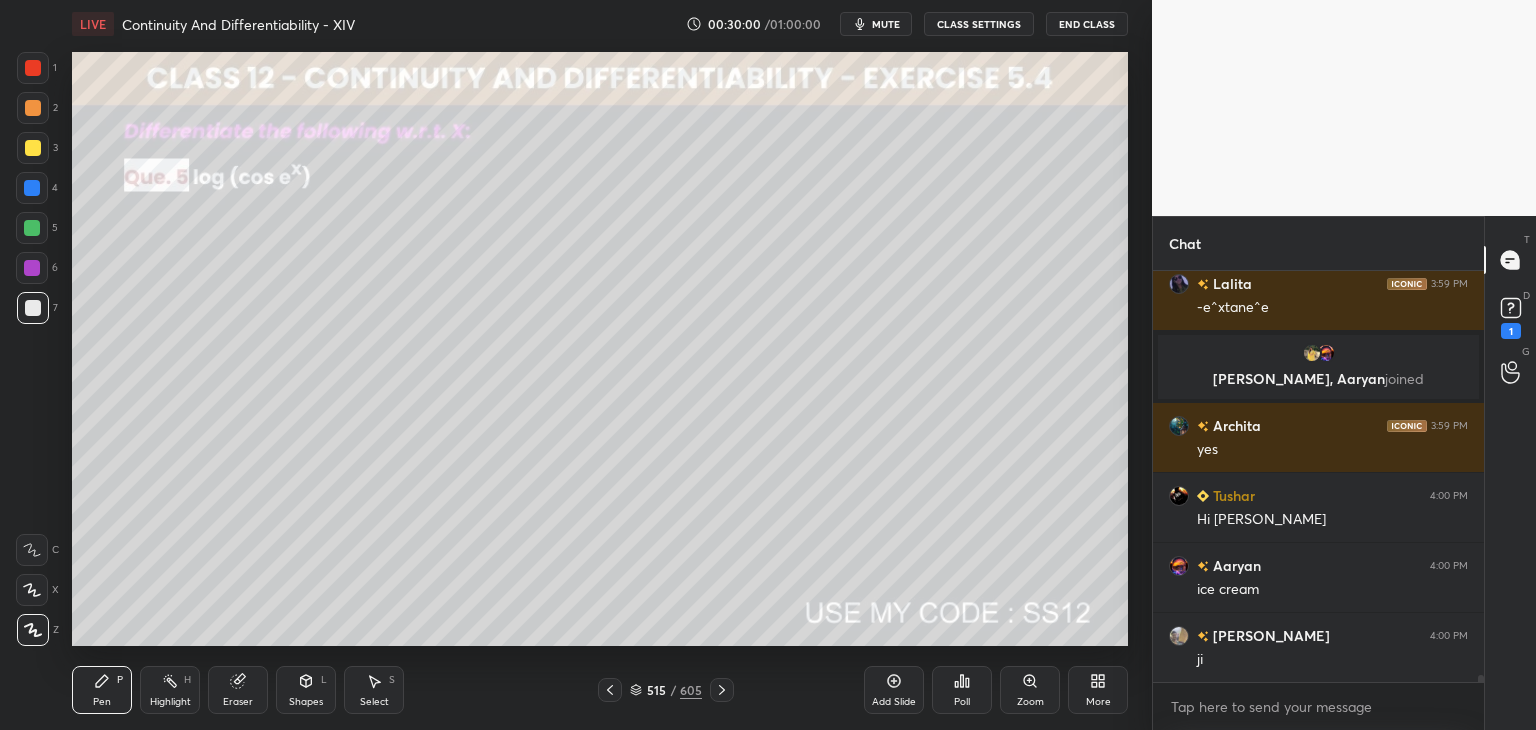 scroll, scrollTop: 23620, scrollLeft: 0, axis: vertical 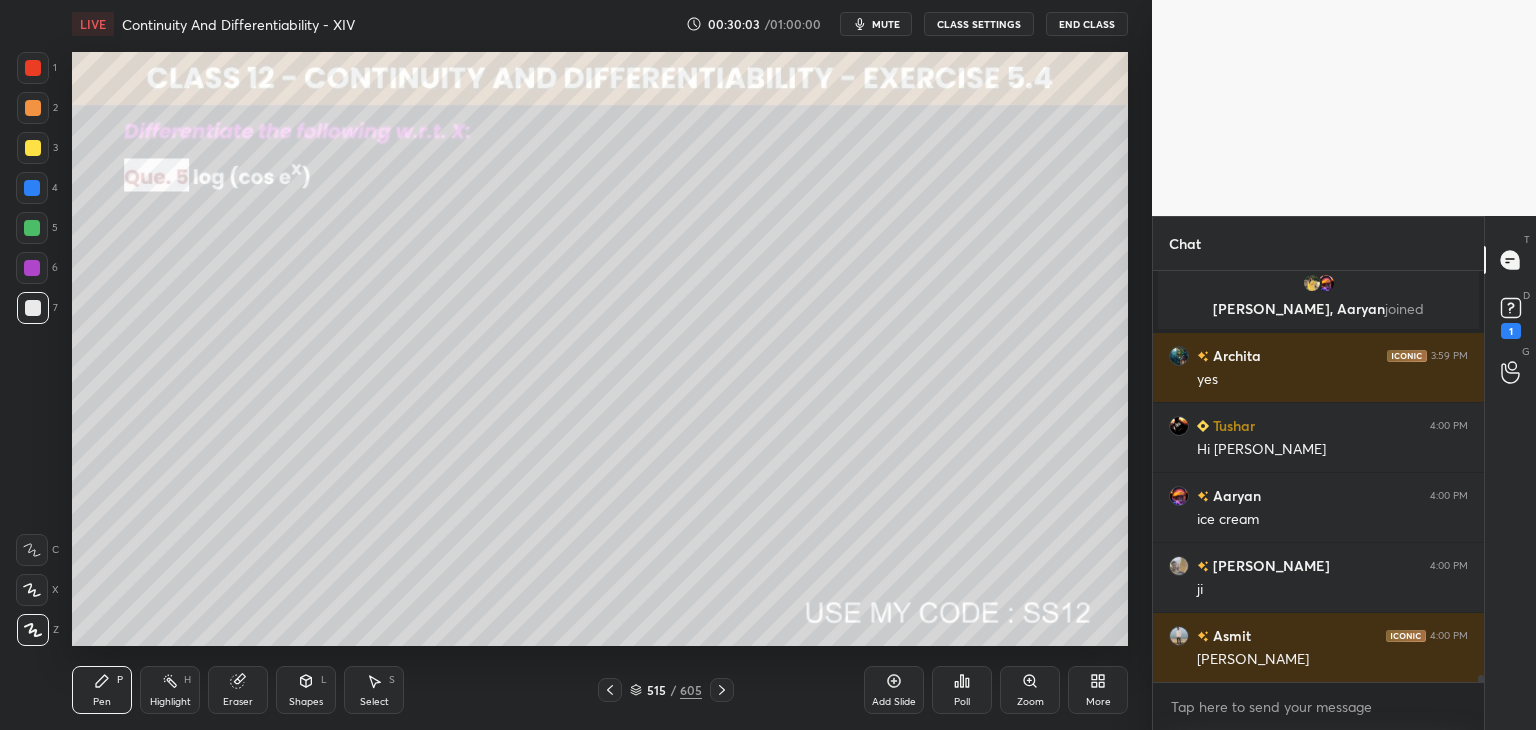 click 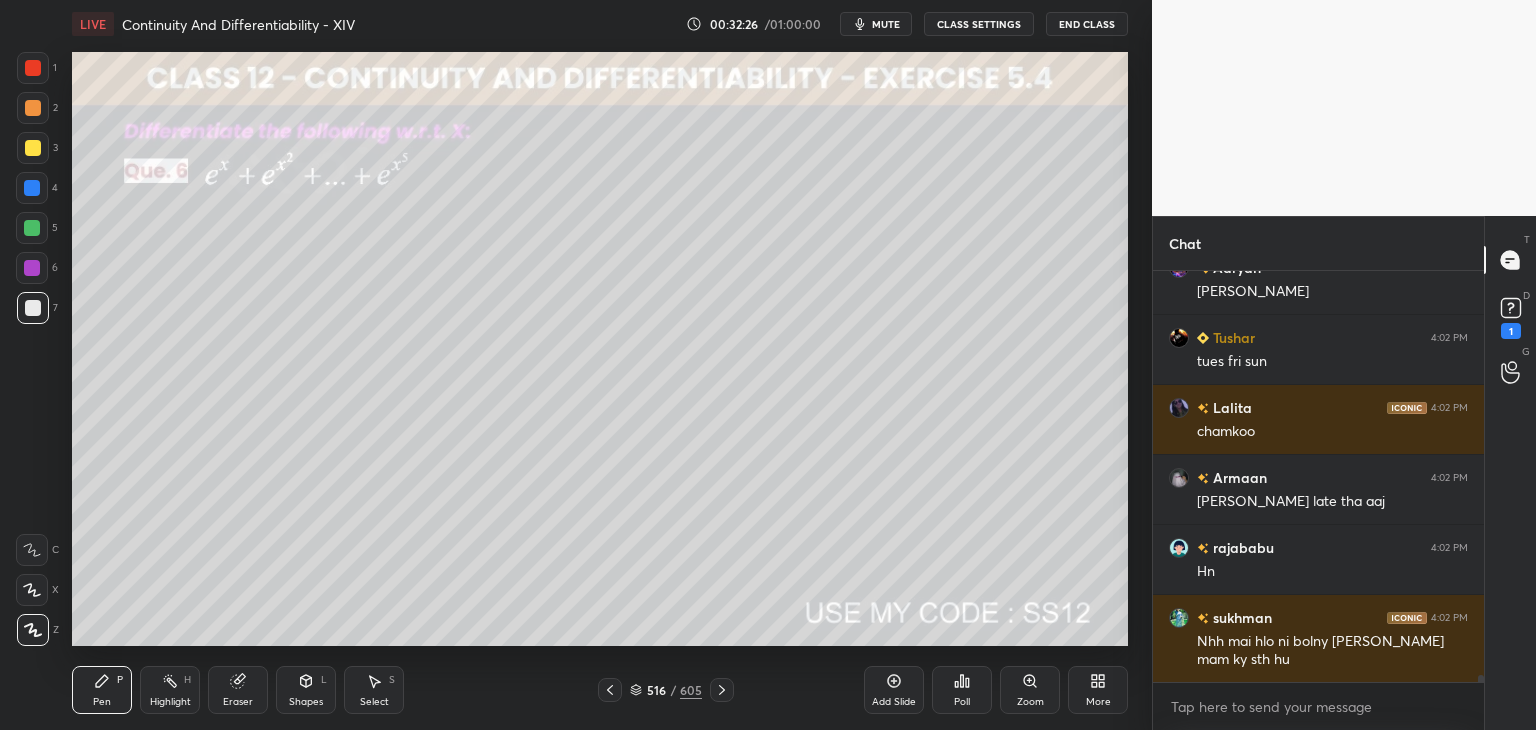 scroll, scrollTop: 25272, scrollLeft: 0, axis: vertical 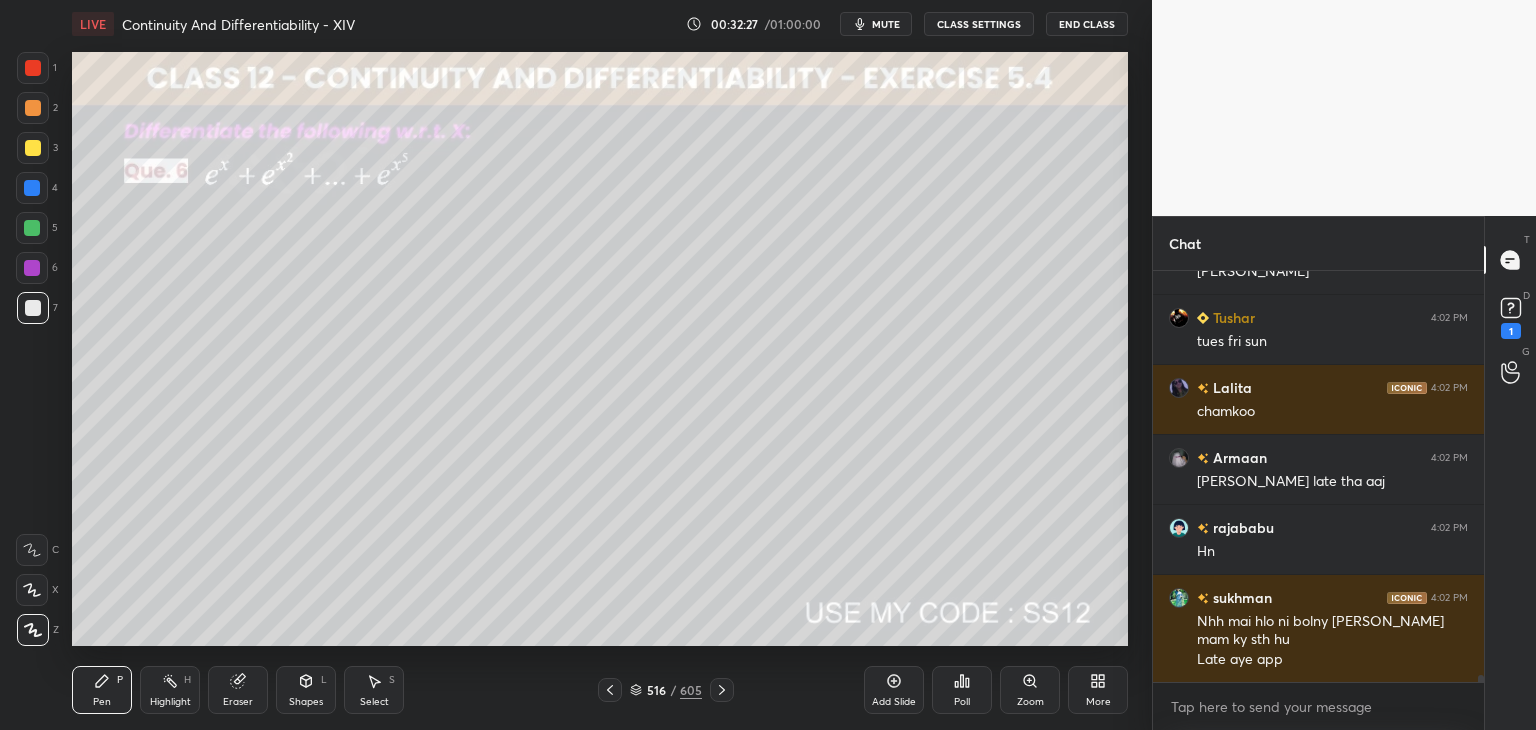 click 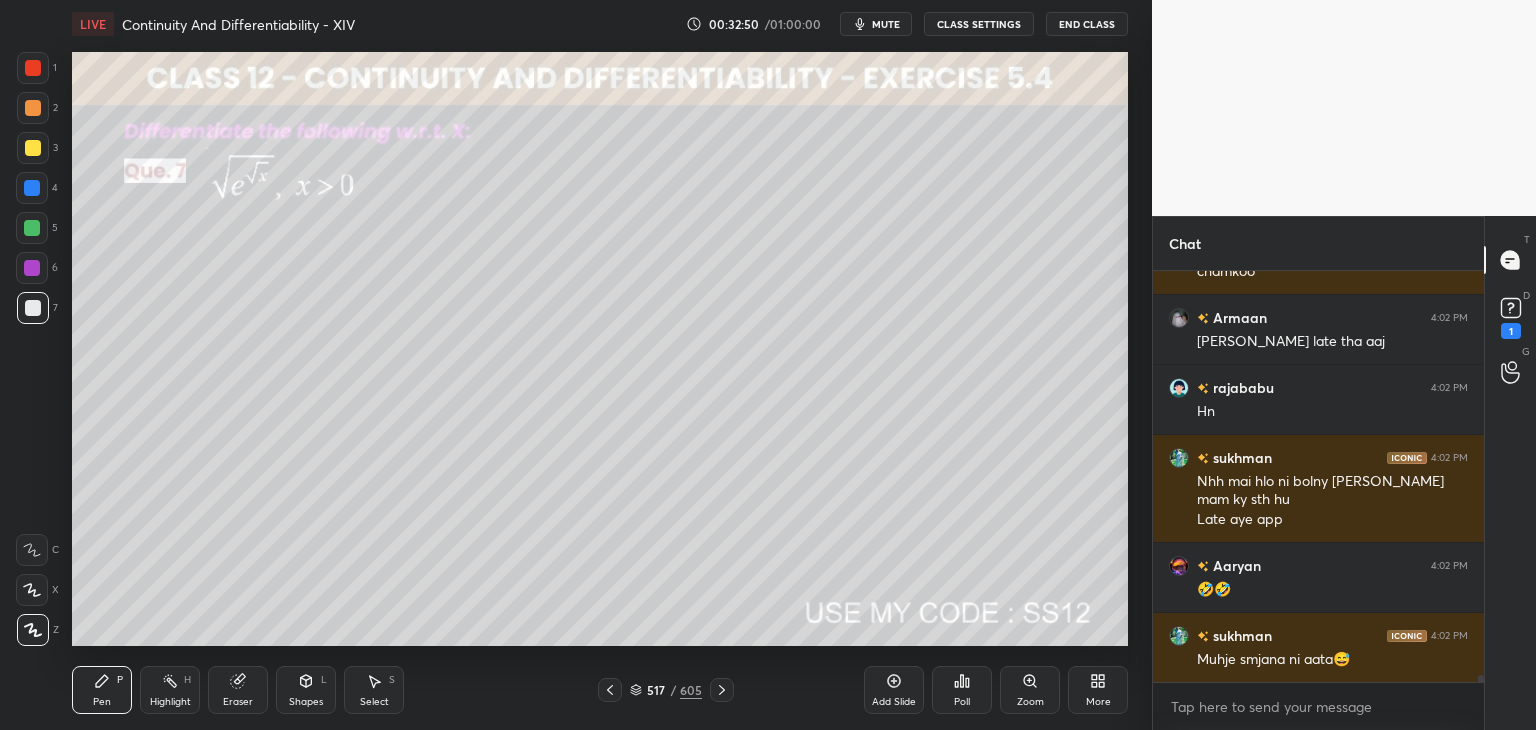 scroll, scrollTop: 25482, scrollLeft: 0, axis: vertical 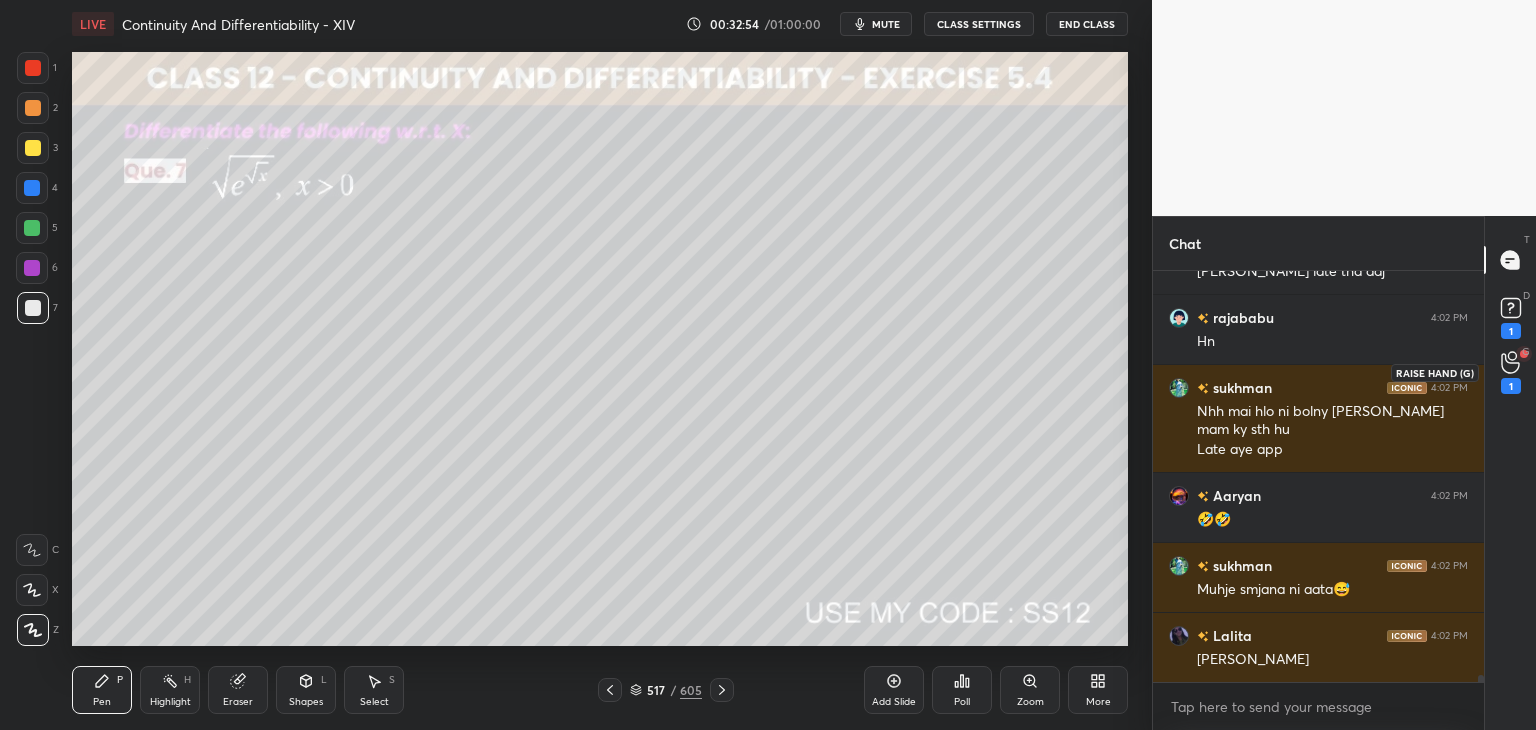click 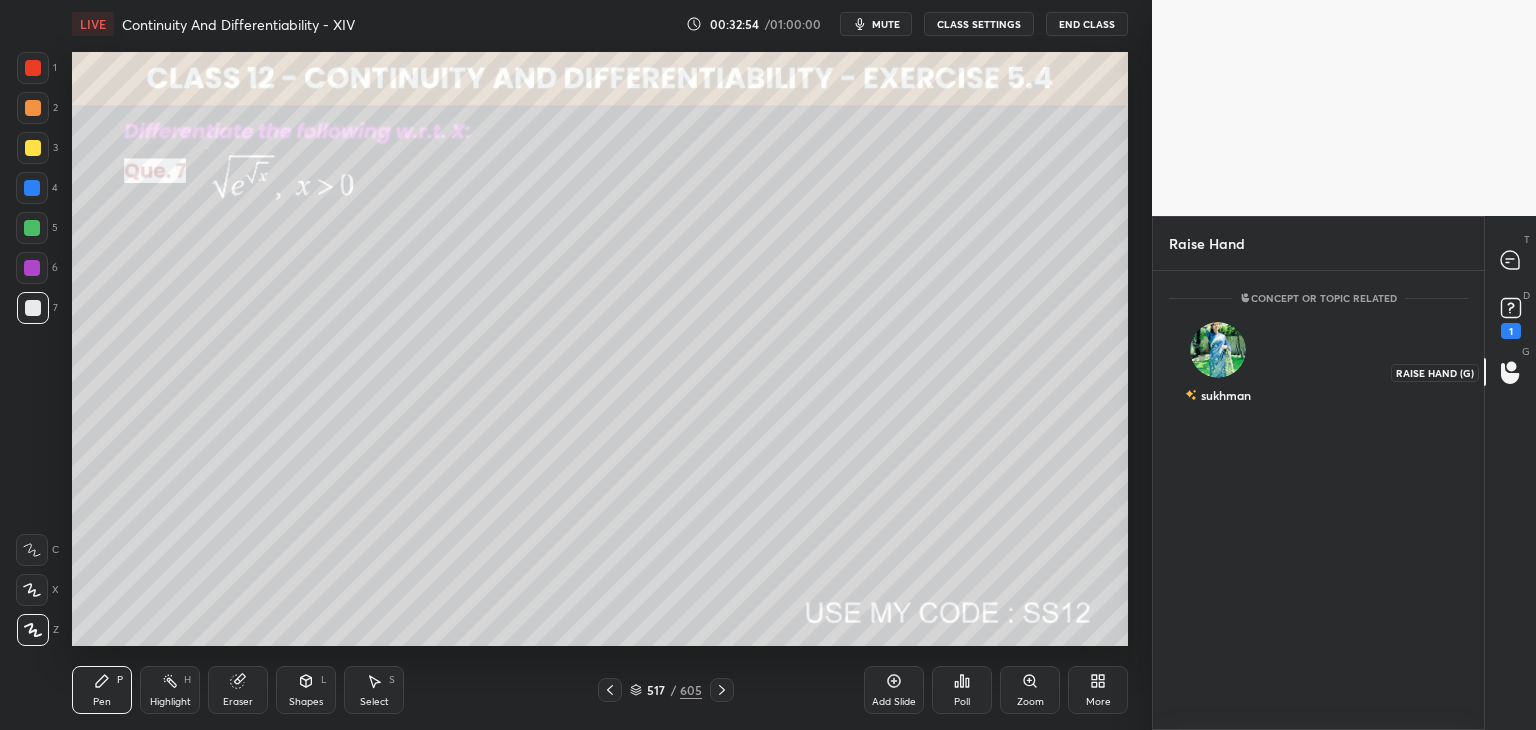scroll, scrollTop: 453, scrollLeft: 325, axis: both 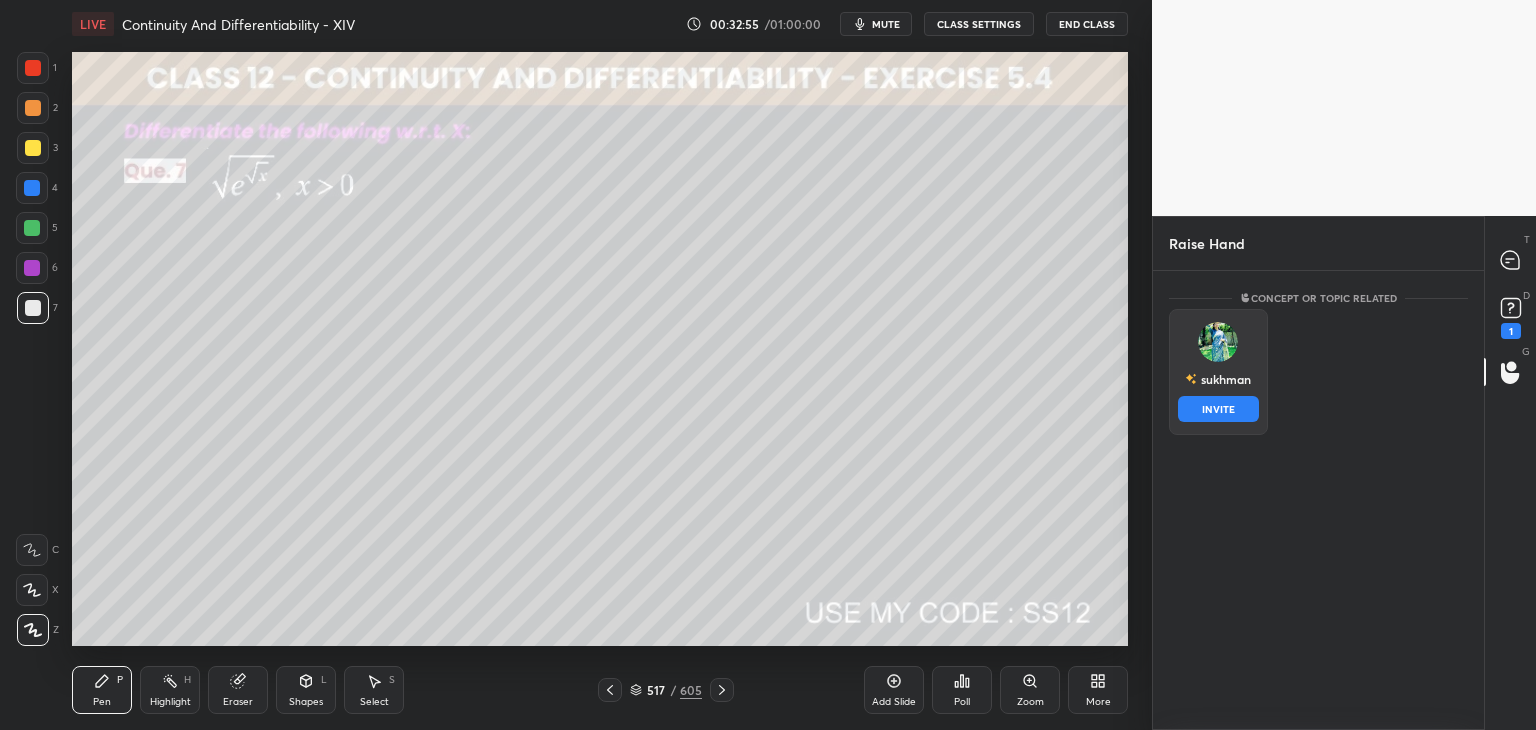 drag, startPoint x: 1252, startPoint y: 375, endPoint x: 1254, endPoint y: 387, distance: 12.165525 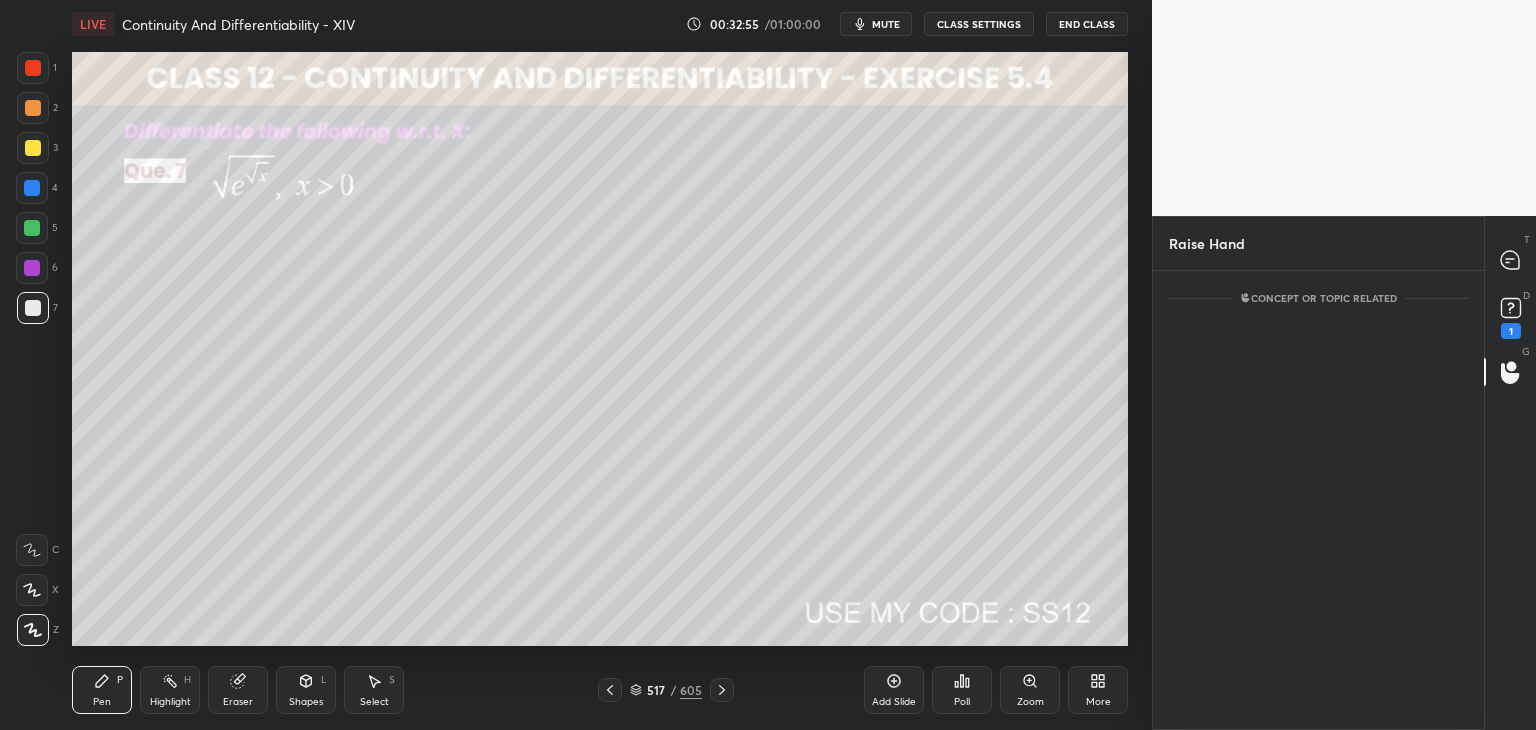 scroll, scrollTop: 373, scrollLeft: 325, axis: both 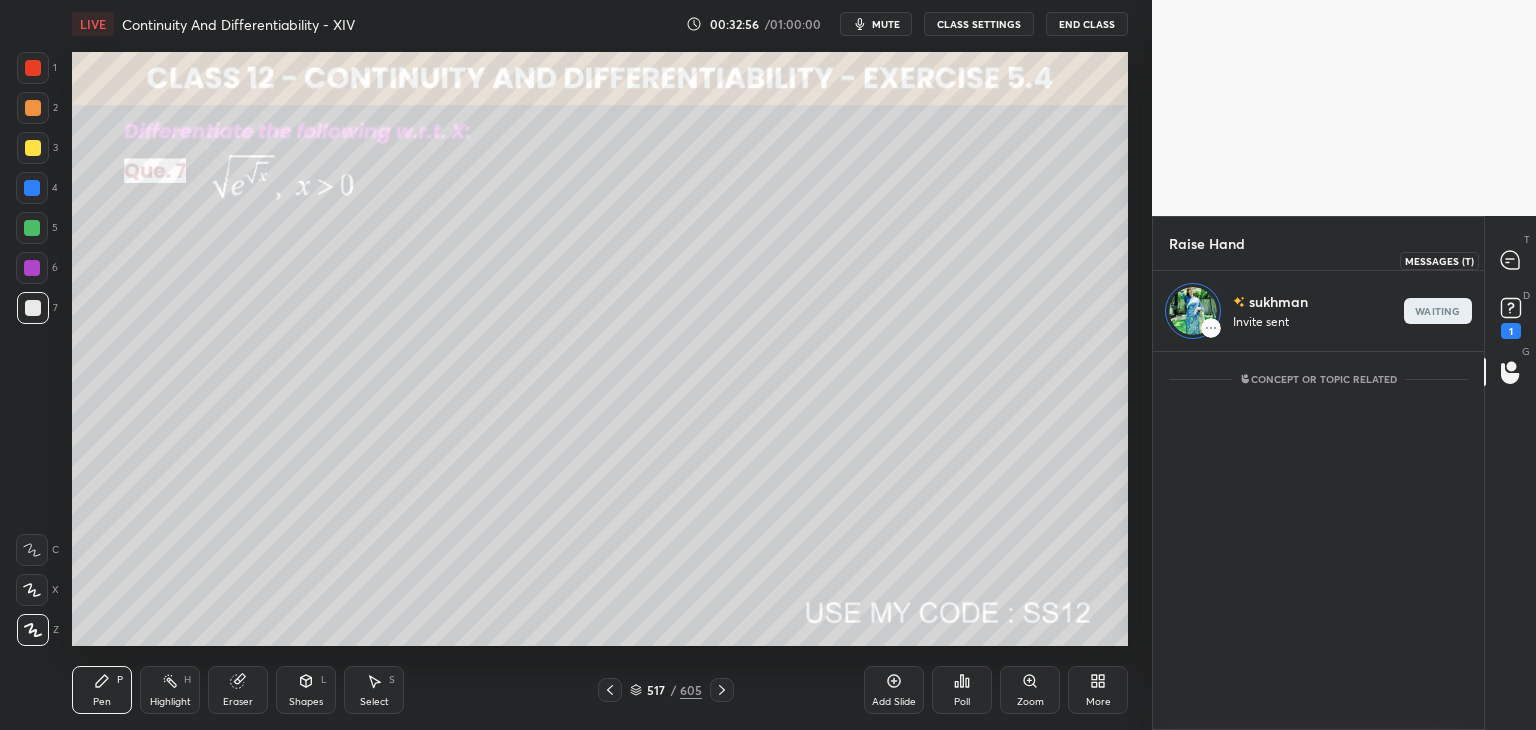 drag, startPoint x: 1504, startPoint y: 265, endPoint x: 1476, endPoint y: 295, distance: 41.036568 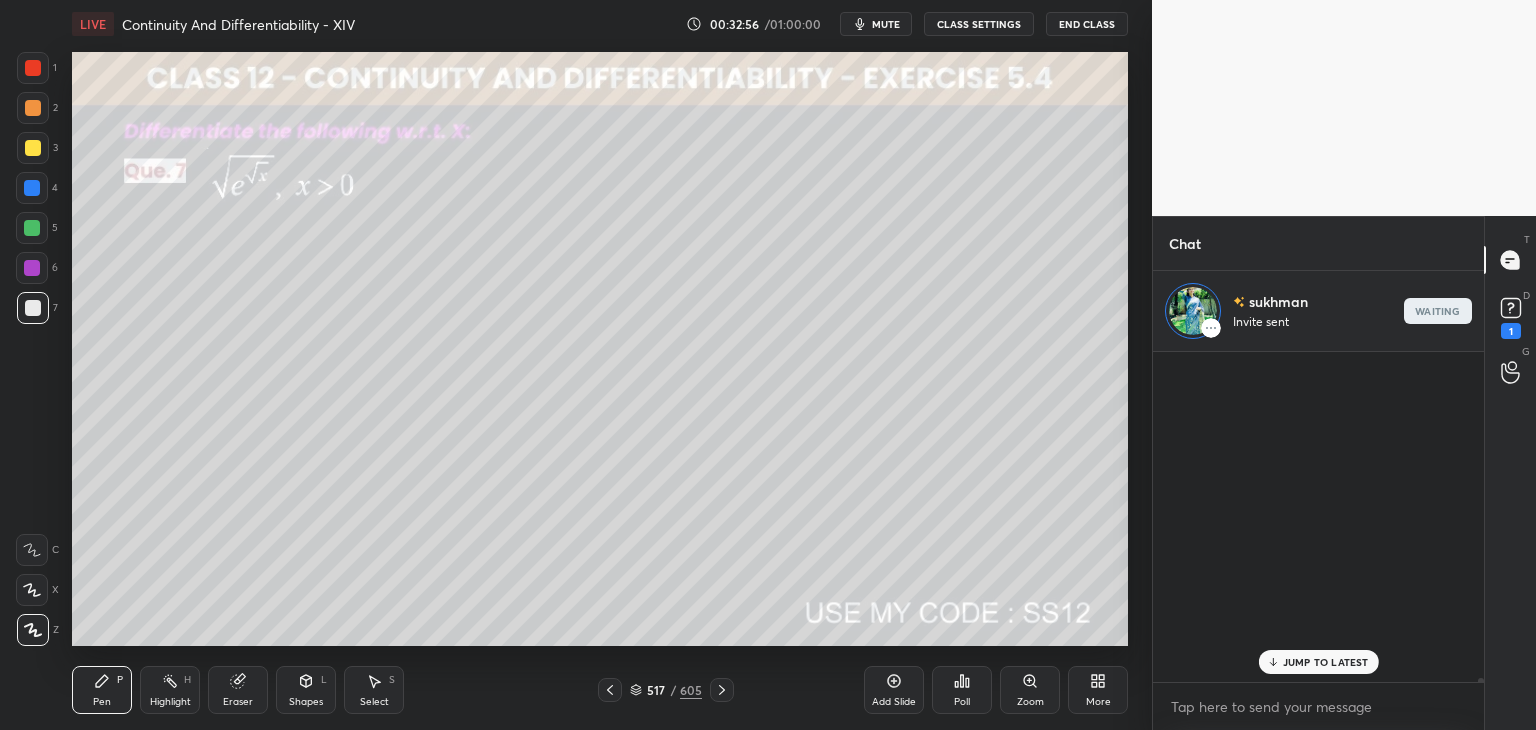 scroll, scrollTop: 159, scrollLeft: 325, axis: both 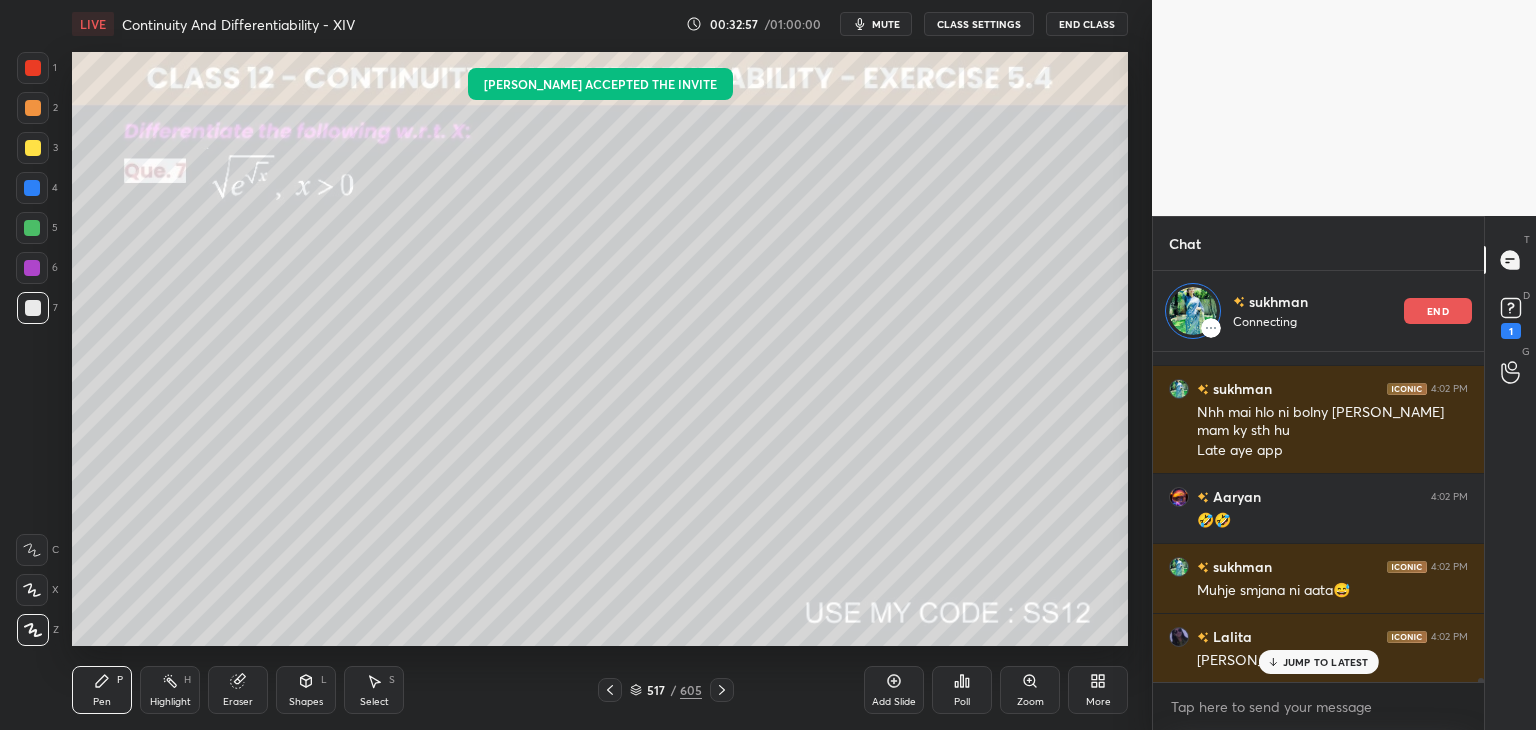 click on "JUMP TO LATEST" at bounding box center (1326, 662) 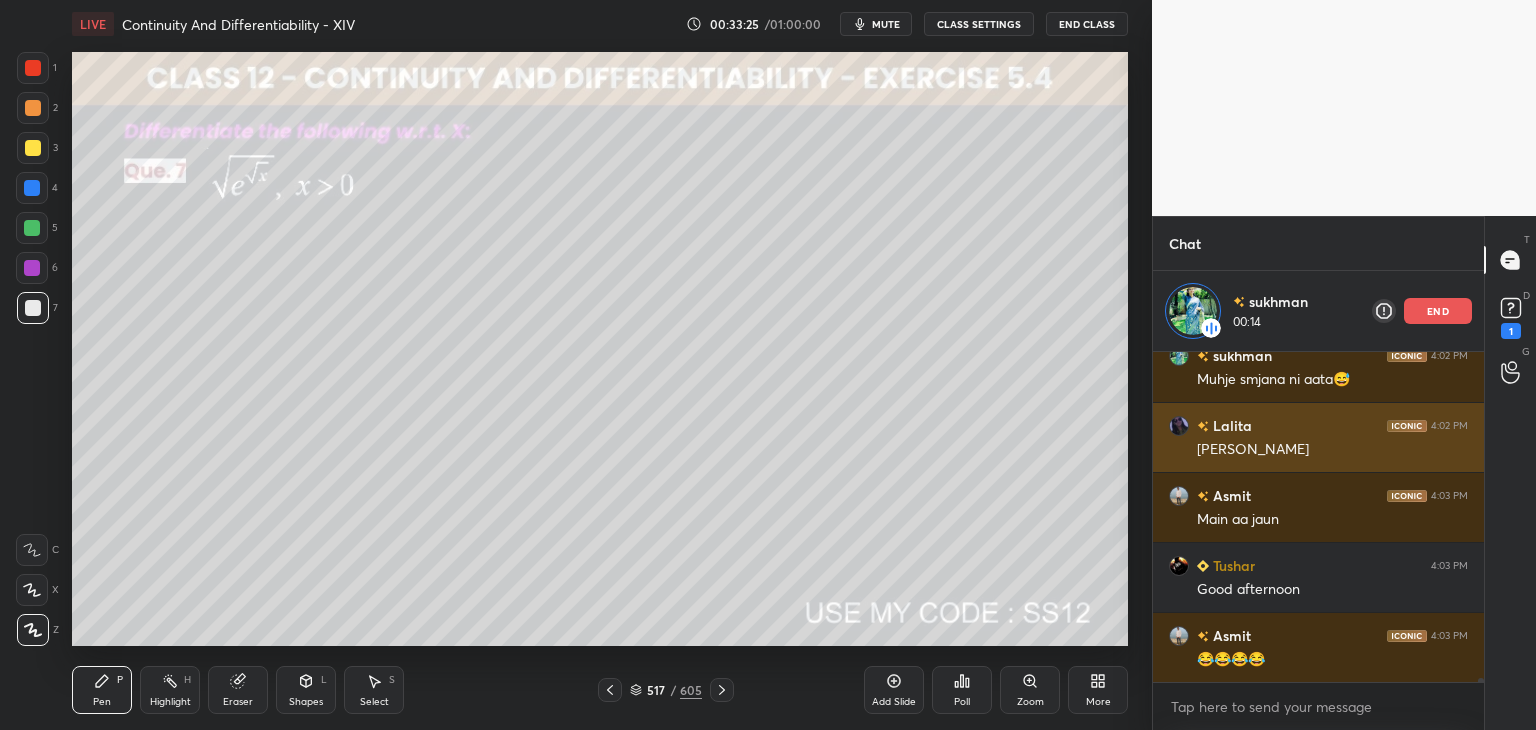 scroll, scrollTop: 26204, scrollLeft: 0, axis: vertical 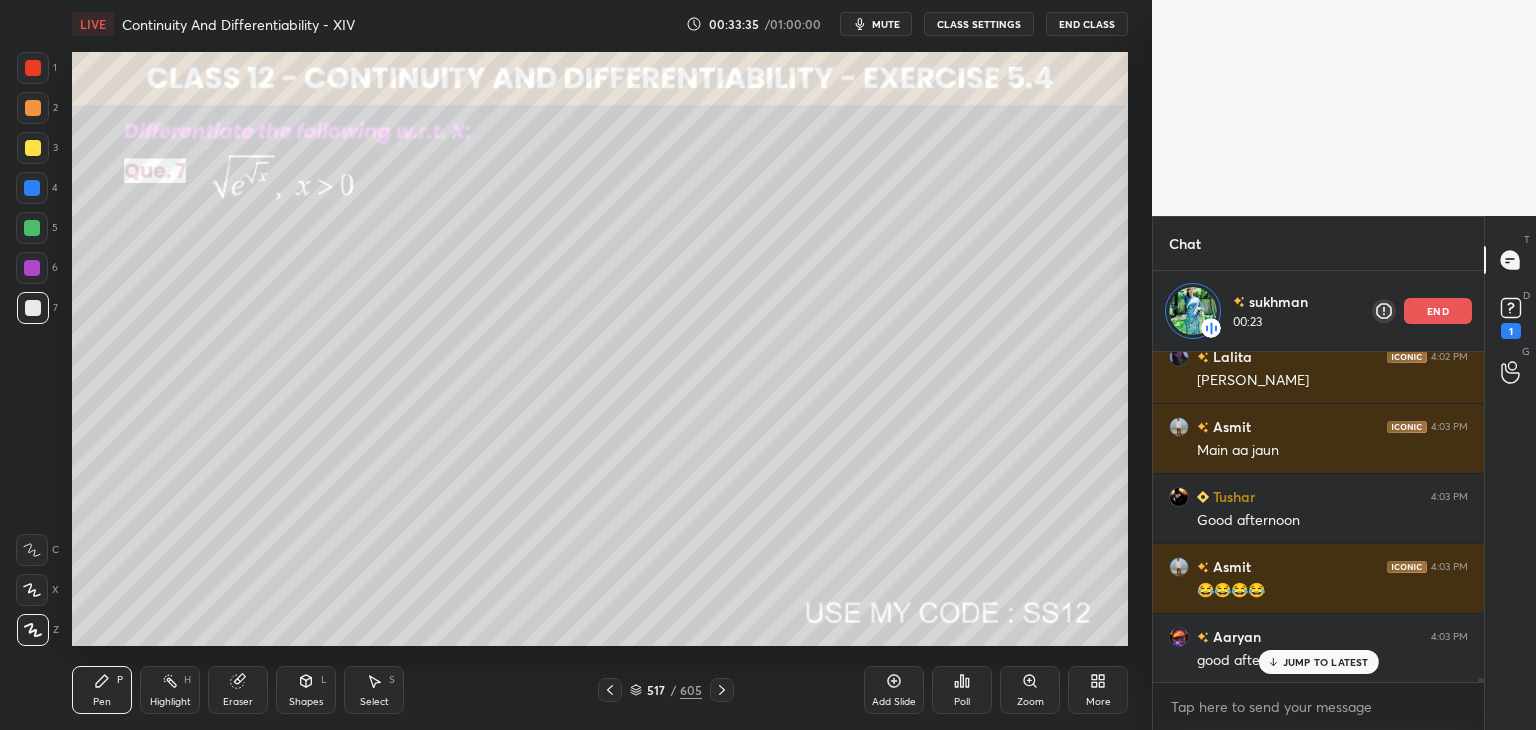drag, startPoint x: 36, startPoint y: 69, endPoint x: 47, endPoint y: 77, distance: 13.601471 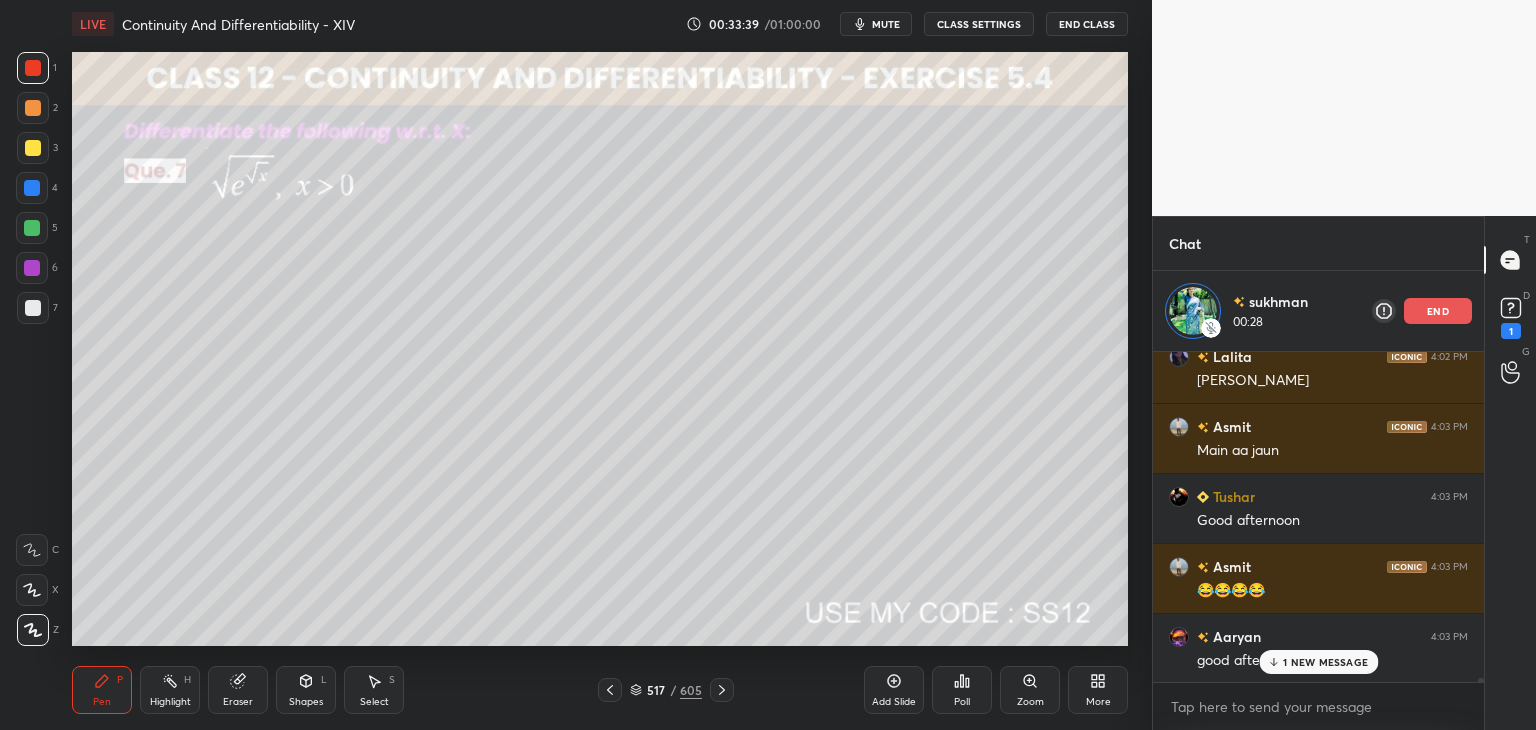 scroll, scrollTop: 26275, scrollLeft: 0, axis: vertical 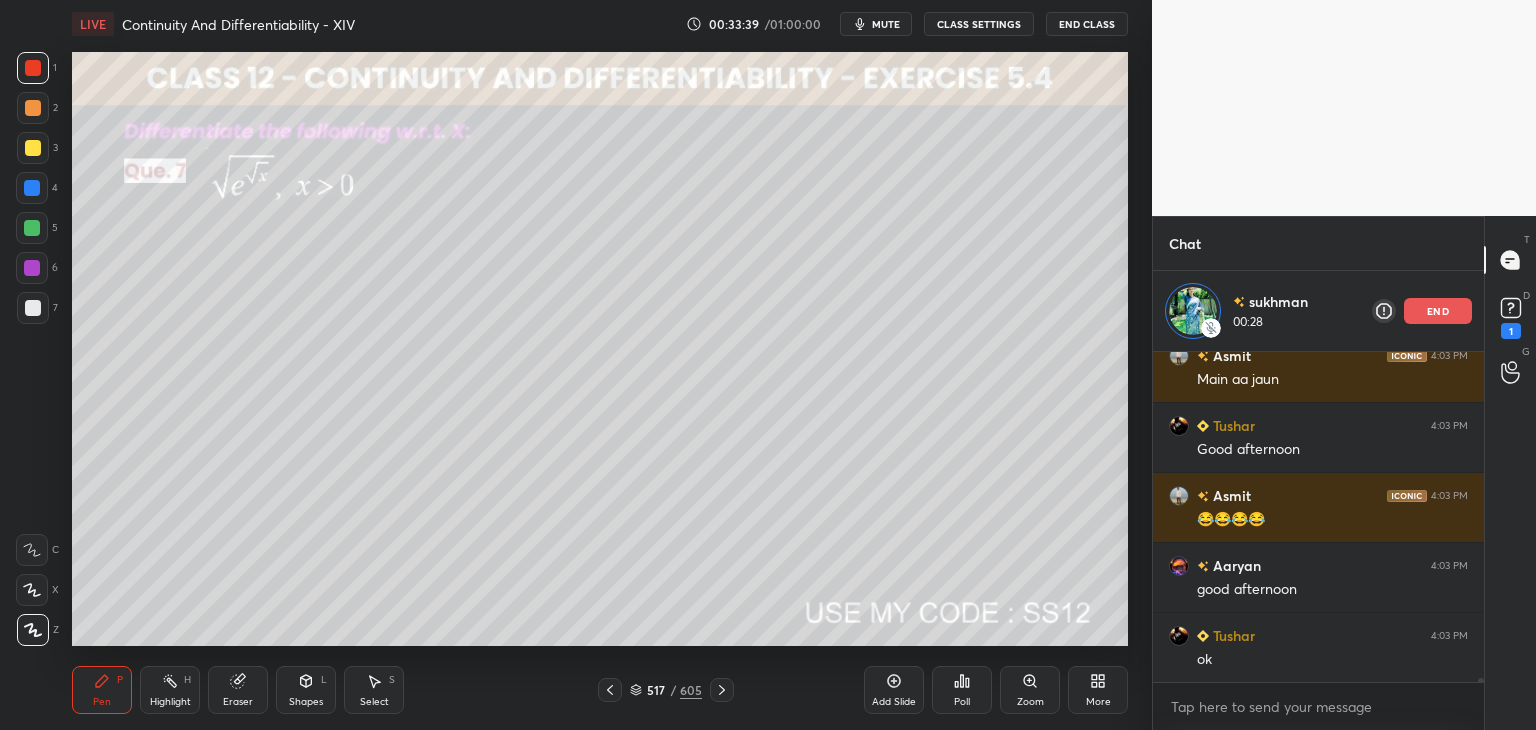 drag, startPoint x: 32, startPoint y: 229, endPoint x: 60, endPoint y: 228, distance: 28.01785 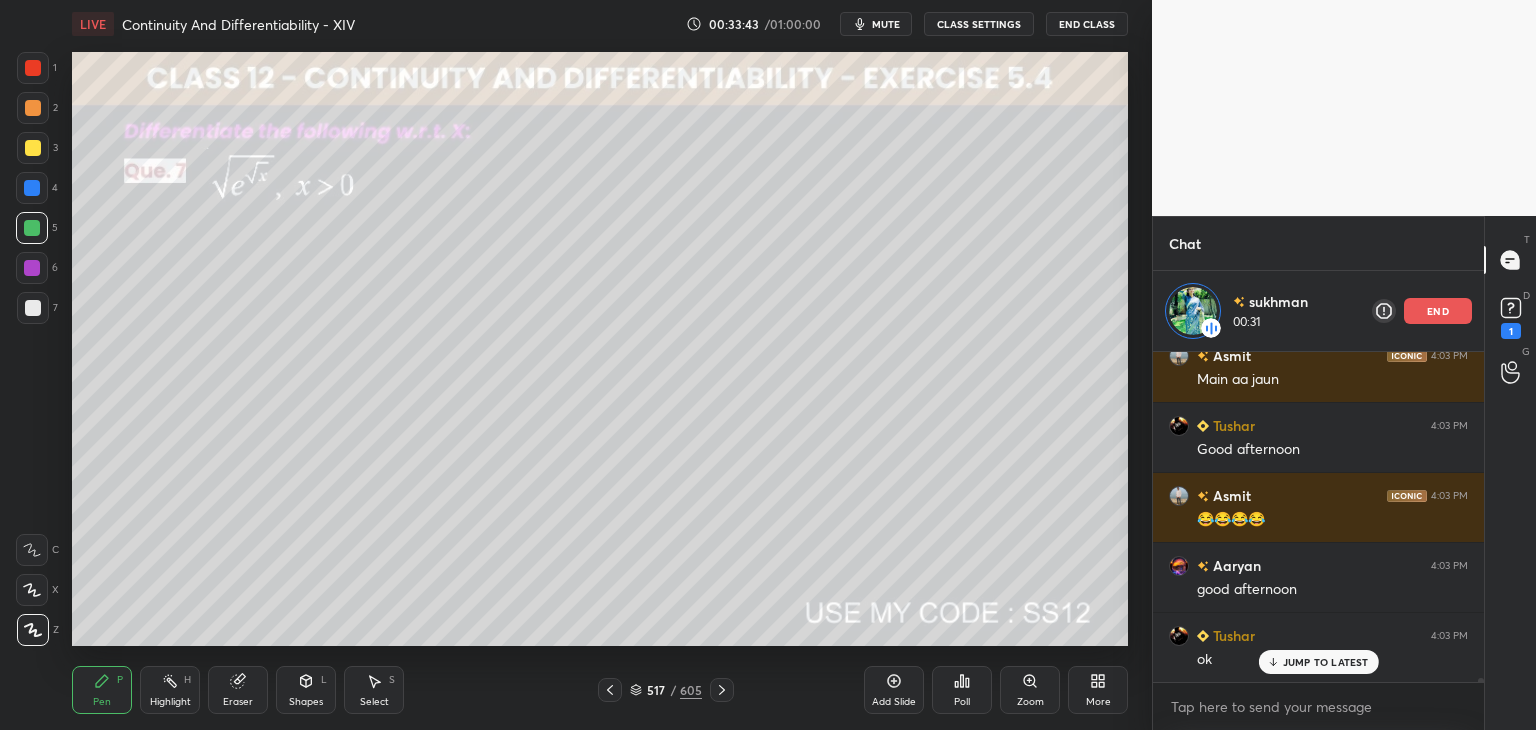 scroll, scrollTop: 26344, scrollLeft: 0, axis: vertical 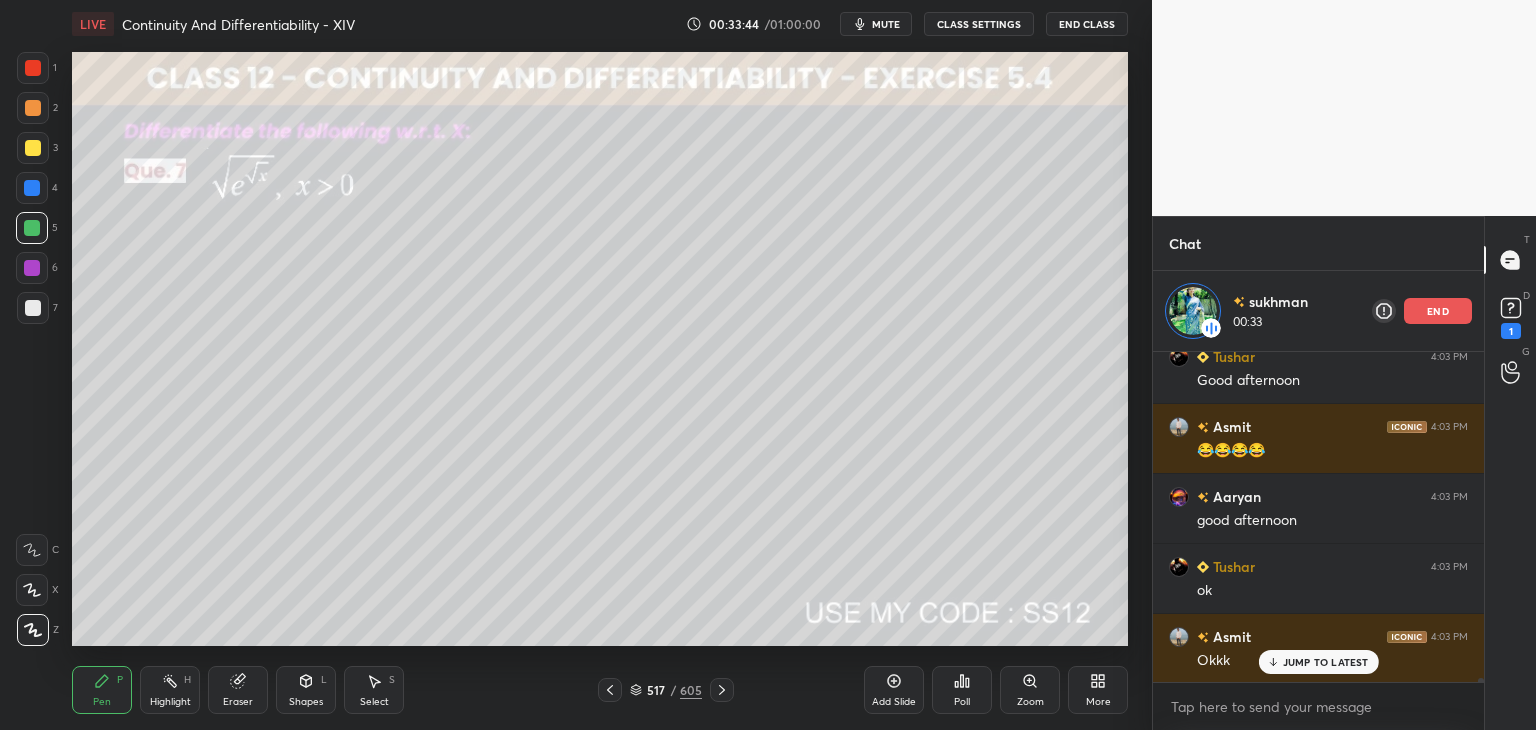 click at bounding box center (33, 148) 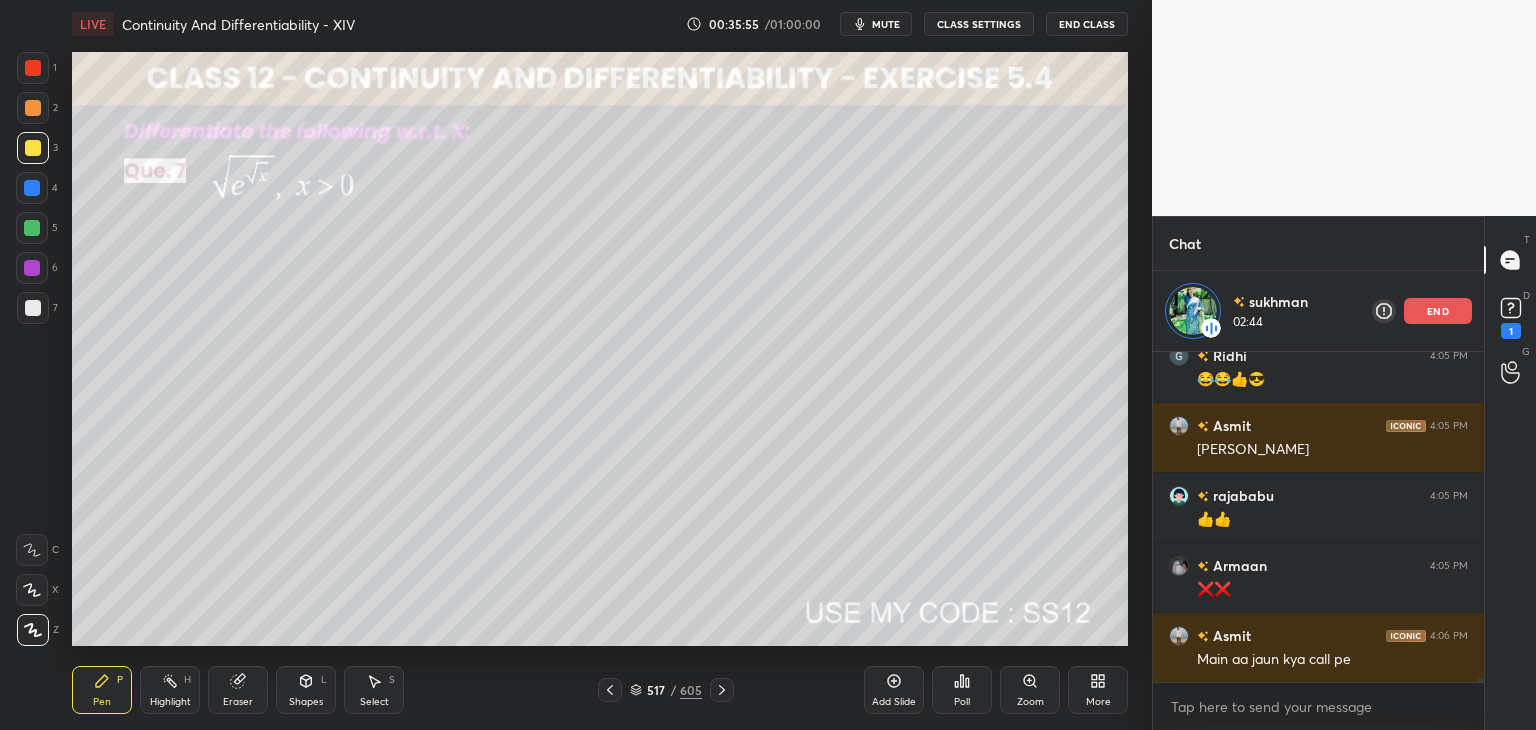 scroll, scrollTop: 29372, scrollLeft: 0, axis: vertical 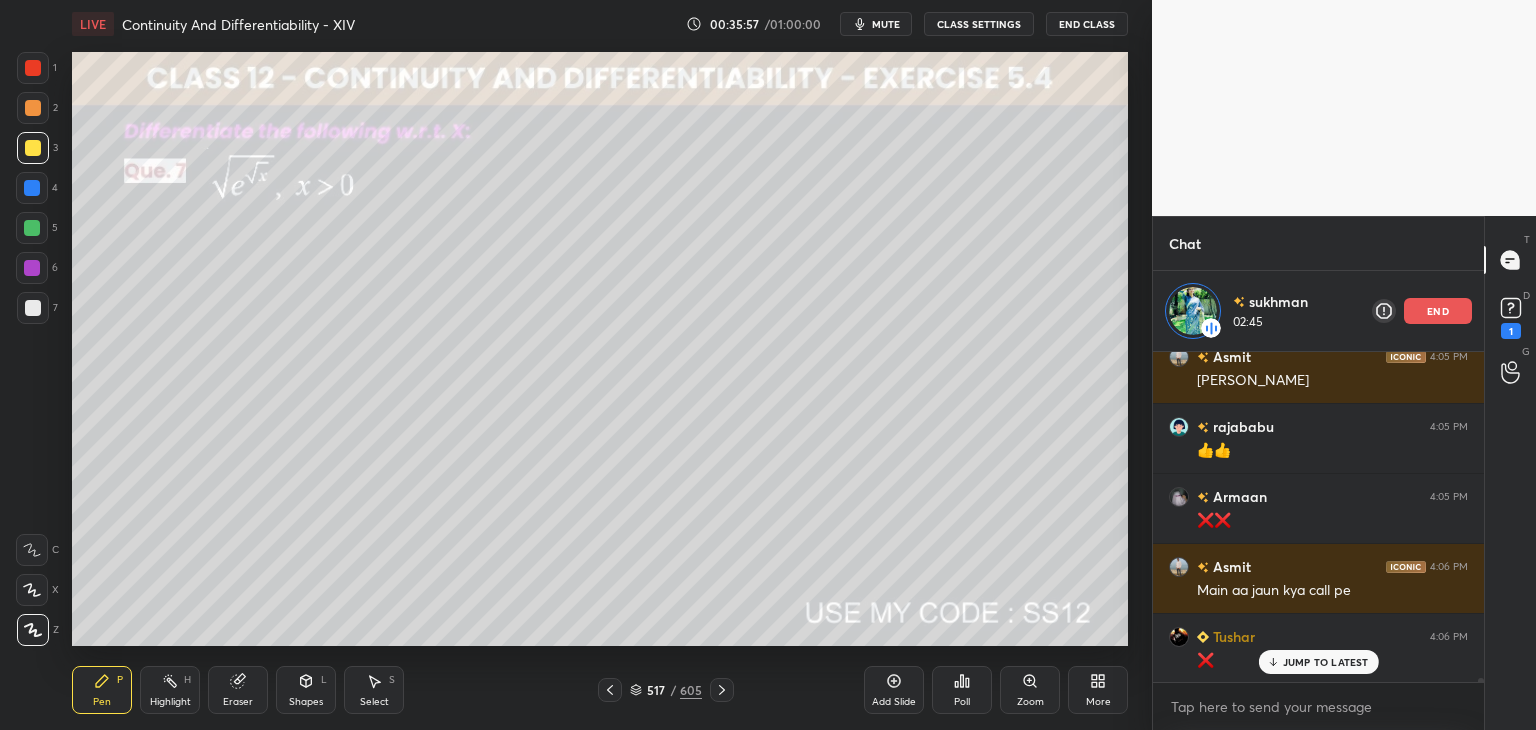 click at bounding box center (33, 68) 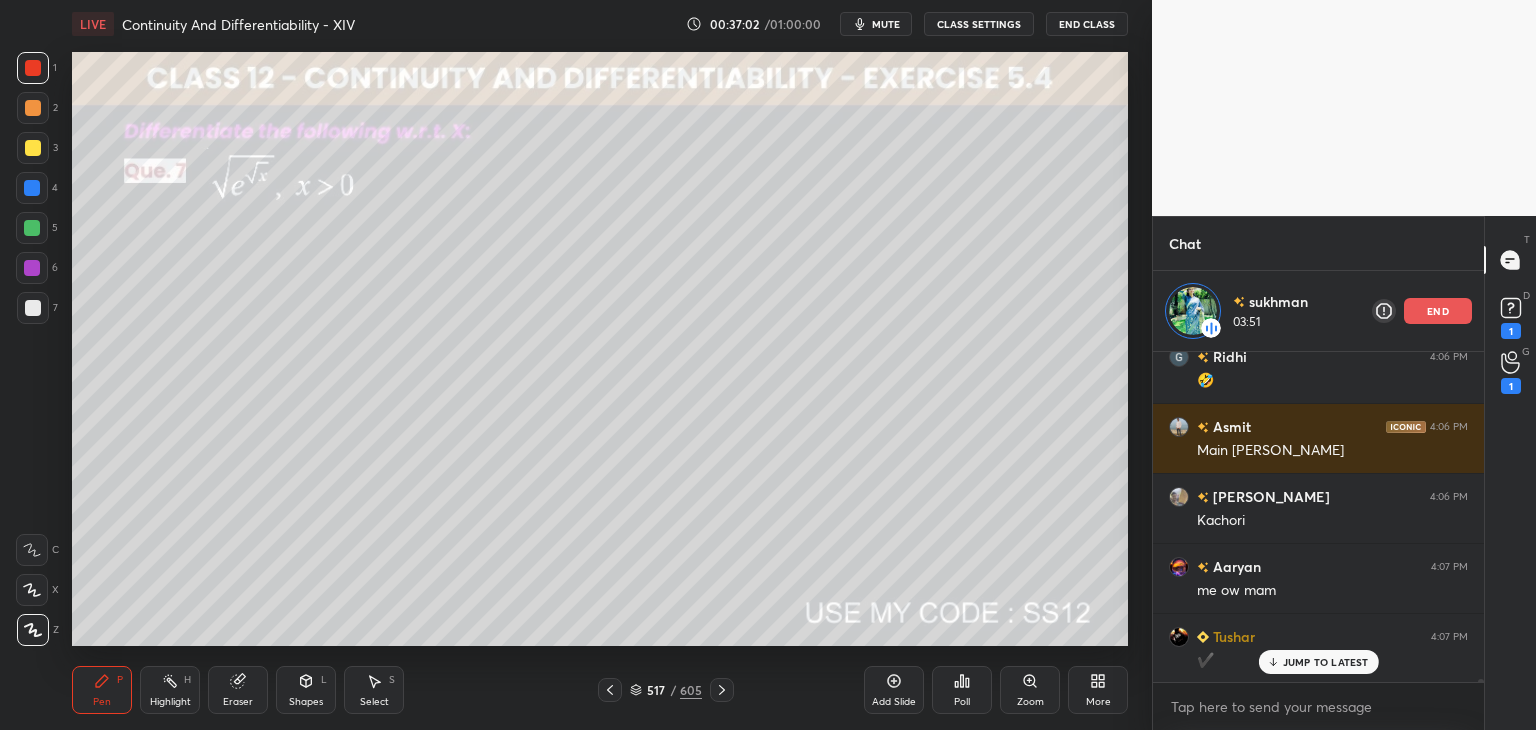 scroll, scrollTop: 31123, scrollLeft: 0, axis: vertical 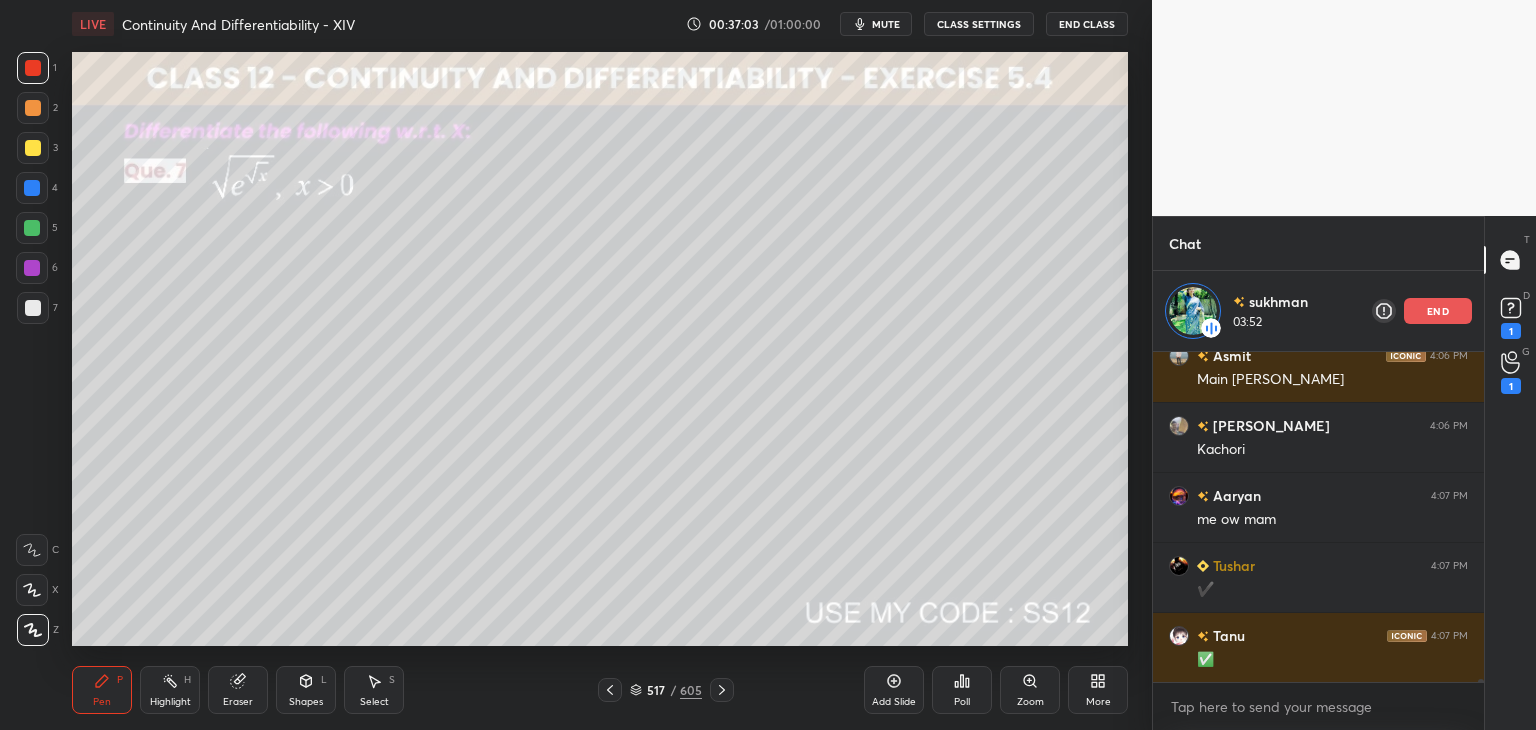 click at bounding box center (32, 228) 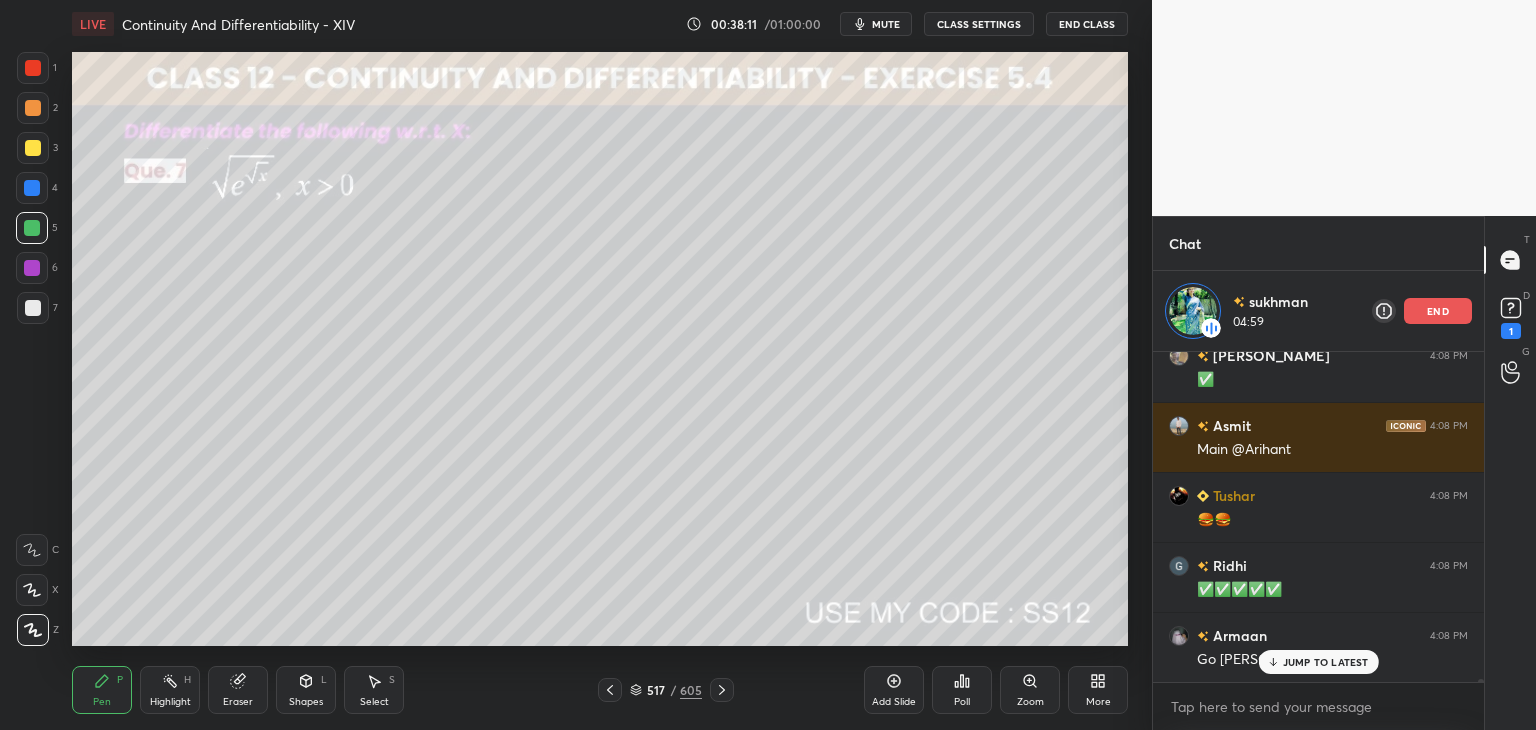 scroll, scrollTop: 32280, scrollLeft: 0, axis: vertical 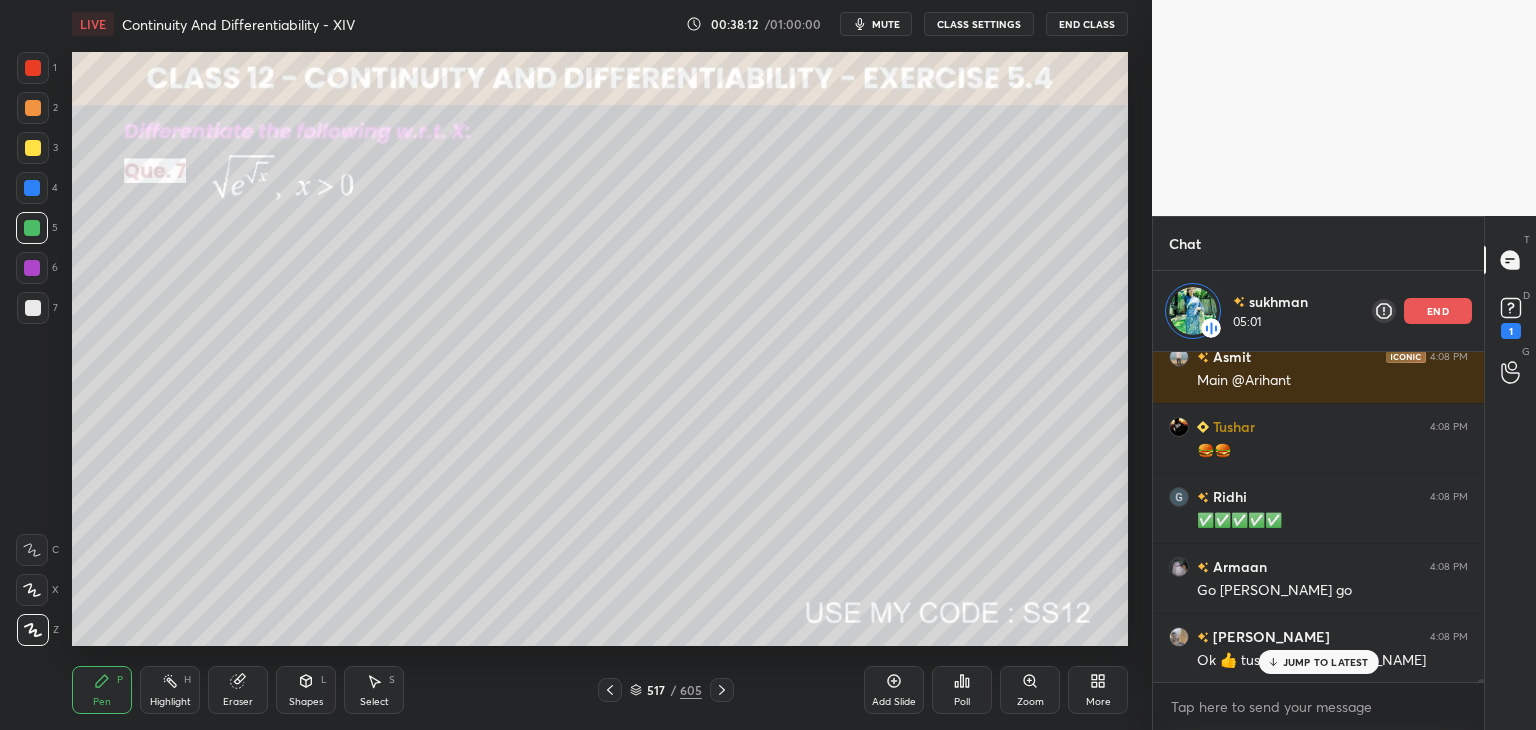 click at bounding box center [33, 308] 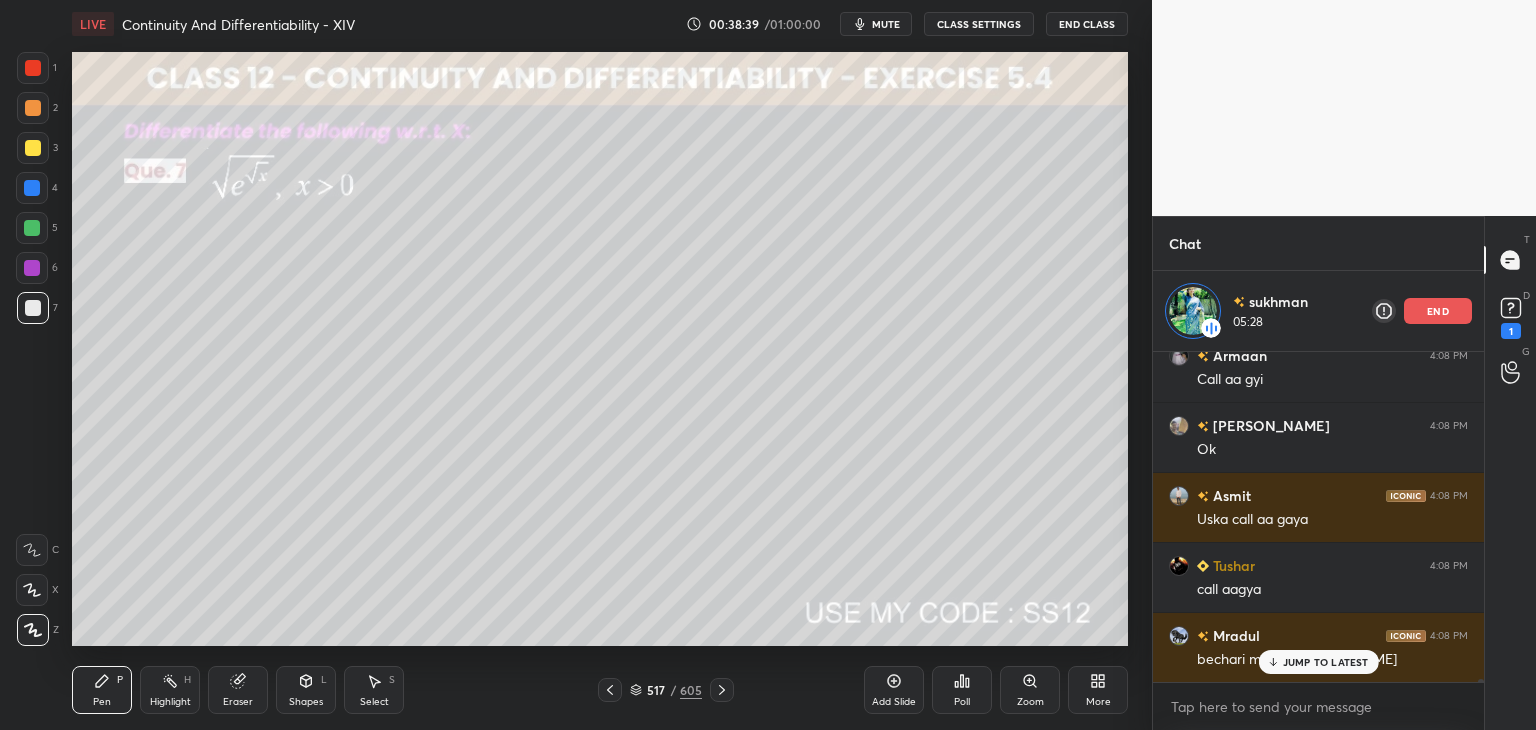 scroll, scrollTop: 32788, scrollLeft: 0, axis: vertical 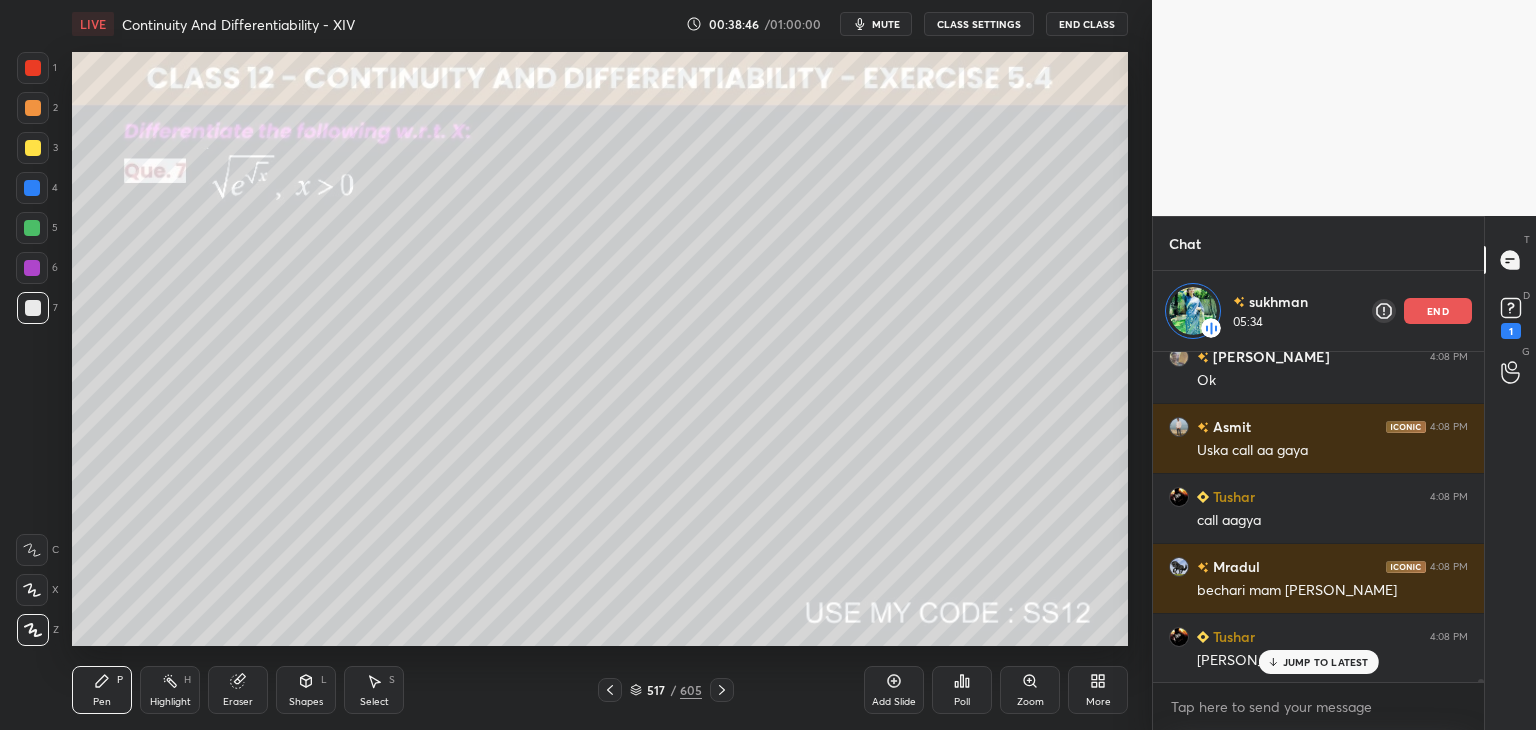 click at bounding box center [33, 68] 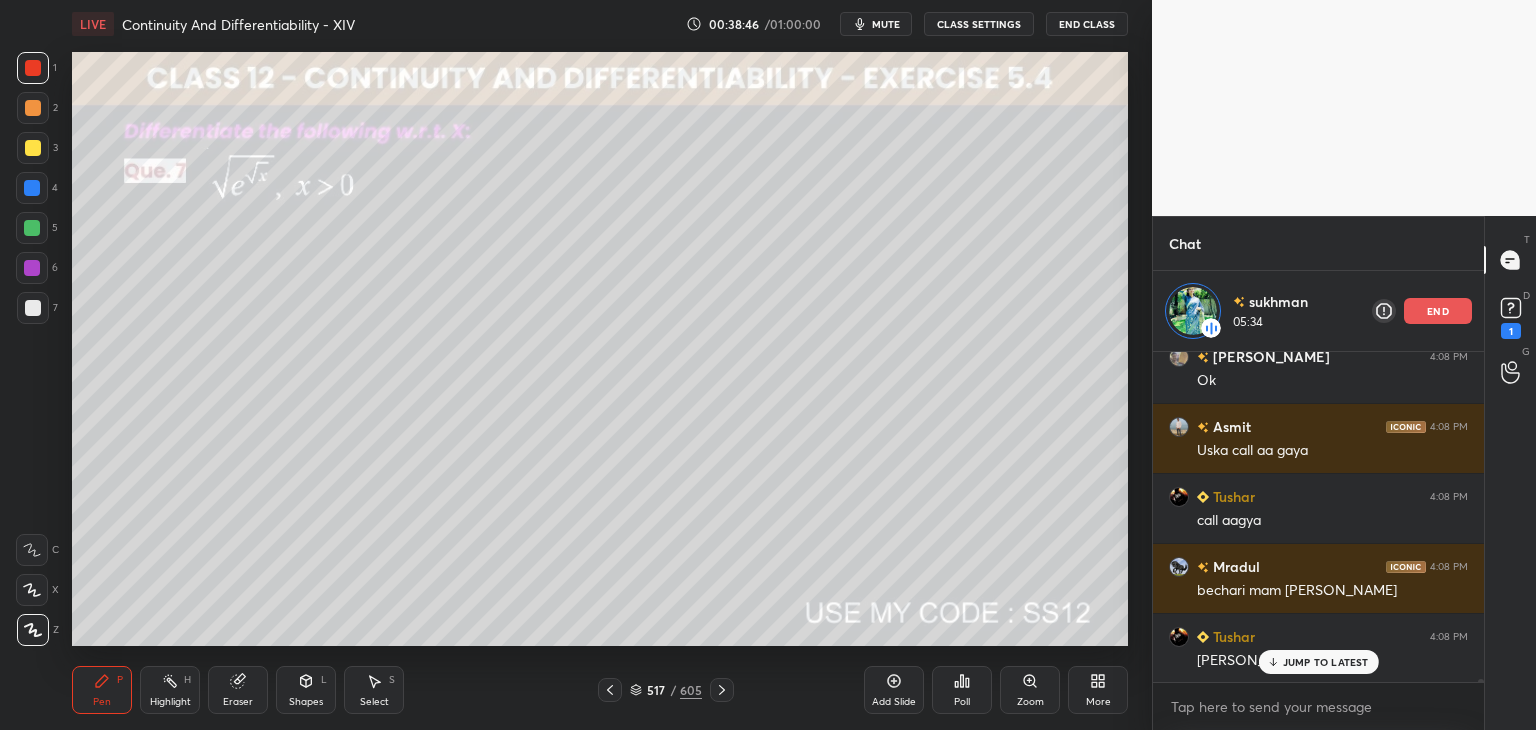 scroll, scrollTop: 32859, scrollLeft: 0, axis: vertical 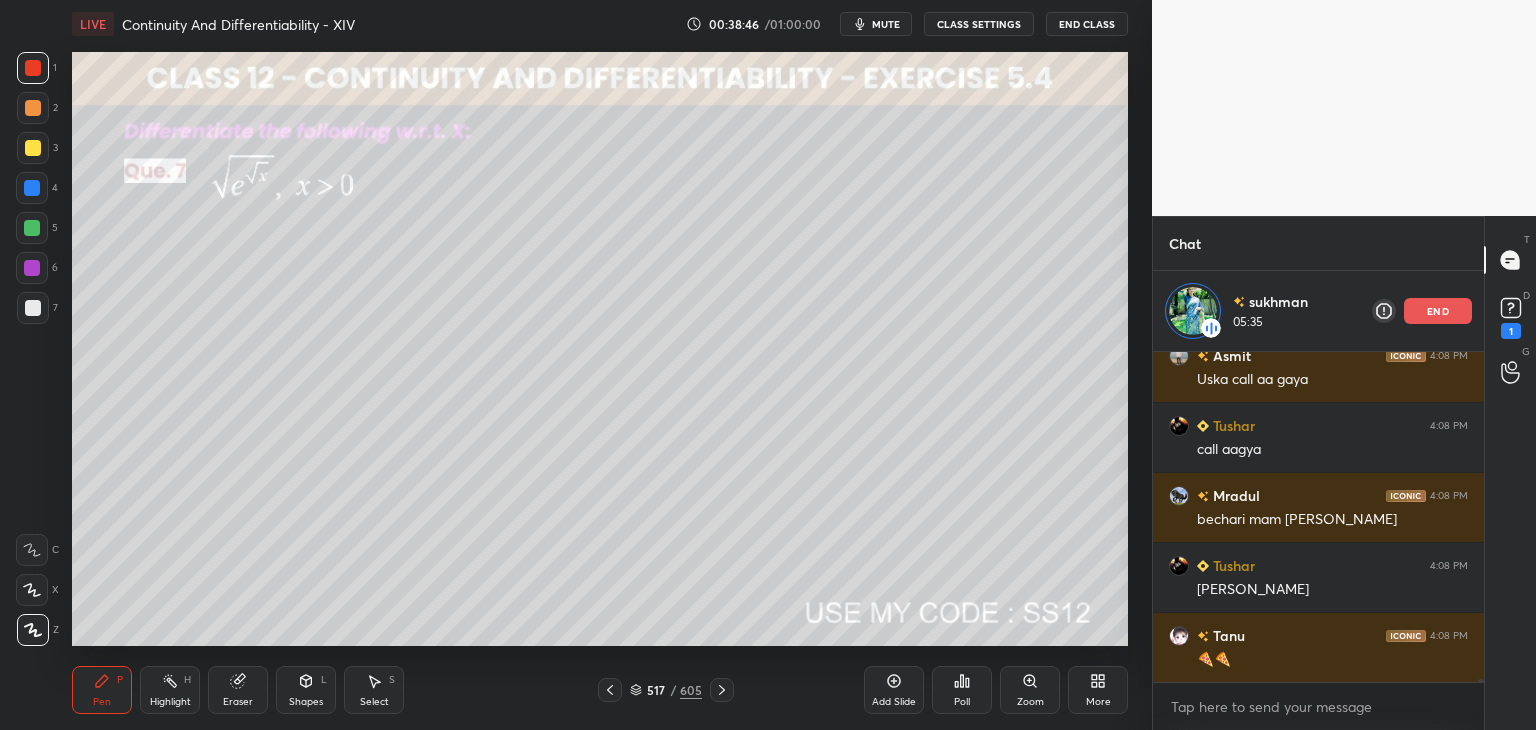 click at bounding box center [33, 148] 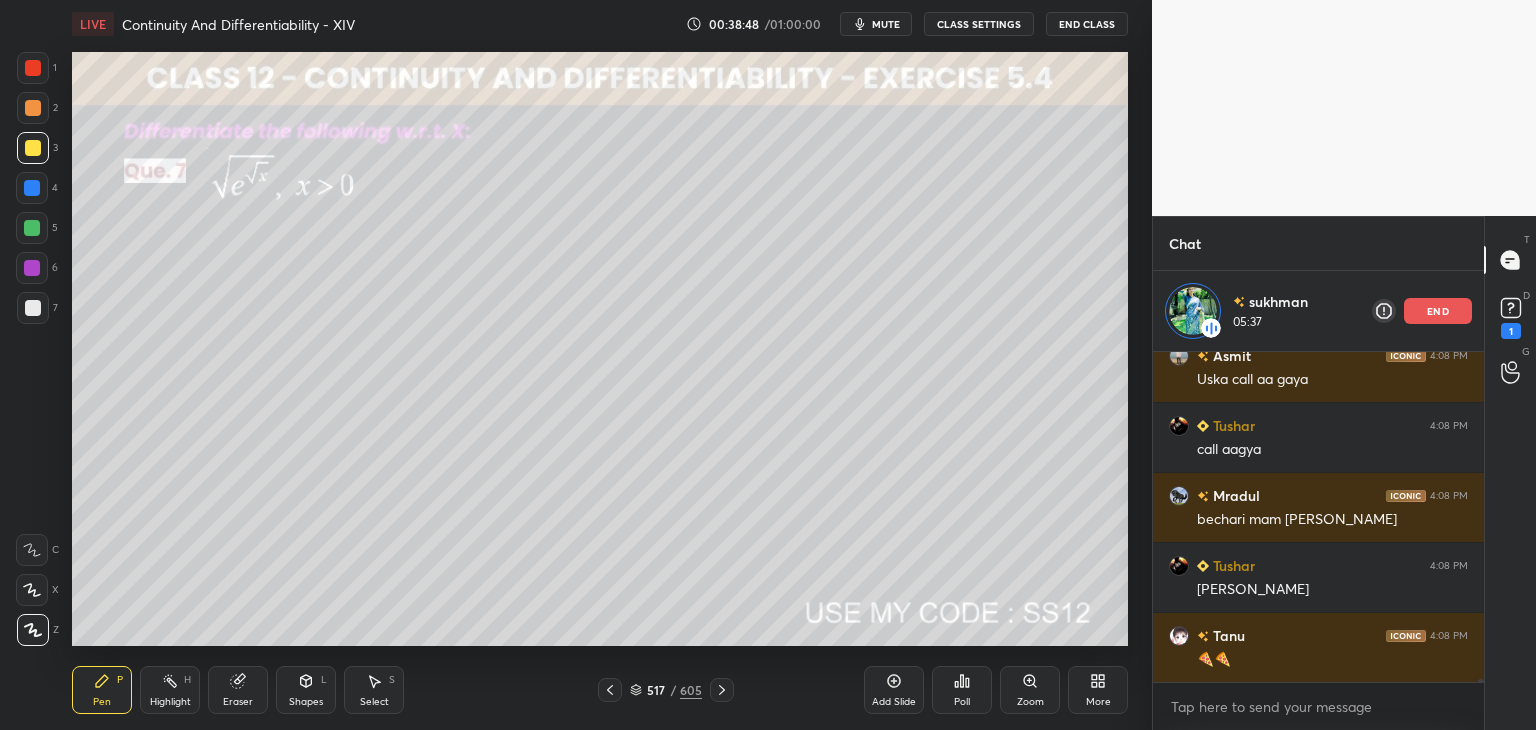 click on "Shapes" at bounding box center [306, 702] 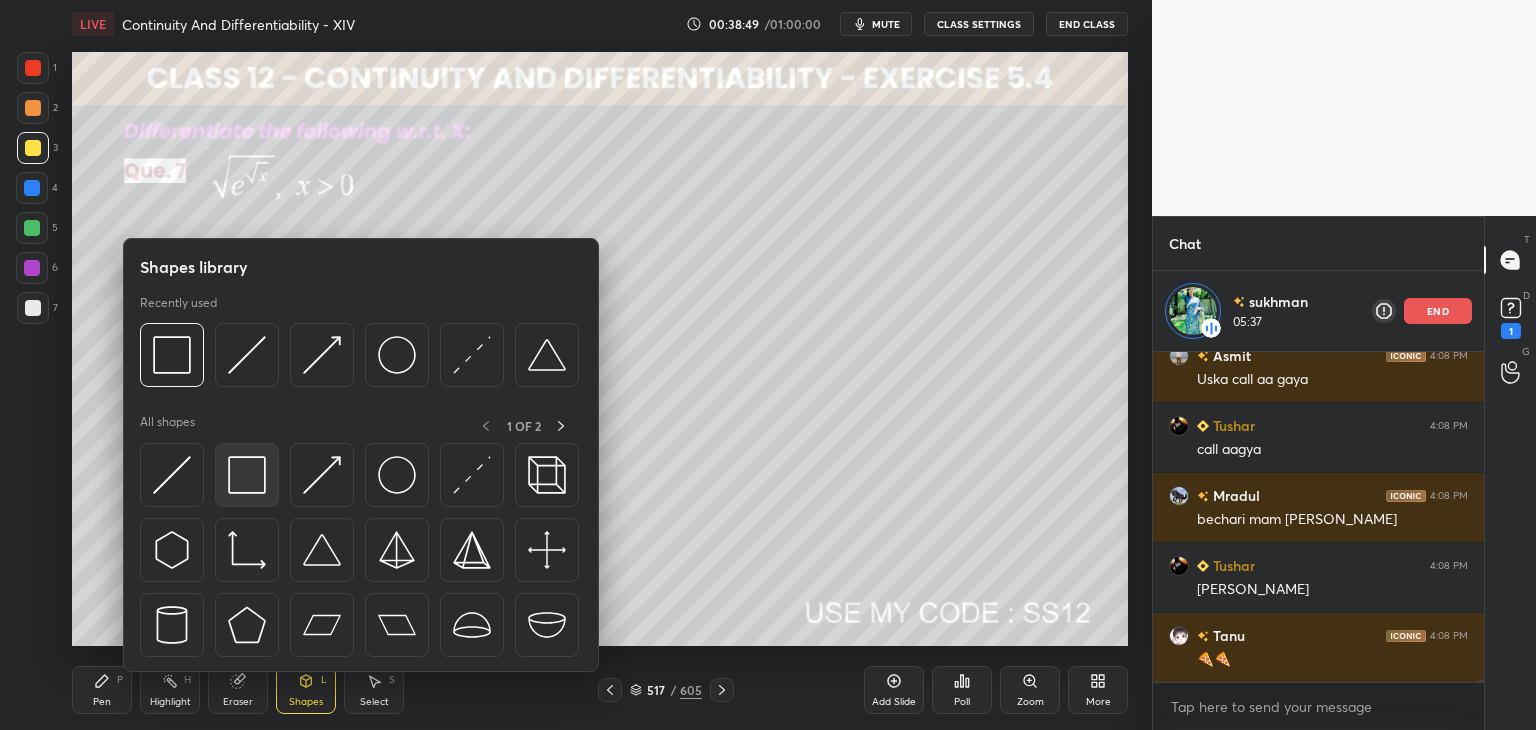 click at bounding box center [247, 475] 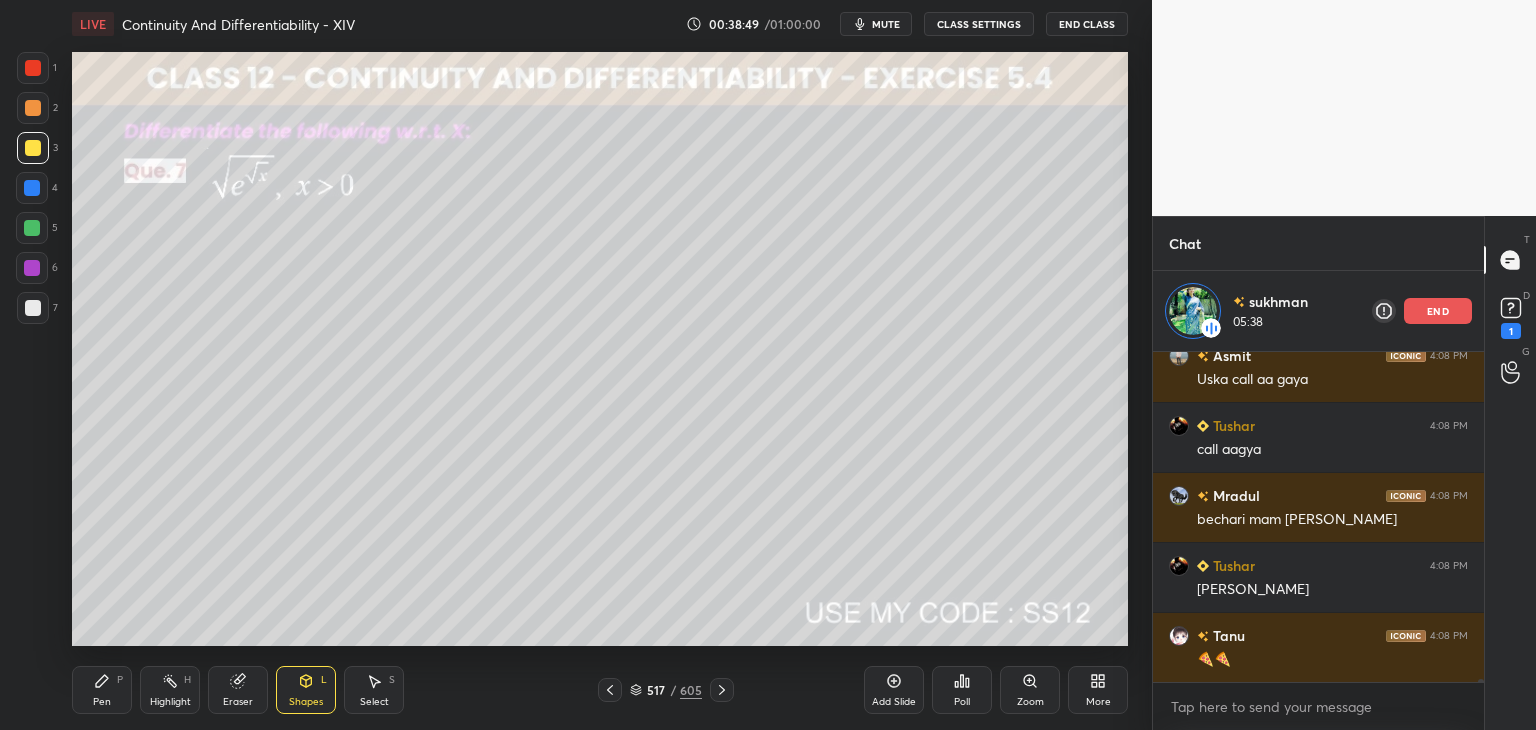 scroll, scrollTop: 32928, scrollLeft: 0, axis: vertical 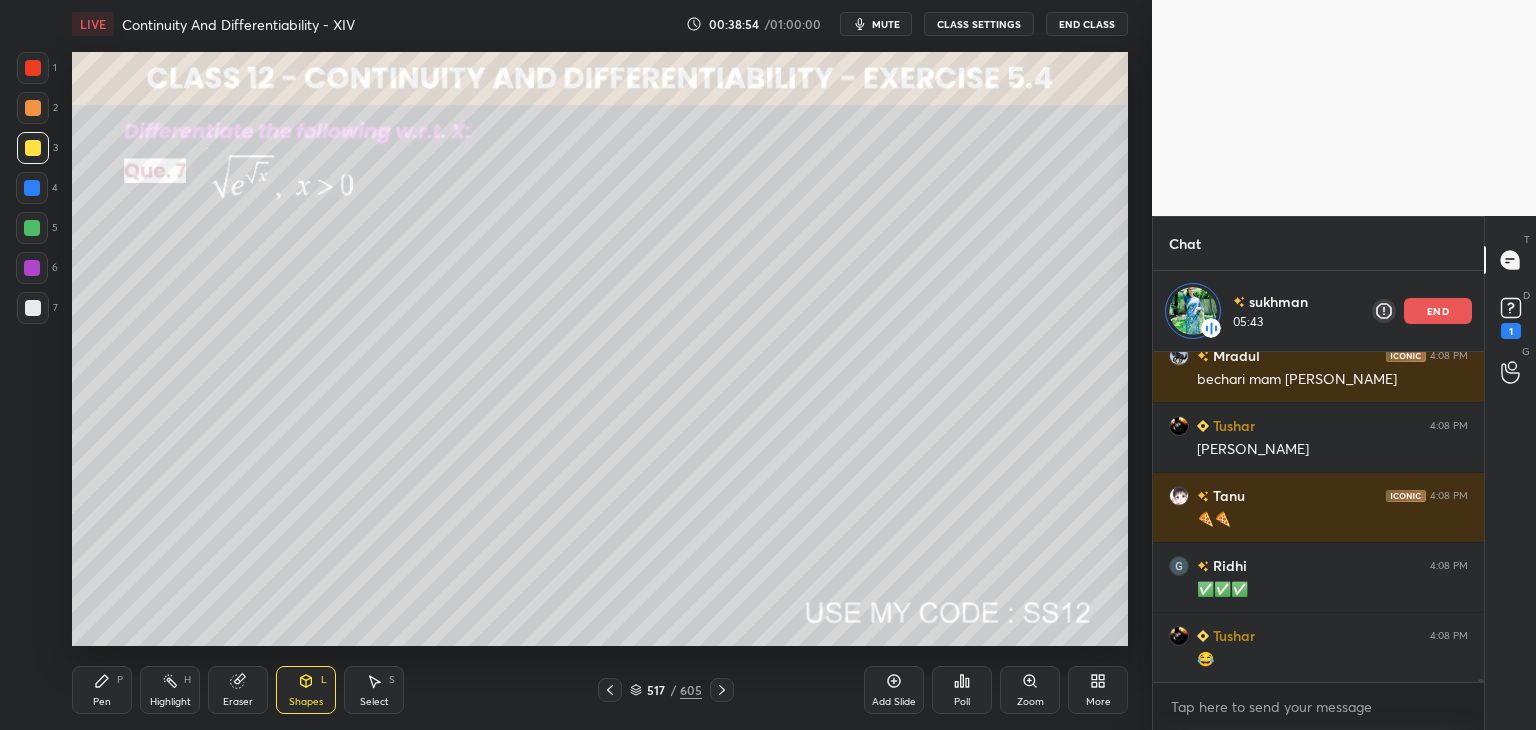 click on "Pen" at bounding box center [102, 702] 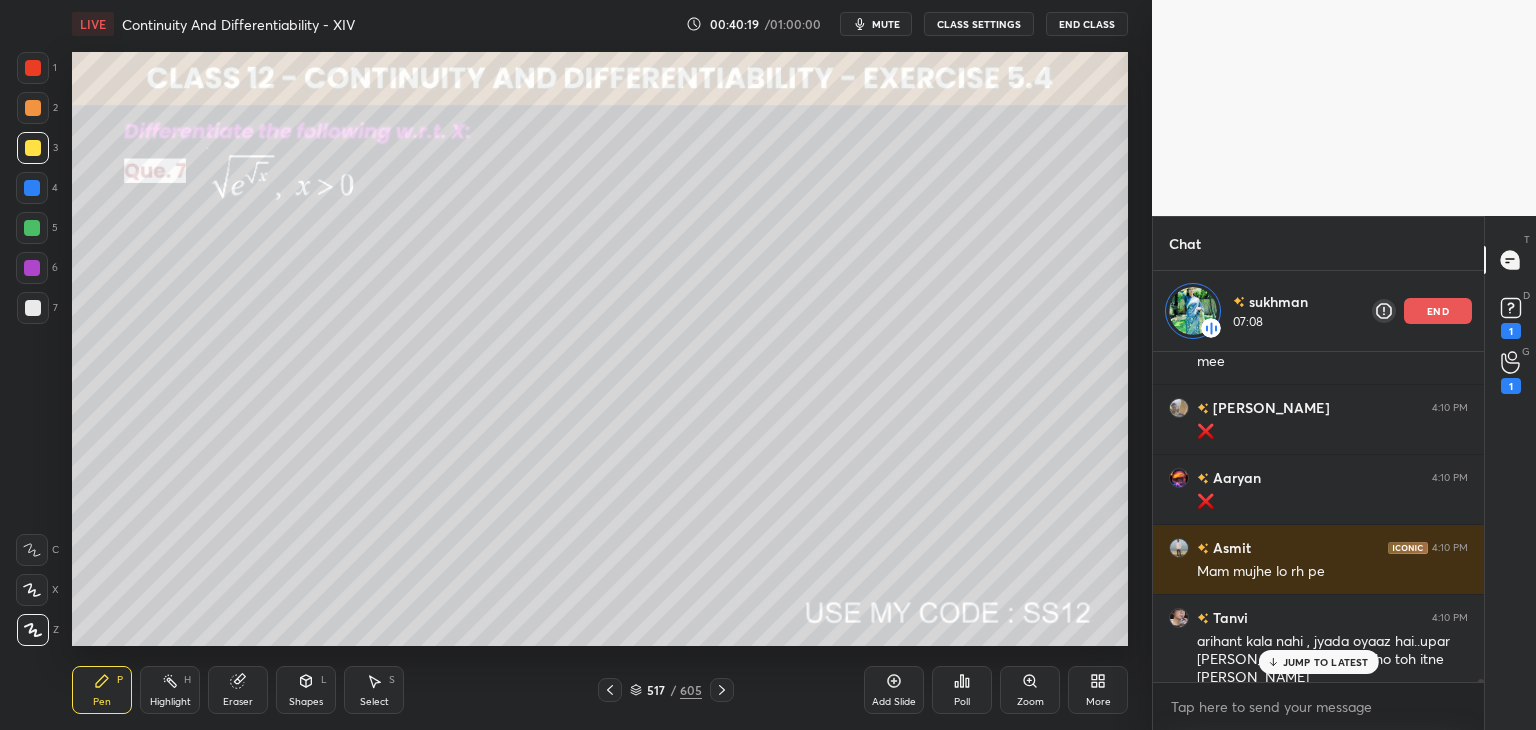 scroll, scrollTop: 34732, scrollLeft: 0, axis: vertical 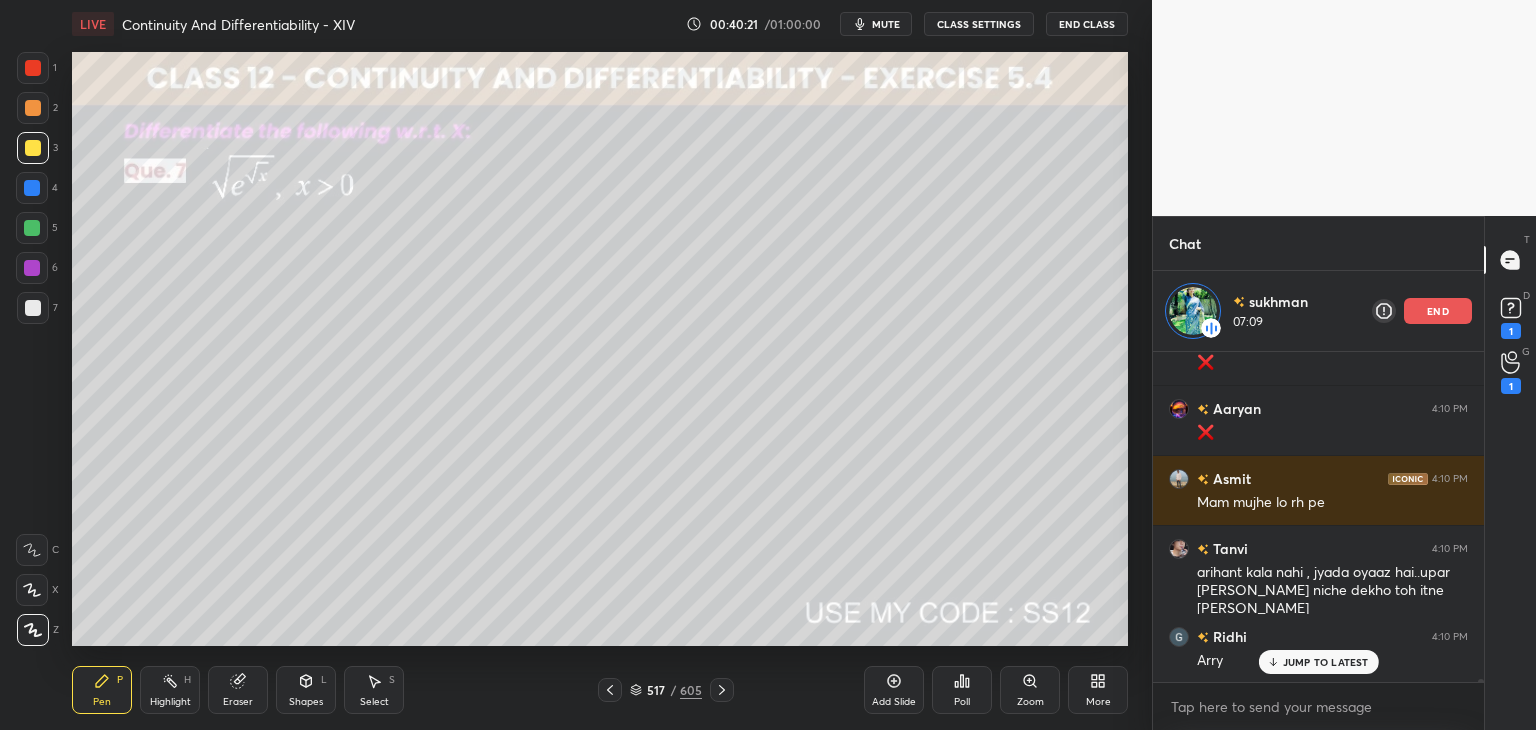 click on "end" at bounding box center (1438, 311) 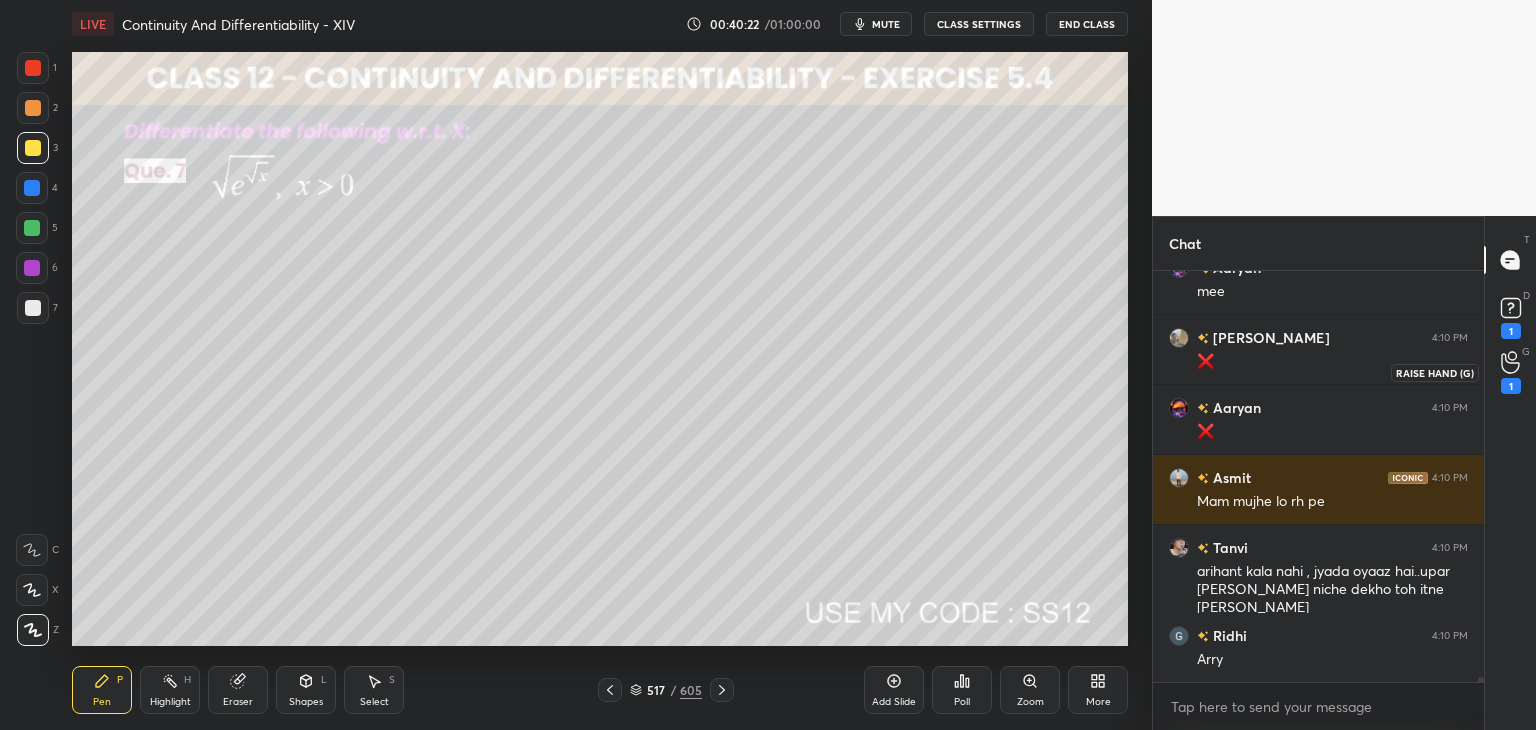 click on "1" at bounding box center (1511, 372) 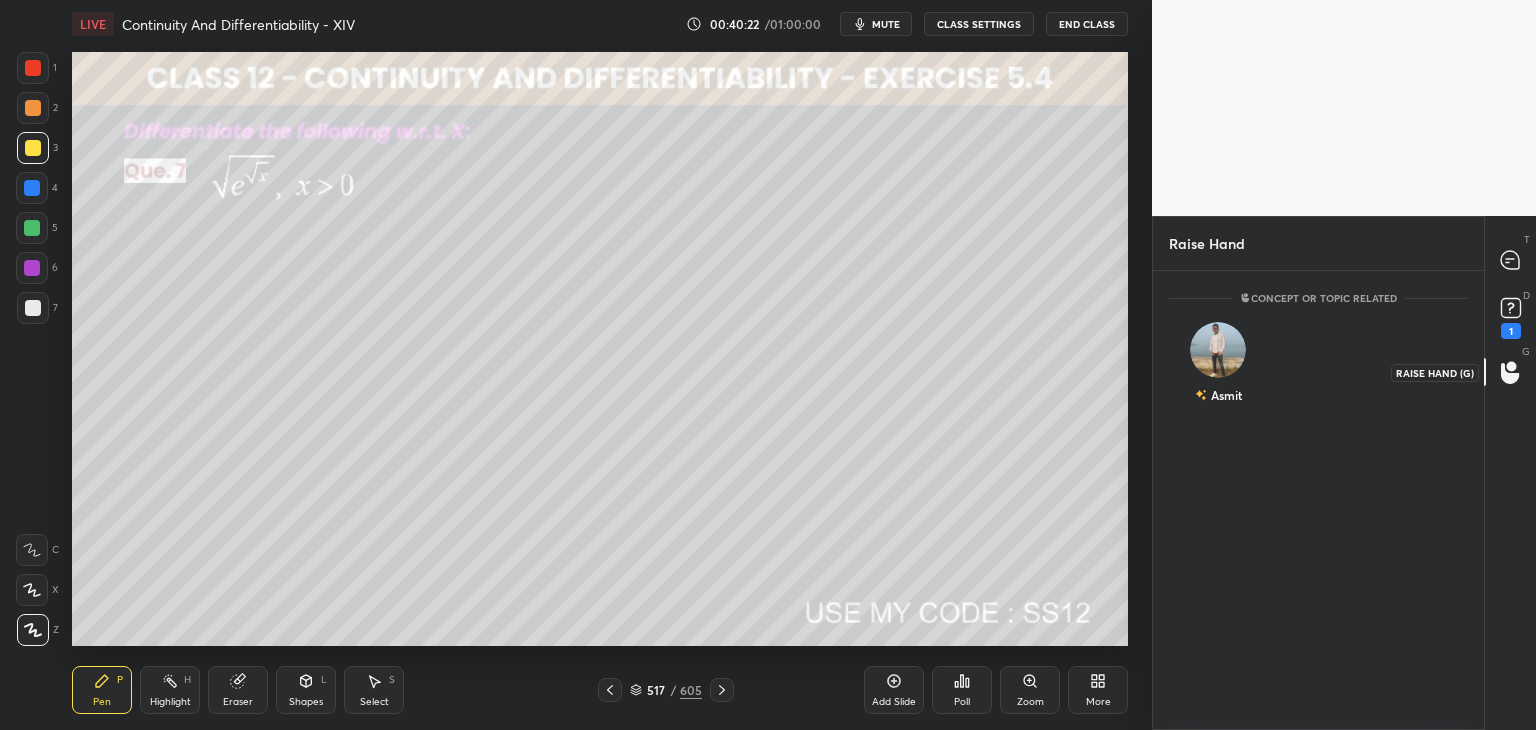 scroll, scrollTop: 6, scrollLeft: 6, axis: both 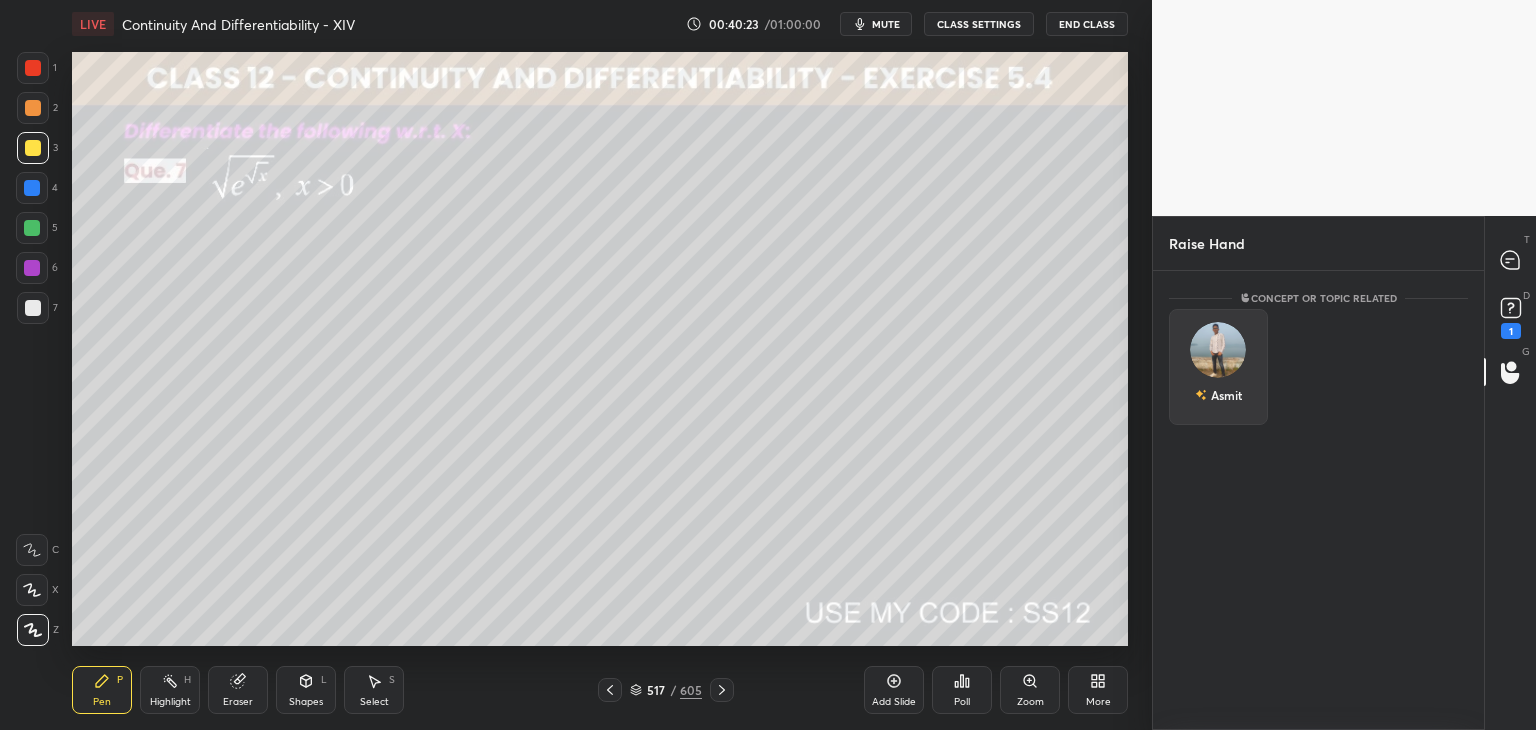click on "Asmit" at bounding box center (1218, 395) 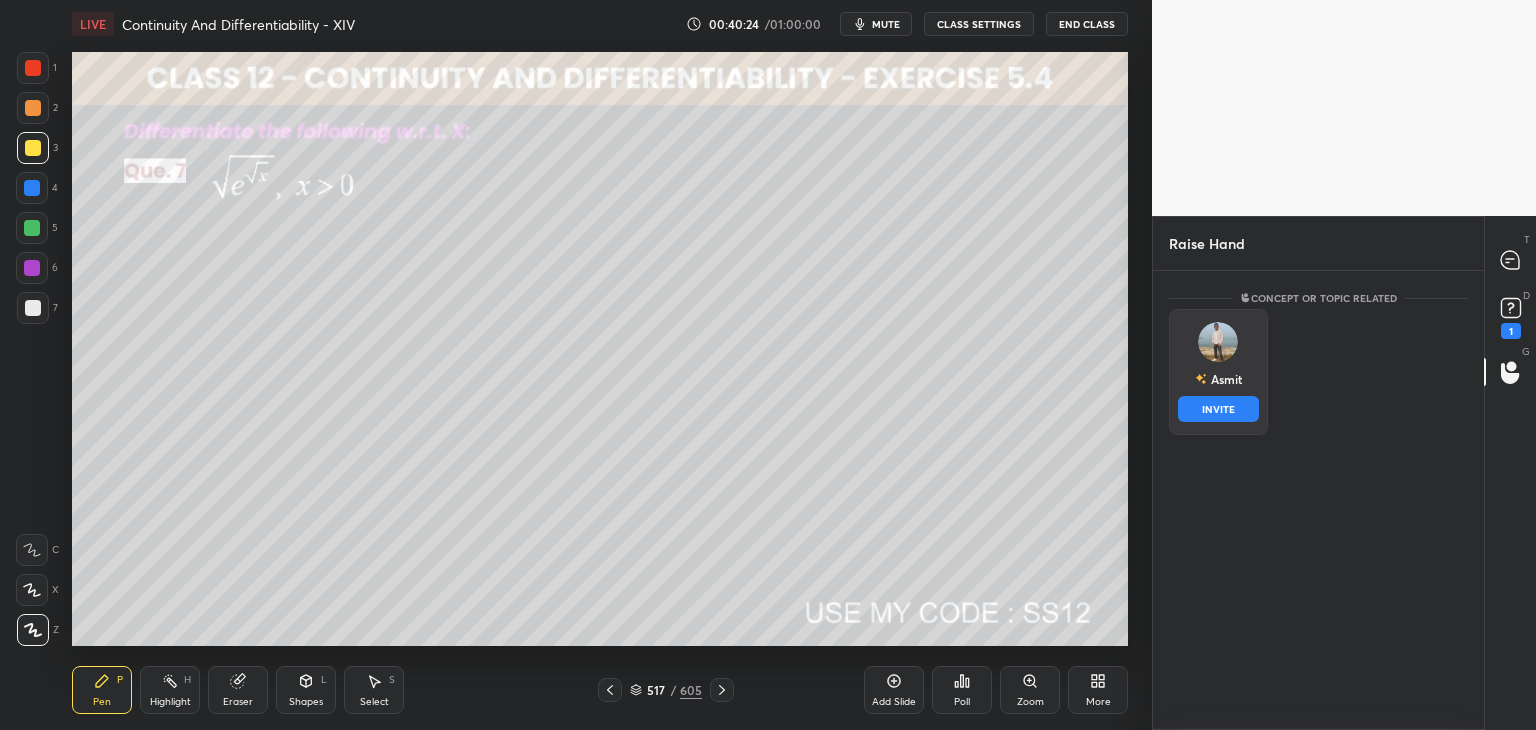 drag, startPoint x: 1221, startPoint y: 409, endPoint x: 1302, endPoint y: 387, distance: 83.9345 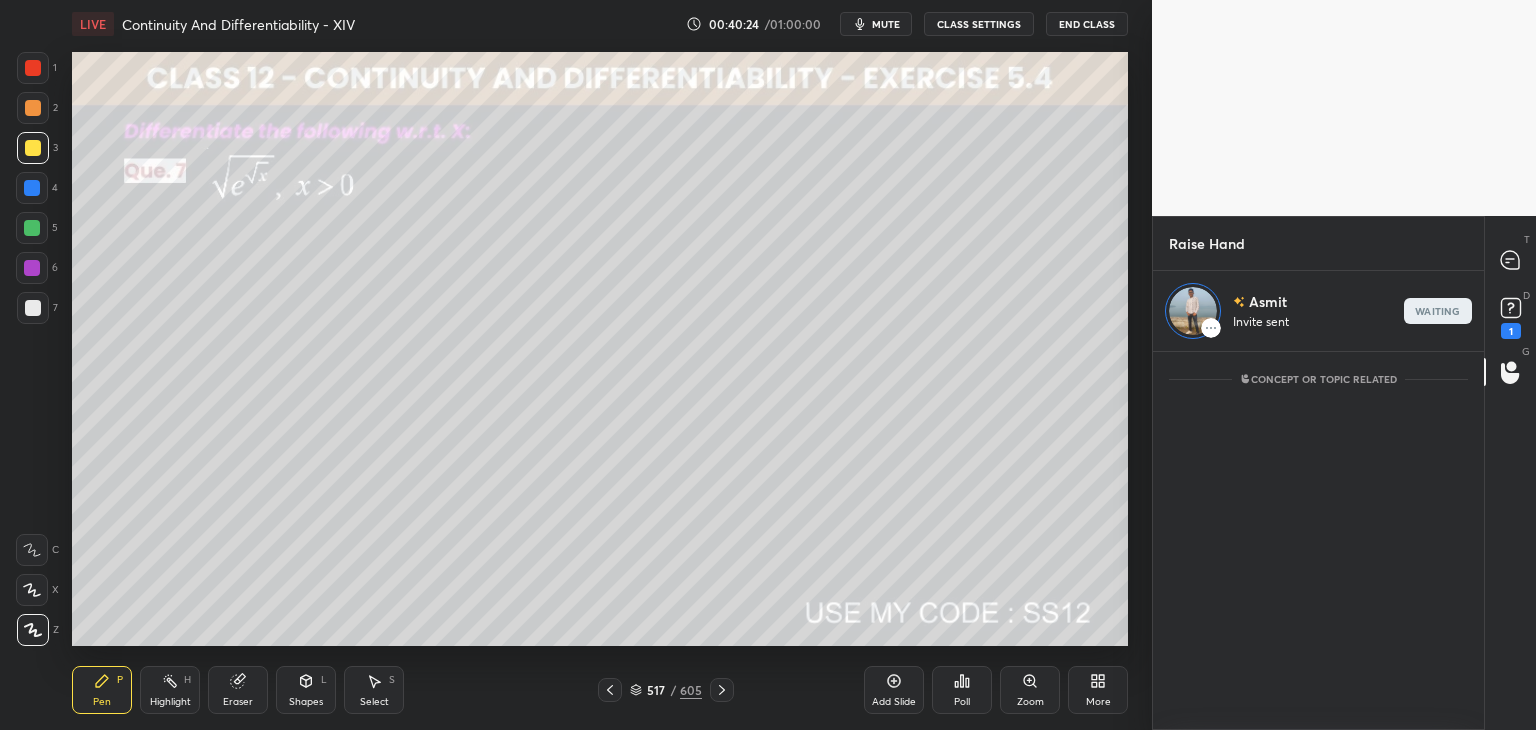 scroll, scrollTop: 373, scrollLeft: 325, axis: both 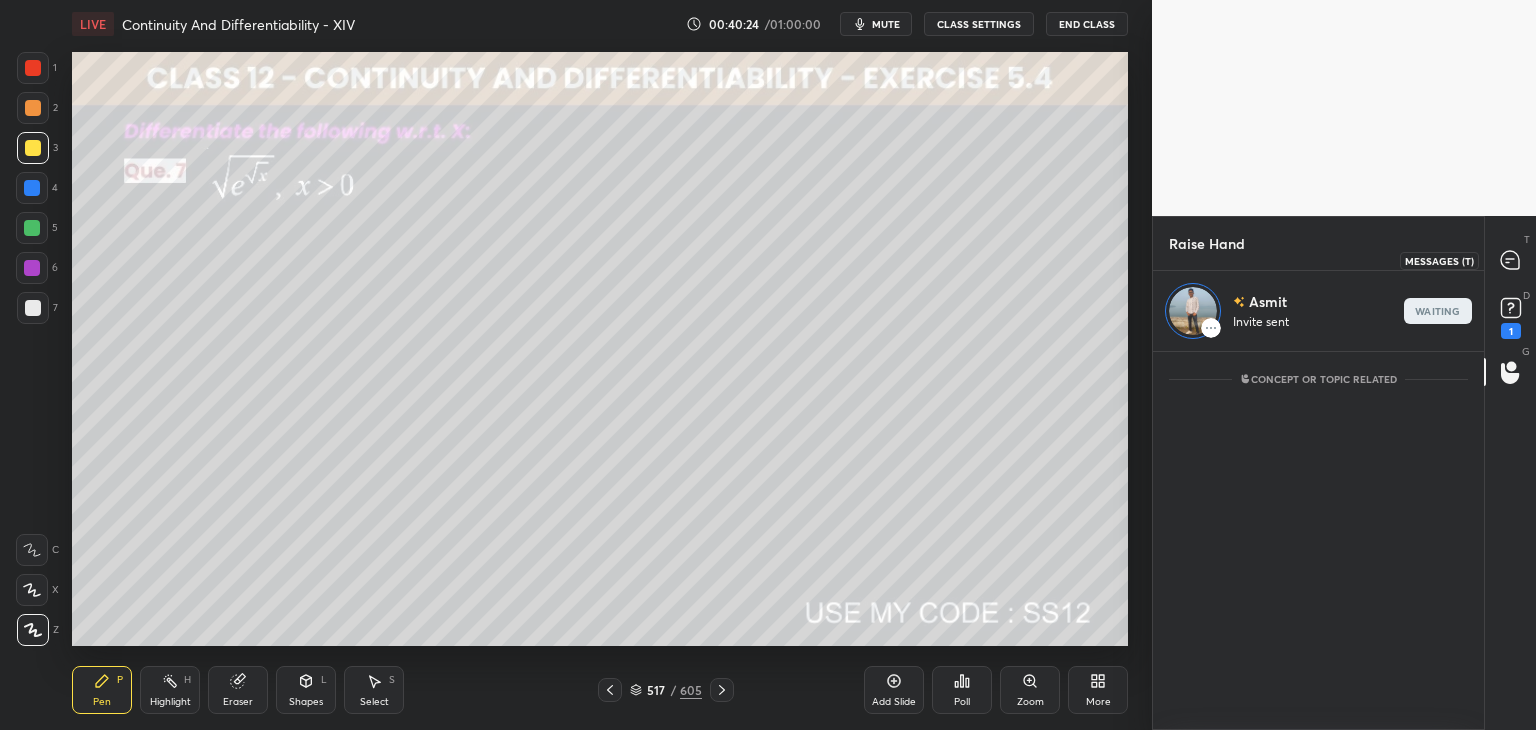 click at bounding box center (1511, 260) 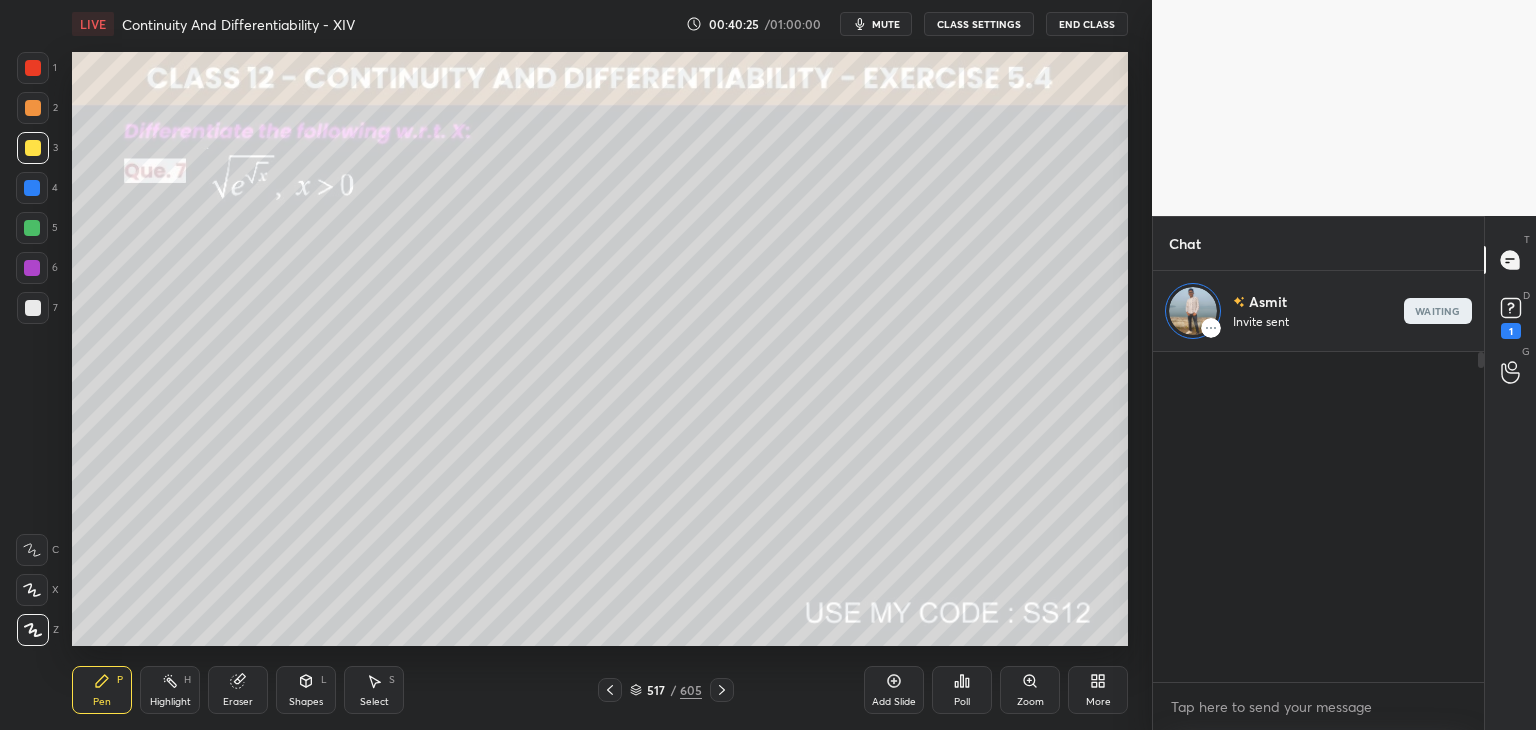 scroll, scrollTop: 159, scrollLeft: 325, axis: both 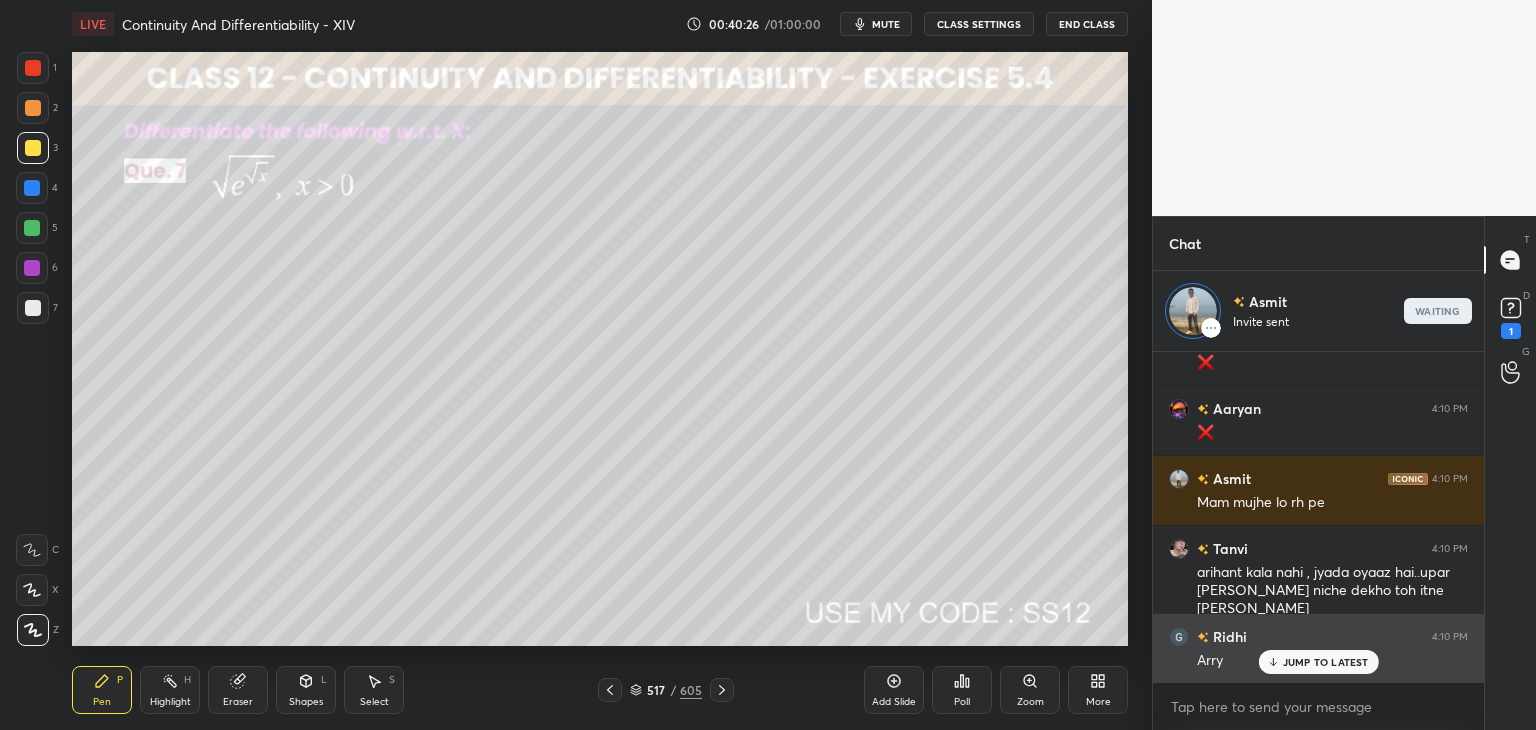 click on "JUMP TO LATEST" at bounding box center (1318, 662) 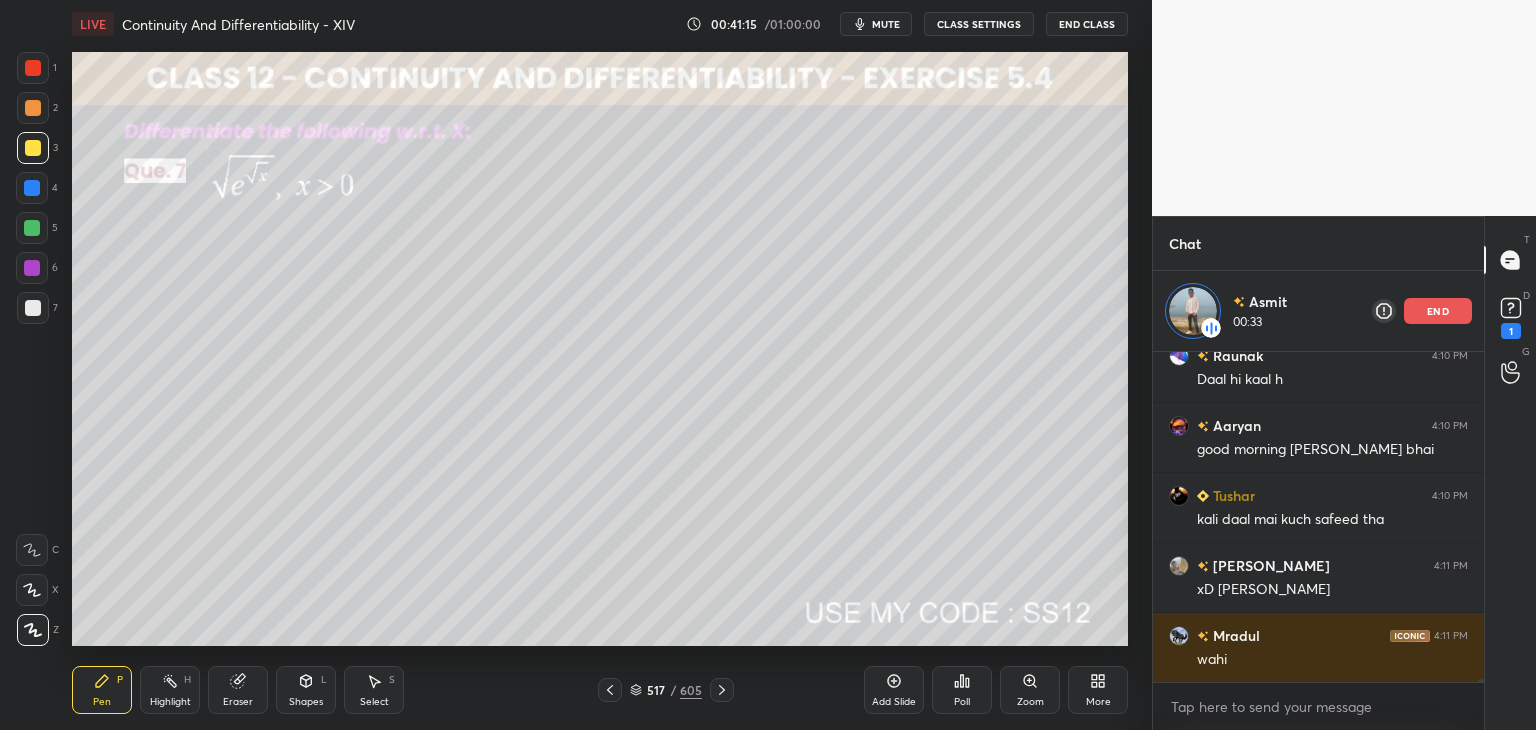 scroll, scrollTop: 35800, scrollLeft: 0, axis: vertical 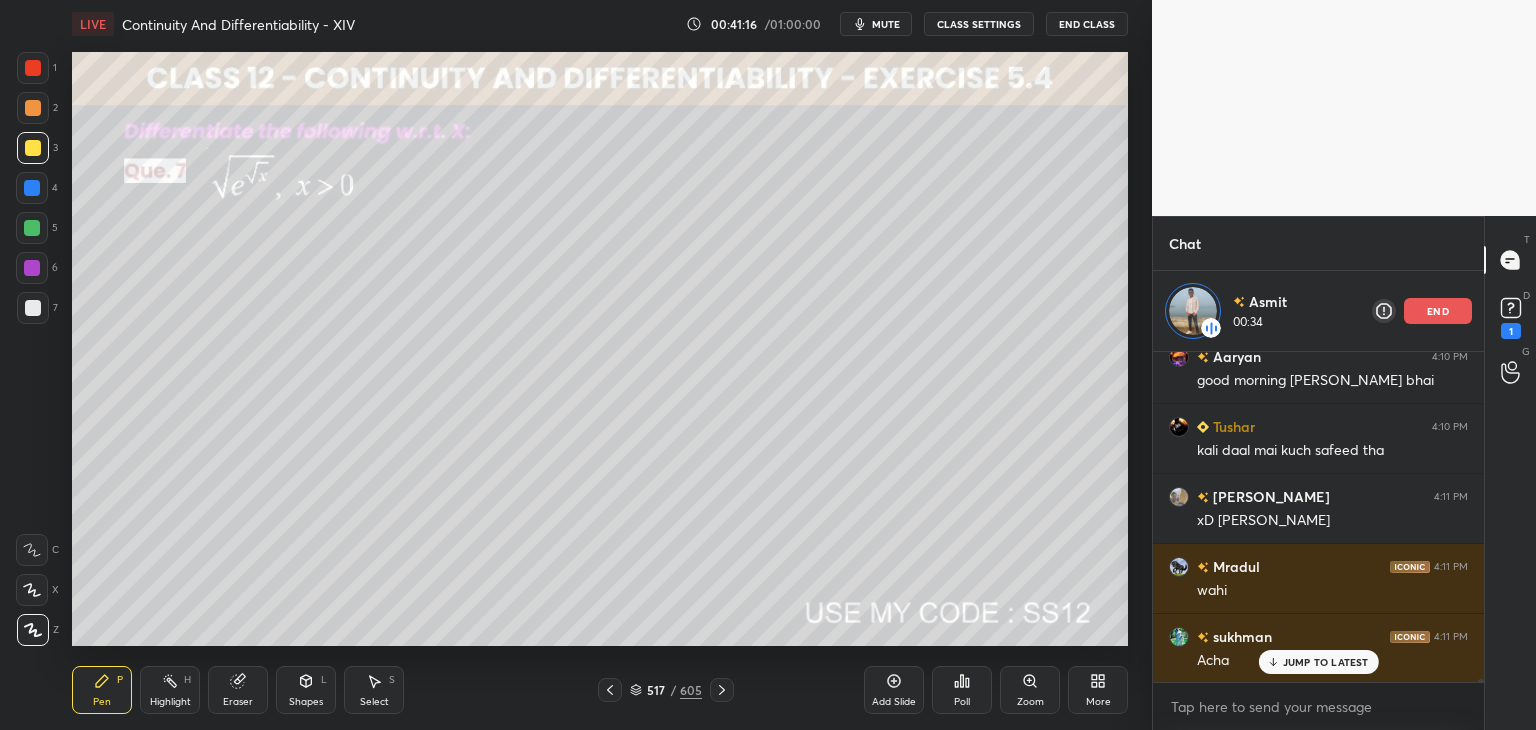 click on "end" at bounding box center [1438, 311] 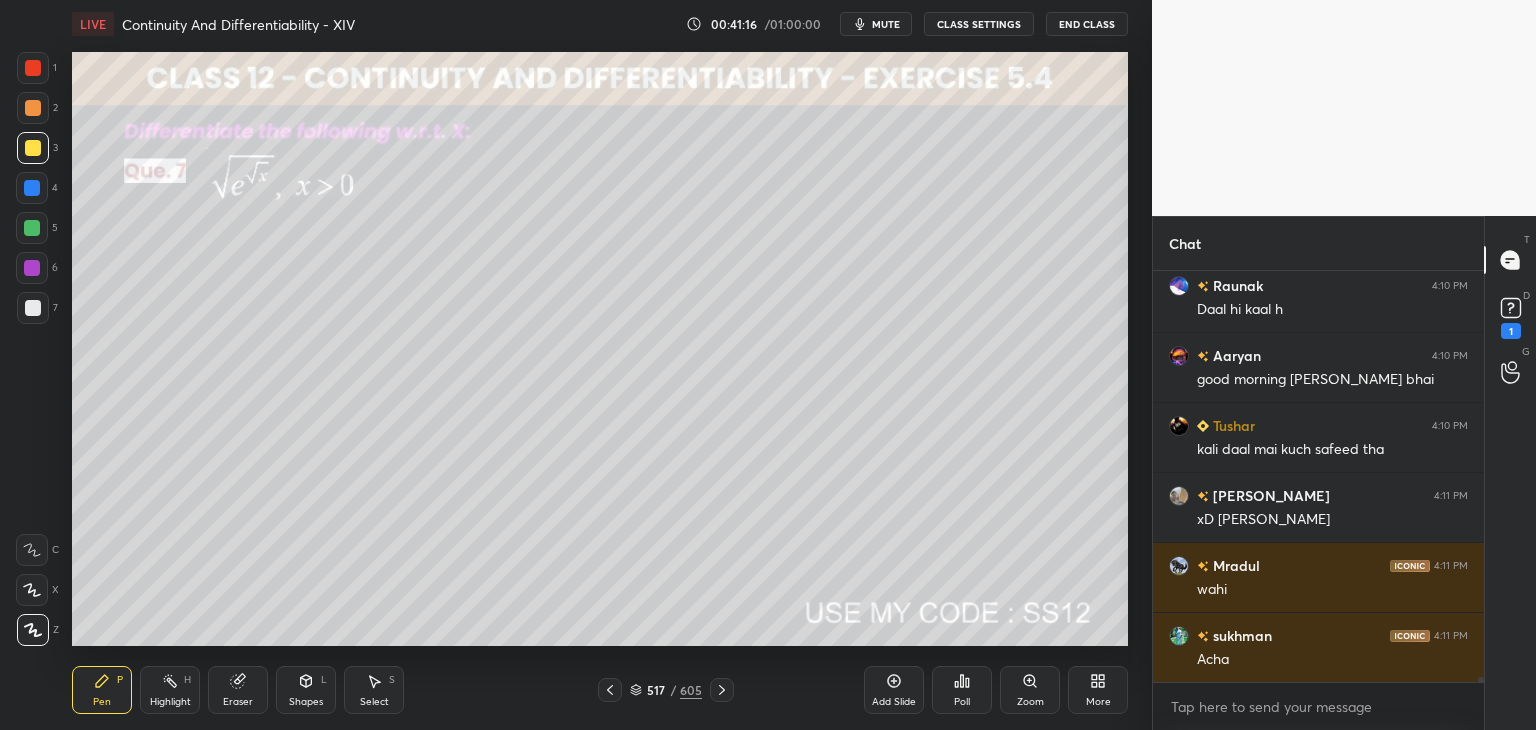 scroll, scrollTop: 6, scrollLeft: 6, axis: both 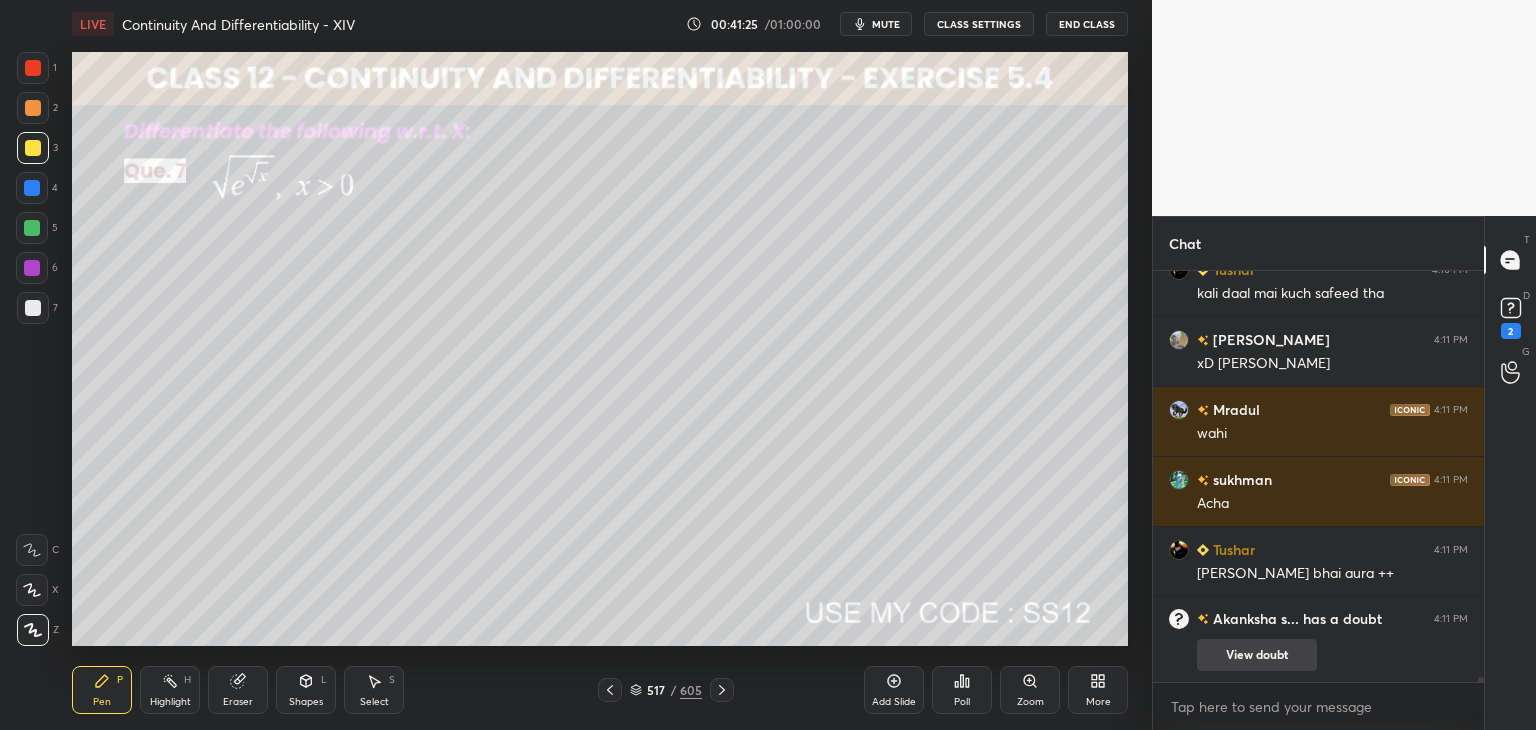 click on "View doubt" at bounding box center [1257, 655] 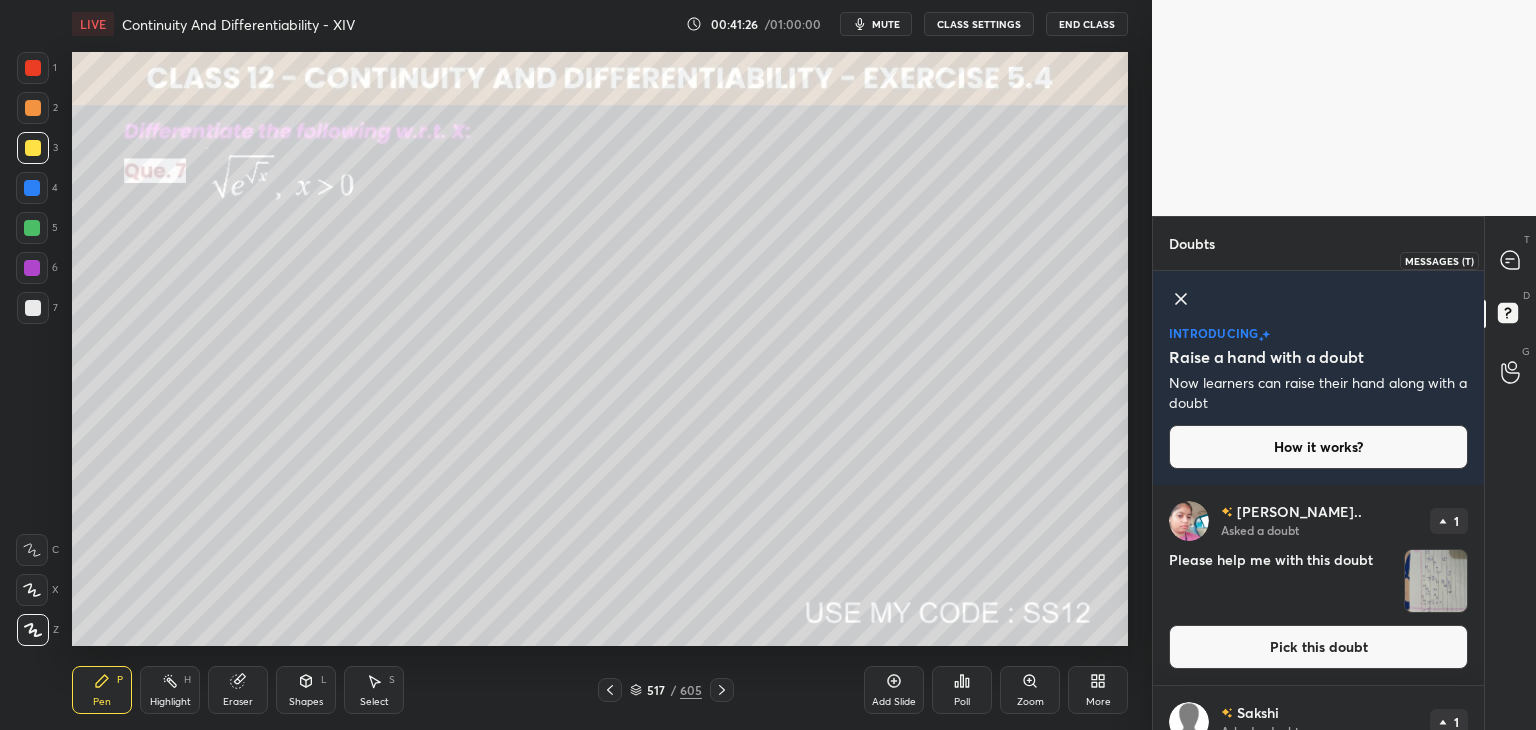 click 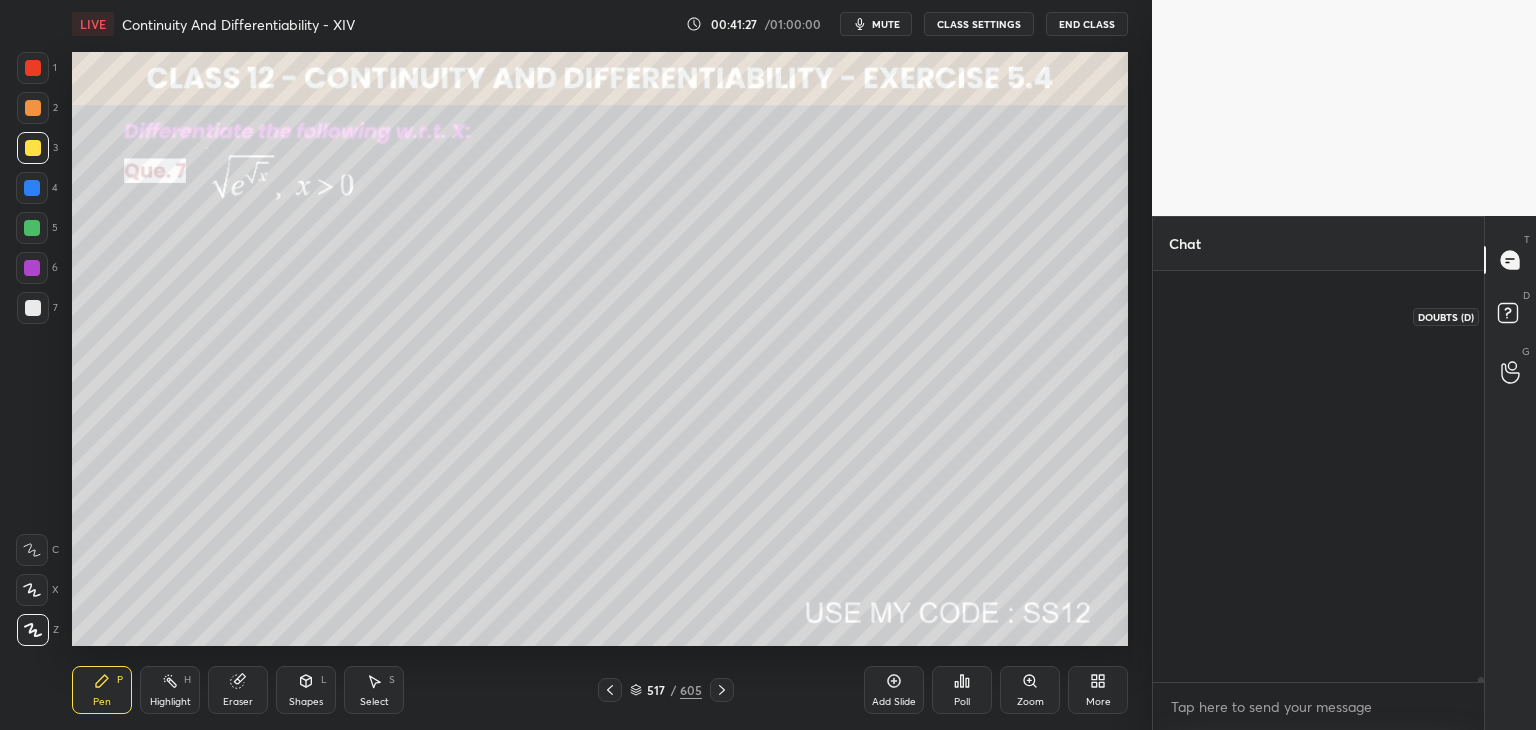 scroll, scrollTop: 32052, scrollLeft: 0, axis: vertical 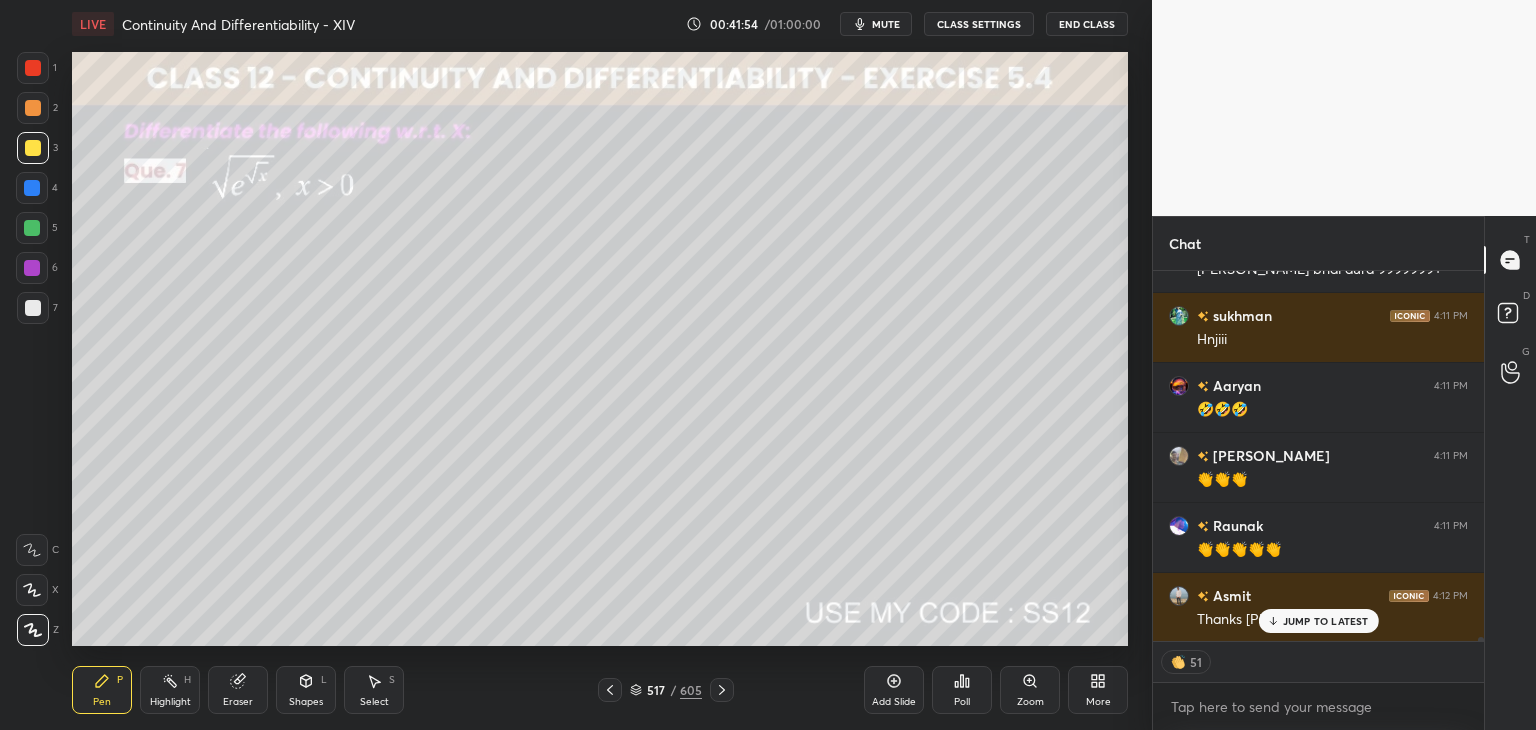 click 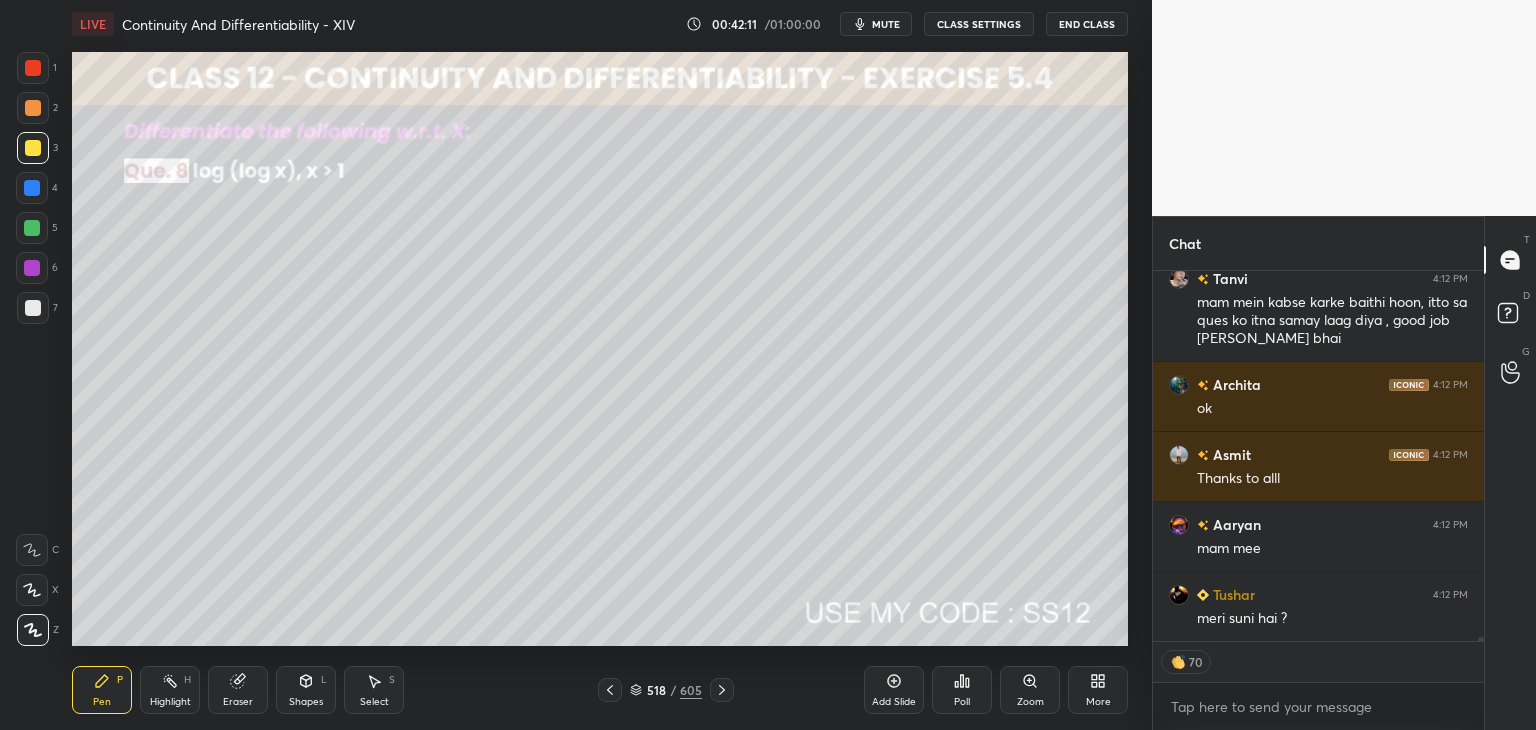 scroll, scrollTop: 33795, scrollLeft: 0, axis: vertical 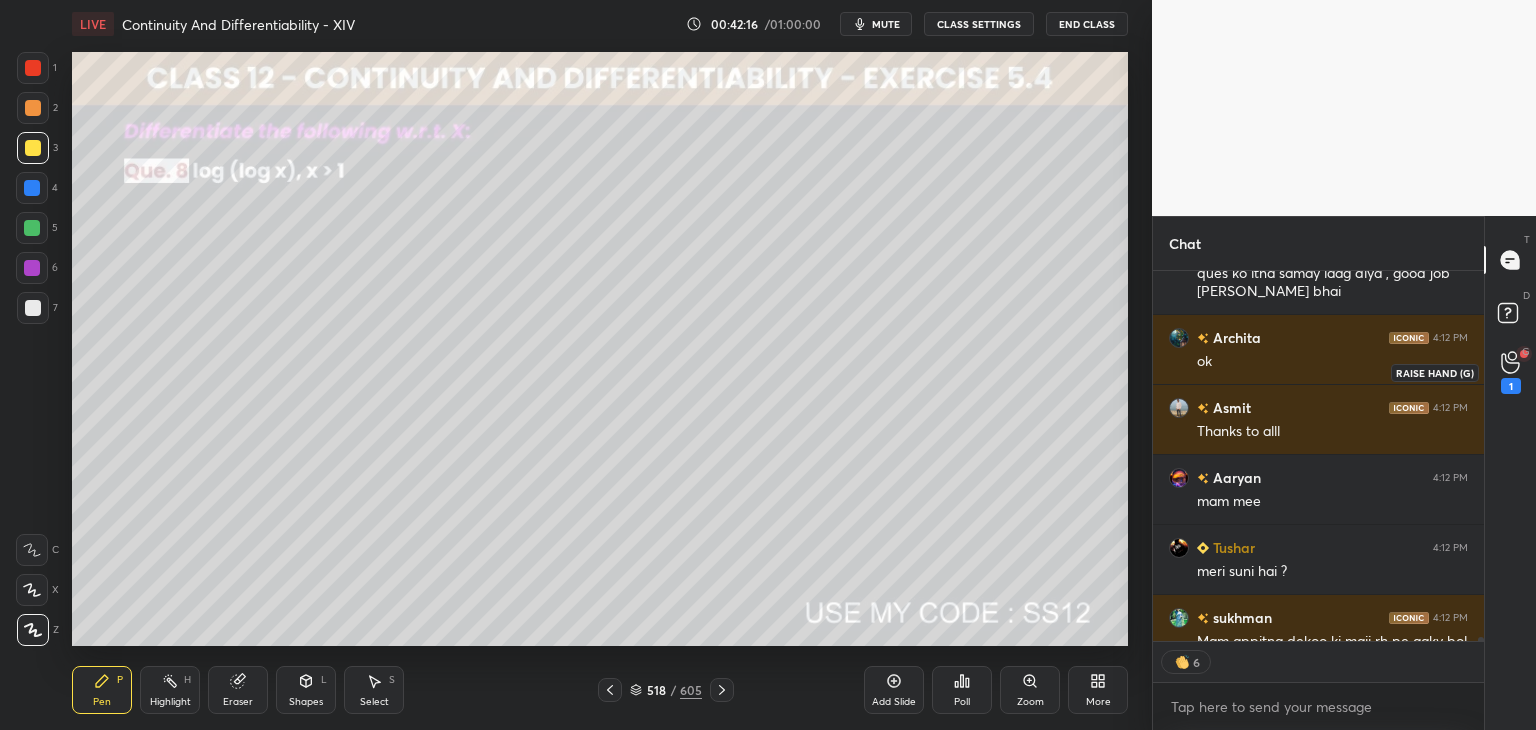 click on "1" at bounding box center [1511, 372] 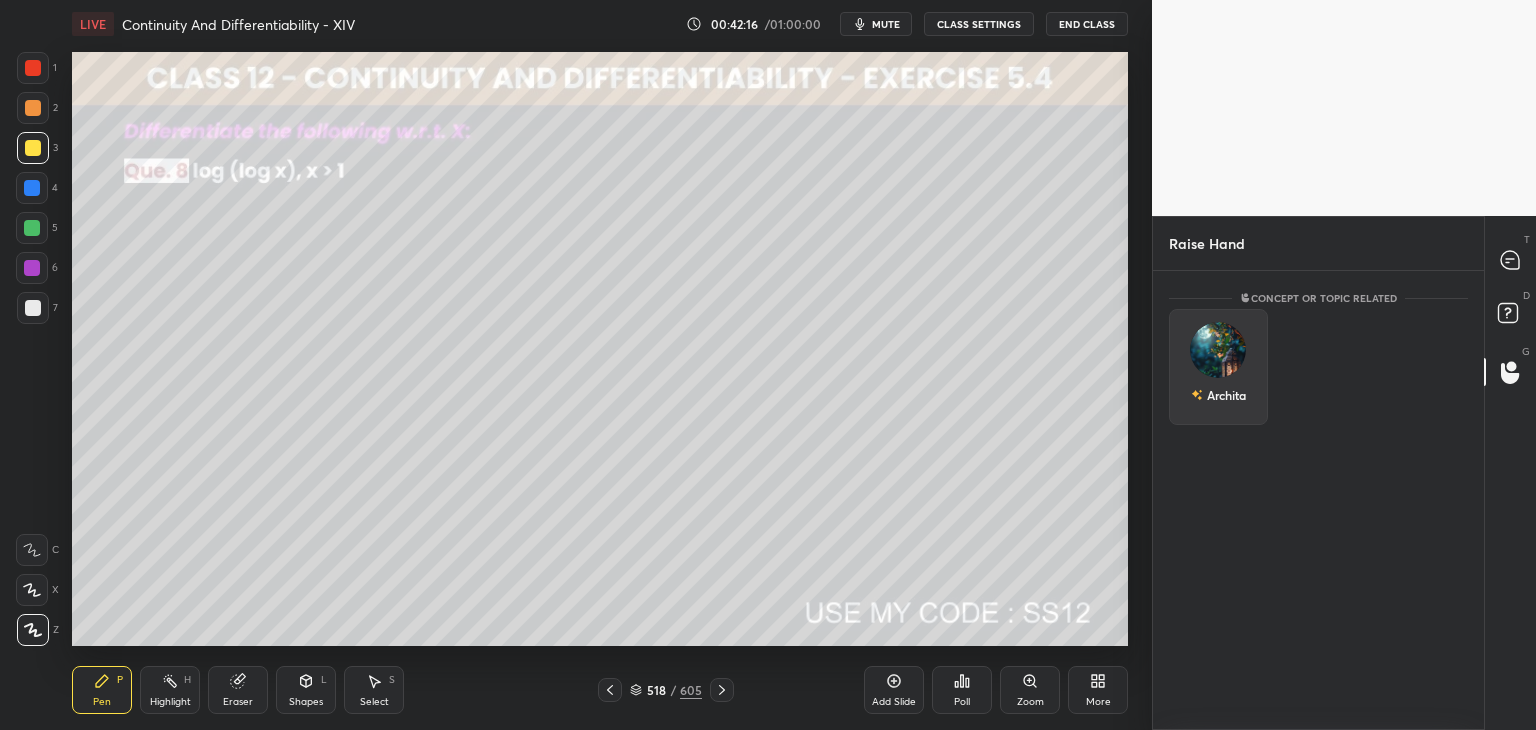 click at bounding box center (1218, 350) 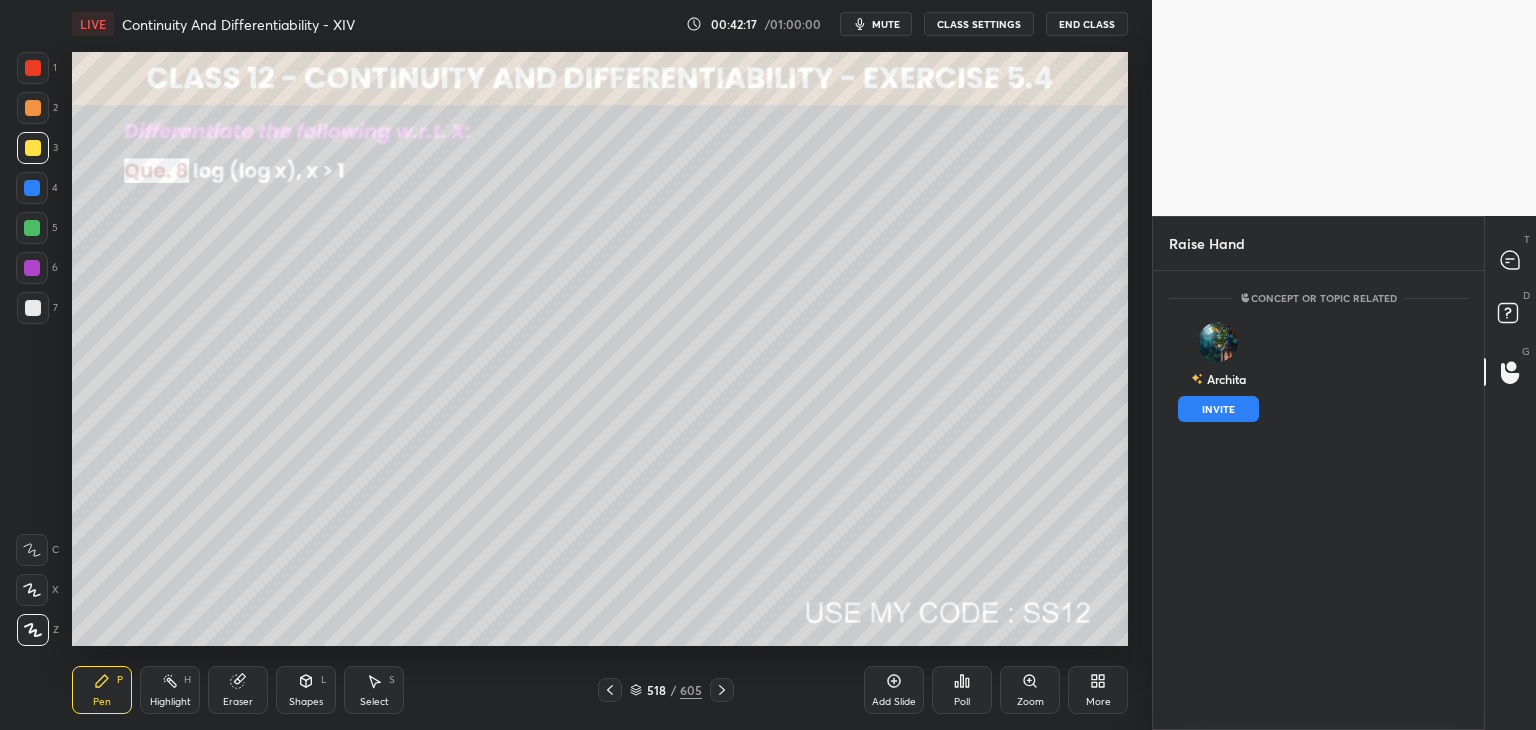 drag, startPoint x: 1224, startPoint y: 409, endPoint x: 1272, endPoint y: 393, distance: 50.596443 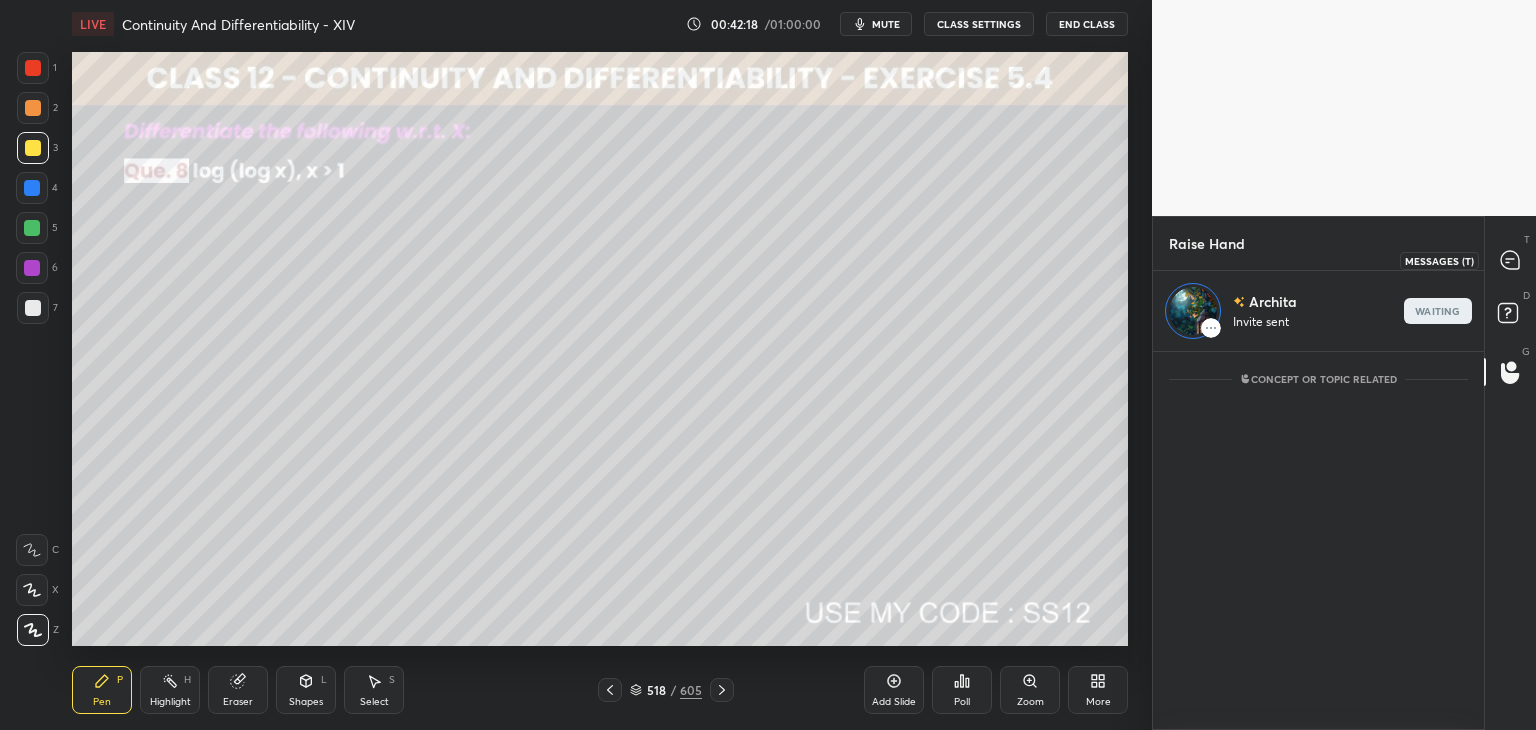 click 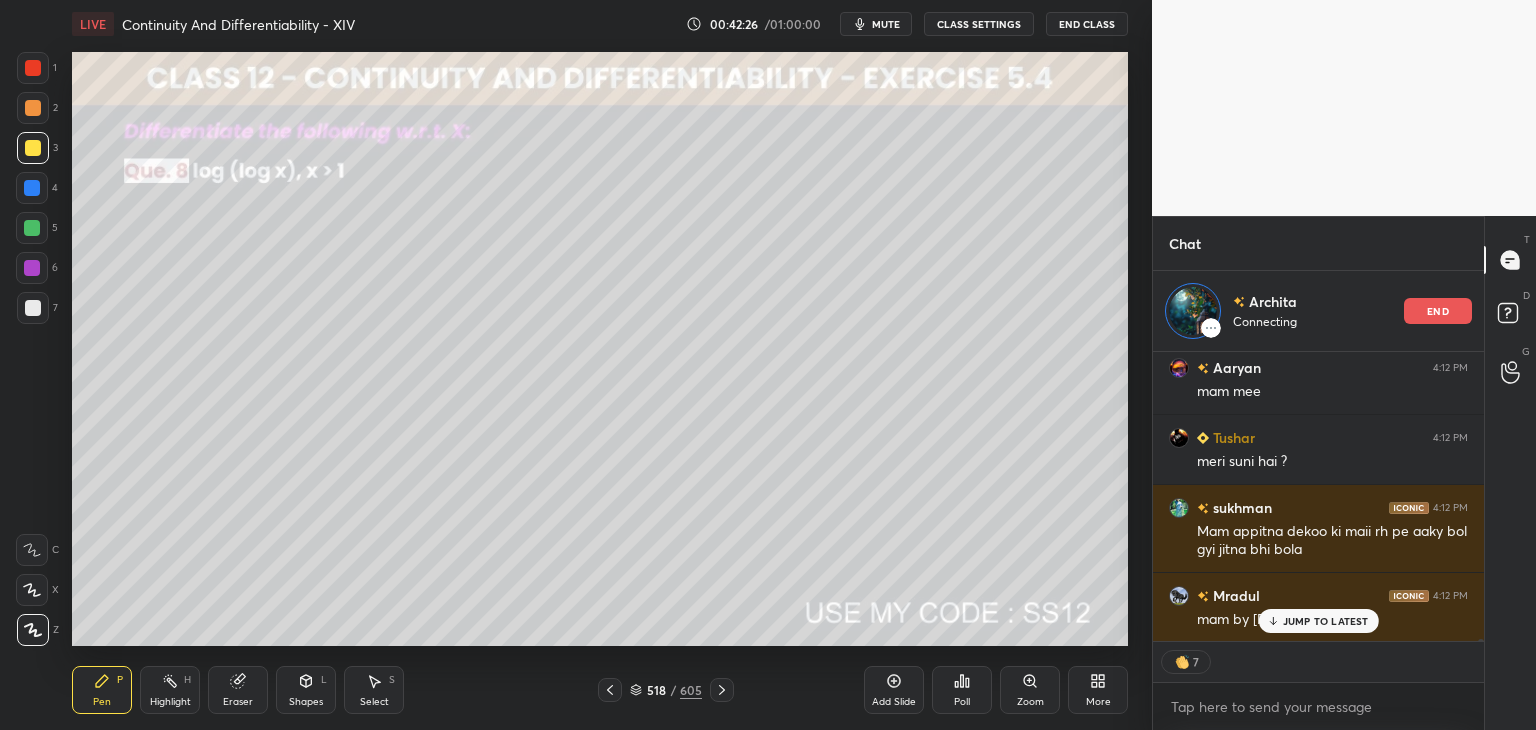 click on "JUMP TO LATEST" at bounding box center [1326, 621] 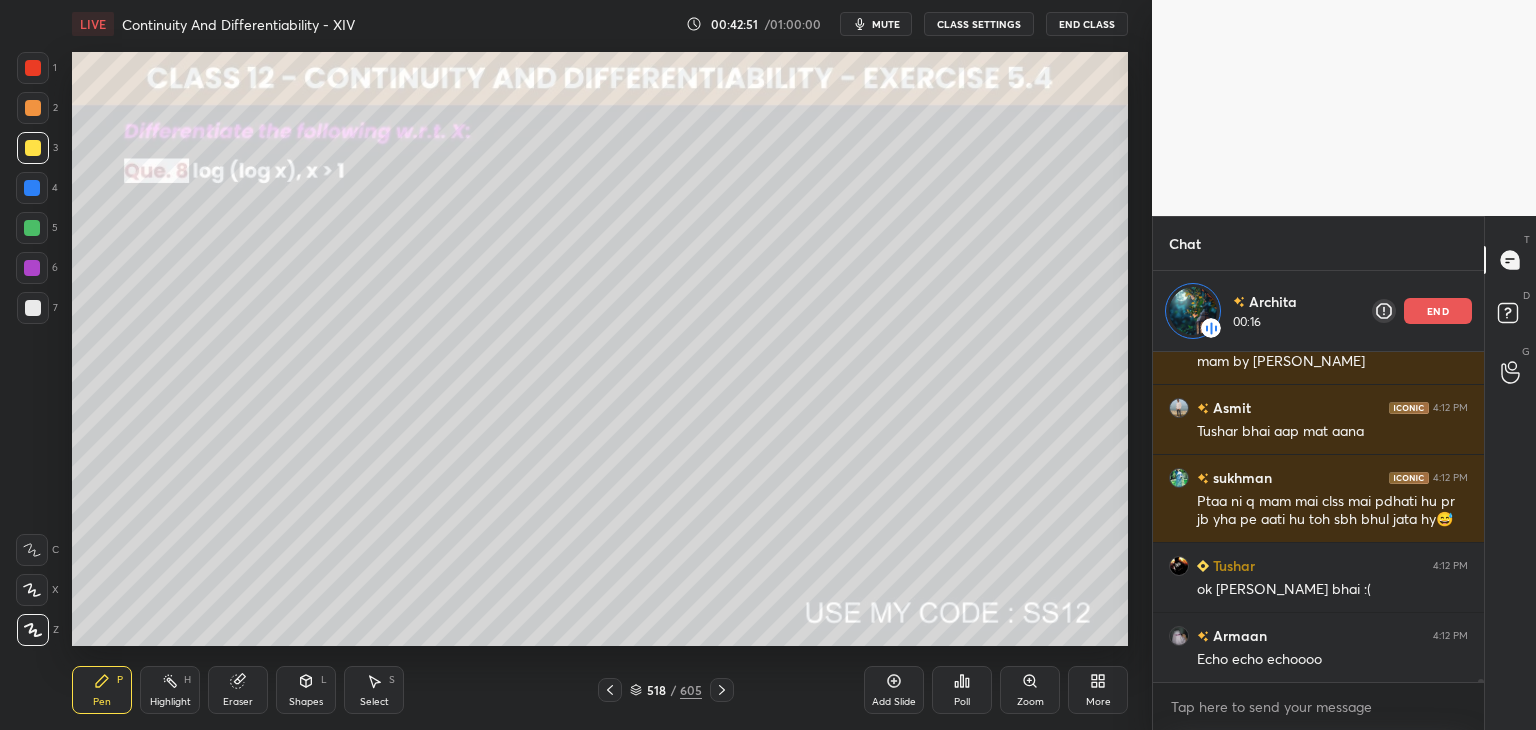 click at bounding box center [32, 228] 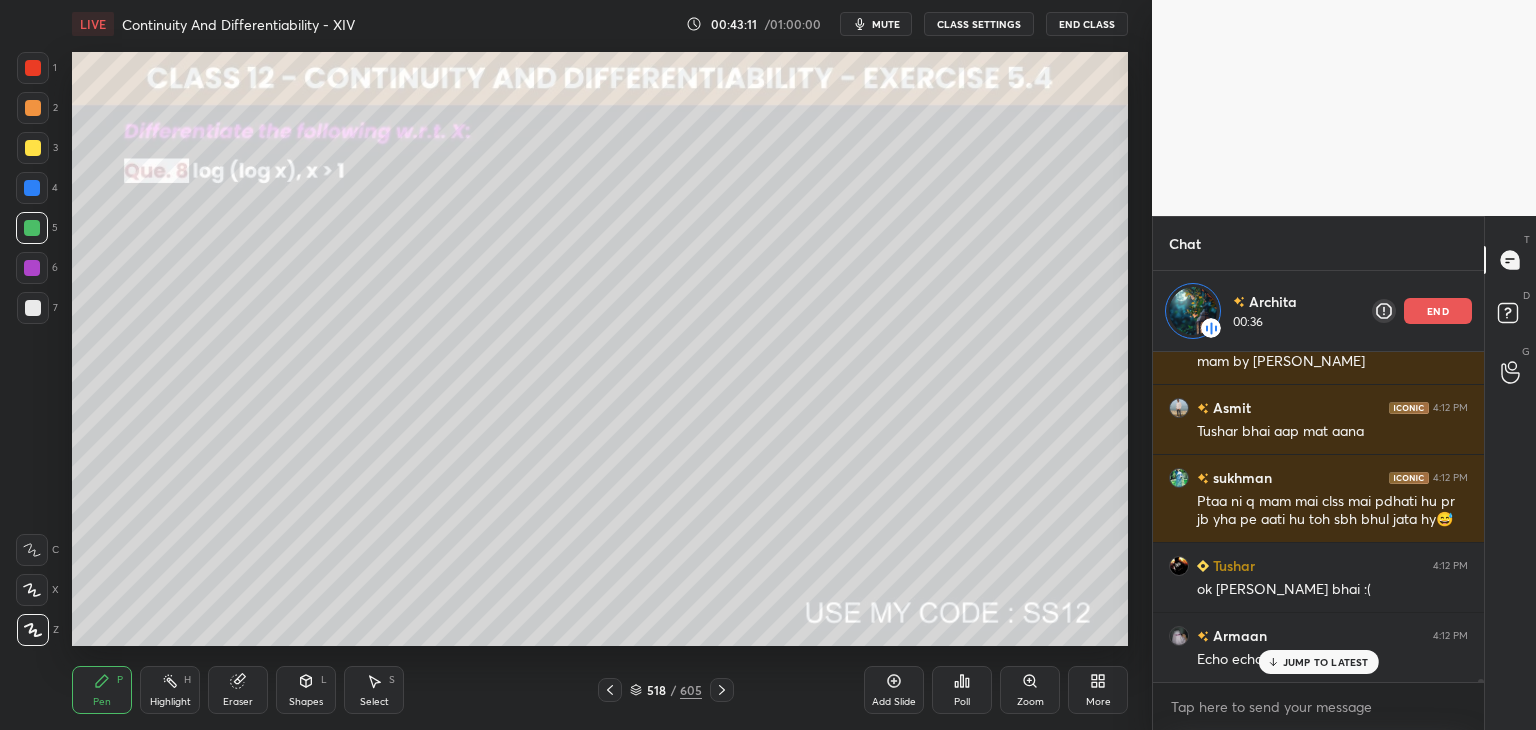 scroll, scrollTop: 34272, scrollLeft: 0, axis: vertical 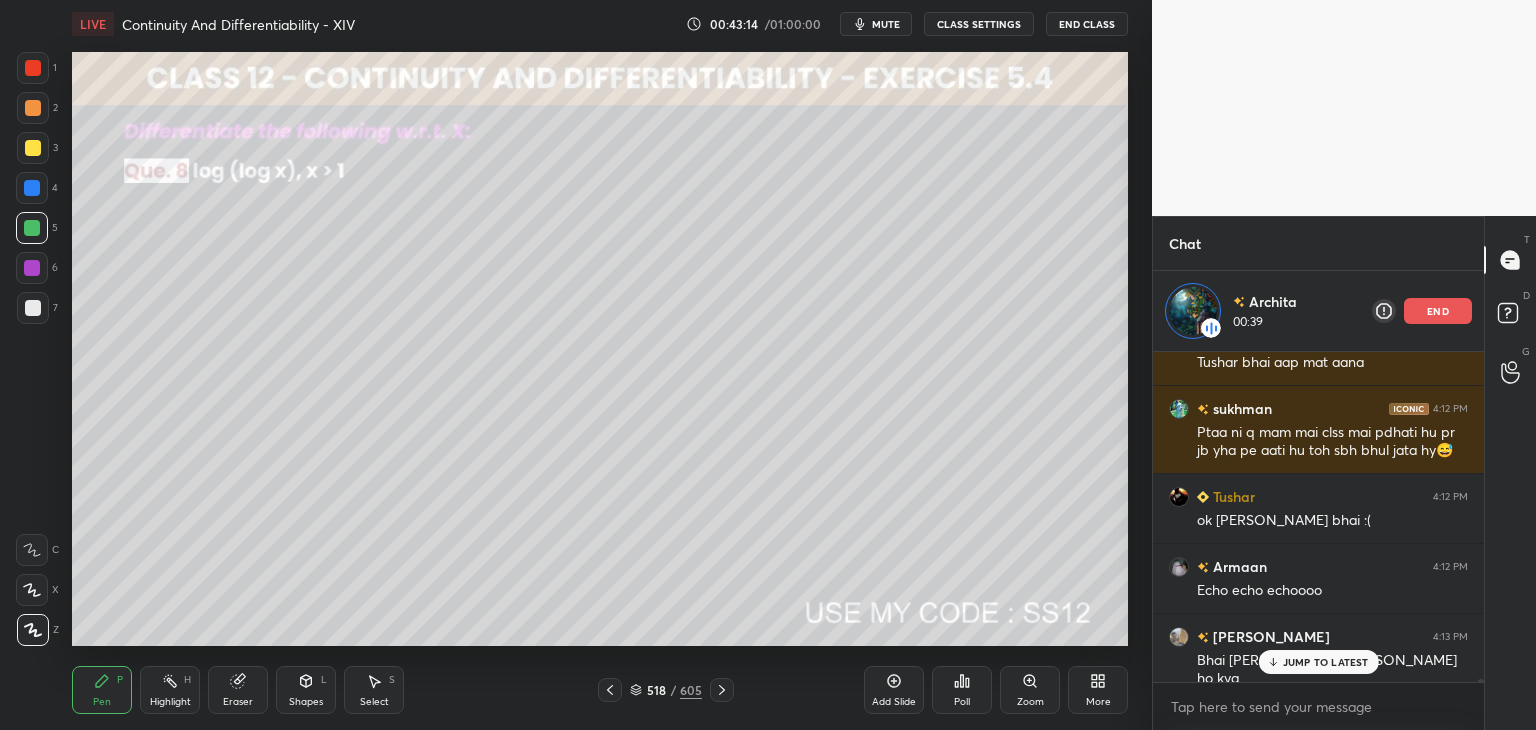 click on "end" at bounding box center [1438, 311] 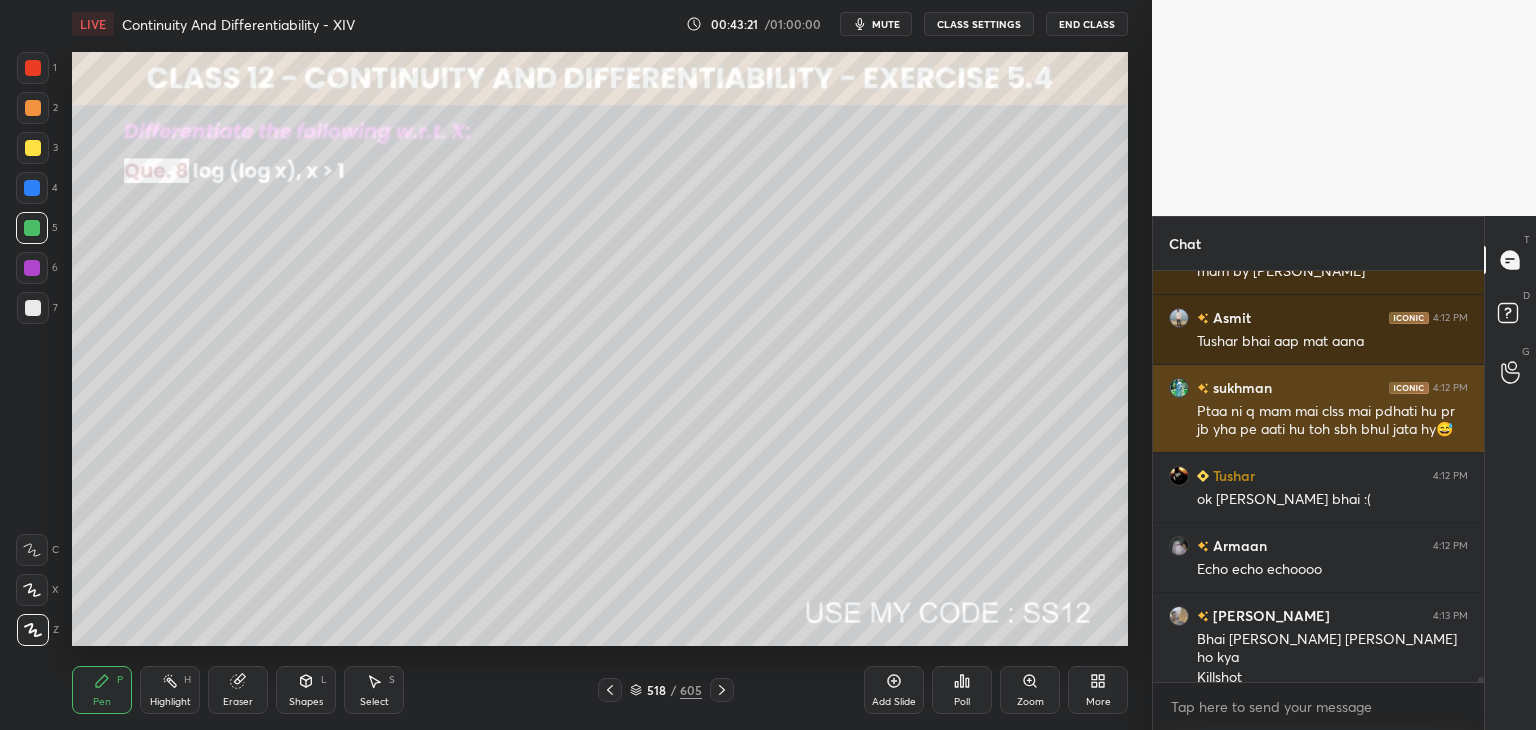 scroll, scrollTop: 34300, scrollLeft: 0, axis: vertical 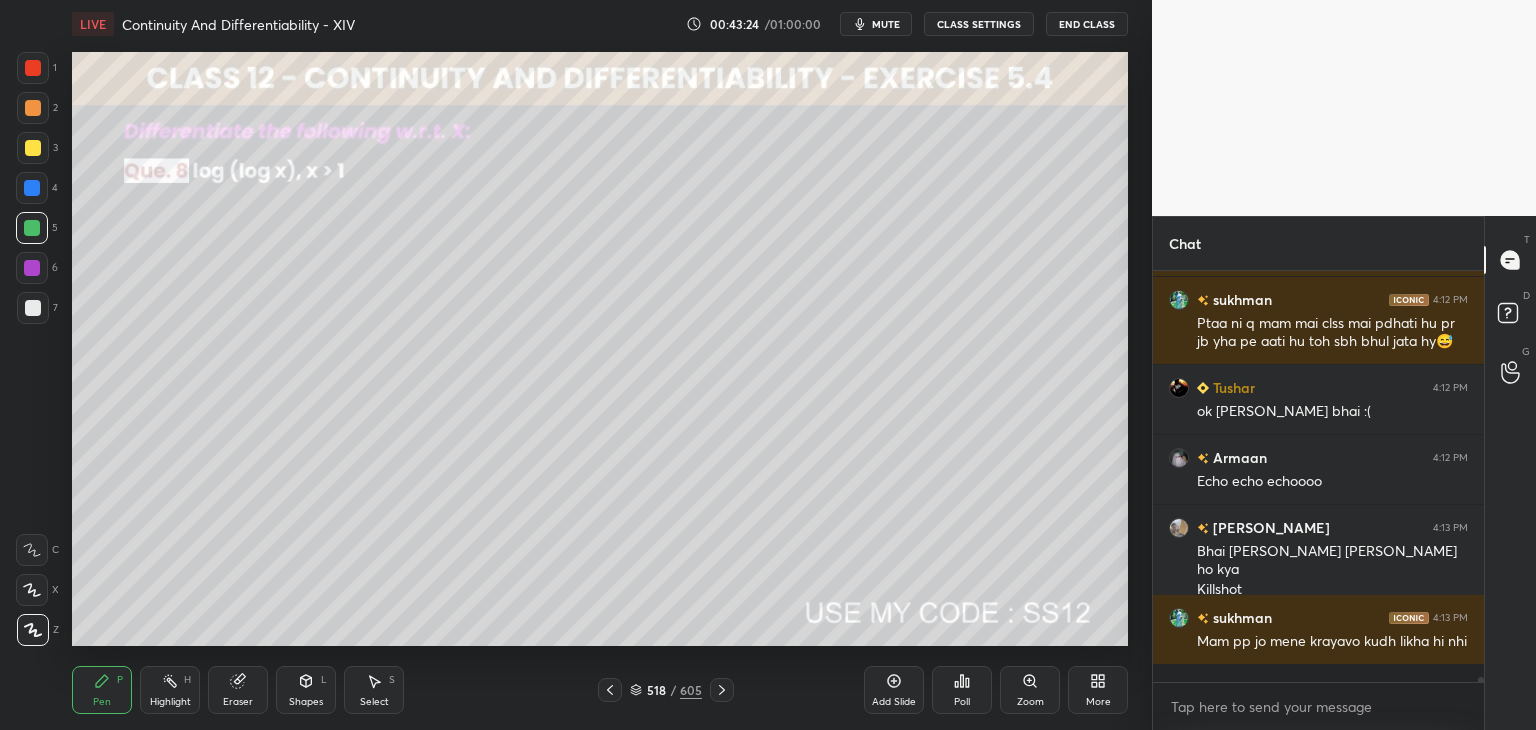 click 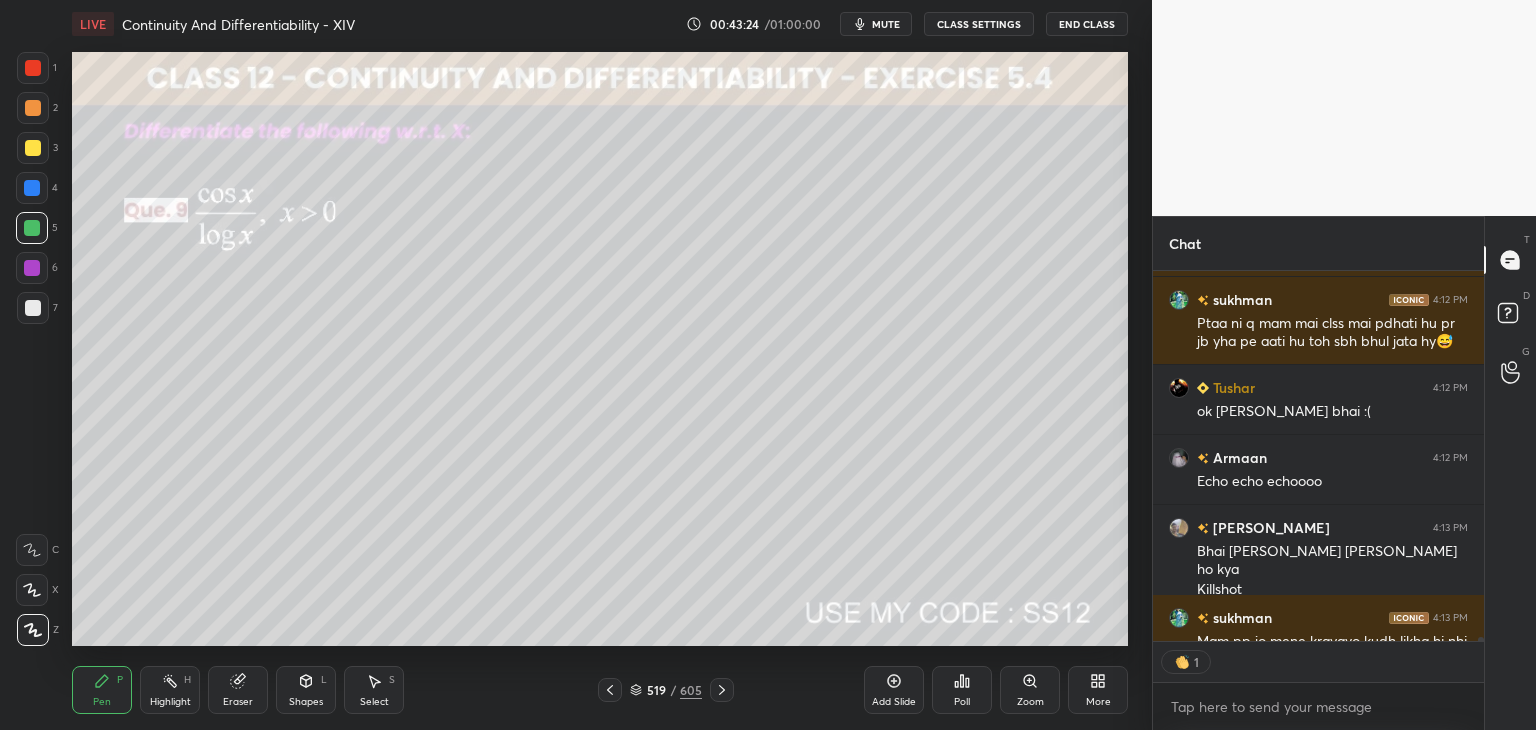 scroll, scrollTop: 34370, scrollLeft: 0, axis: vertical 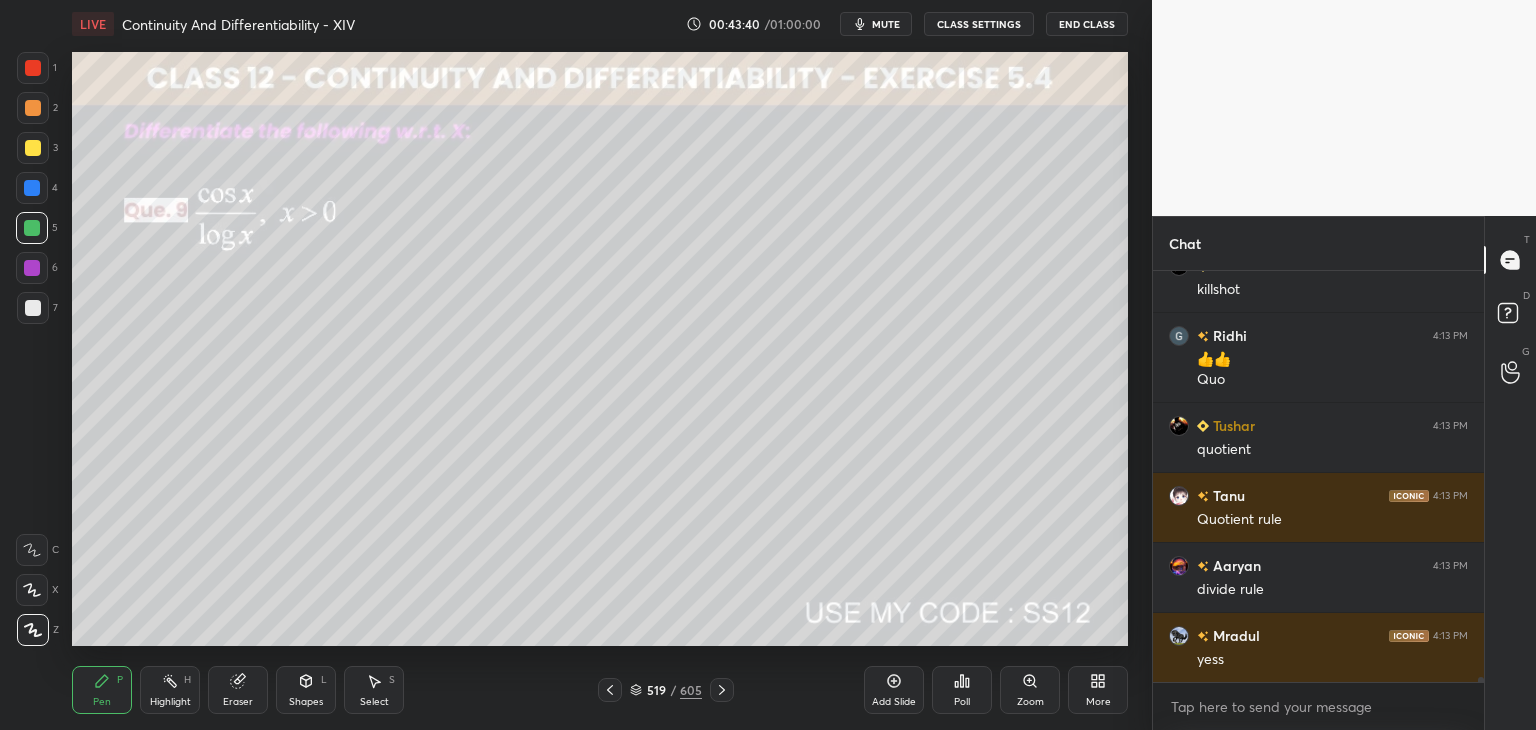drag, startPoint x: 40, startPoint y: 309, endPoint x: 71, endPoint y: 304, distance: 31.400637 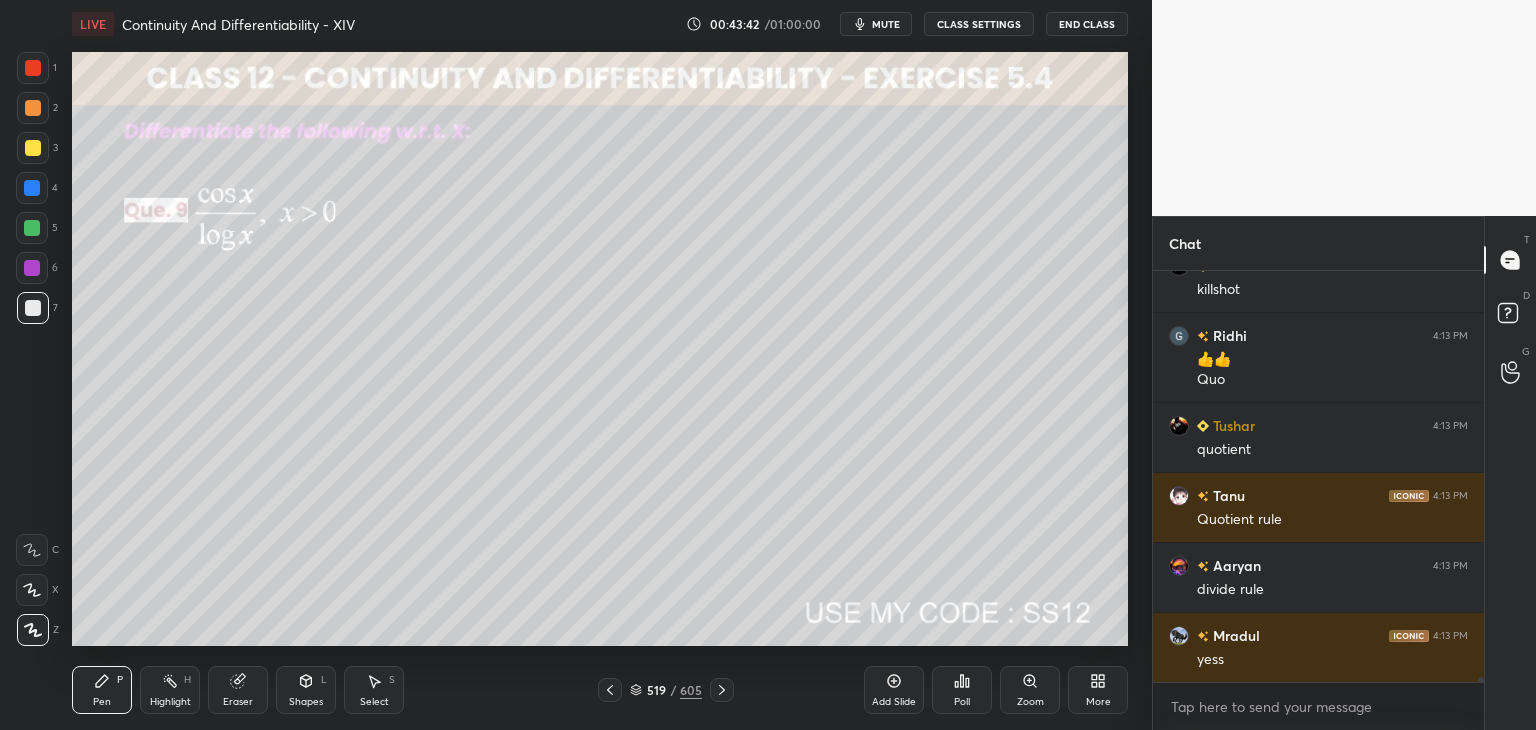 scroll, scrollTop: 34810, scrollLeft: 0, axis: vertical 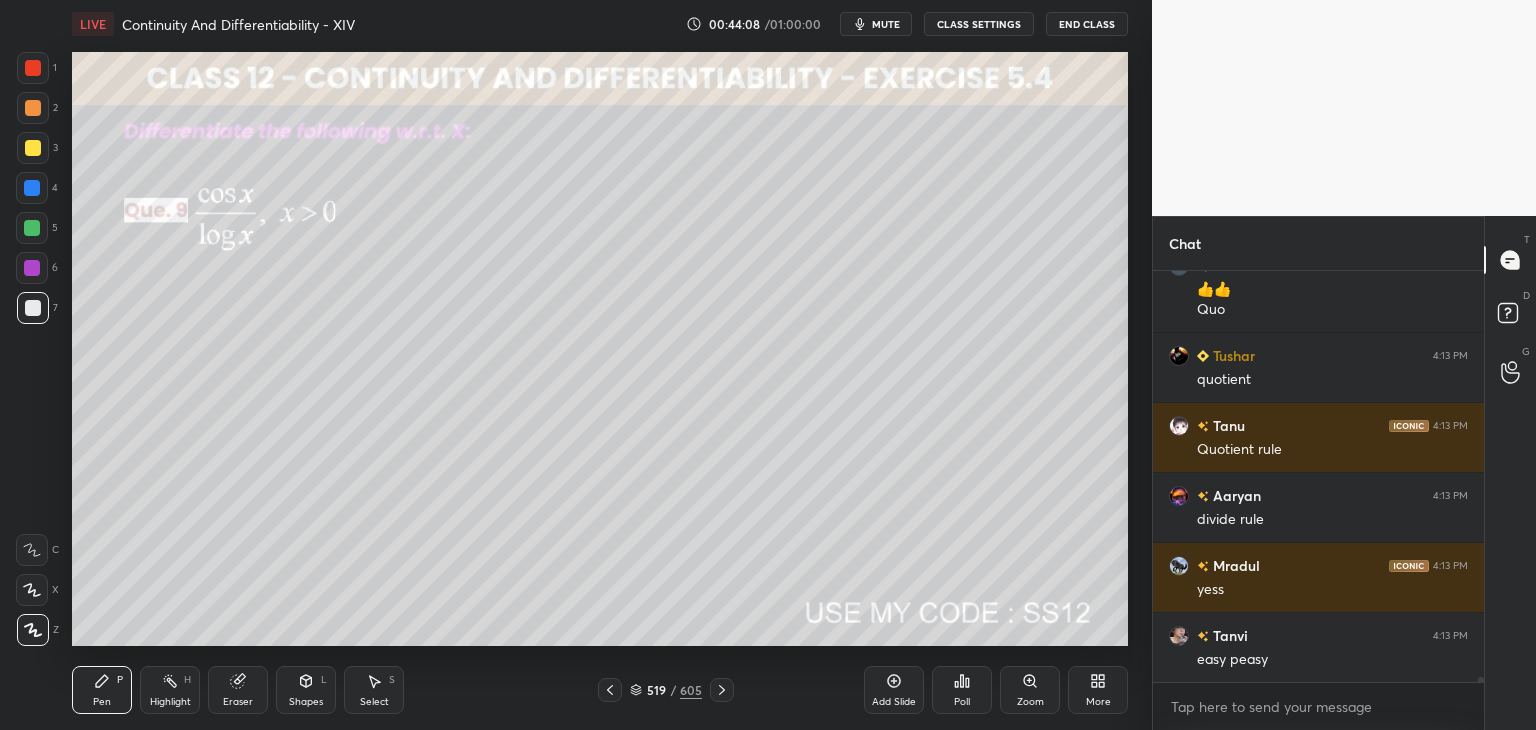 drag, startPoint x: 302, startPoint y: 695, endPoint x: 299, endPoint y: 682, distance: 13.341664 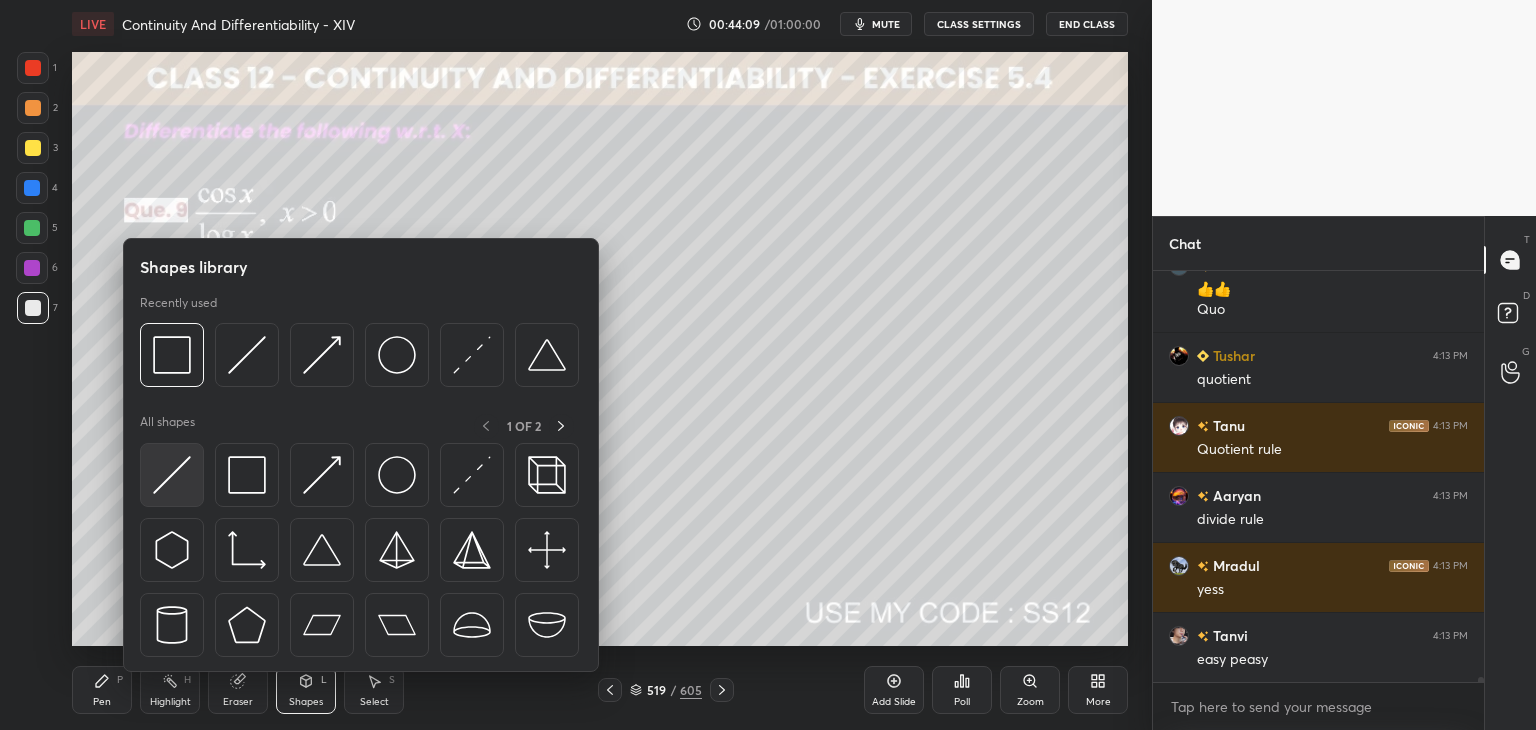 click at bounding box center [172, 475] 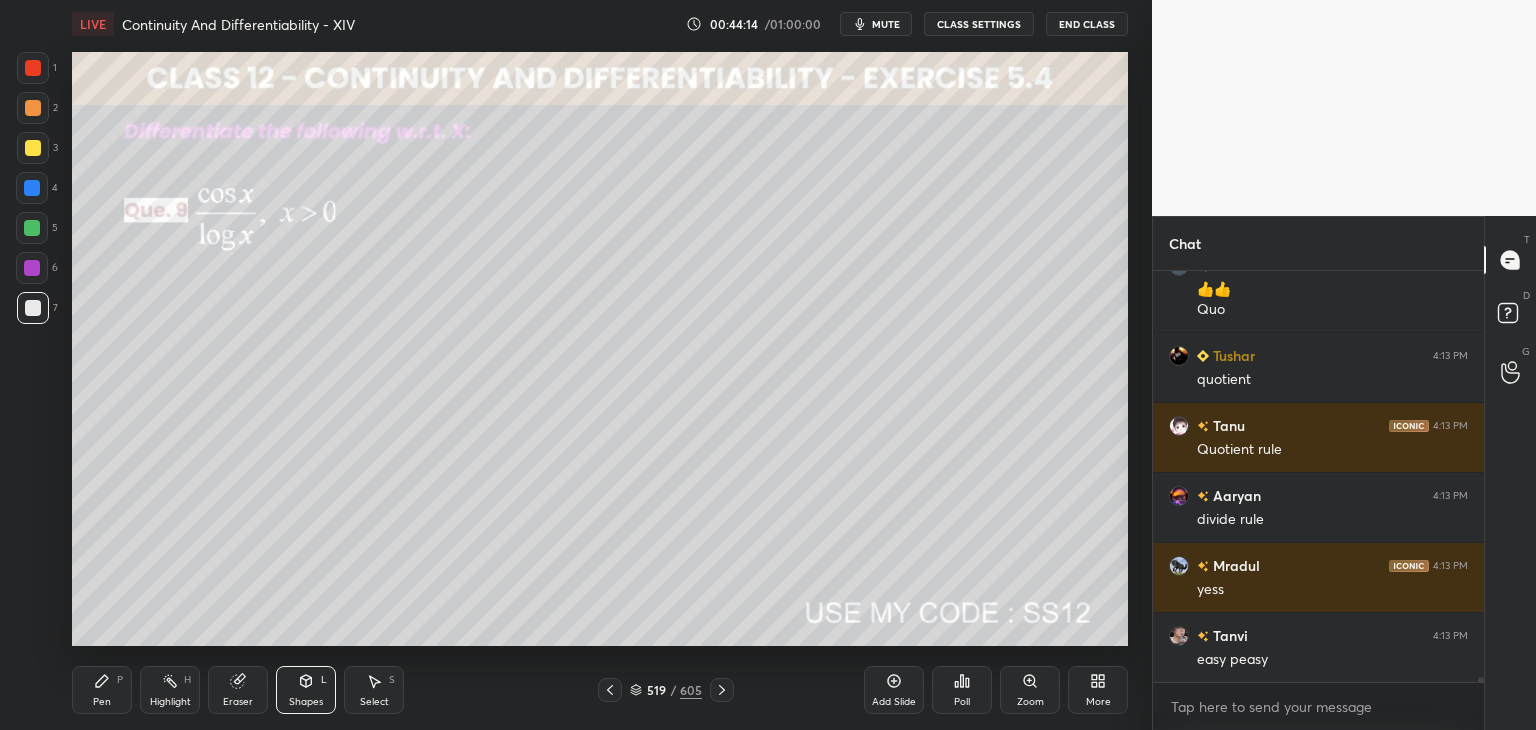 click on "Pen P" at bounding box center [102, 690] 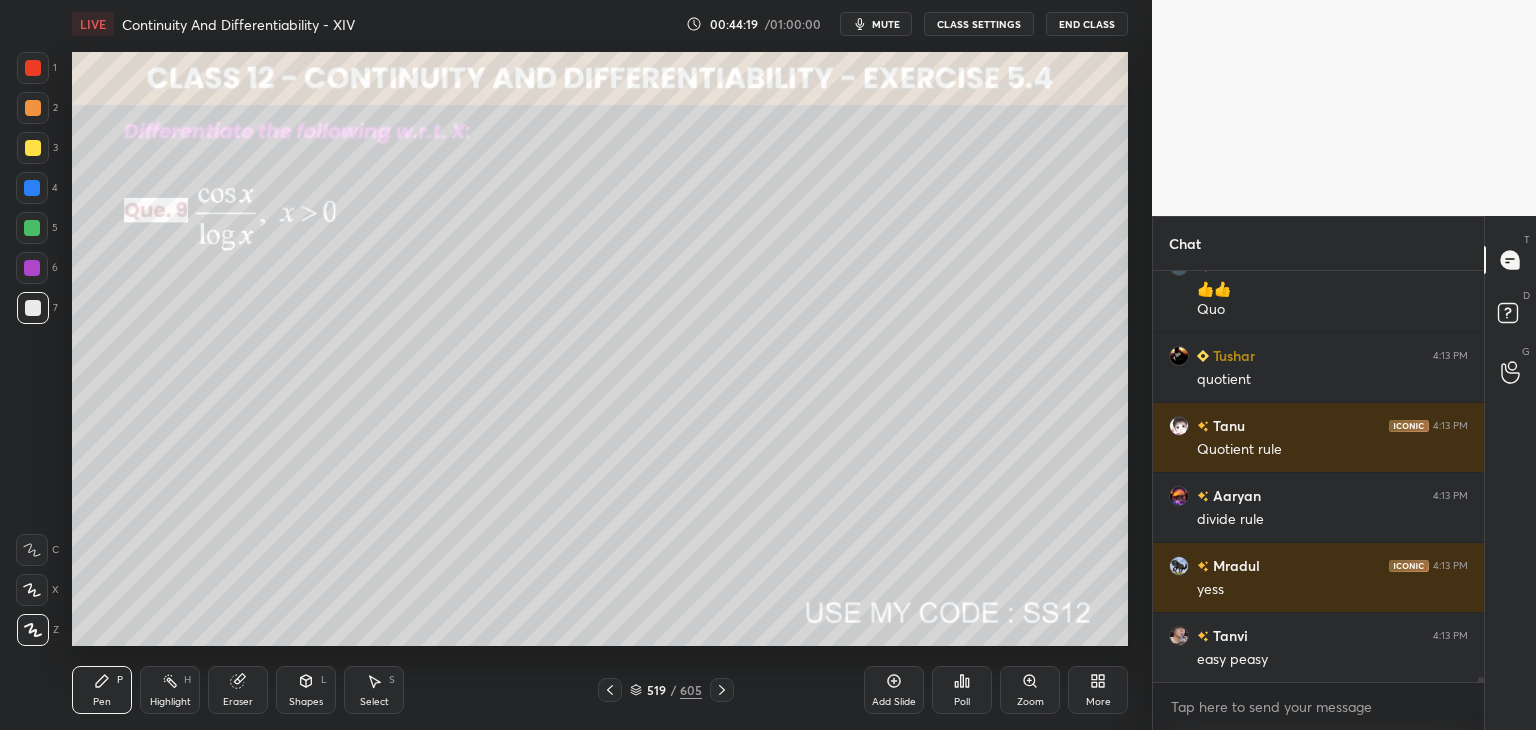 drag, startPoint x: 380, startPoint y: 708, endPoint x: 380, endPoint y: 696, distance: 12 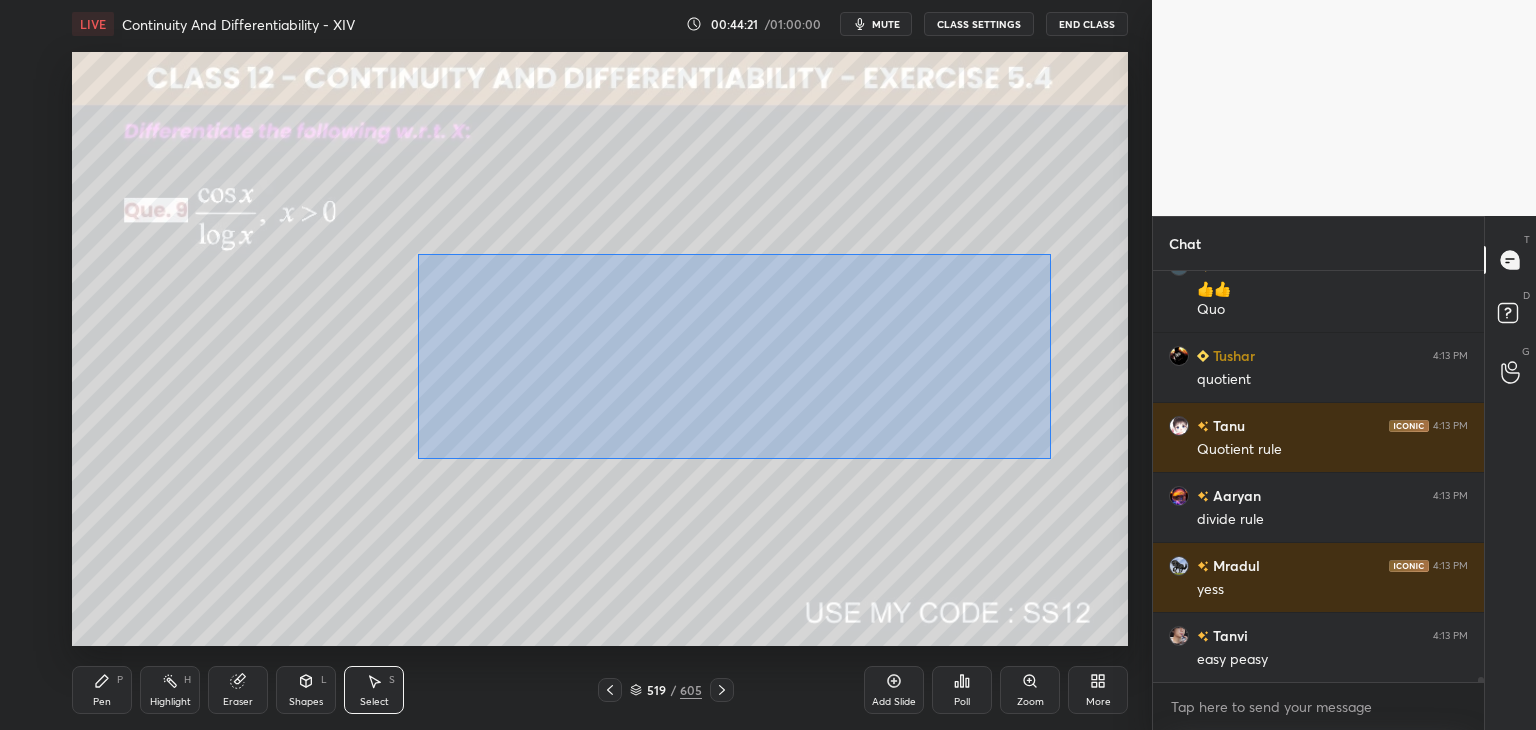 drag, startPoint x: 418, startPoint y: 253, endPoint x: 868, endPoint y: 412, distance: 477.26407 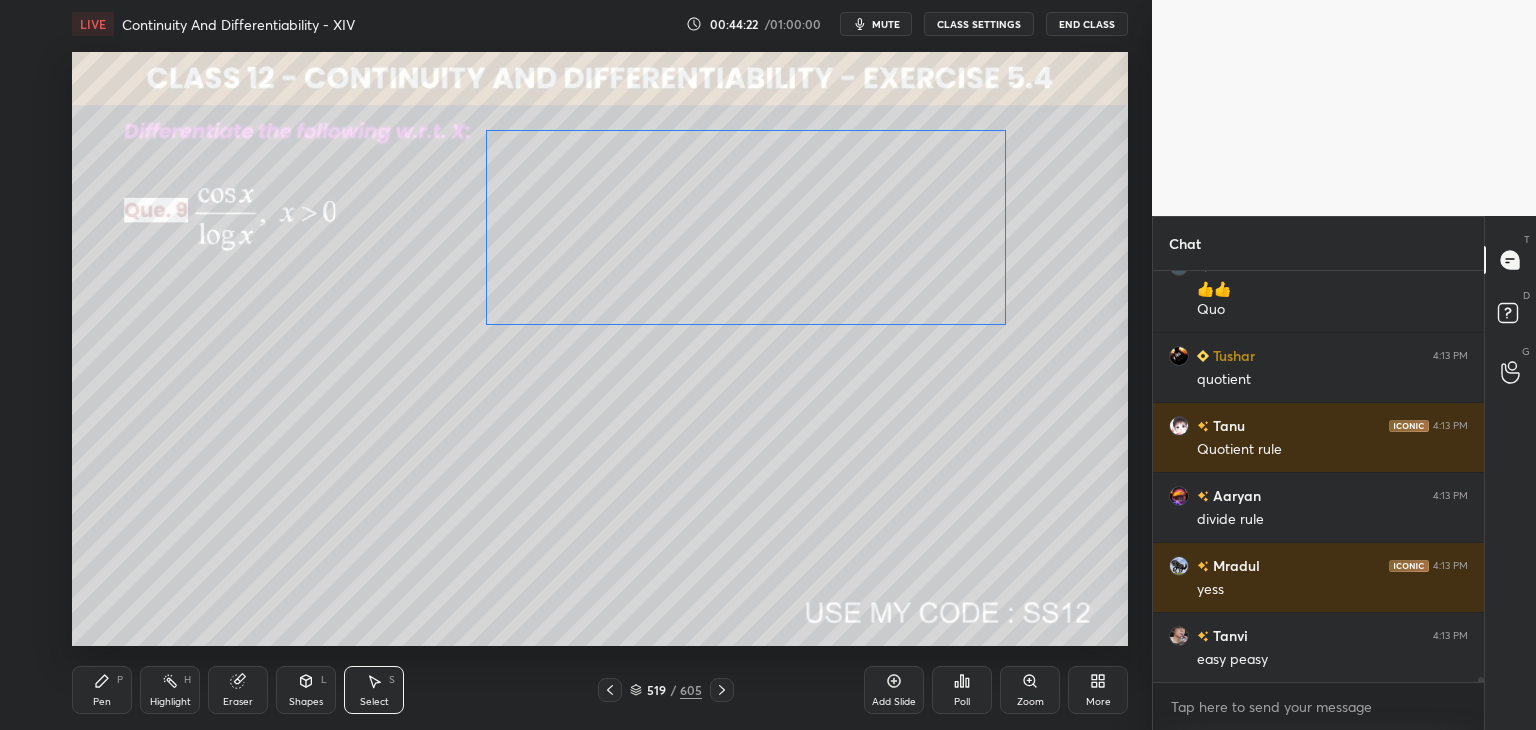 drag, startPoint x: 715, startPoint y: 377, endPoint x: 756, endPoint y: 249, distance: 134.4061 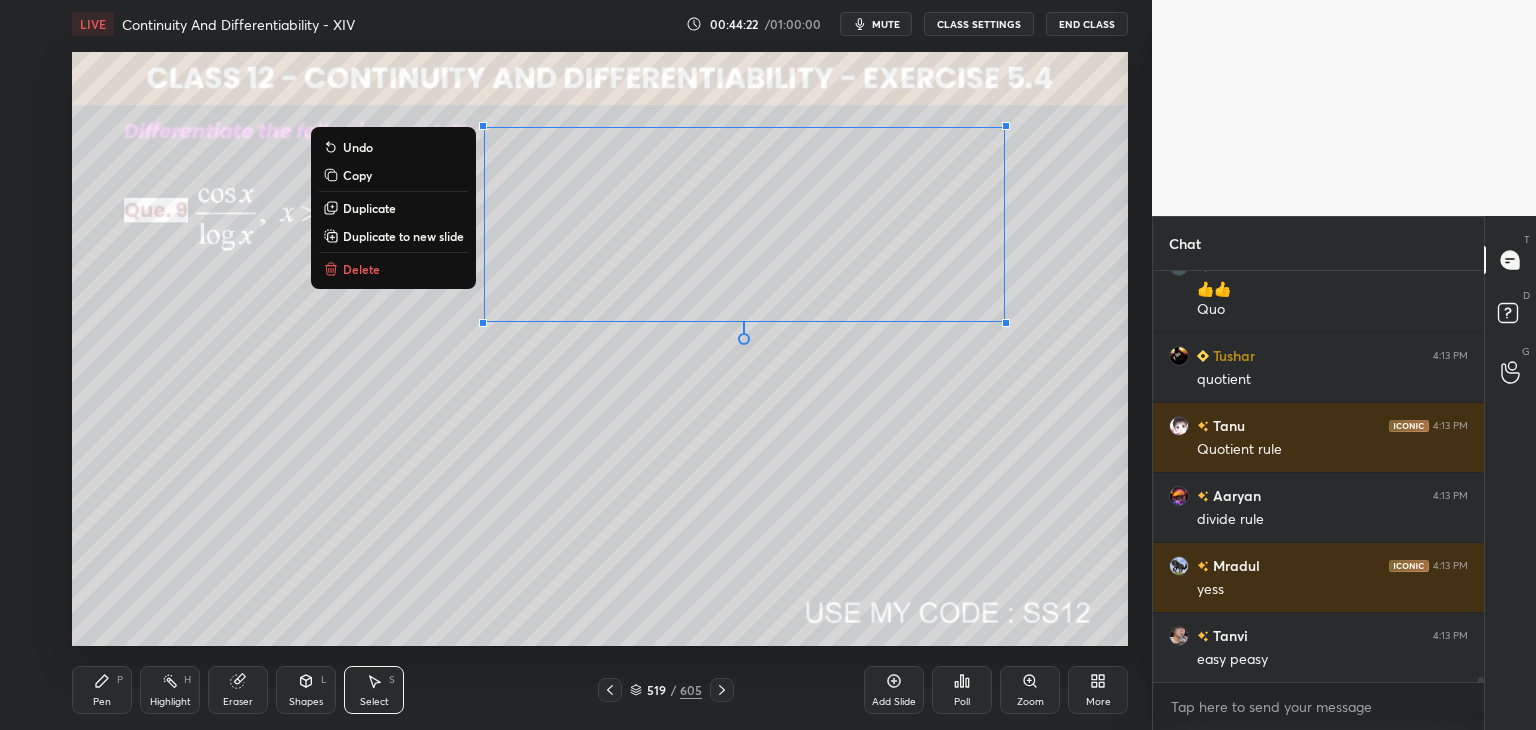 scroll, scrollTop: 34880, scrollLeft: 0, axis: vertical 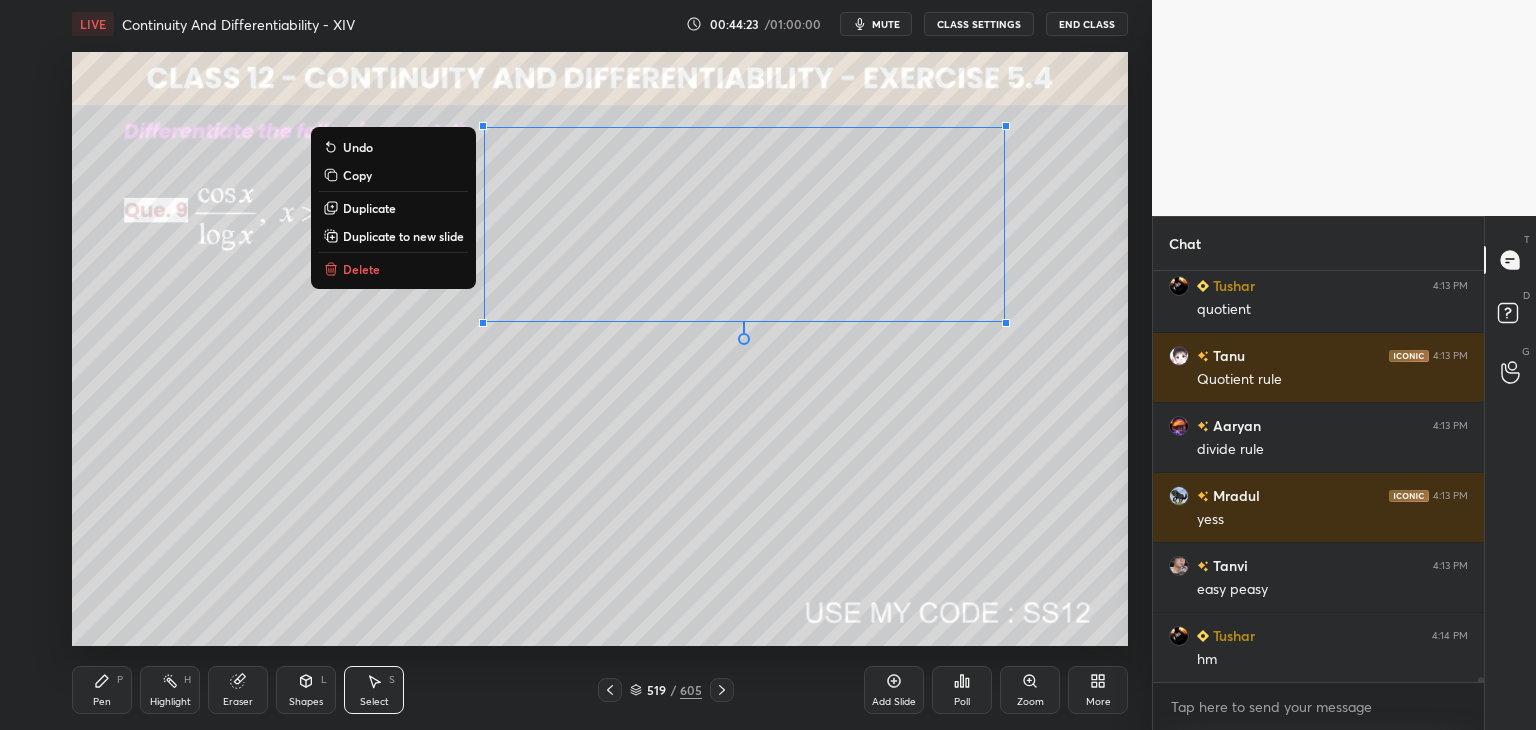 click on "0 ° Undo Copy Duplicate Duplicate to new slide Delete" at bounding box center (600, 349) 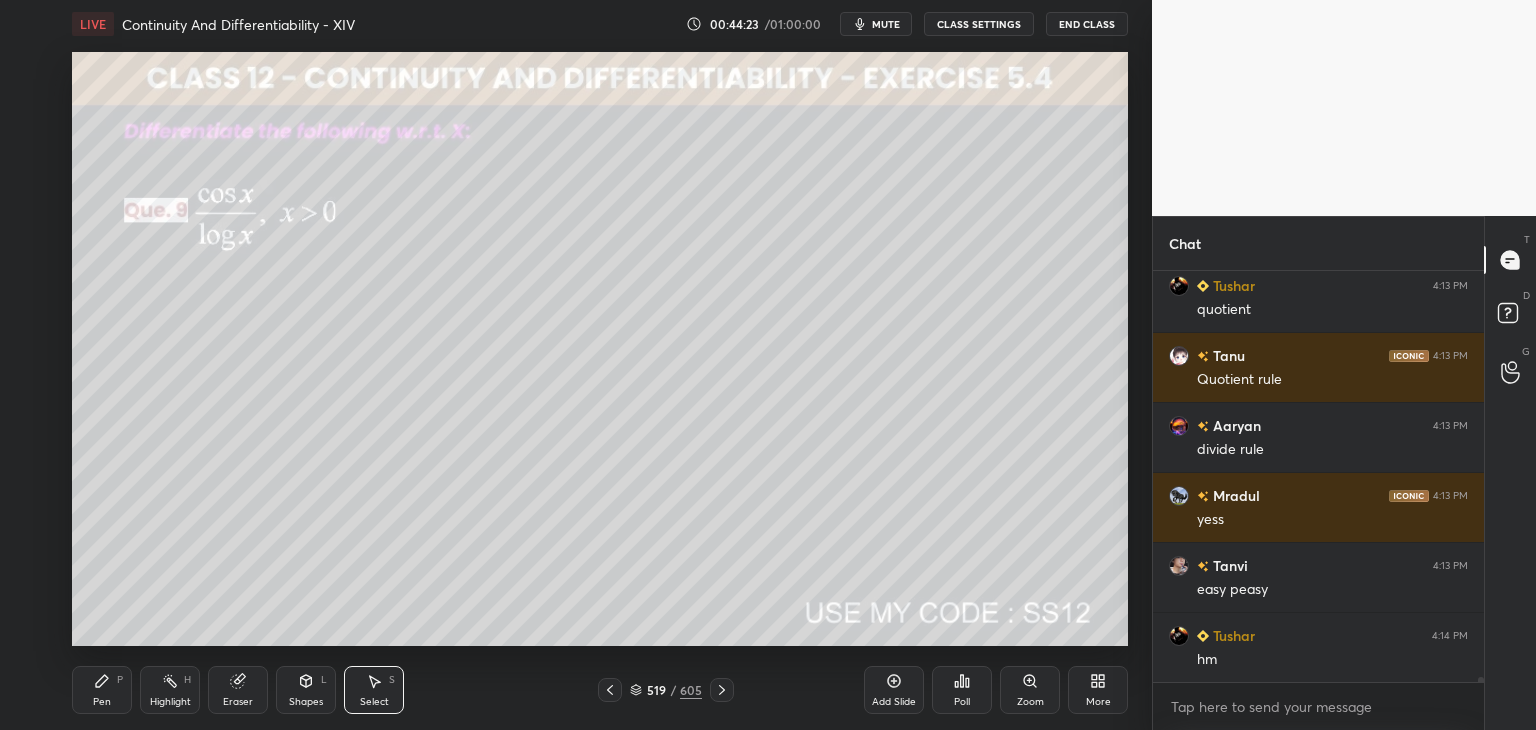 click on "Pen" at bounding box center (102, 702) 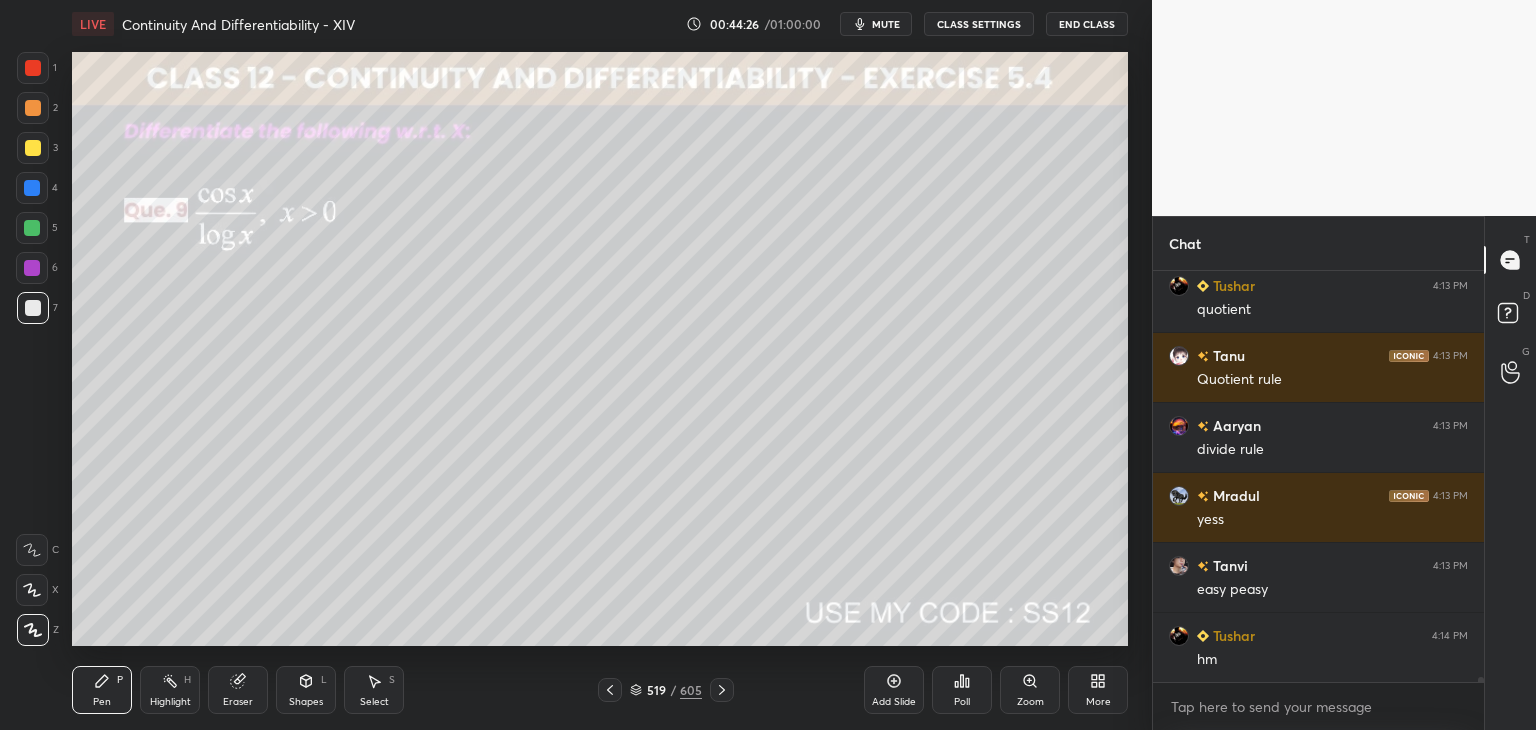scroll, scrollTop: 34950, scrollLeft: 0, axis: vertical 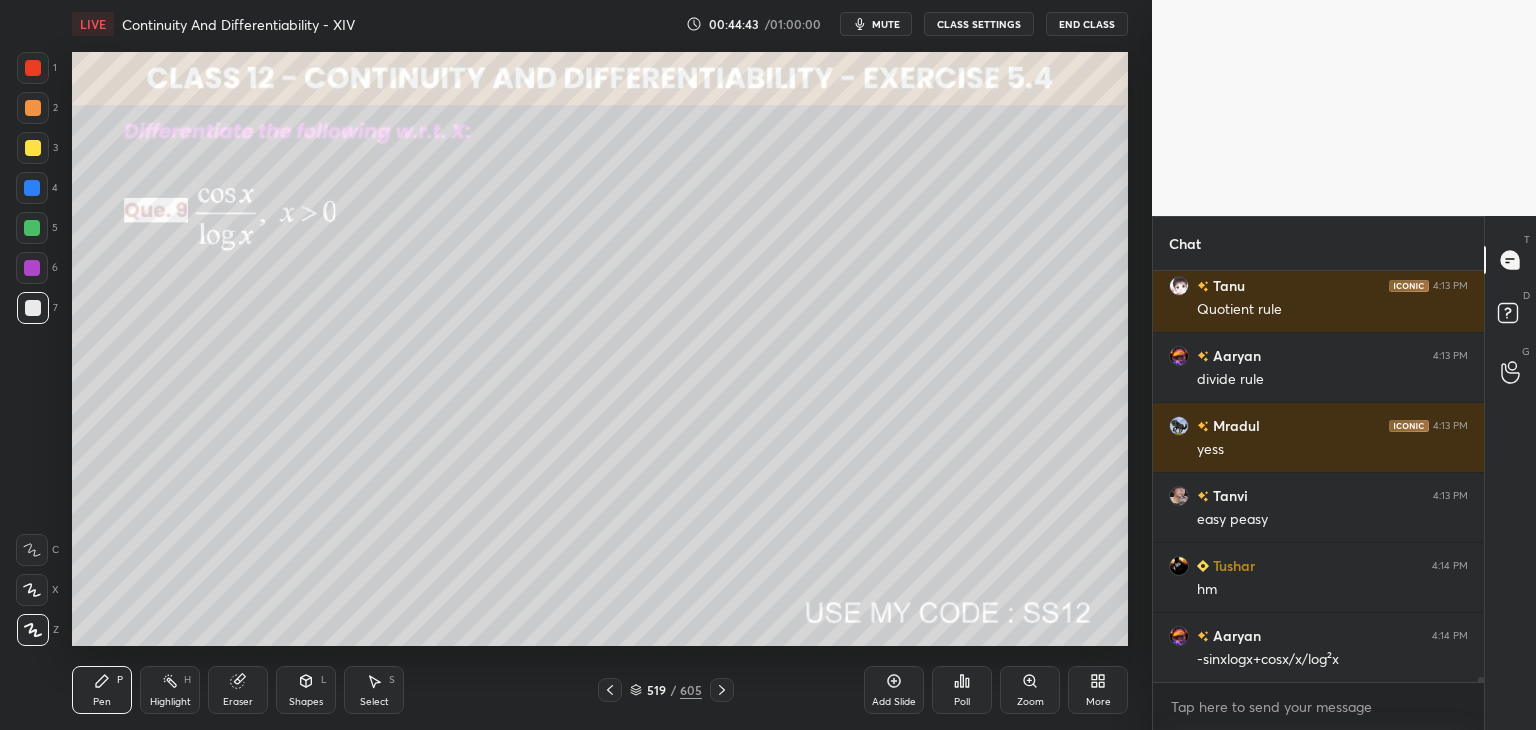 drag, startPoint x: 376, startPoint y: 699, endPoint x: 388, endPoint y: 691, distance: 14.422205 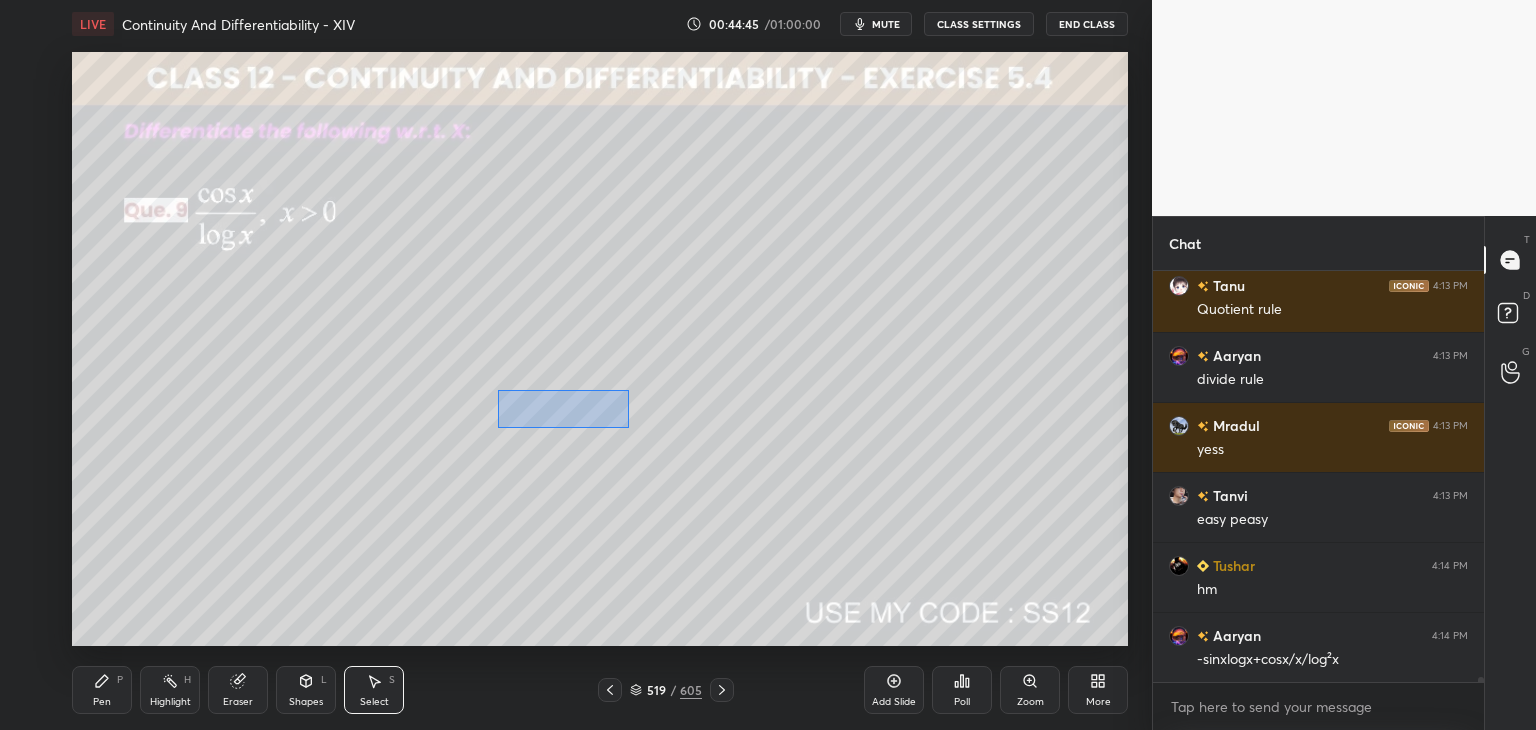 drag, startPoint x: 506, startPoint y: 399, endPoint x: 620, endPoint y: 428, distance: 117.630775 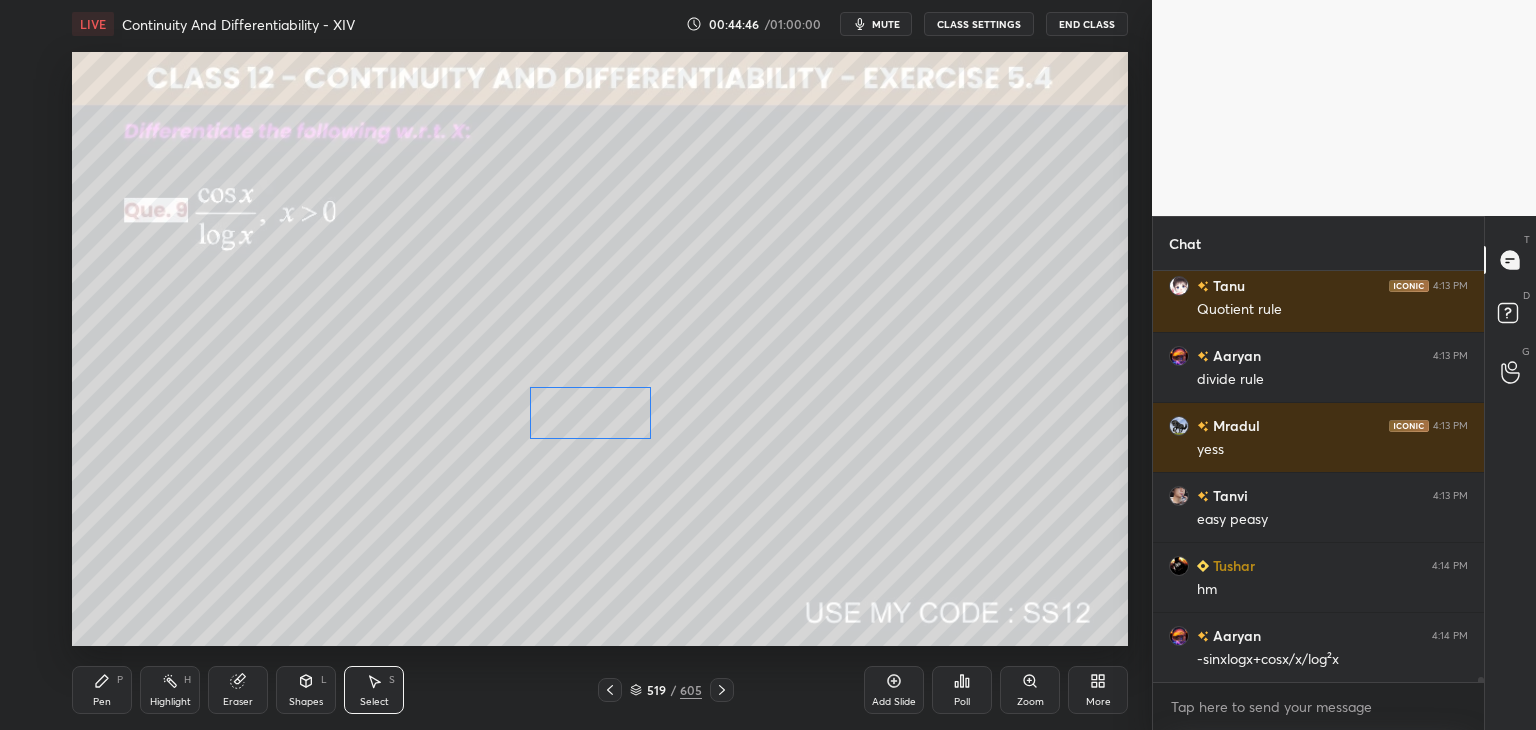 drag, startPoint x: 579, startPoint y: 413, endPoint x: 593, endPoint y: 410, distance: 14.3178215 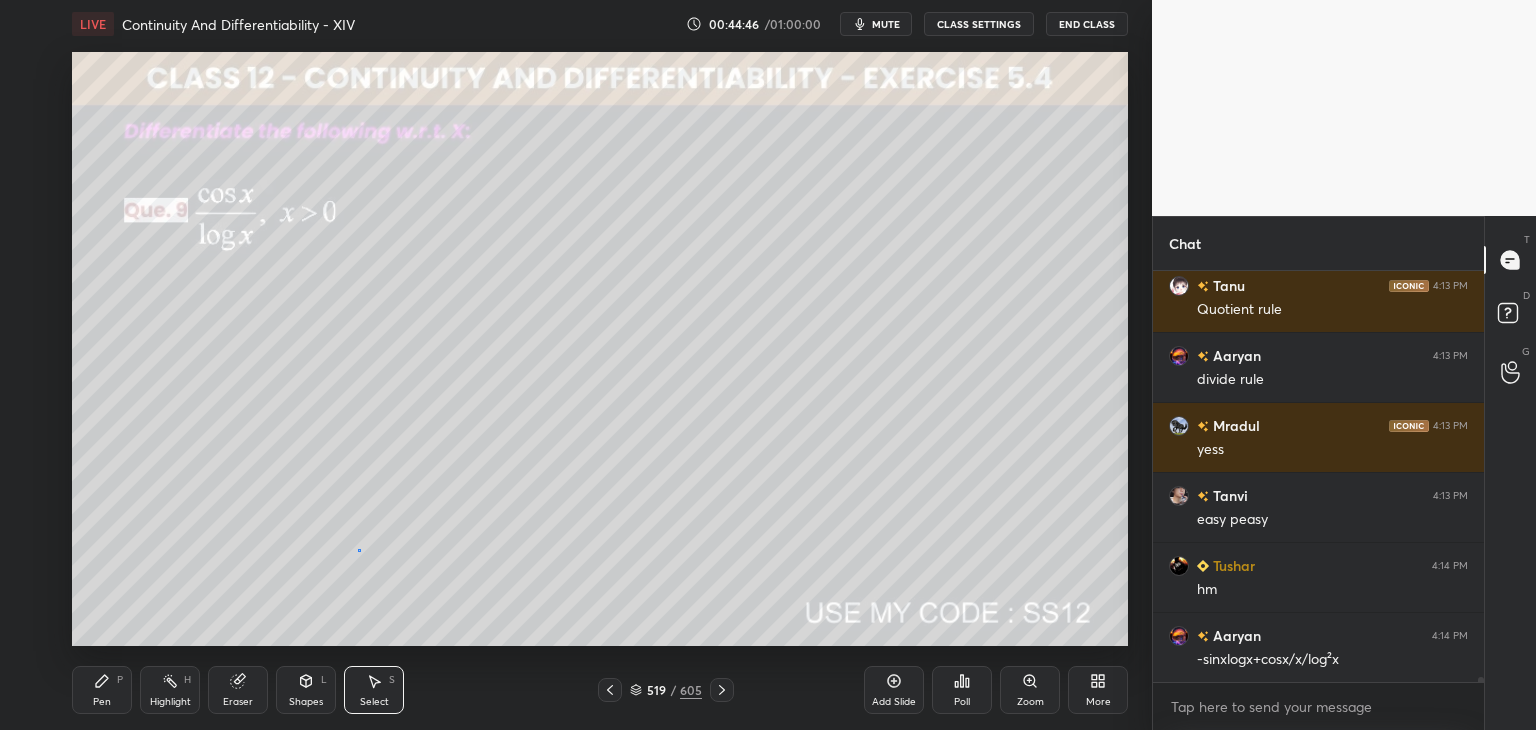 click on "0 ° Undo Copy Duplicate Duplicate to new slide Delete" at bounding box center (600, 349) 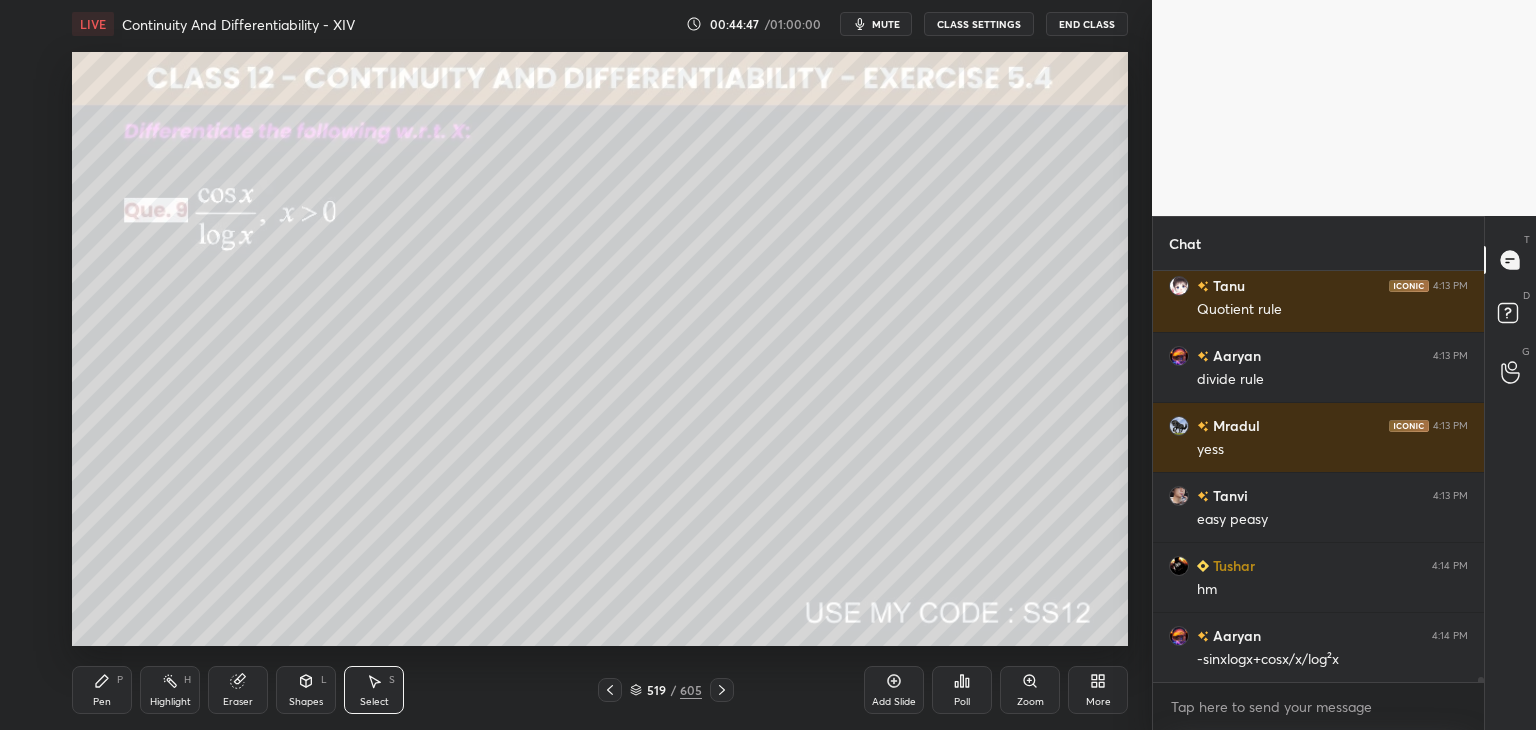 scroll, scrollTop: 35020, scrollLeft: 0, axis: vertical 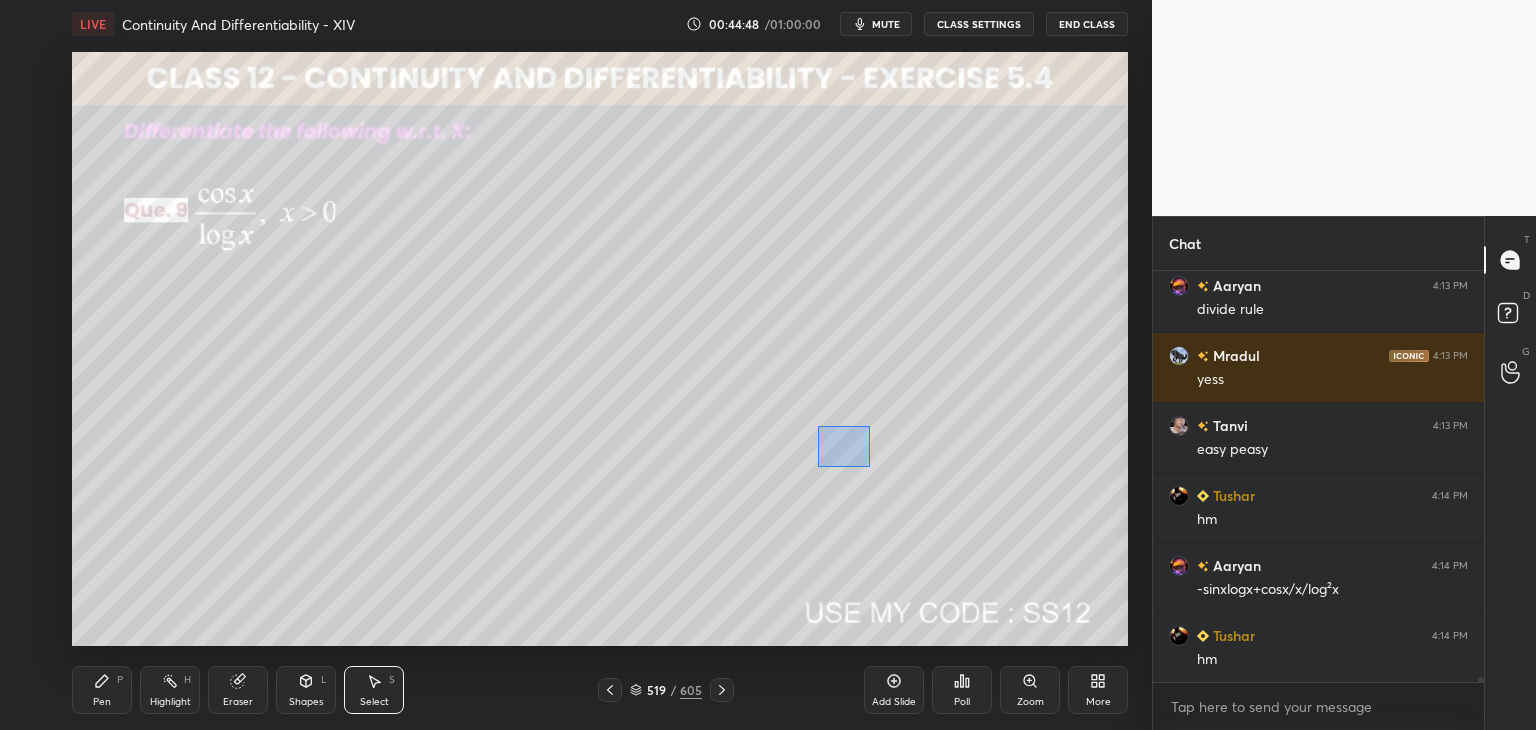 drag, startPoint x: 817, startPoint y: 425, endPoint x: 880, endPoint y: 470, distance: 77.42093 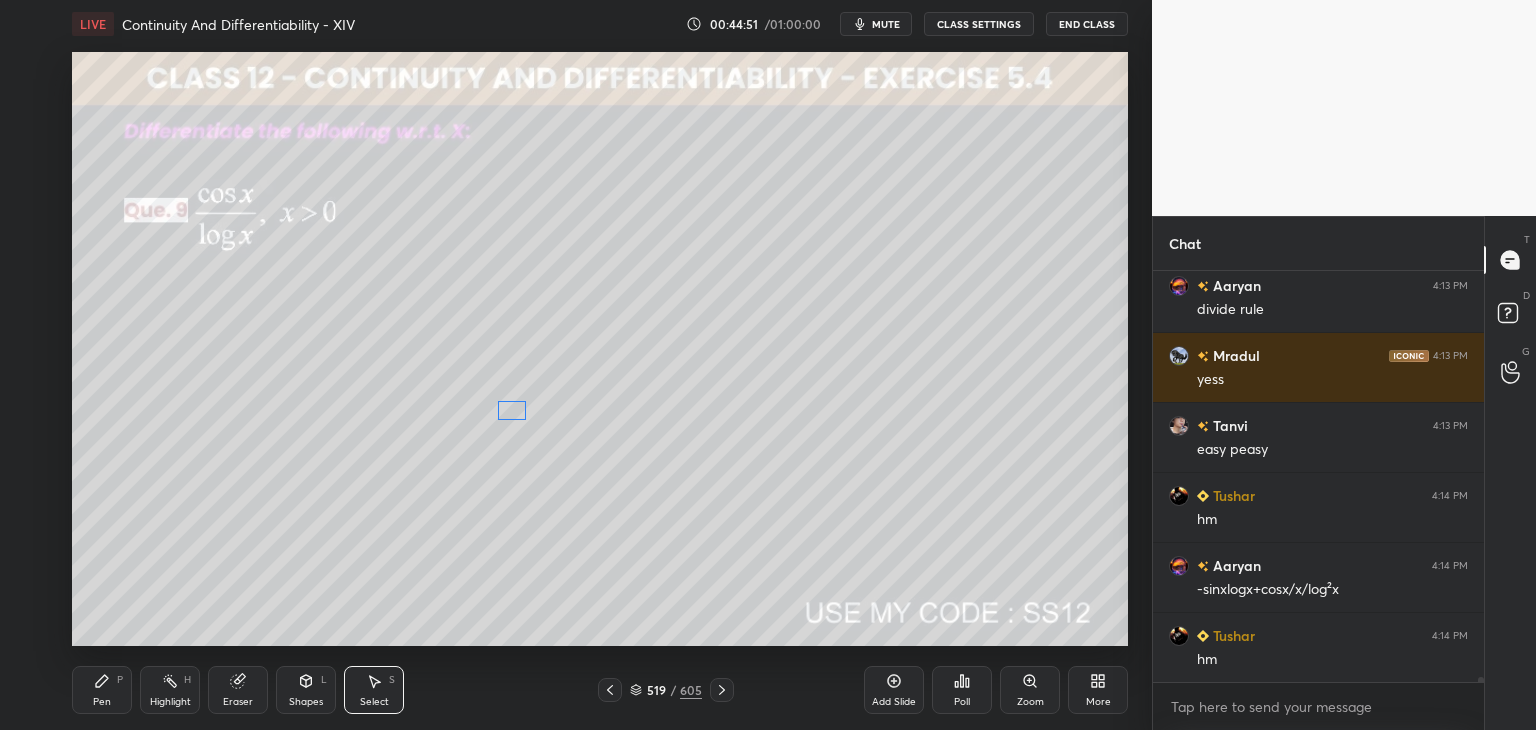 drag, startPoint x: 845, startPoint y: 455, endPoint x: 512, endPoint y: 413, distance: 335.63818 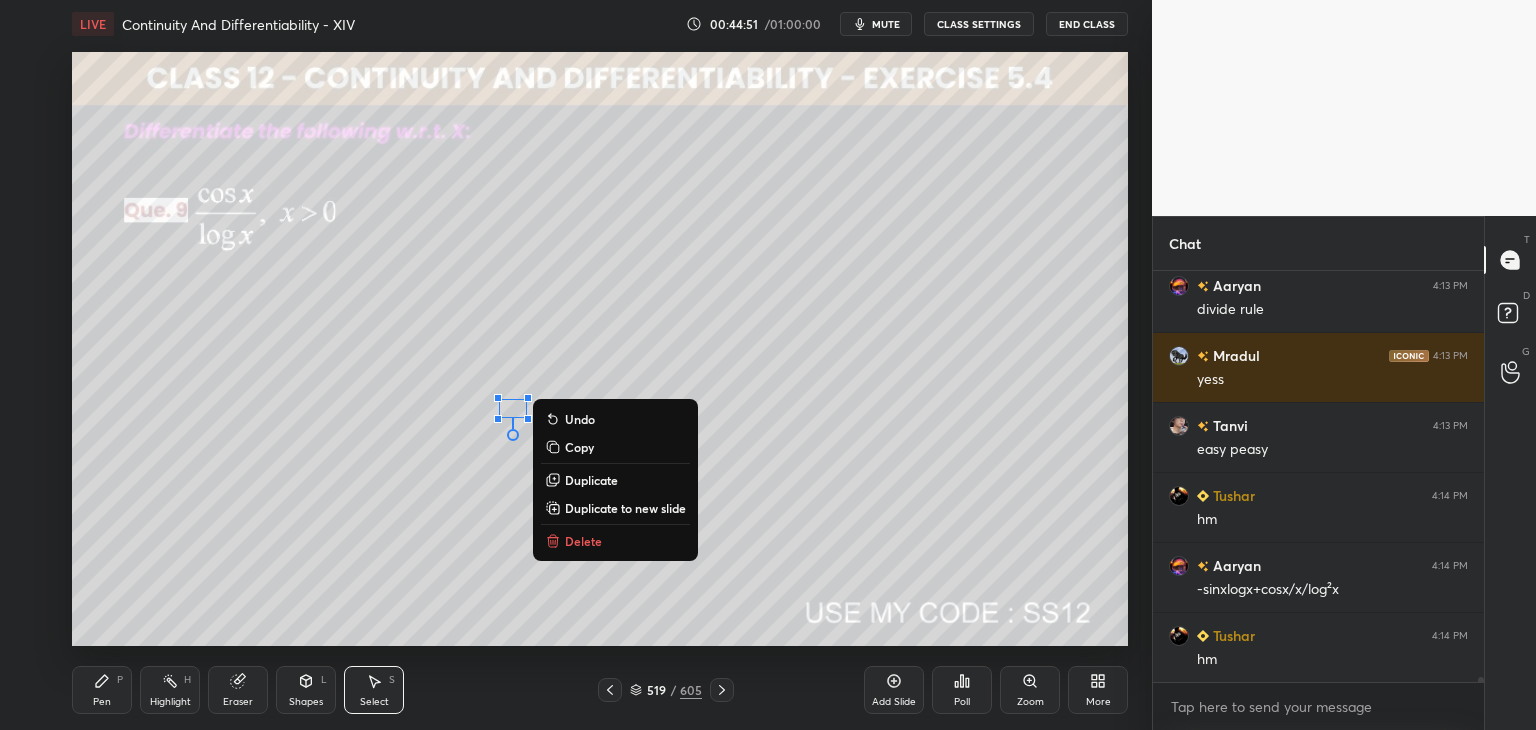 click on "0 ° Undo Copy Duplicate Duplicate to new slide Delete" at bounding box center (600, 349) 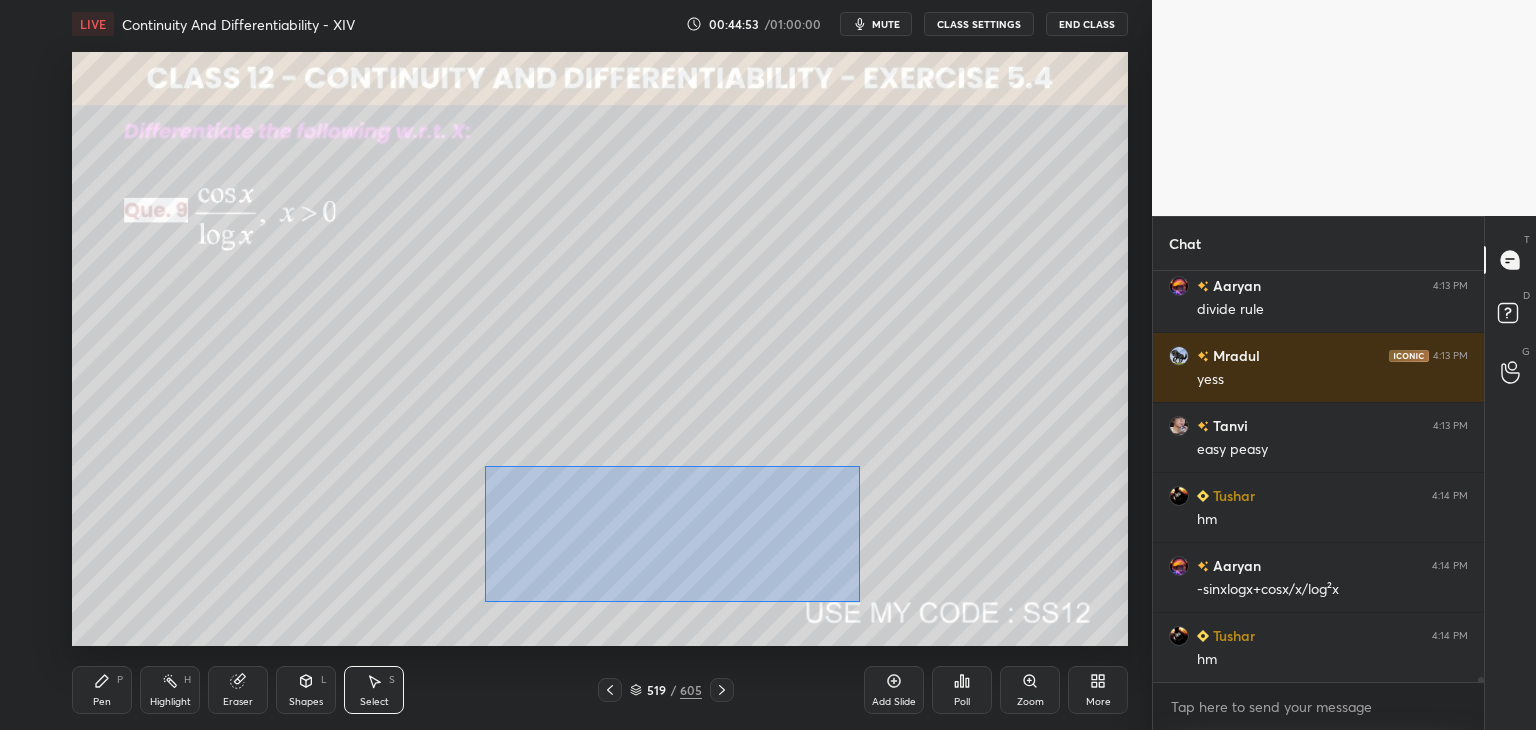 drag, startPoint x: 484, startPoint y: 466, endPoint x: 978, endPoint y: 600, distance: 511.85153 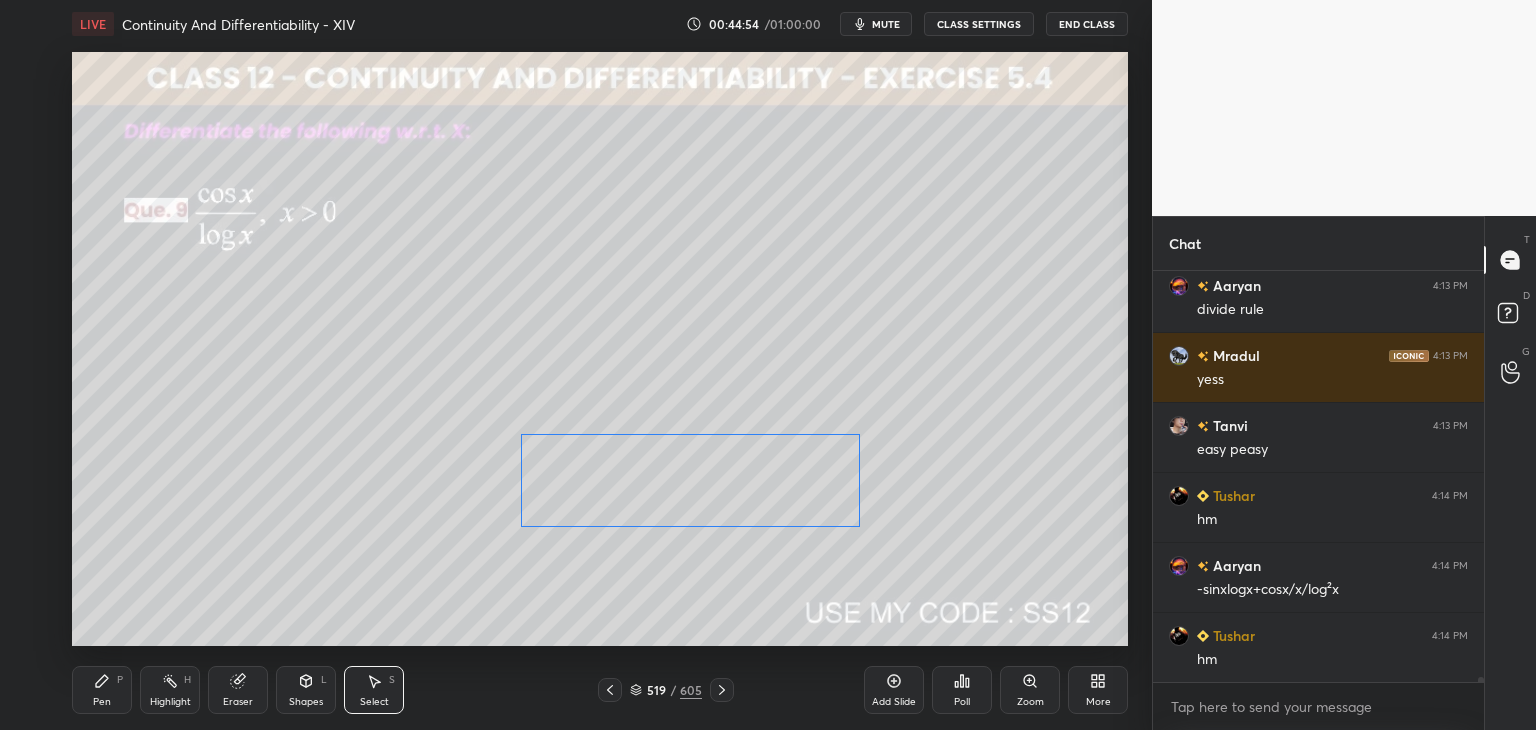 drag, startPoint x: 681, startPoint y: 544, endPoint x: 609, endPoint y: 567, distance: 75.58439 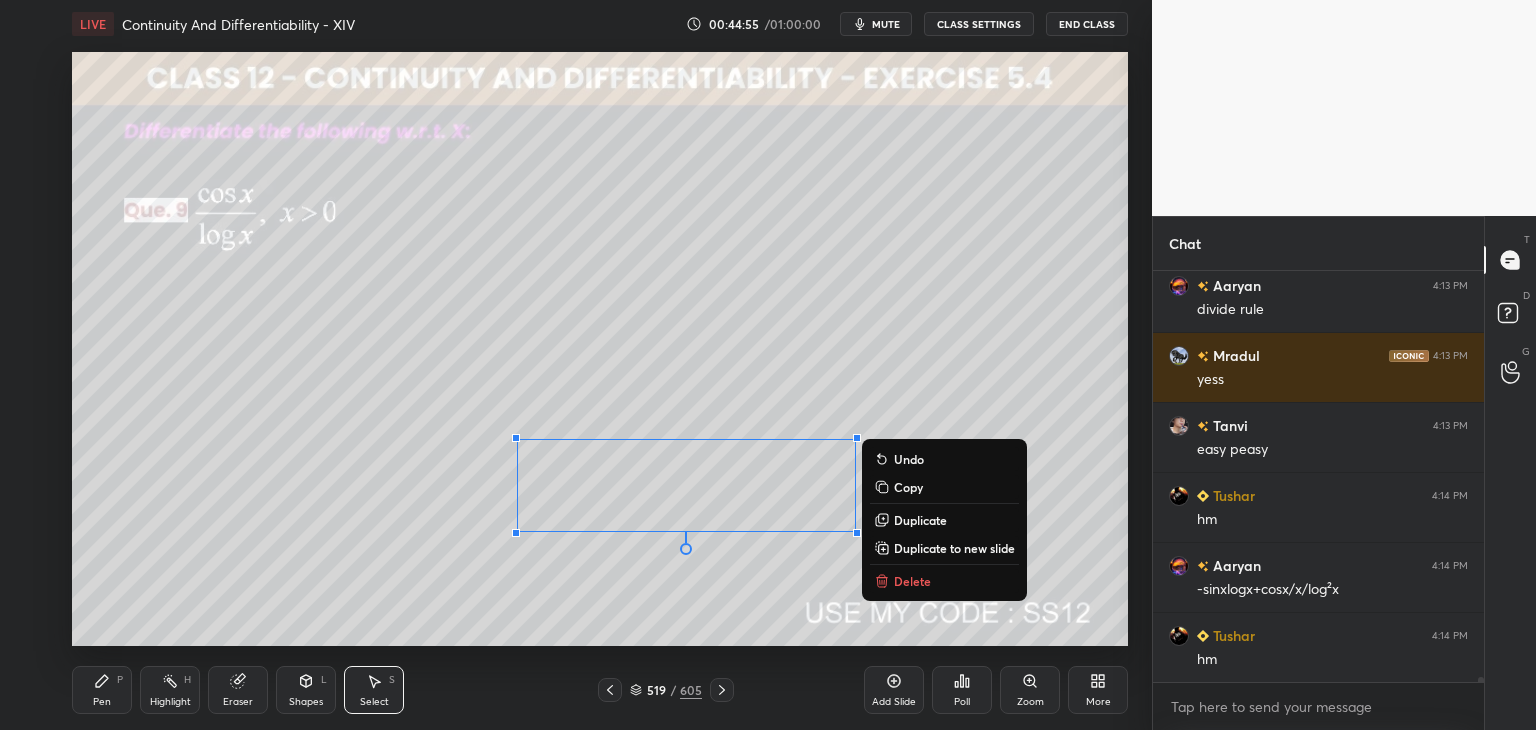 click on "0 ° Undo Copy Duplicate Duplicate to new slide Delete" at bounding box center (600, 349) 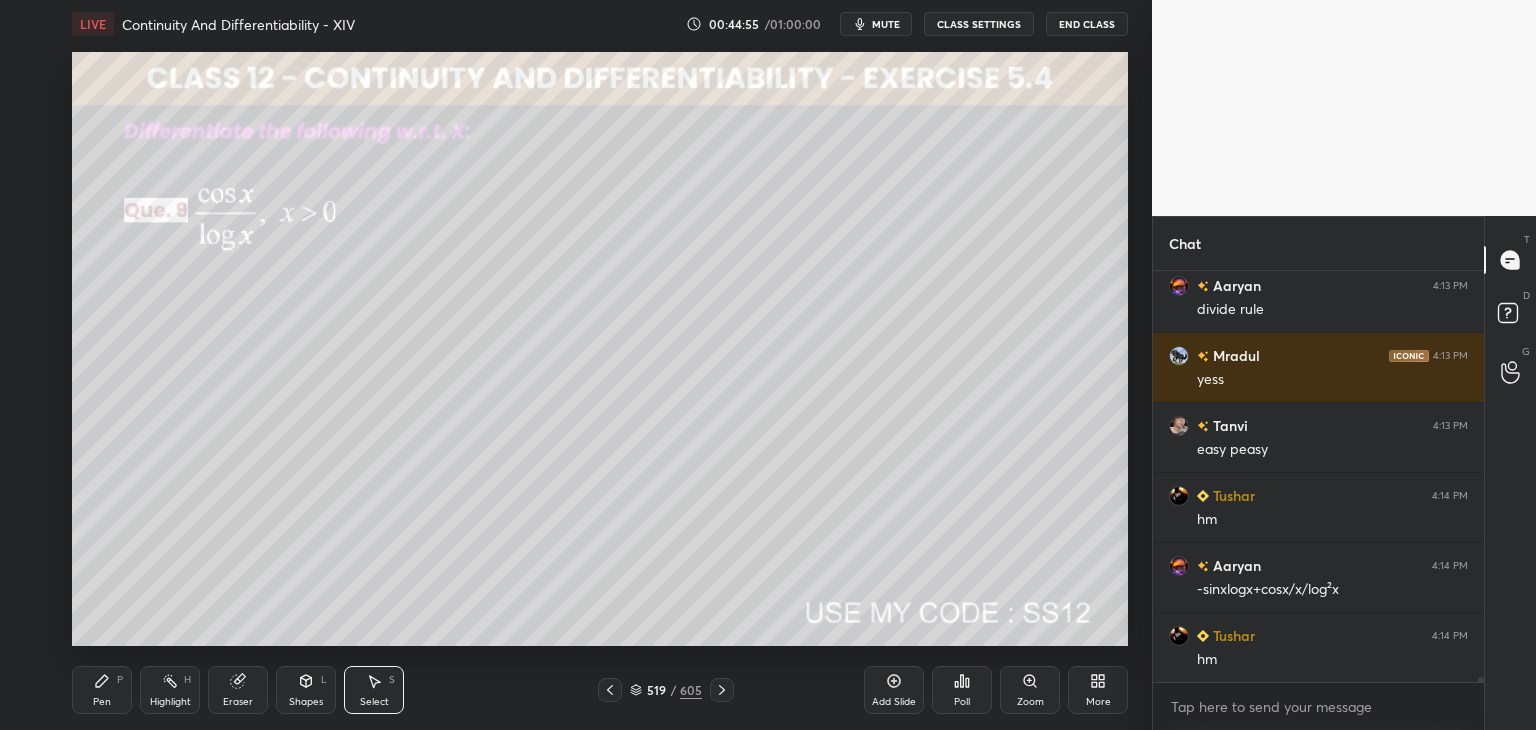 scroll, scrollTop: 35090, scrollLeft: 0, axis: vertical 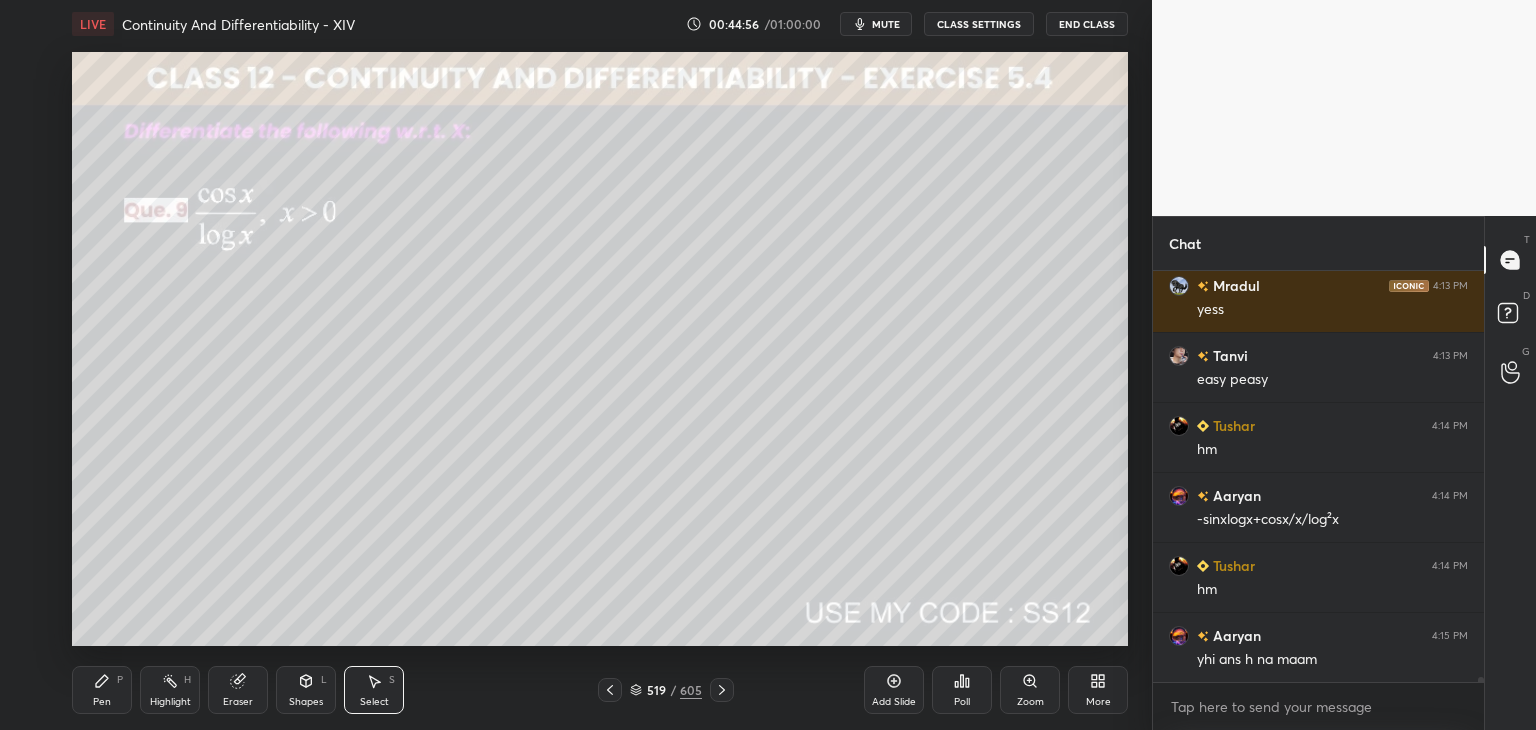 drag, startPoint x: 96, startPoint y: 707, endPoint x: 181, endPoint y: 660, distance: 97.128784 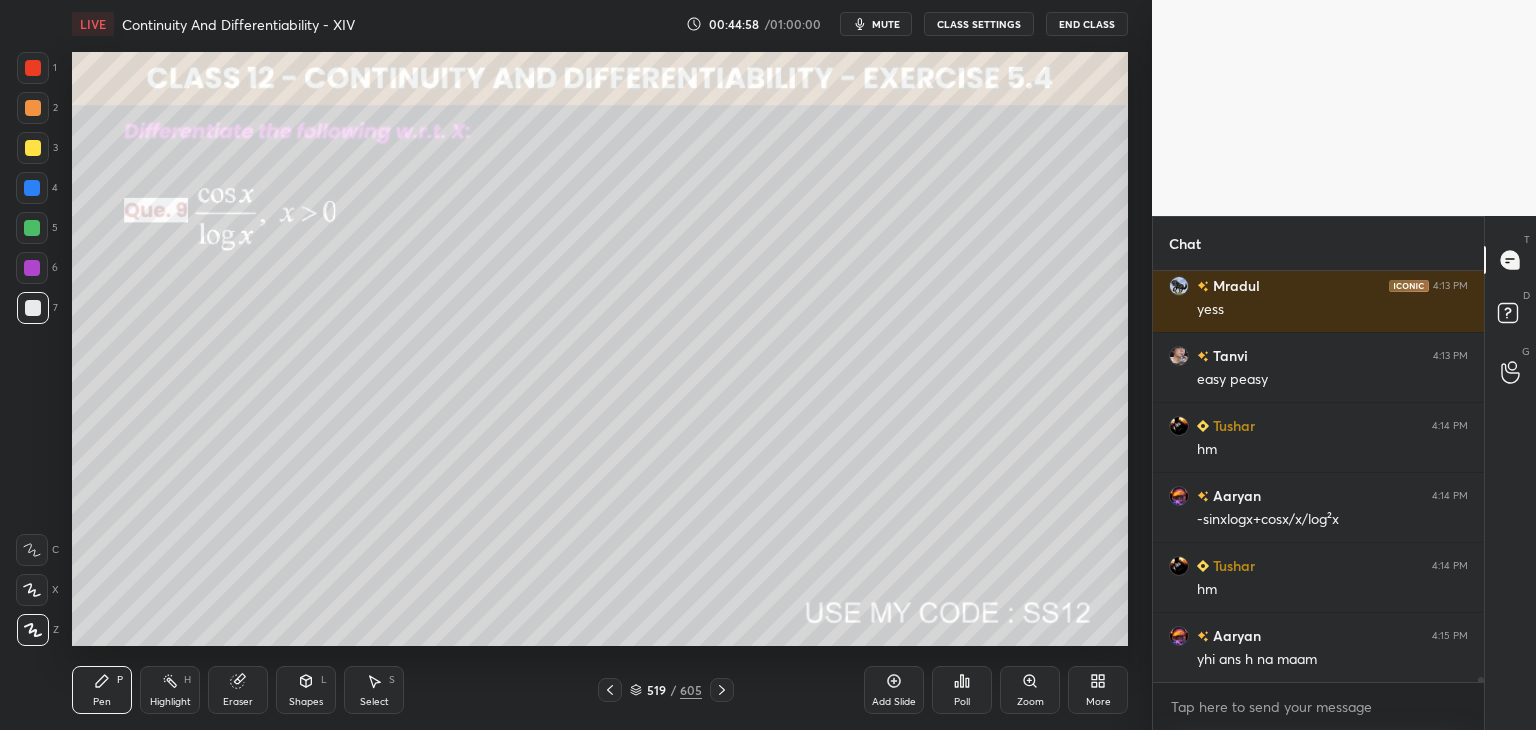 click on "Eraser" at bounding box center [238, 702] 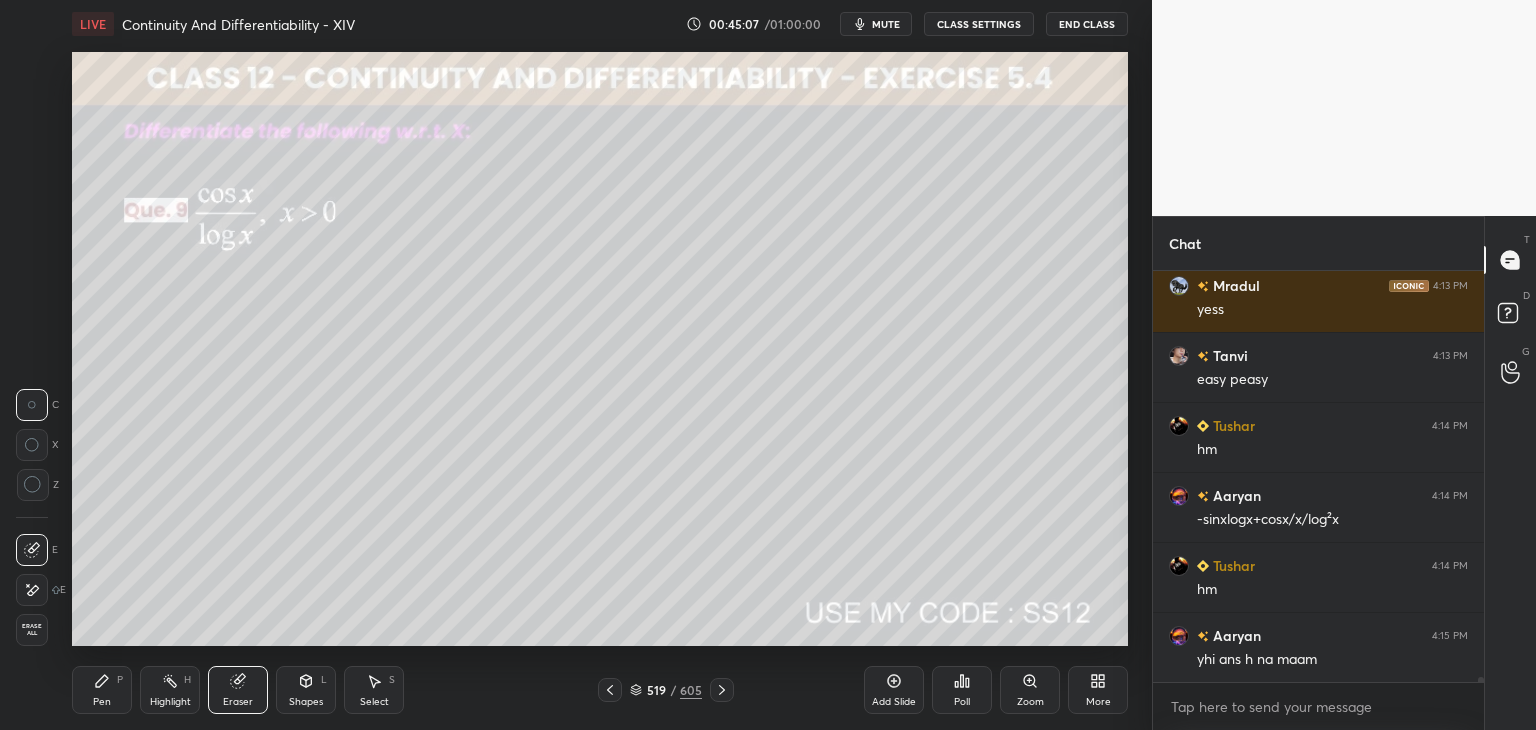 click 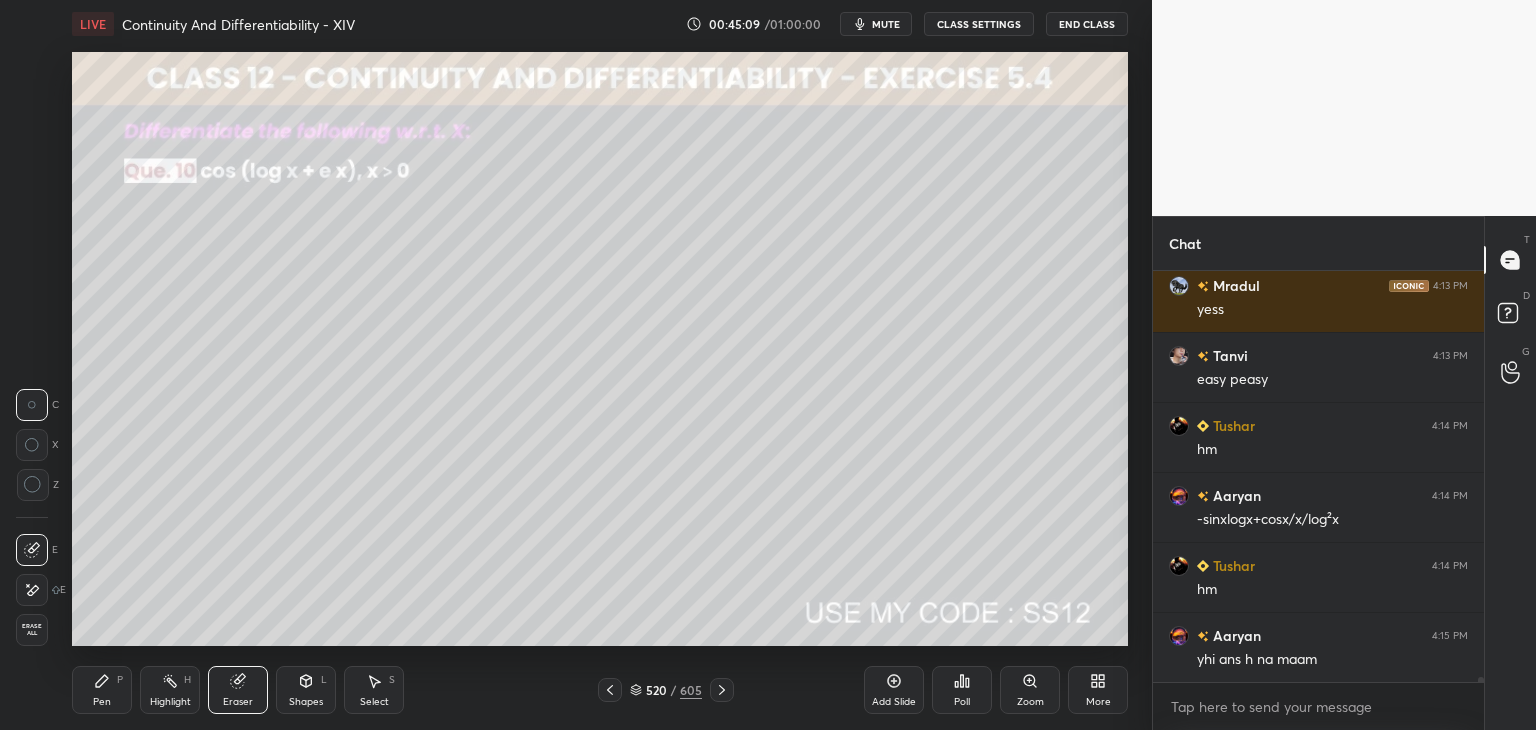 click on "mute" at bounding box center (886, 24) 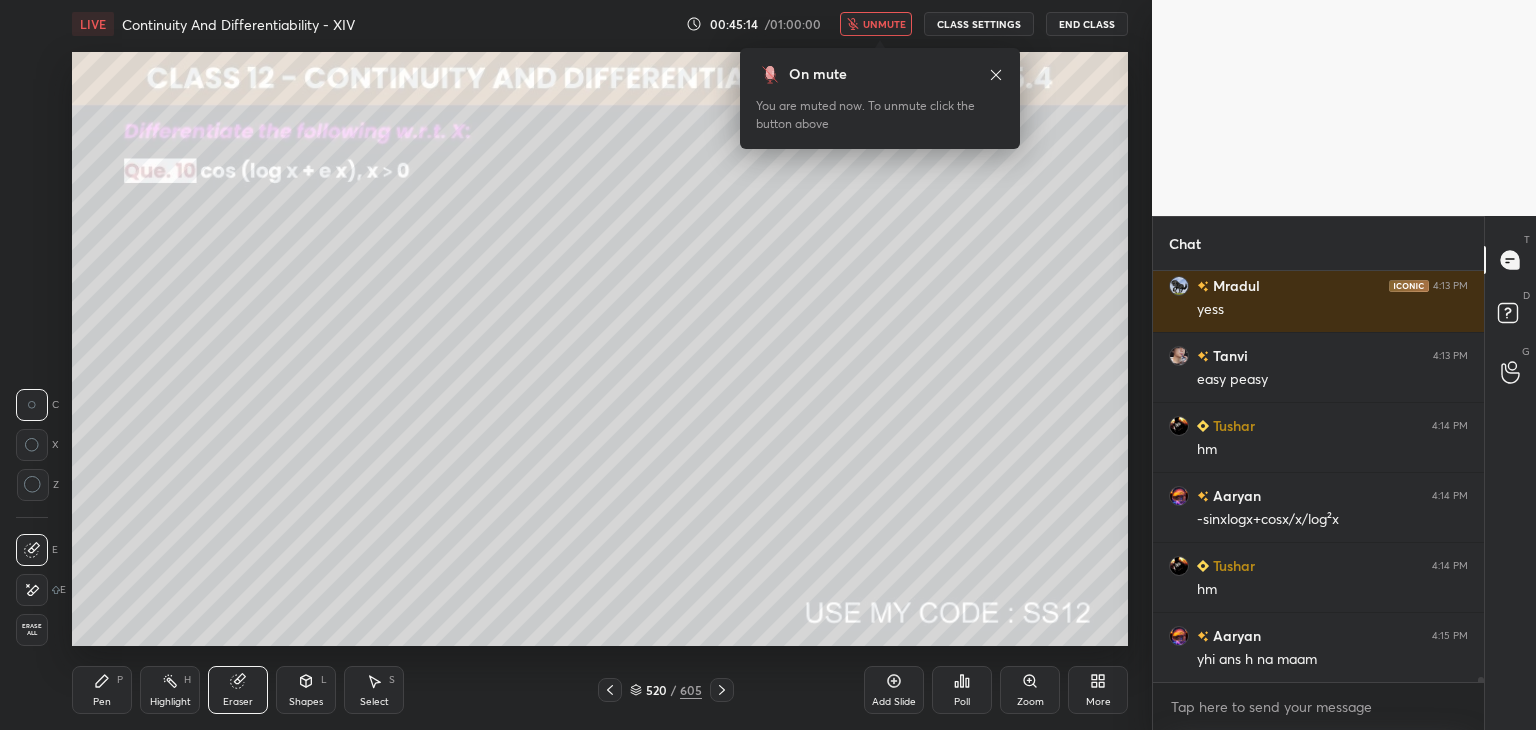 drag, startPoint x: 880, startPoint y: 20, endPoint x: 874, endPoint y: 43, distance: 23.769728 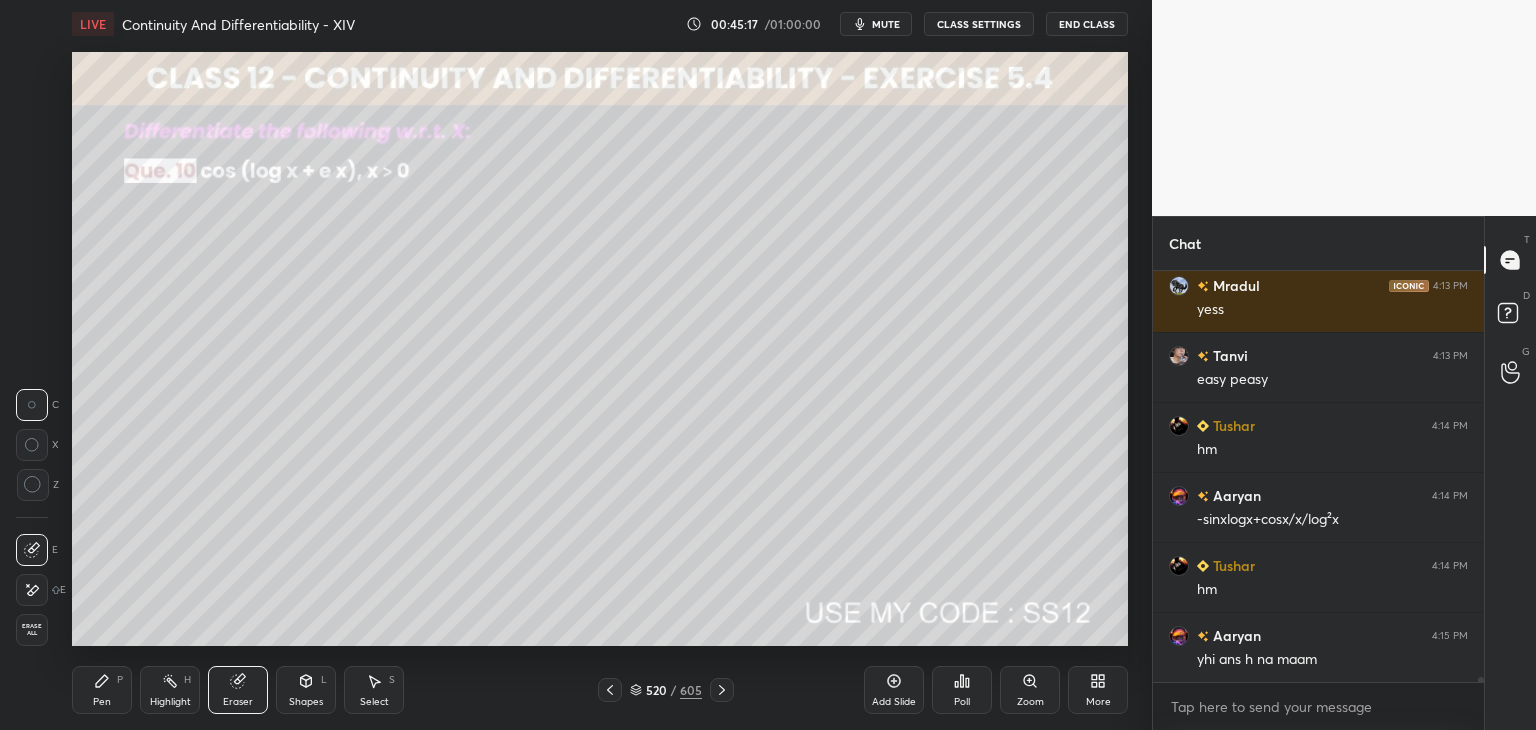 scroll, scrollTop: 35160, scrollLeft: 0, axis: vertical 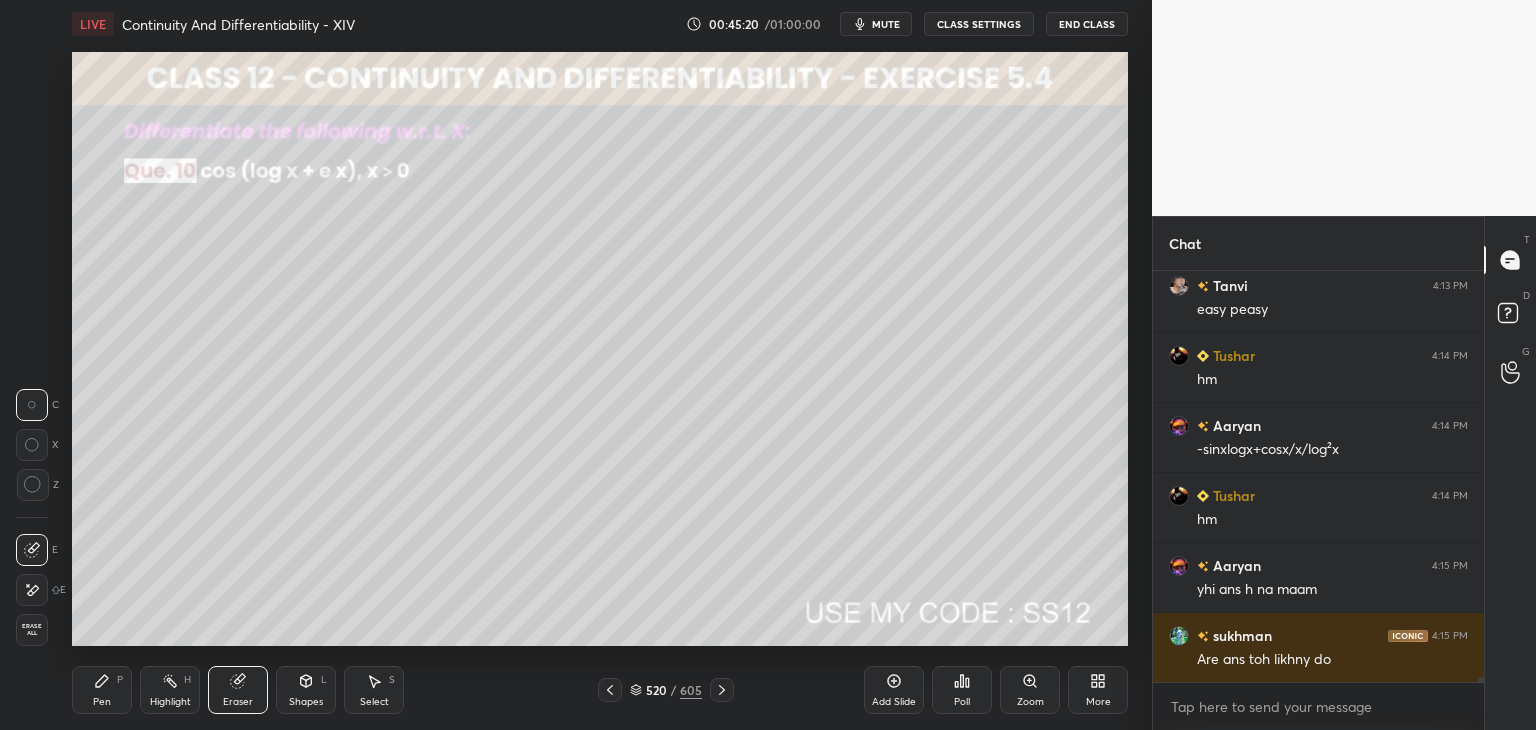 click 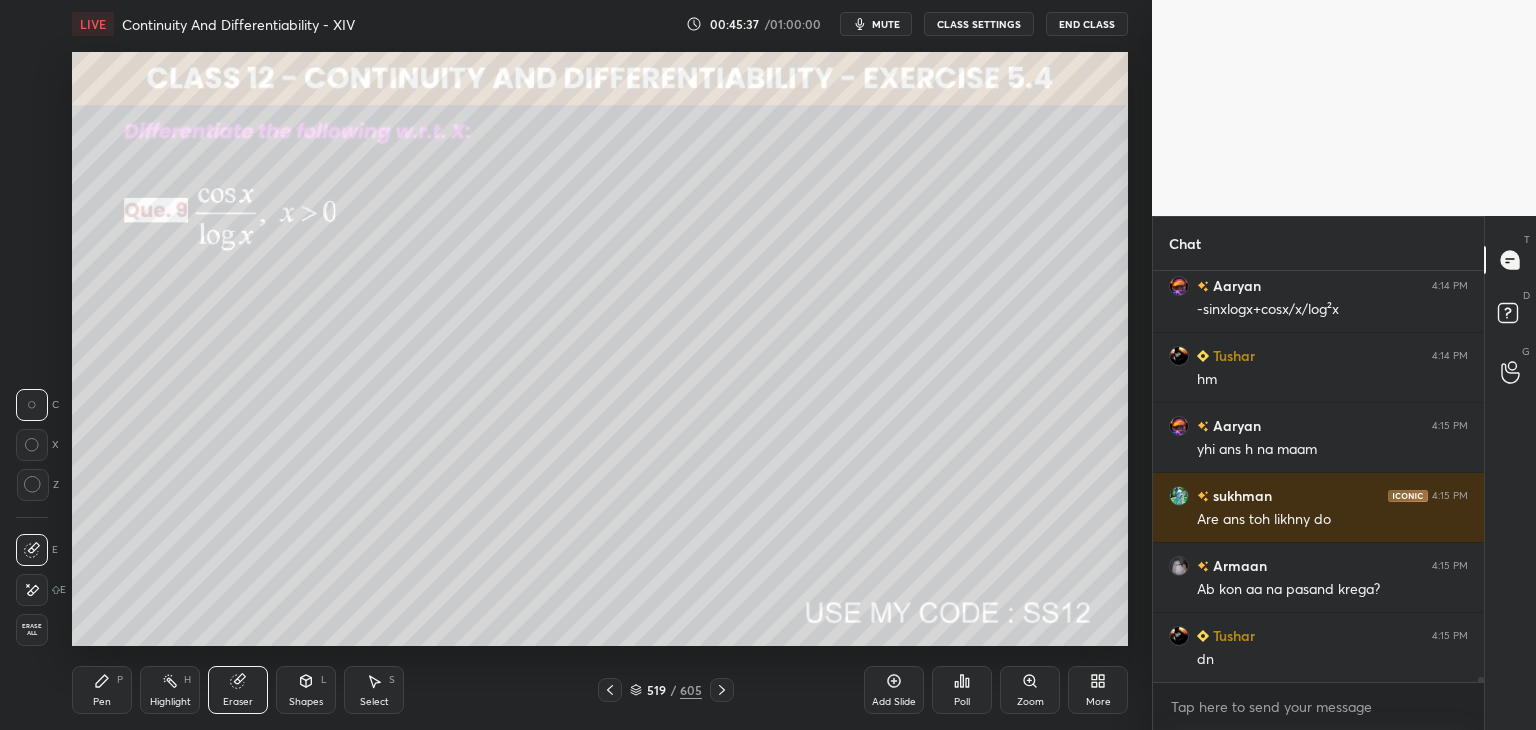 scroll, scrollTop: 35370, scrollLeft: 0, axis: vertical 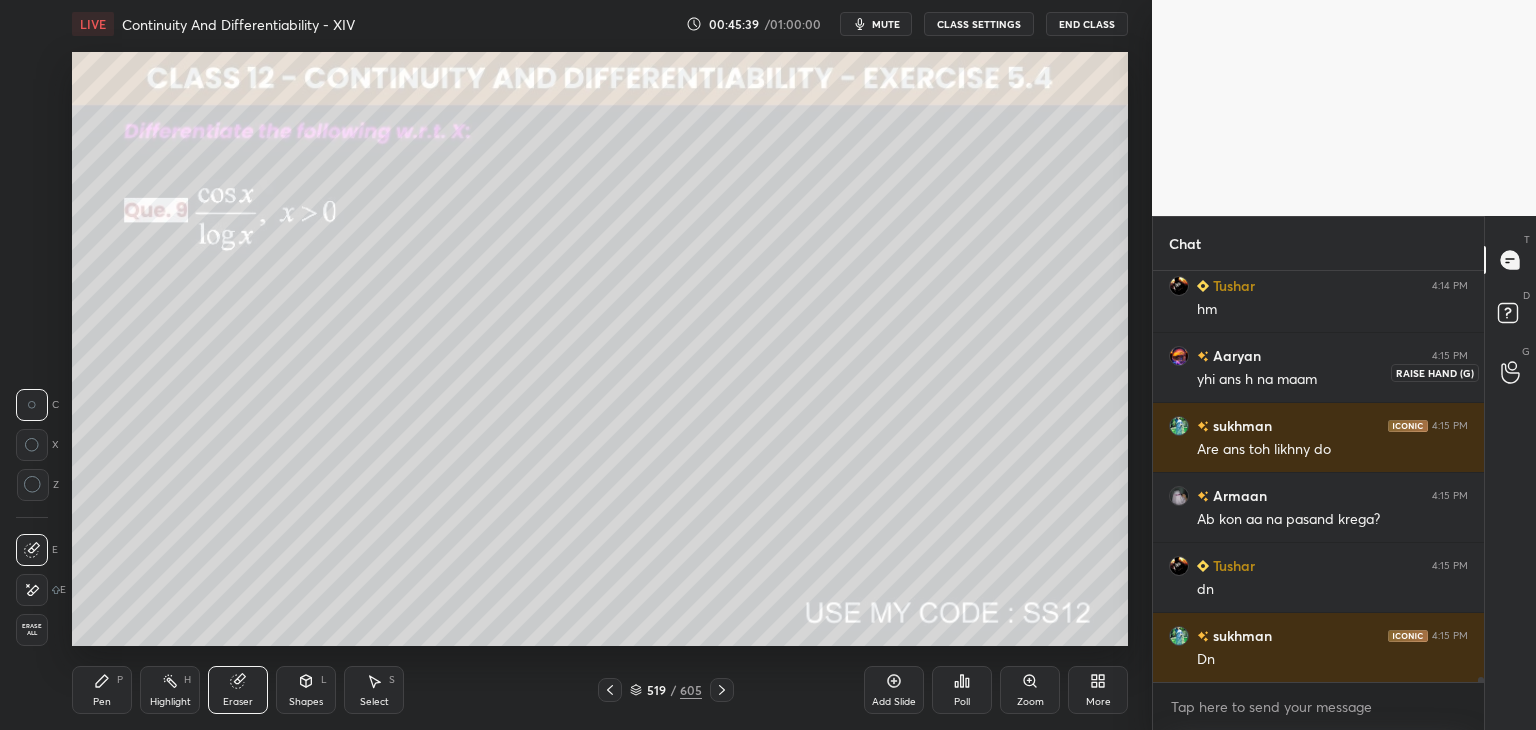 click at bounding box center [1511, 372] 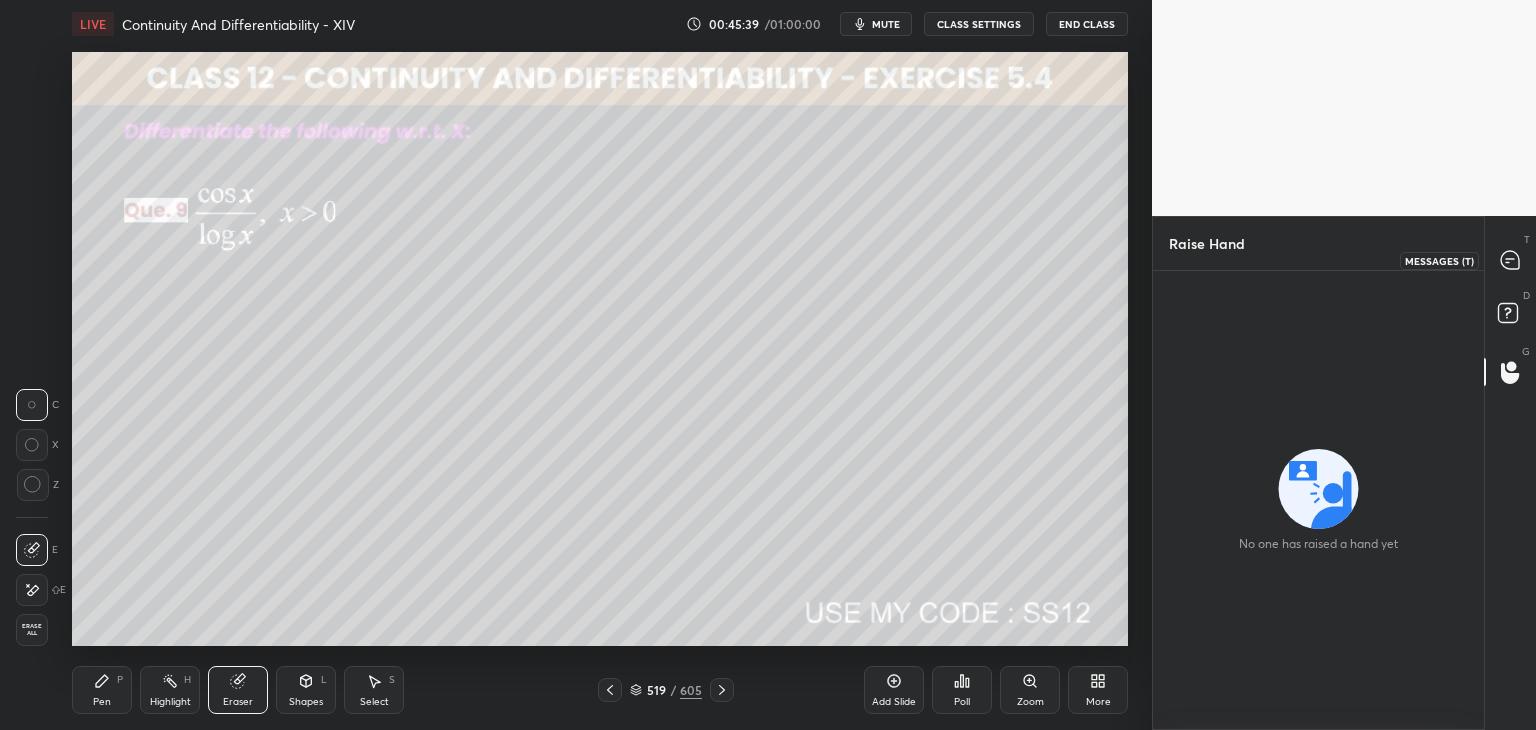 drag, startPoint x: 1516, startPoint y: 265, endPoint x: 1504, endPoint y: 289, distance: 26.832815 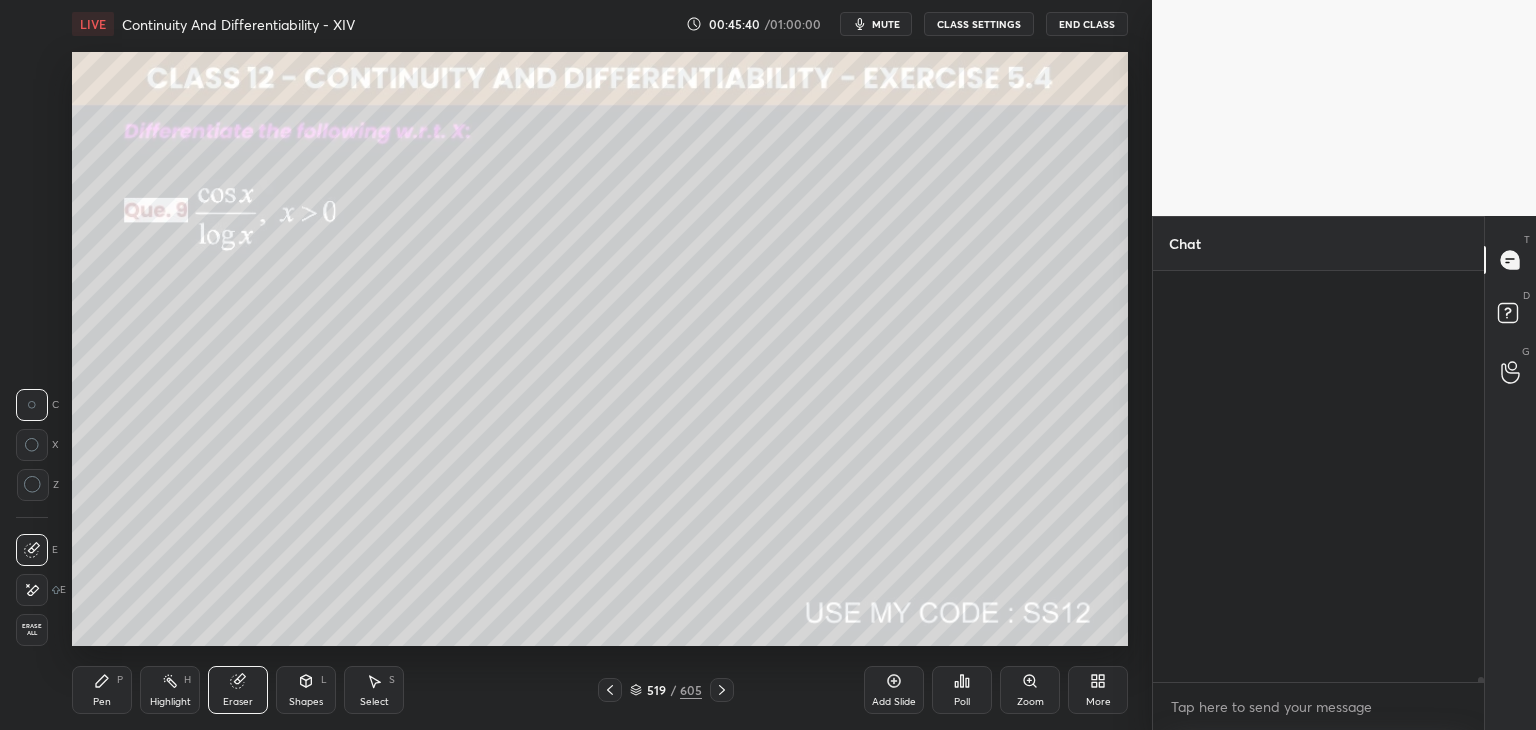 scroll, scrollTop: 35370, scrollLeft: 0, axis: vertical 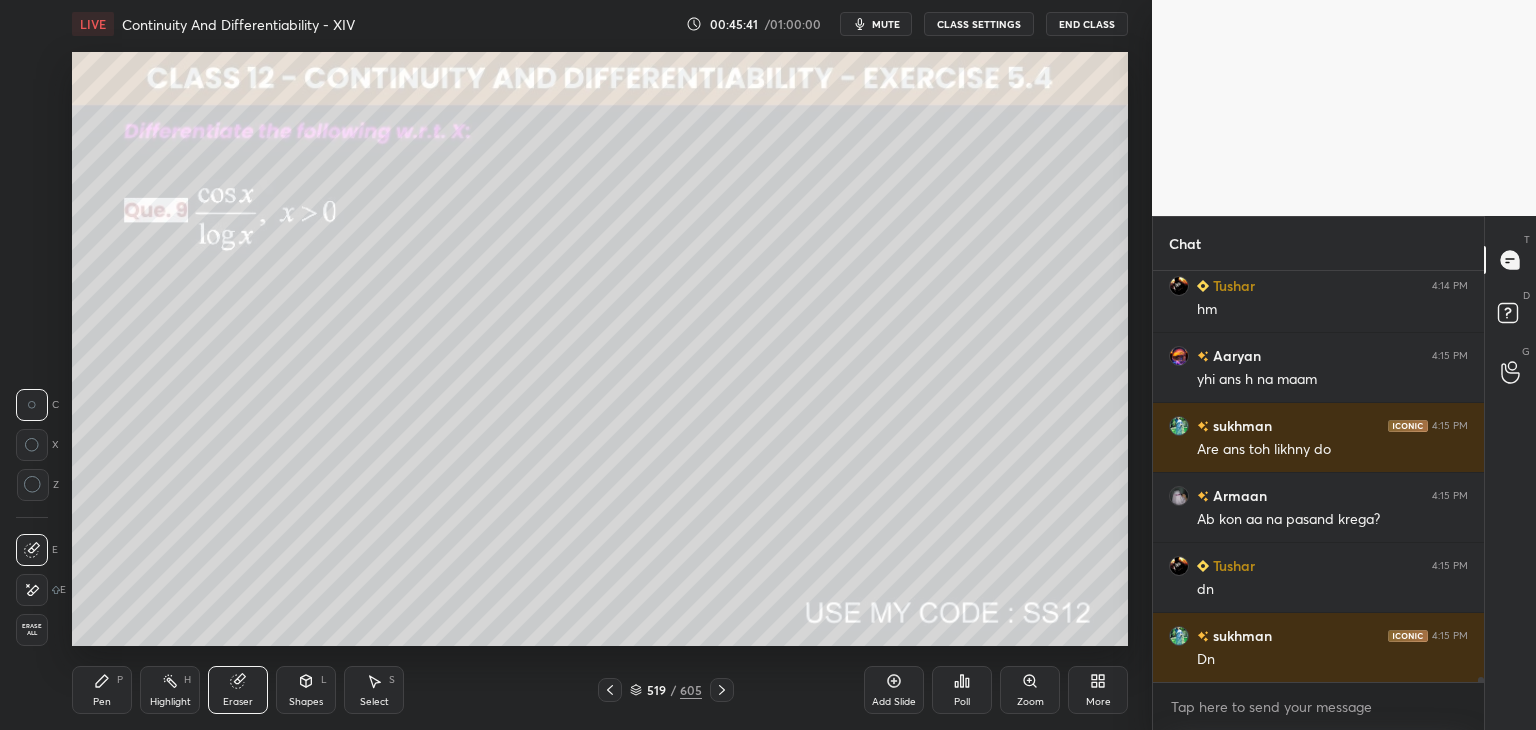 click 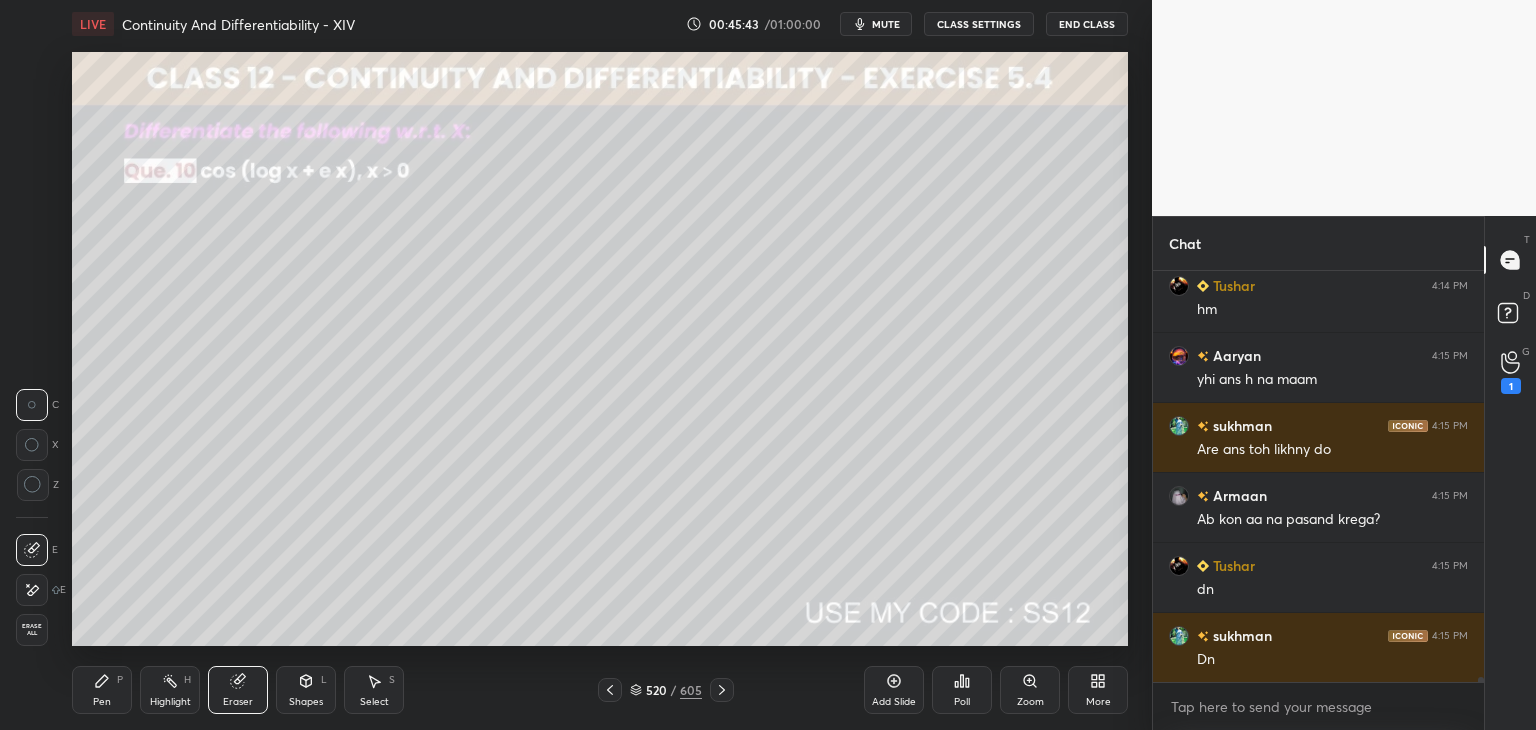 scroll, scrollTop: 35440, scrollLeft: 0, axis: vertical 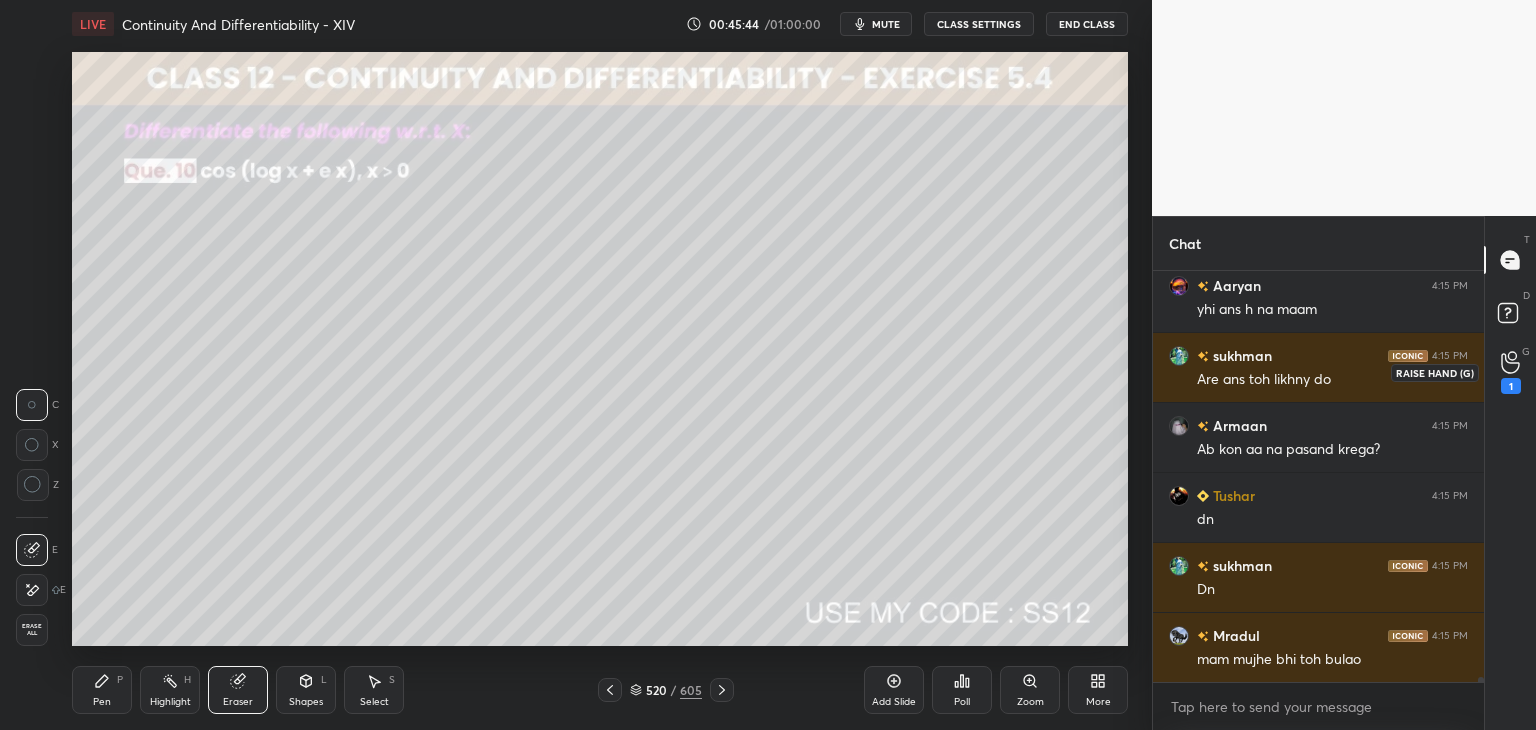 drag, startPoint x: 1512, startPoint y: 375, endPoint x: 1495, endPoint y: 355, distance: 26.24881 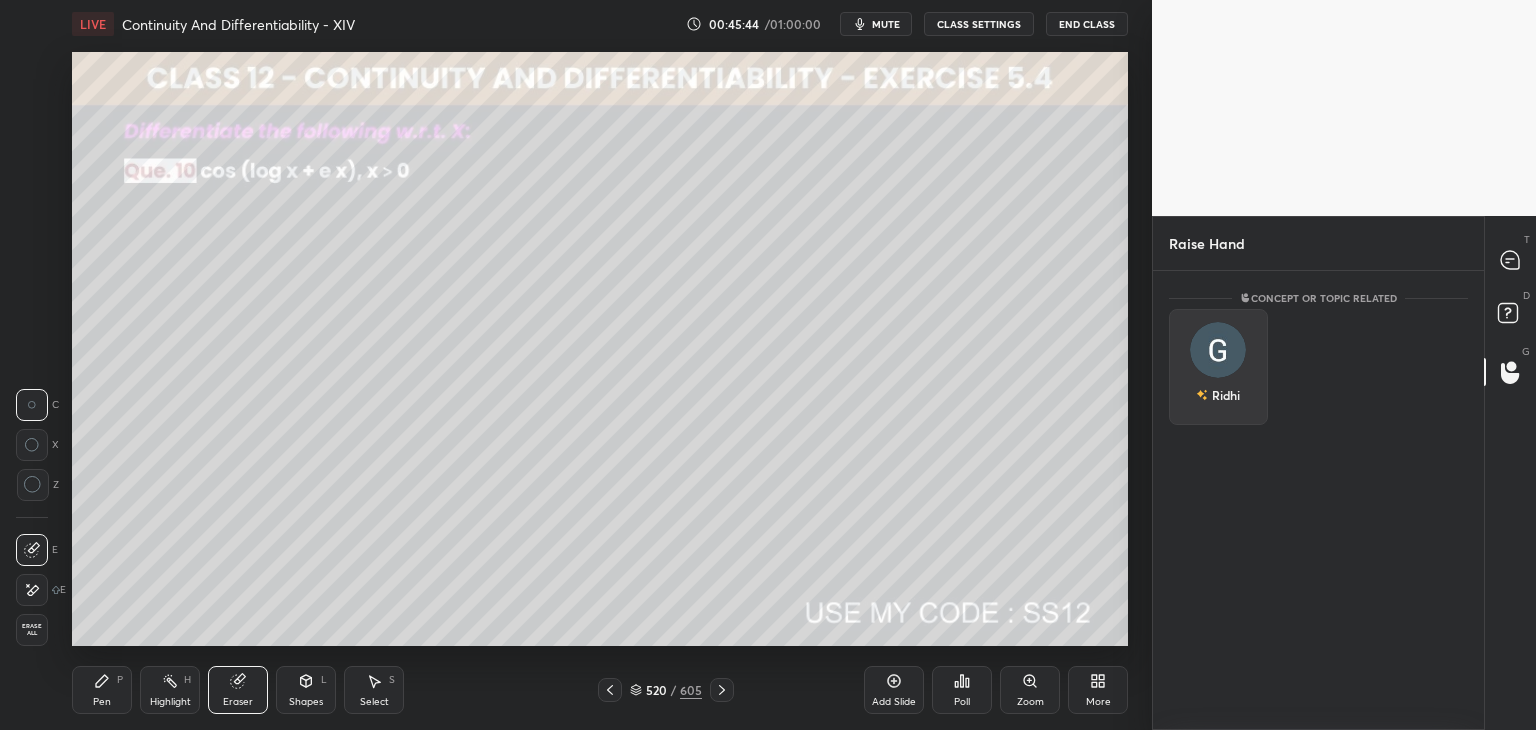 drag, startPoint x: 1214, startPoint y: 365, endPoint x: 1221, endPoint y: 385, distance: 21.189621 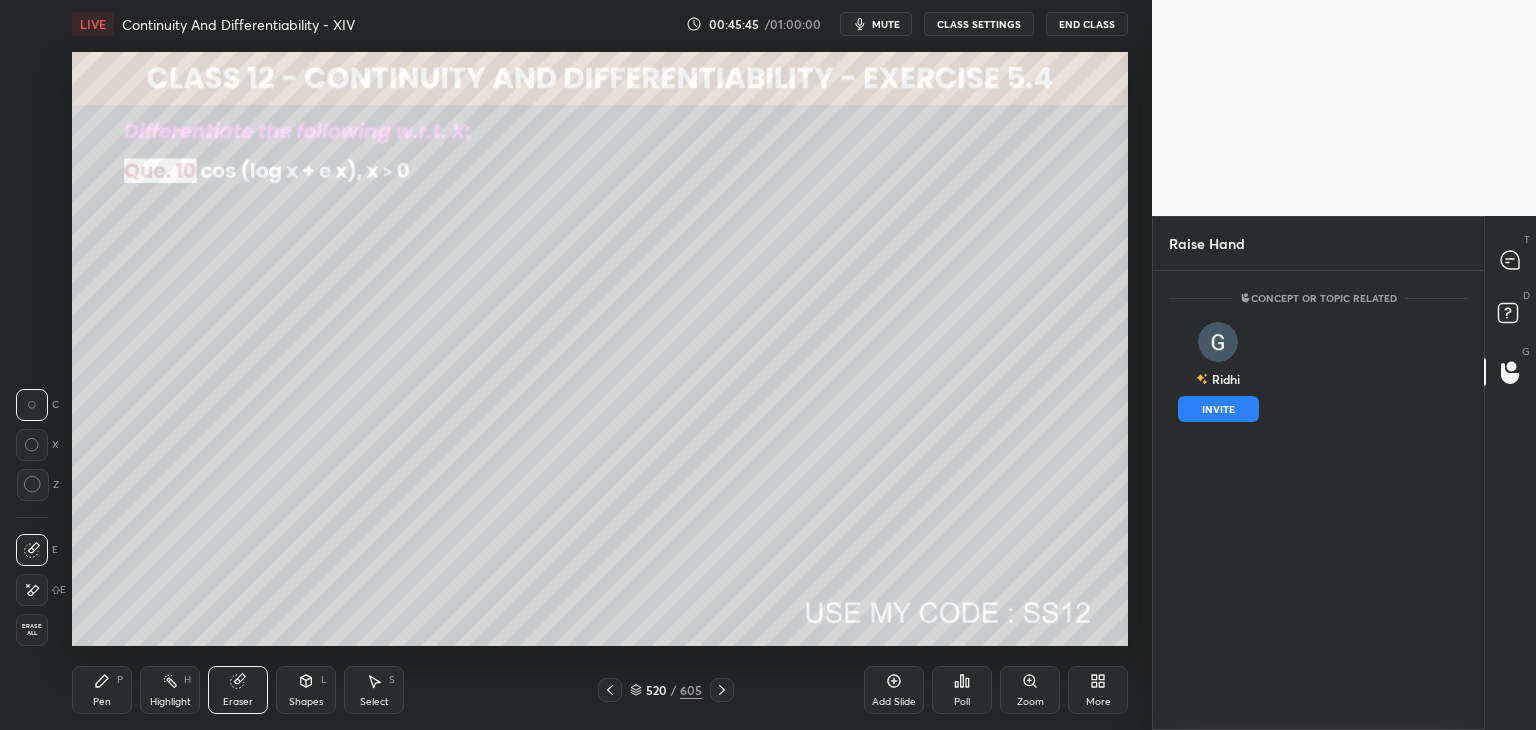 click on "INVITE" at bounding box center (1218, 409) 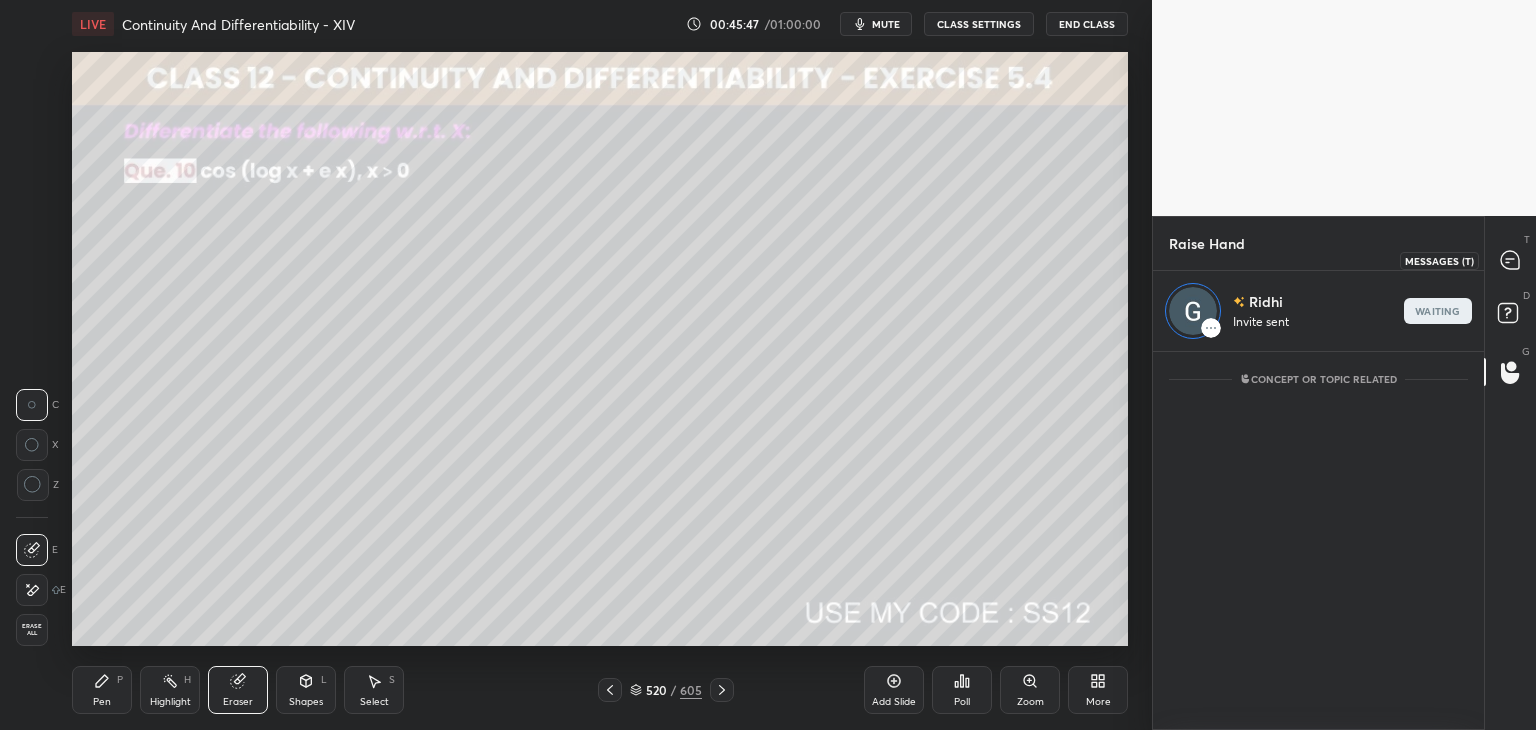 drag, startPoint x: 1518, startPoint y: 255, endPoint x: 1497, endPoint y: 253, distance: 21.095022 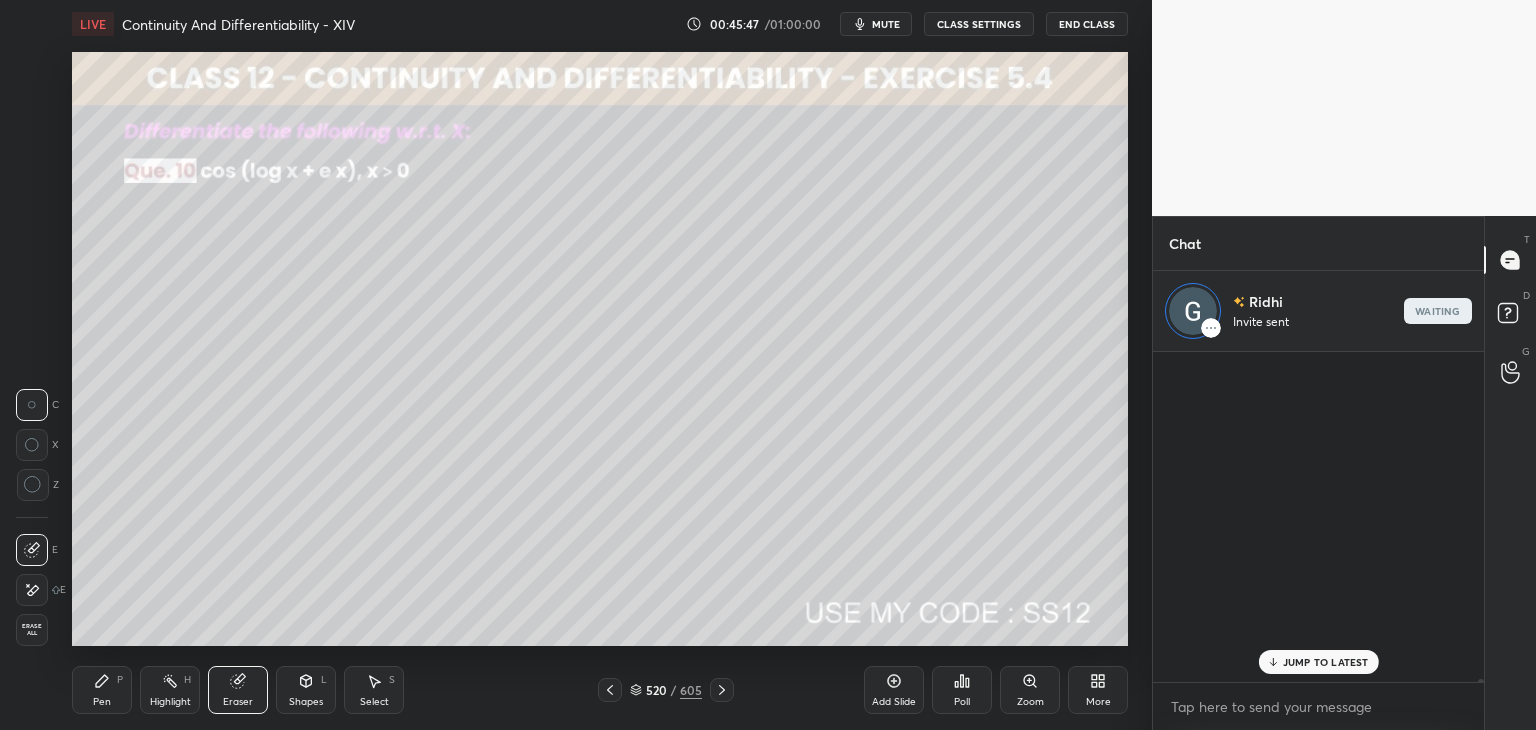scroll, scrollTop: 35520, scrollLeft: 0, axis: vertical 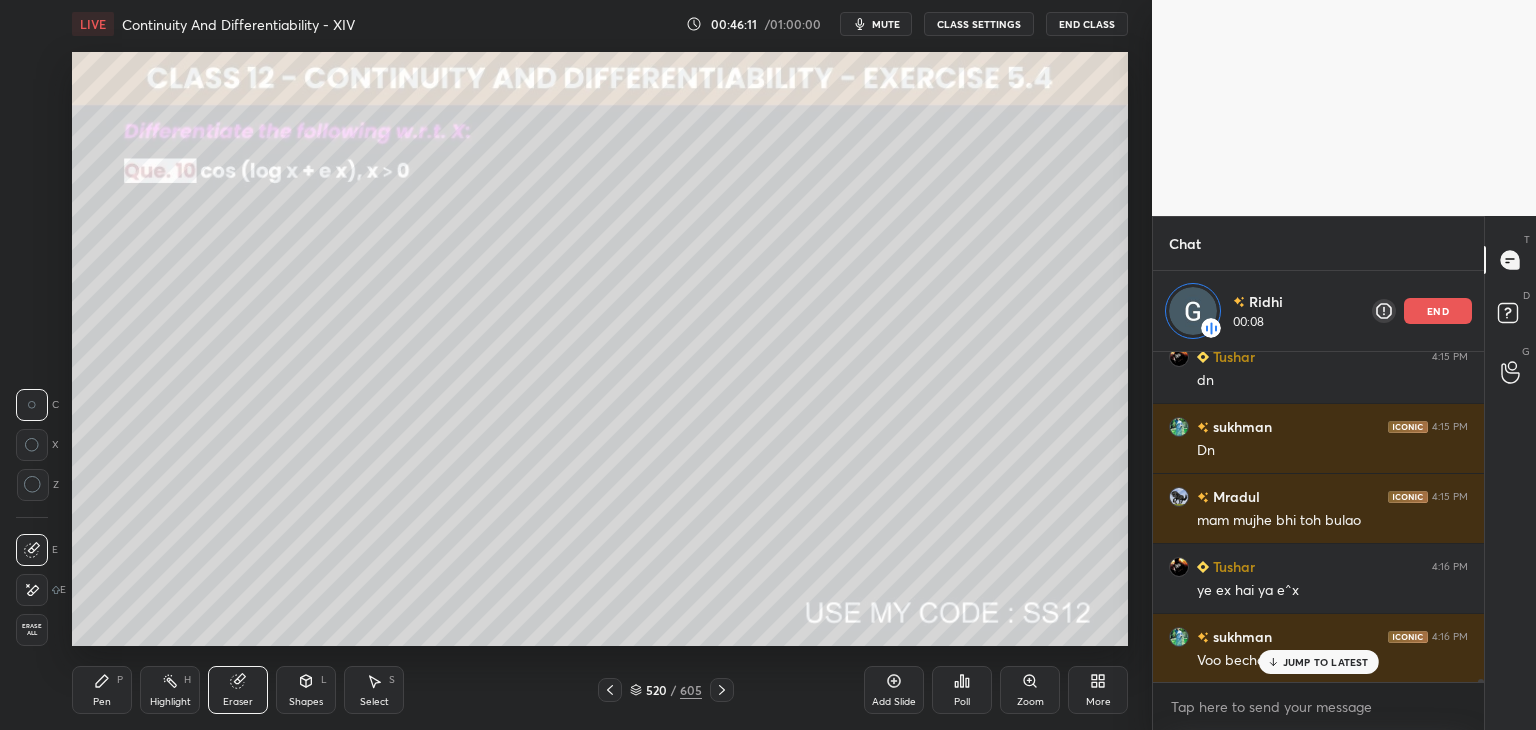 click on "Pen" at bounding box center (102, 702) 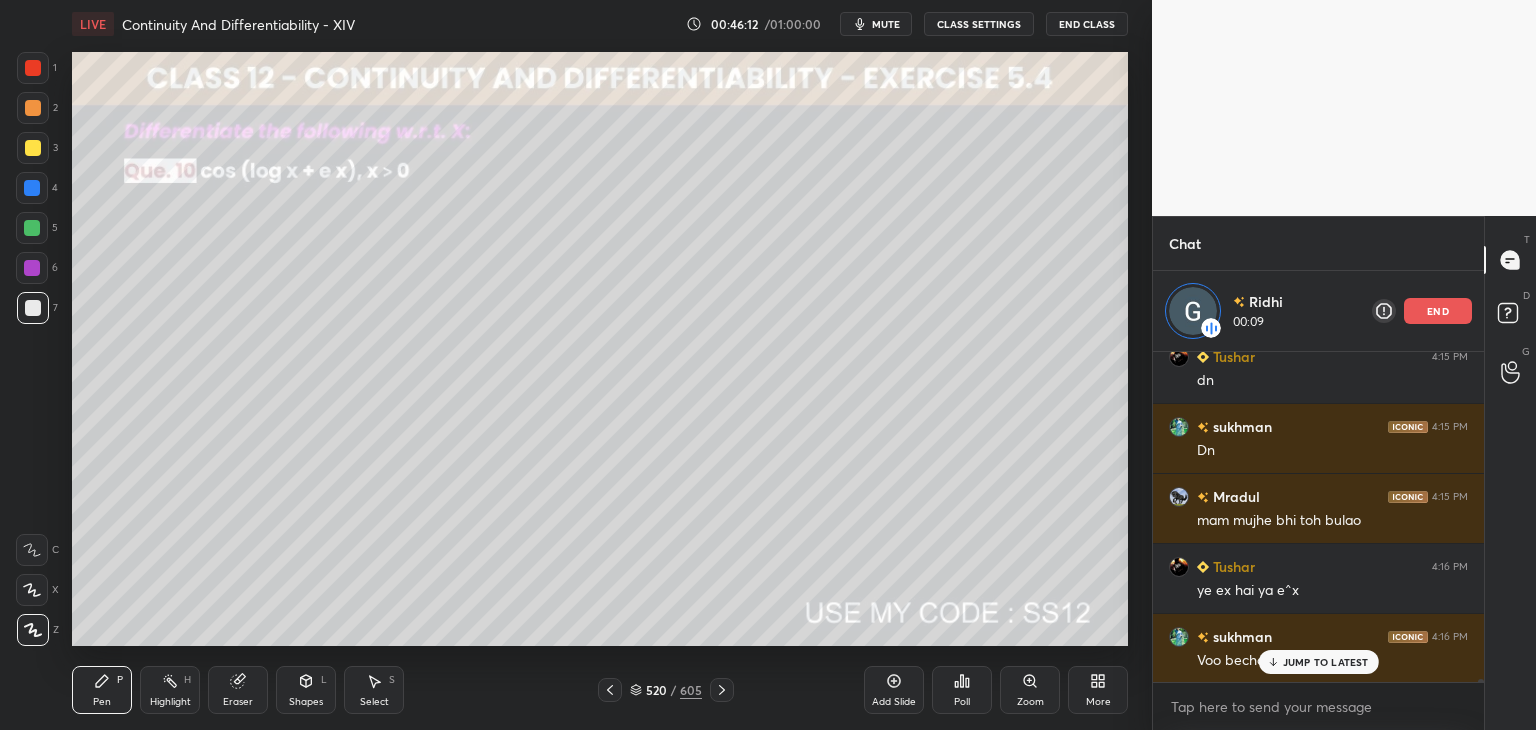 click at bounding box center [33, 148] 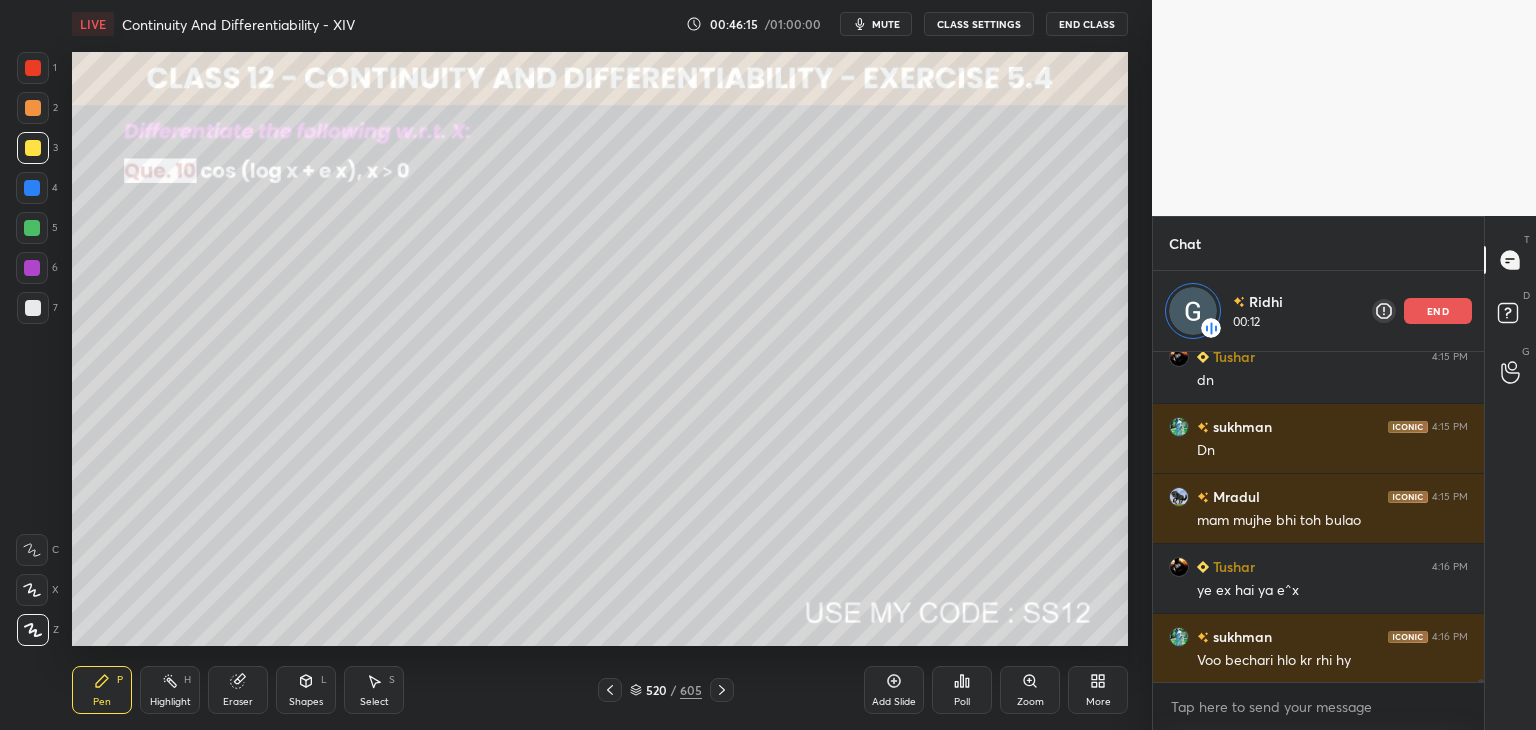 scroll, scrollTop: 35731, scrollLeft: 0, axis: vertical 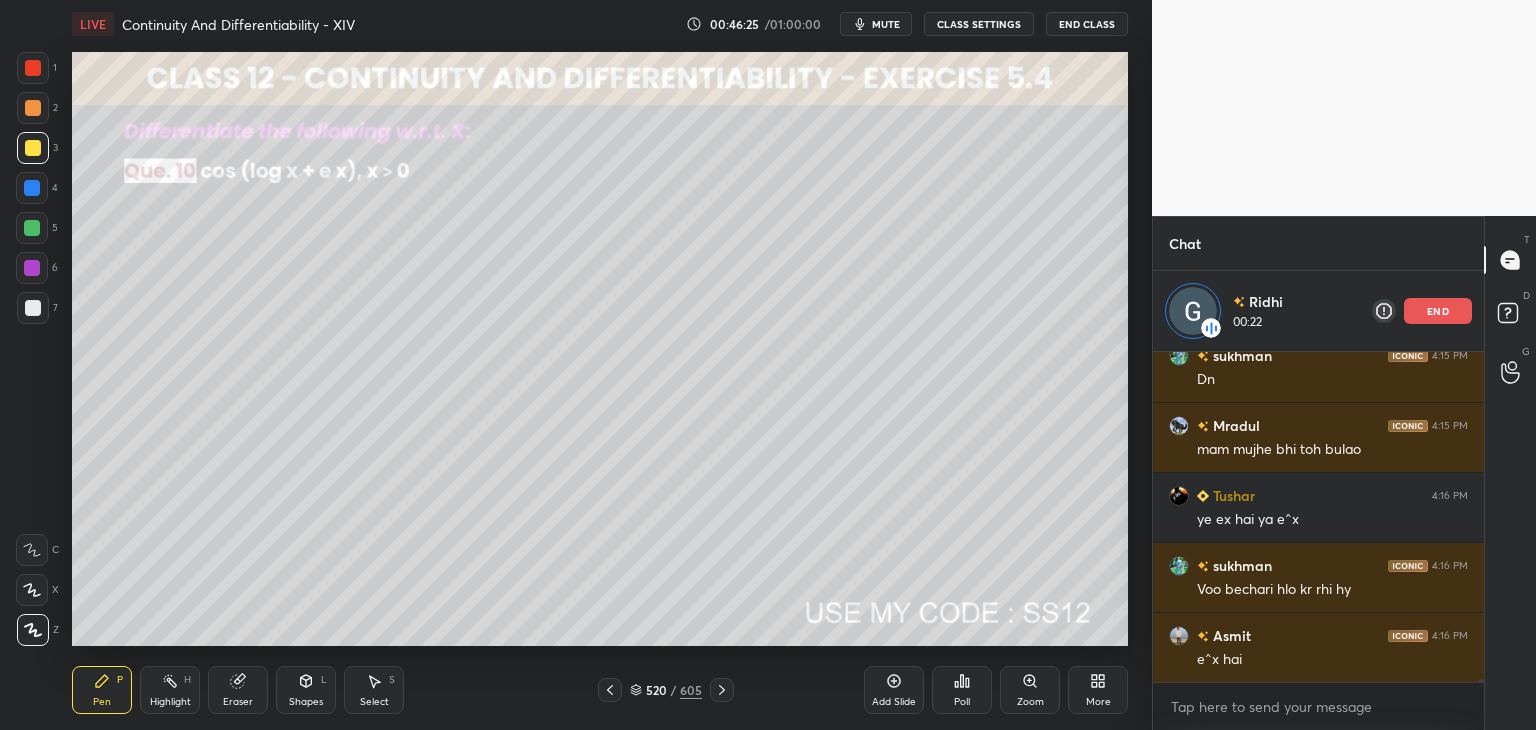 click at bounding box center (32, 228) 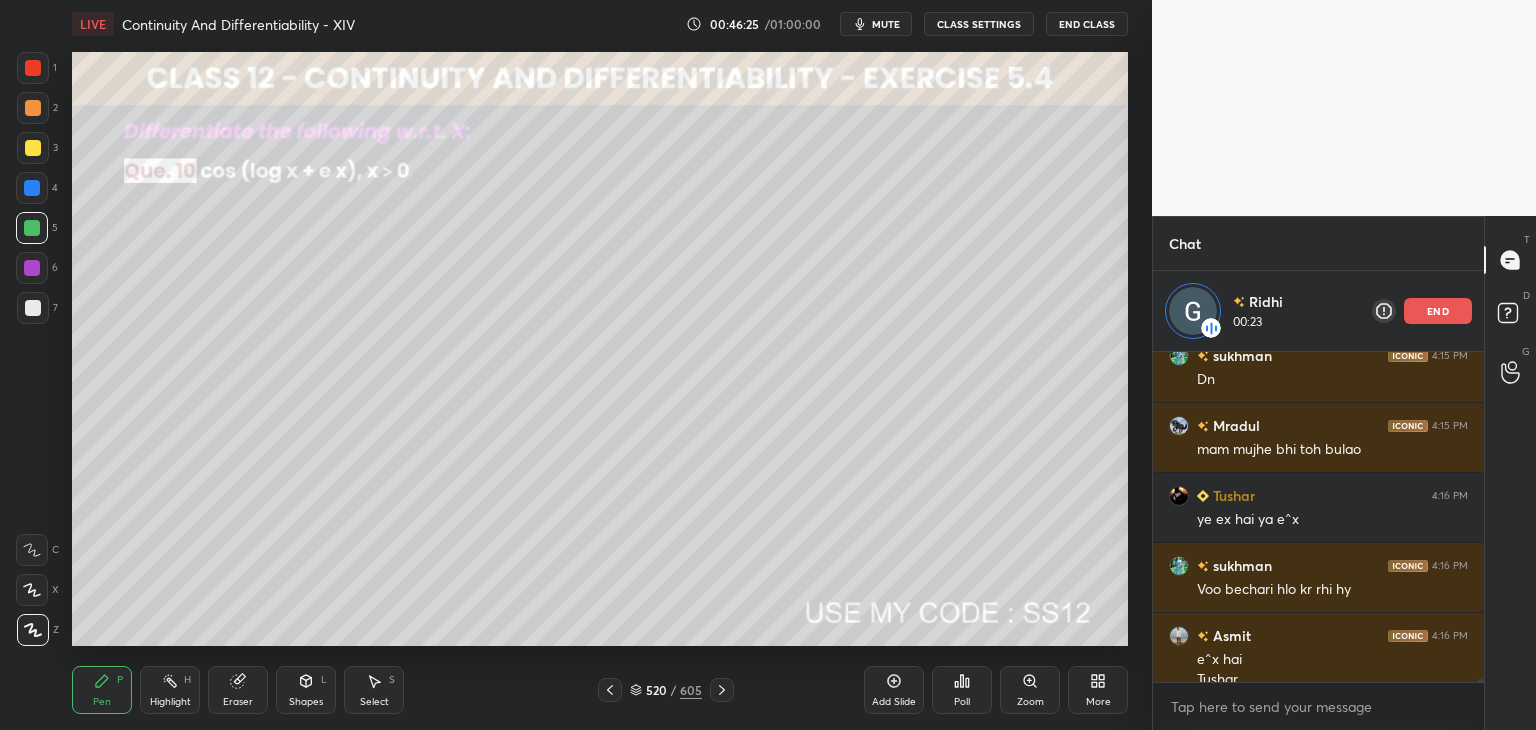 scroll, scrollTop: 35751, scrollLeft: 0, axis: vertical 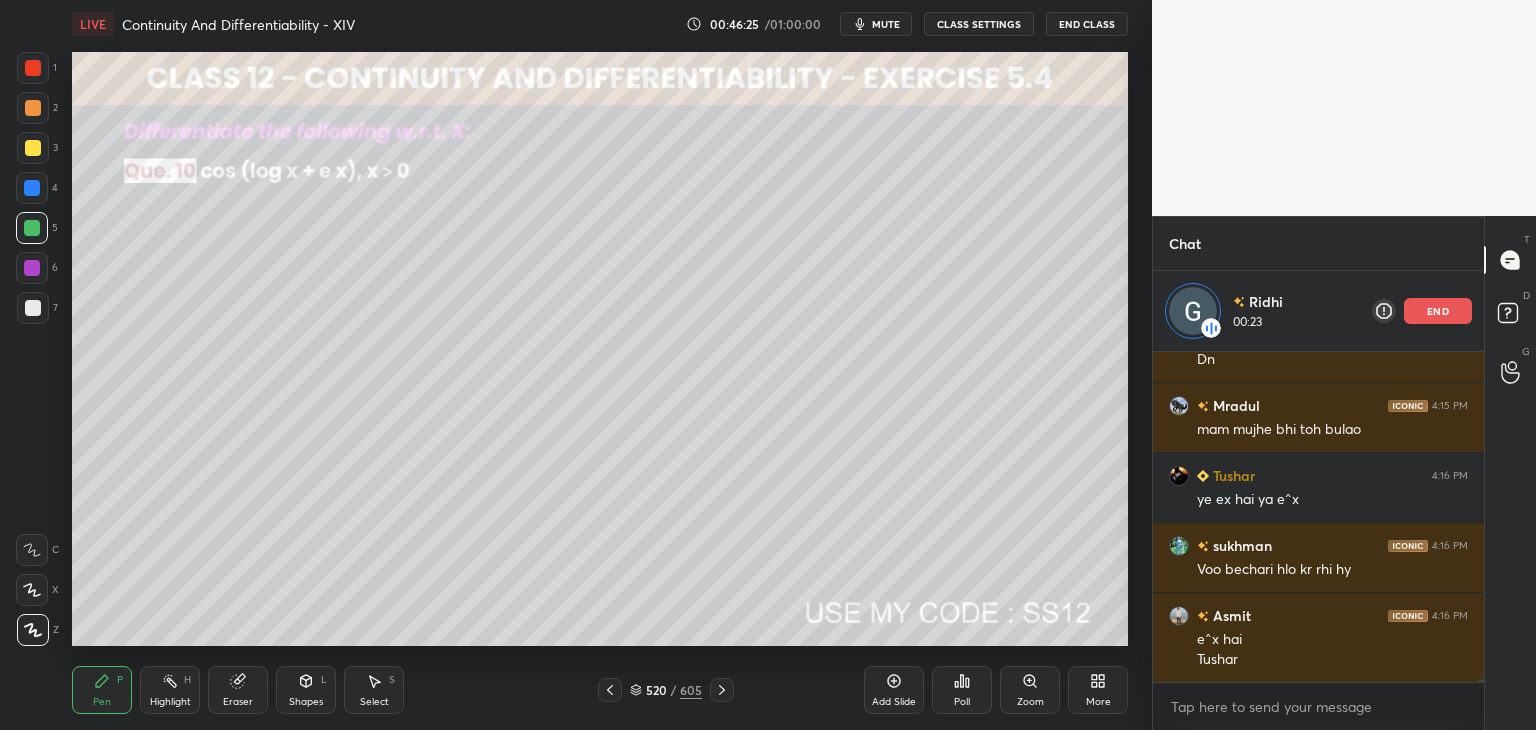 click on "Shapes L" at bounding box center (306, 690) 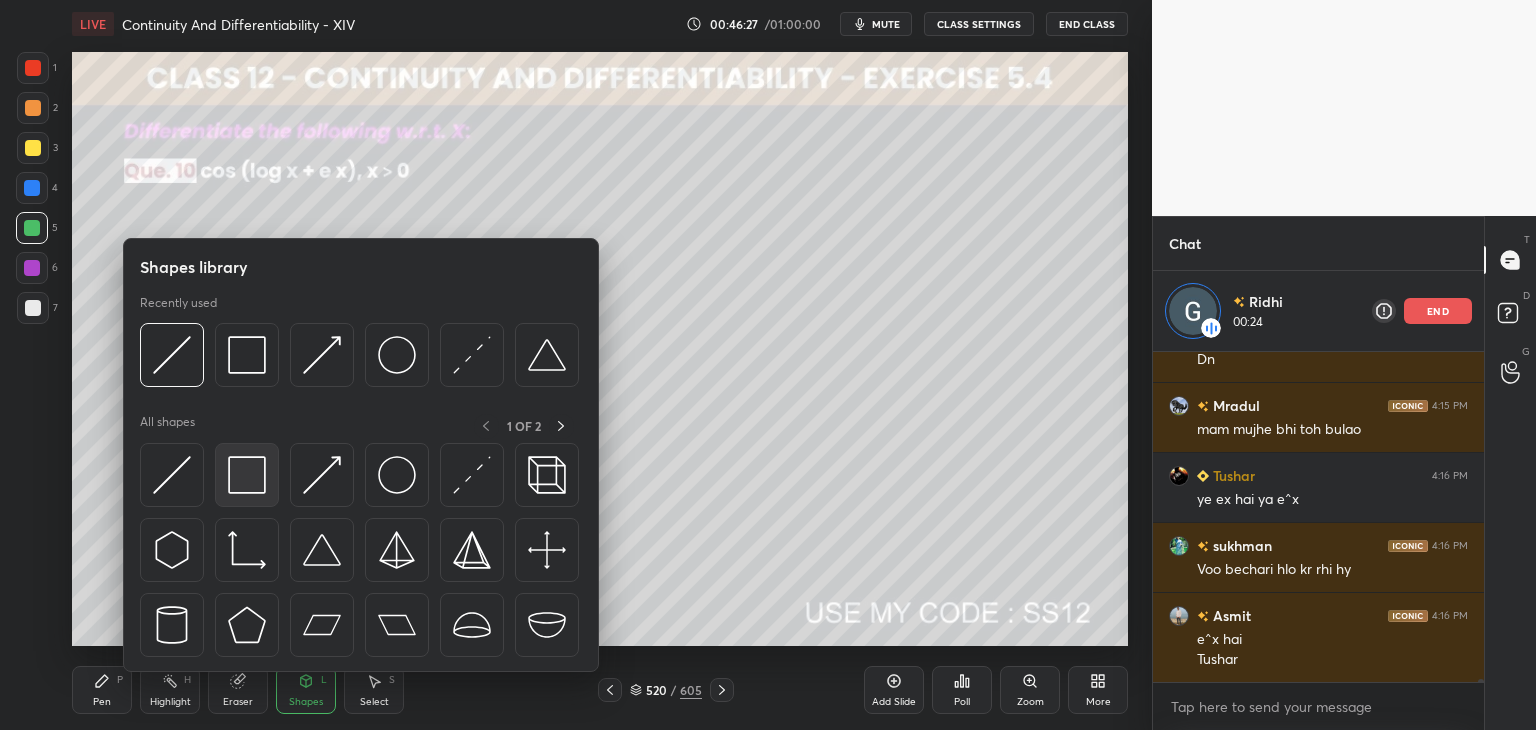 scroll, scrollTop: 35820, scrollLeft: 0, axis: vertical 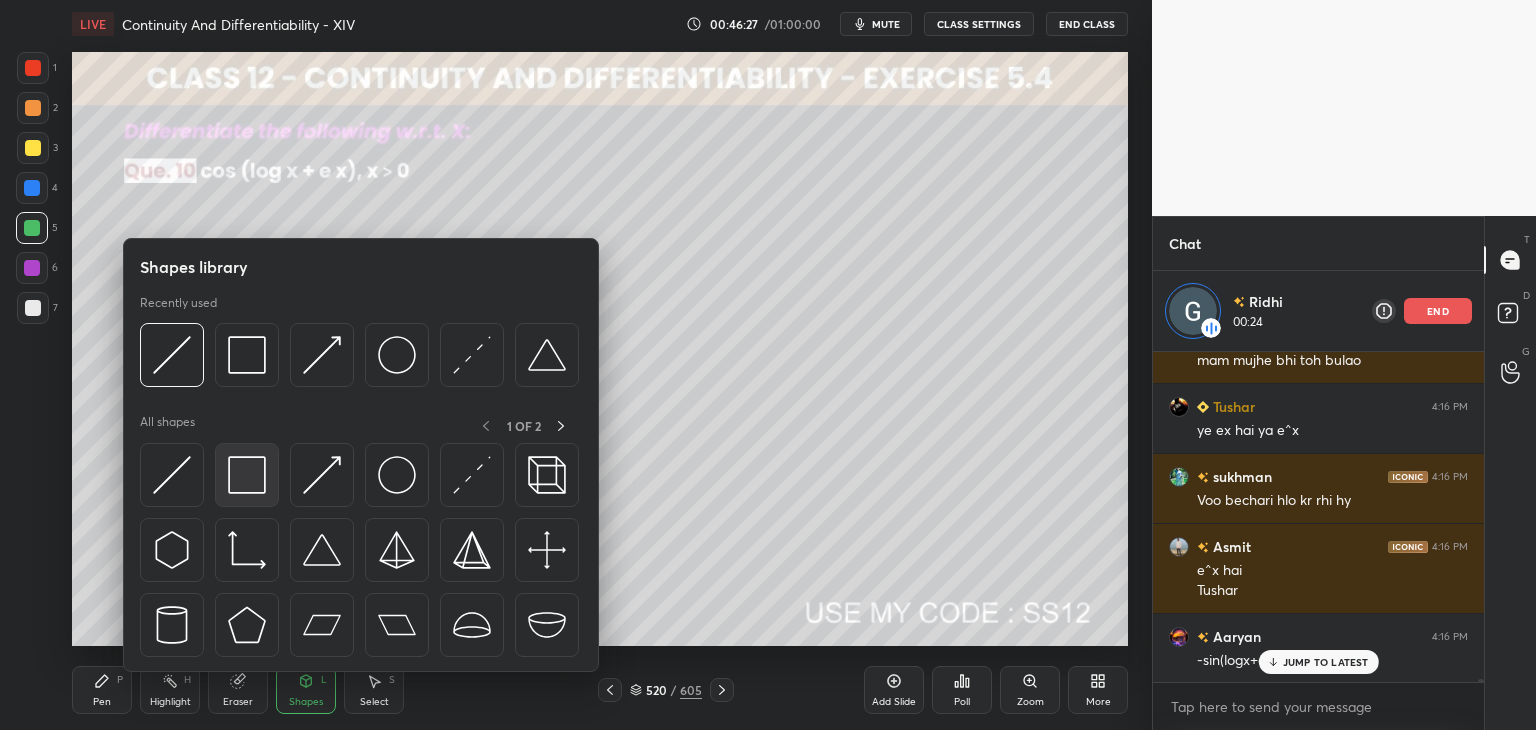 click at bounding box center (247, 475) 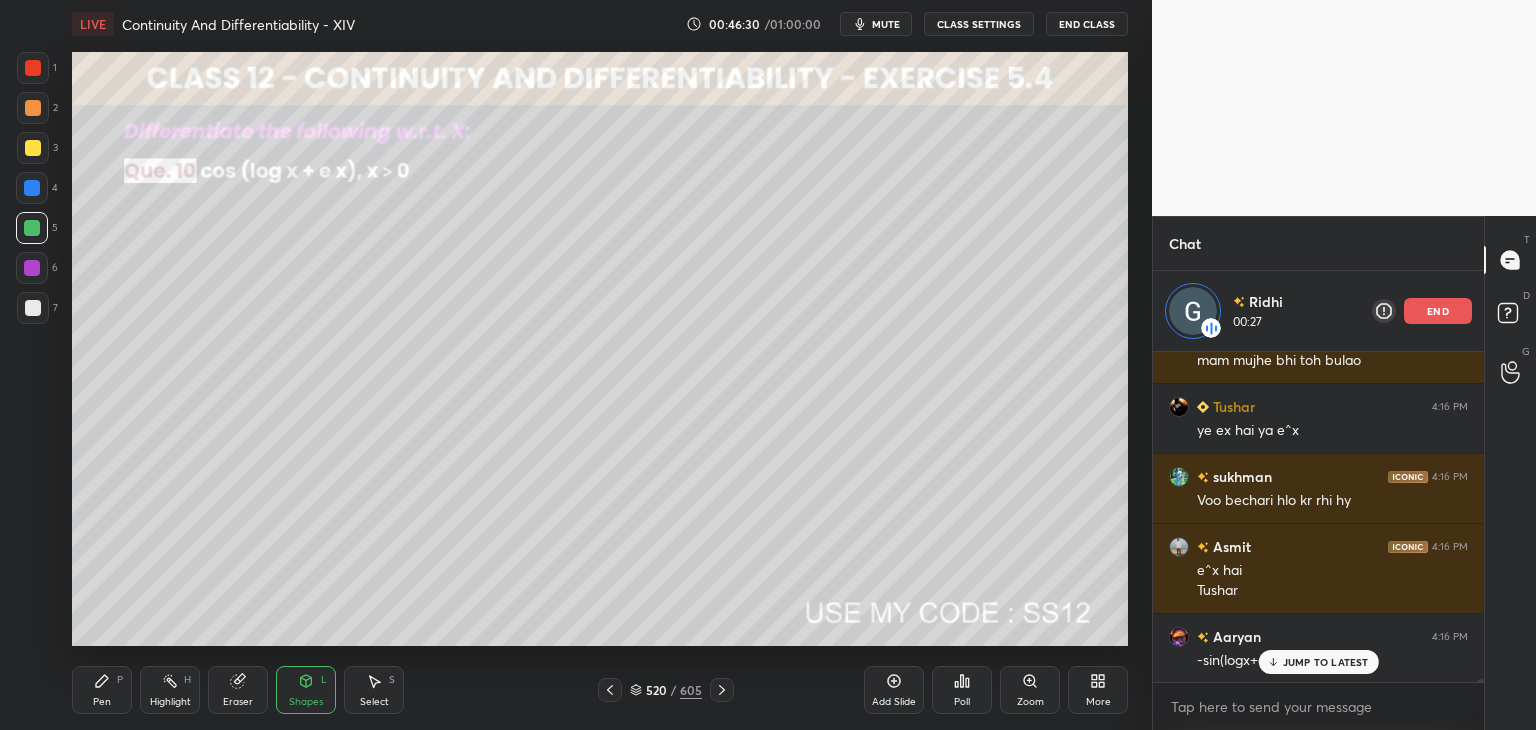drag, startPoint x: 106, startPoint y: 688, endPoint x: 101, endPoint y: 678, distance: 11.18034 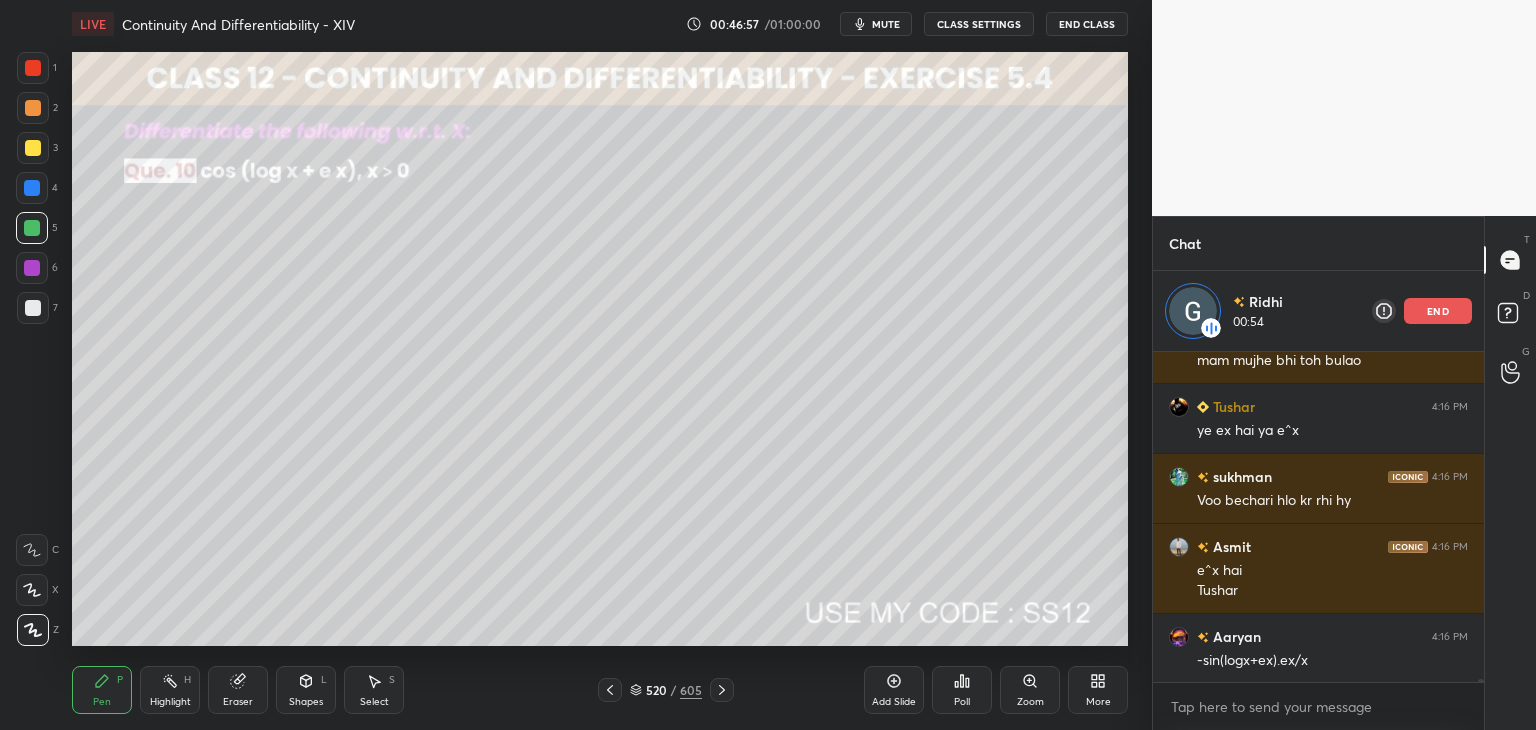 scroll, scrollTop: 35891, scrollLeft: 0, axis: vertical 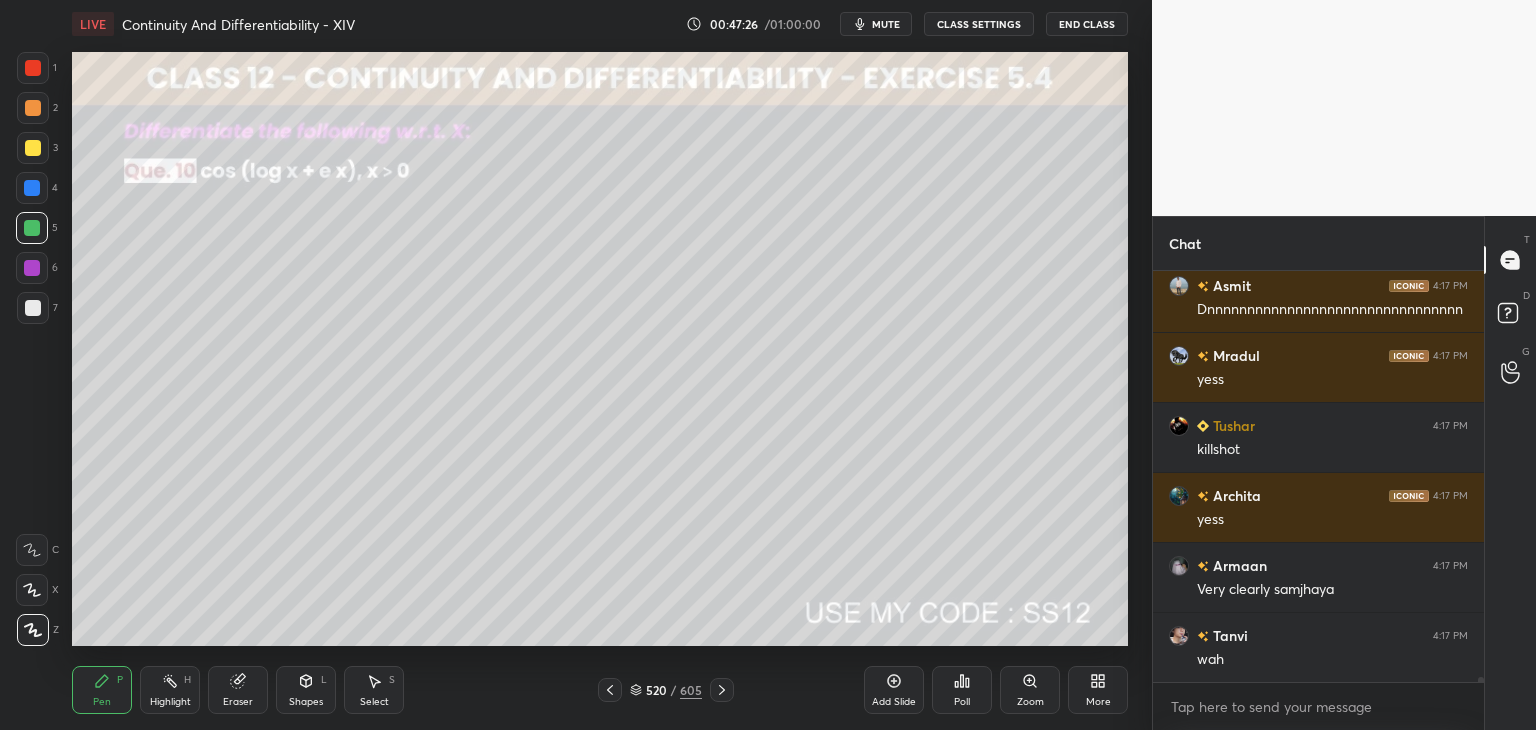 click on "Add Slide" at bounding box center [894, 690] 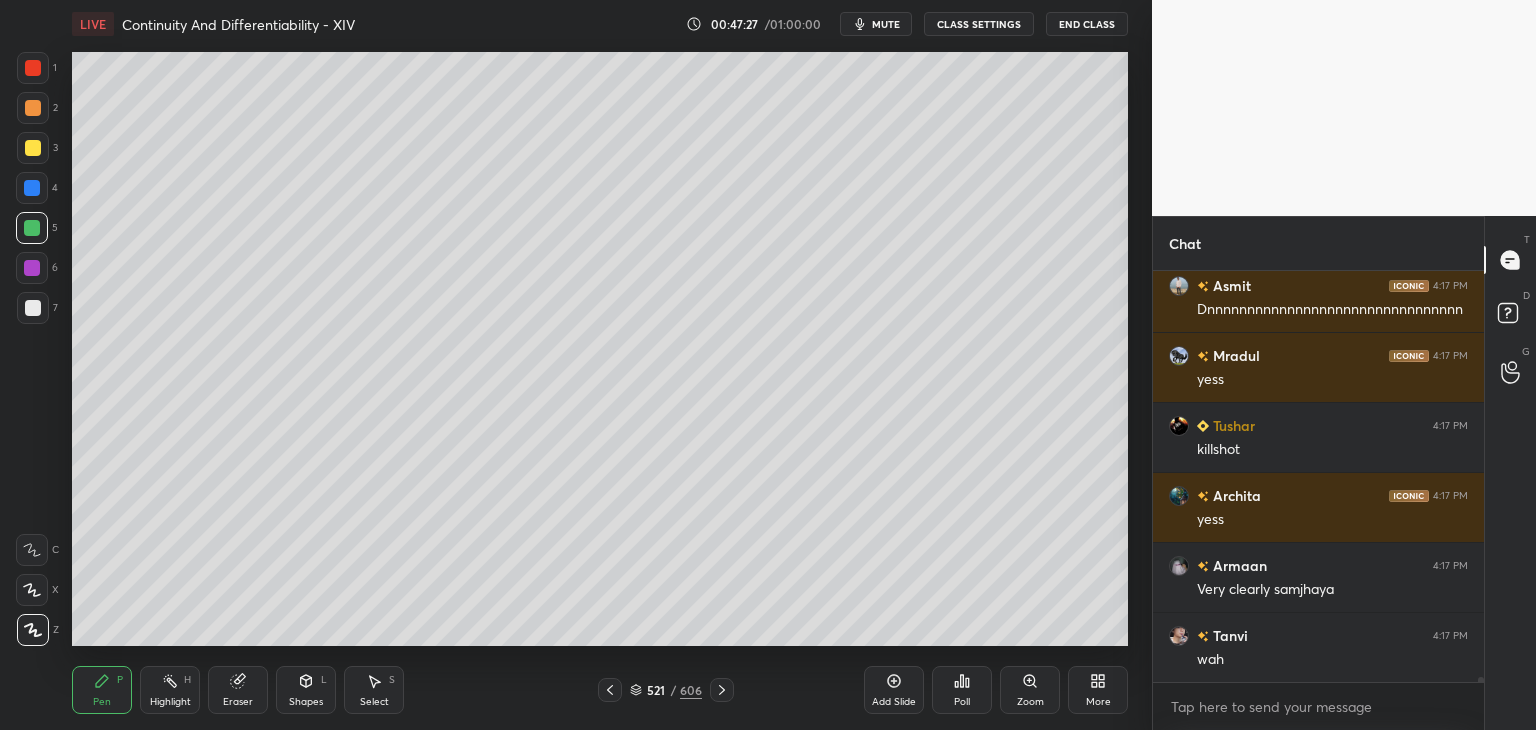 click at bounding box center [33, 148] 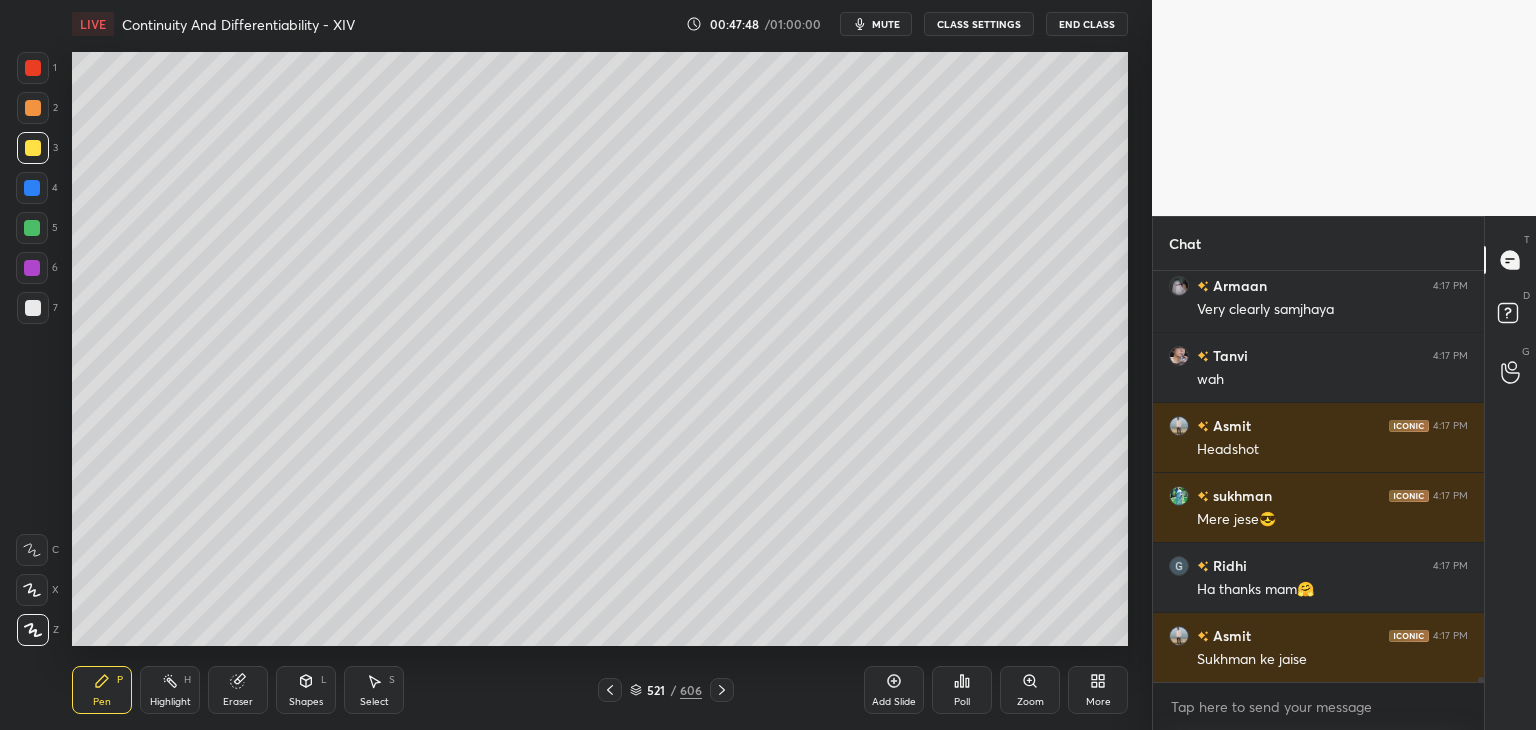 scroll, scrollTop: 36616, scrollLeft: 0, axis: vertical 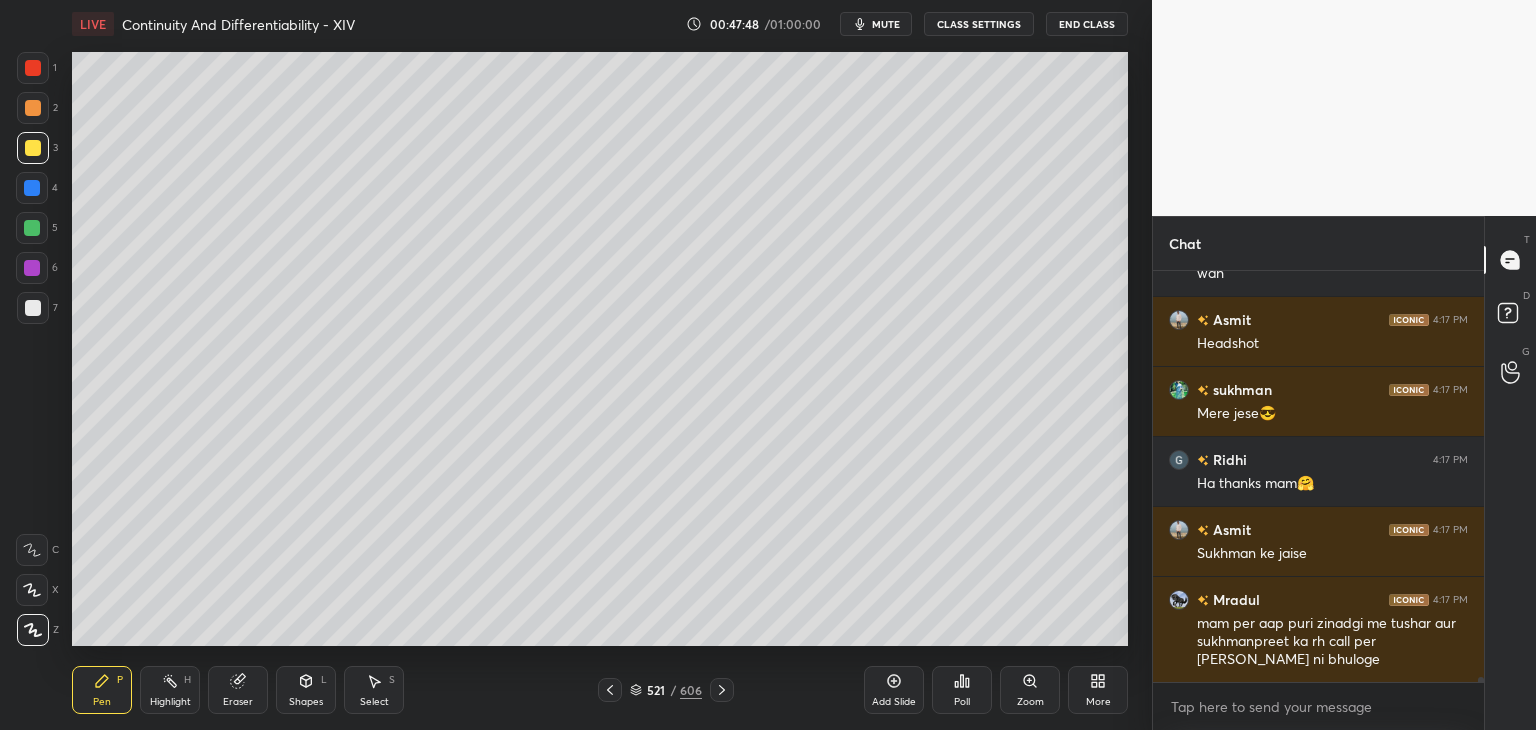 click on "Select S" at bounding box center [374, 690] 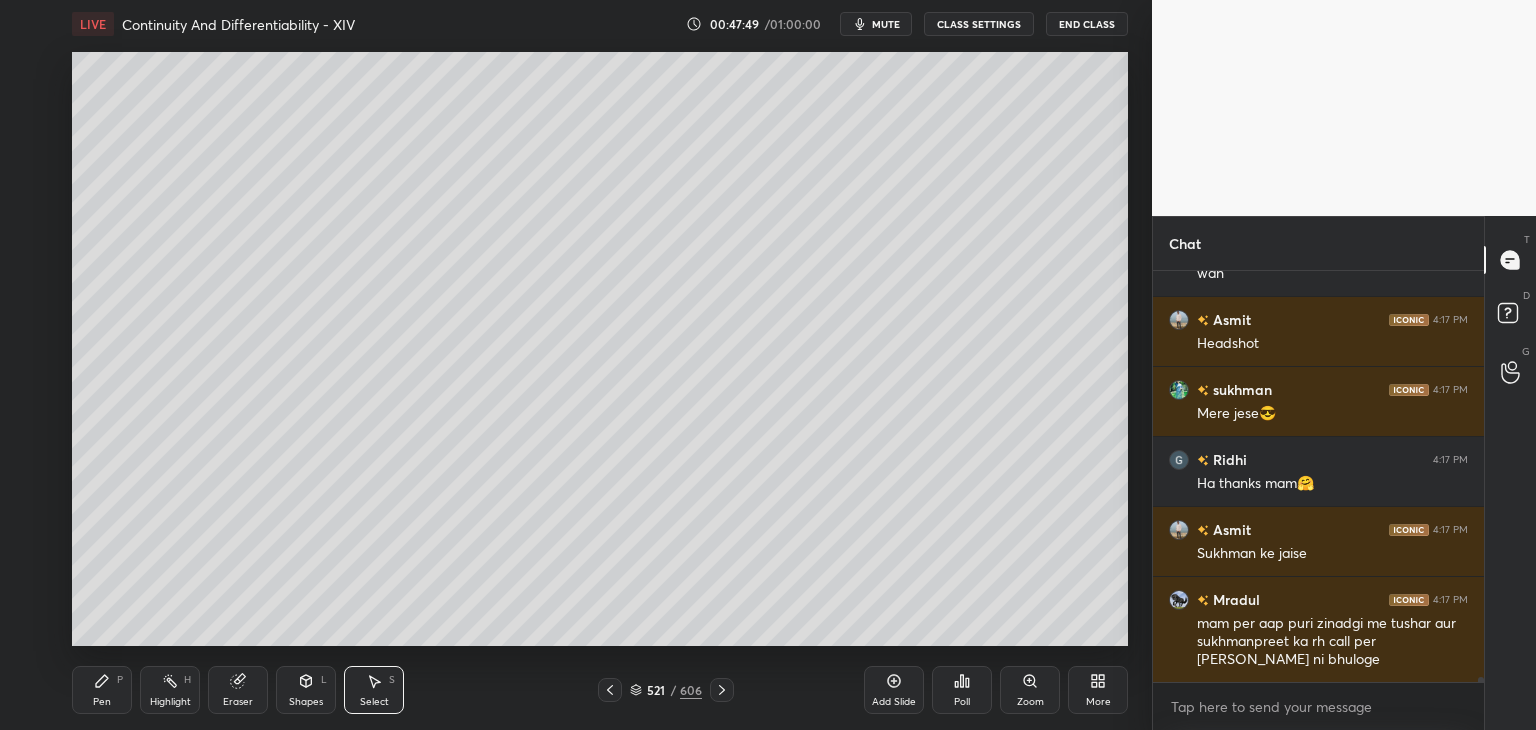 scroll, scrollTop: 36686, scrollLeft: 0, axis: vertical 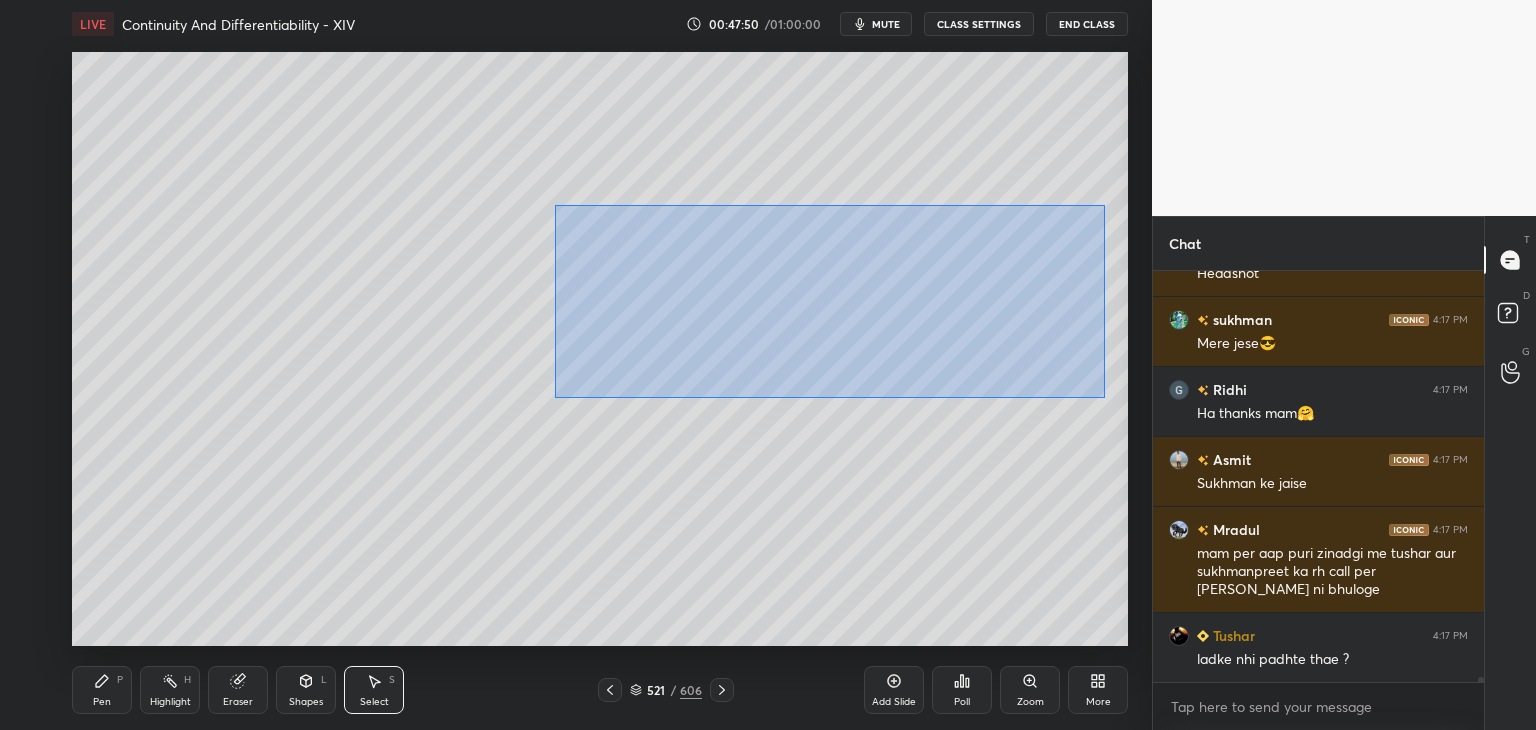 drag, startPoint x: 589, startPoint y: 230, endPoint x: 1096, endPoint y: 393, distance: 532.558 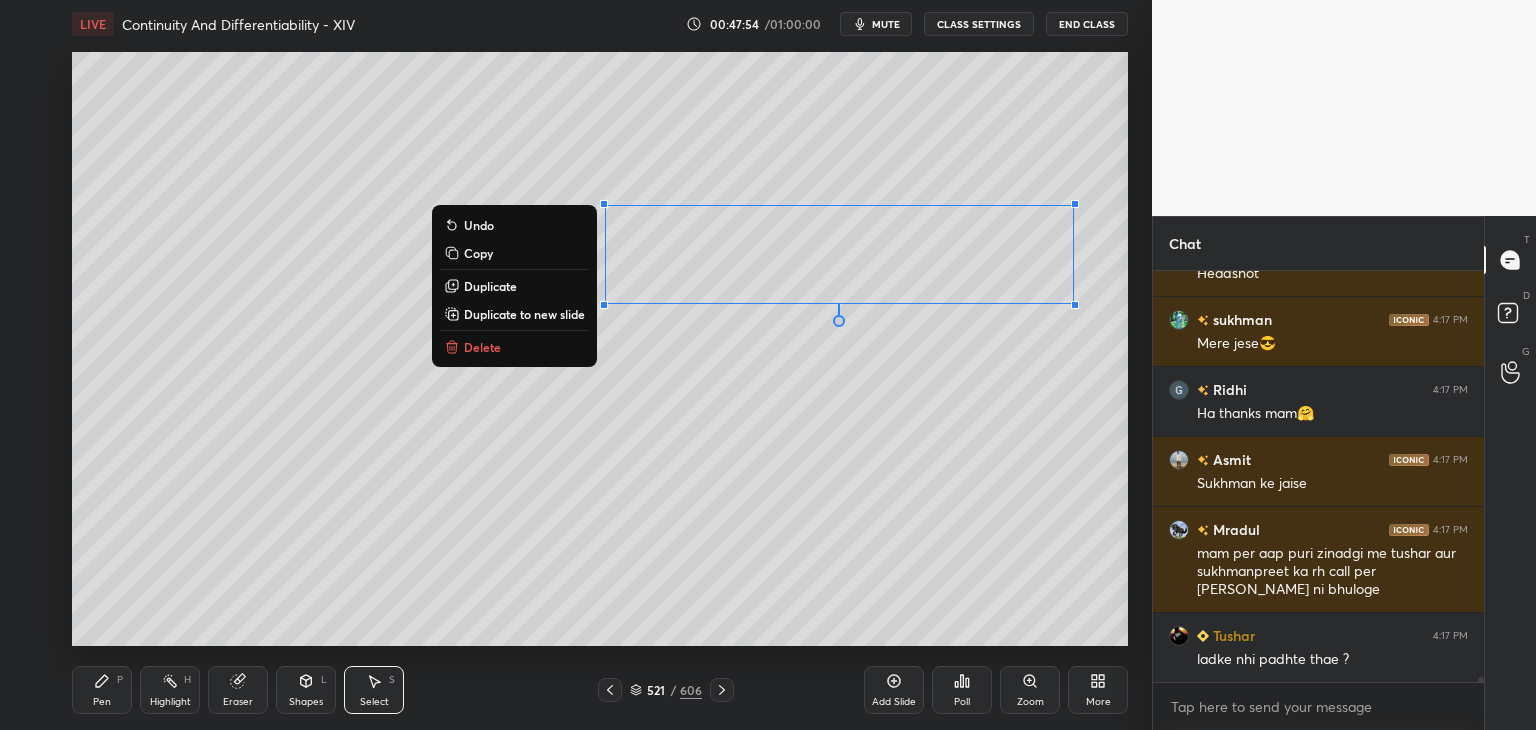 click on "0 ° Undo Copy Duplicate Duplicate to new slide Delete" at bounding box center (600, 349) 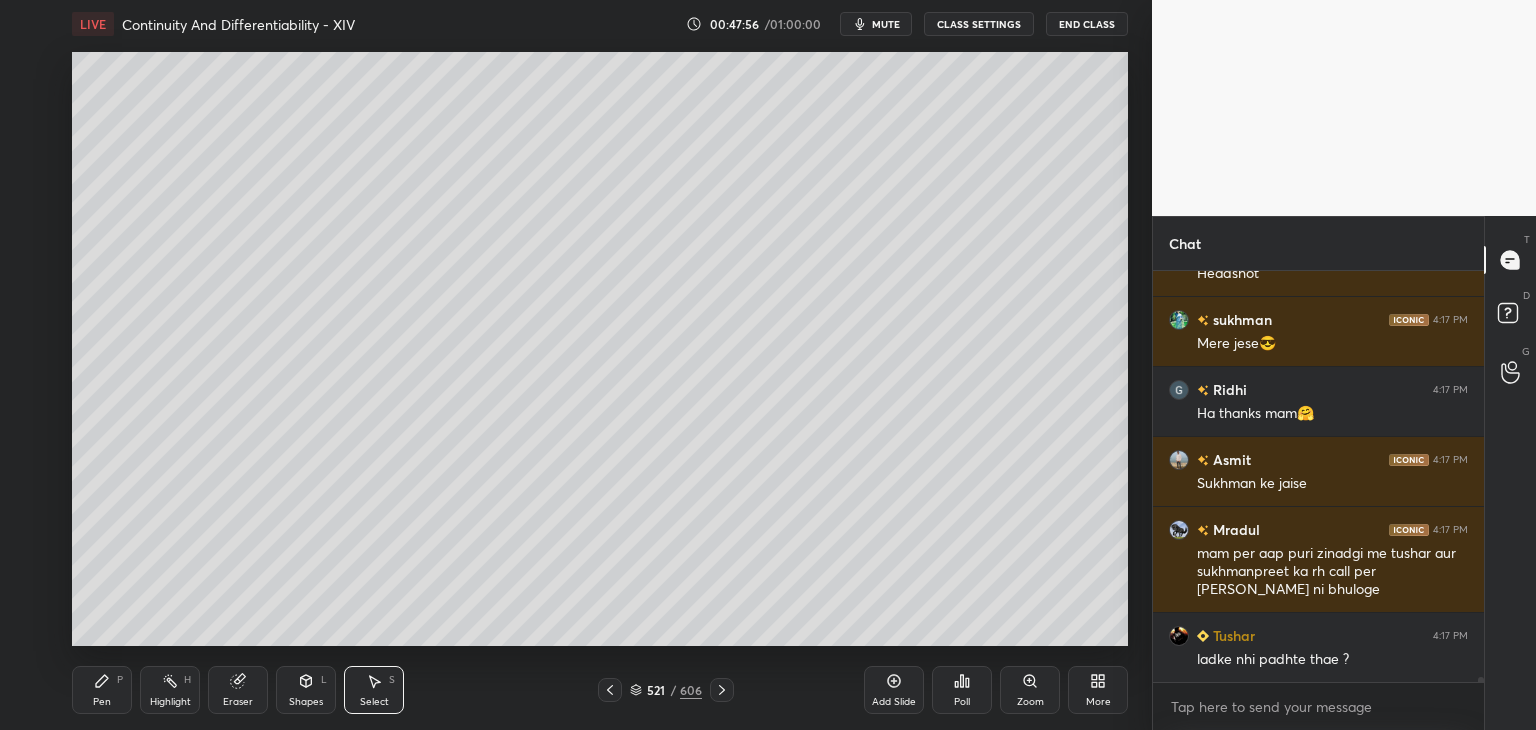 scroll, scrollTop: 36774, scrollLeft: 0, axis: vertical 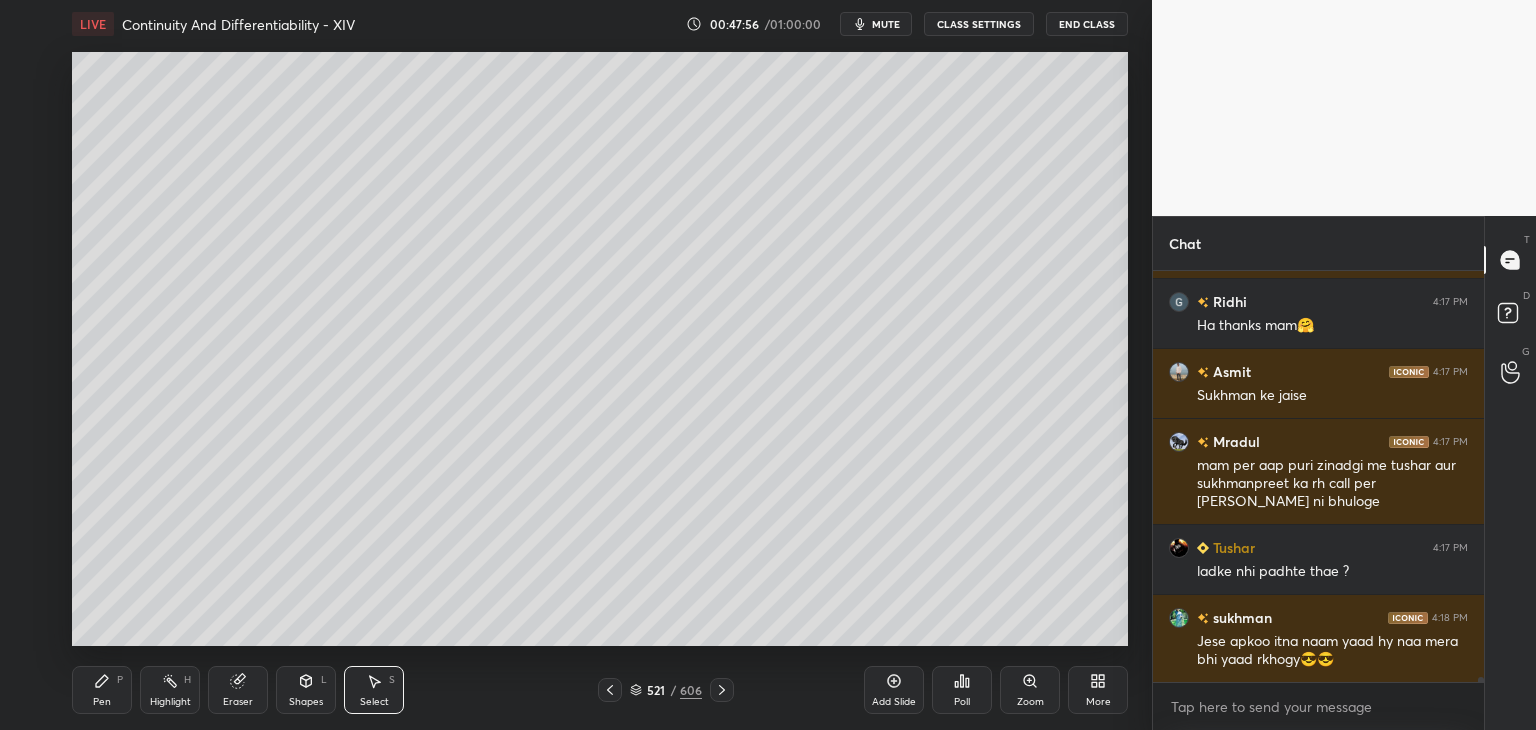 click on "Select" at bounding box center (374, 702) 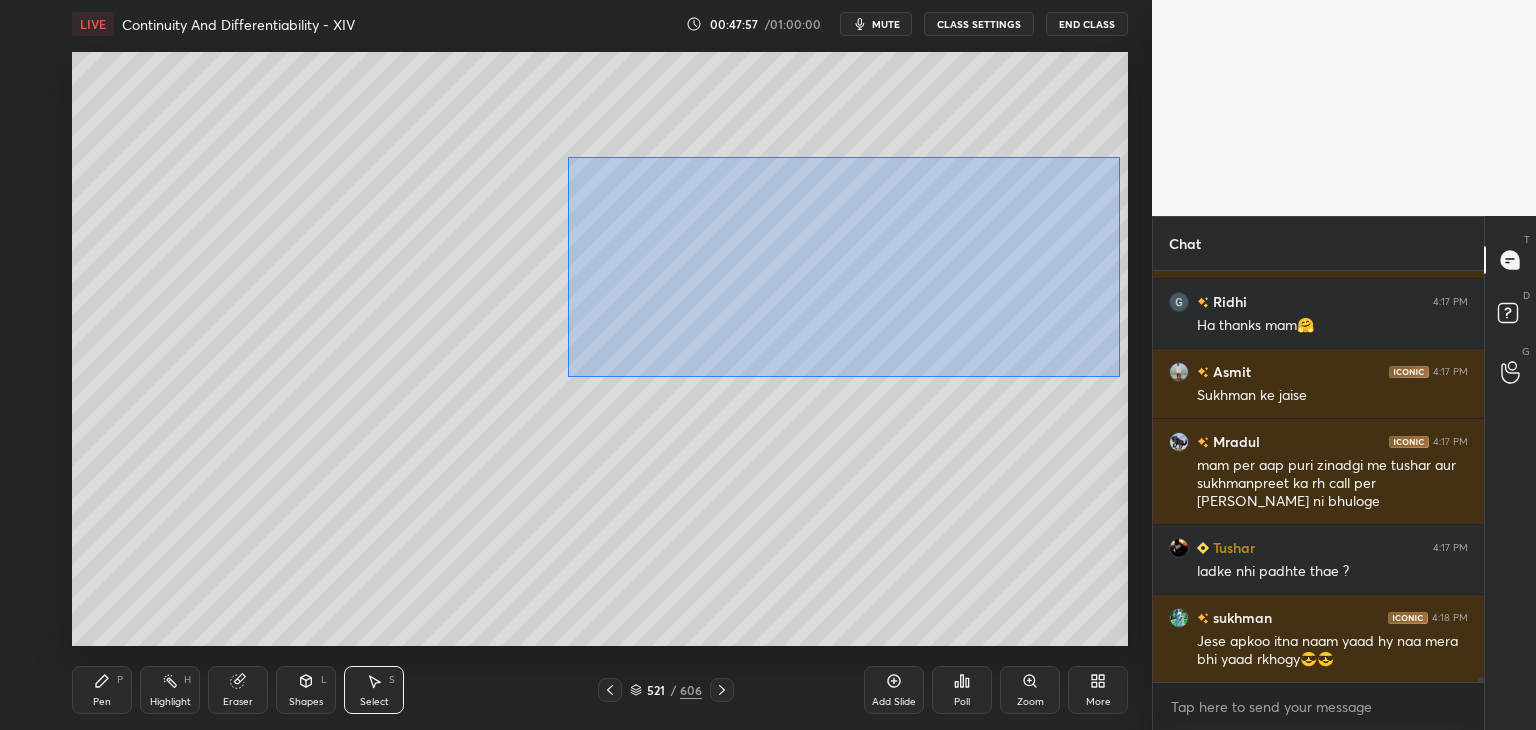 drag, startPoint x: 568, startPoint y: 157, endPoint x: 1096, endPoint y: 329, distance: 555.3089 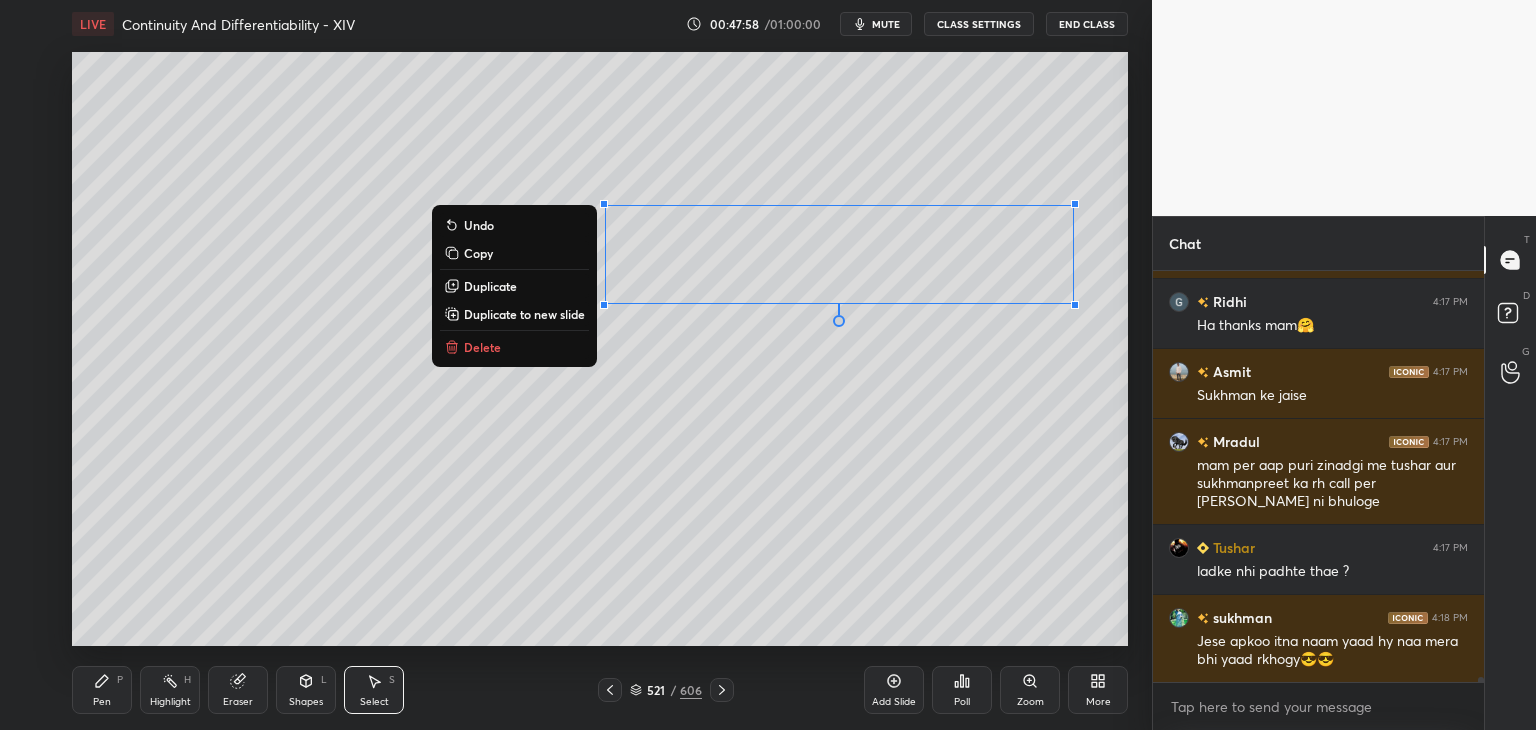 click on "Delete" at bounding box center [514, 347] 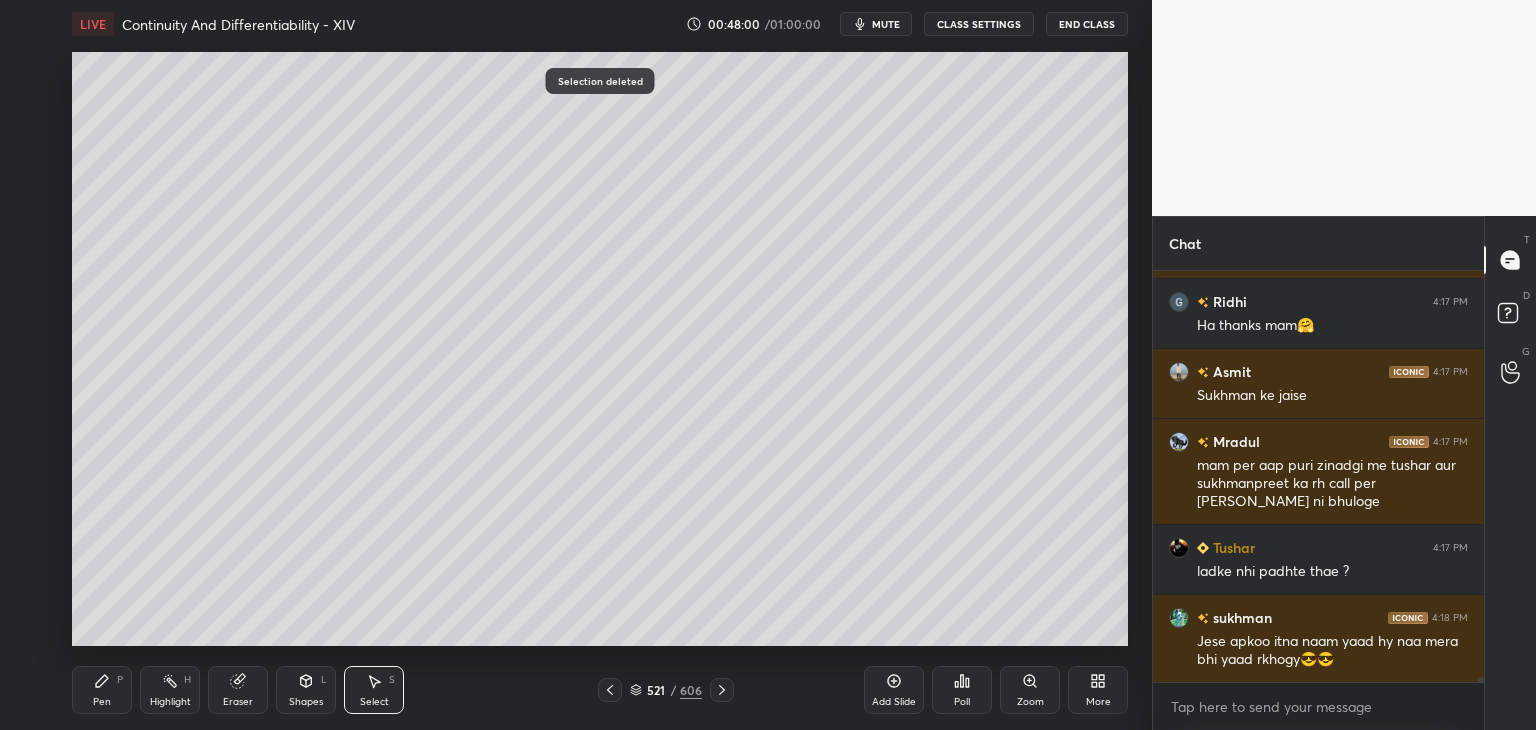 scroll, scrollTop: 36844, scrollLeft: 0, axis: vertical 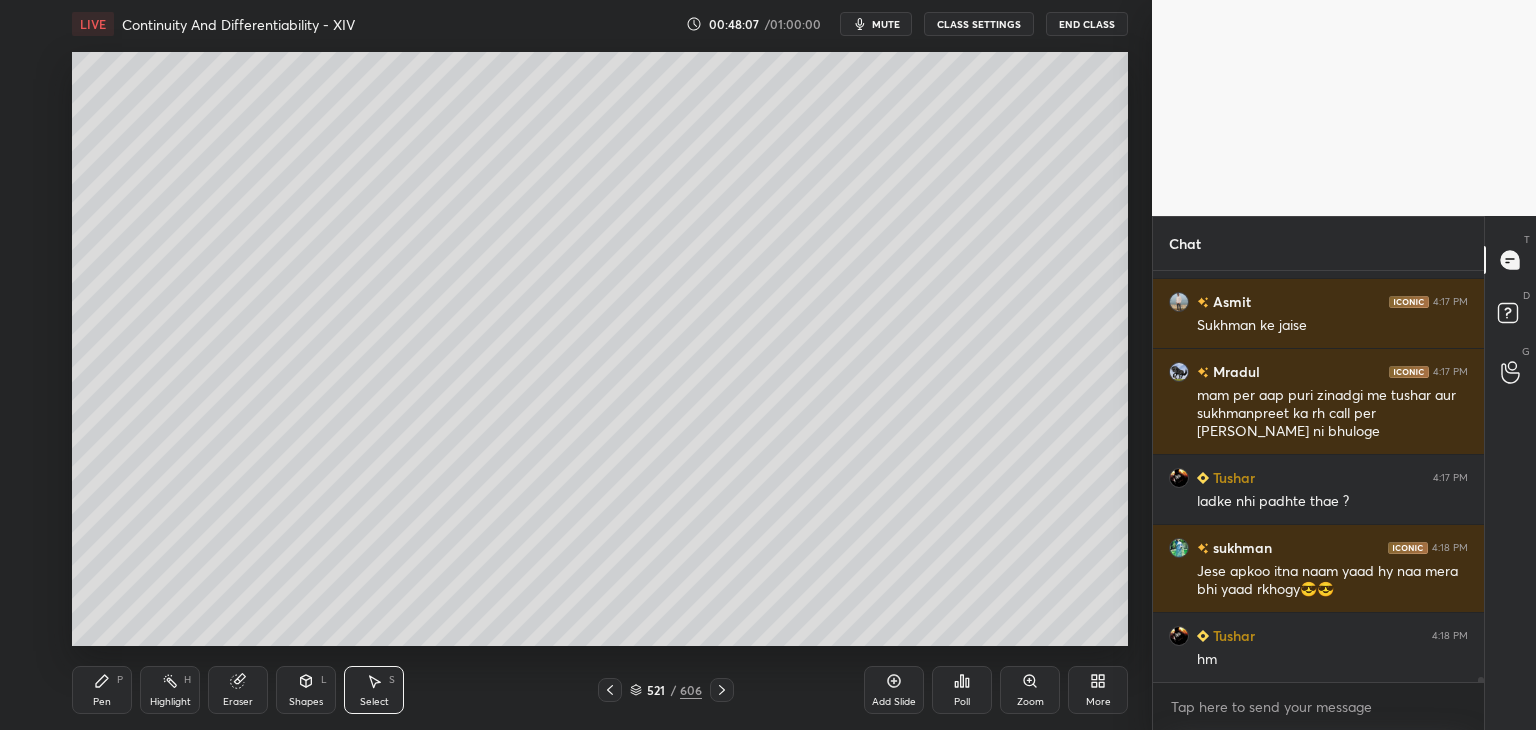 click 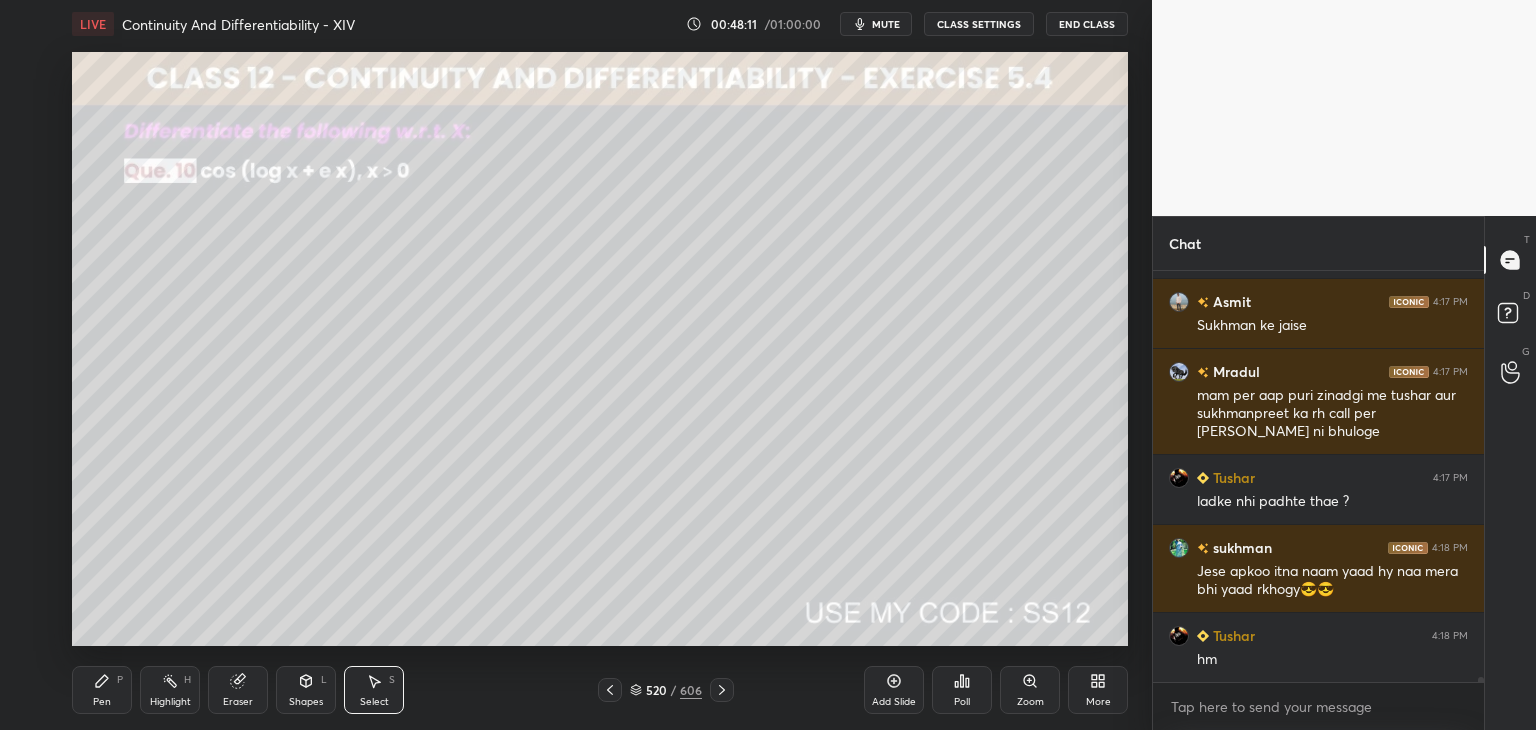 click 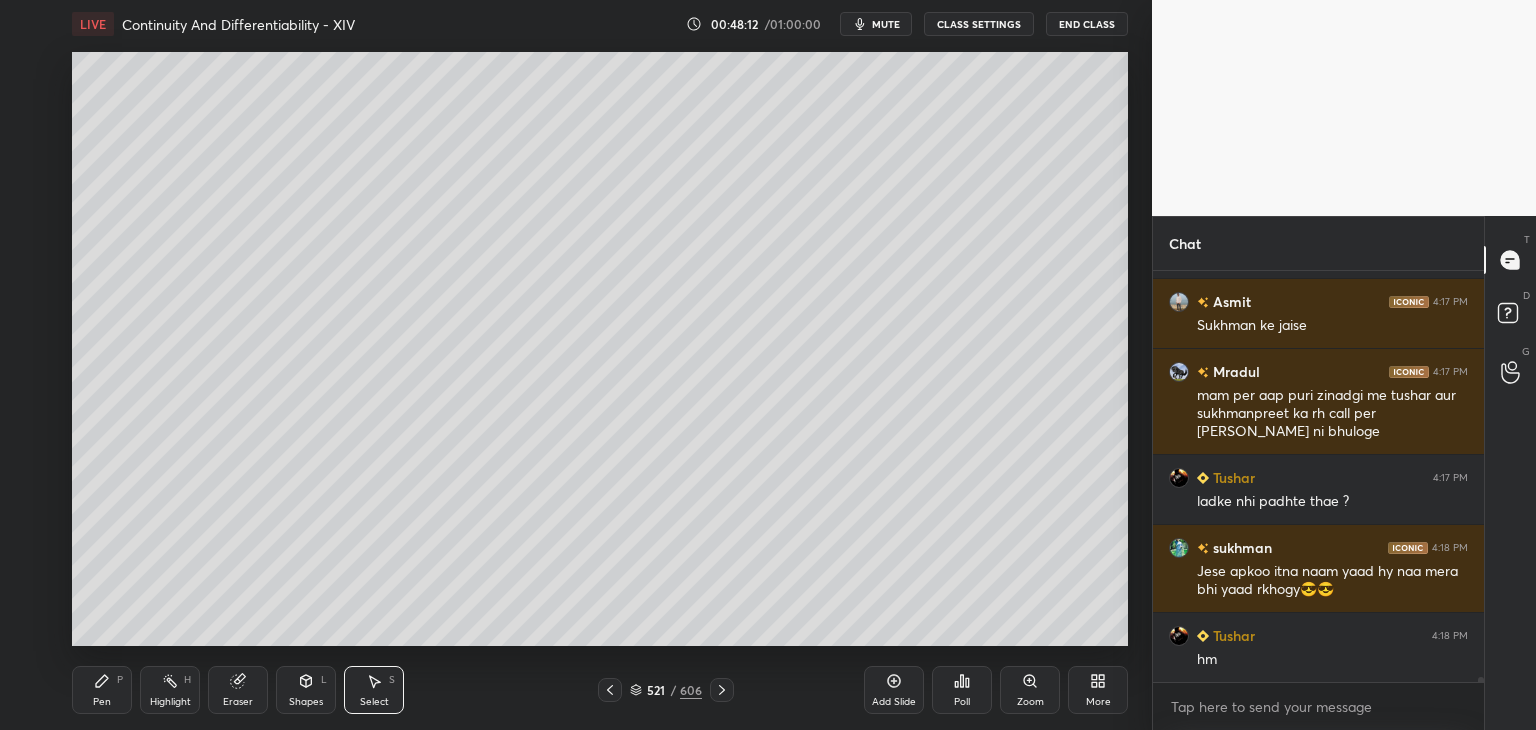 click 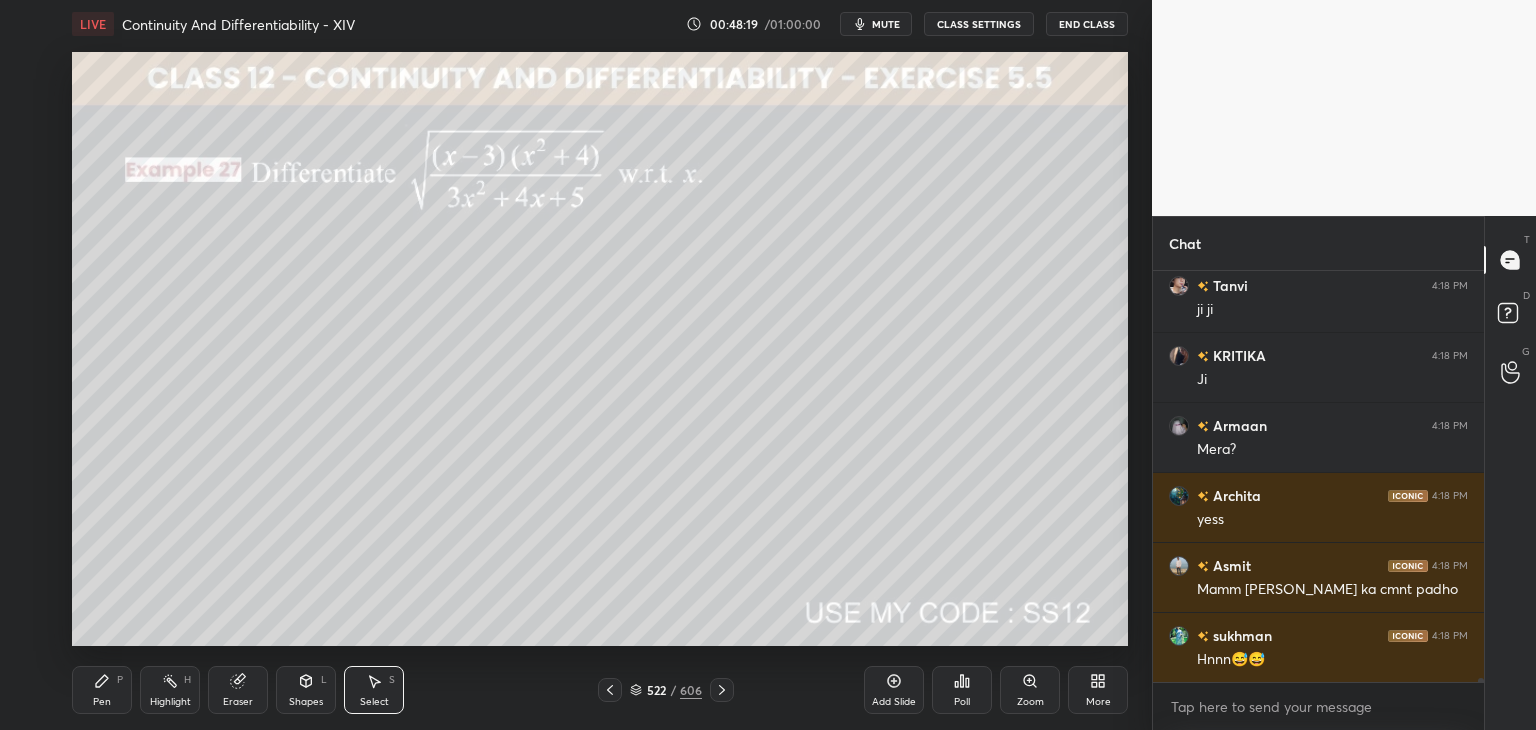 scroll, scrollTop: 37334, scrollLeft: 0, axis: vertical 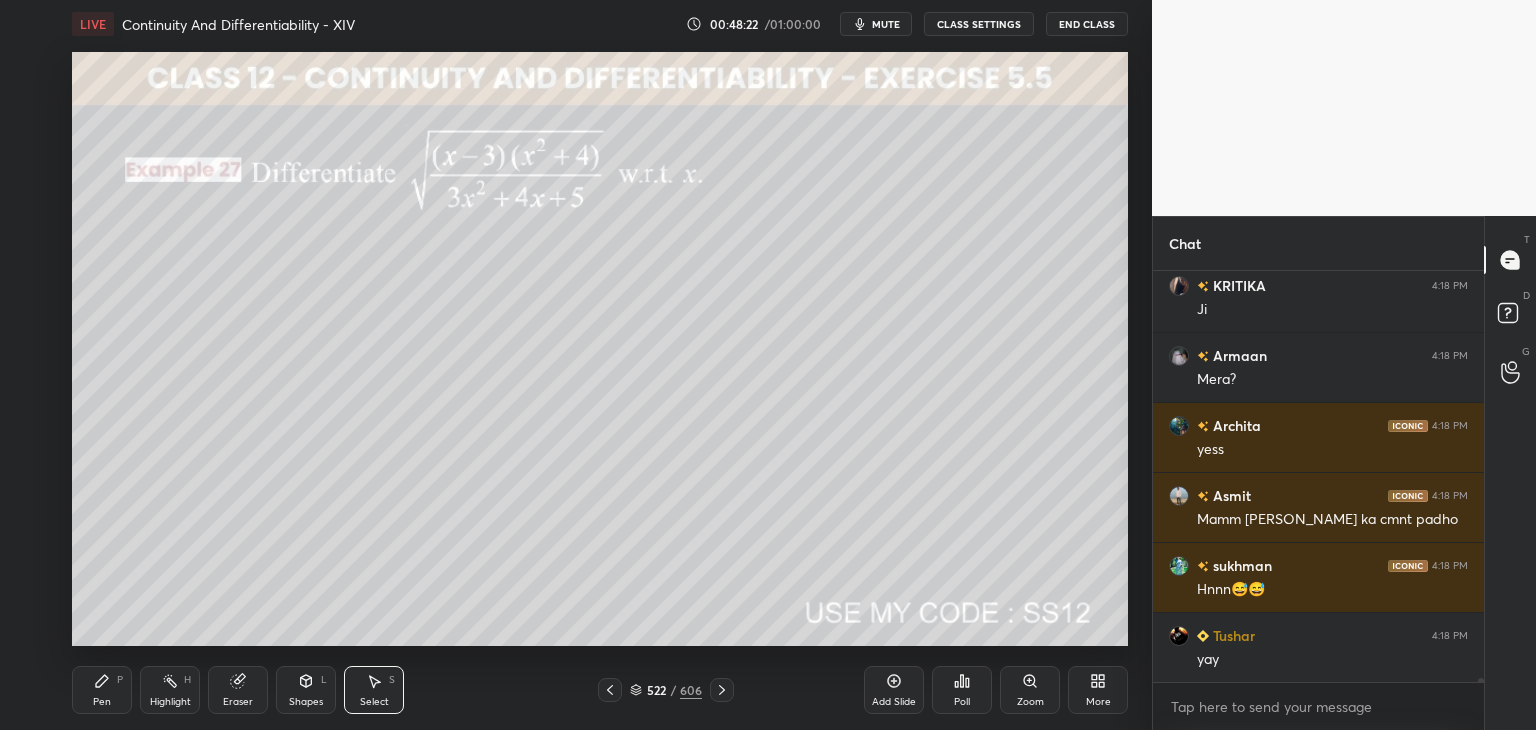 click 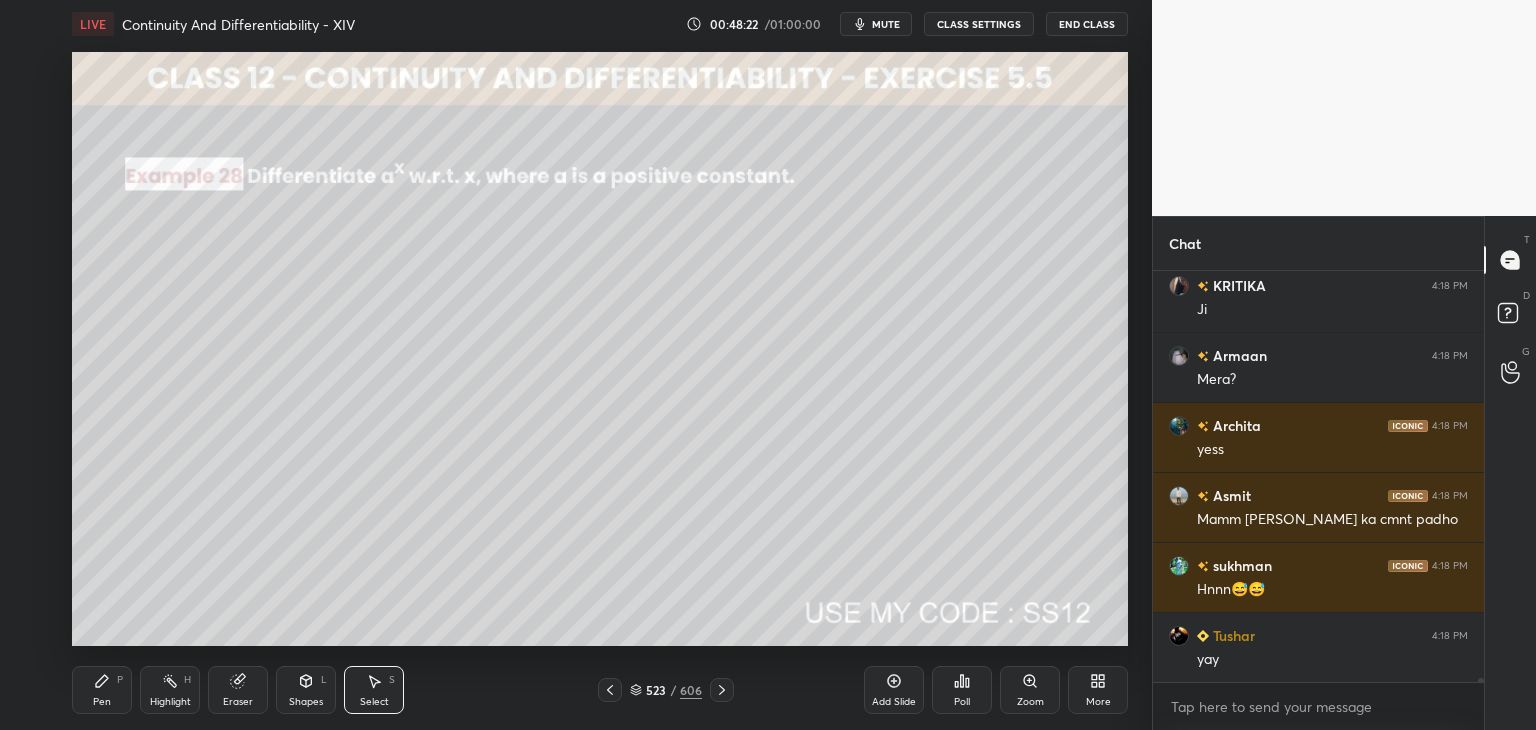 click 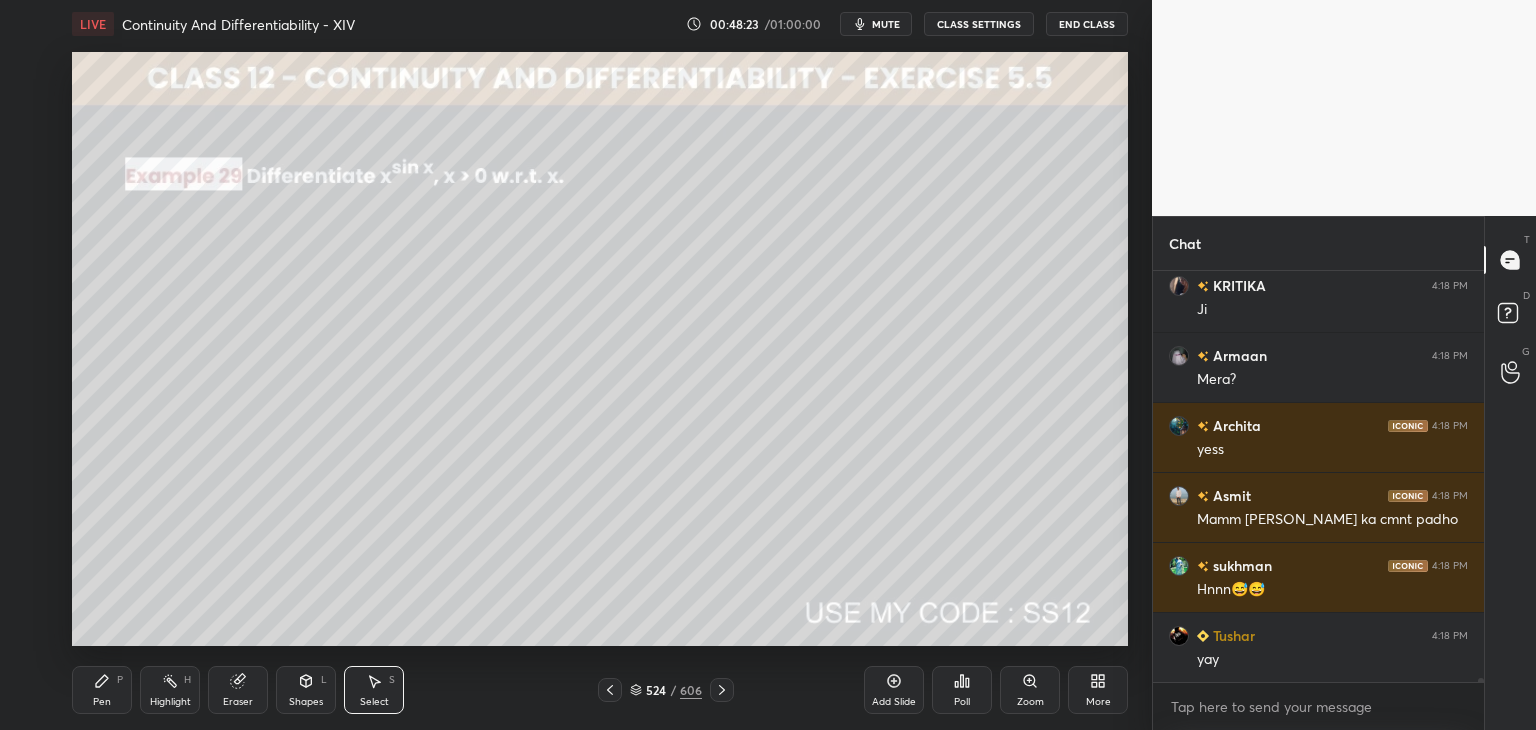 scroll, scrollTop: 37404, scrollLeft: 0, axis: vertical 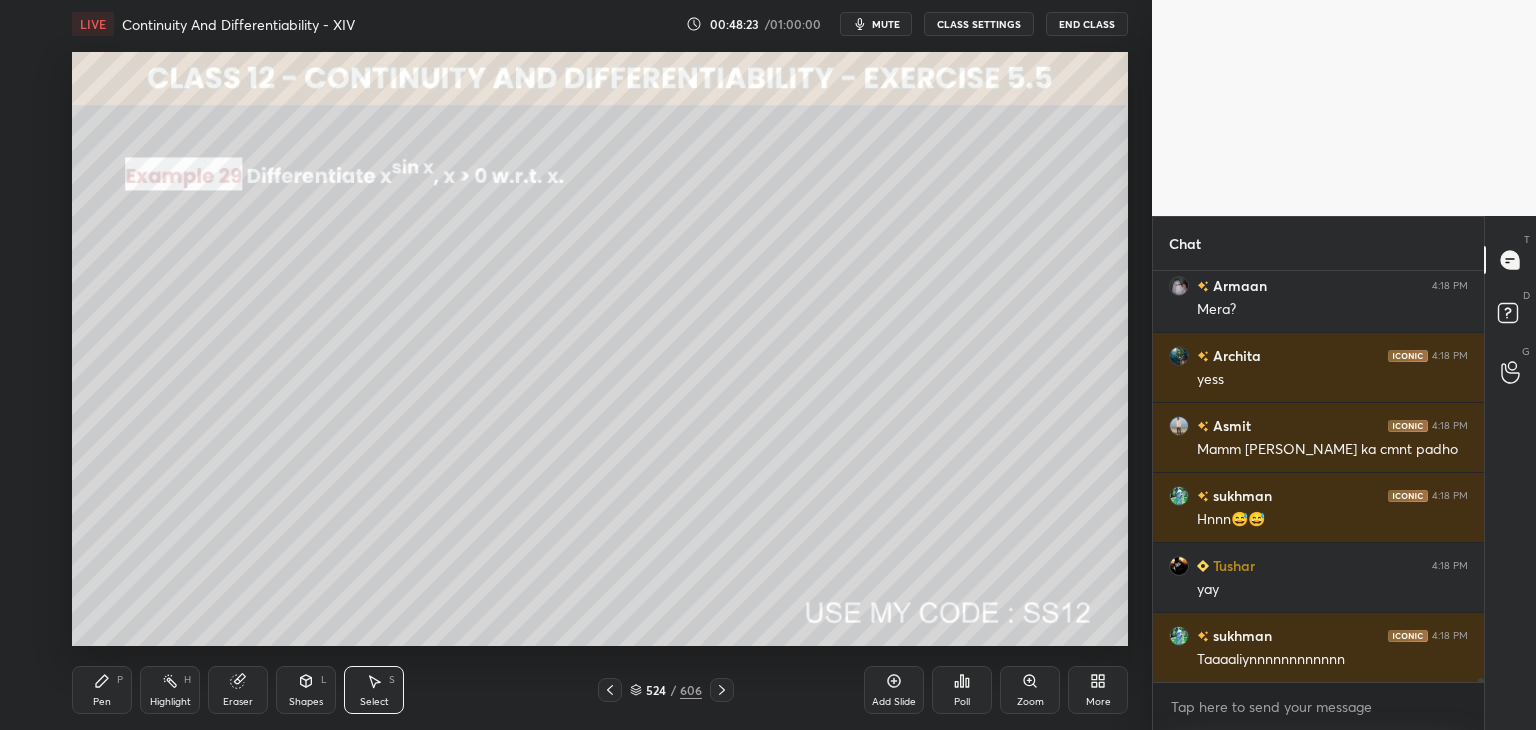 click 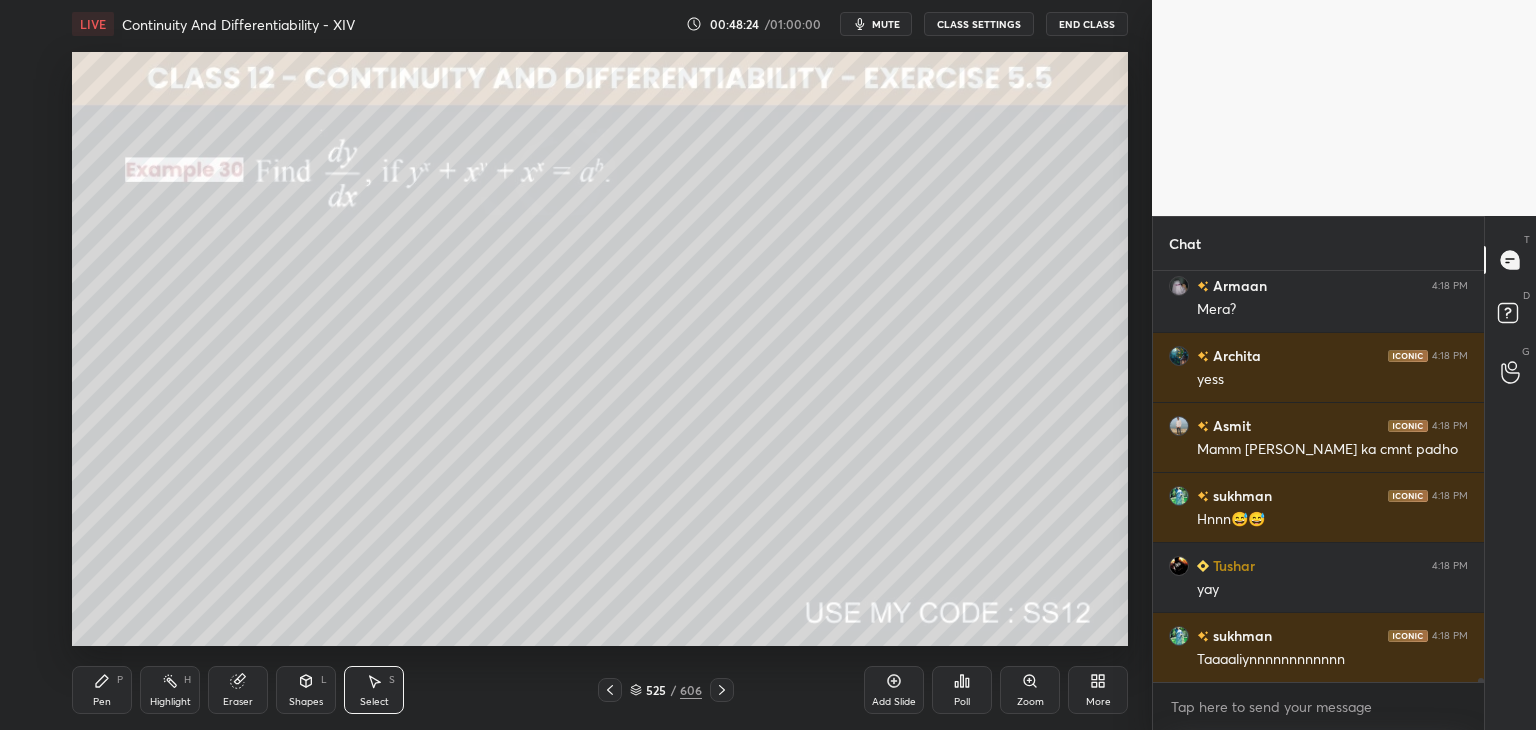 click 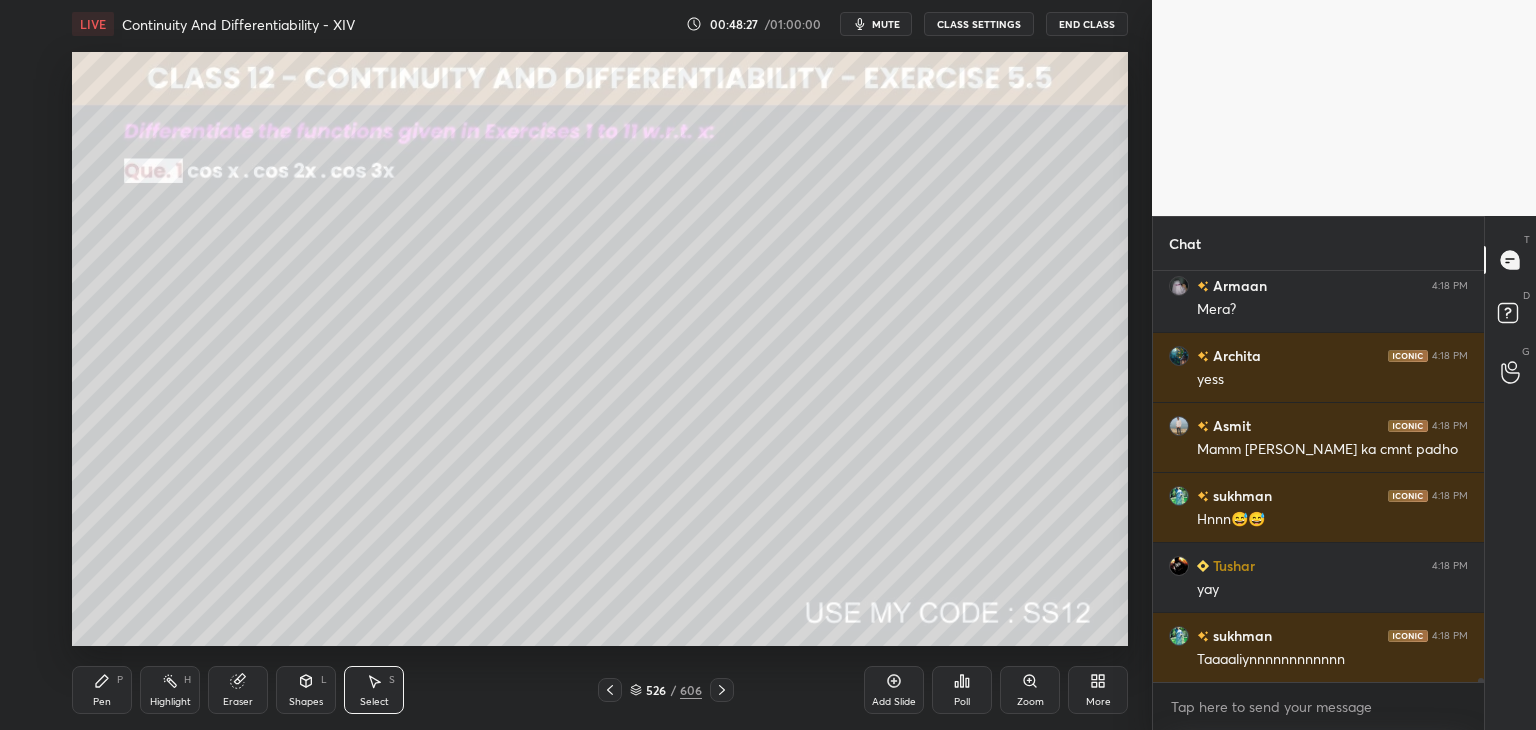 scroll, scrollTop: 37474, scrollLeft: 0, axis: vertical 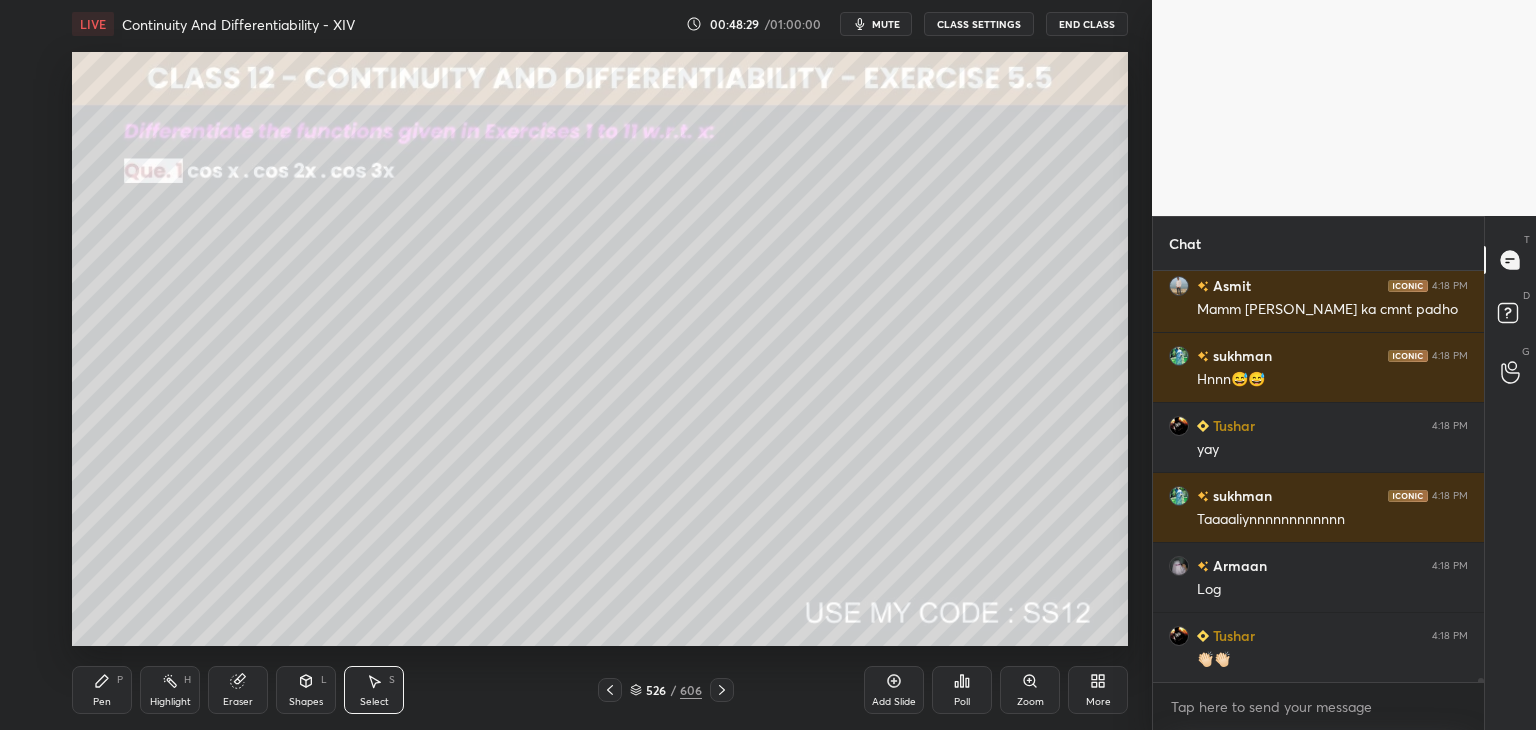 click 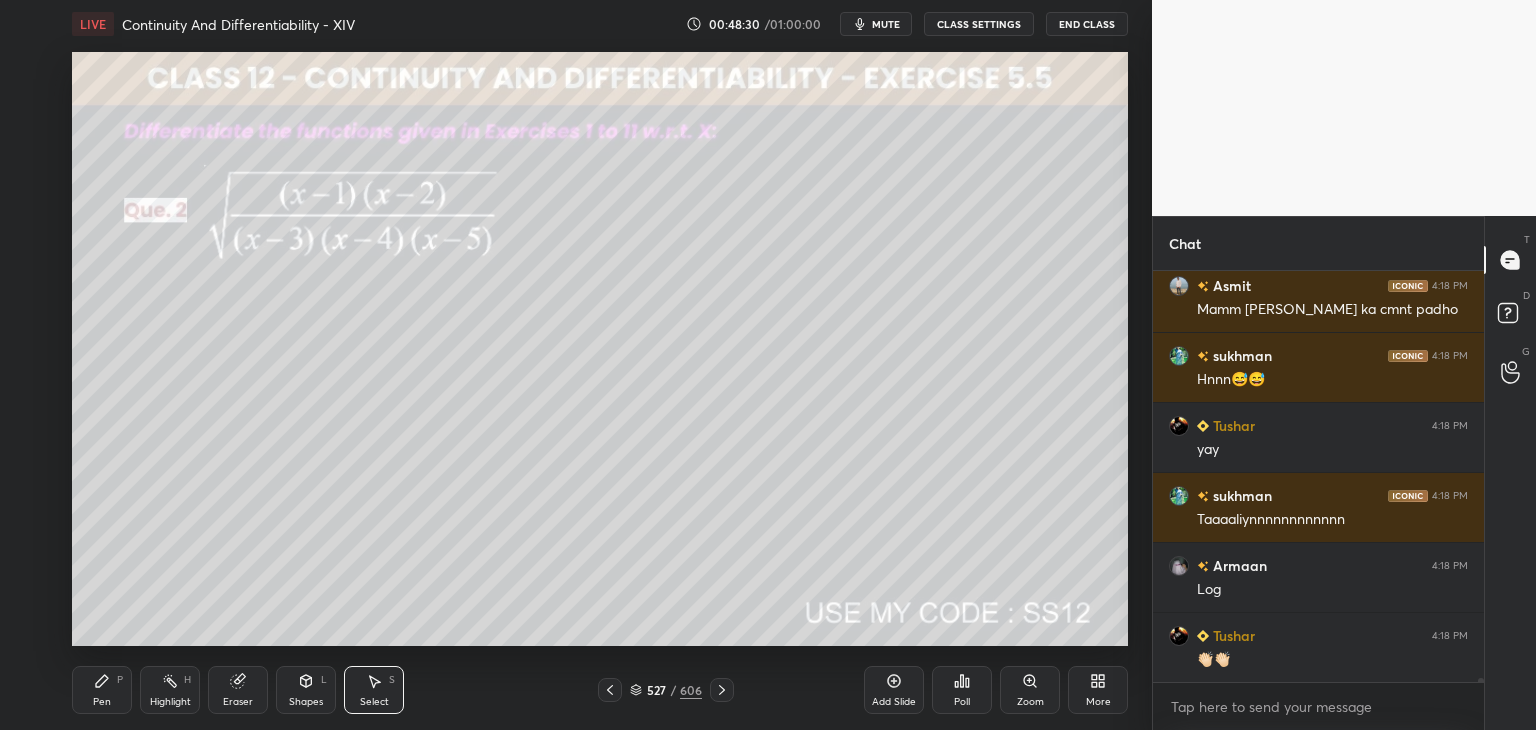 click 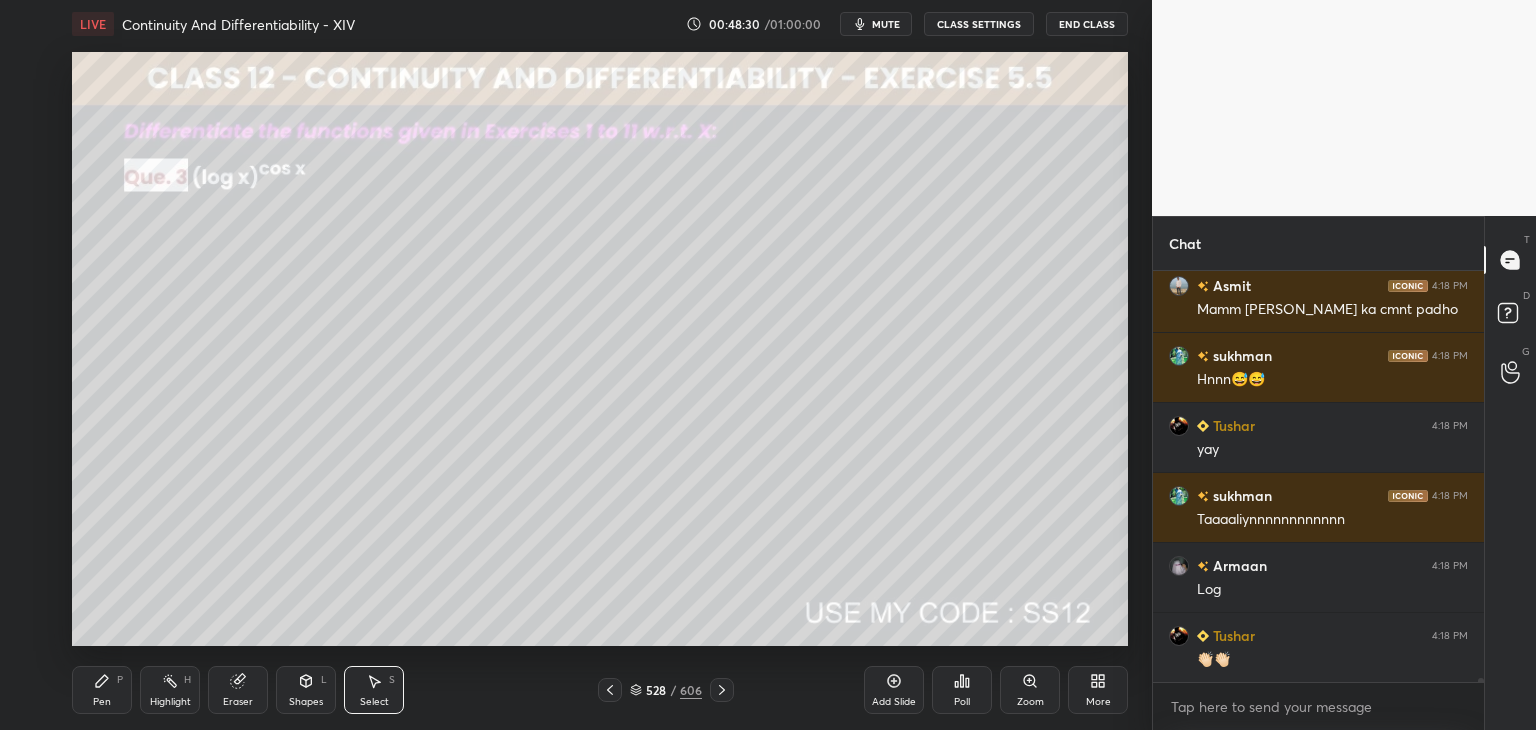 click 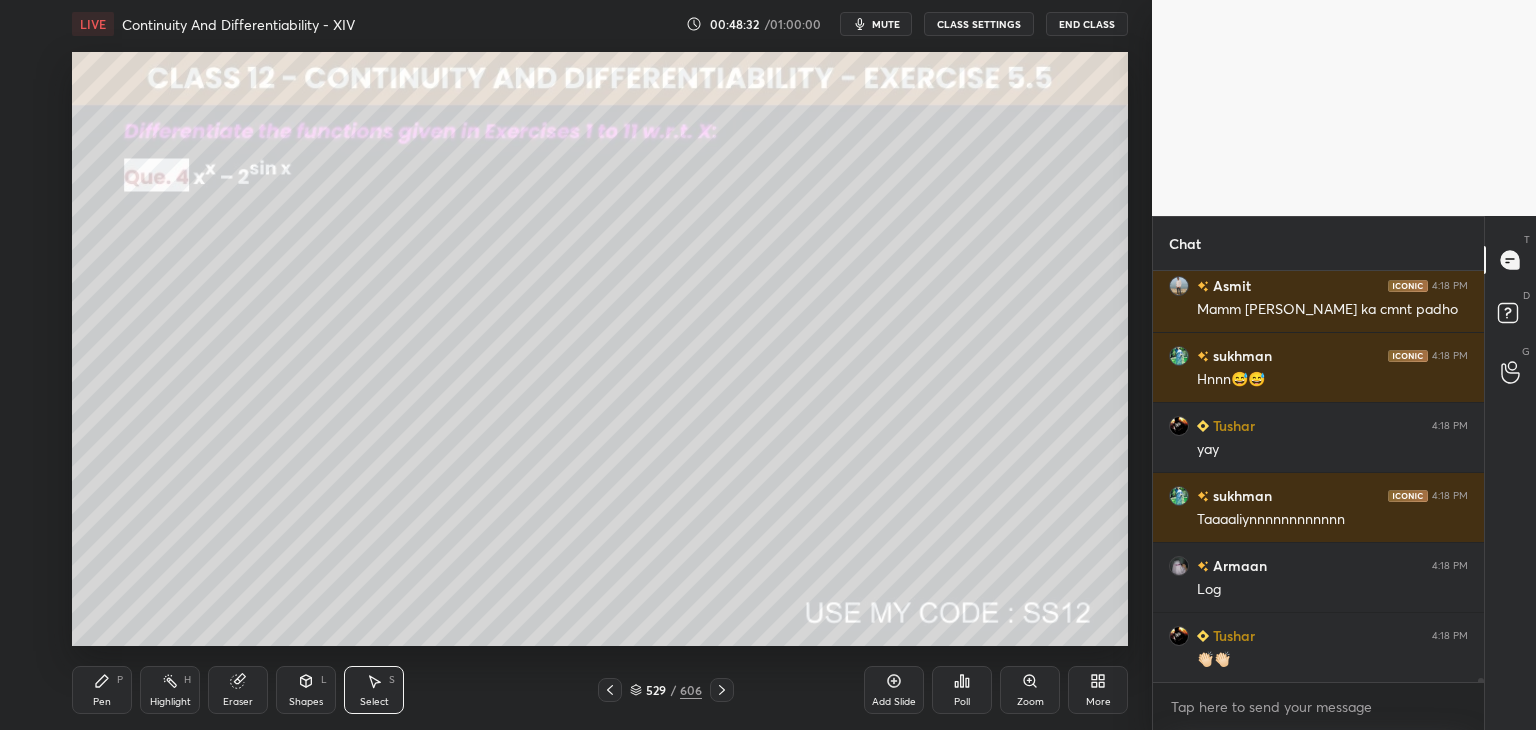 click 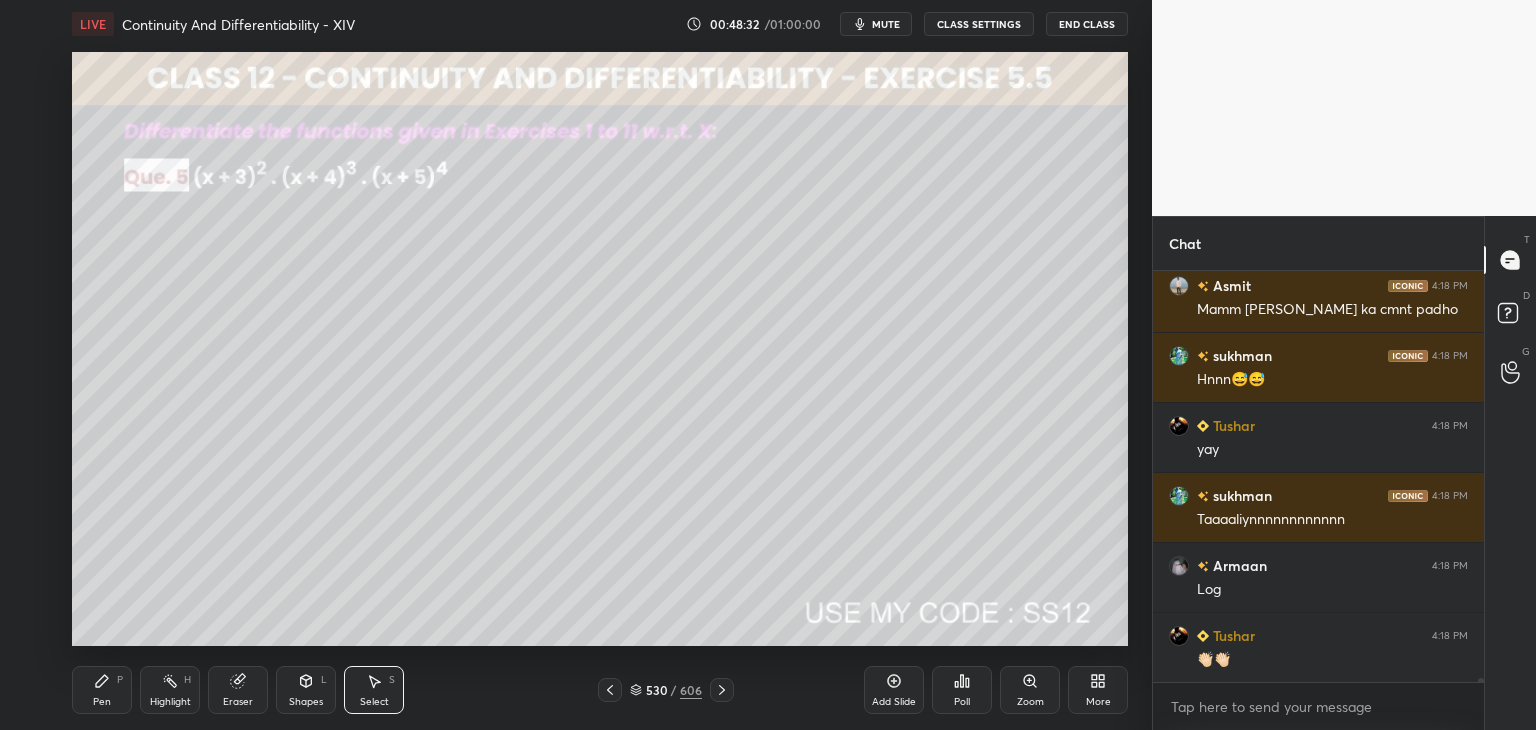 scroll, scrollTop: 37614, scrollLeft: 0, axis: vertical 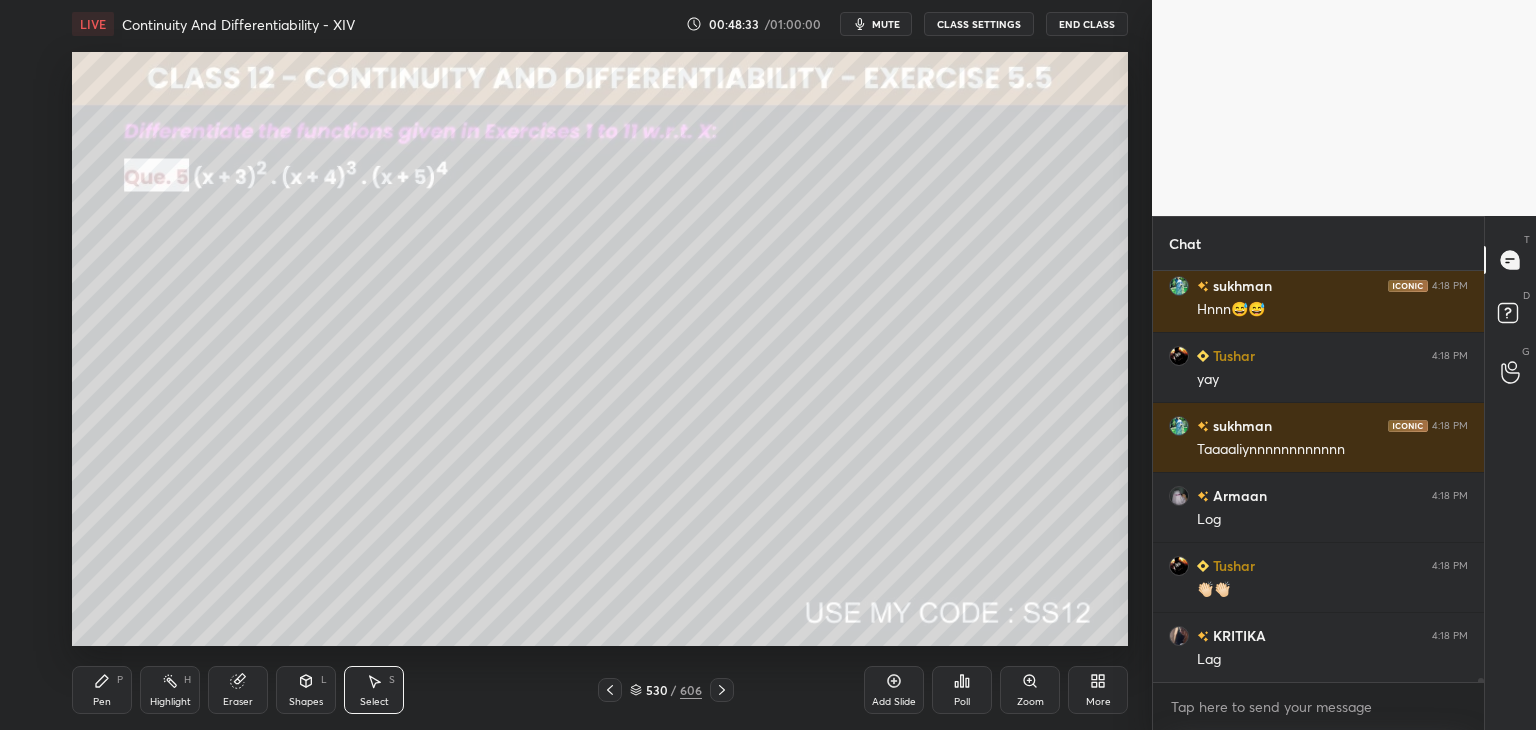 click 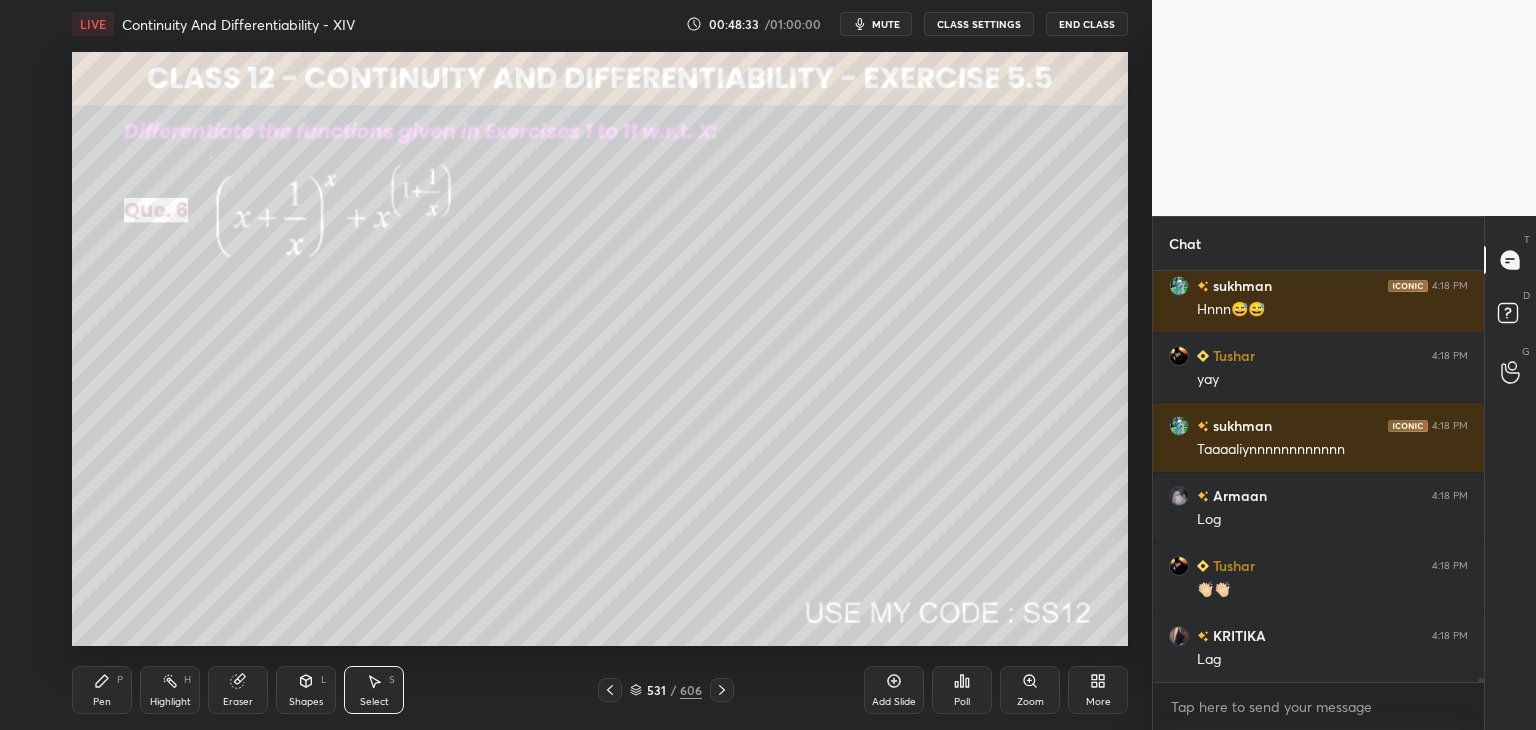 click 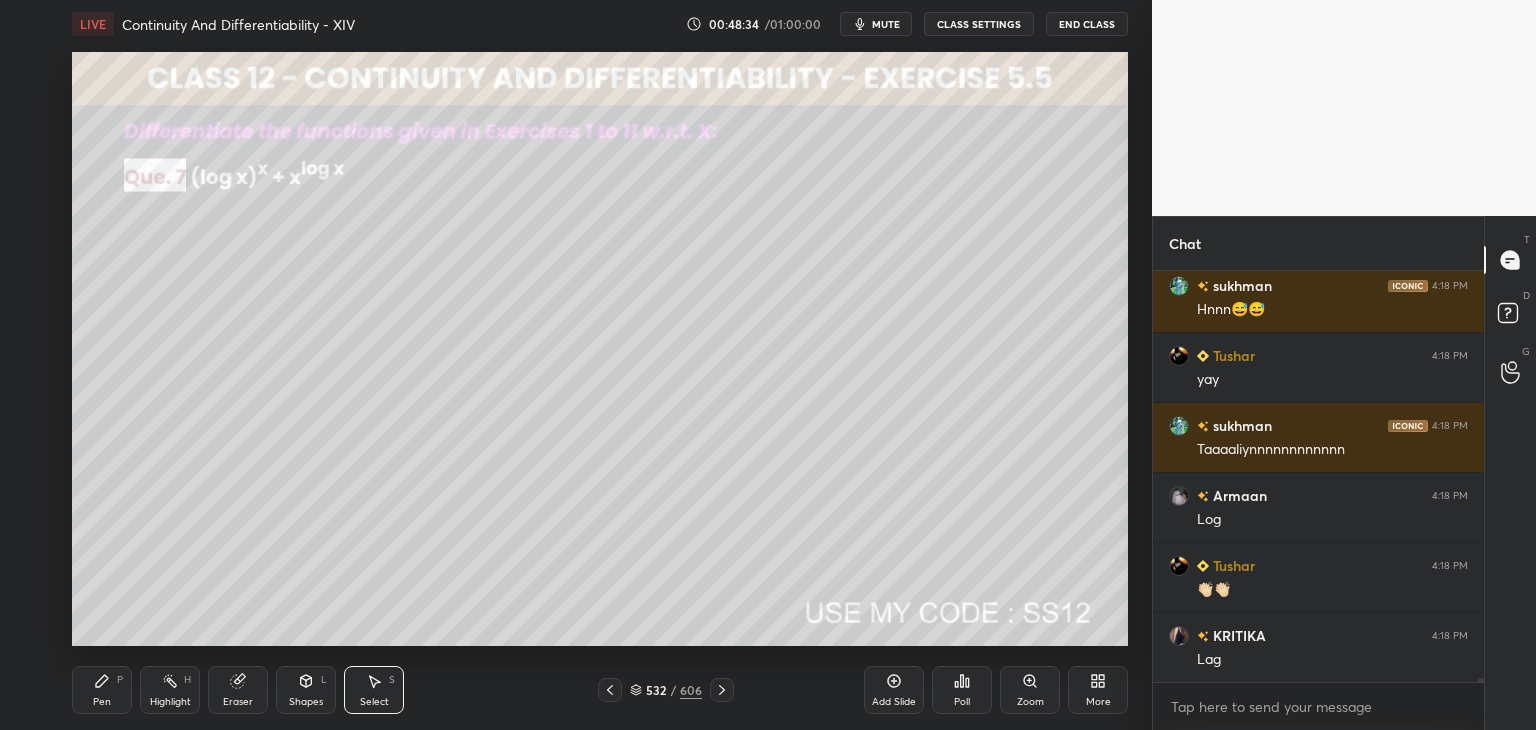 scroll, scrollTop: 37684, scrollLeft: 0, axis: vertical 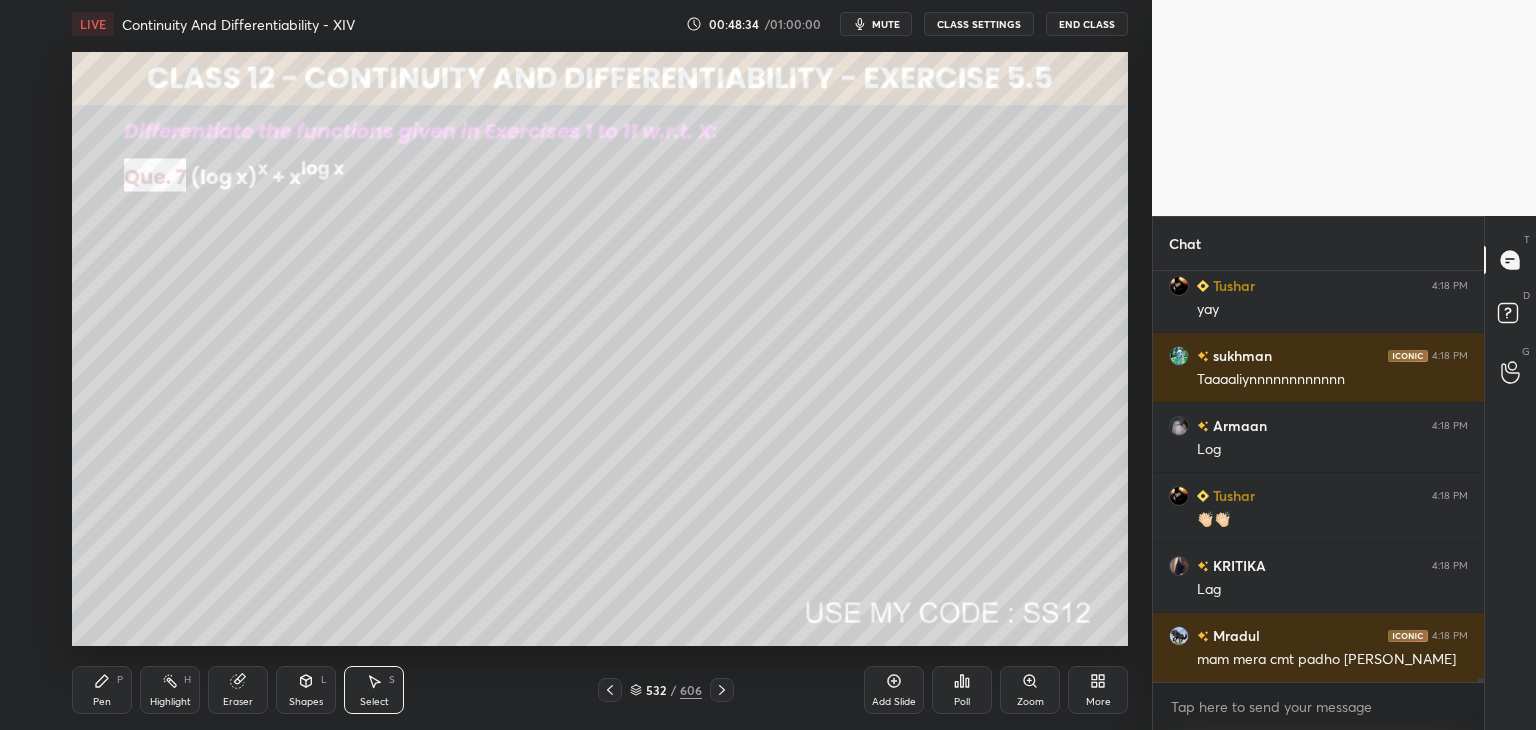 click 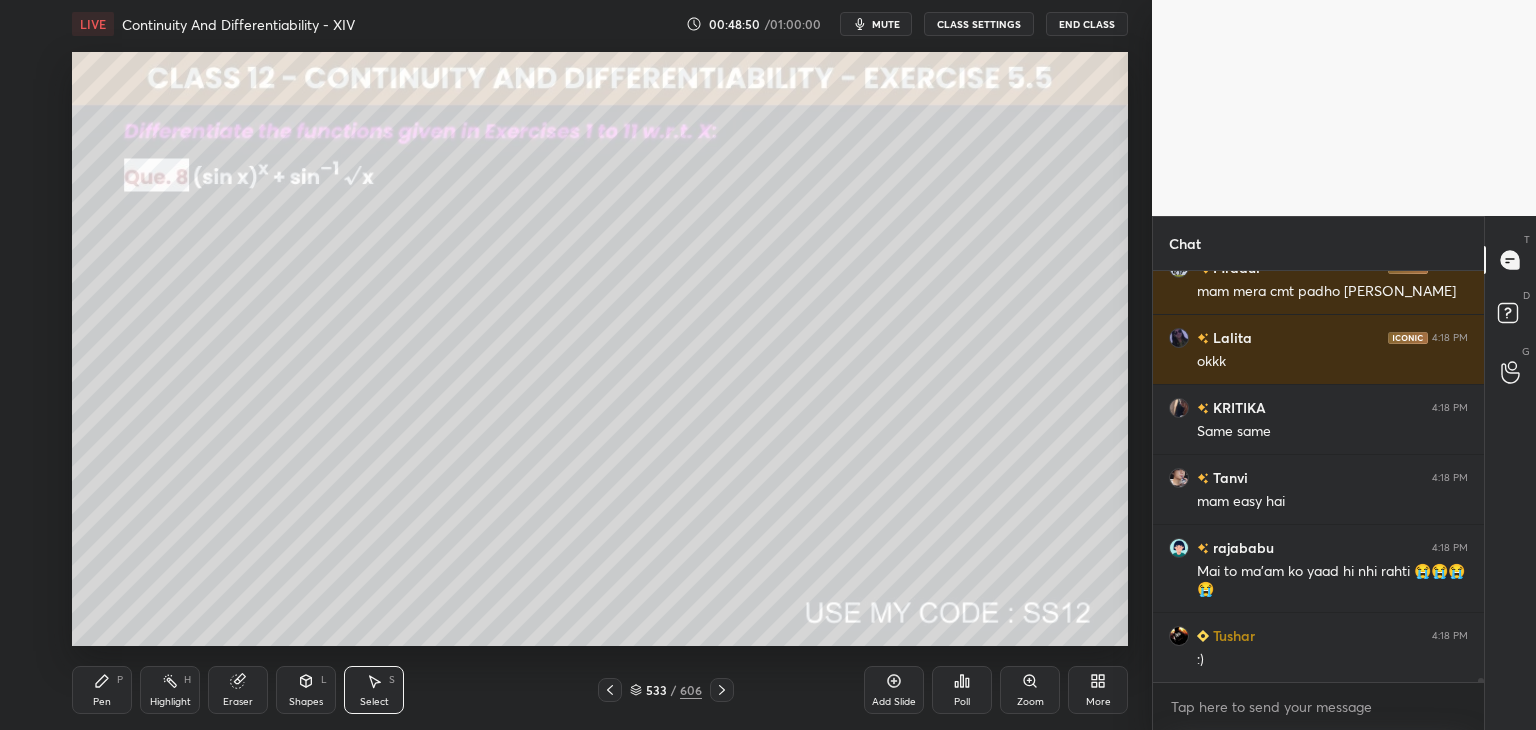 scroll, scrollTop: 38122, scrollLeft: 0, axis: vertical 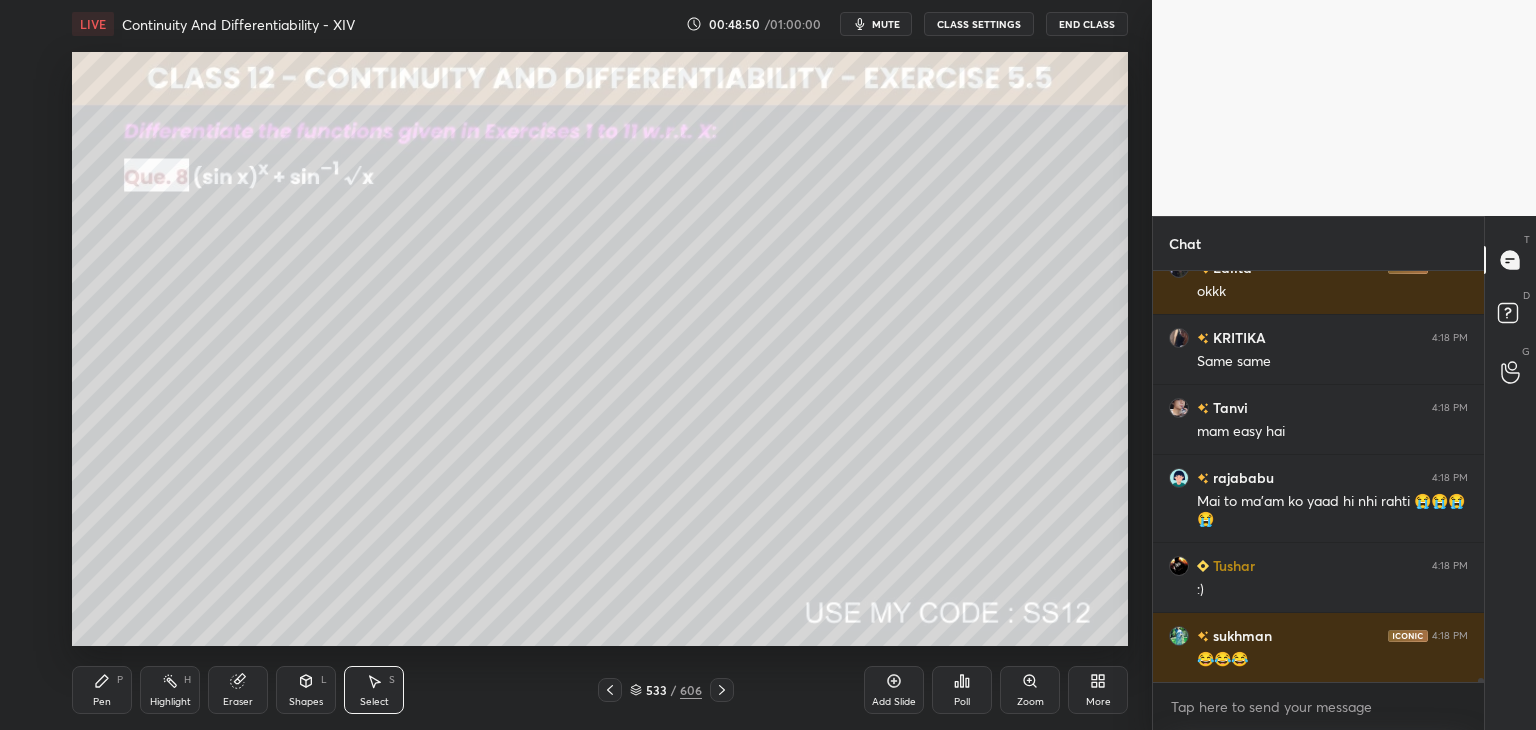 drag, startPoint x: 1479, startPoint y: 679, endPoint x: 1485, endPoint y: 709, distance: 30.594116 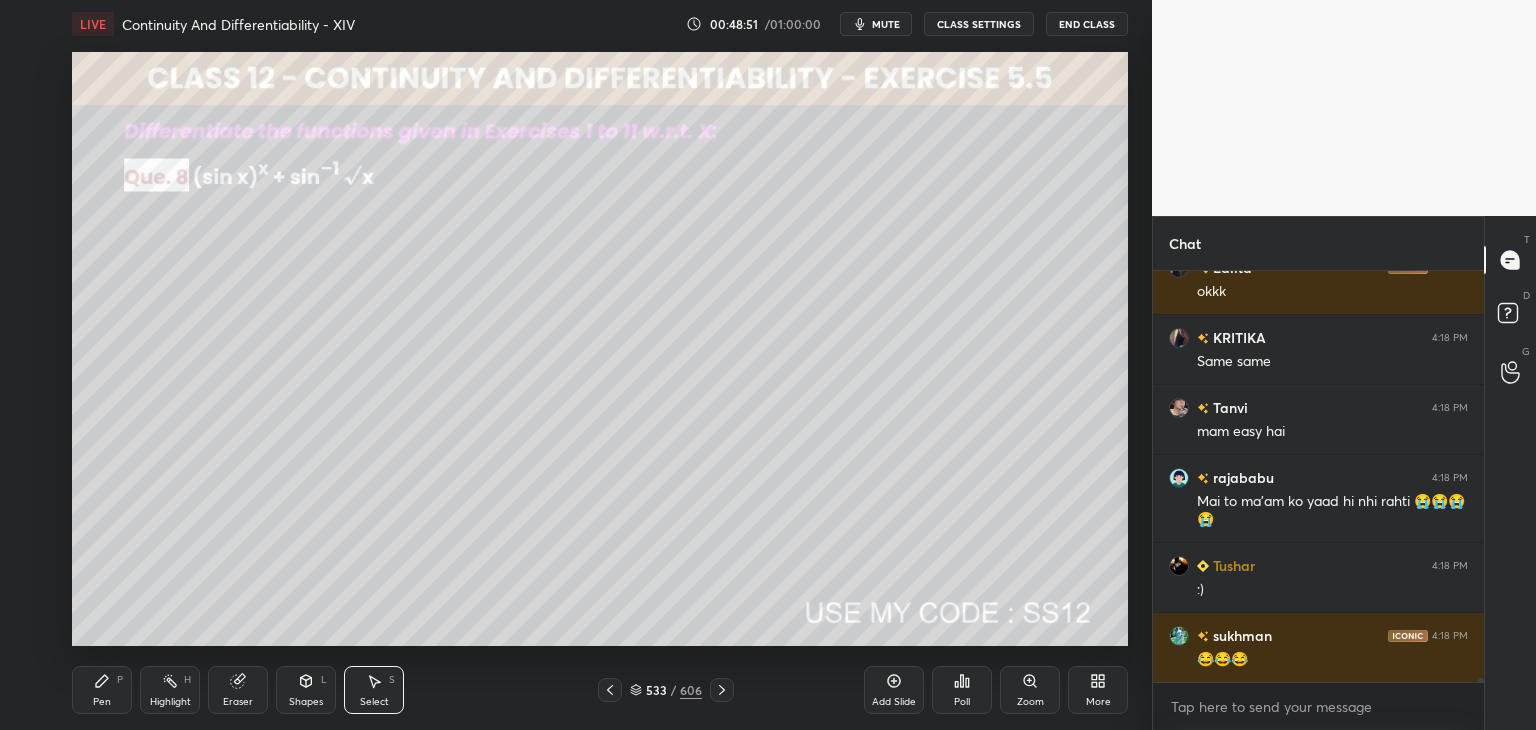 scroll, scrollTop: 38192, scrollLeft: 0, axis: vertical 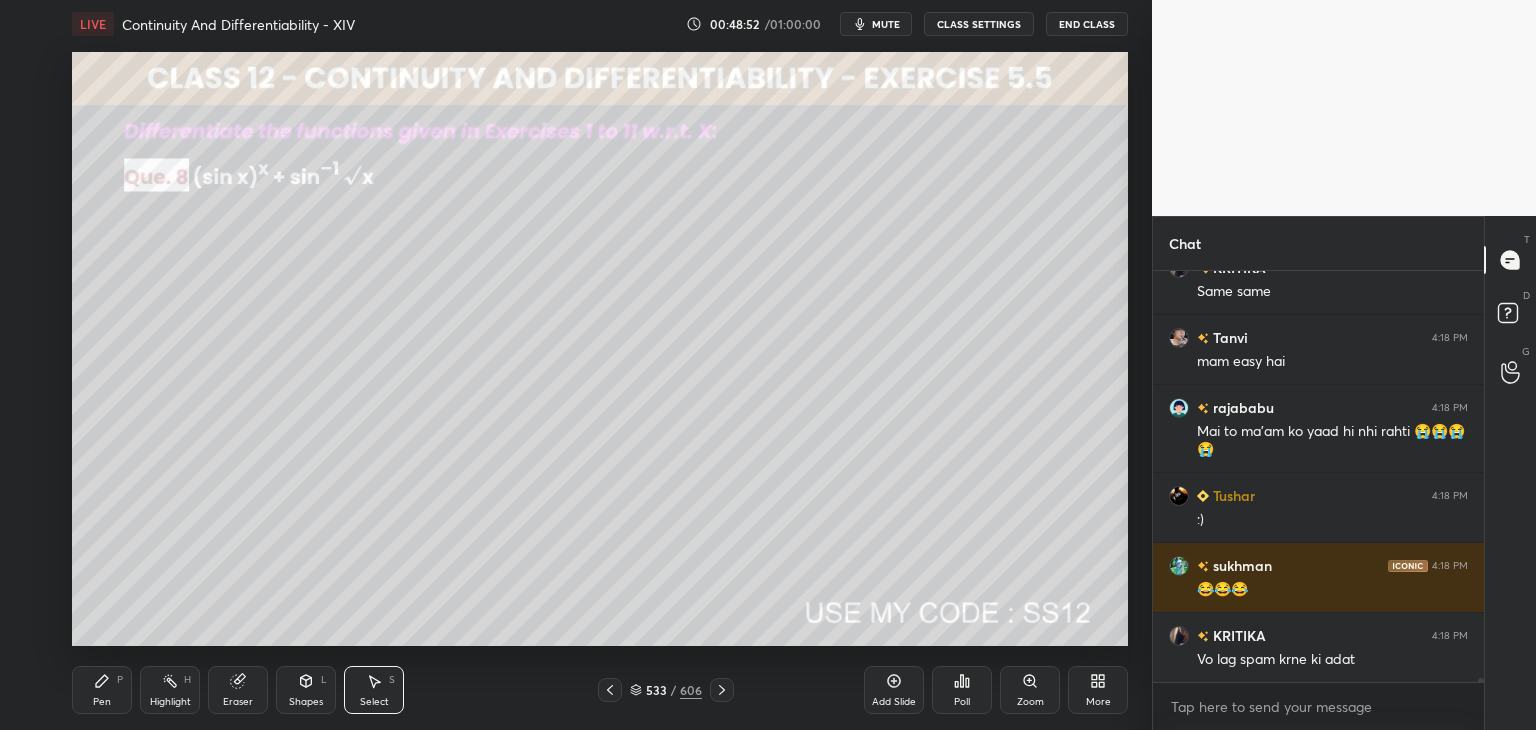 click on "[PERSON_NAME] 4:18 PM okkk [PERSON_NAME] 4:18 PM Same same [PERSON_NAME] 4:18 PM mam easy [PERSON_NAME] 4:18 PM Mai to ma'am ko yaad hi nhi rahti 😭😭😭😭 Tushar 4:18 PM :) [PERSON_NAME] 4:18 PM 😂😂😂 [PERSON_NAME] 4:18 PM Vo lag spam krne ki adat JUMP TO LATEST Enable hand raising Enable raise hand to speak to learners. Once enabled, chat will be turned off temporarily. Enable x" at bounding box center (1318, 500) 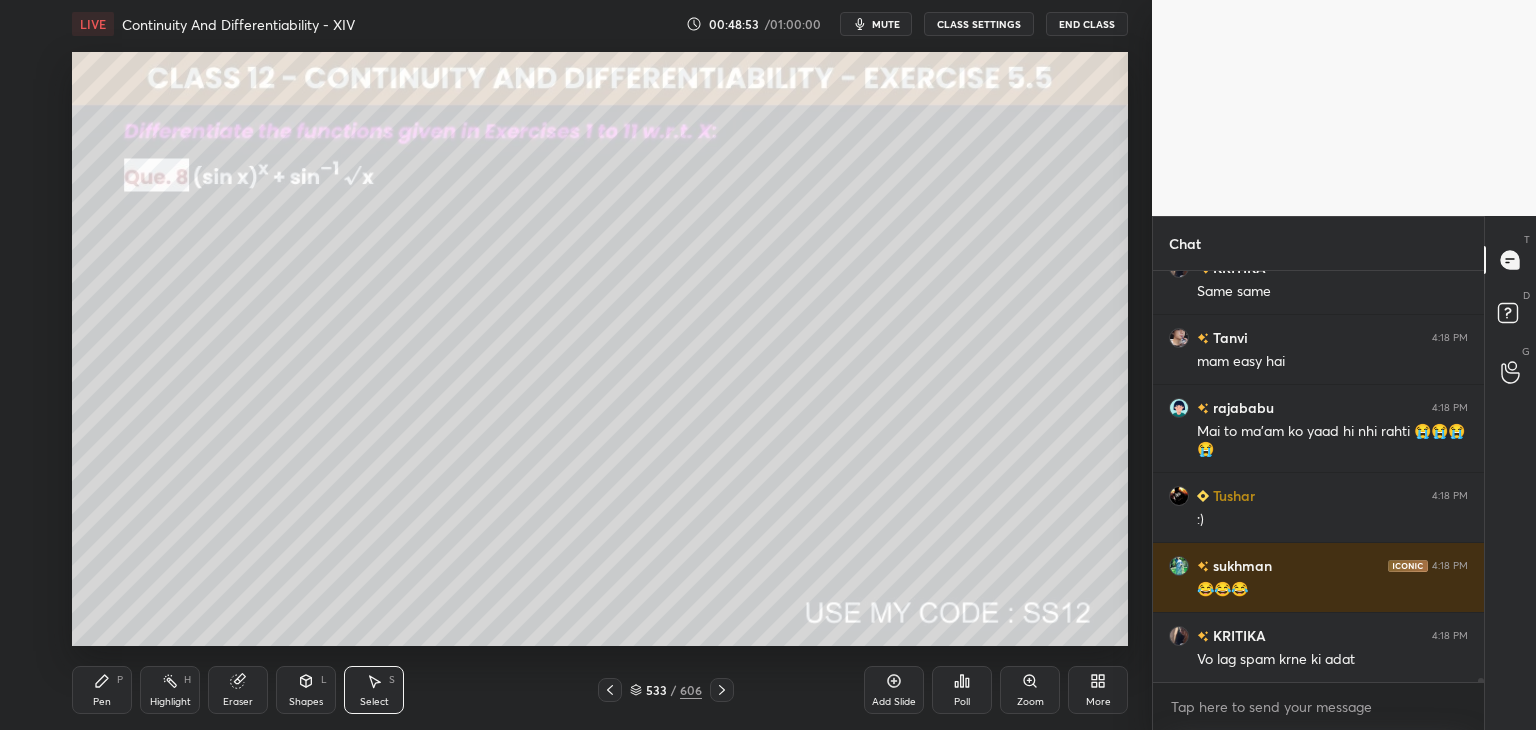 scroll, scrollTop: 38262, scrollLeft: 0, axis: vertical 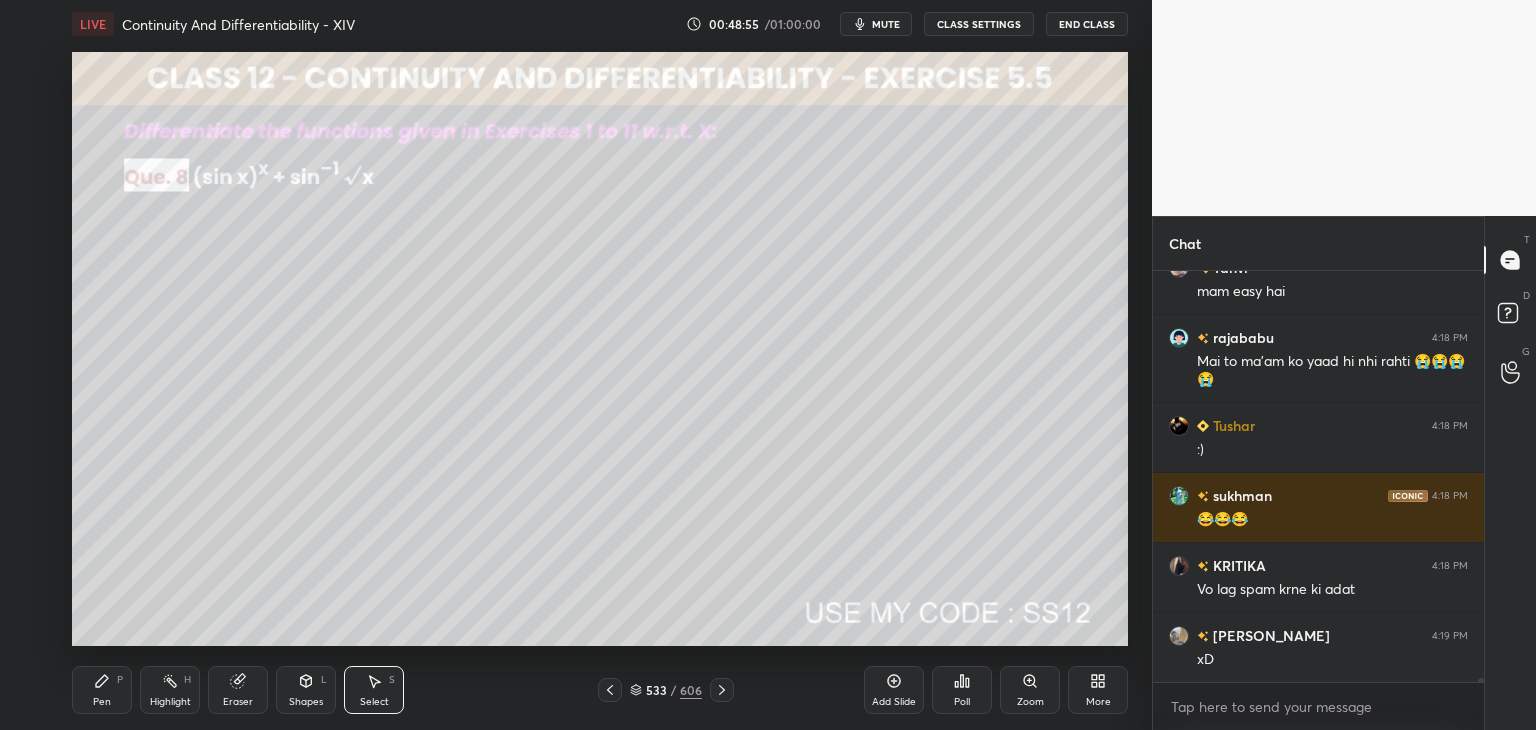 click 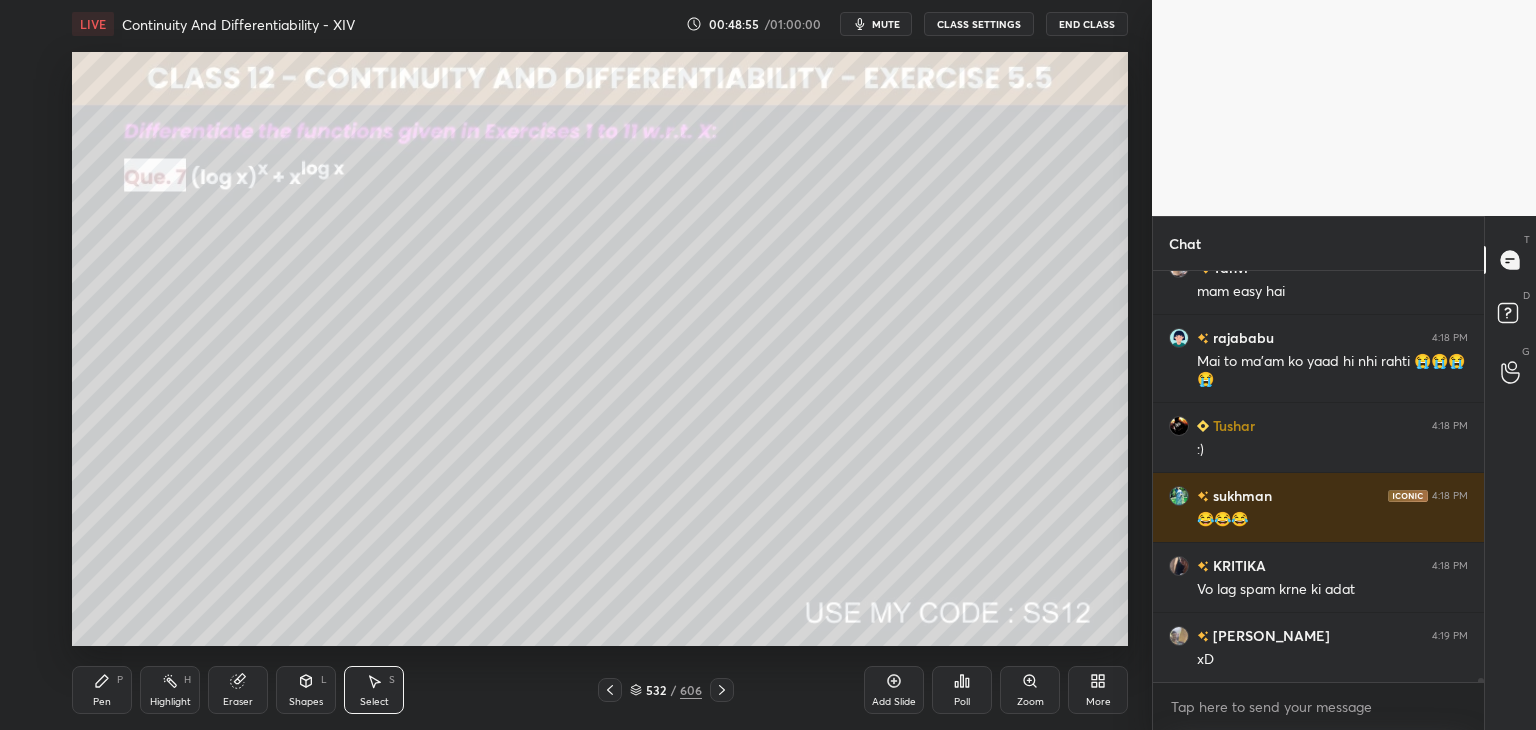 click 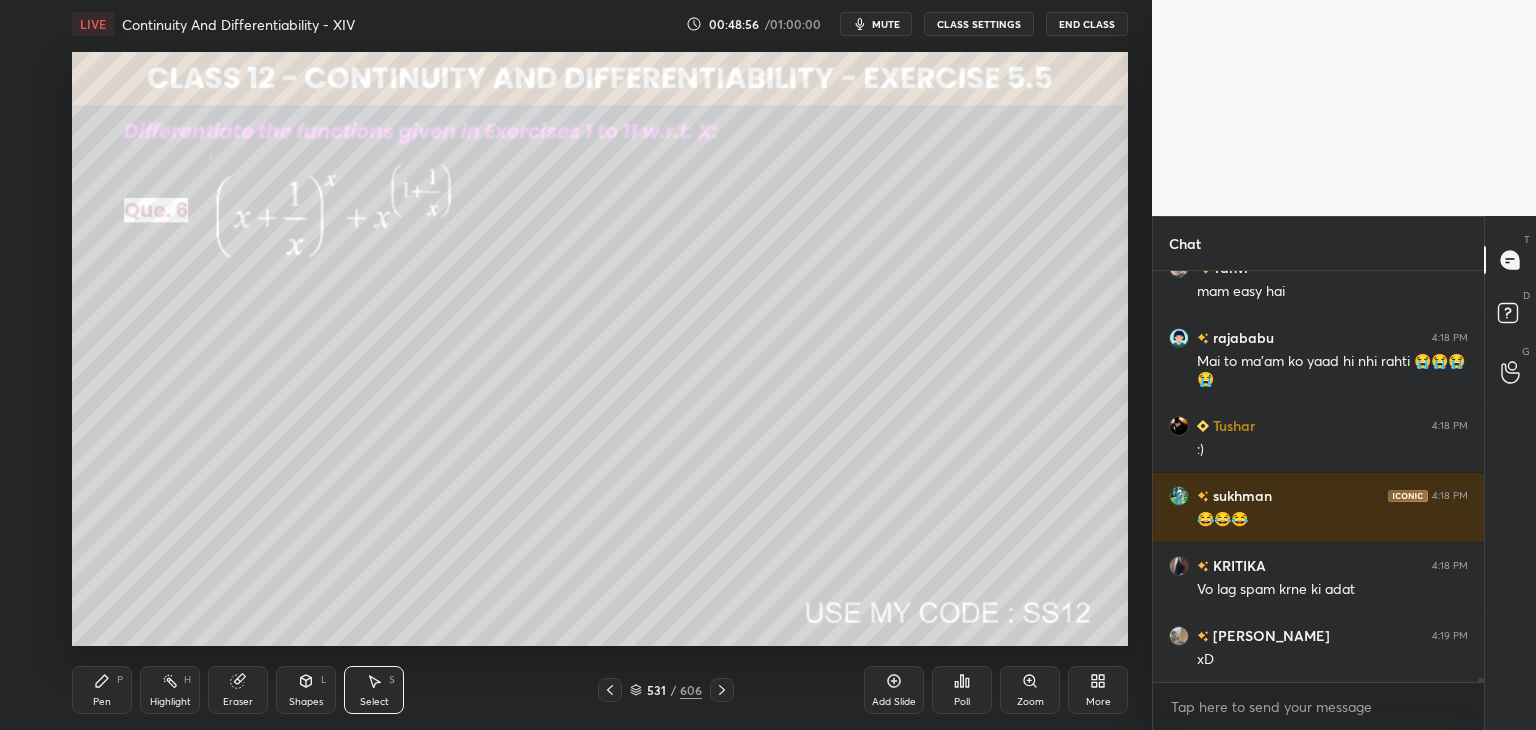 click 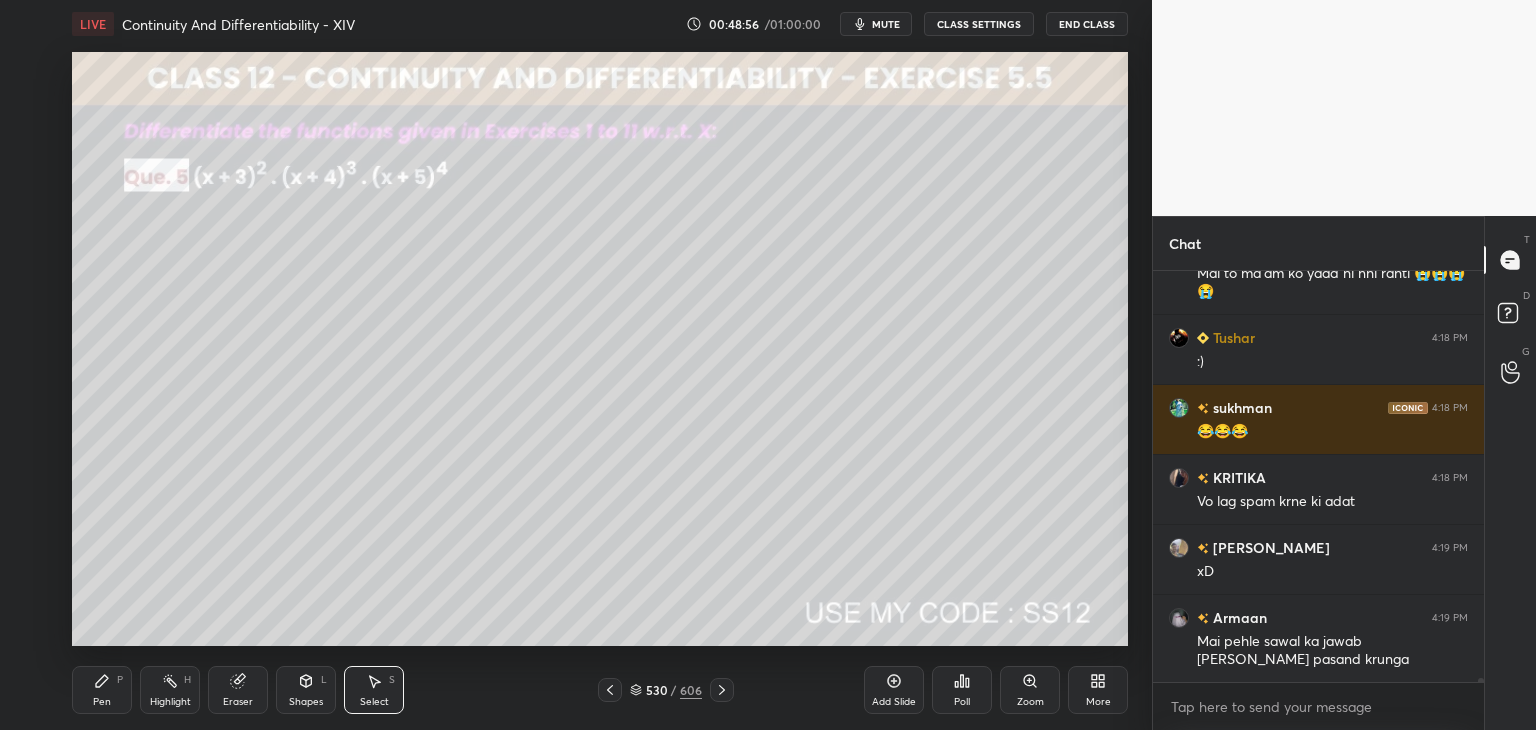 click 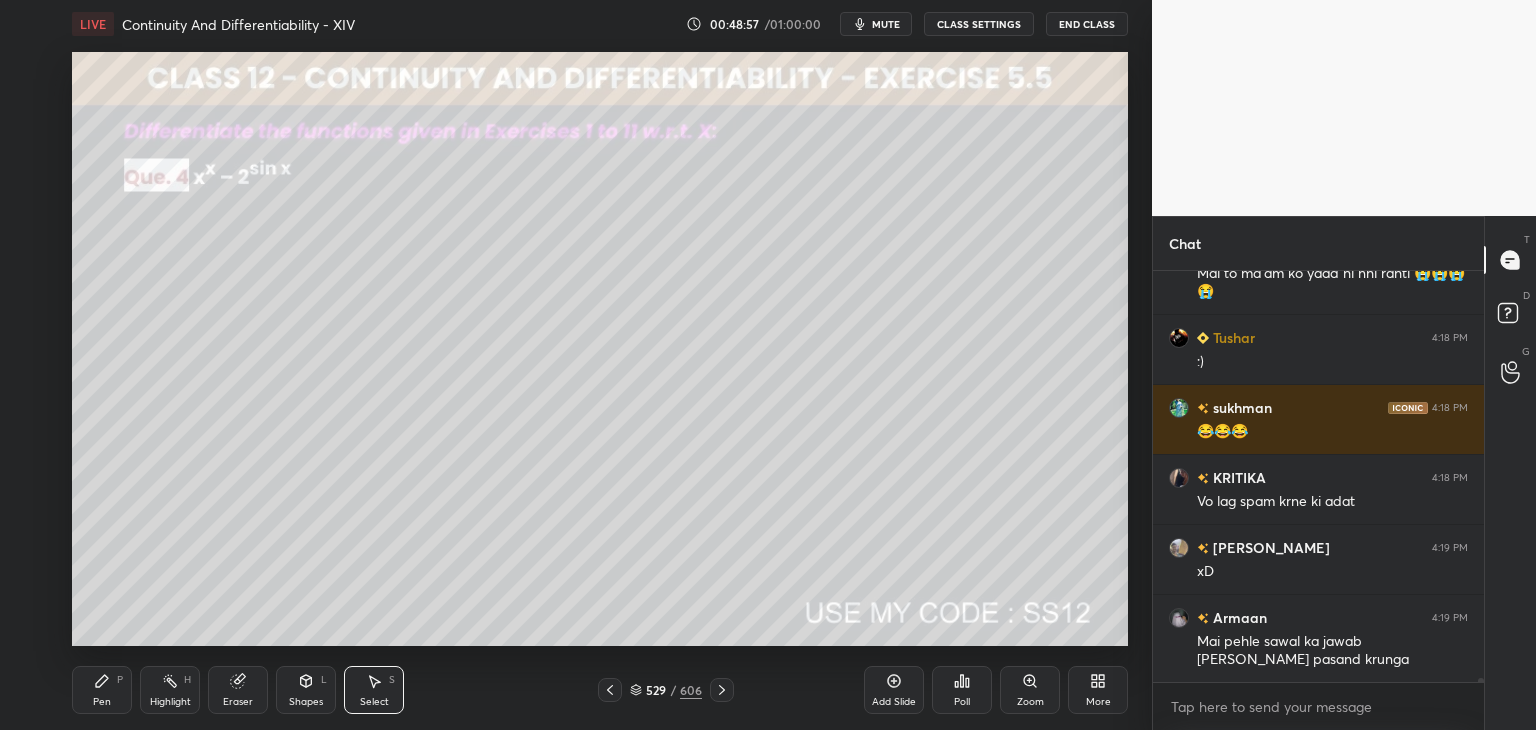 scroll, scrollTop: 38420, scrollLeft: 0, axis: vertical 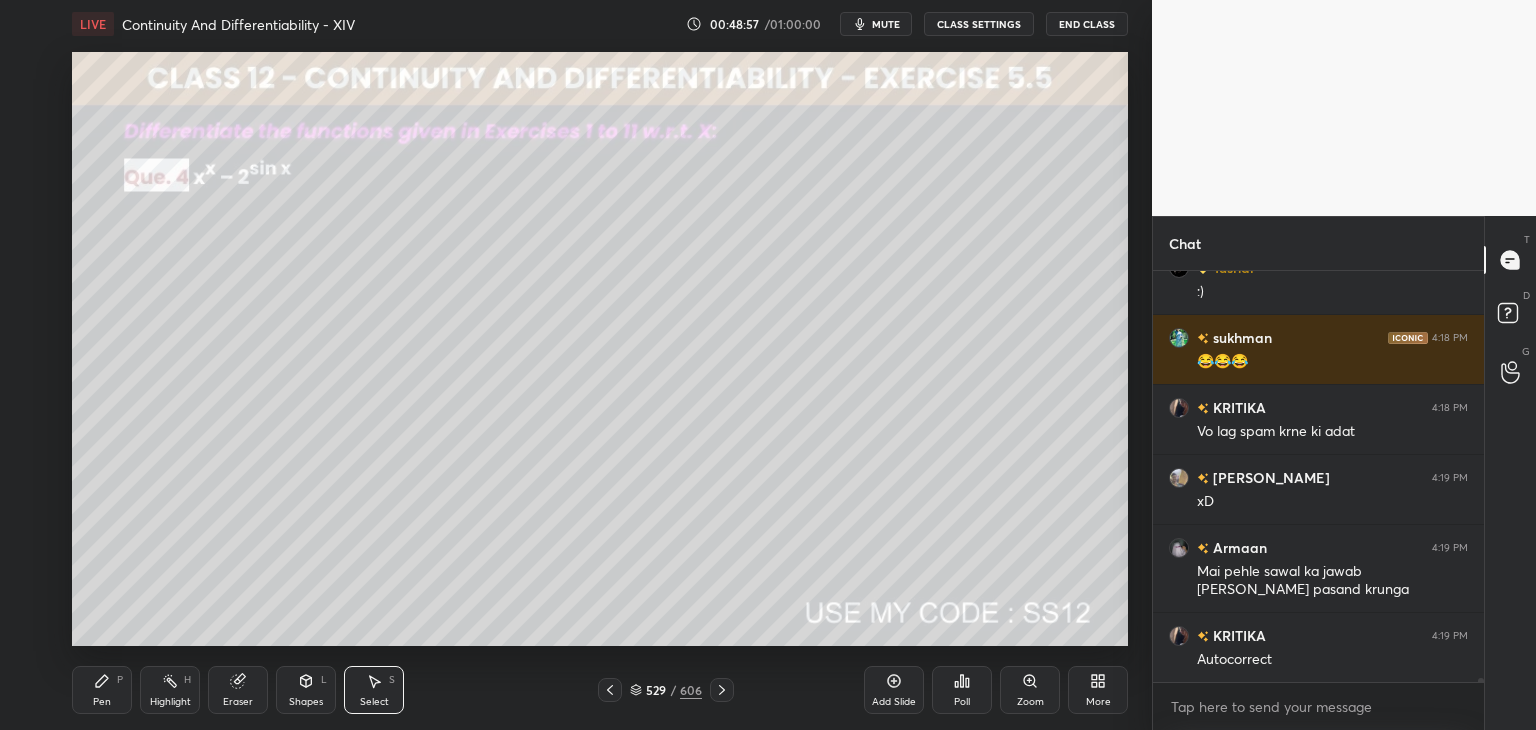 click 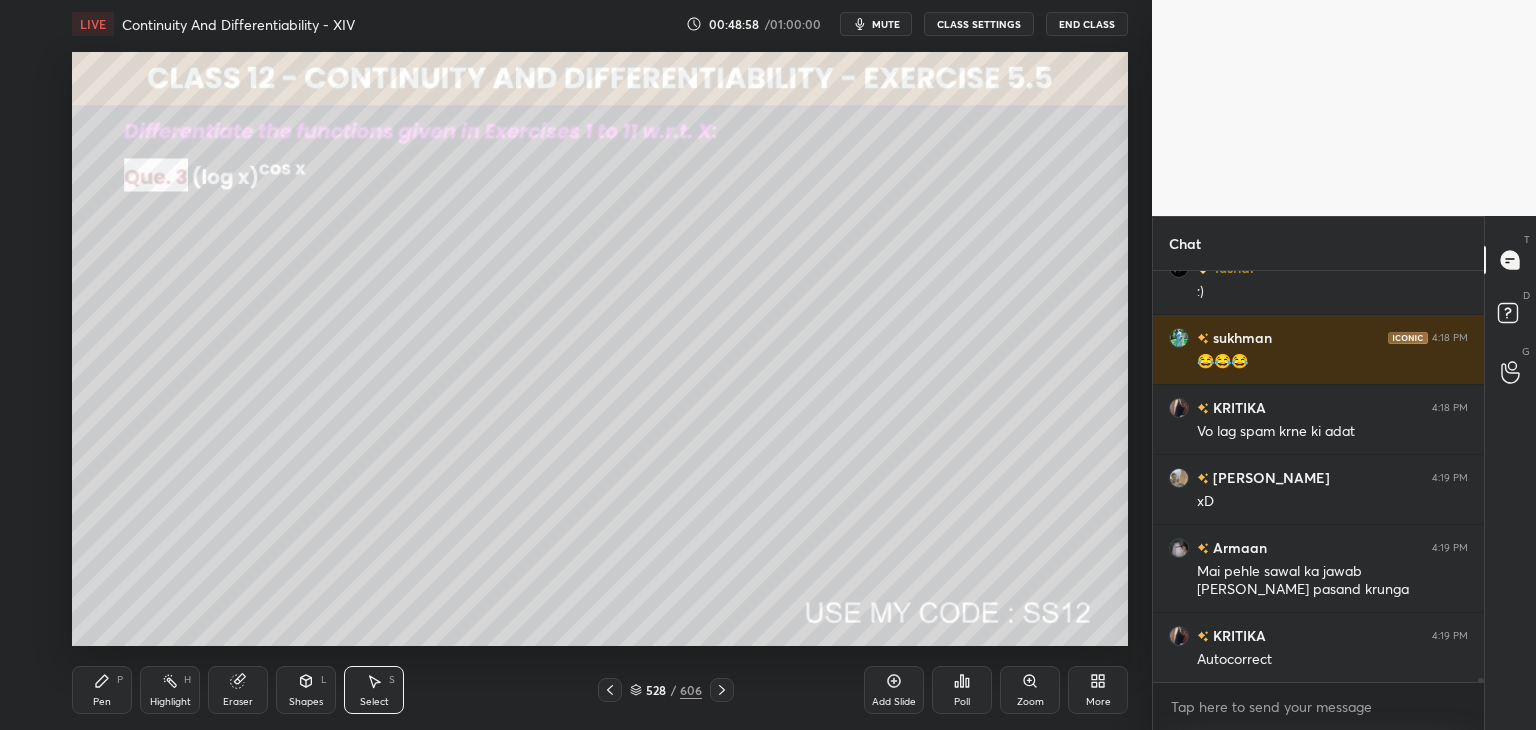 click 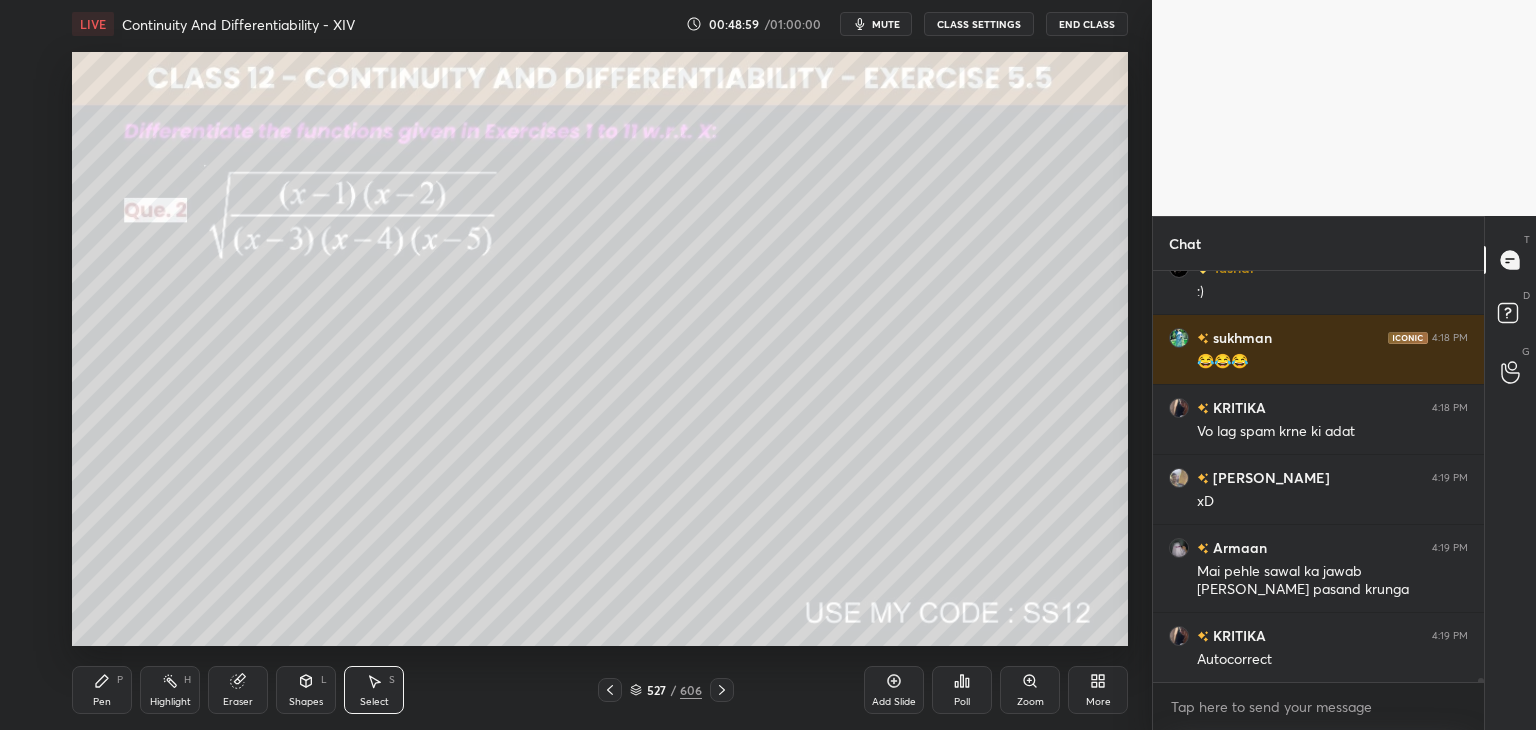 click 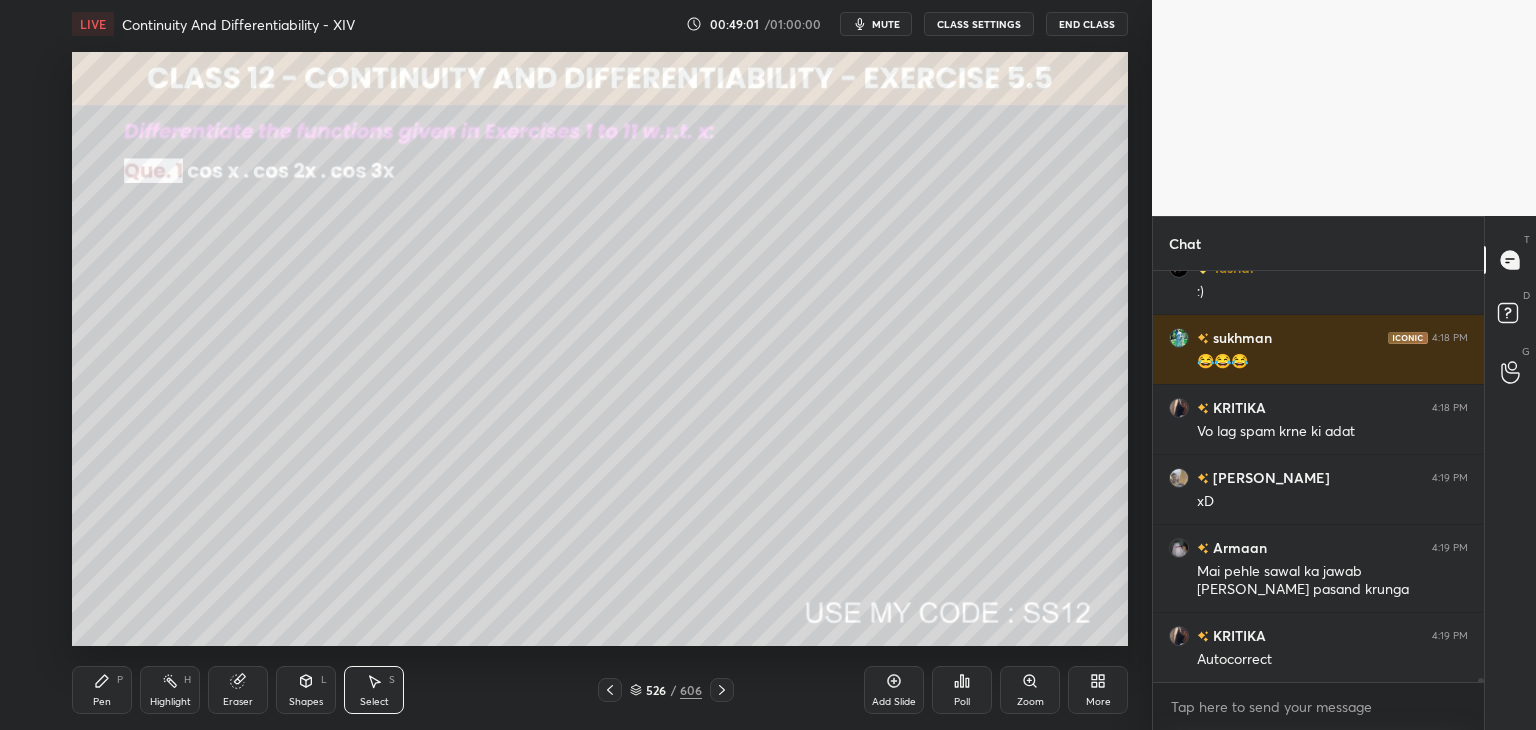 click 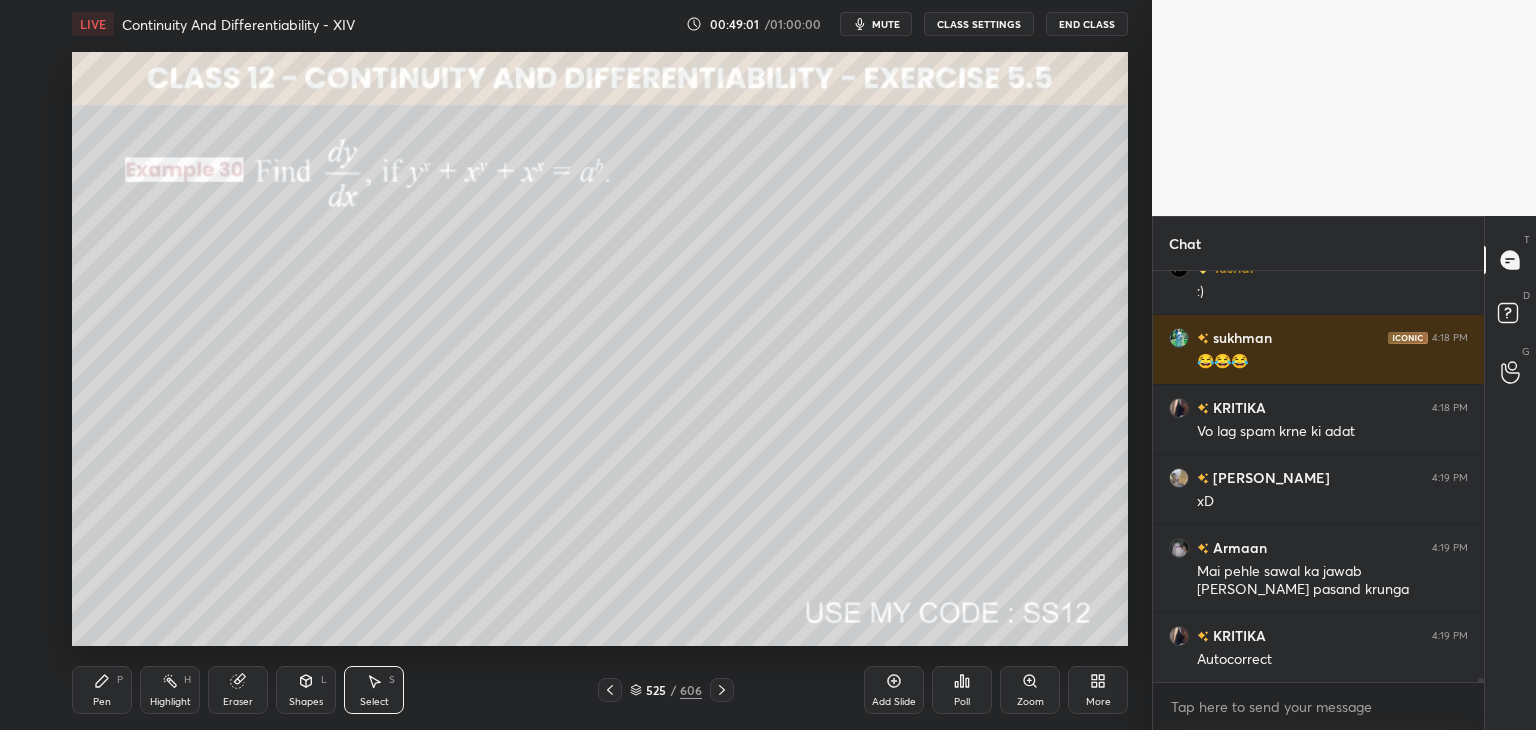 click 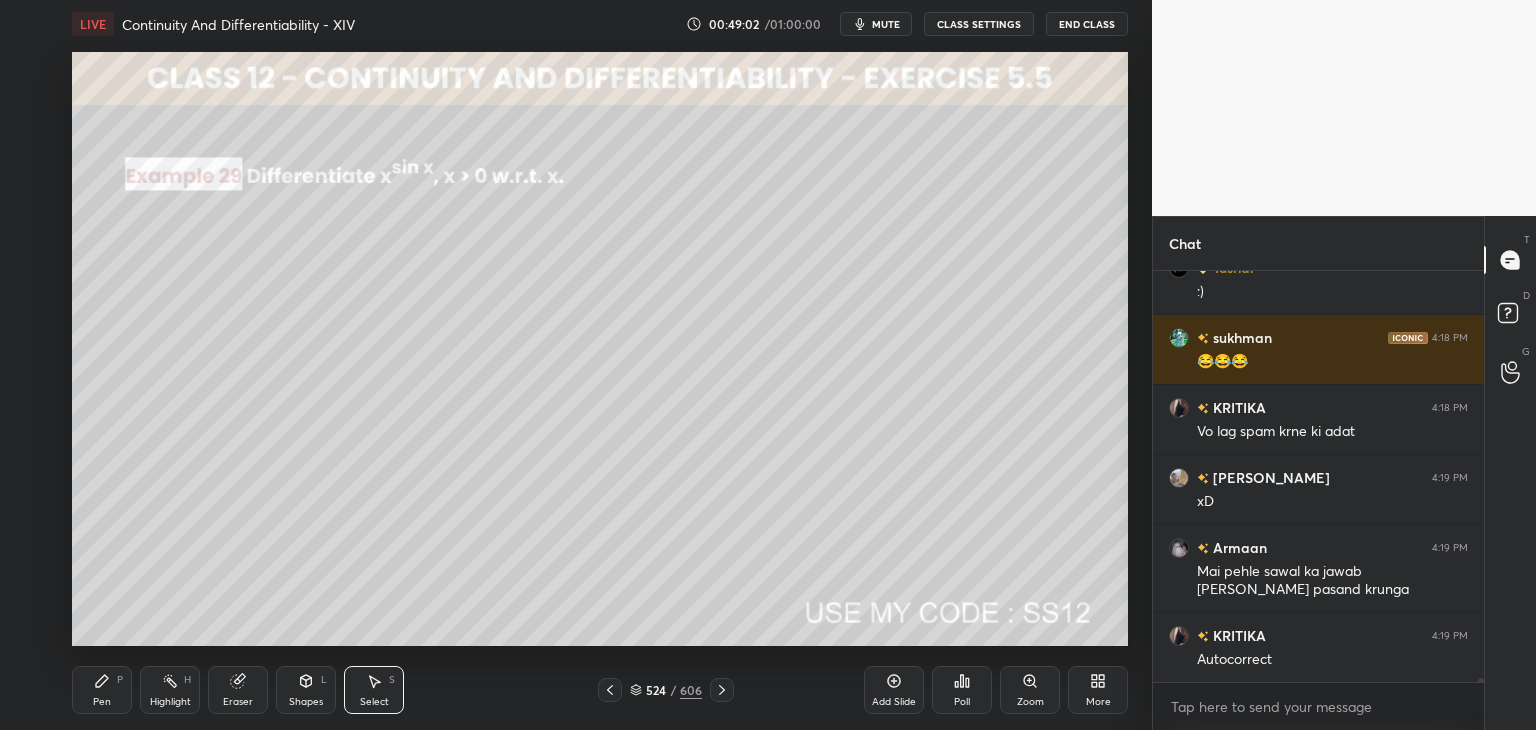 click 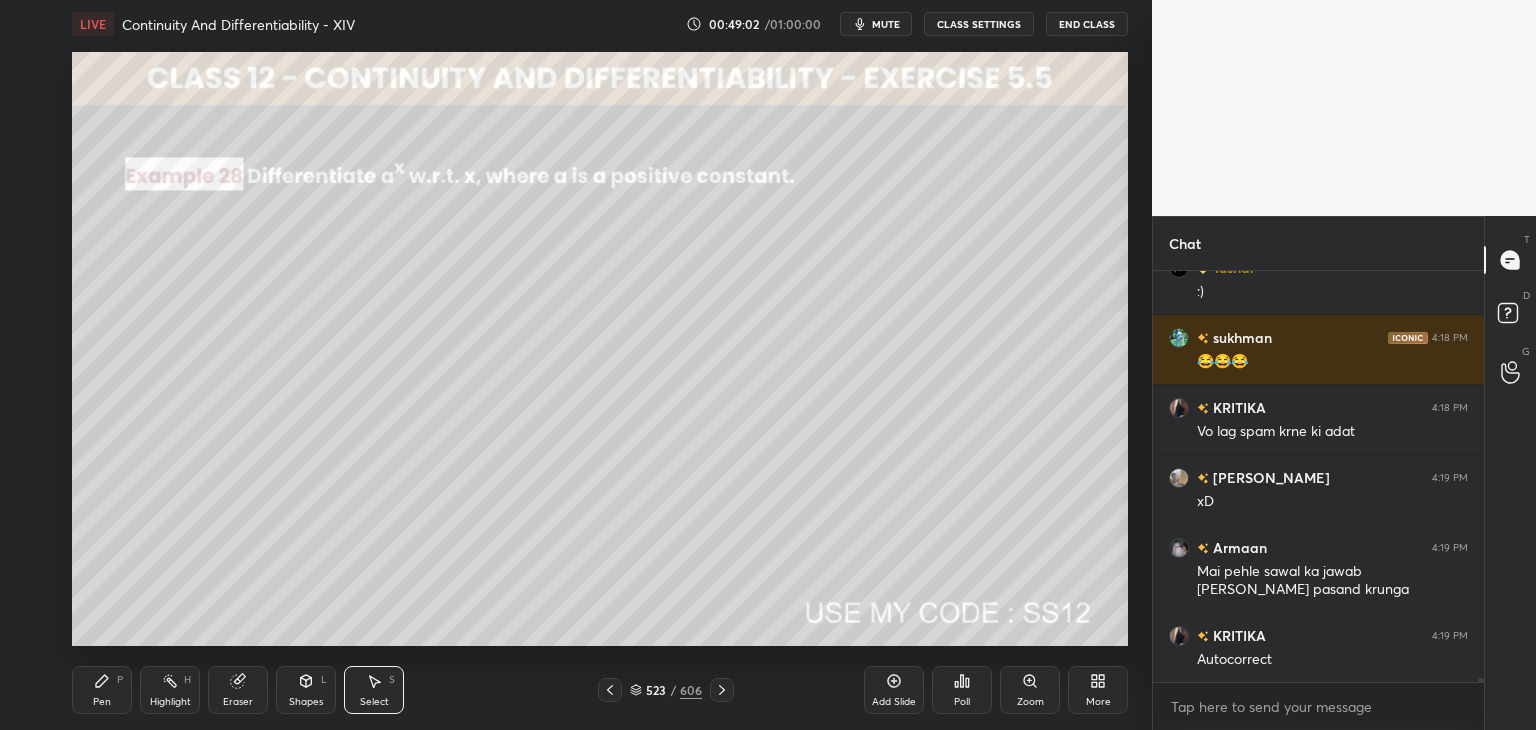 click 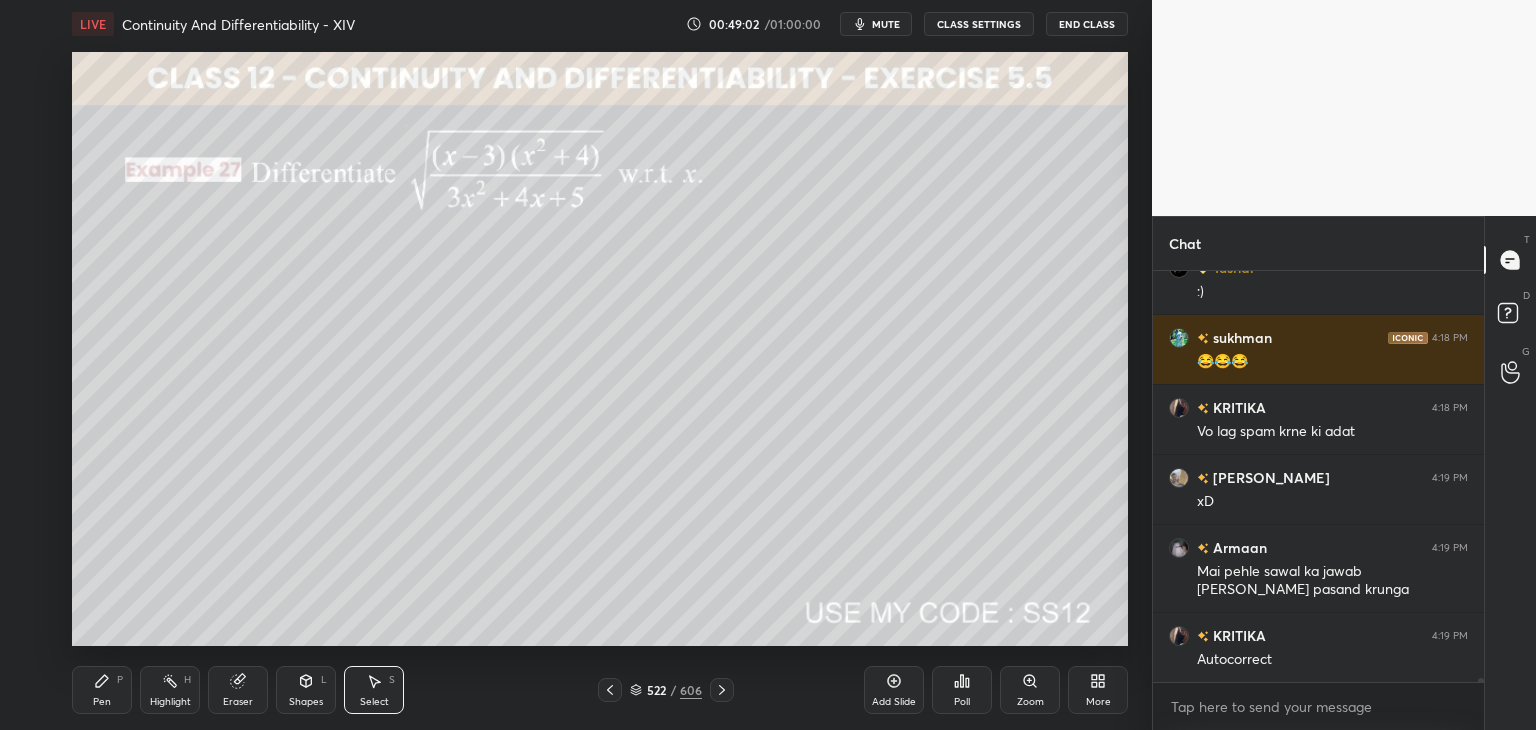 click 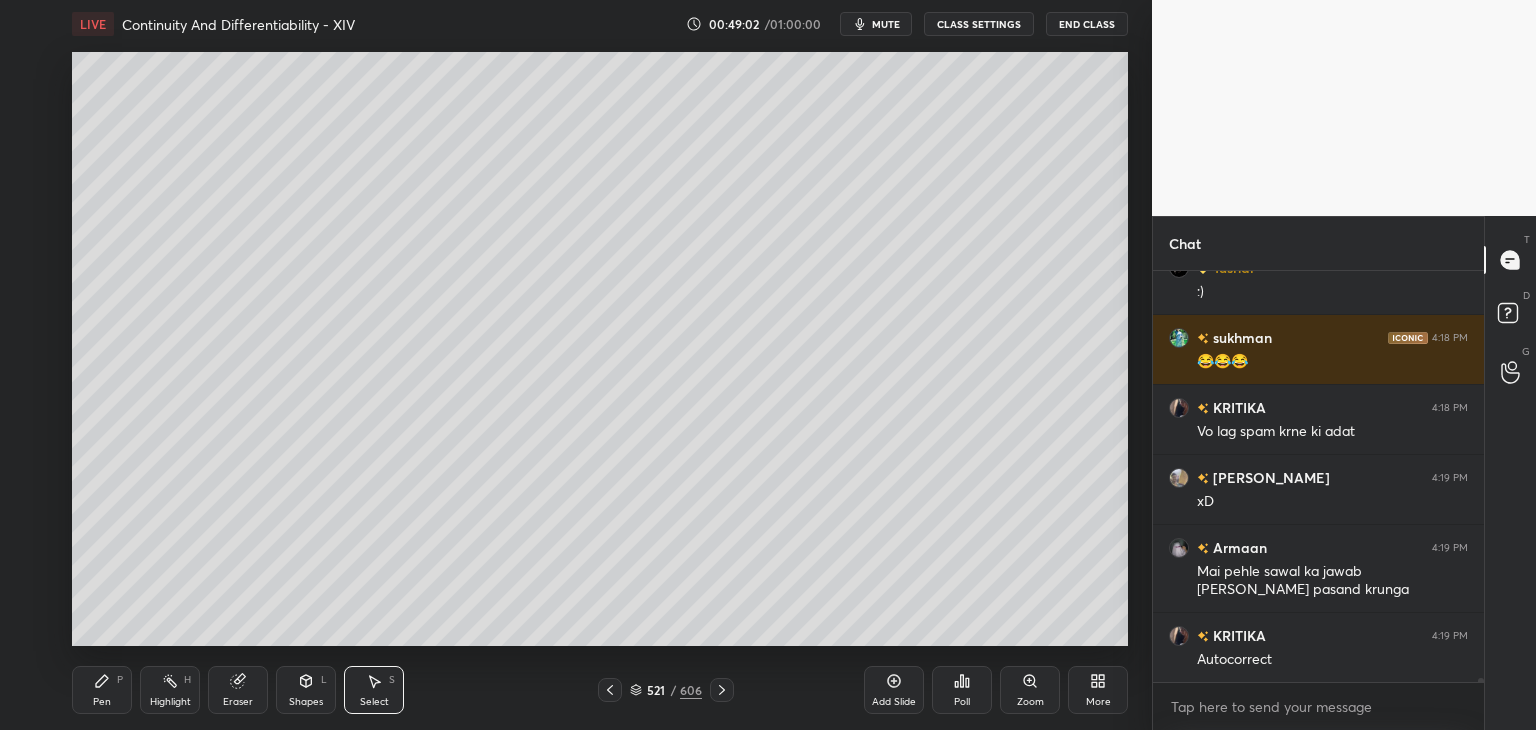 click 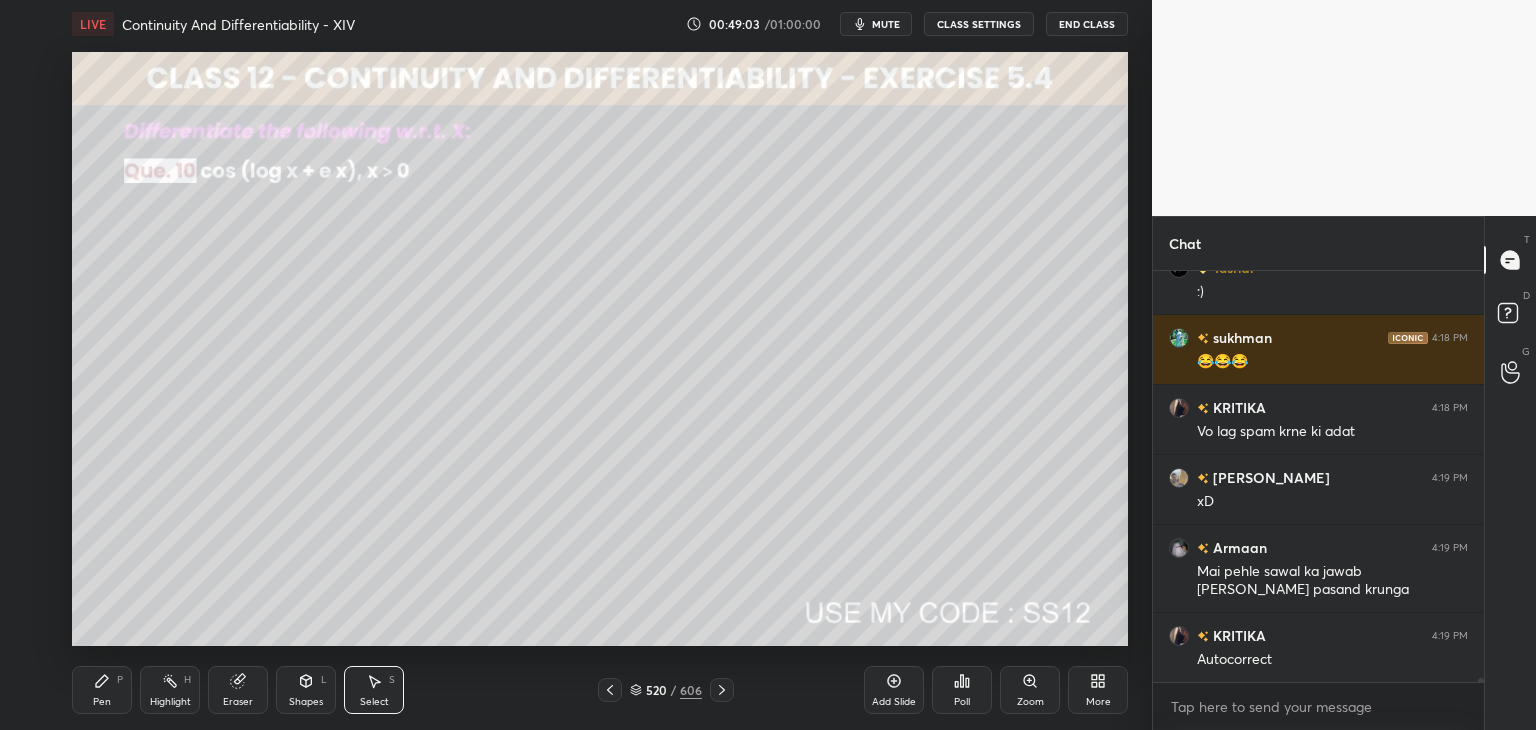 click at bounding box center (610, 690) 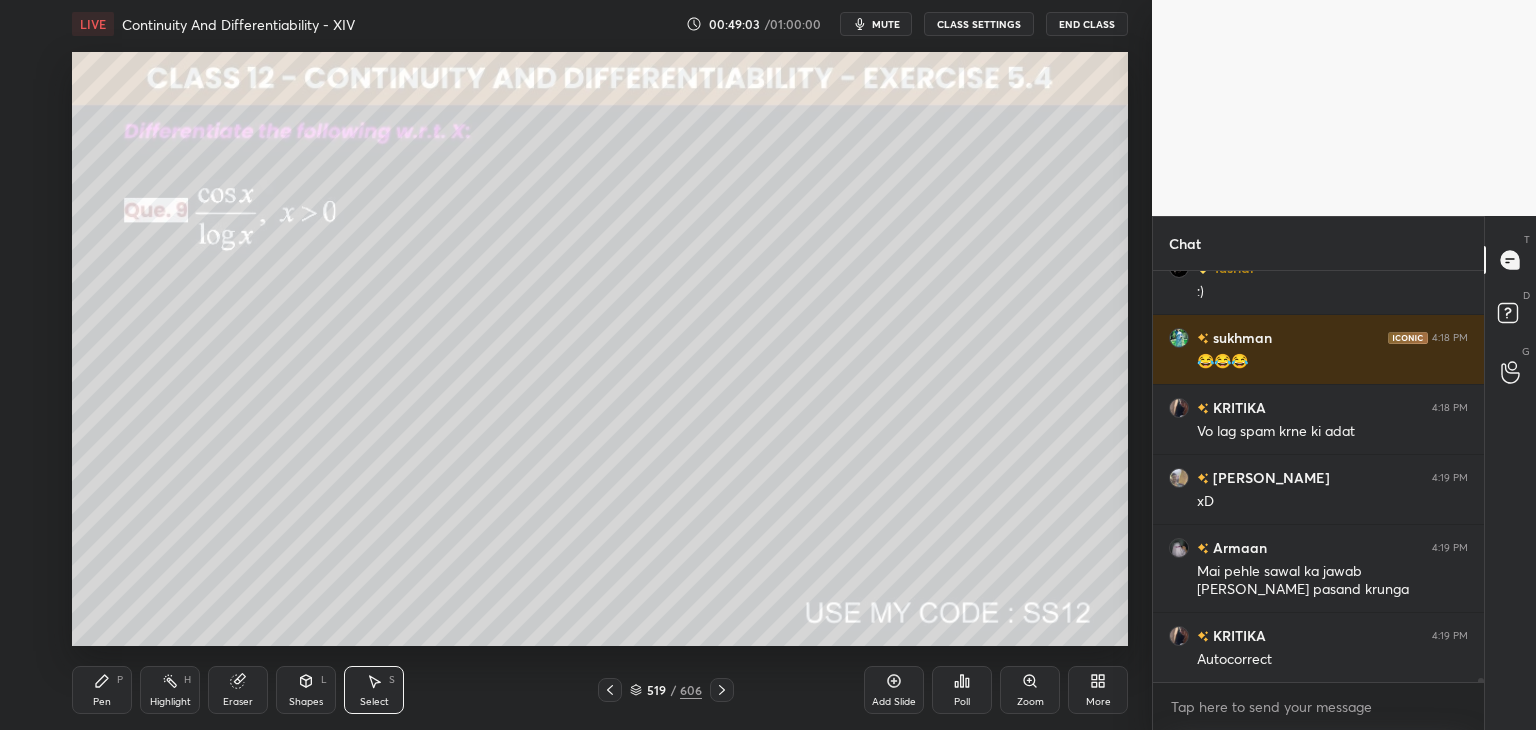 click on "Pen P Highlight H Eraser Shapes L Select S 519 / 606 Add Slide Poll Zoom More" at bounding box center [600, 690] 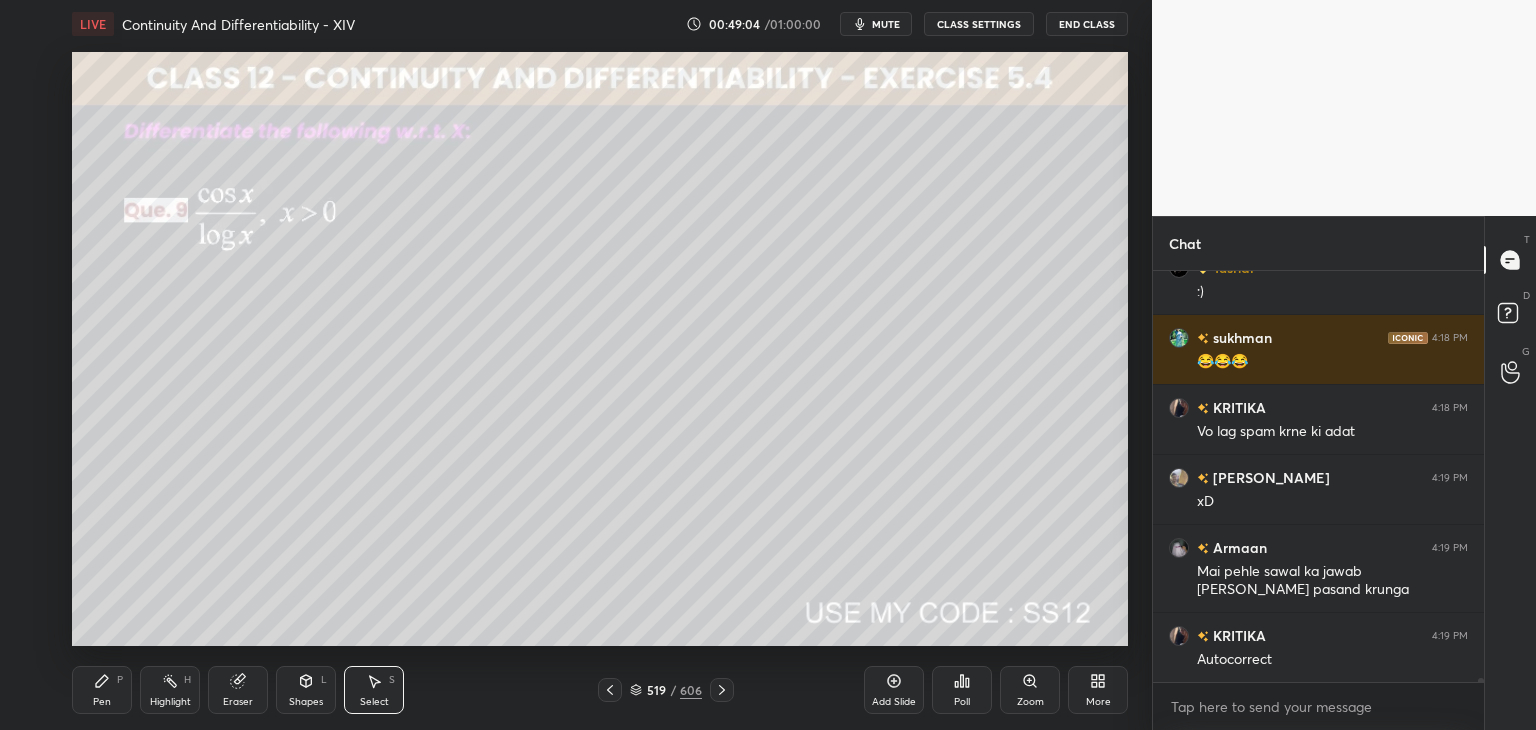 click 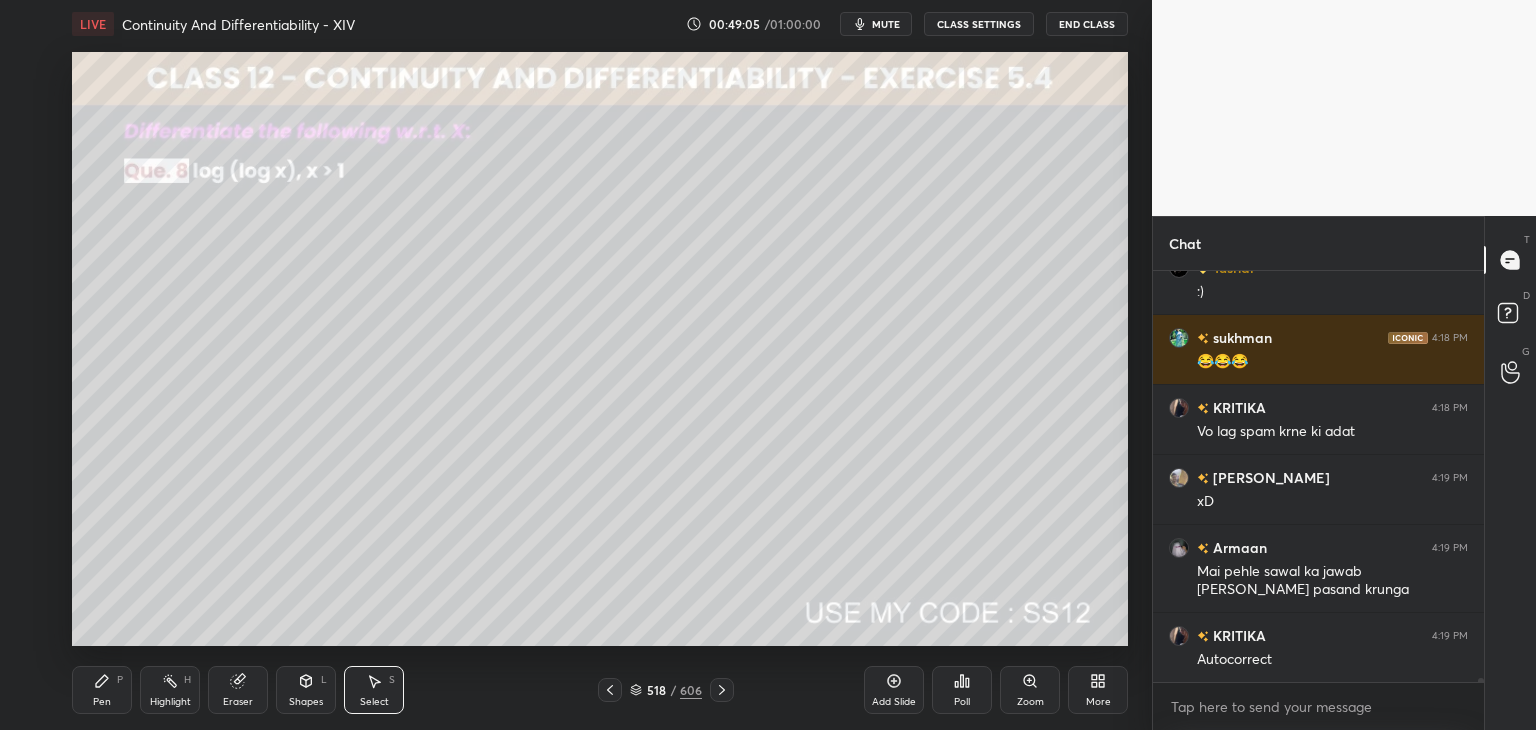 click 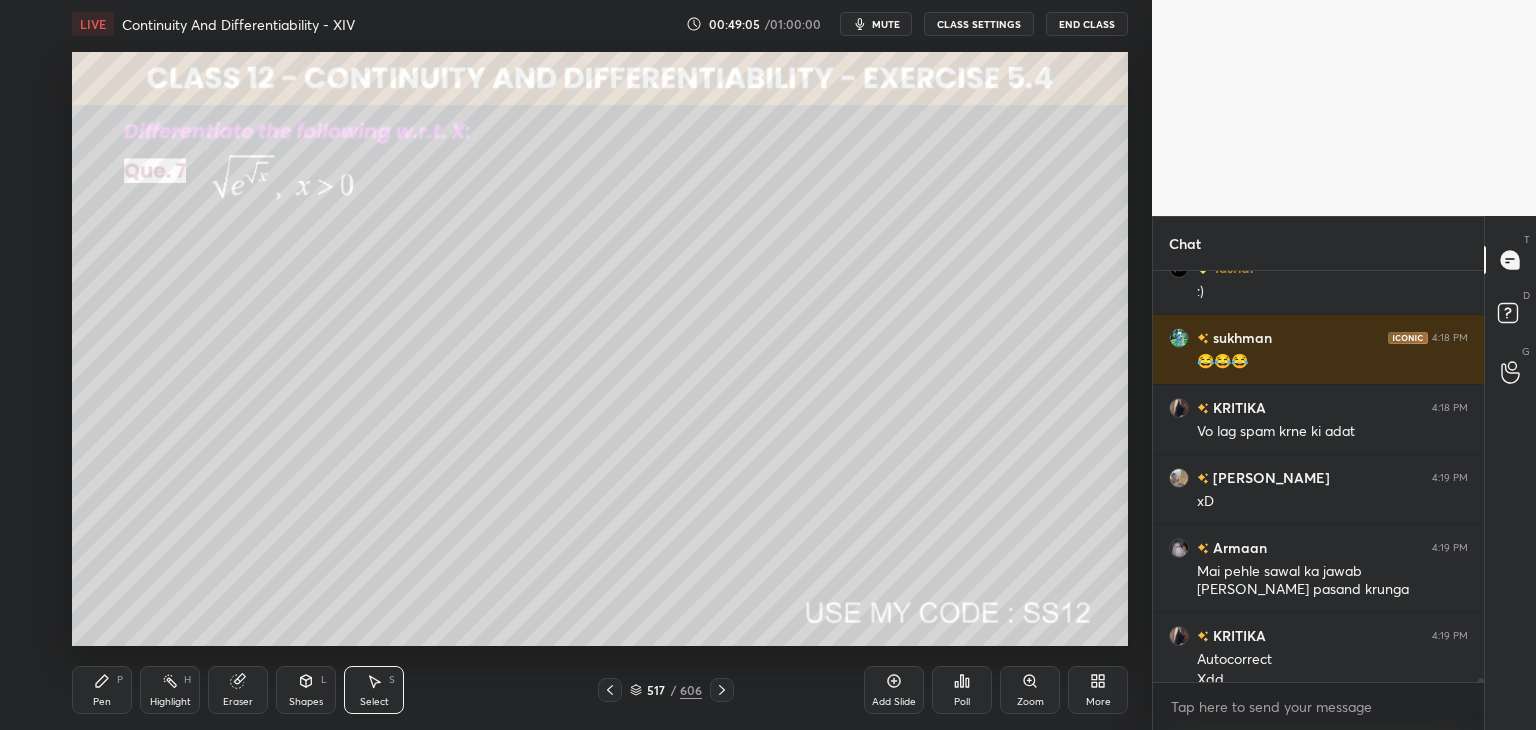 scroll, scrollTop: 38440, scrollLeft: 0, axis: vertical 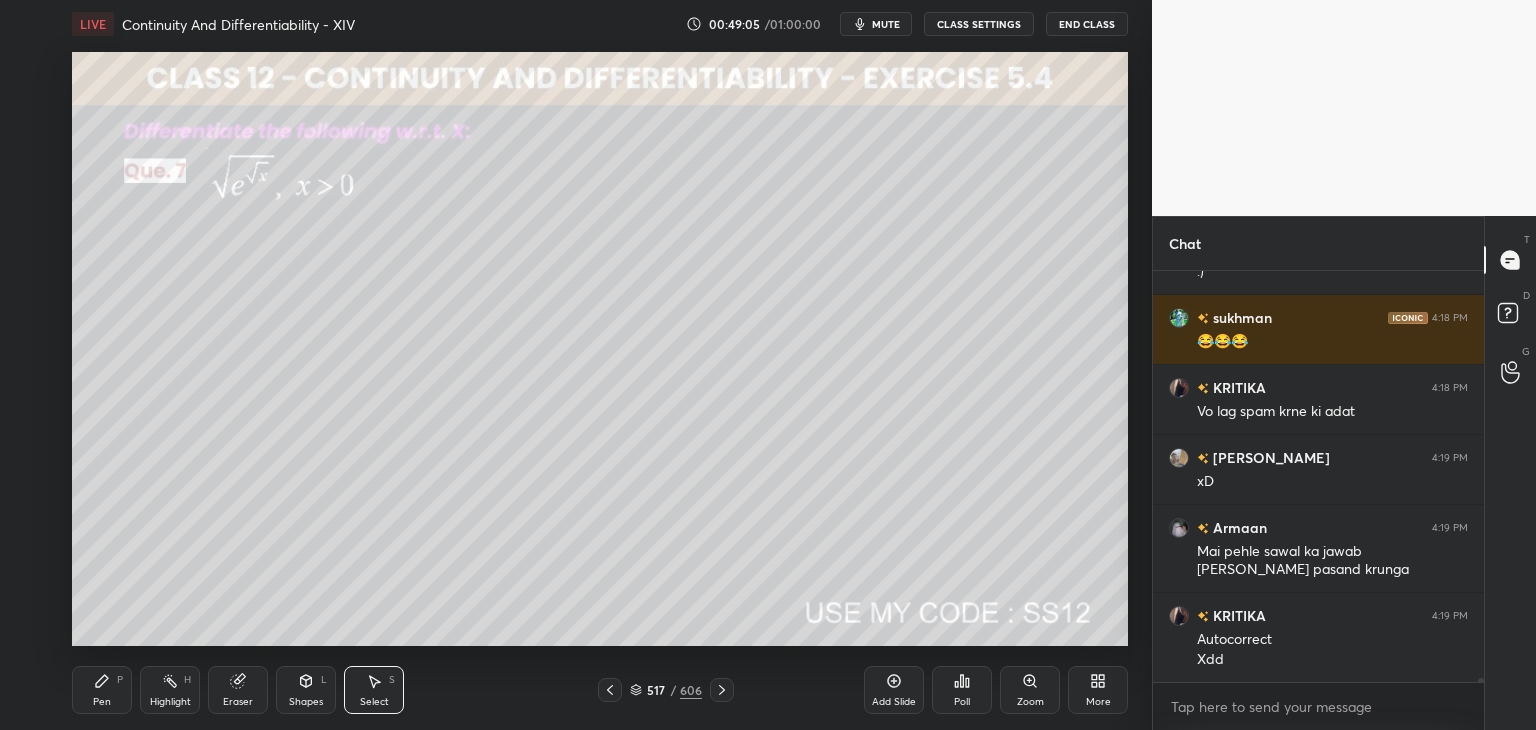click 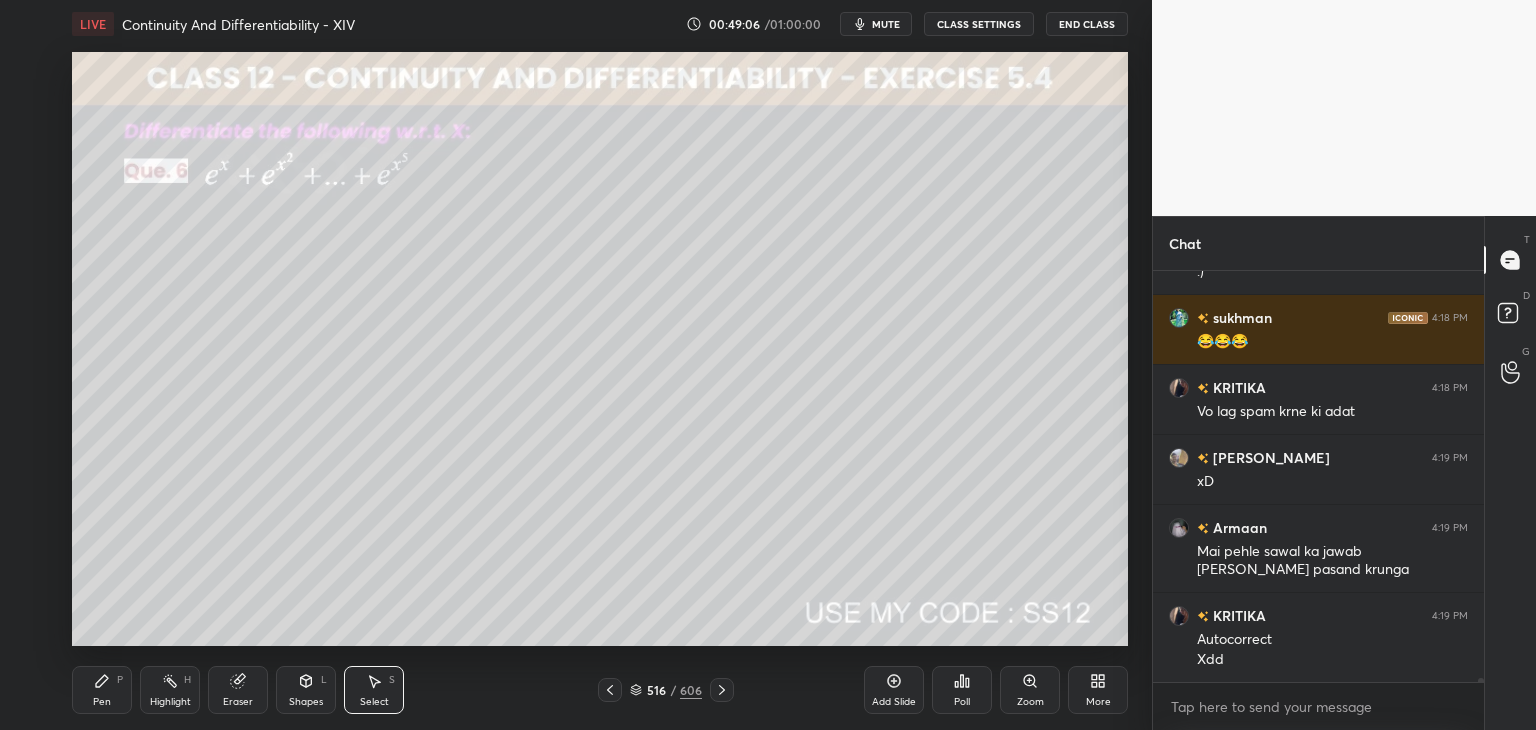 scroll, scrollTop: 38510, scrollLeft: 0, axis: vertical 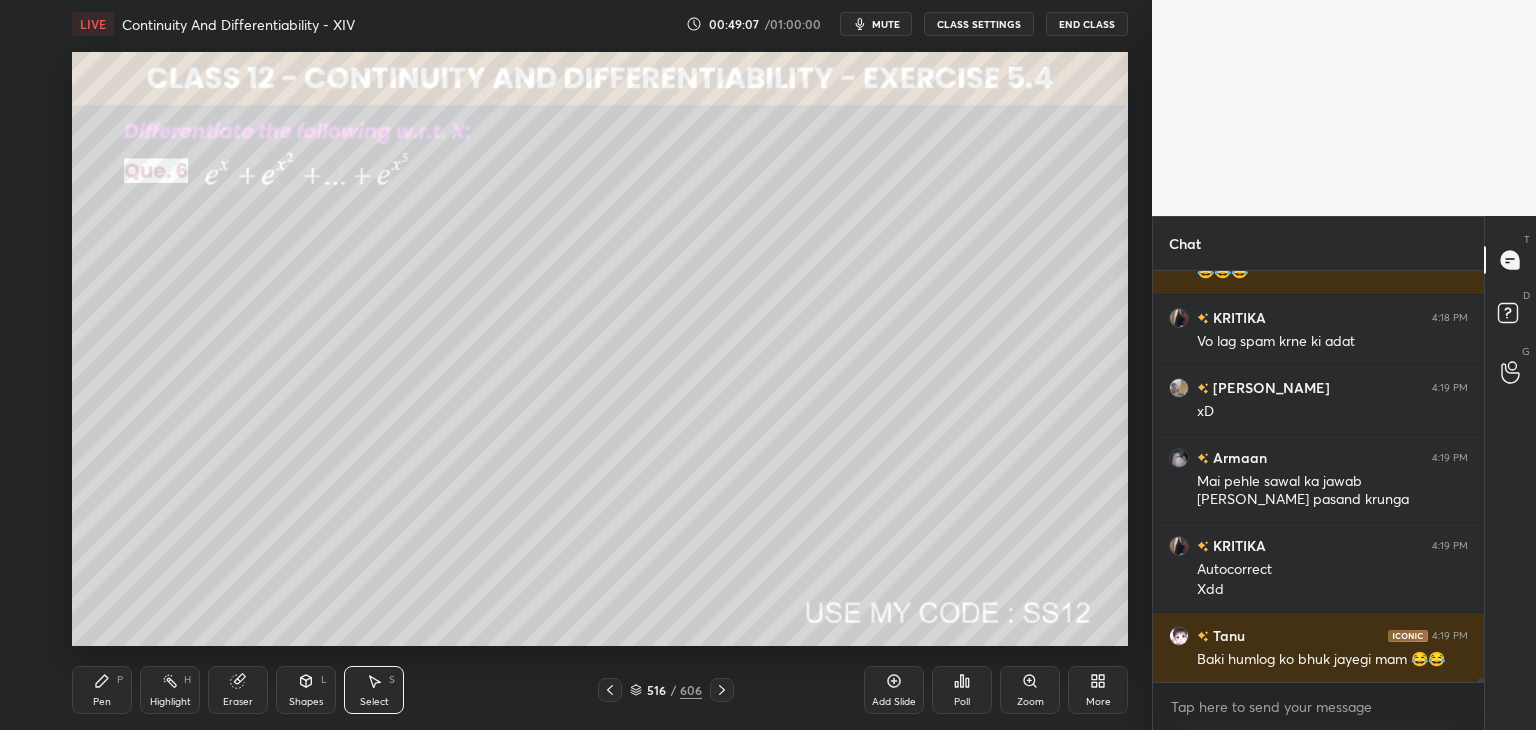 click 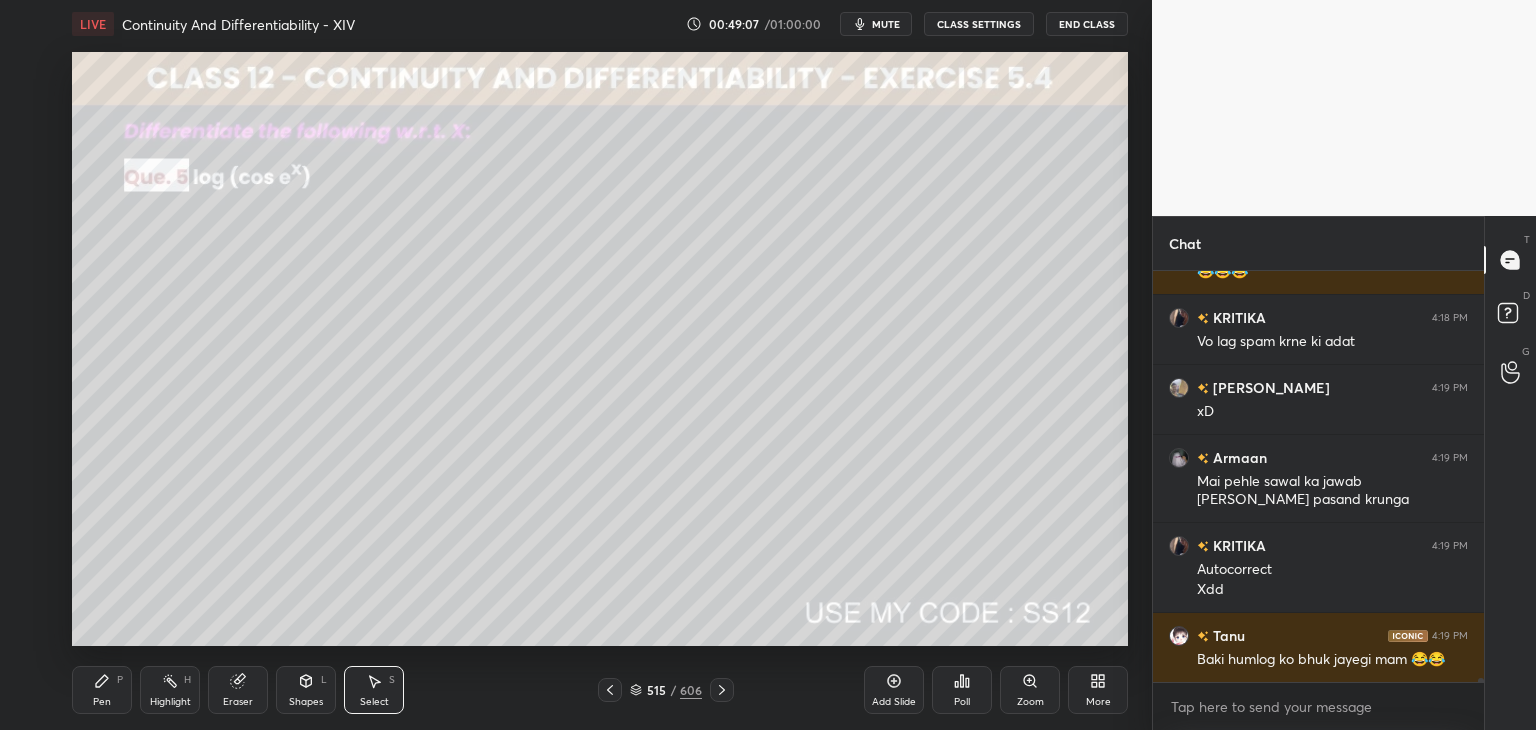 scroll, scrollTop: 38580, scrollLeft: 0, axis: vertical 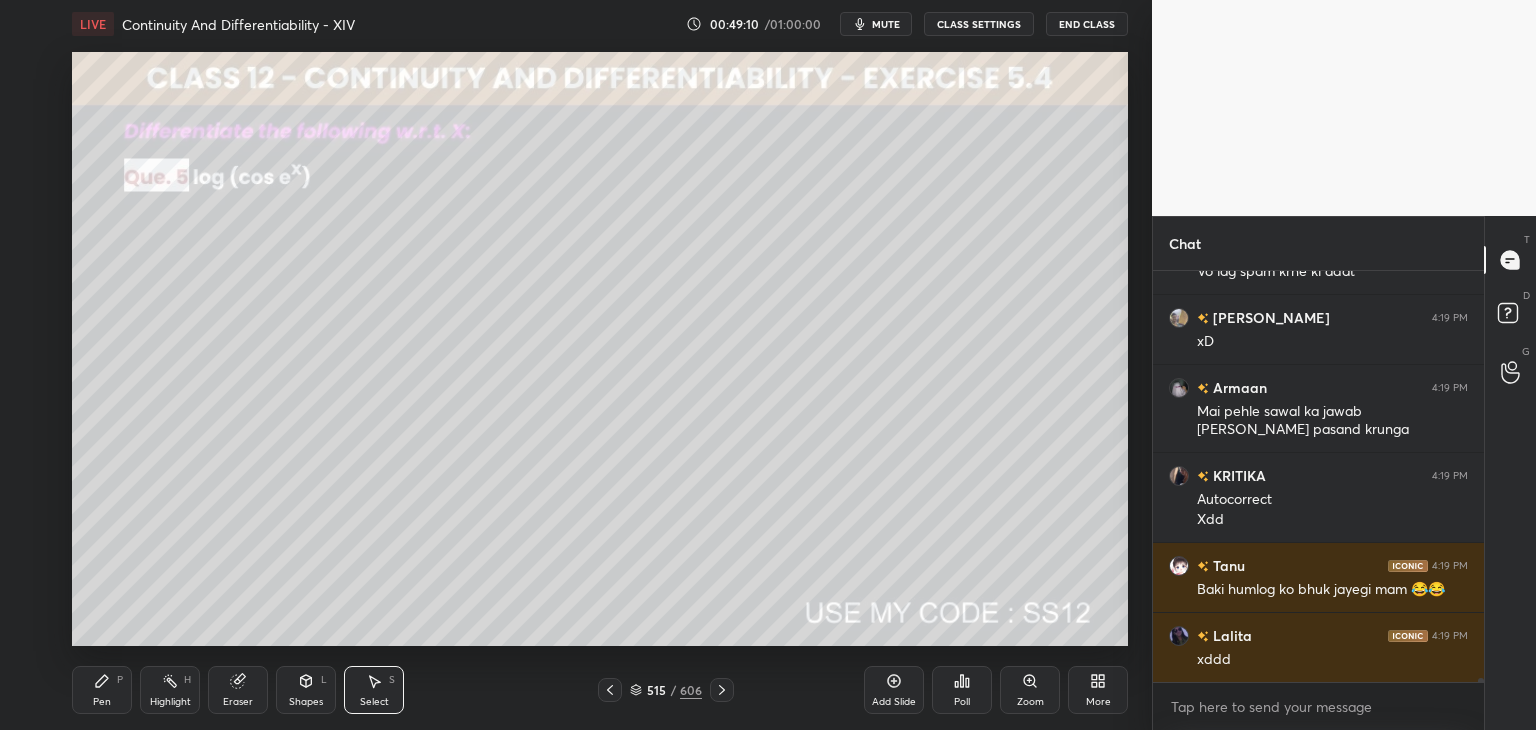 click 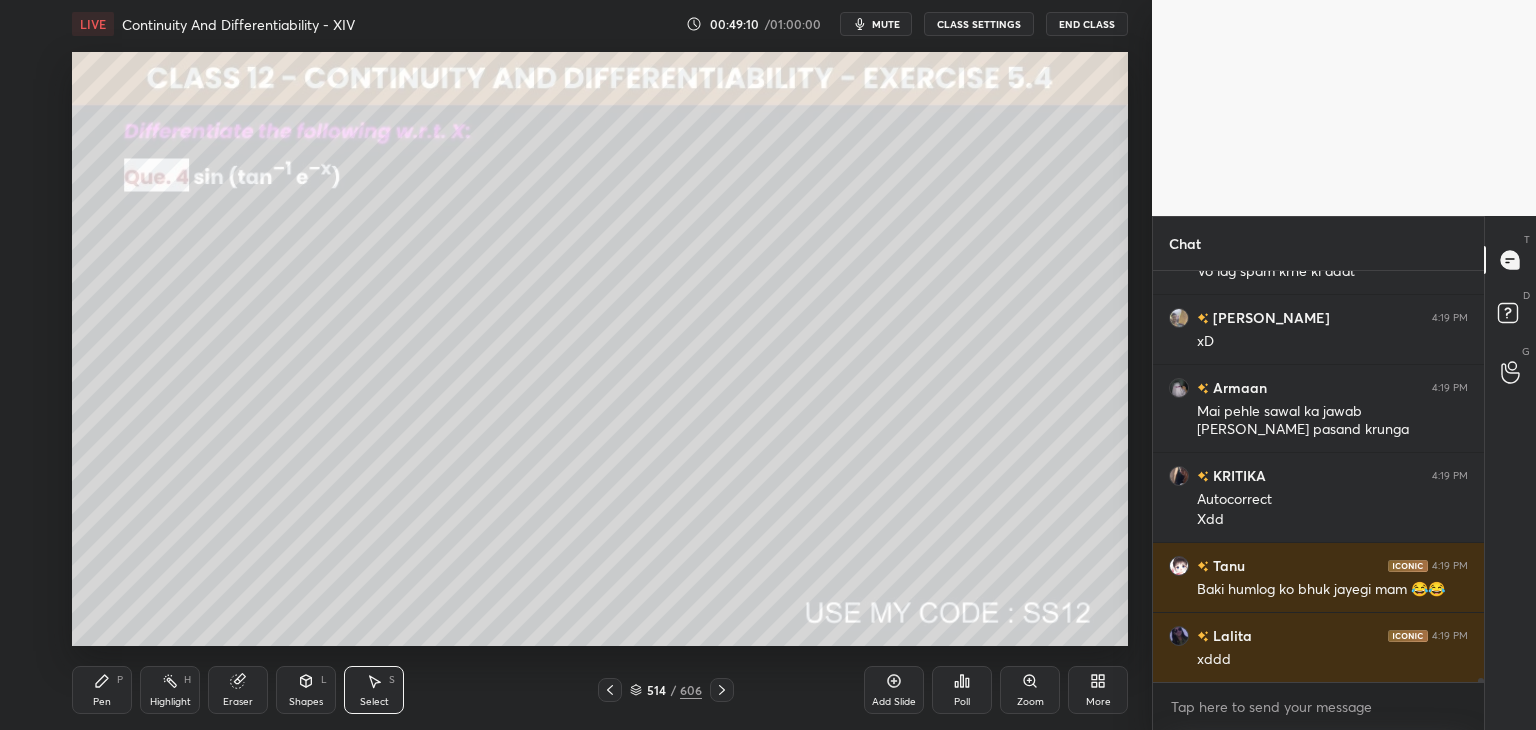 click 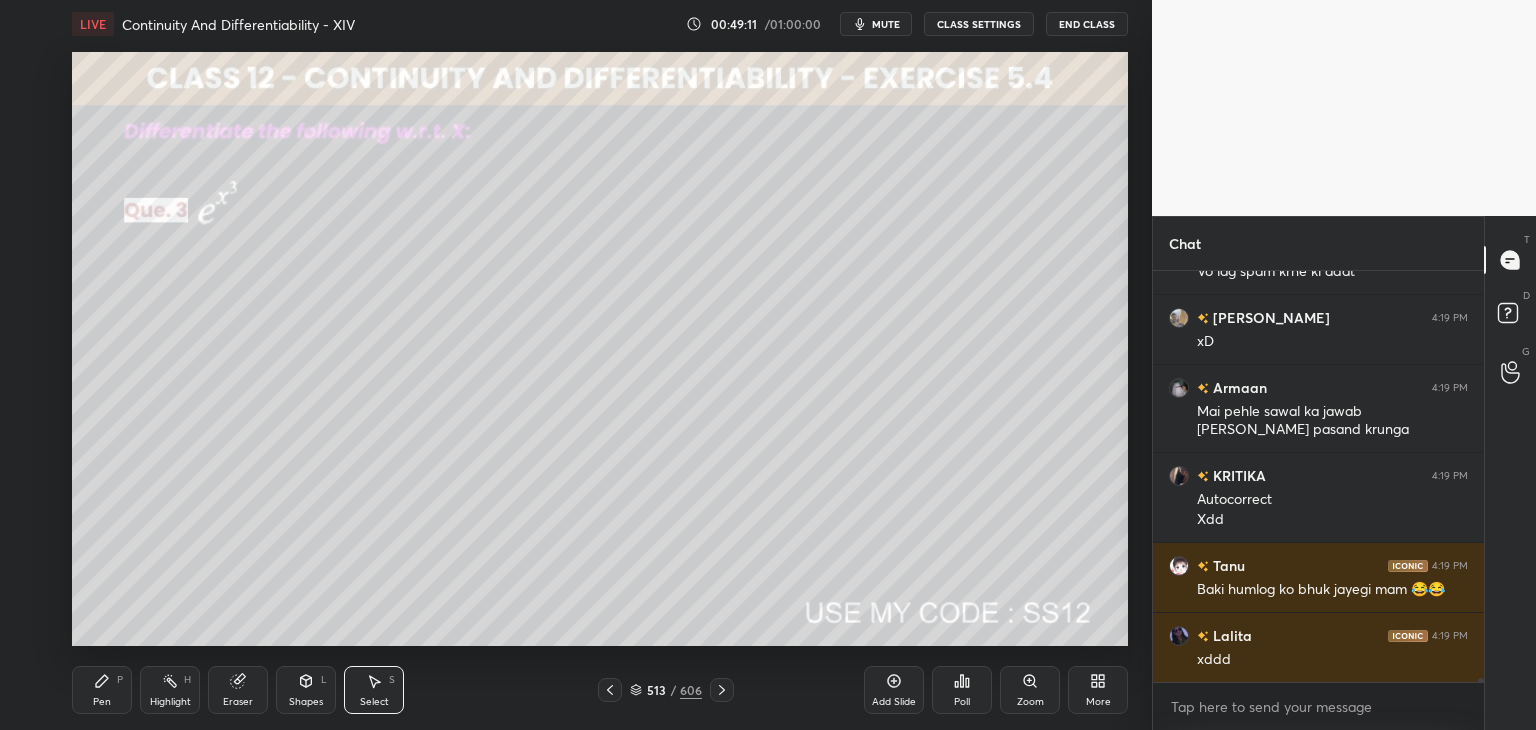 click at bounding box center (610, 690) 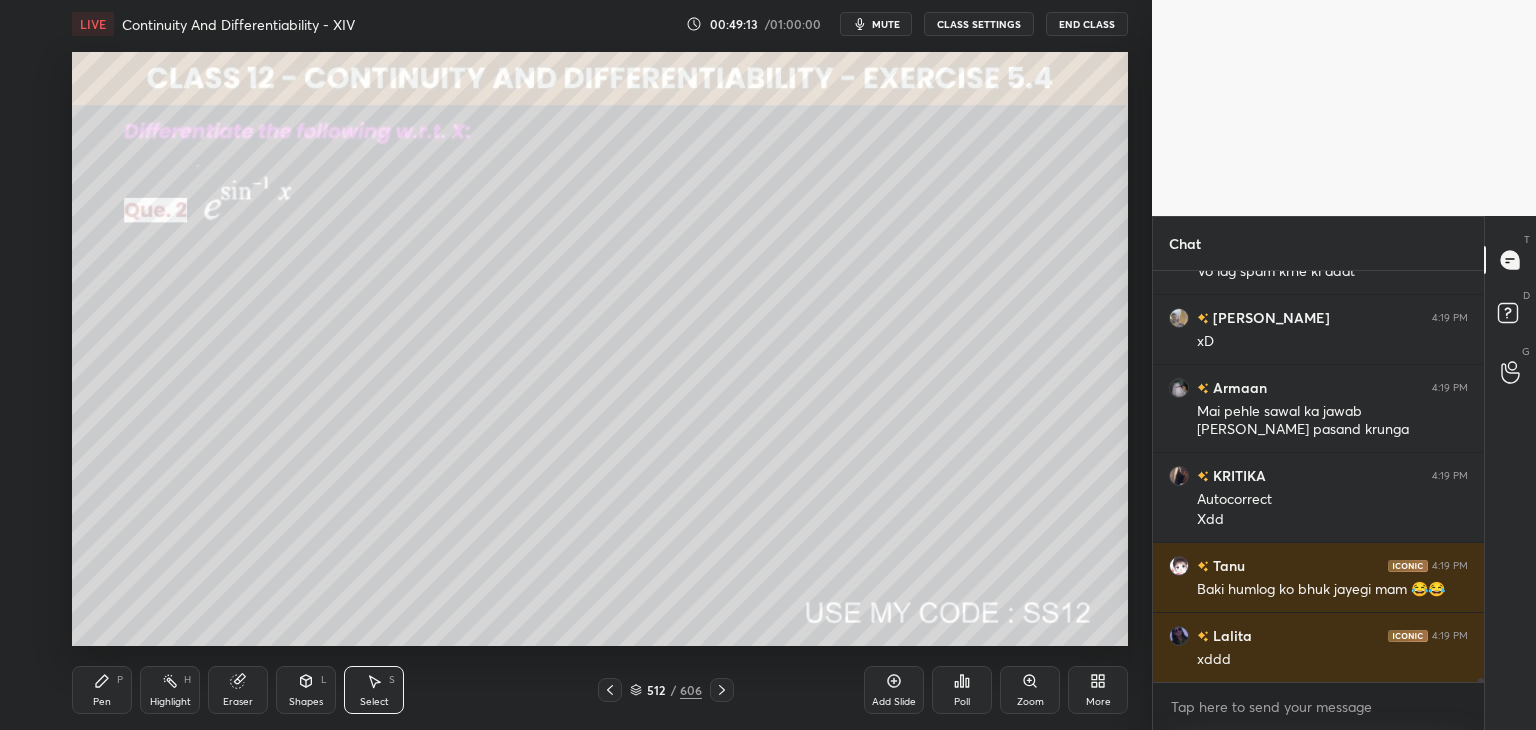 scroll, scrollTop: 38650, scrollLeft: 0, axis: vertical 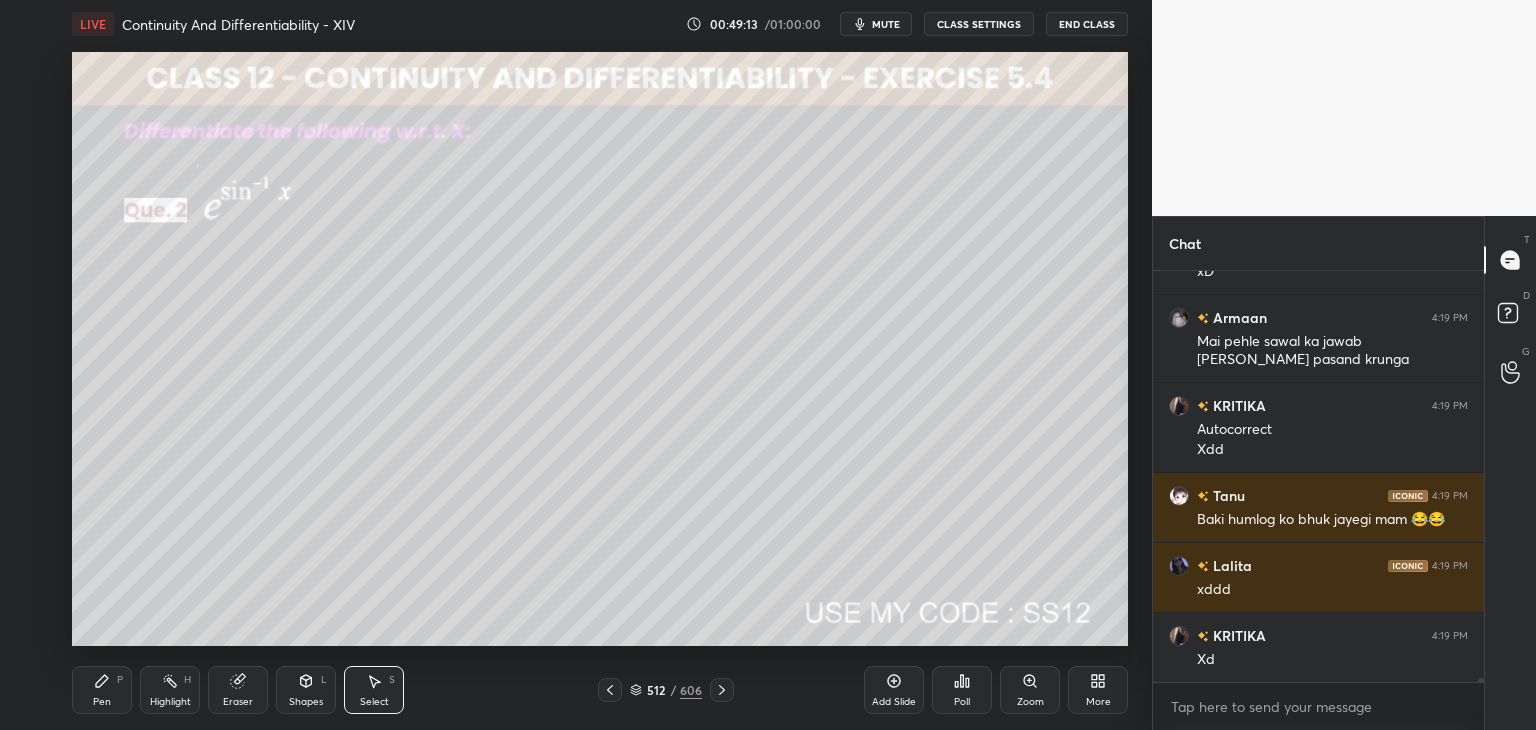 click 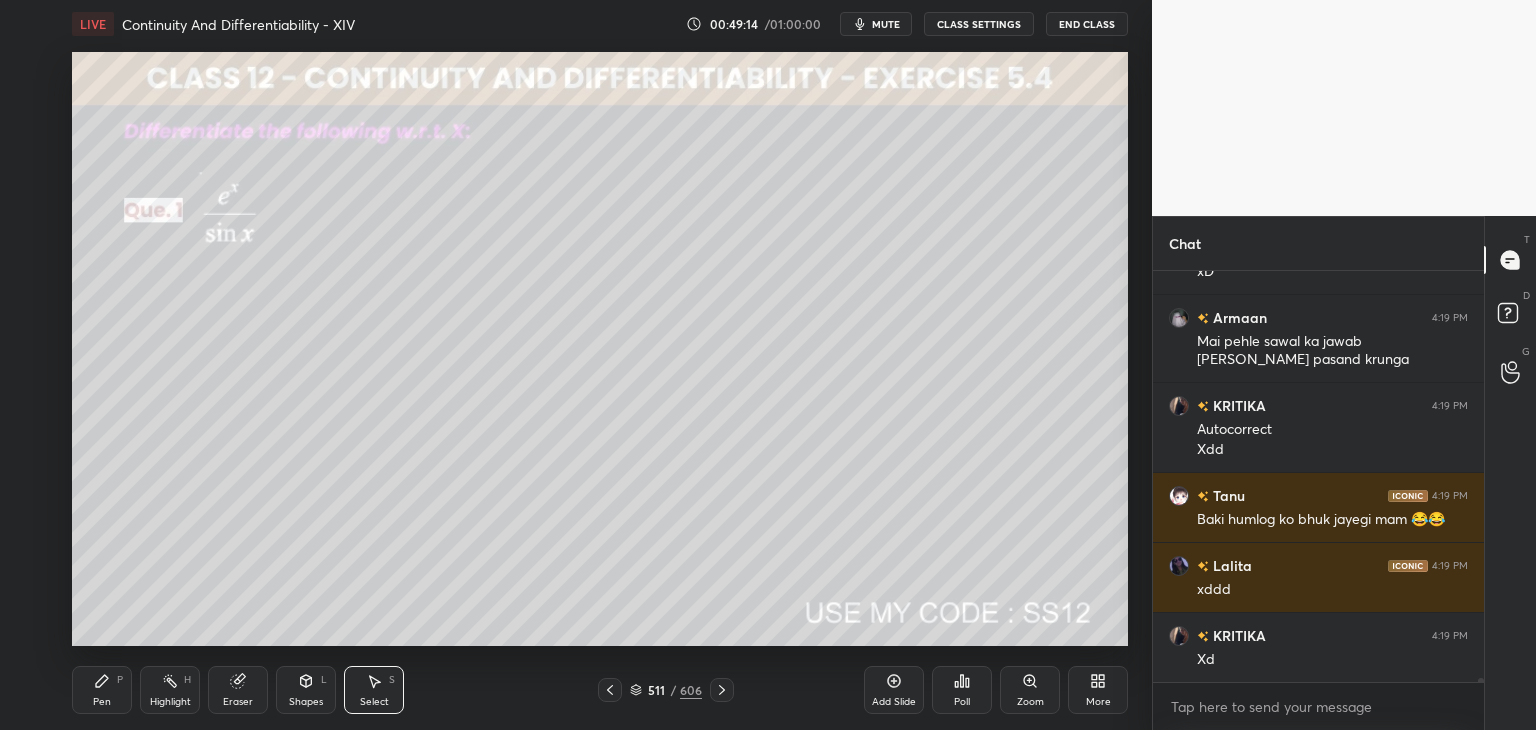 scroll, scrollTop: 38720, scrollLeft: 0, axis: vertical 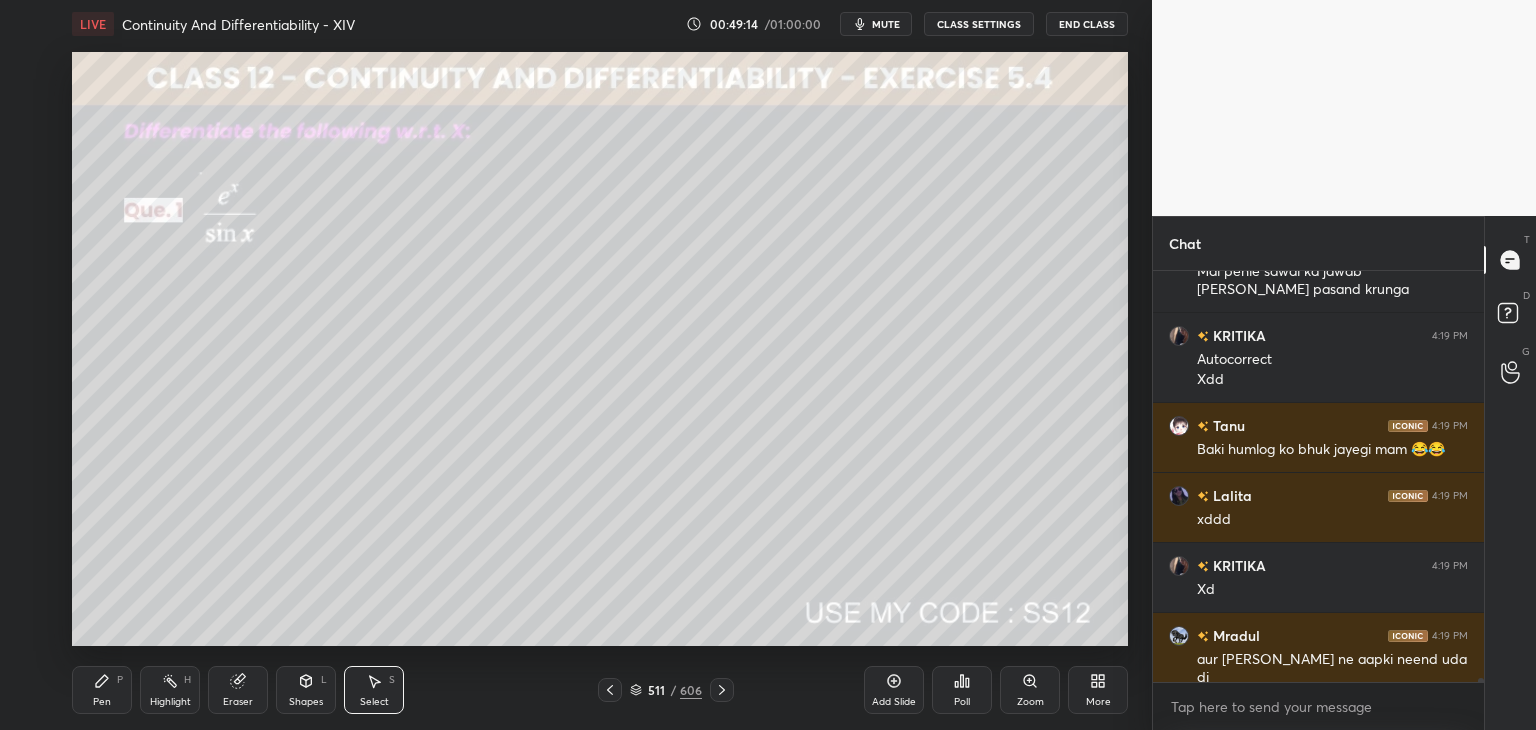 click 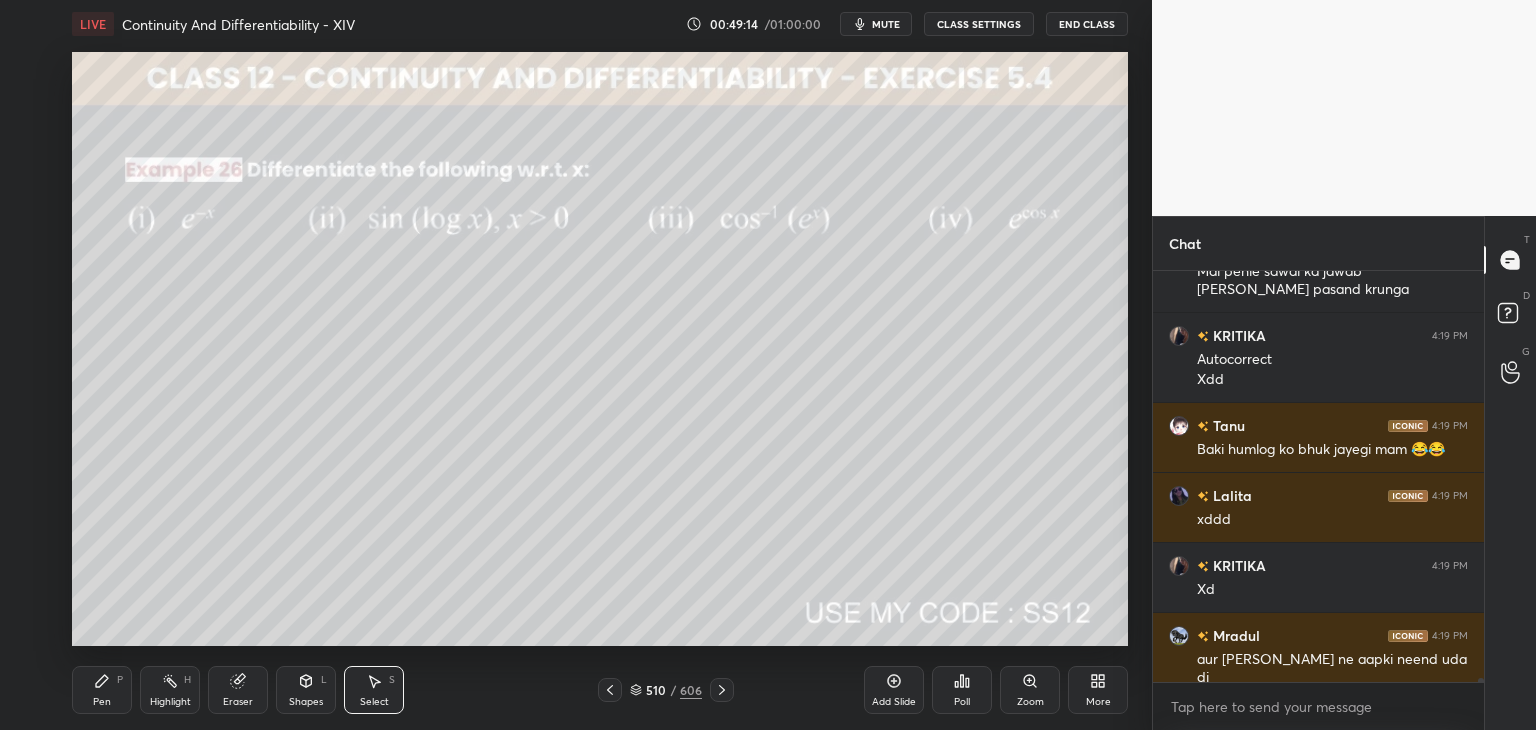 click 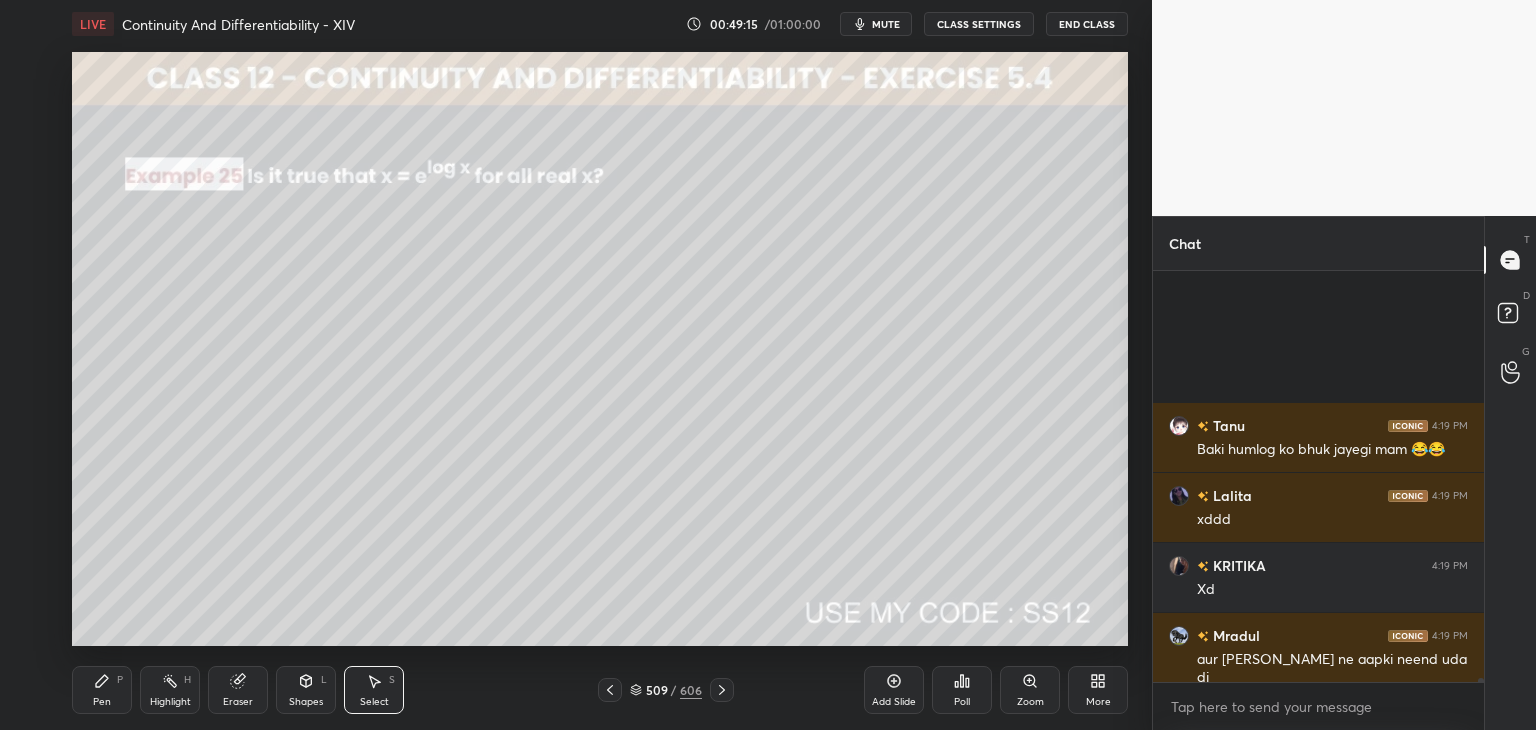 scroll, scrollTop: 38948, scrollLeft: 0, axis: vertical 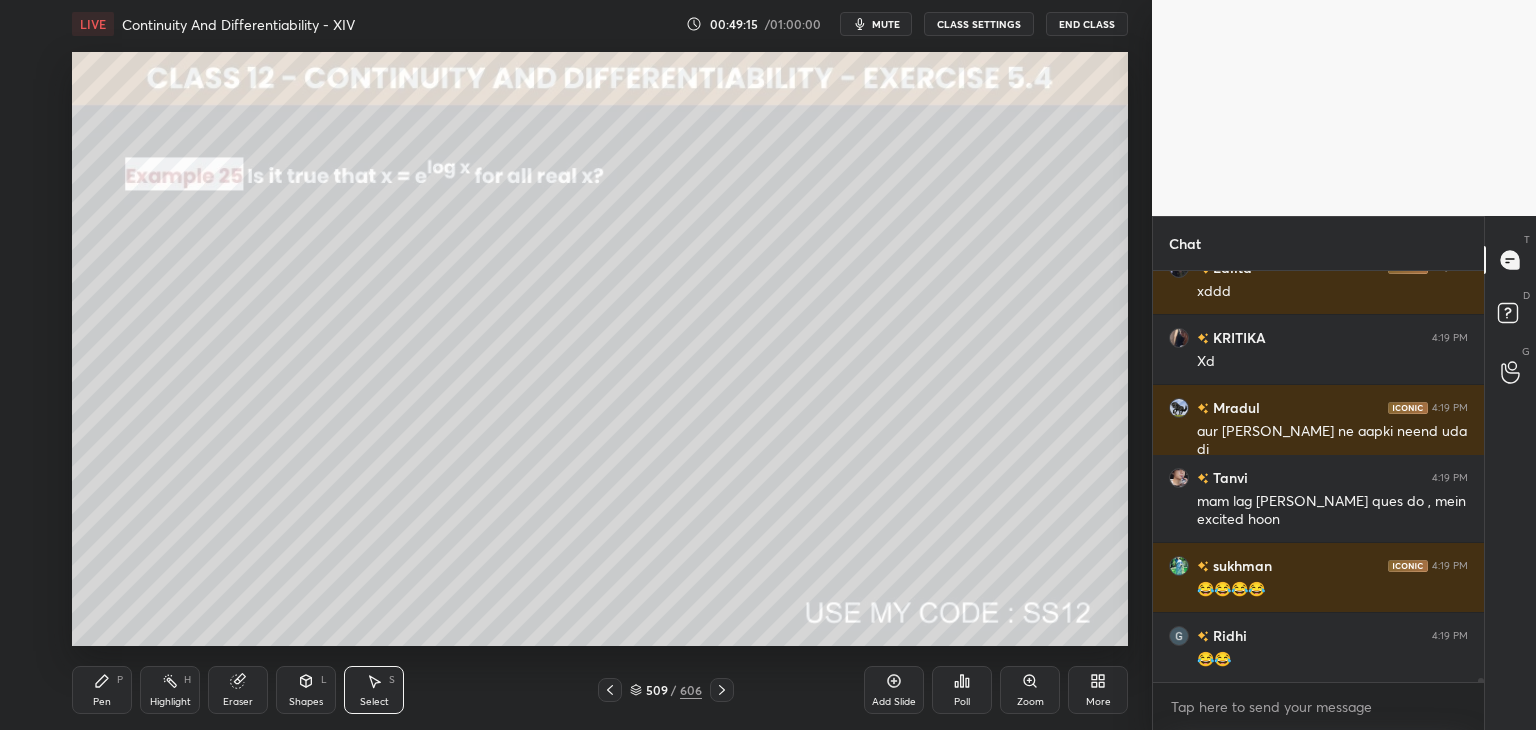 click 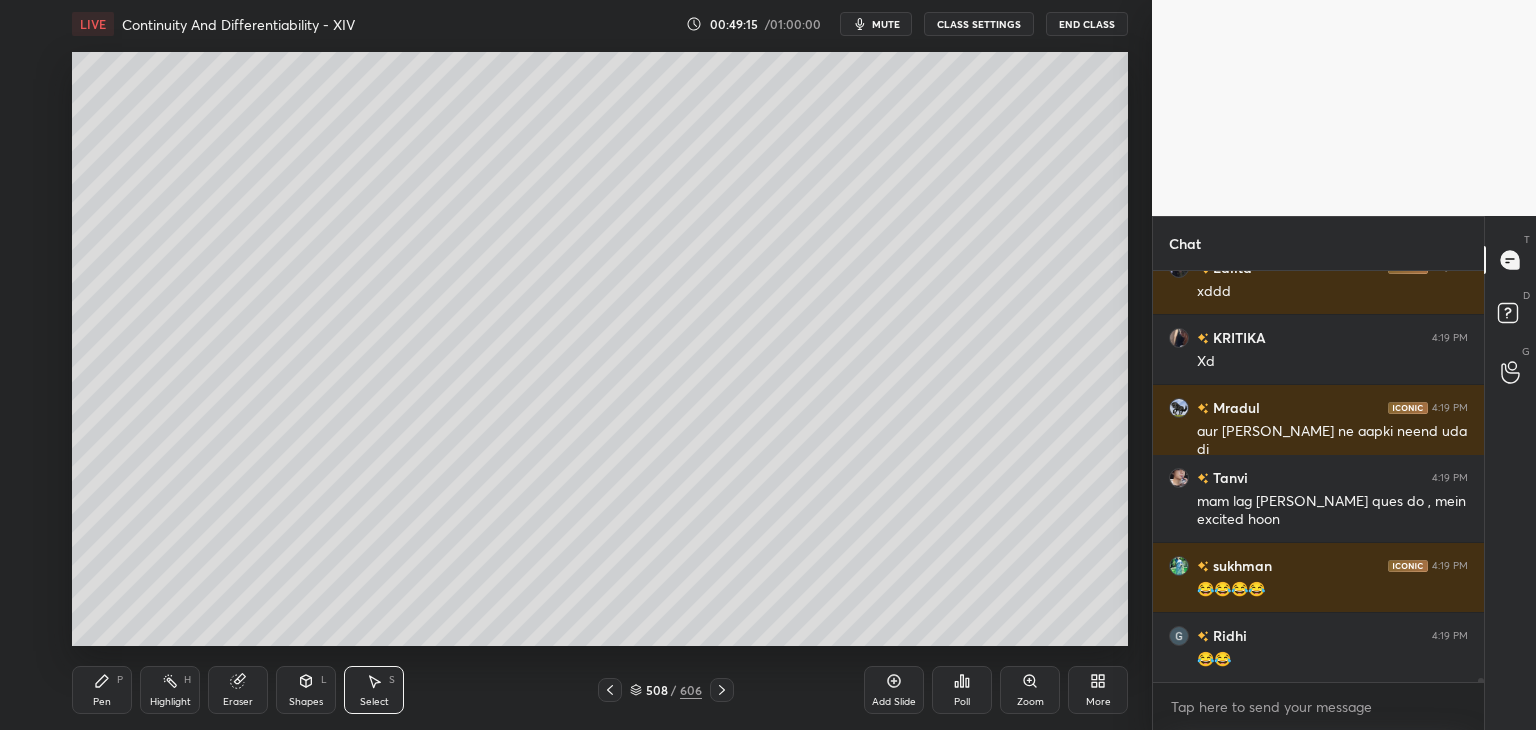 click 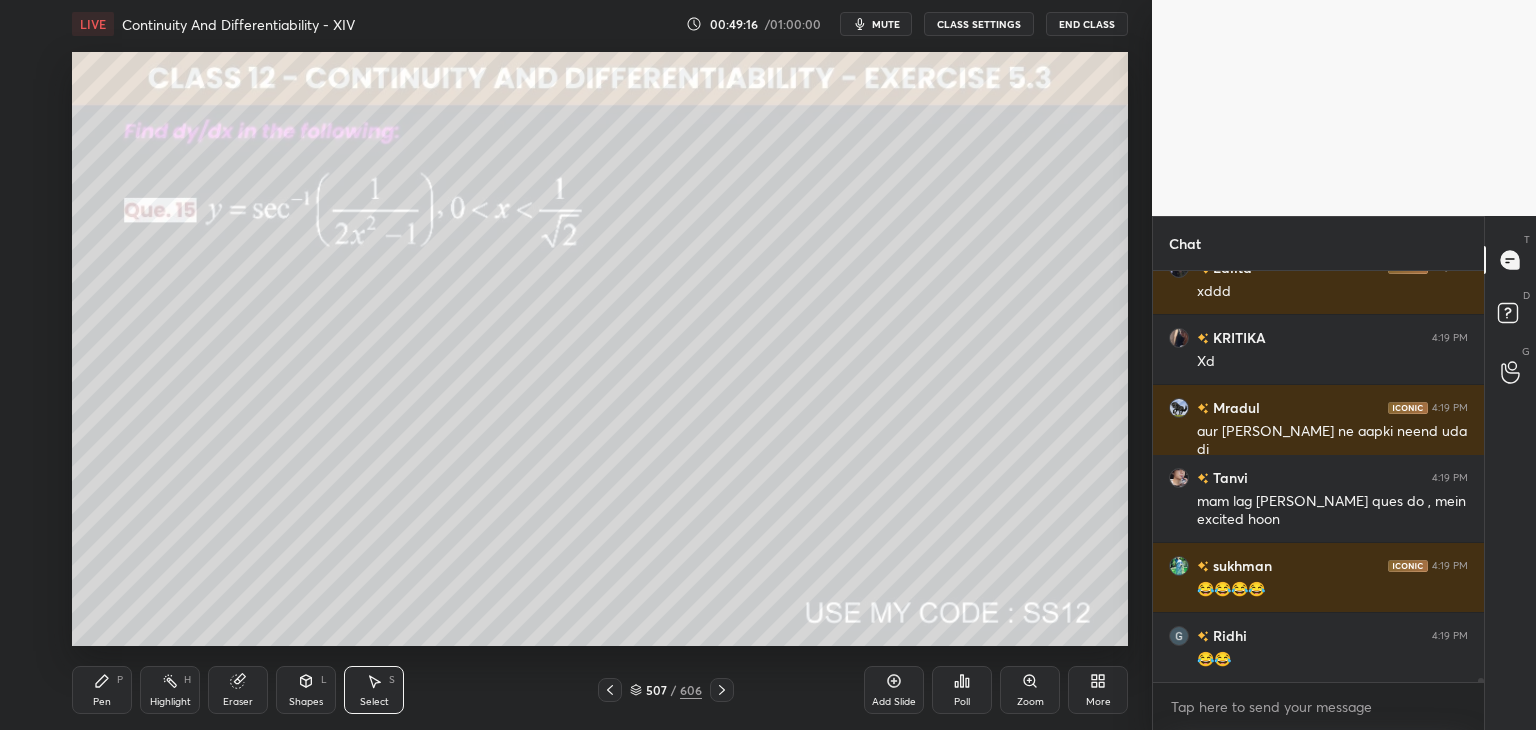 click 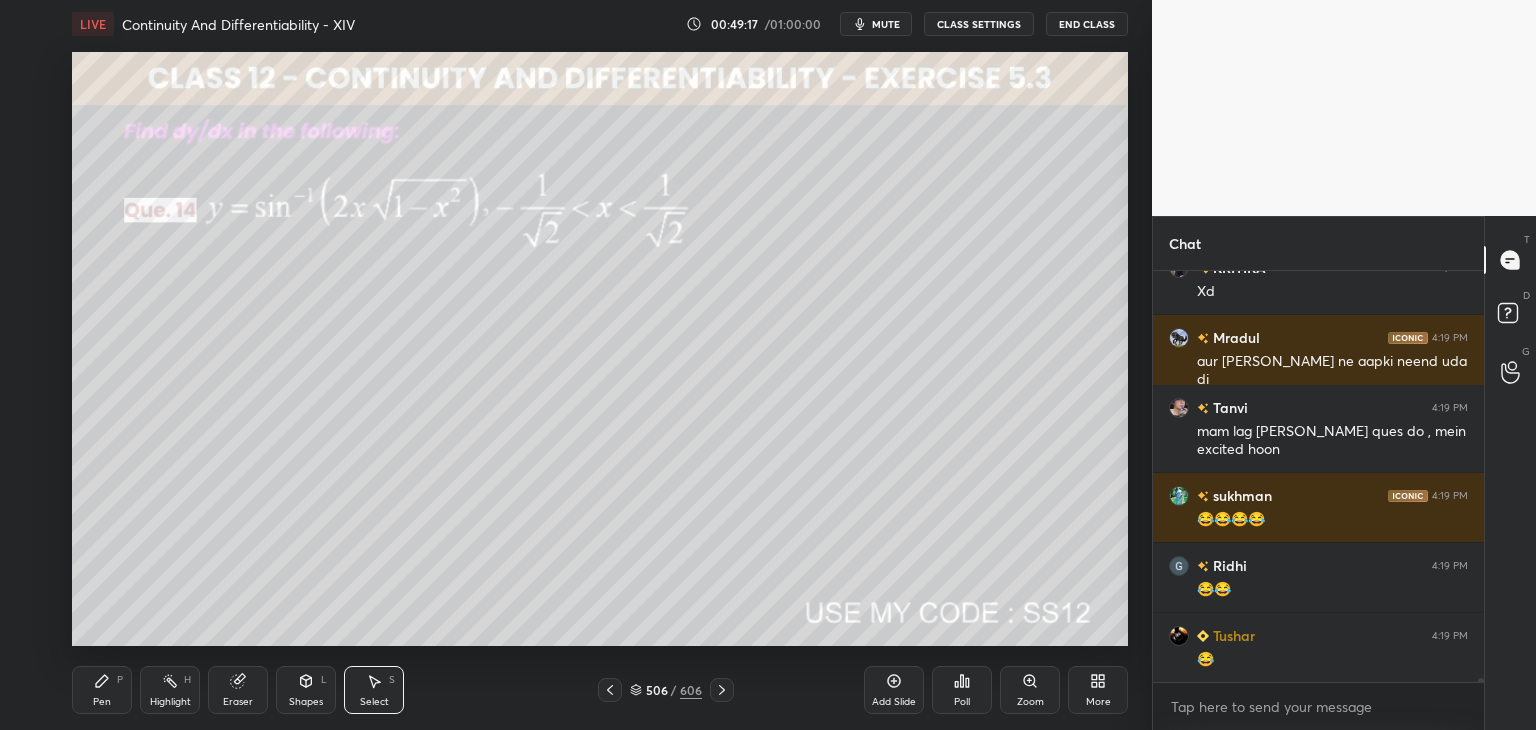 click 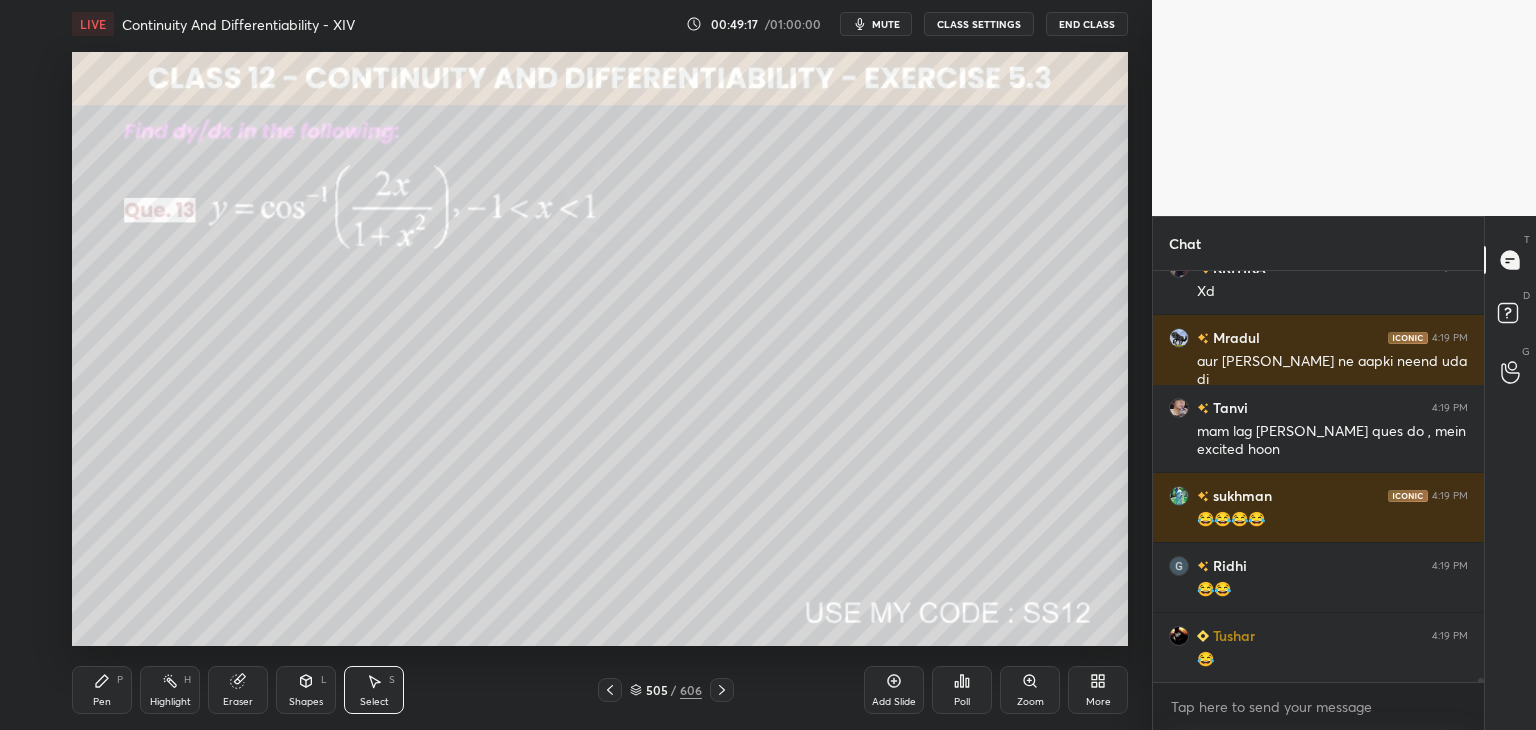 click 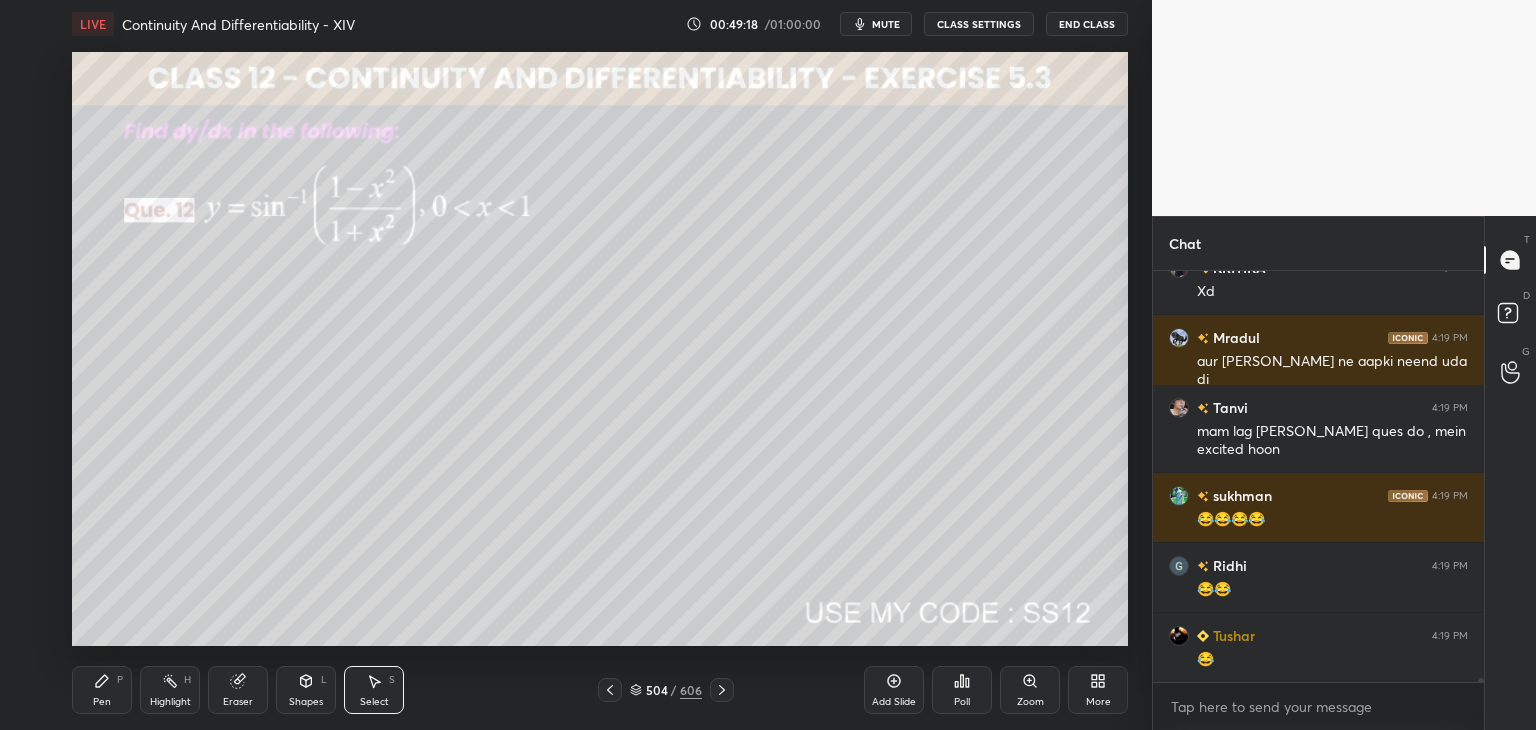 click 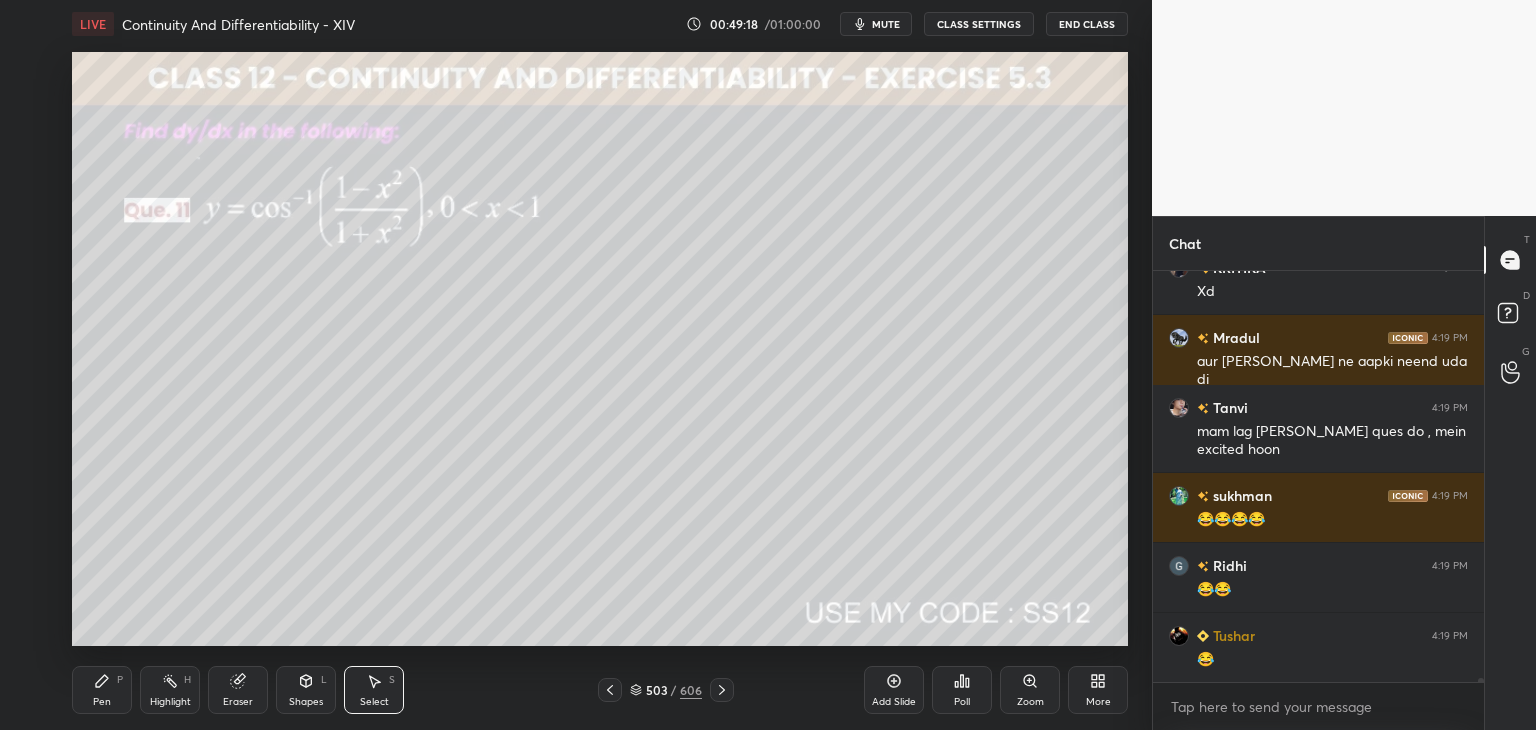 click 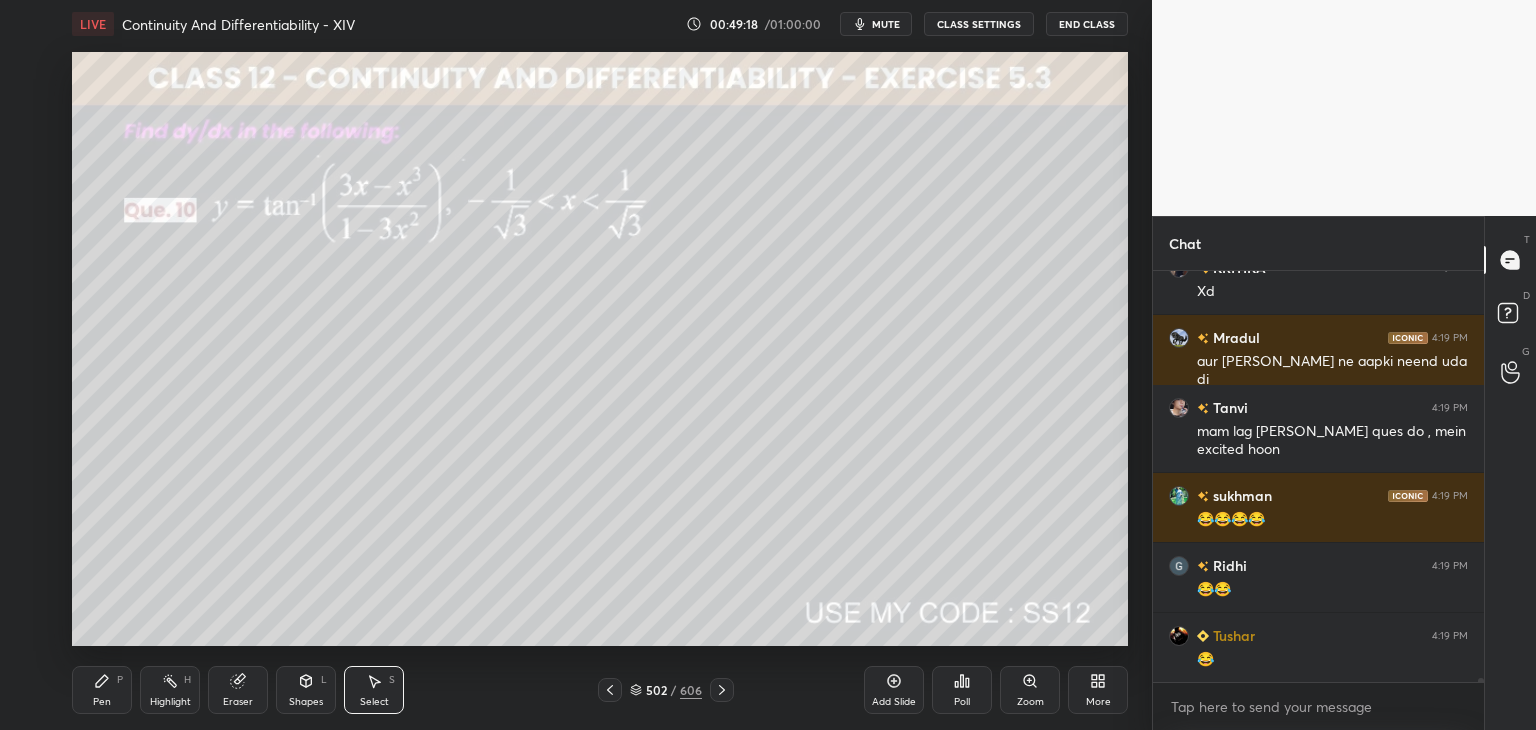 click 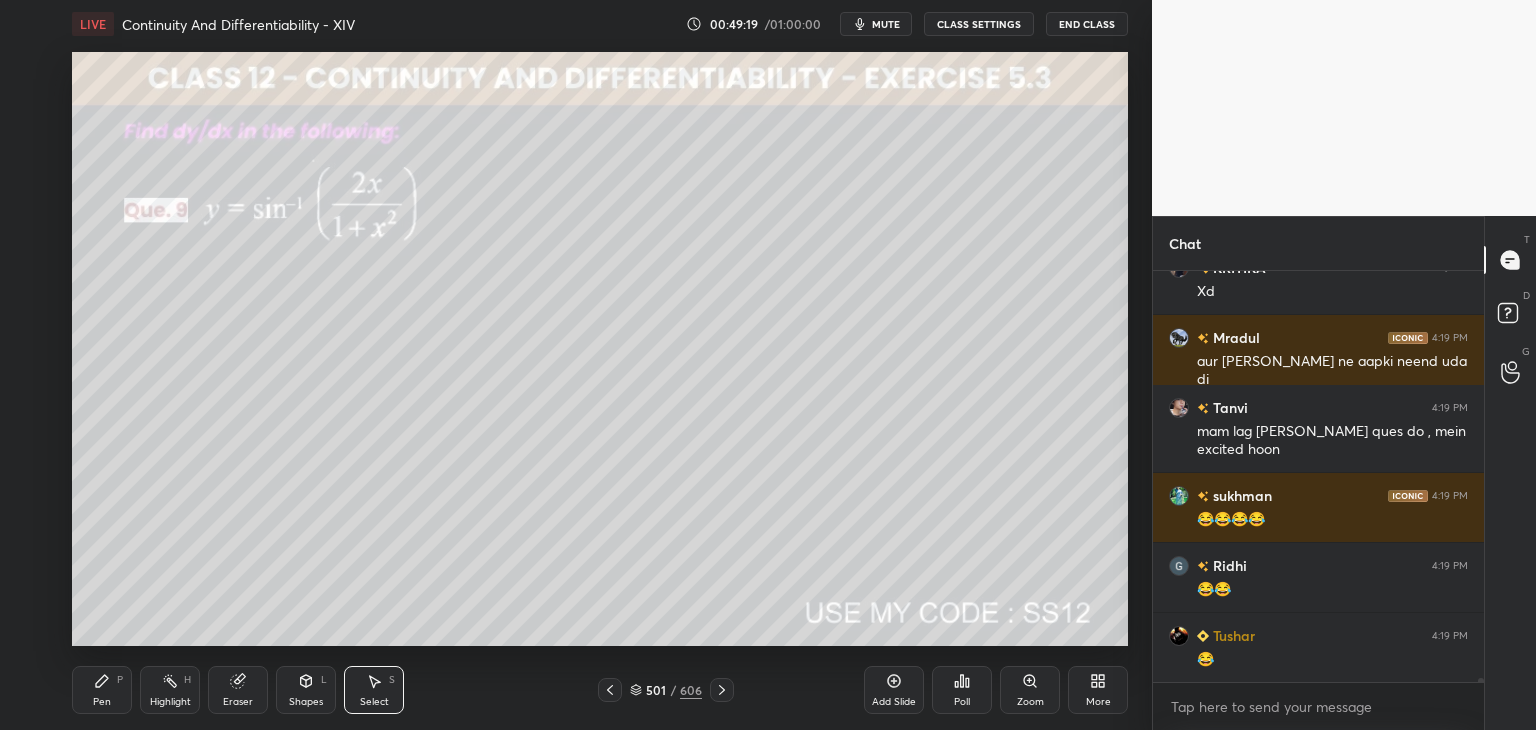 click 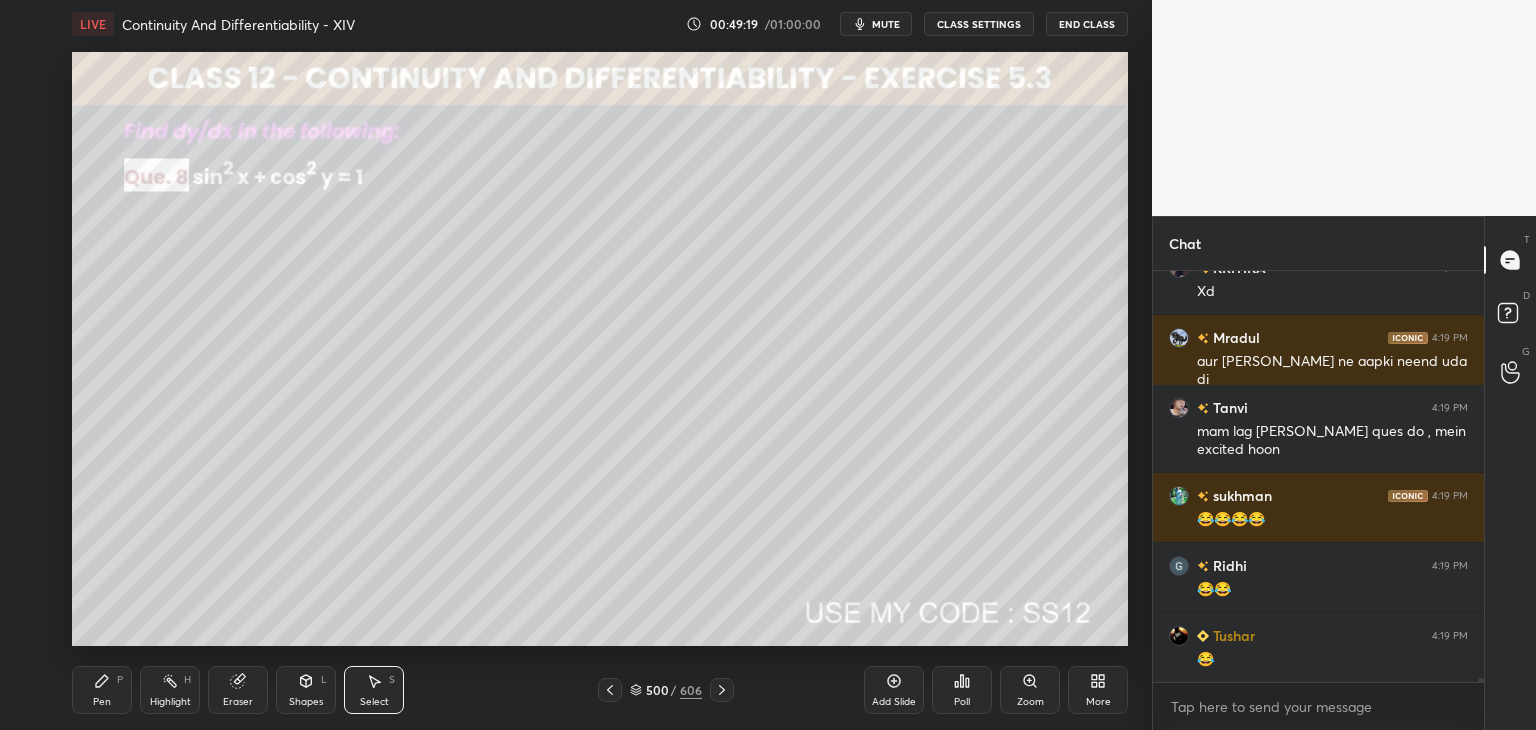click 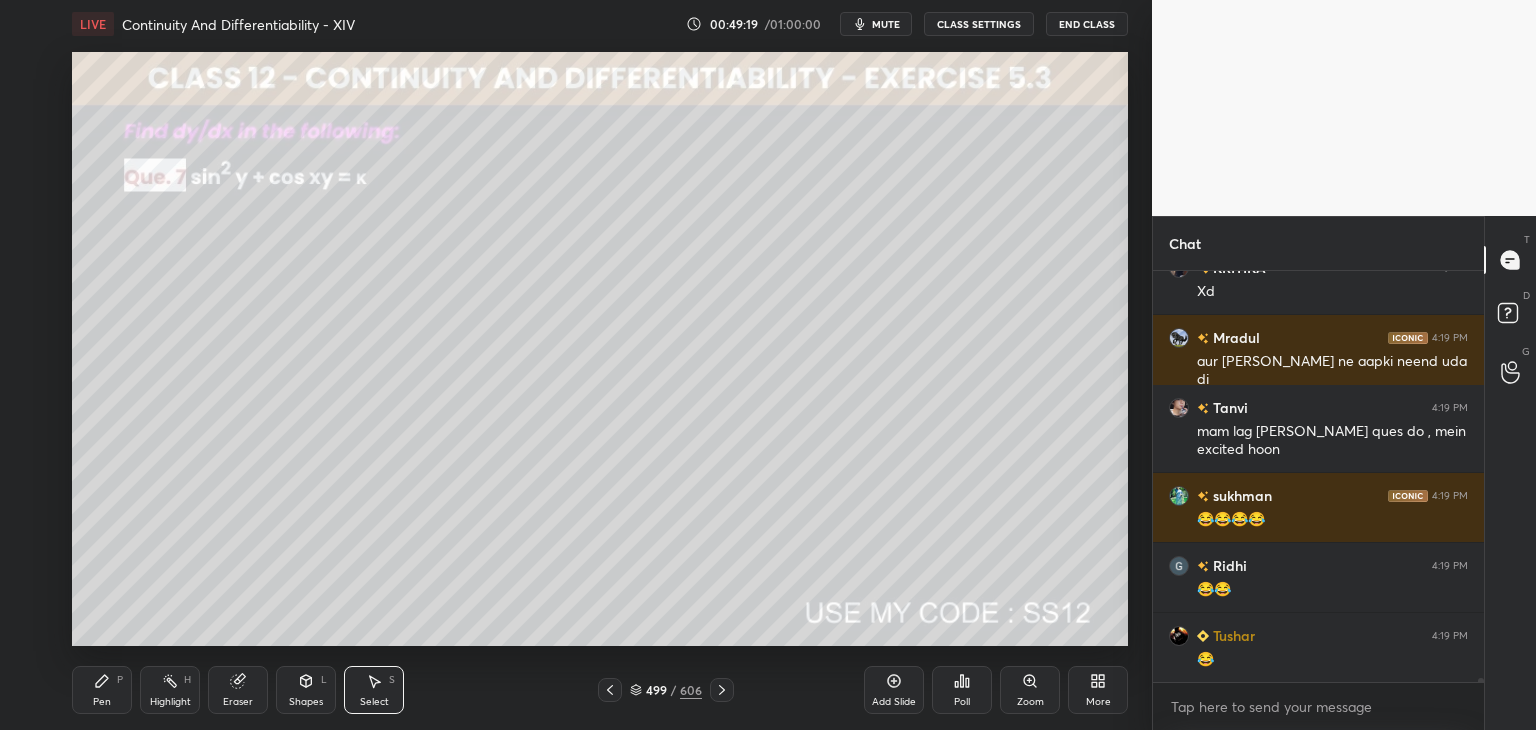 click 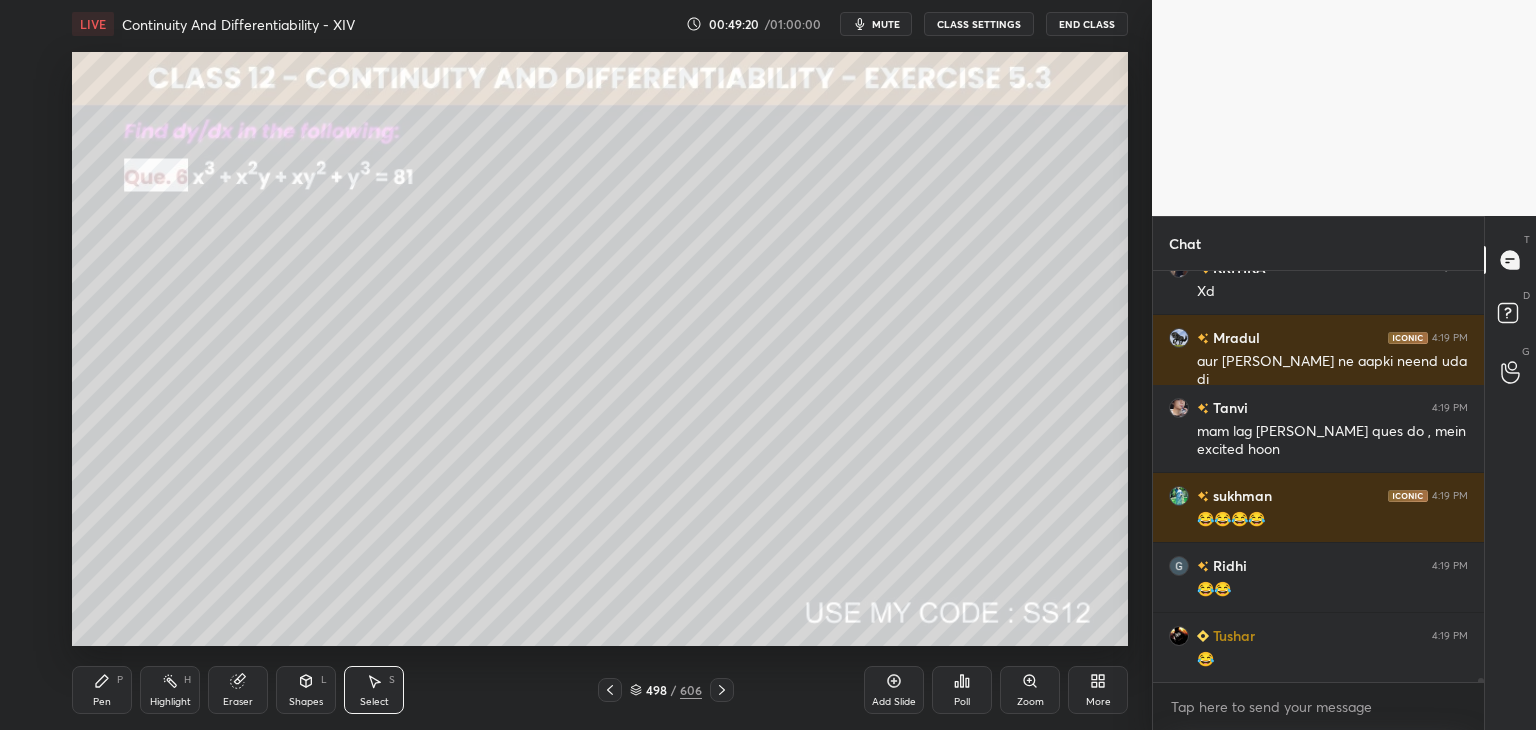 click 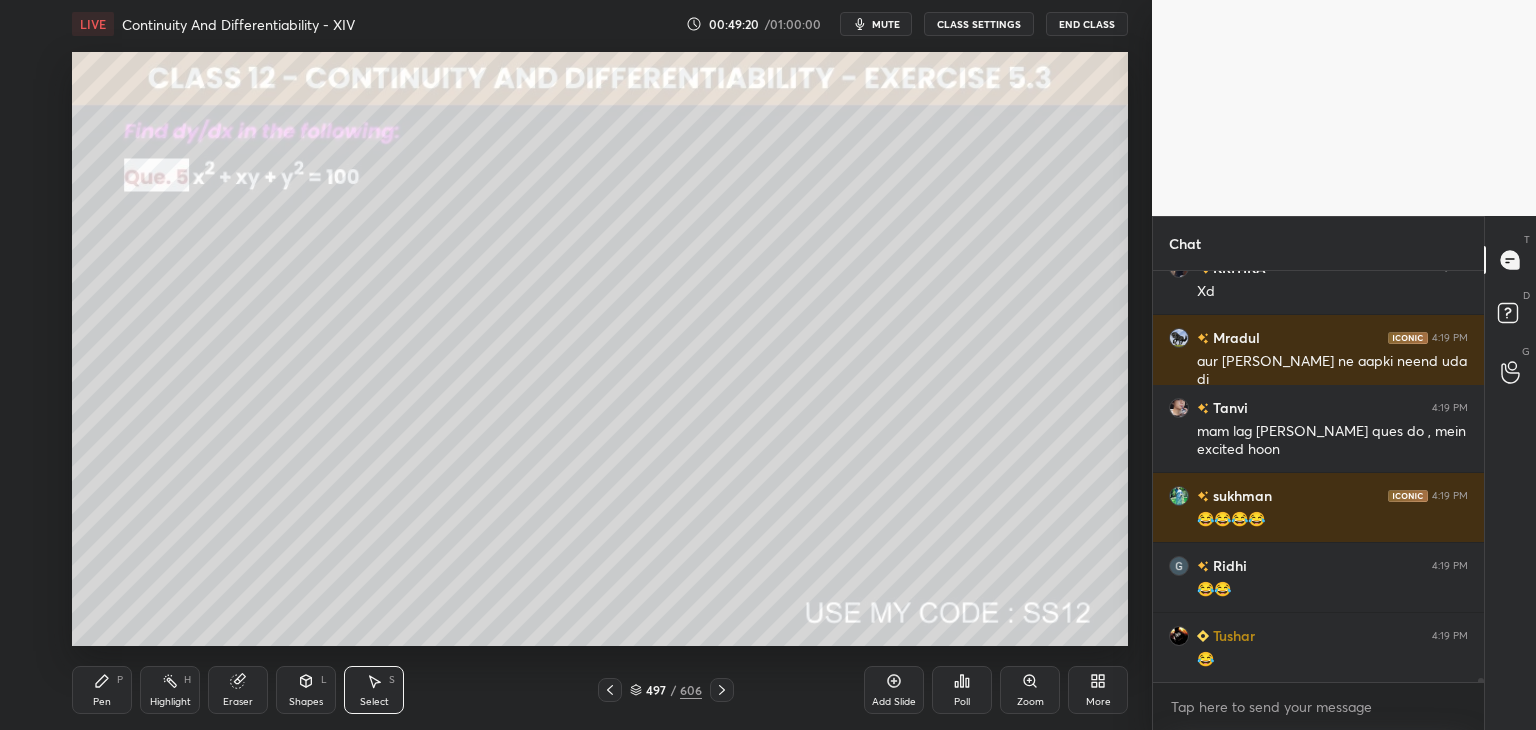 click 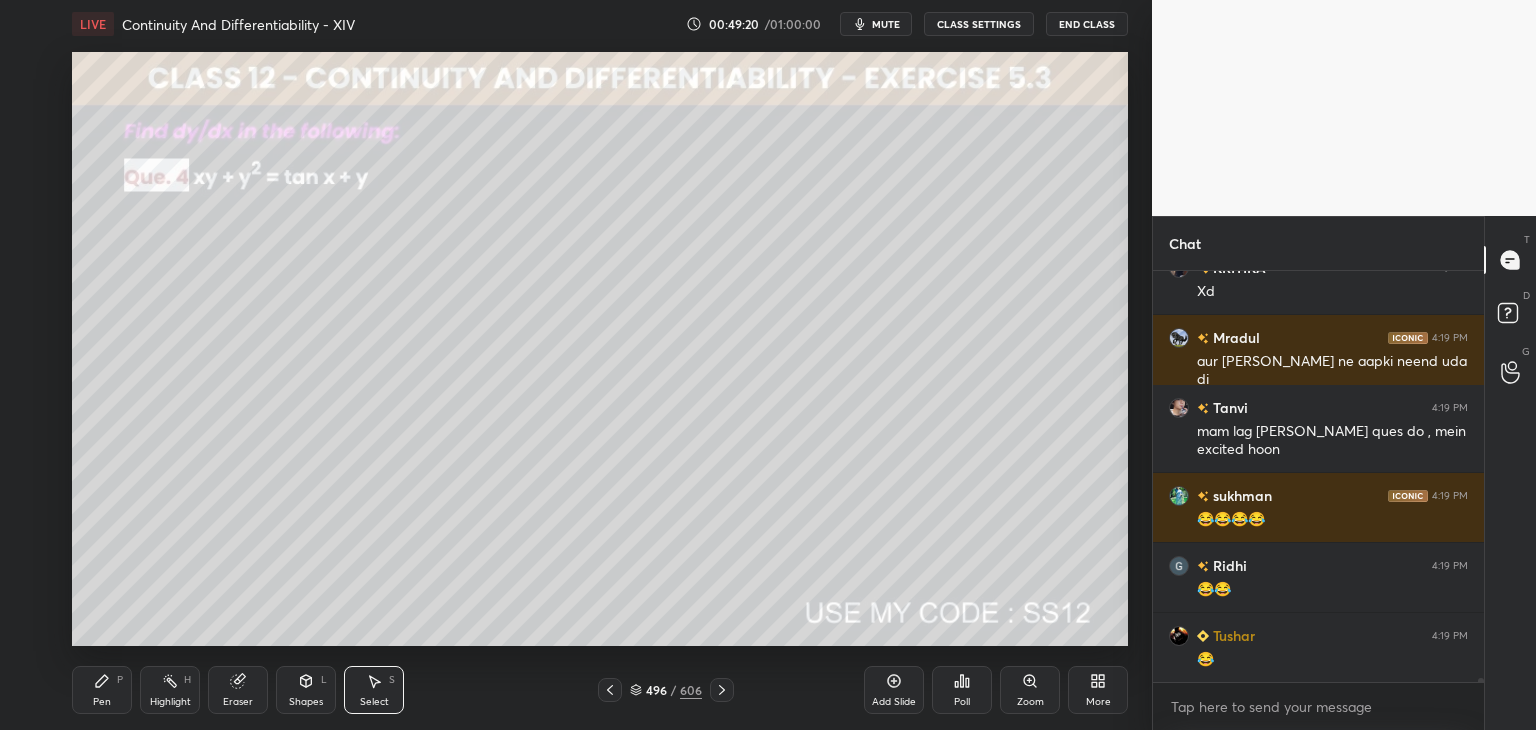 click at bounding box center (610, 690) 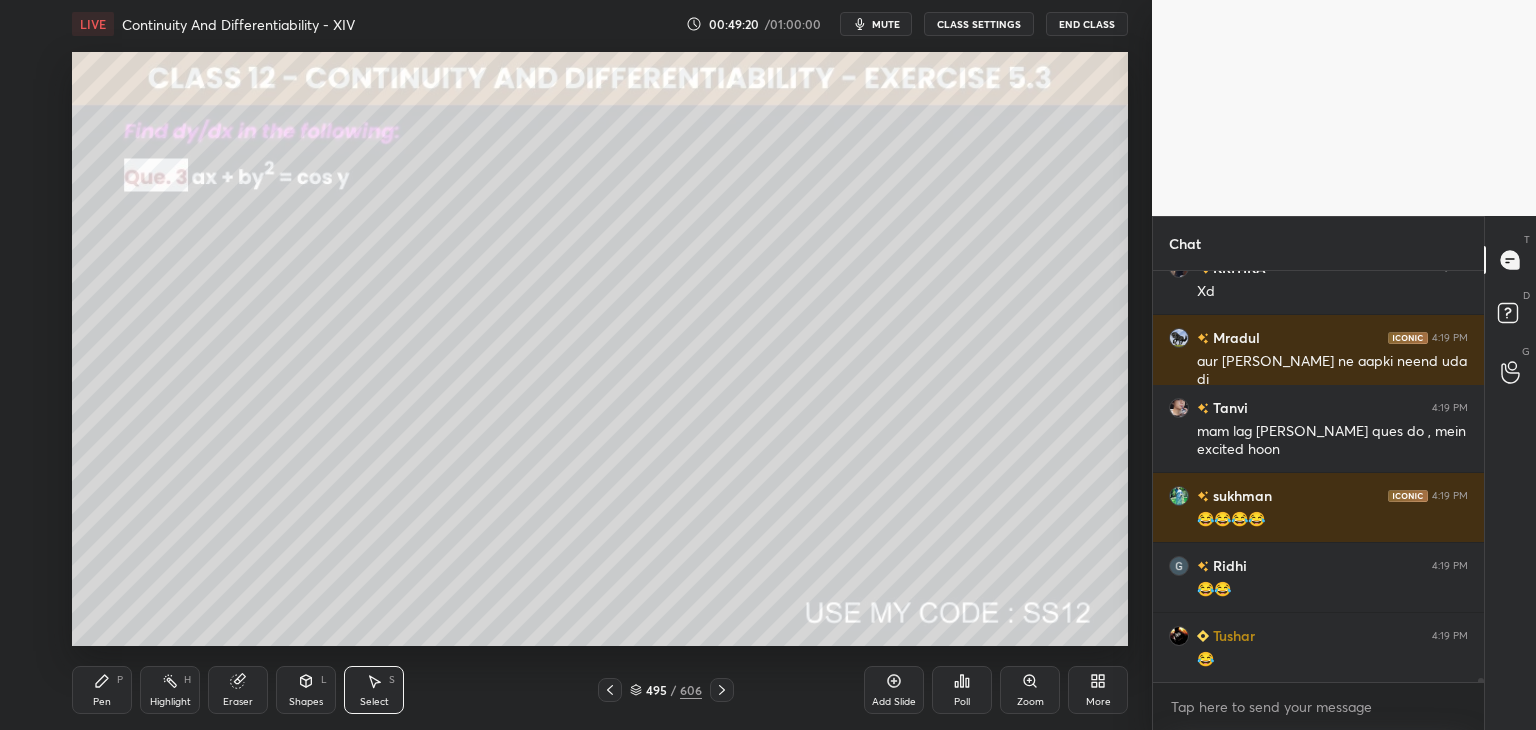 click 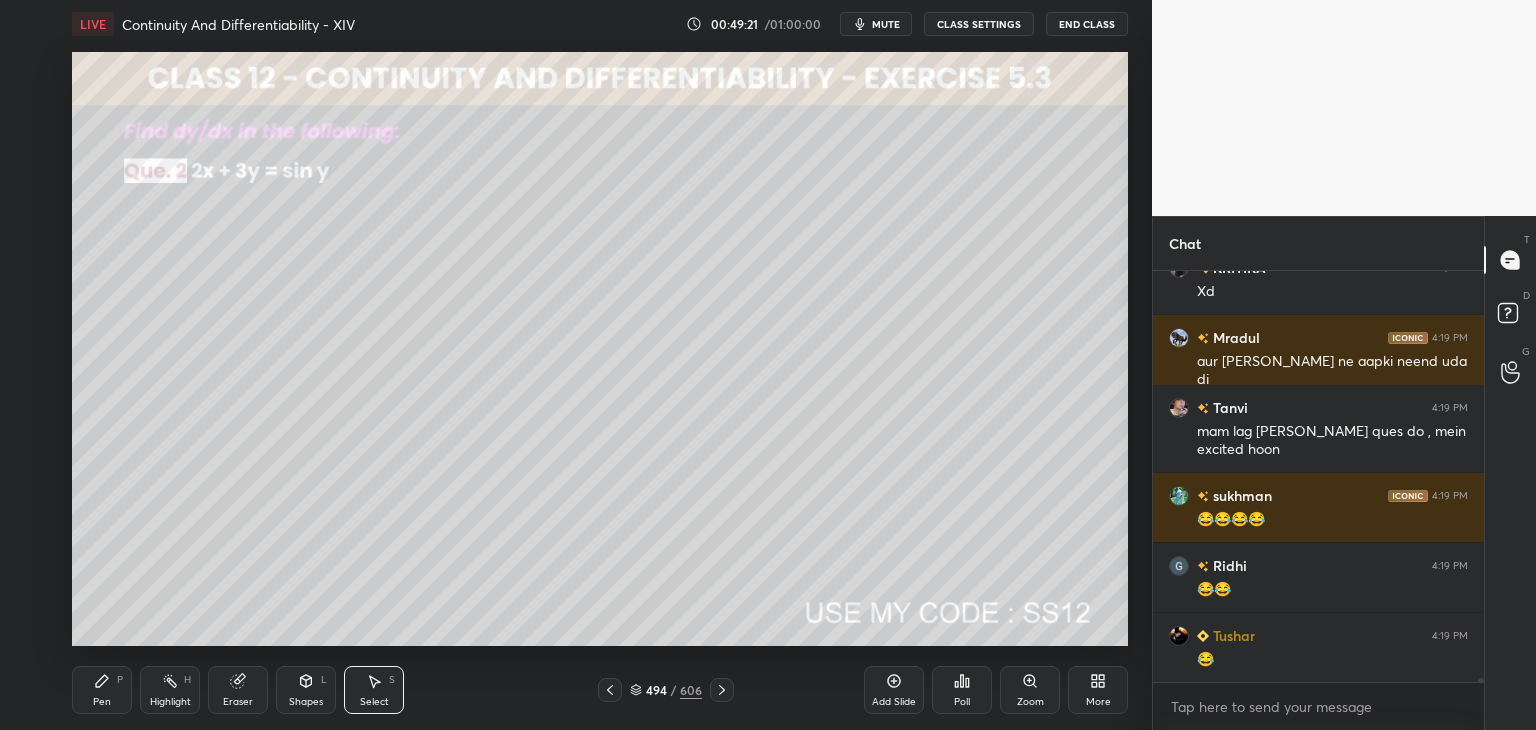 click 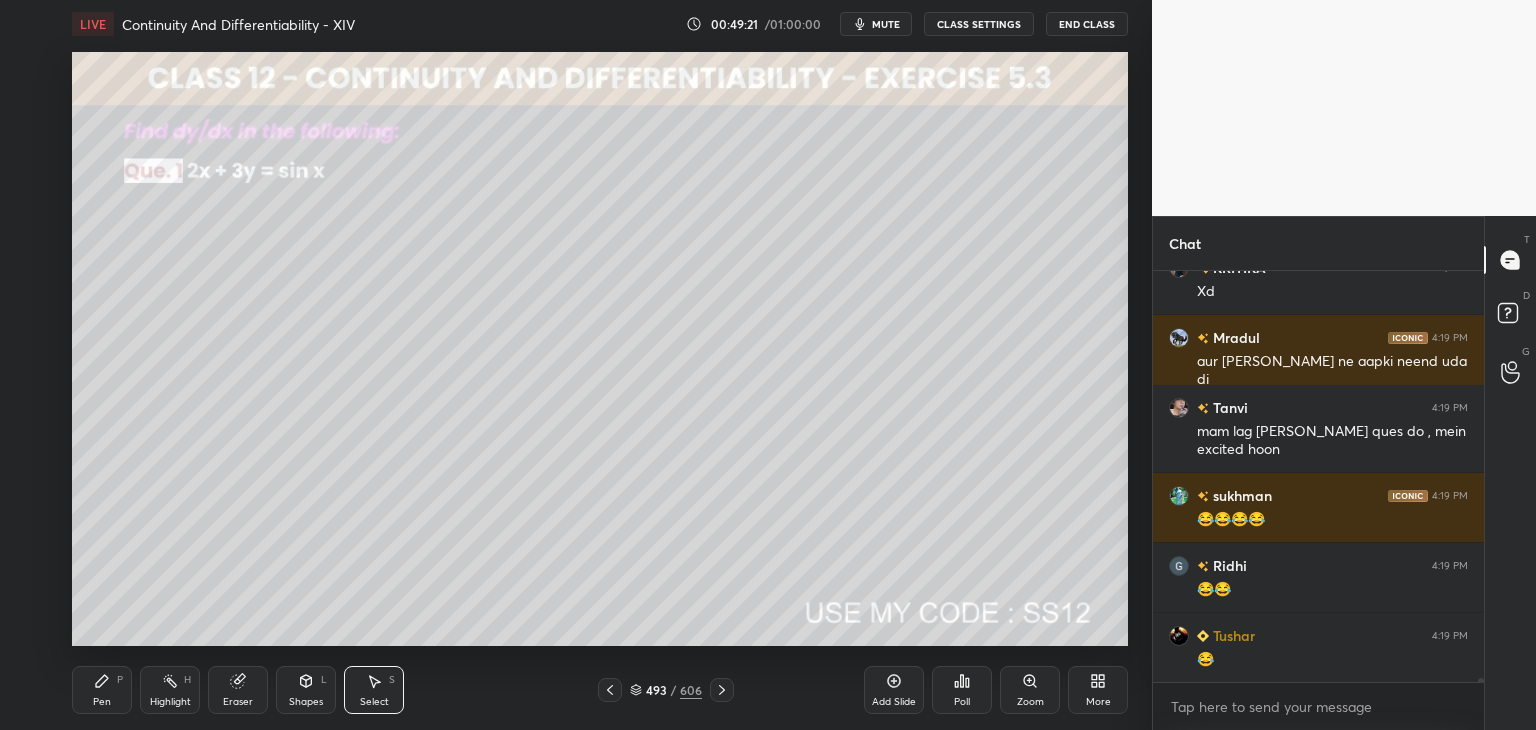 click 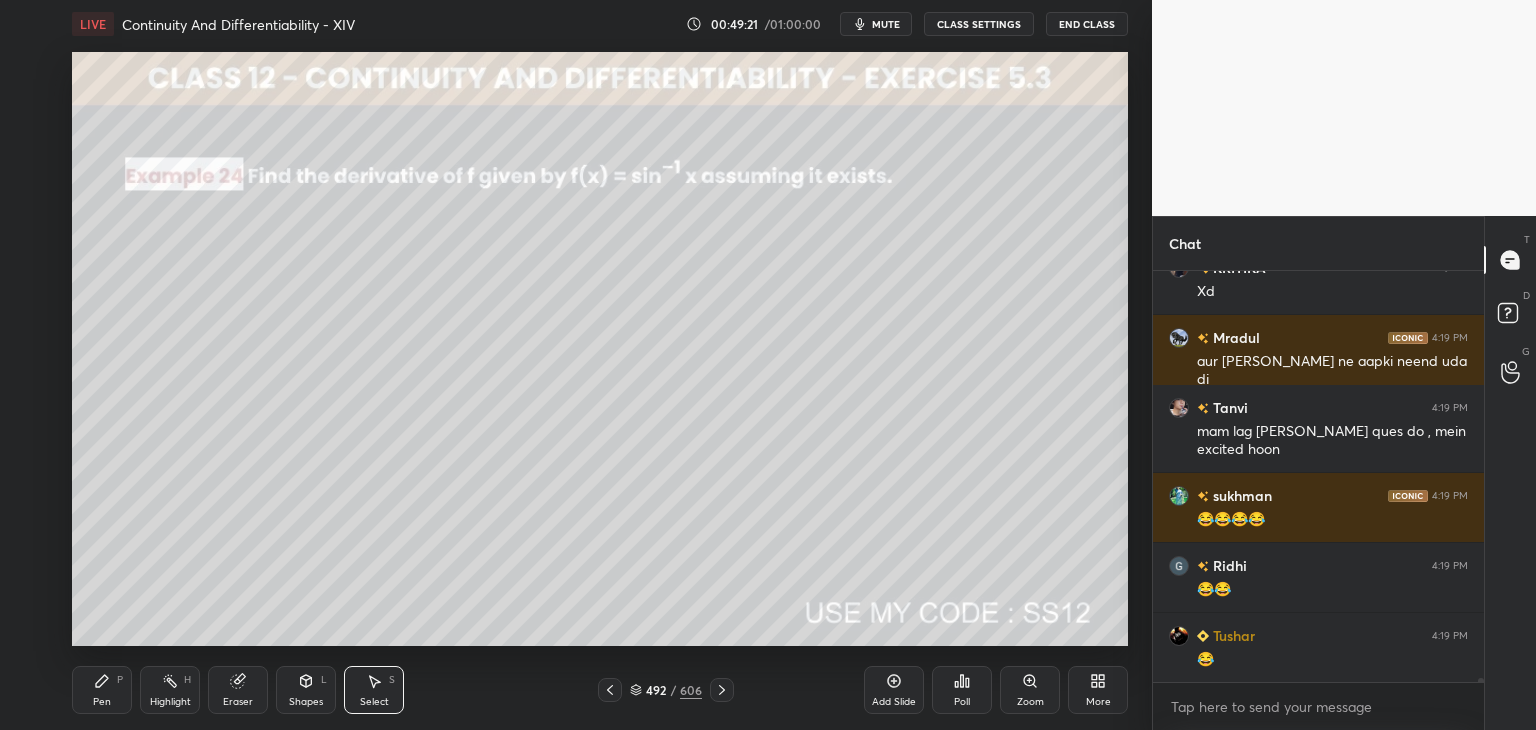 click 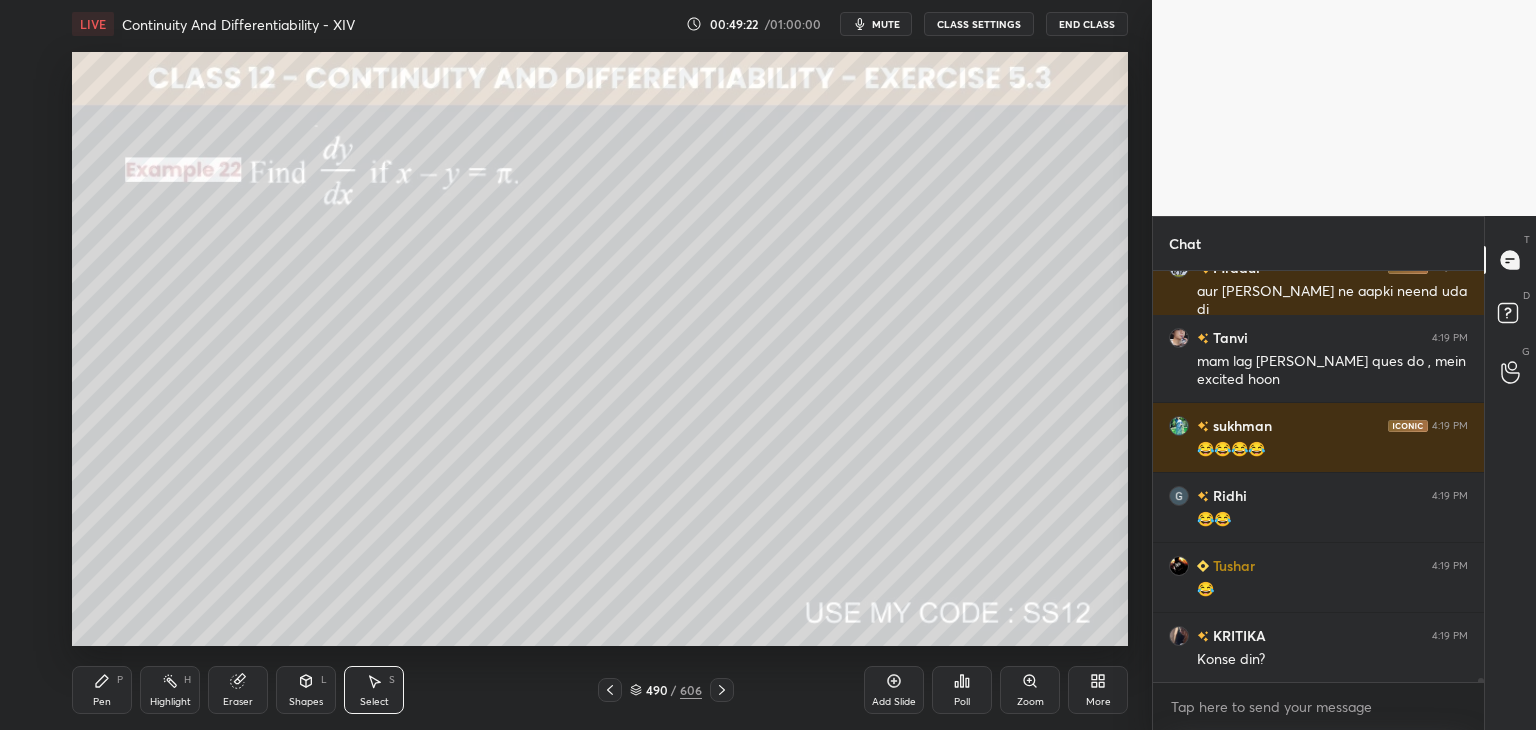 click 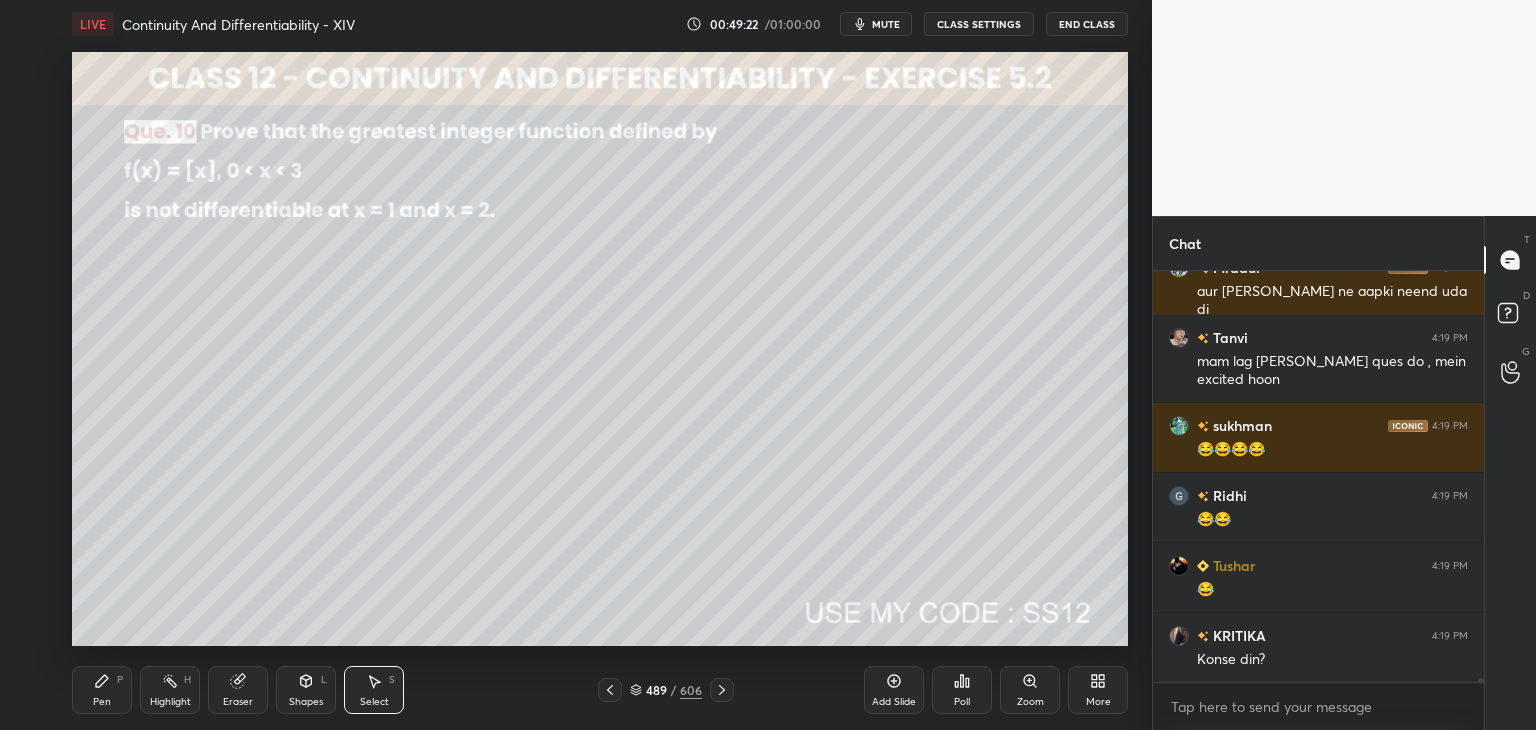 click 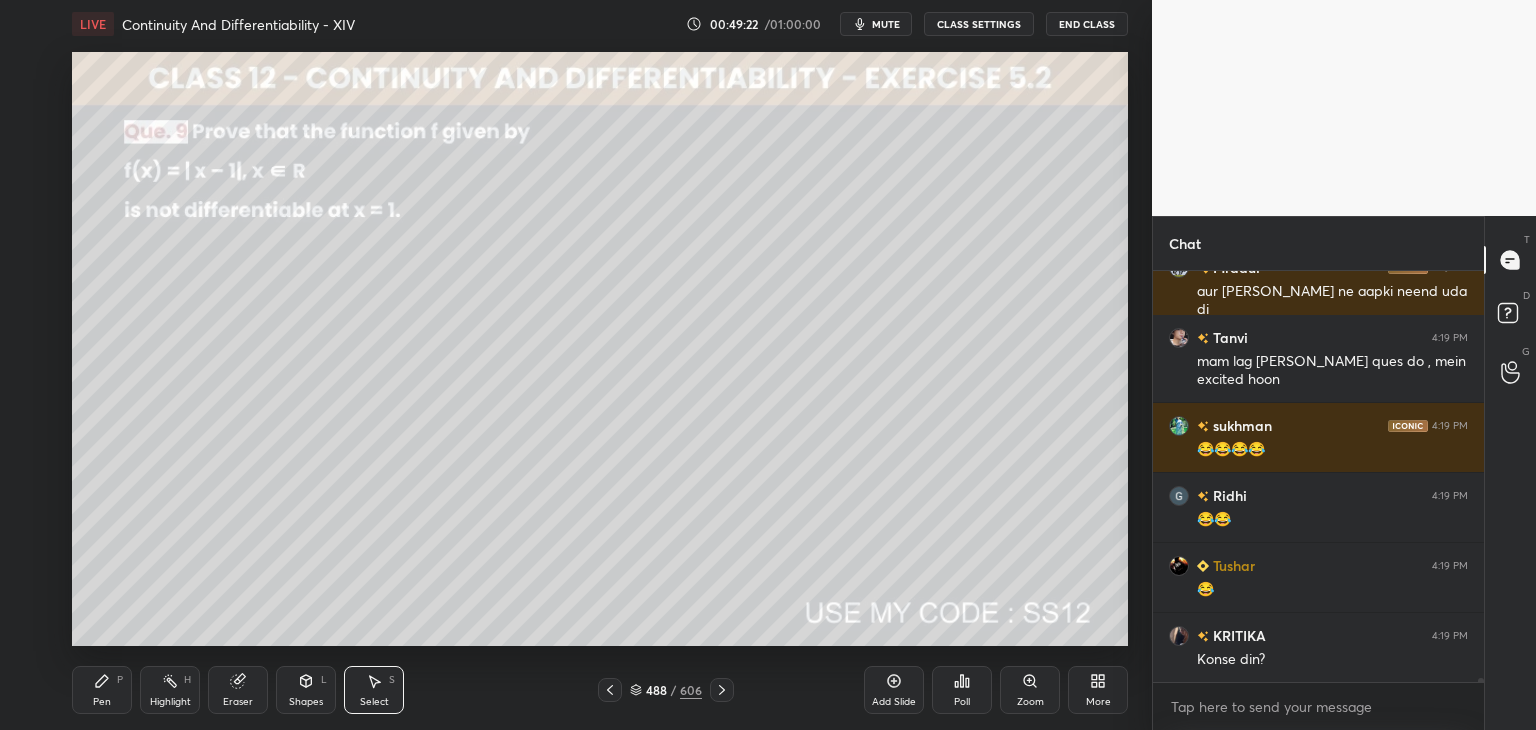 click 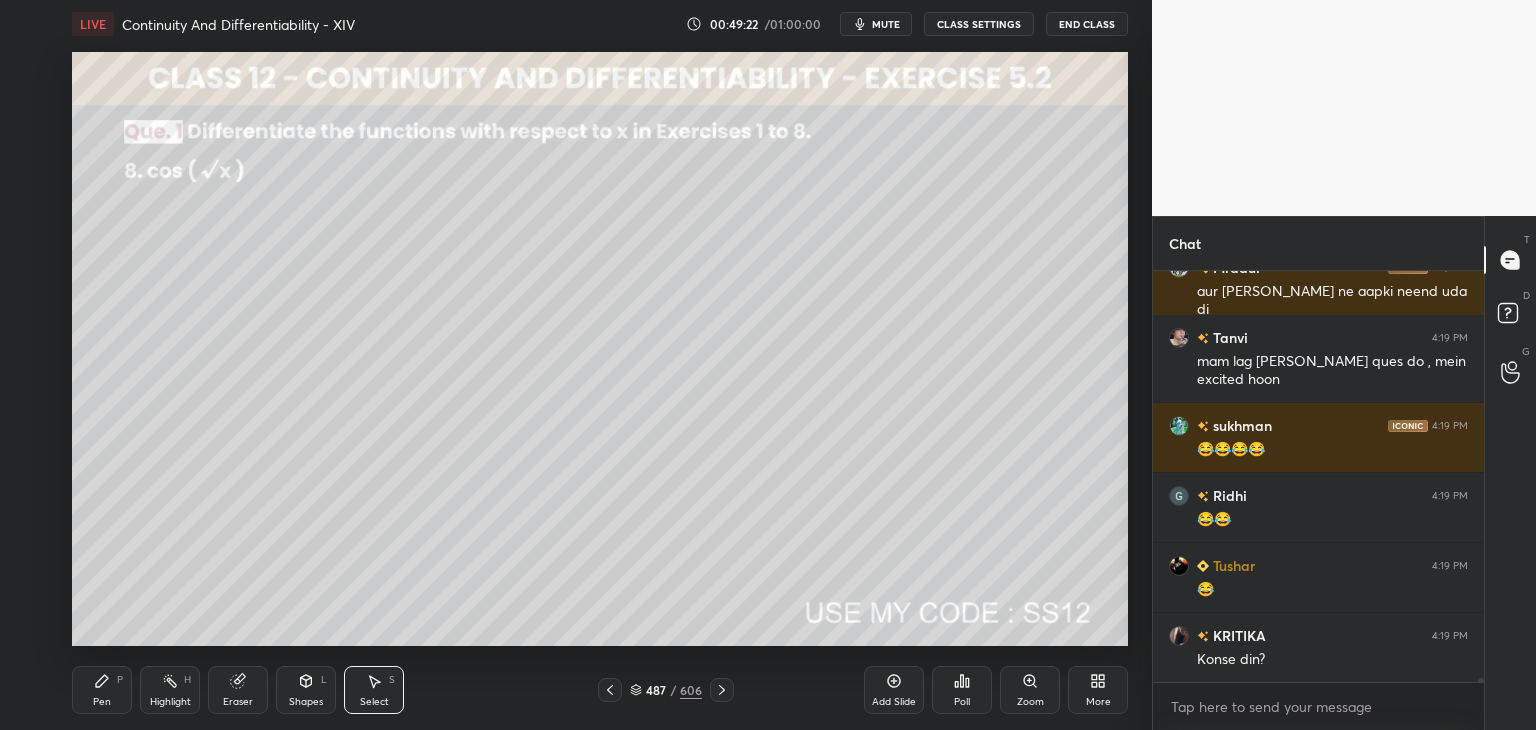 click 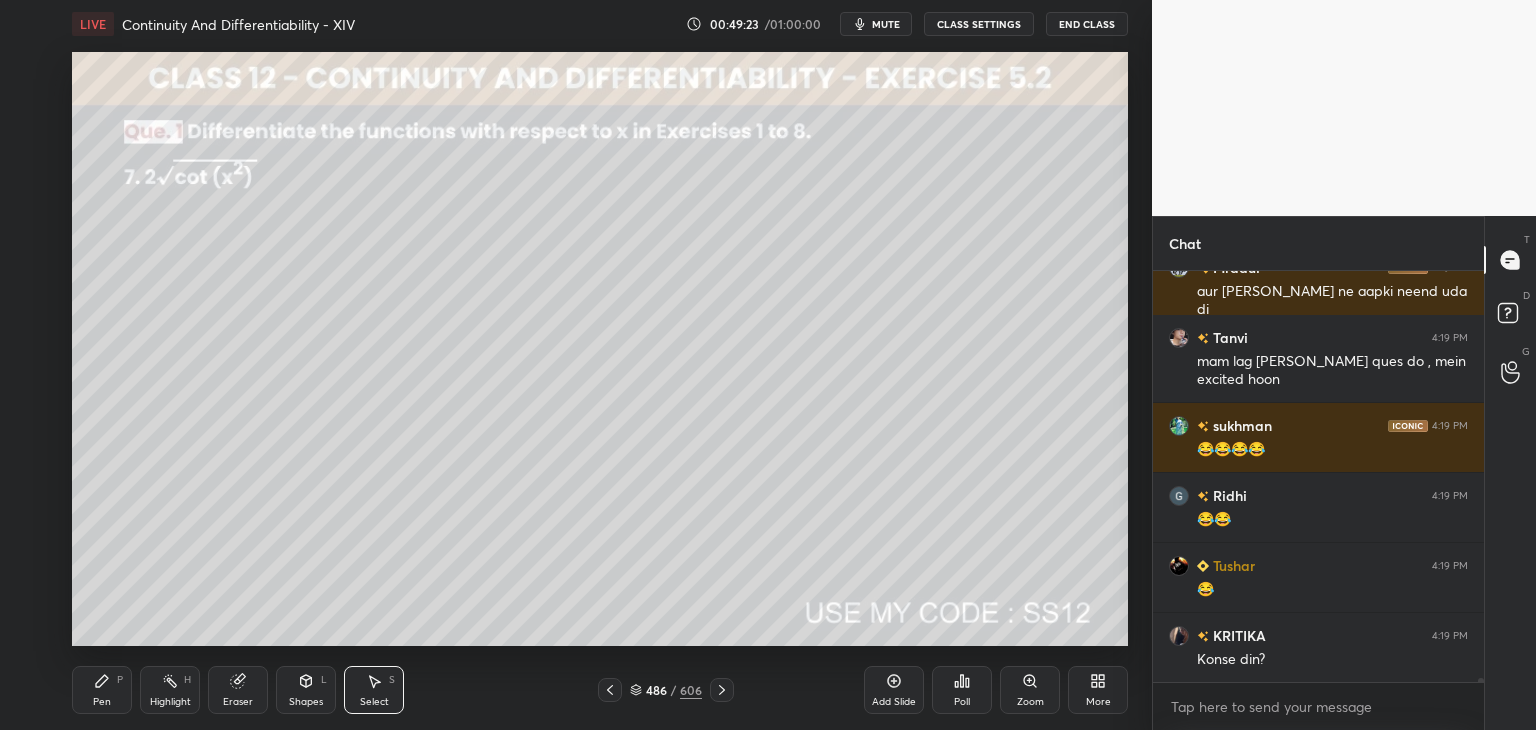 click 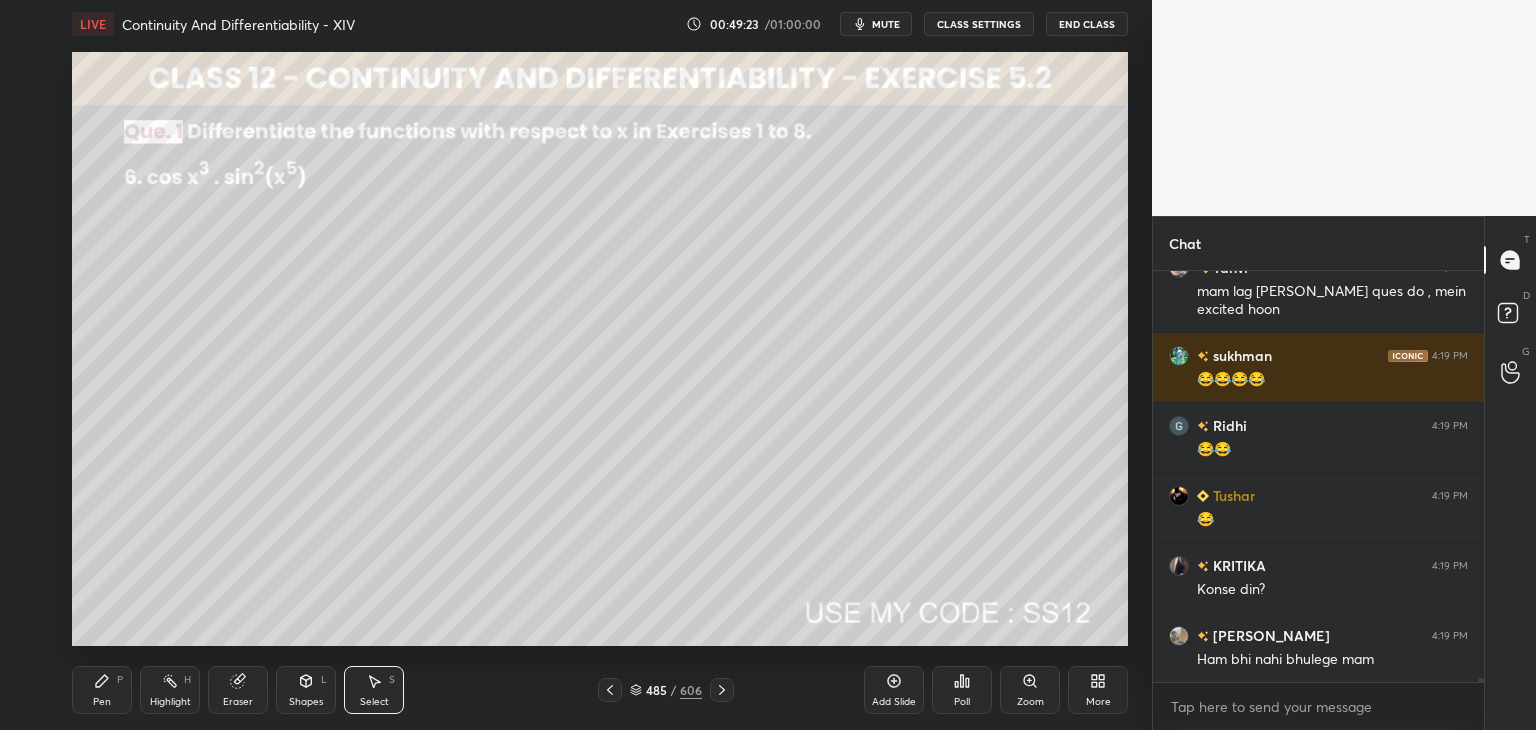 click 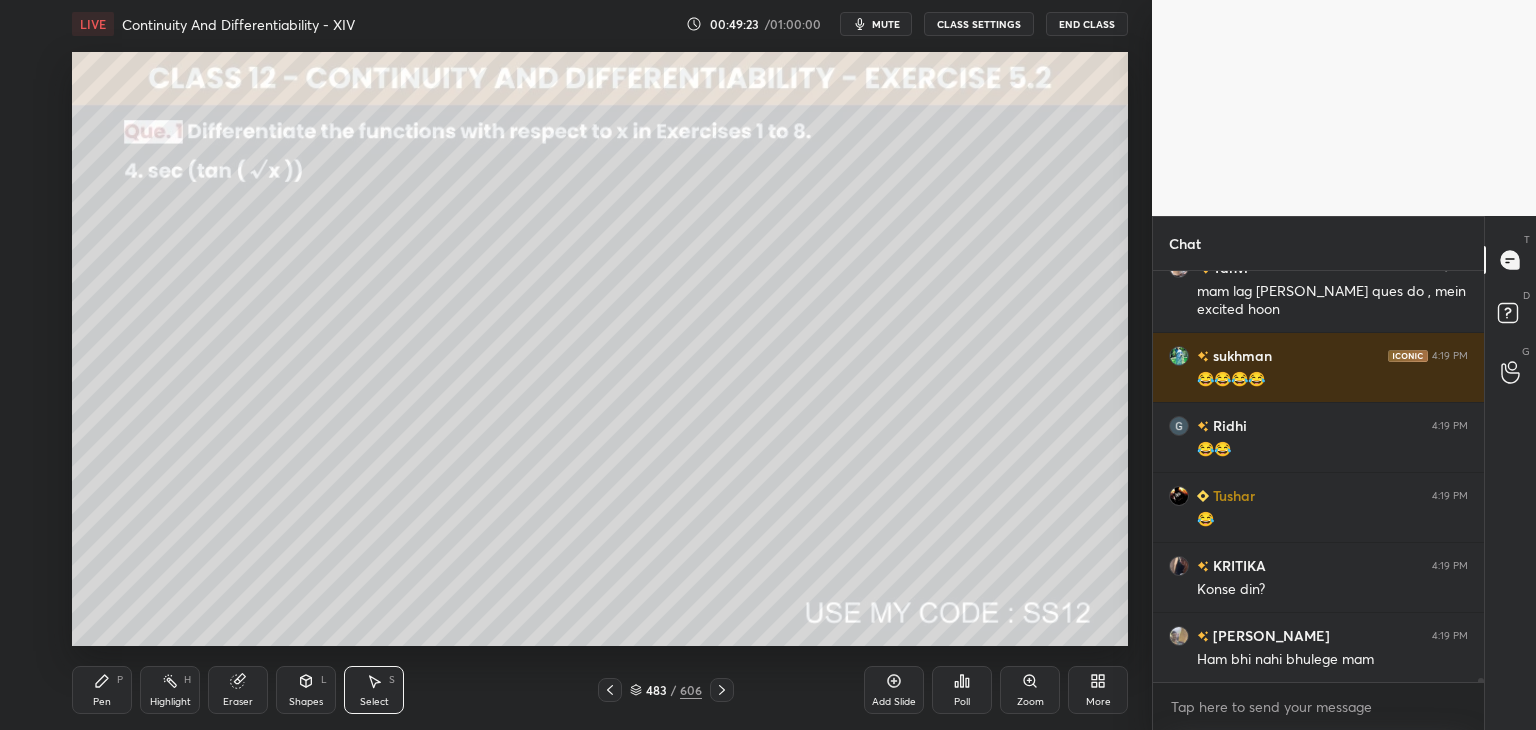 click 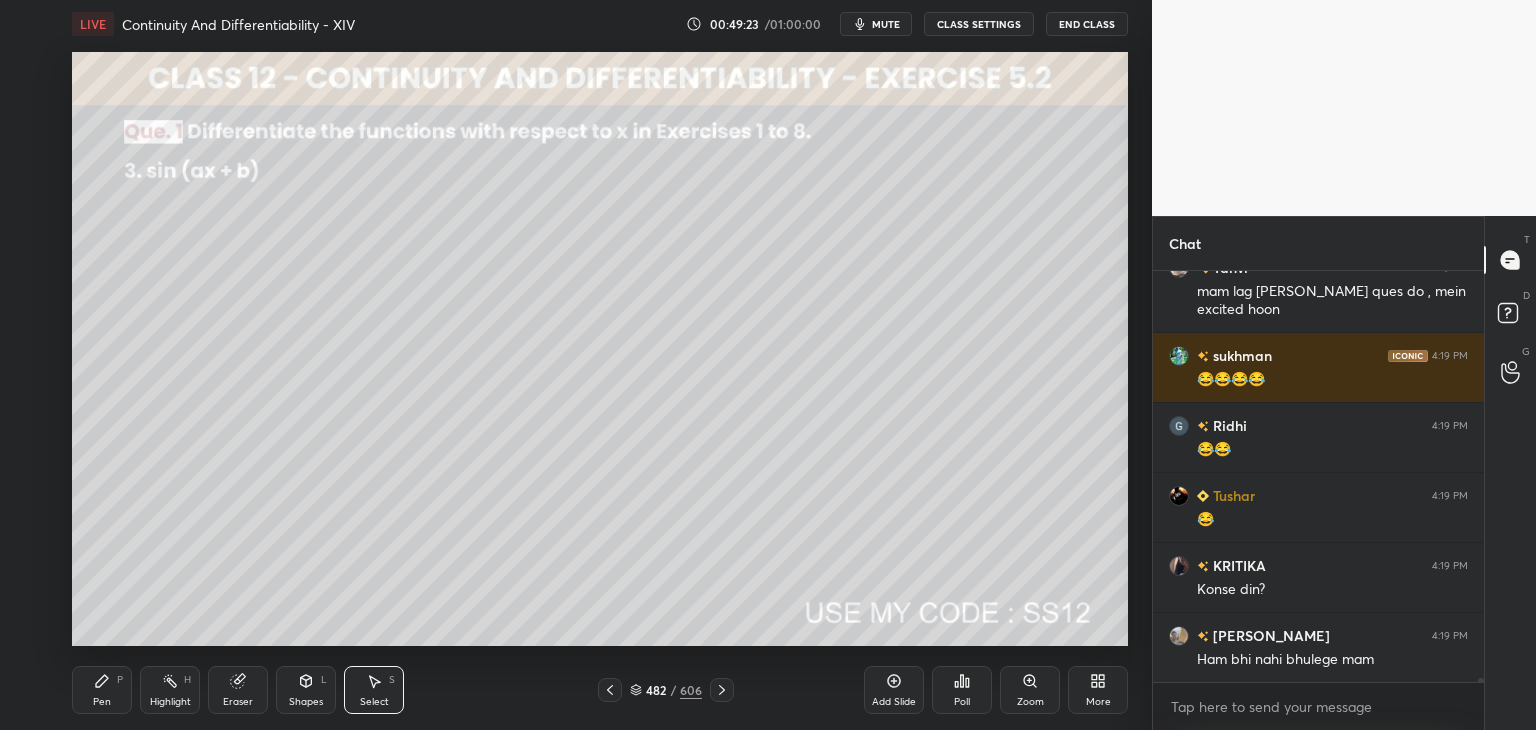 click 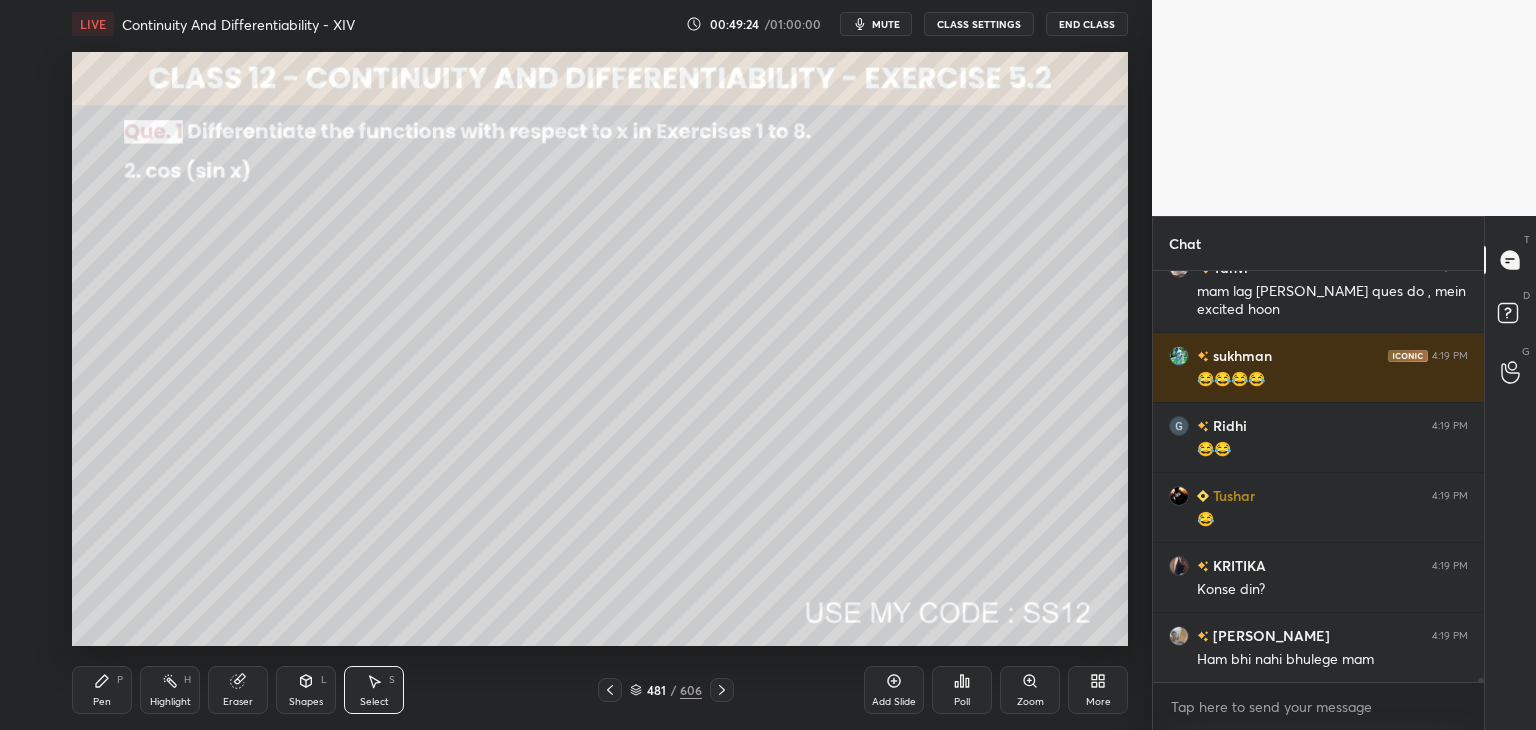 click 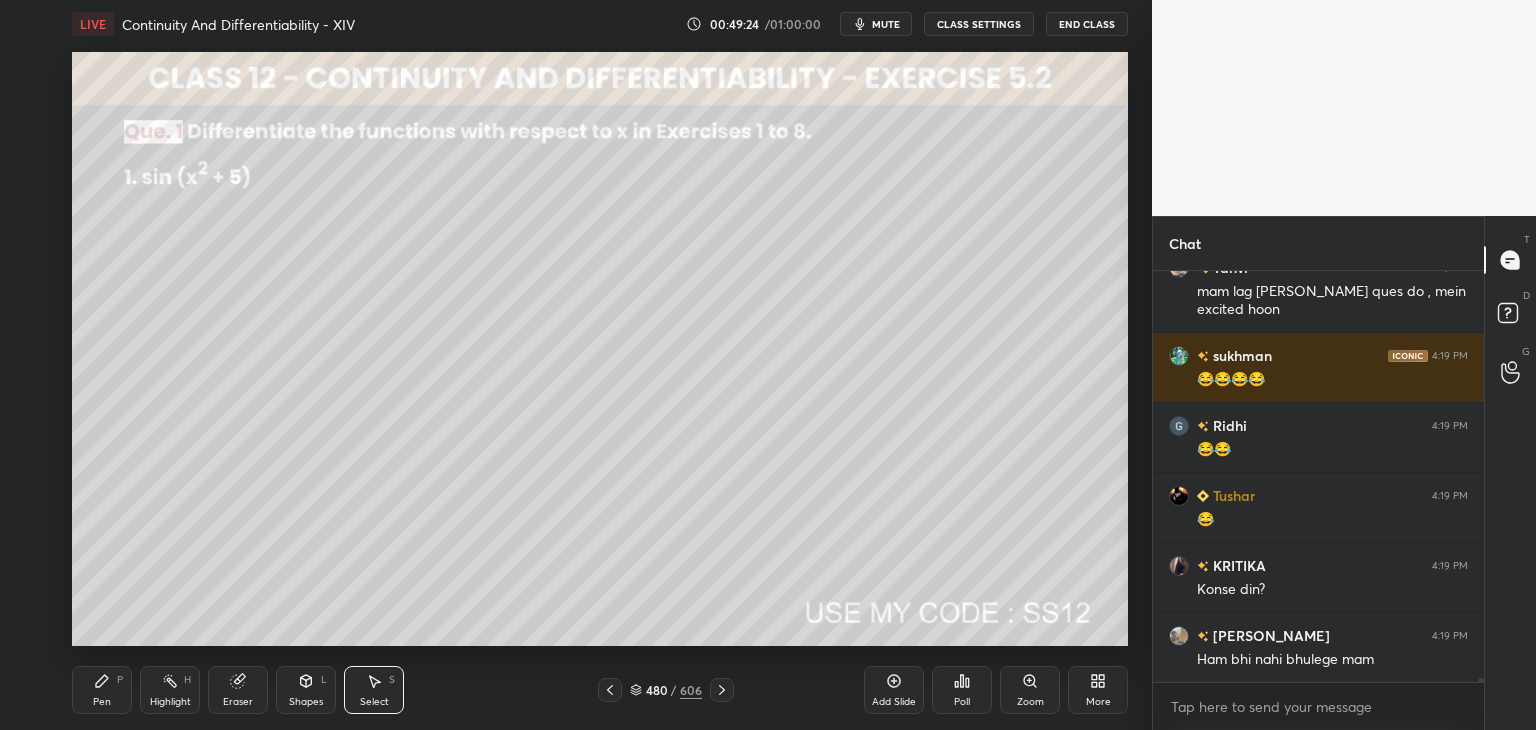 click 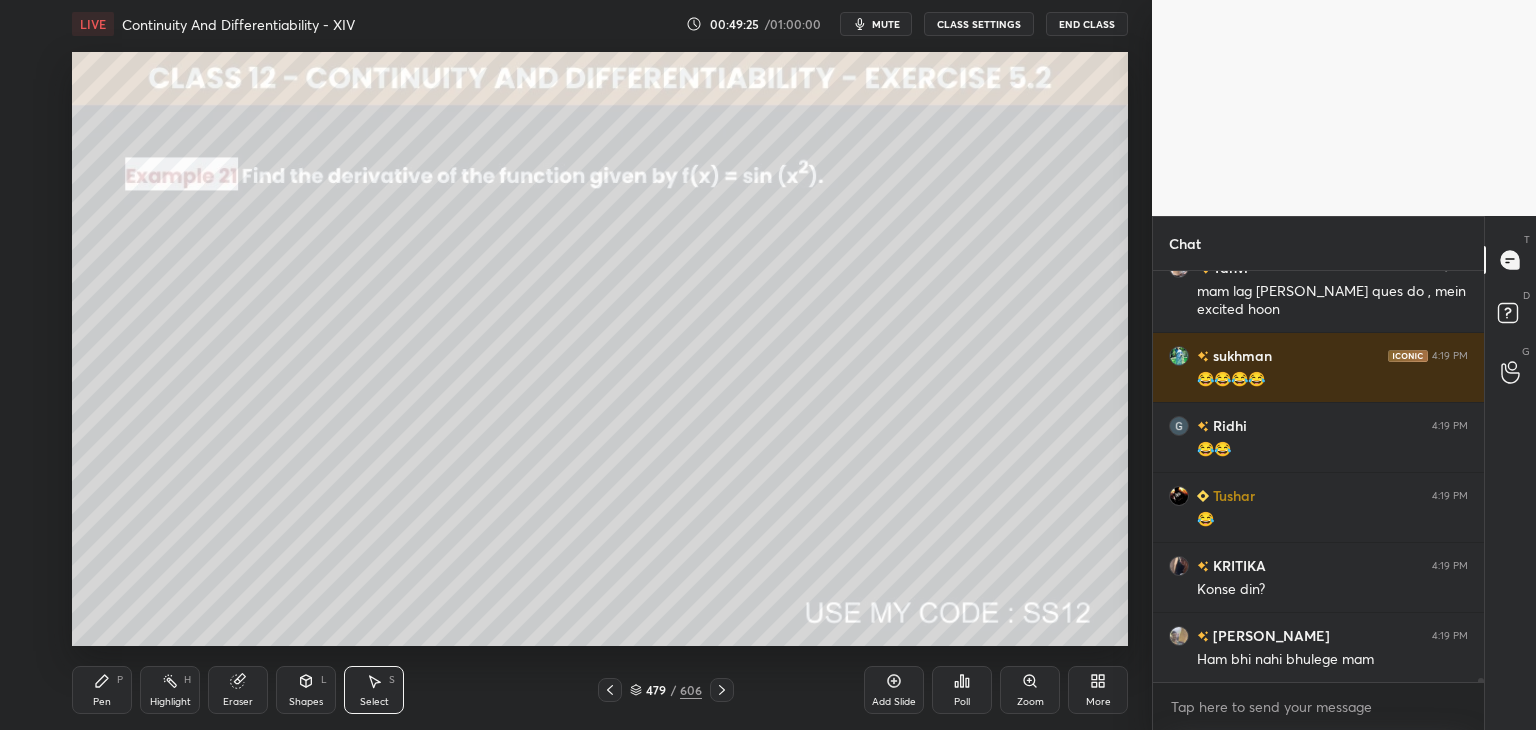 click 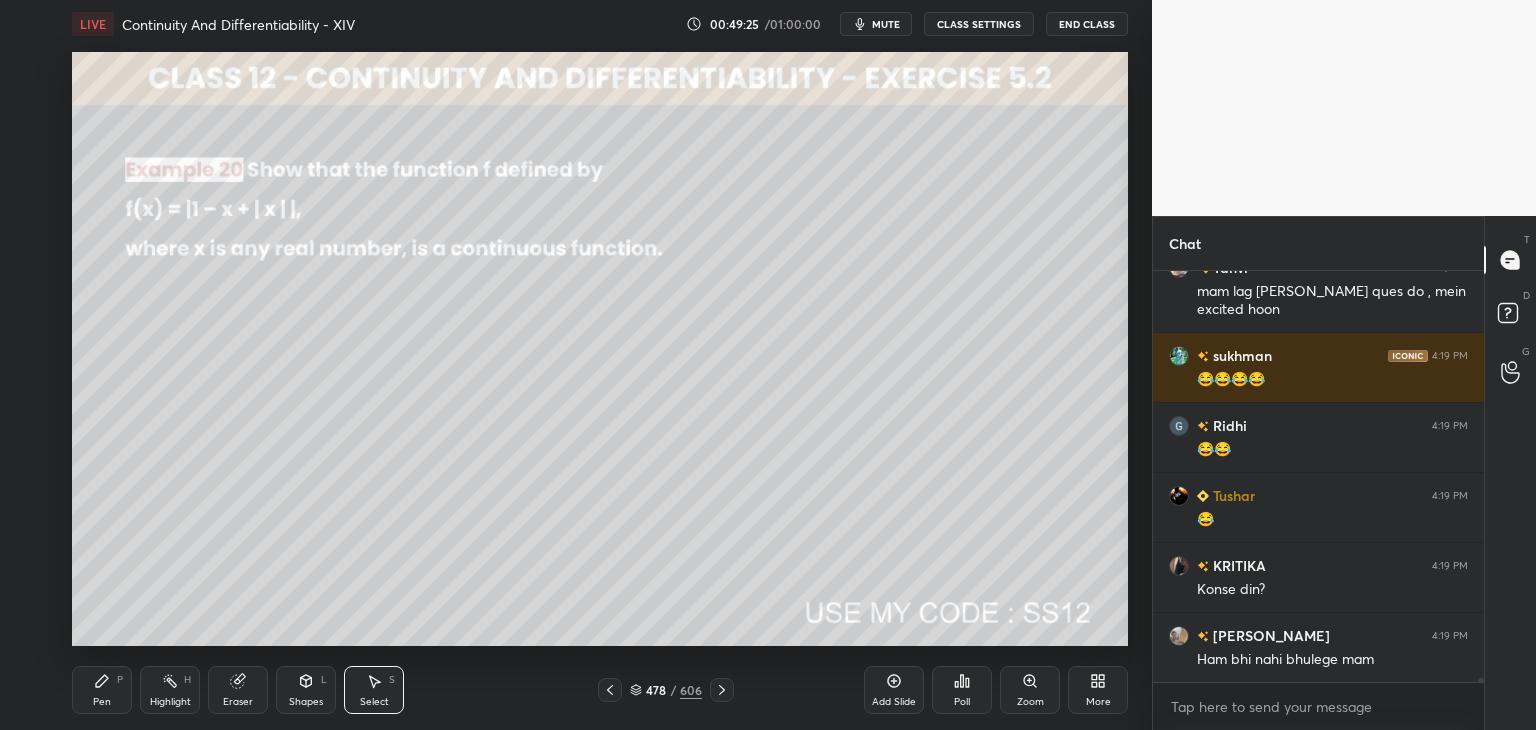 click 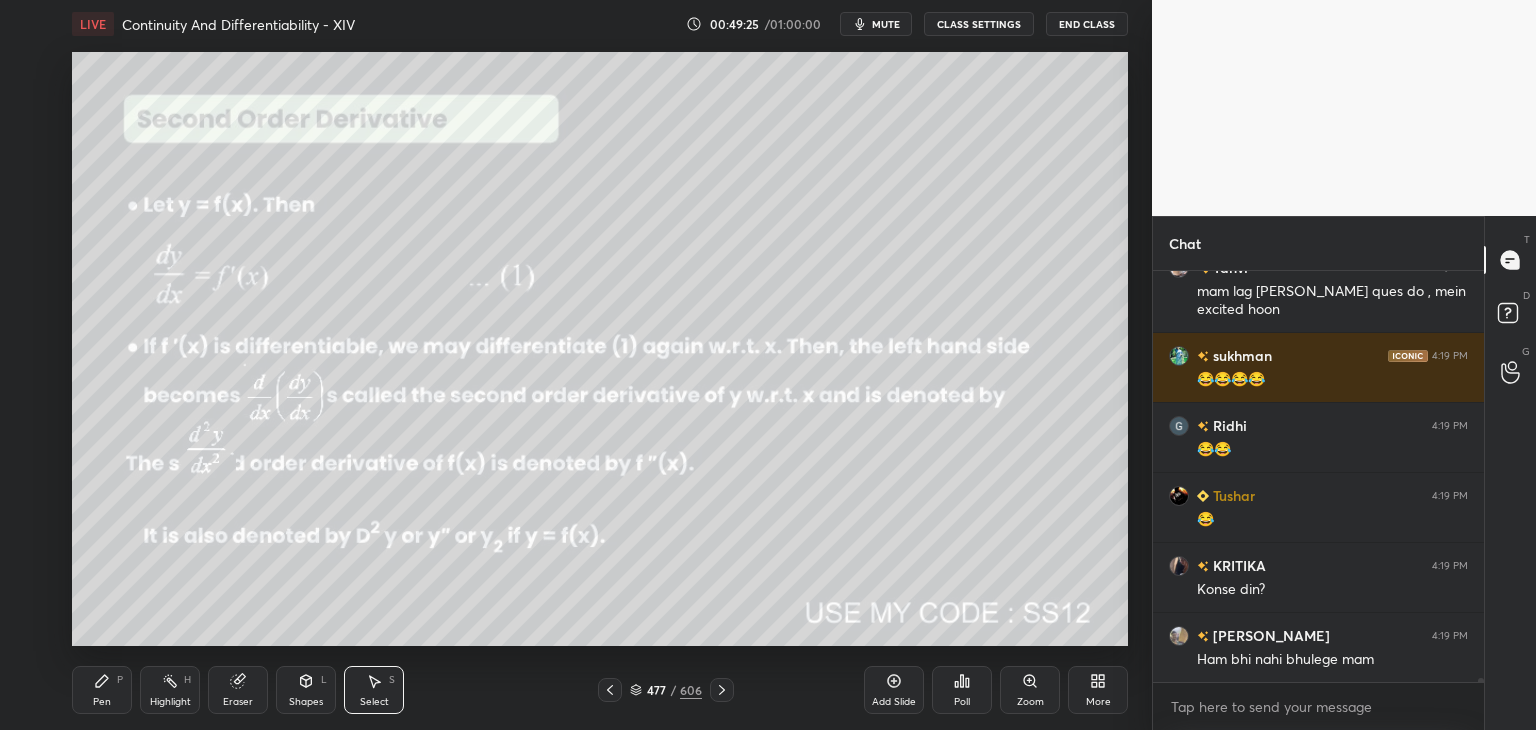 click 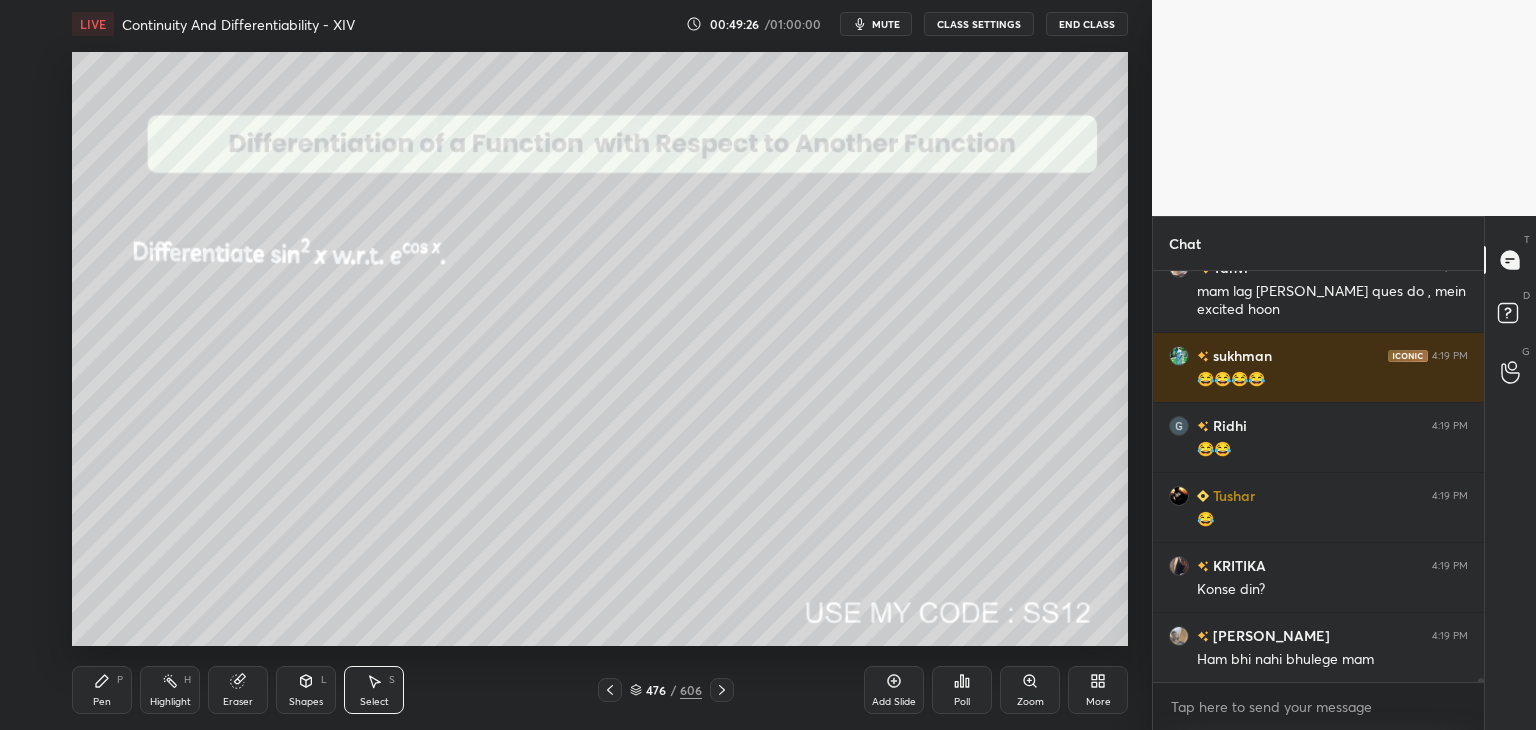 click 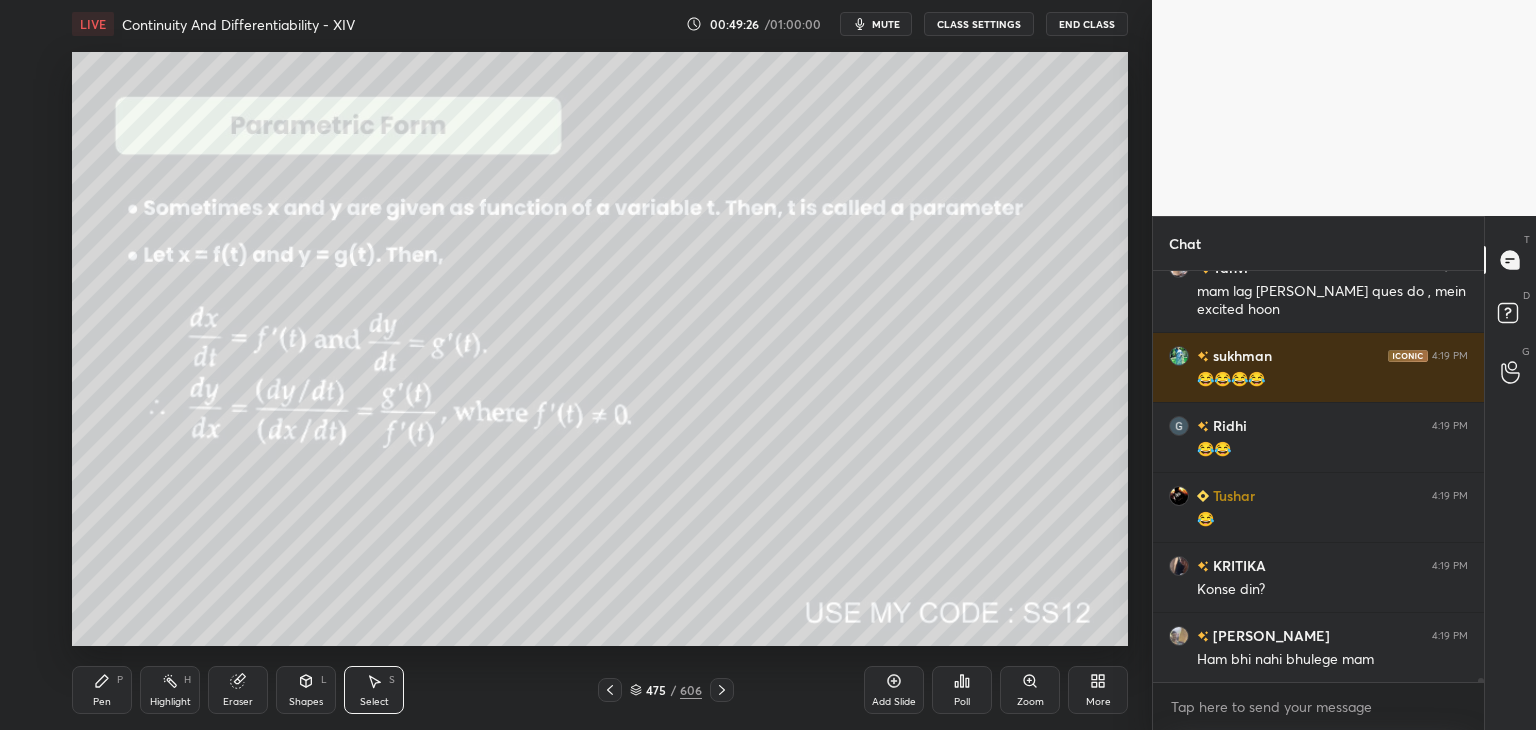 click 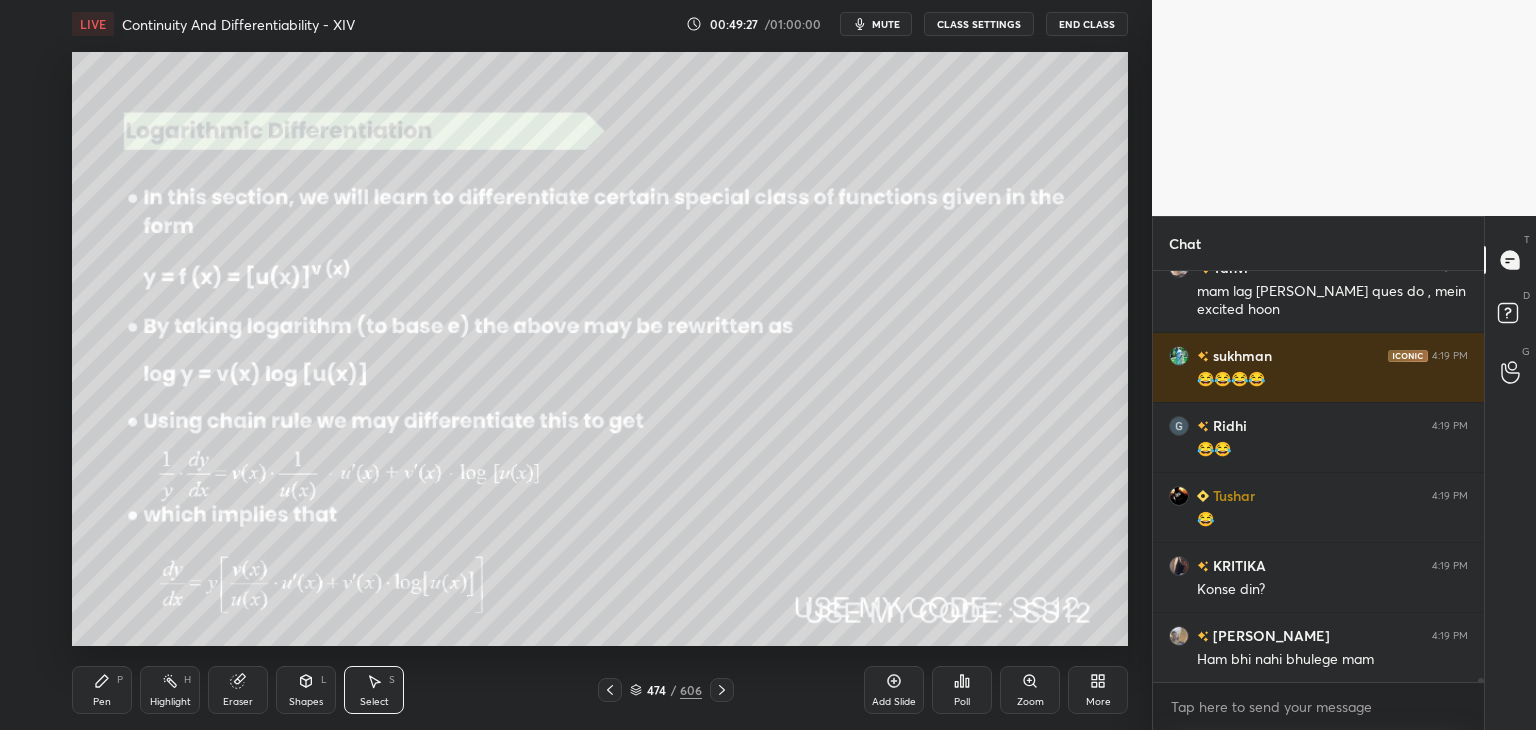 click 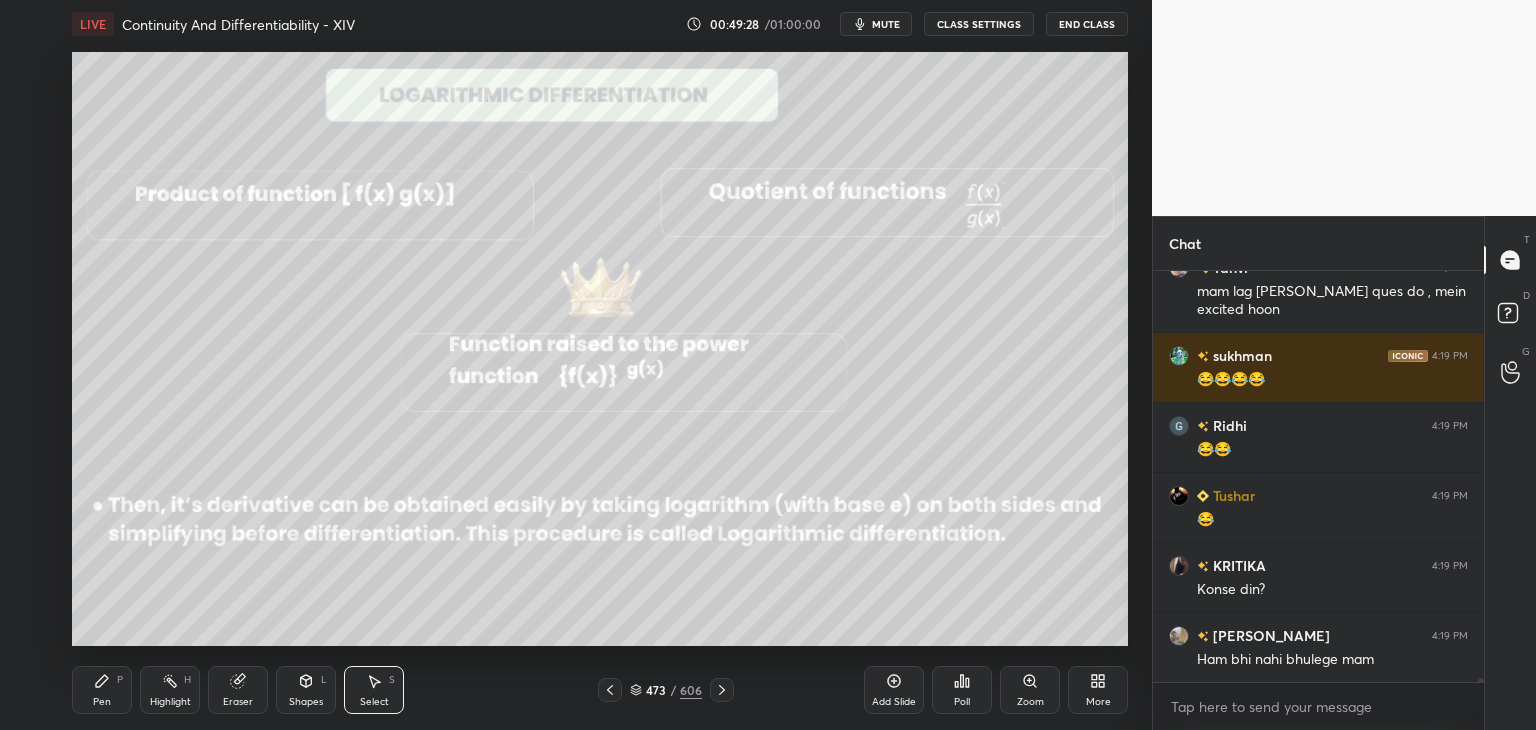 click 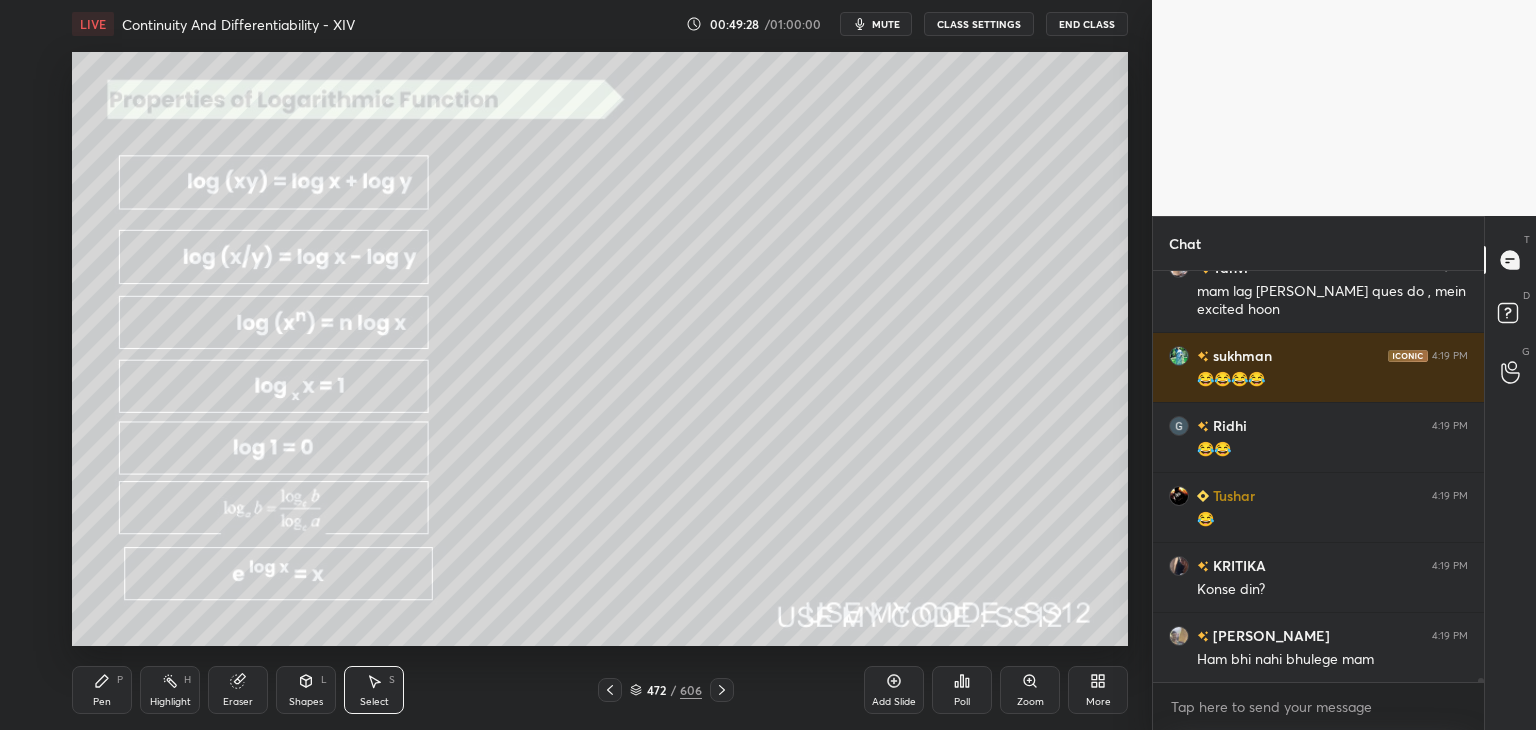 scroll, scrollTop: 39228, scrollLeft: 0, axis: vertical 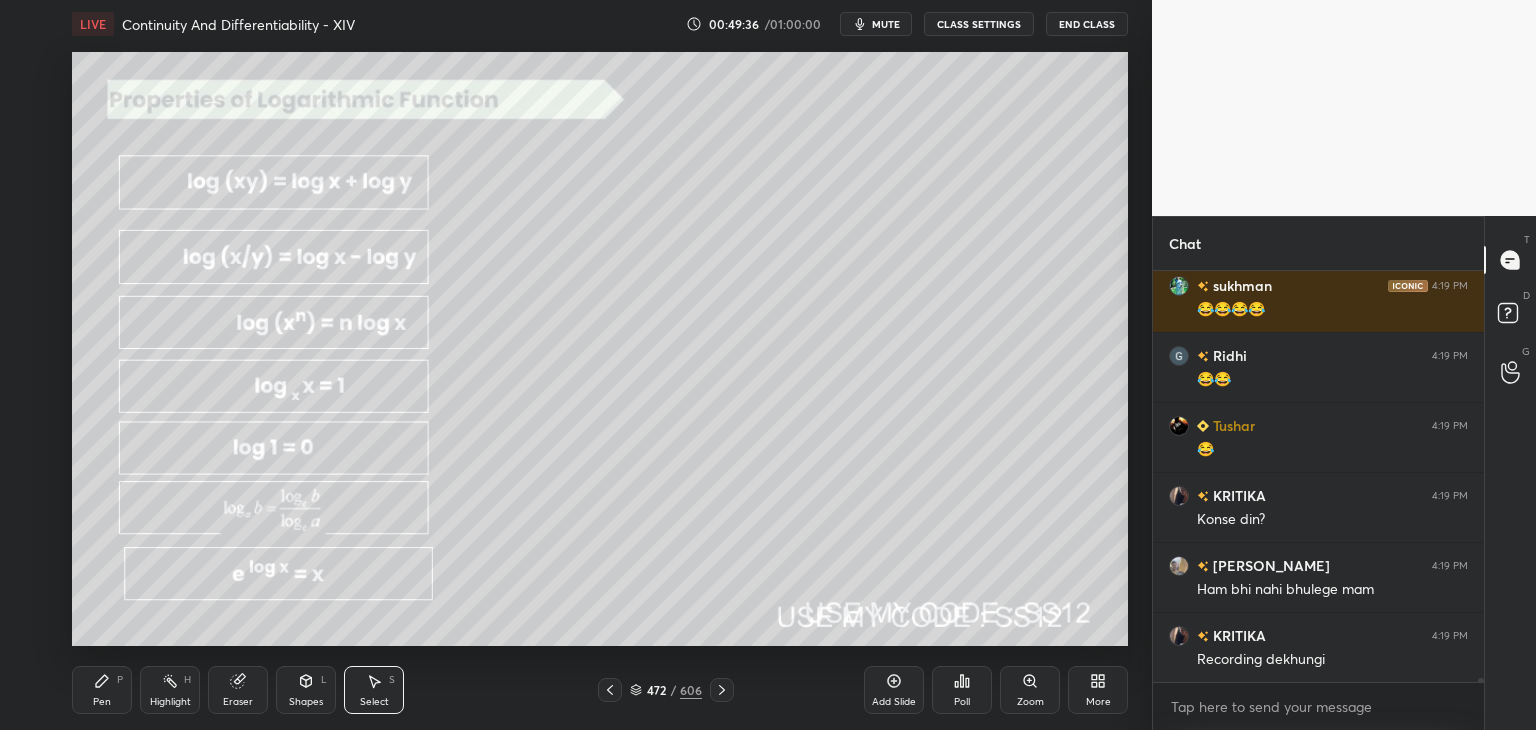 click on "Pen P" at bounding box center [102, 690] 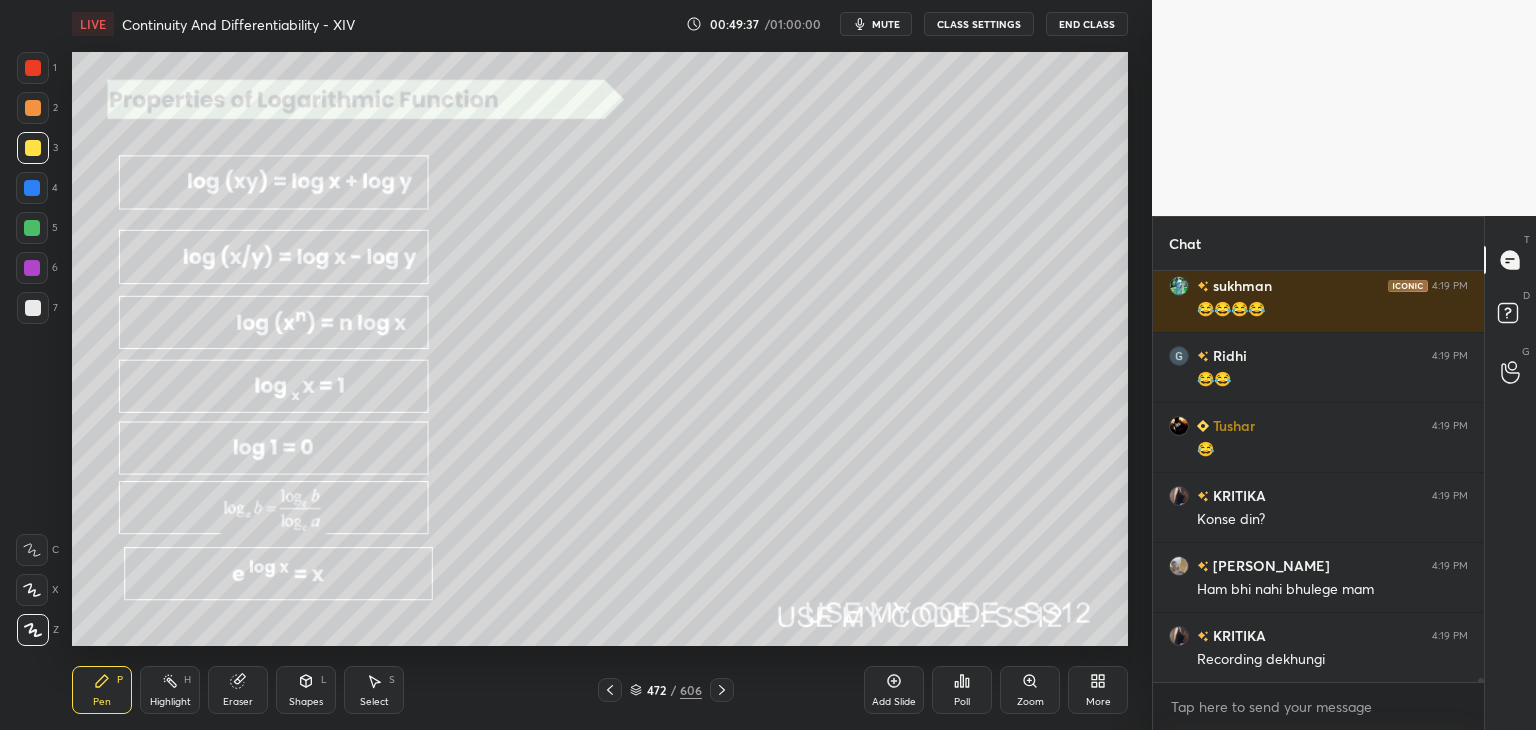 drag, startPoint x: 35, startPoint y: 149, endPoint x: 60, endPoint y: 157, distance: 26.24881 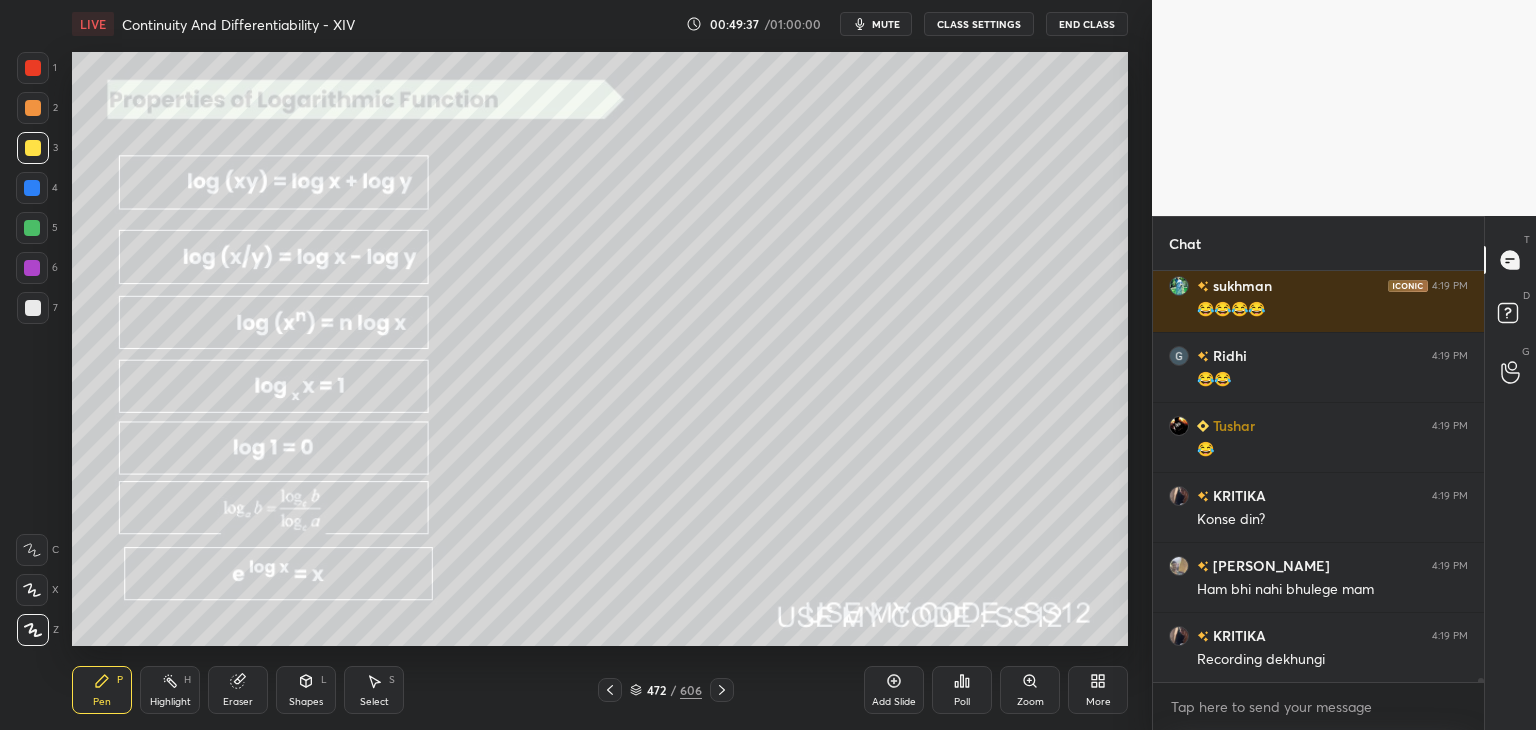 click at bounding box center (33, 148) 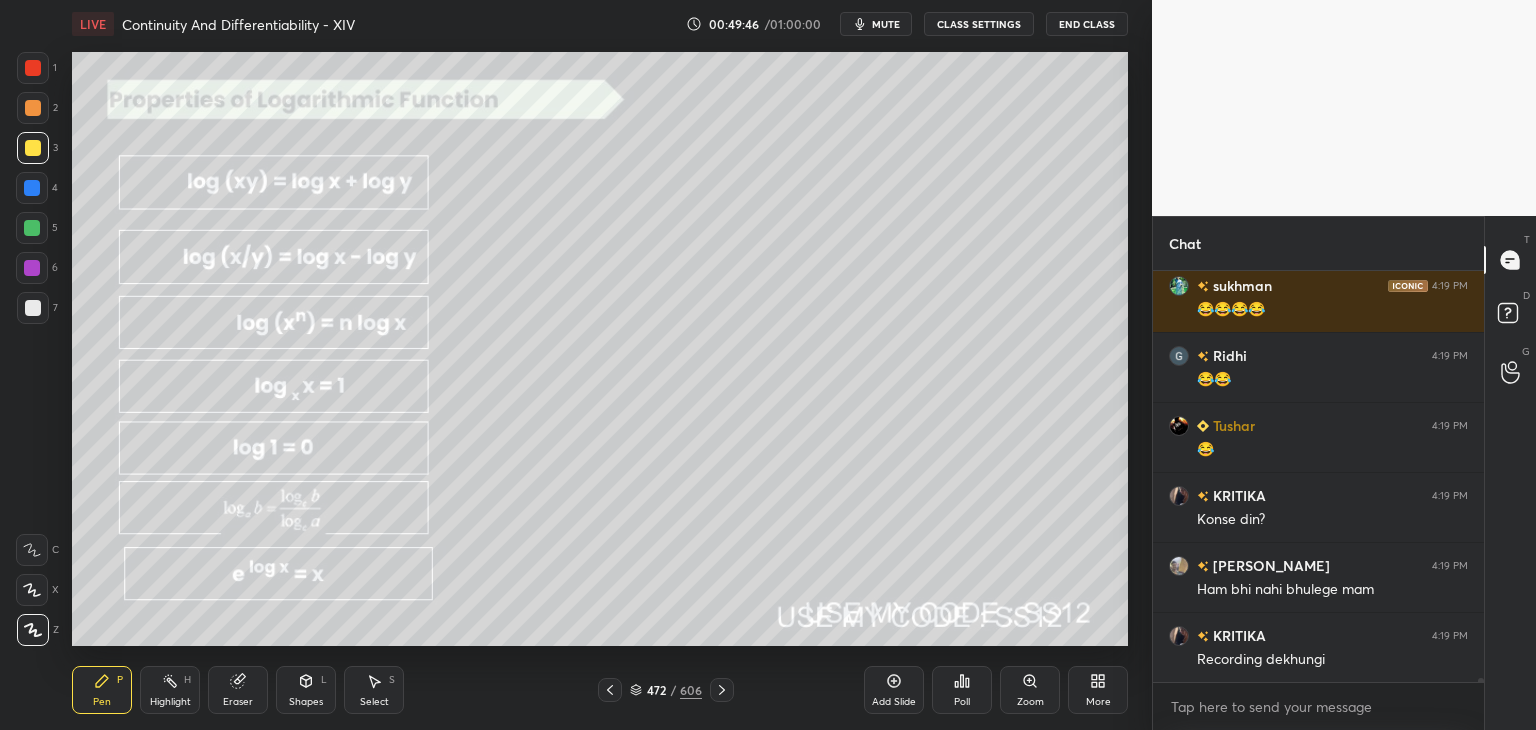 scroll, scrollTop: 39316, scrollLeft: 0, axis: vertical 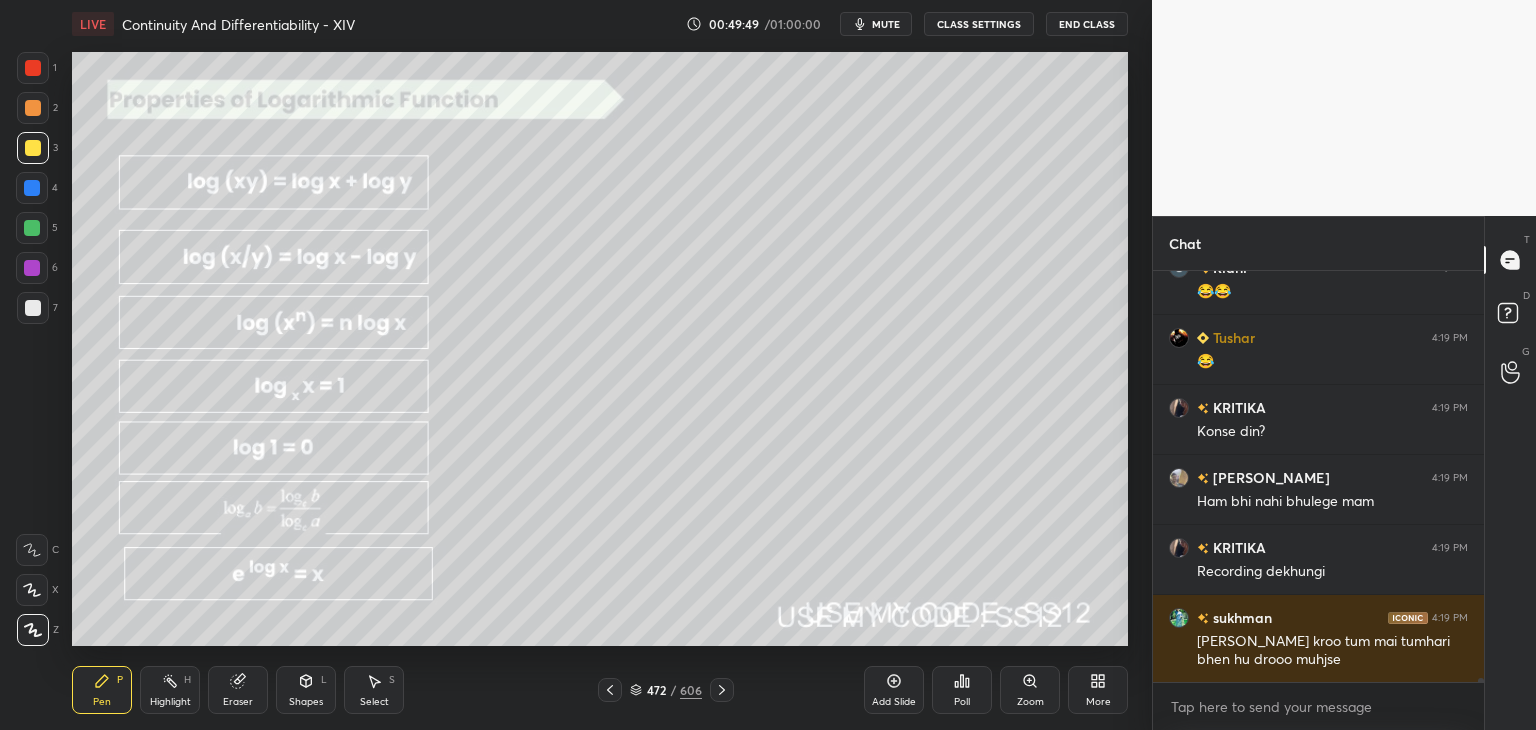 click on "Eraser" at bounding box center [238, 690] 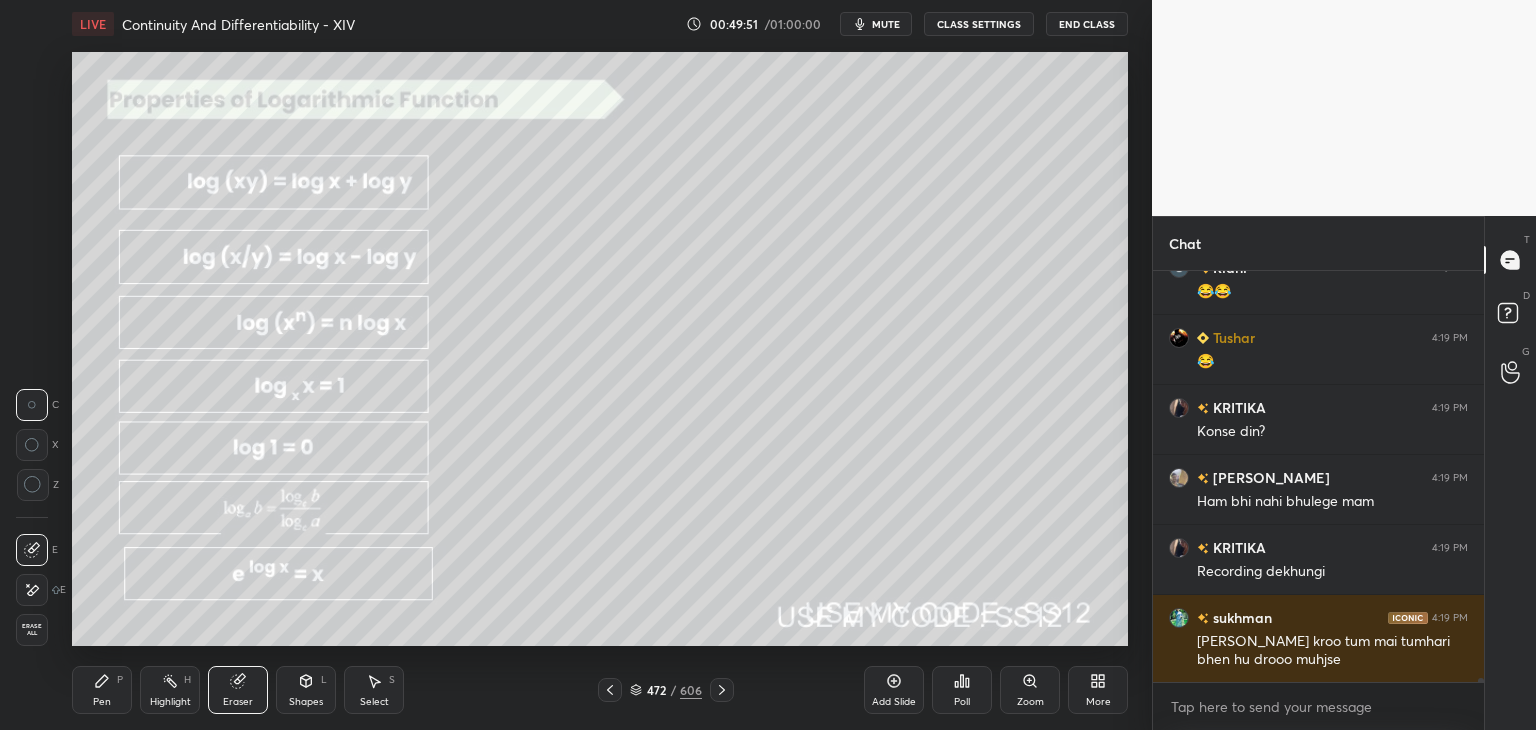 click on "Pen P" at bounding box center (102, 690) 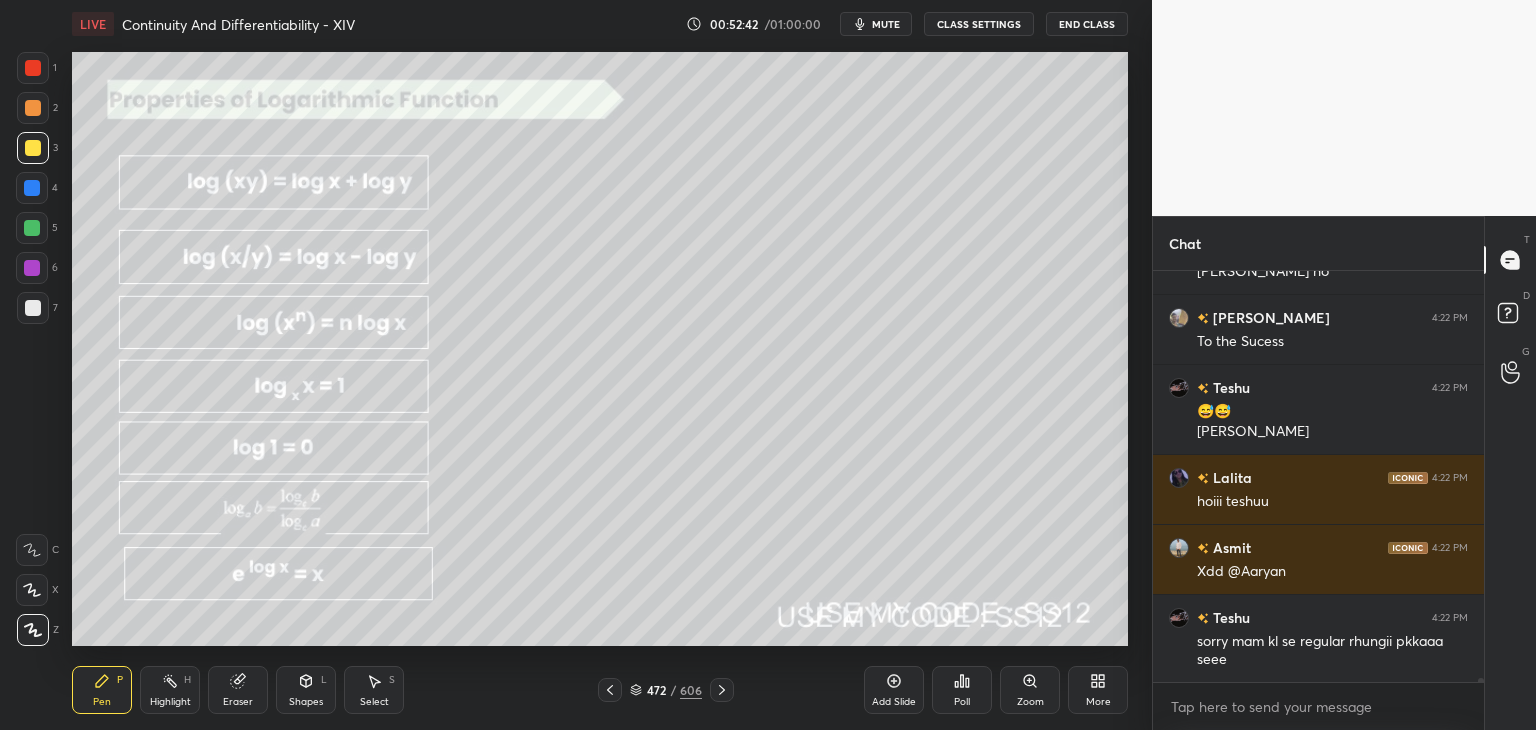 scroll, scrollTop: 39202, scrollLeft: 0, axis: vertical 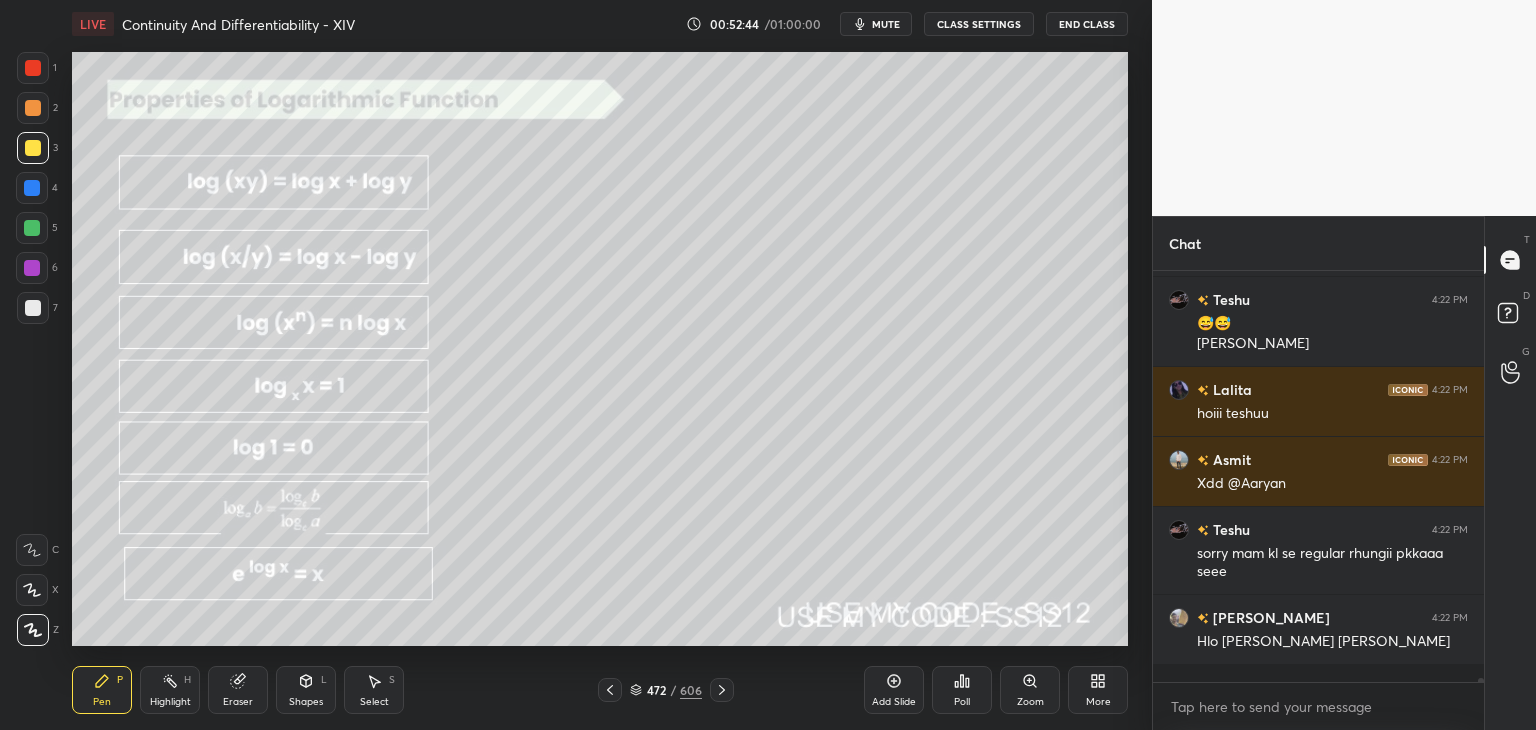 click on "Eraser" at bounding box center [238, 702] 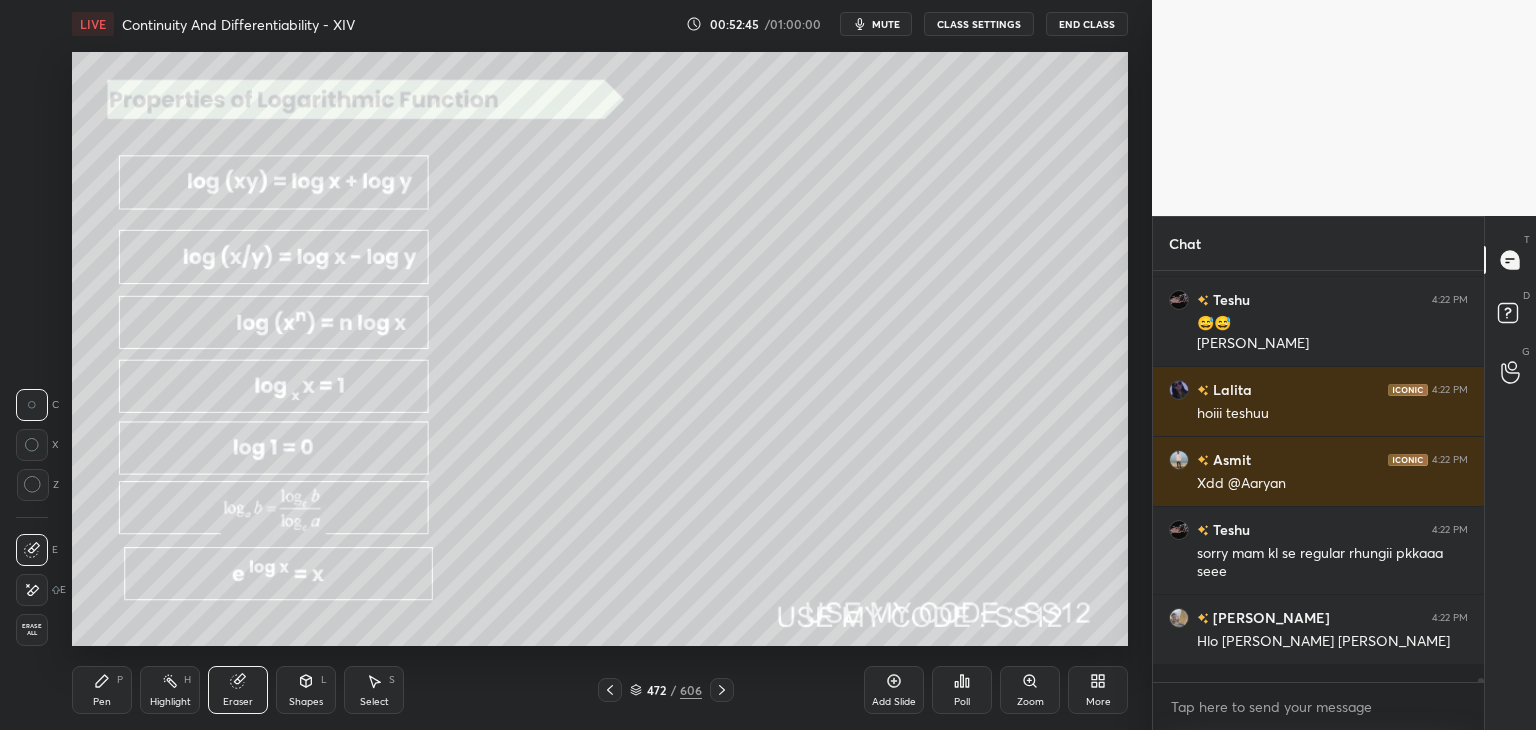 click on "Shapes" at bounding box center [306, 702] 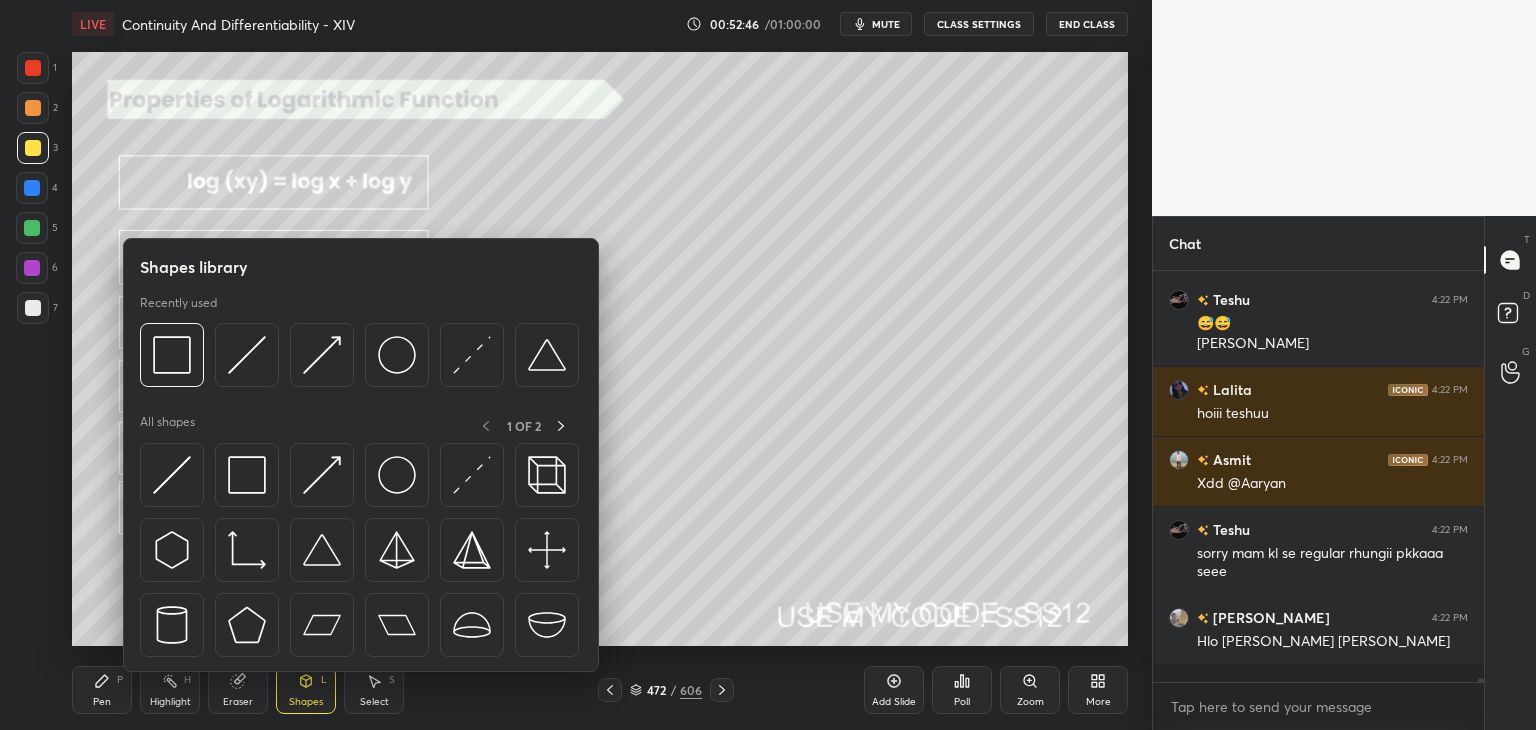drag, startPoint x: 232, startPoint y: 704, endPoint x: 206, endPoint y: 677, distance: 37.48333 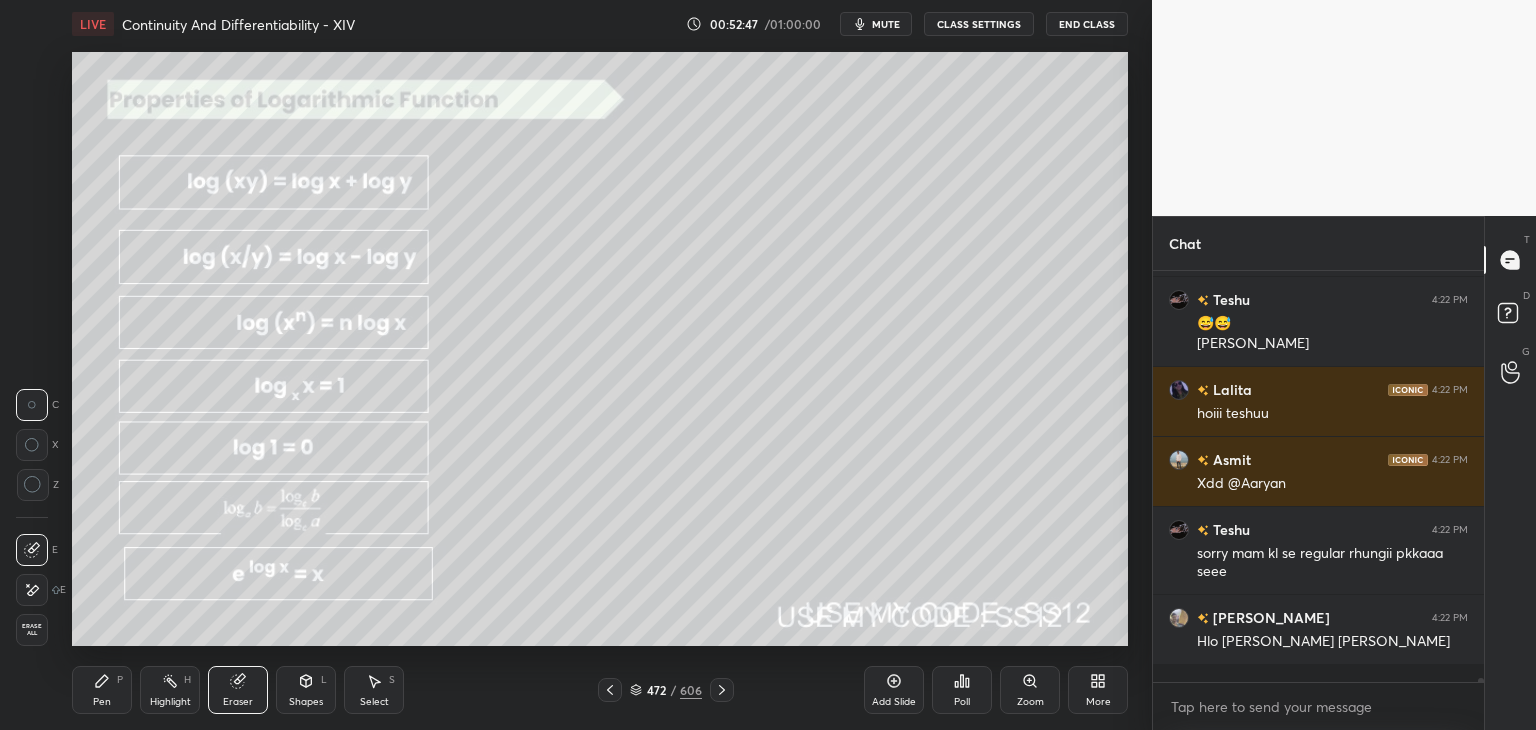 drag, startPoint x: 23, startPoint y: 625, endPoint x: 52, endPoint y: 636, distance: 31.016125 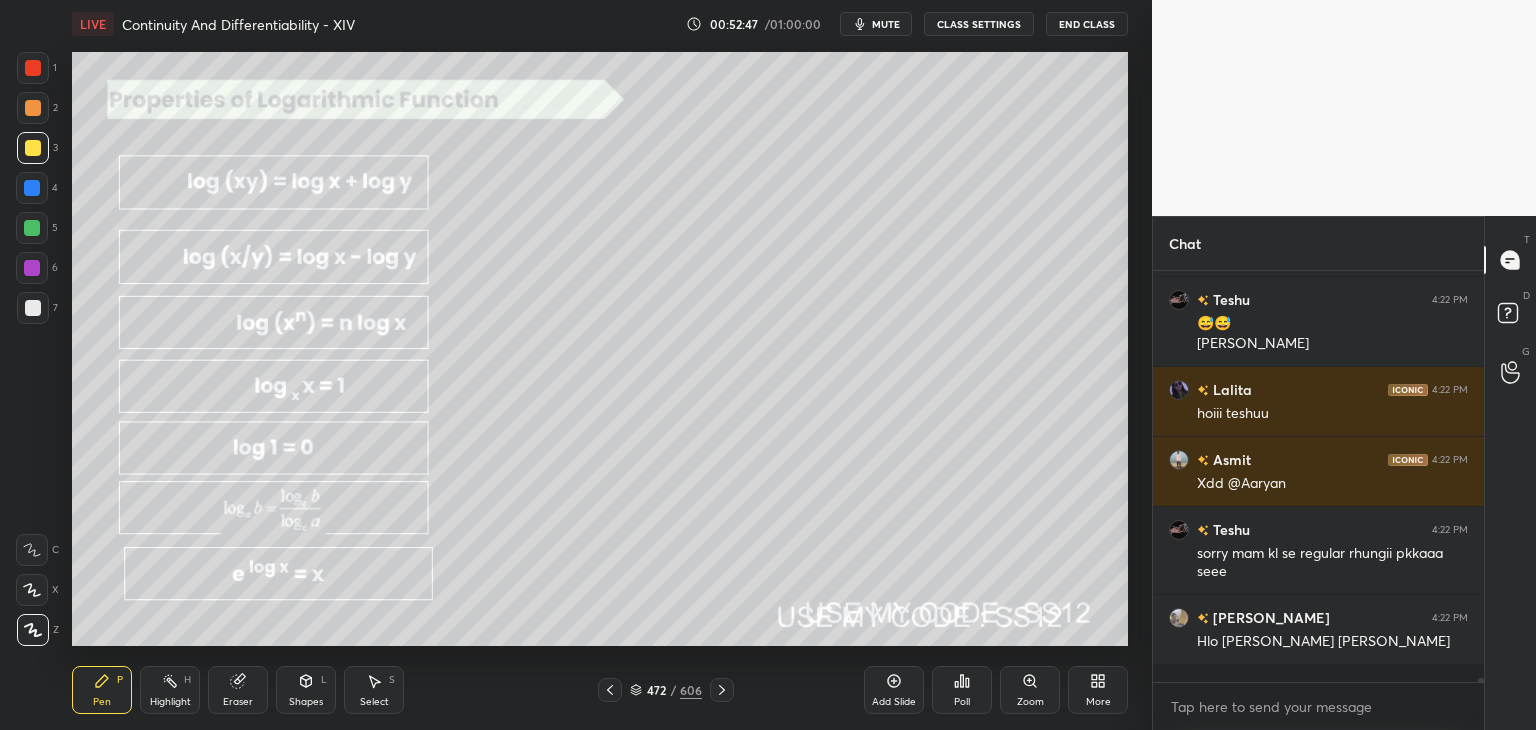 scroll, scrollTop: 39272, scrollLeft: 0, axis: vertical 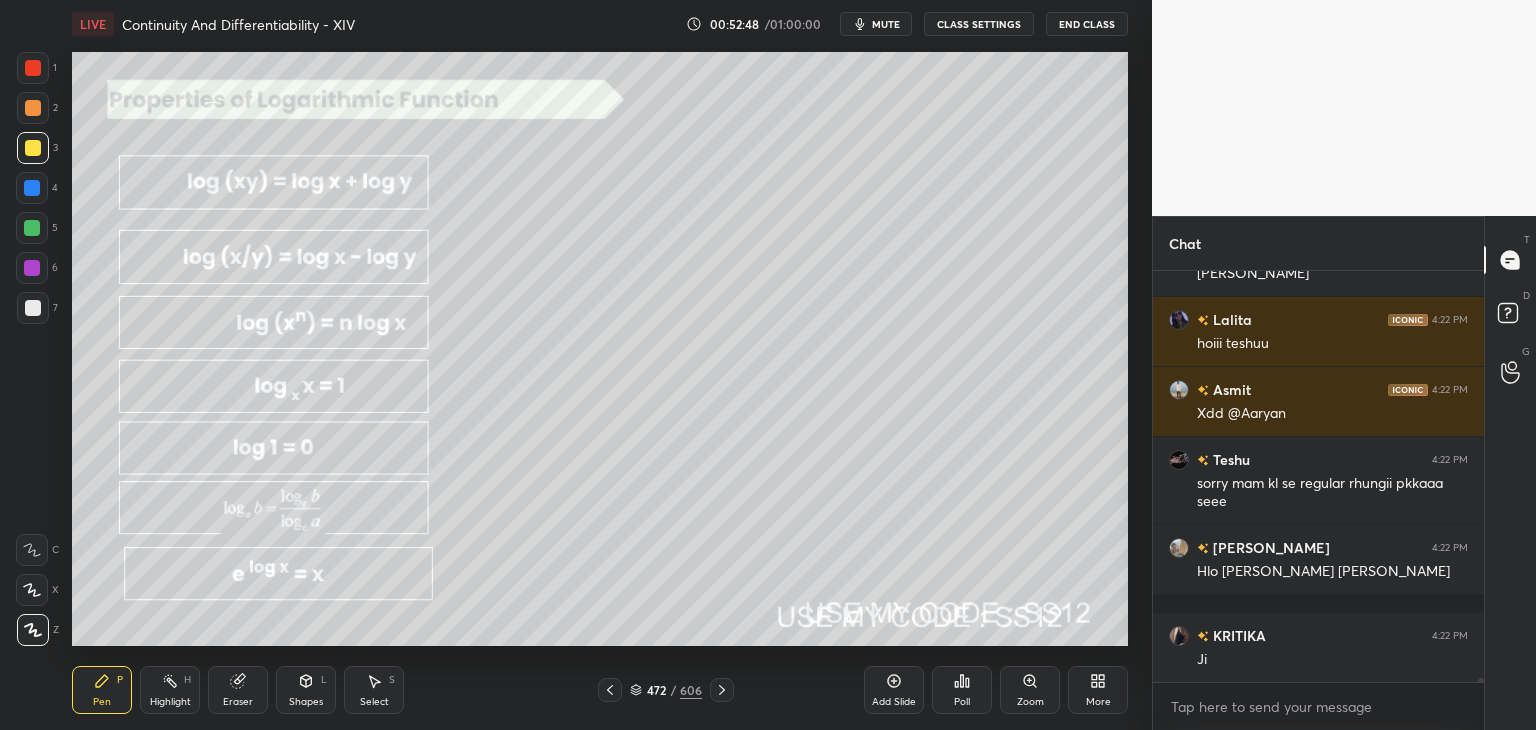 click on "Pen" at bounding box center [102, 702] 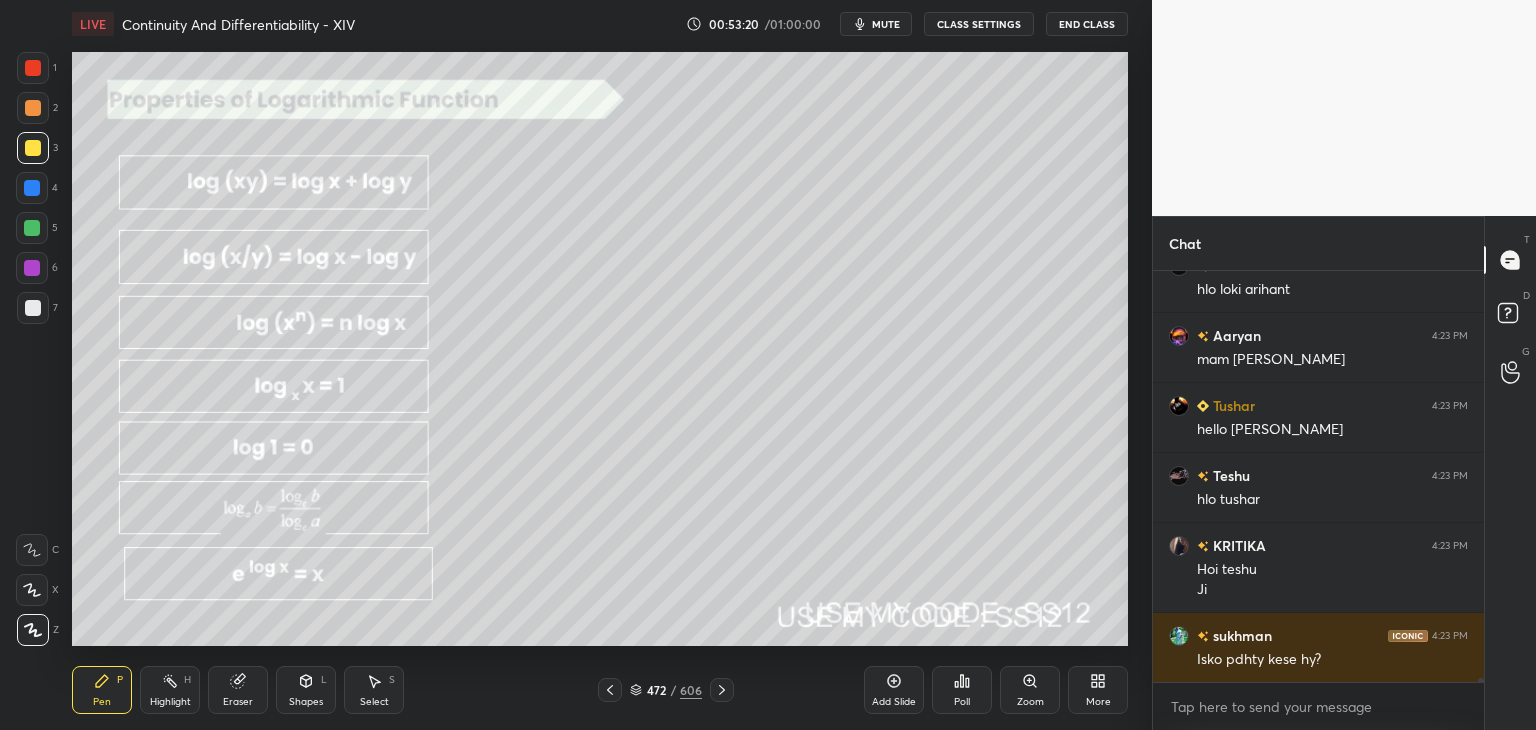 scroll, scrollTop: 39782, scrollLeft: 0, axis: vertical 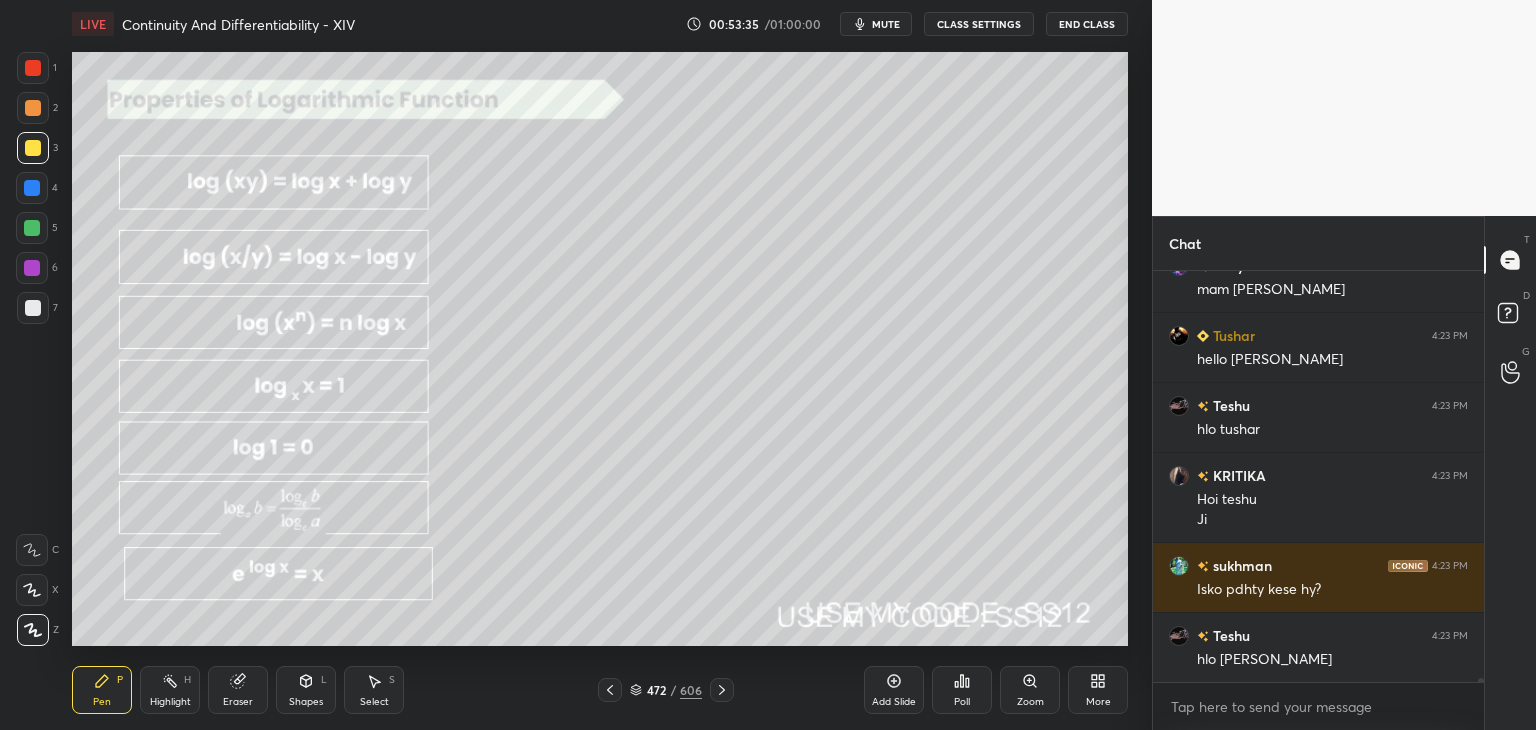 click on "Eraser" at bounding box center (238, 690) 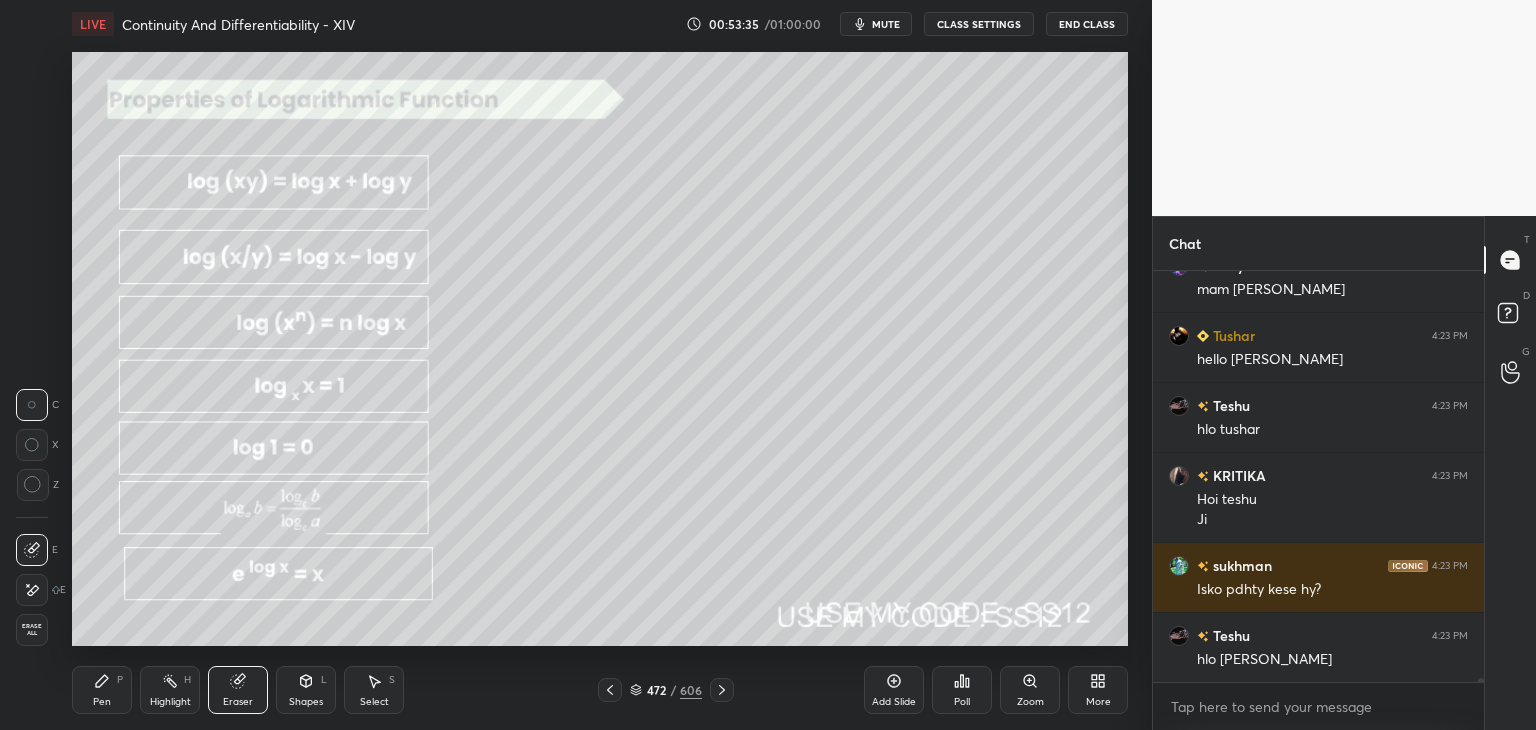 scroll, scrollTop: 39852, scrollLeft: 0, axis: vertical 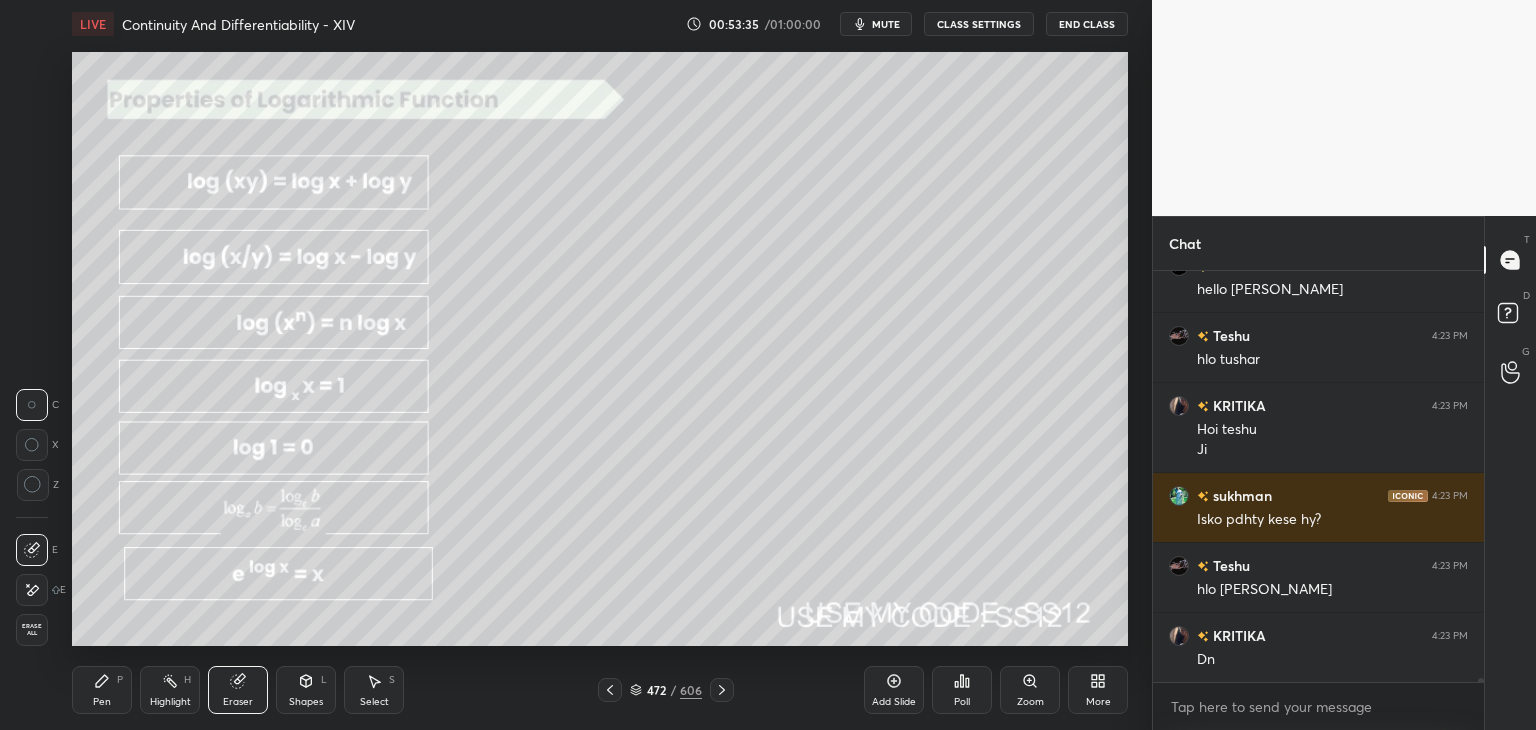 drag, startPoint x: 31, startPoint y: 630, endPoint x: 27, endPoint y: 641, distance: 11.7046995 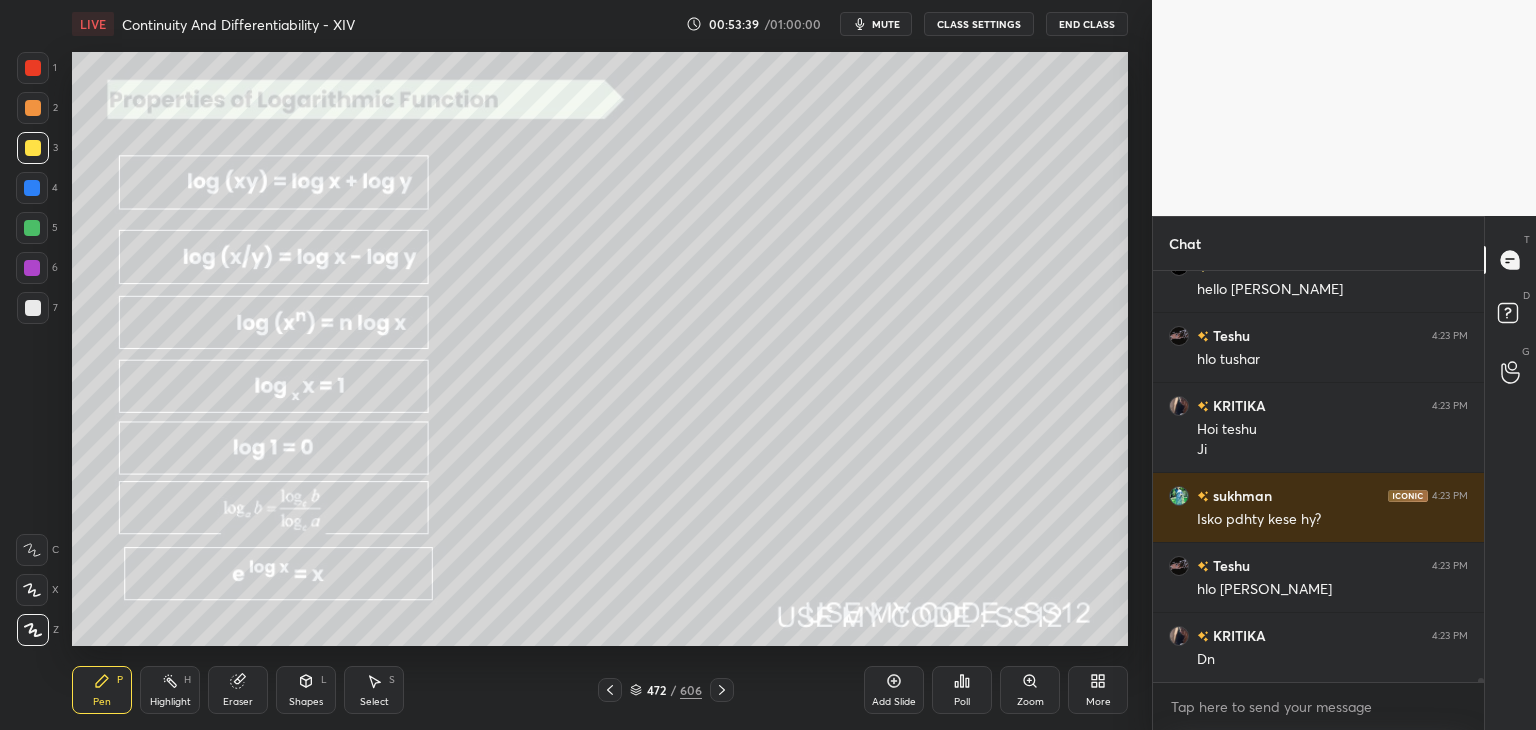 click on "Poll" at bounding box center (962, 702) 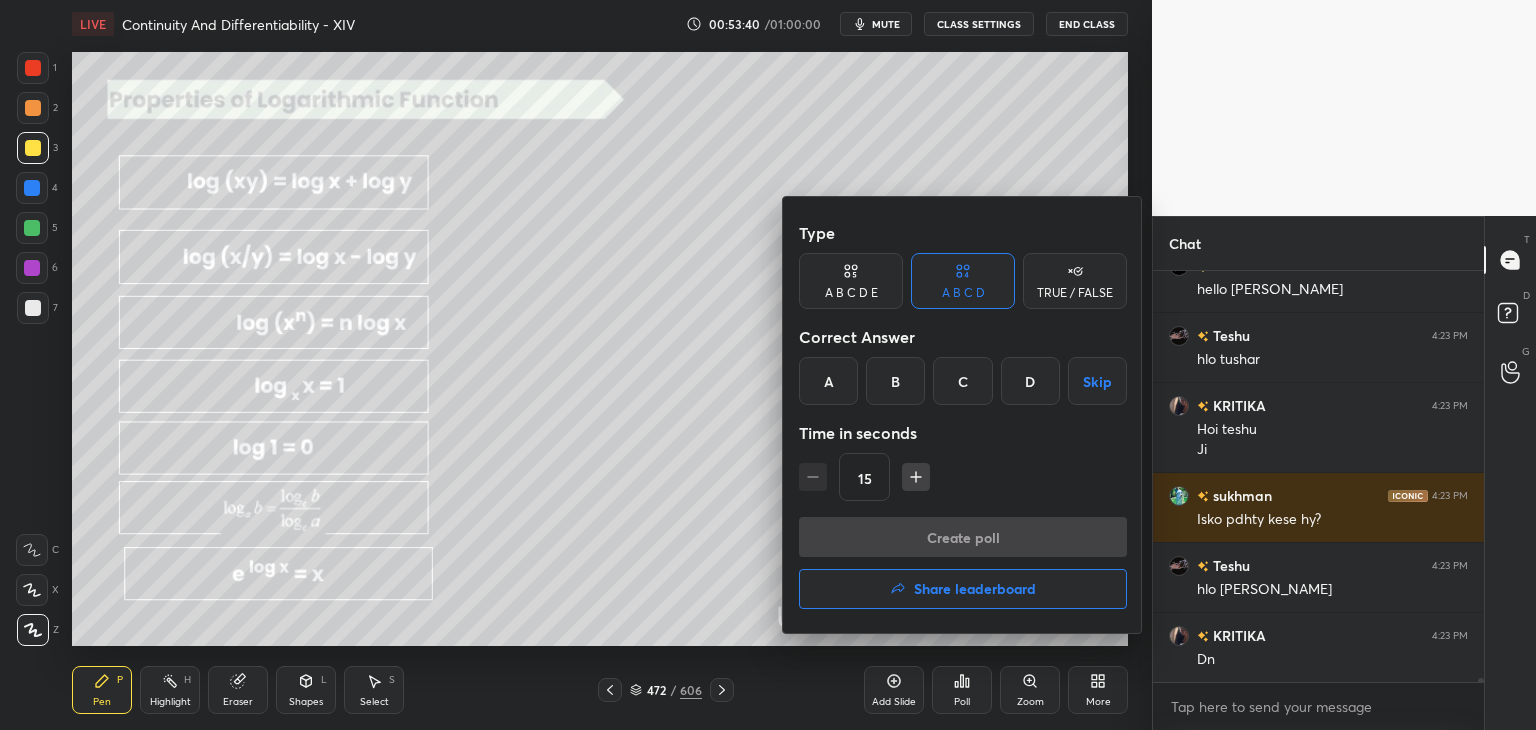 click on "15" at bounding box center (963, 477) 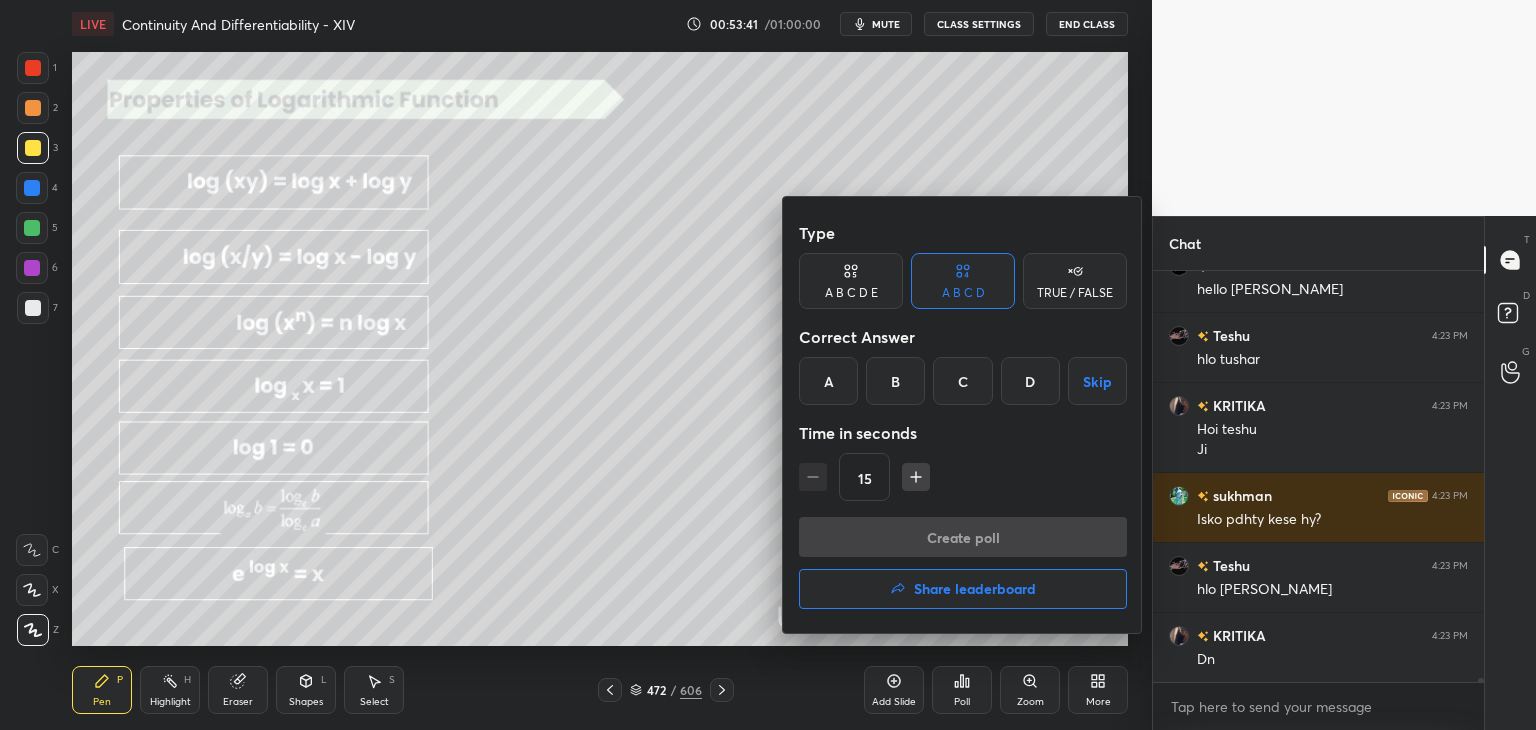click 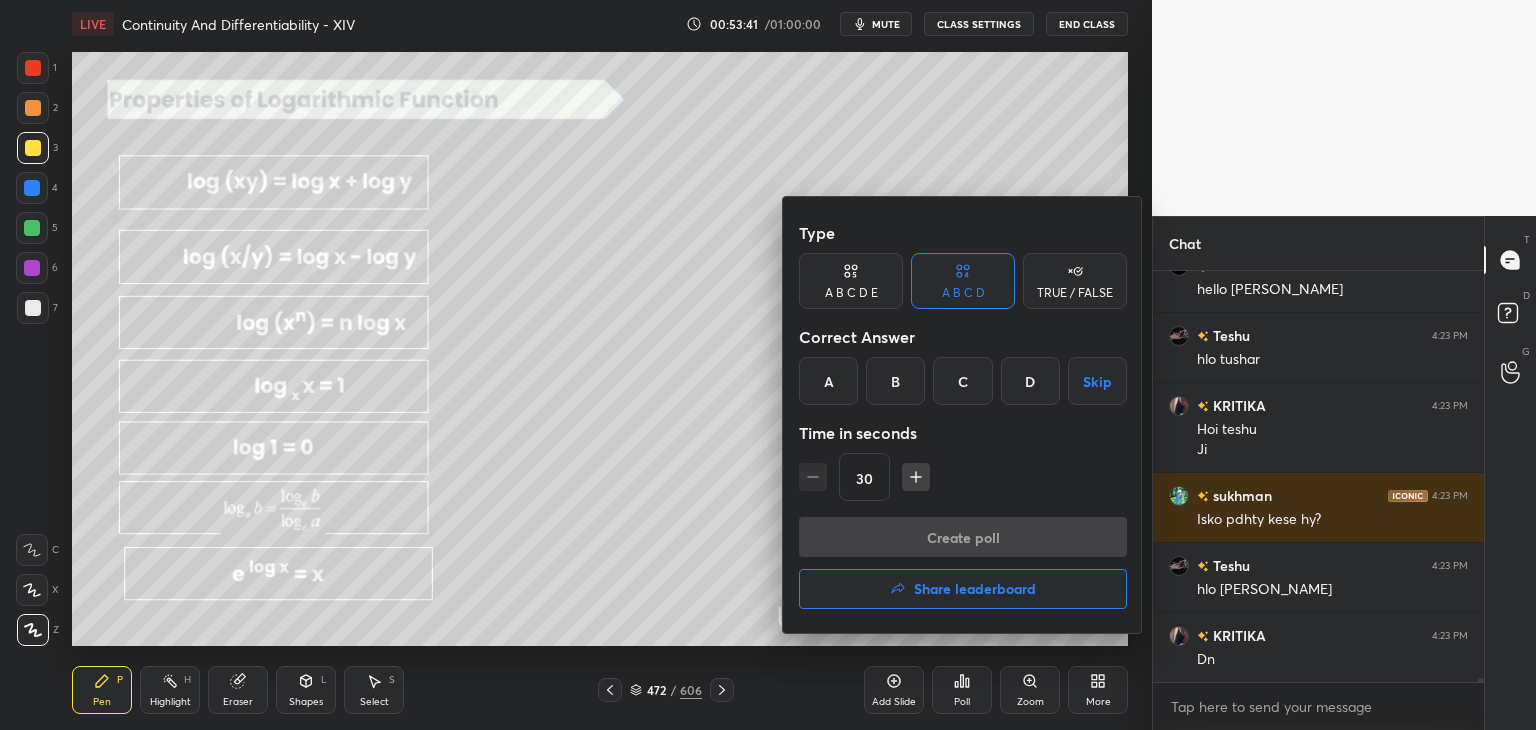 click 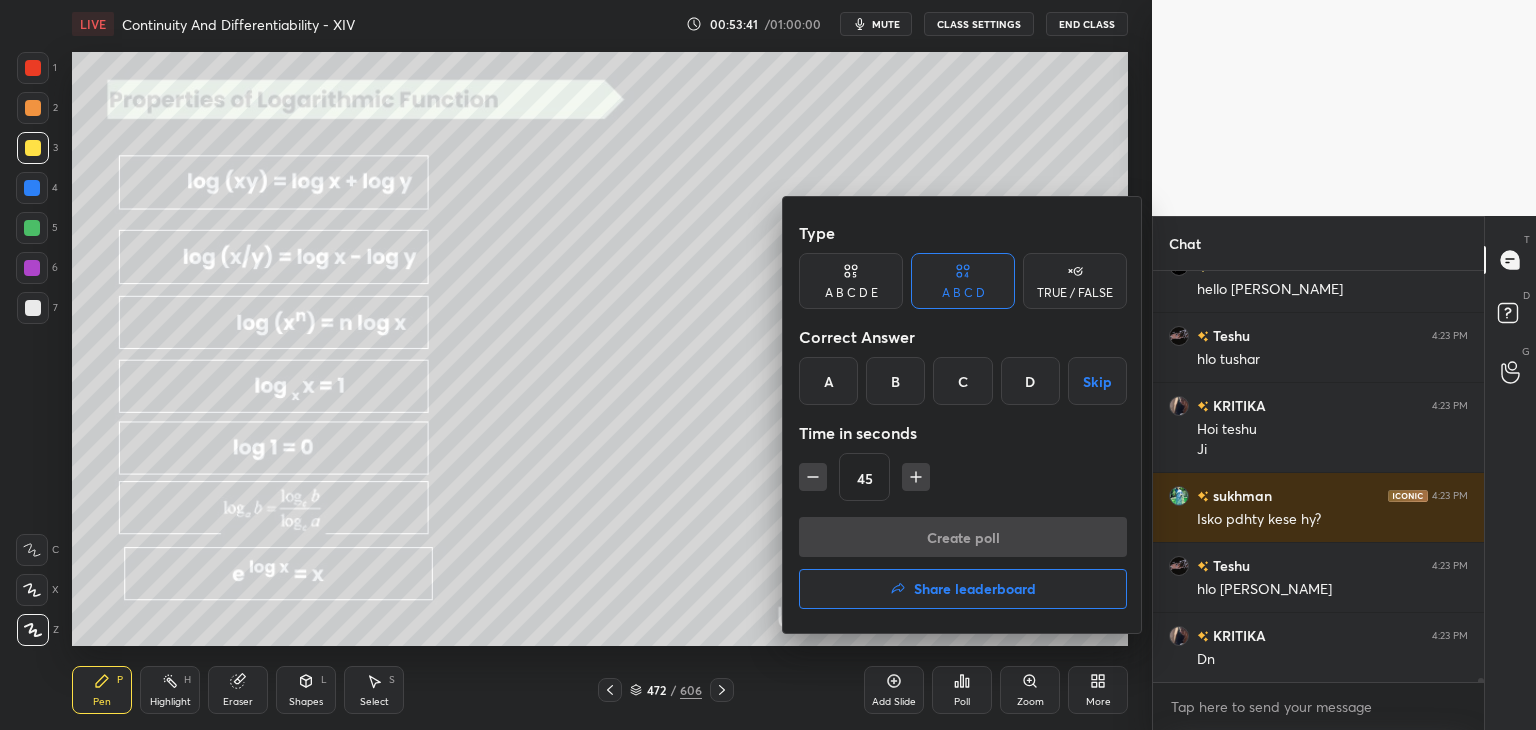 click 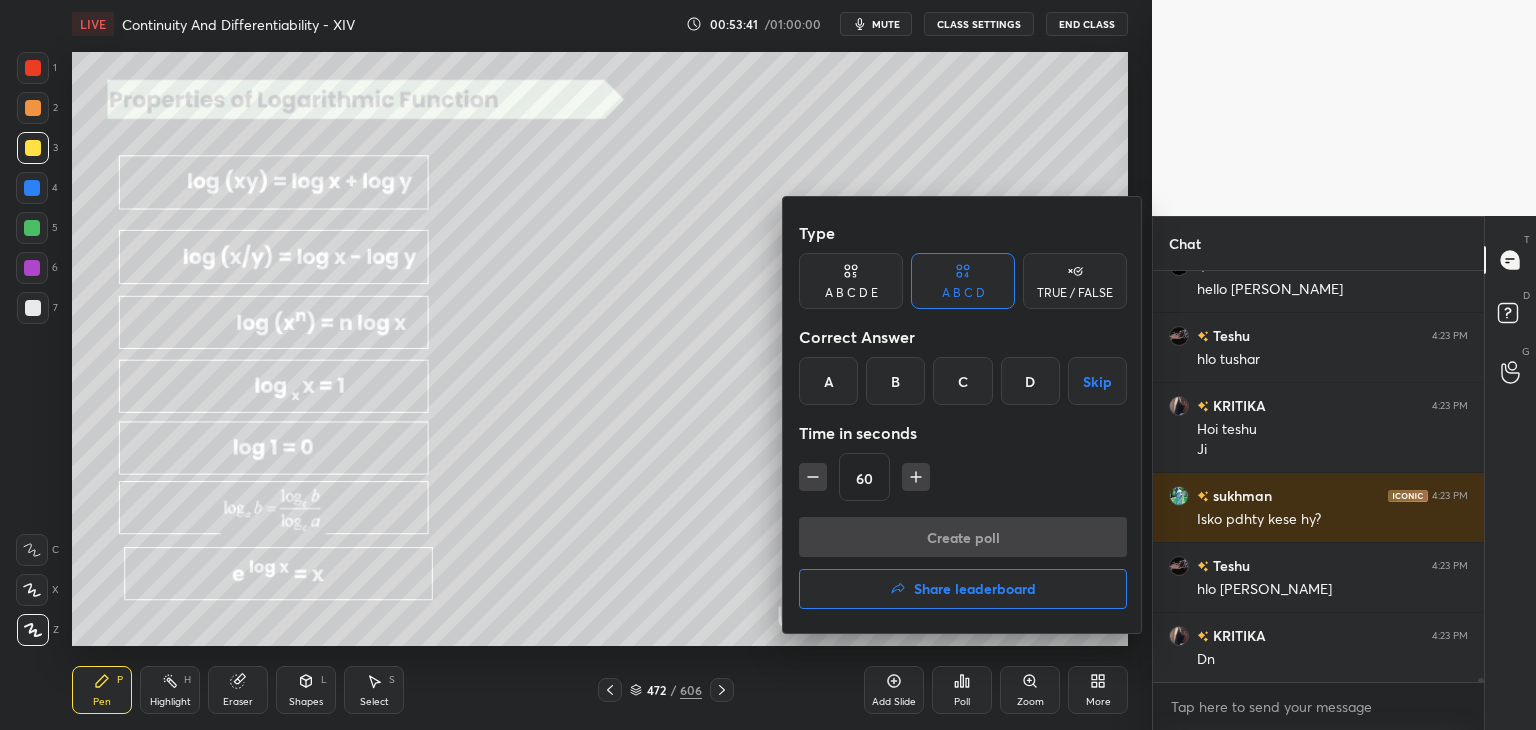 click 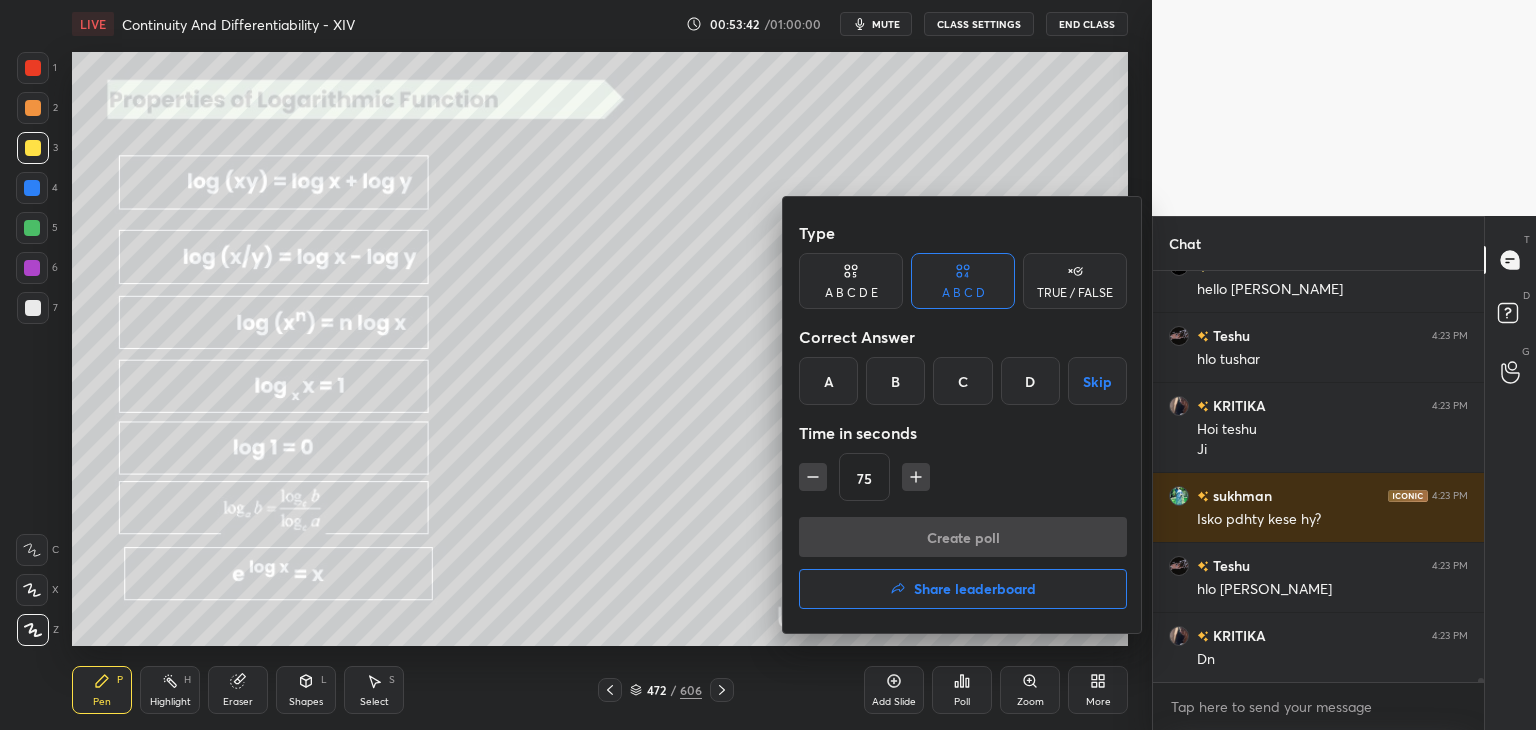 scroll, scrollTop: 39940, scrollLeft: 0, axis: vertical 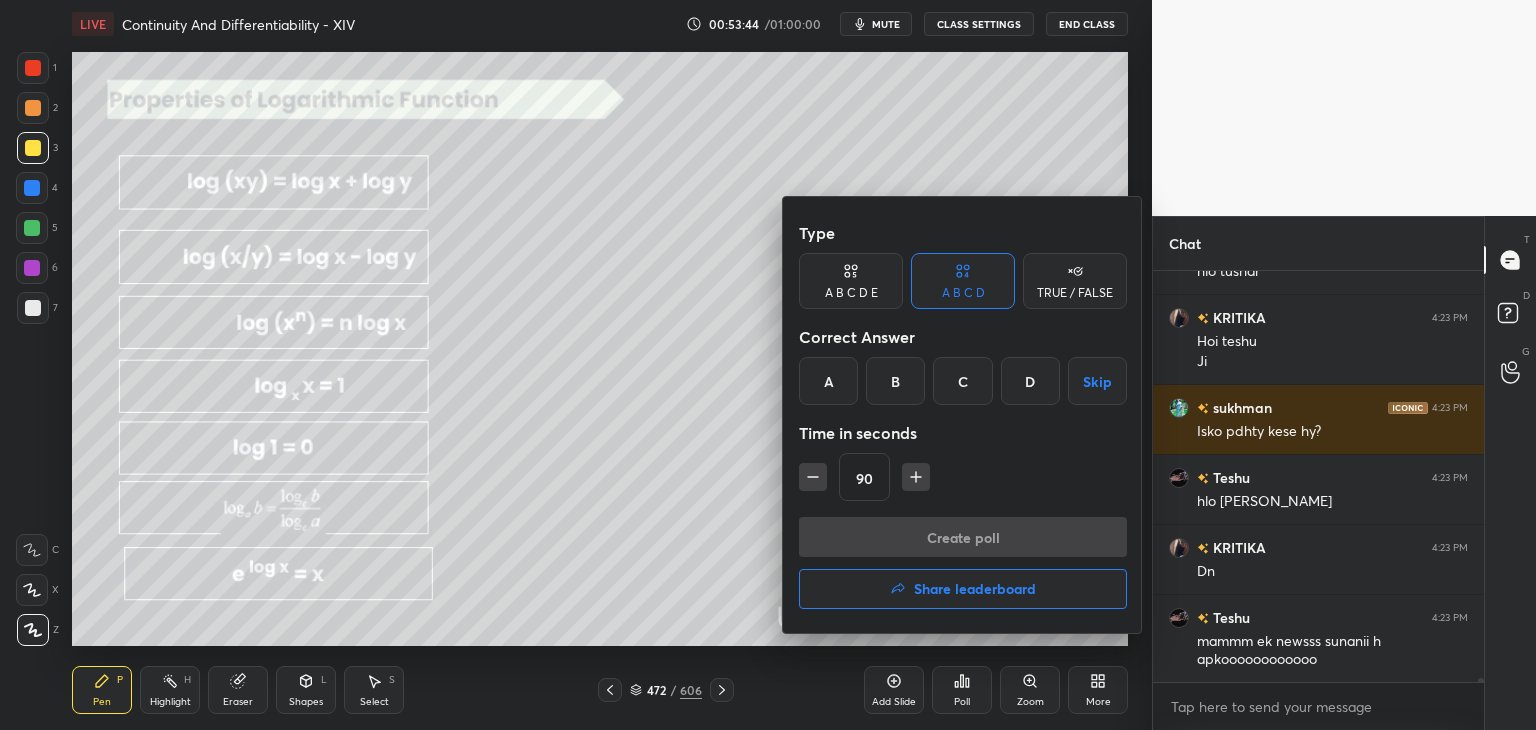 click on "Skip" at bounding box center [1097, 381] 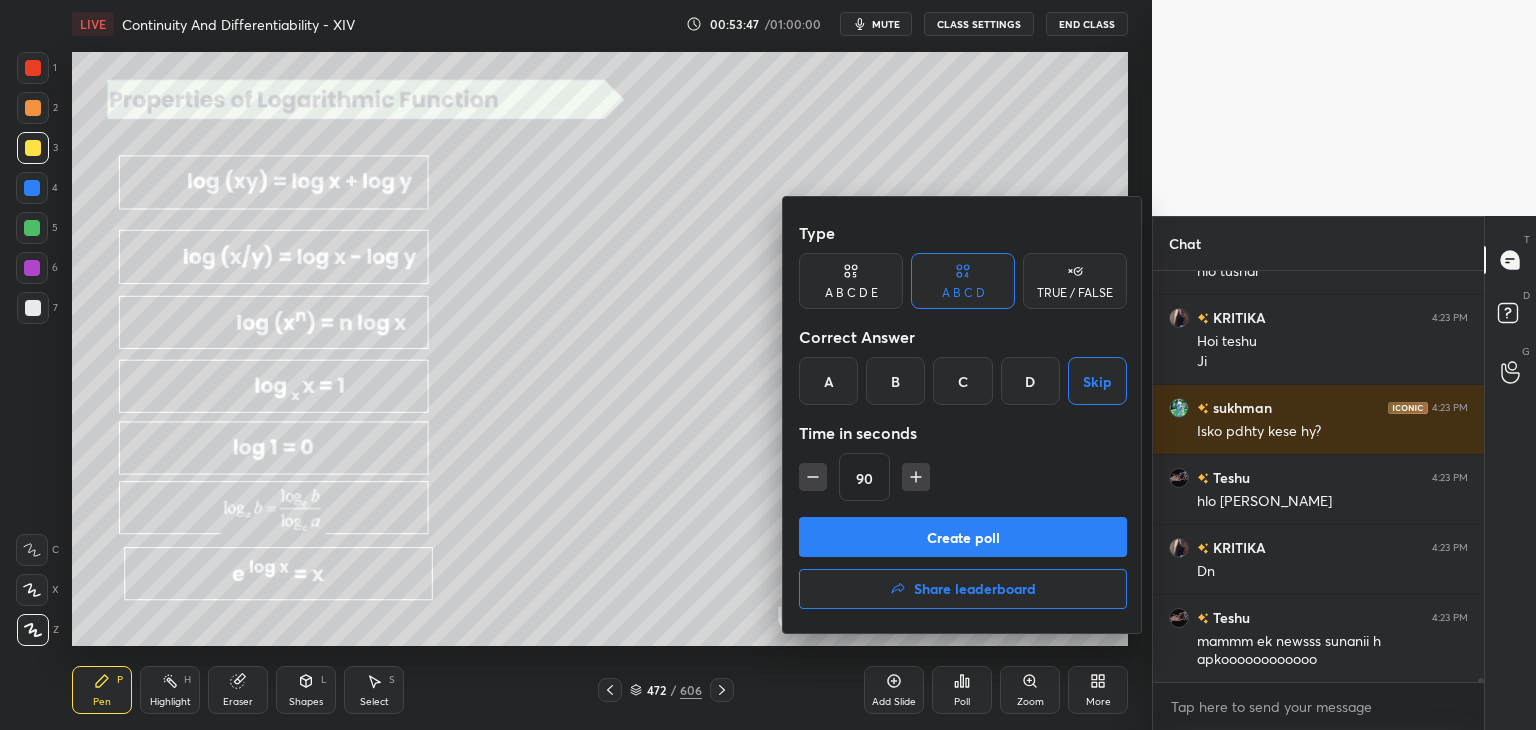 click on "Create poll" at bounding box center [963, 537] 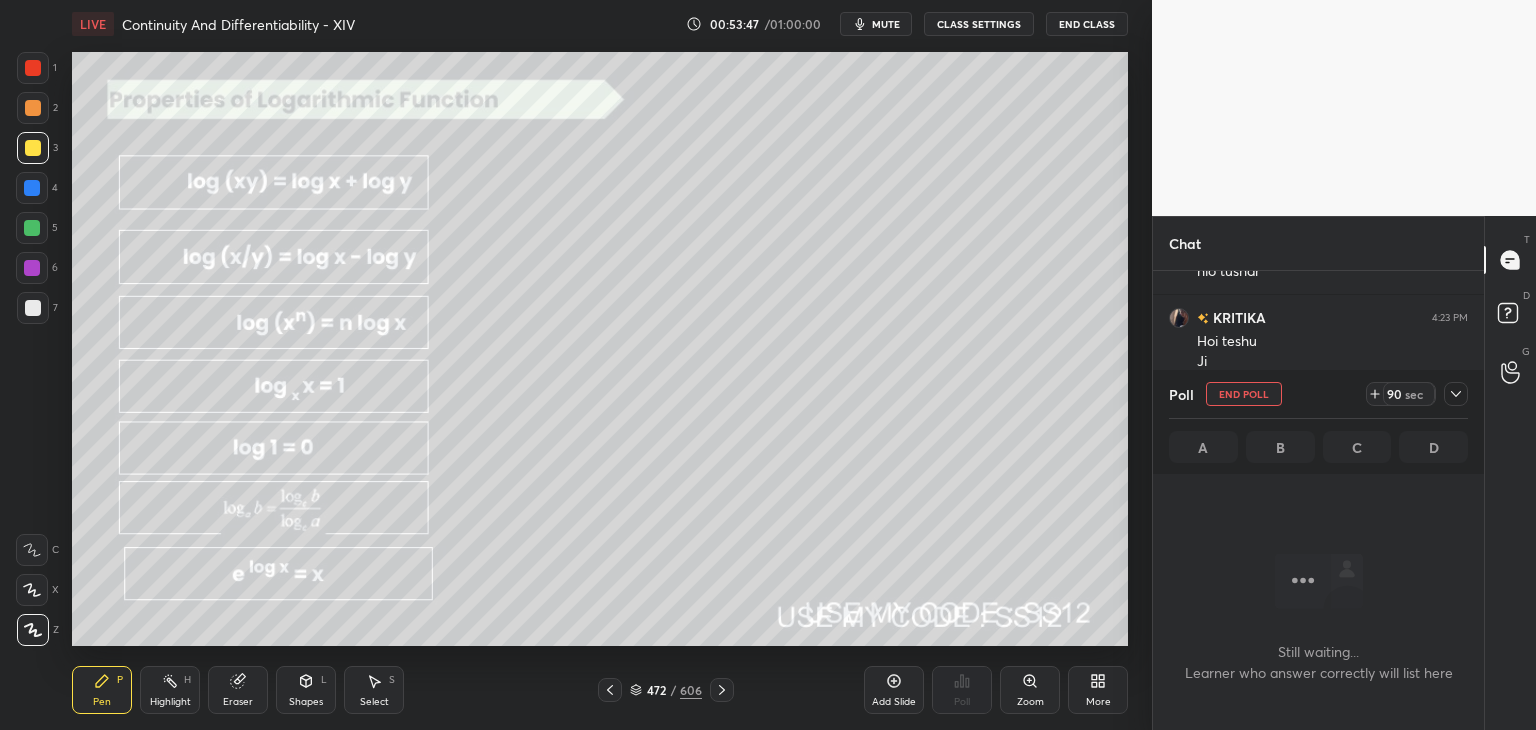 scroll, scrollTop: 7, scrollLeft: 6, axis: both 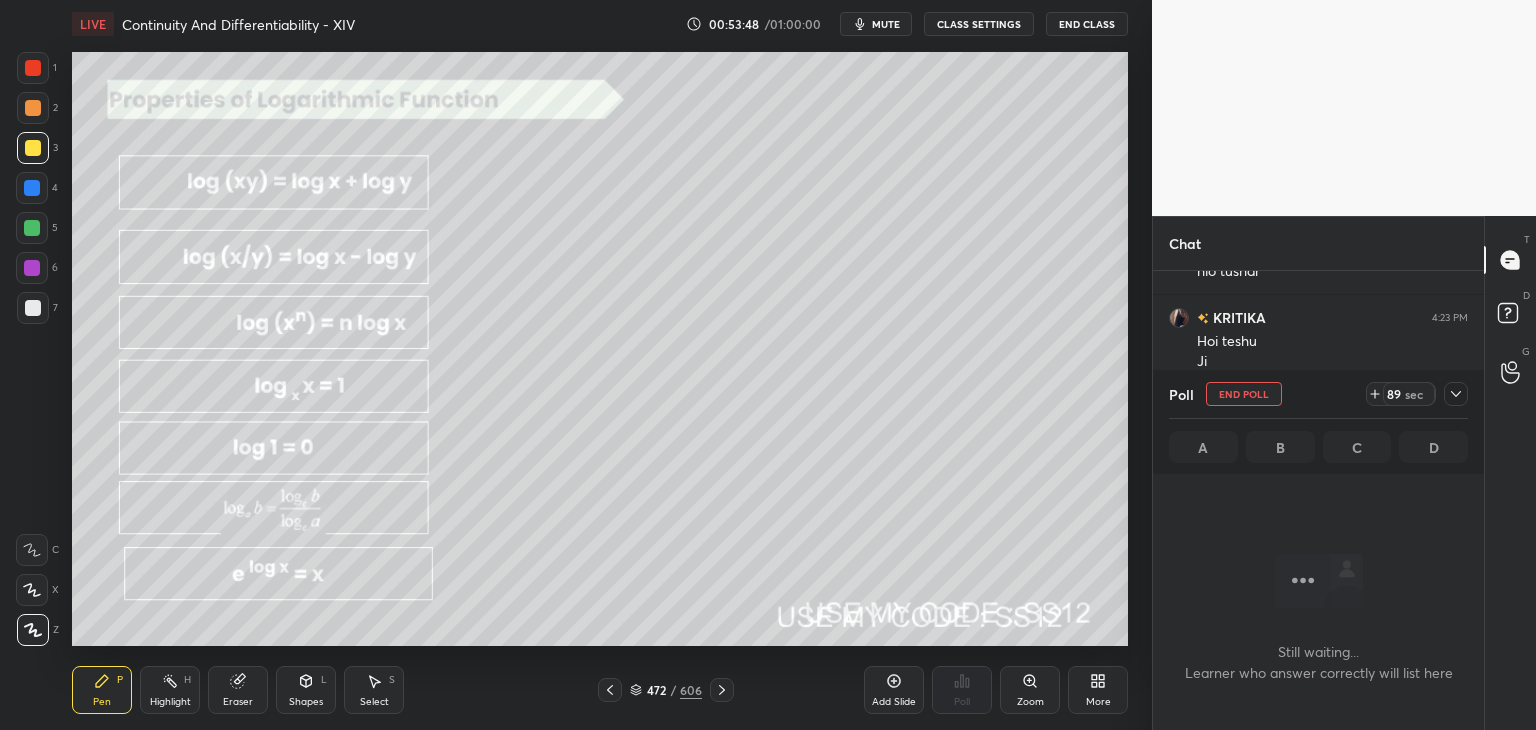 drag, startPoint x: 1453, startPoint y: 397, endPoint x: 1459, endPoint y: 425, distance: 28.635643 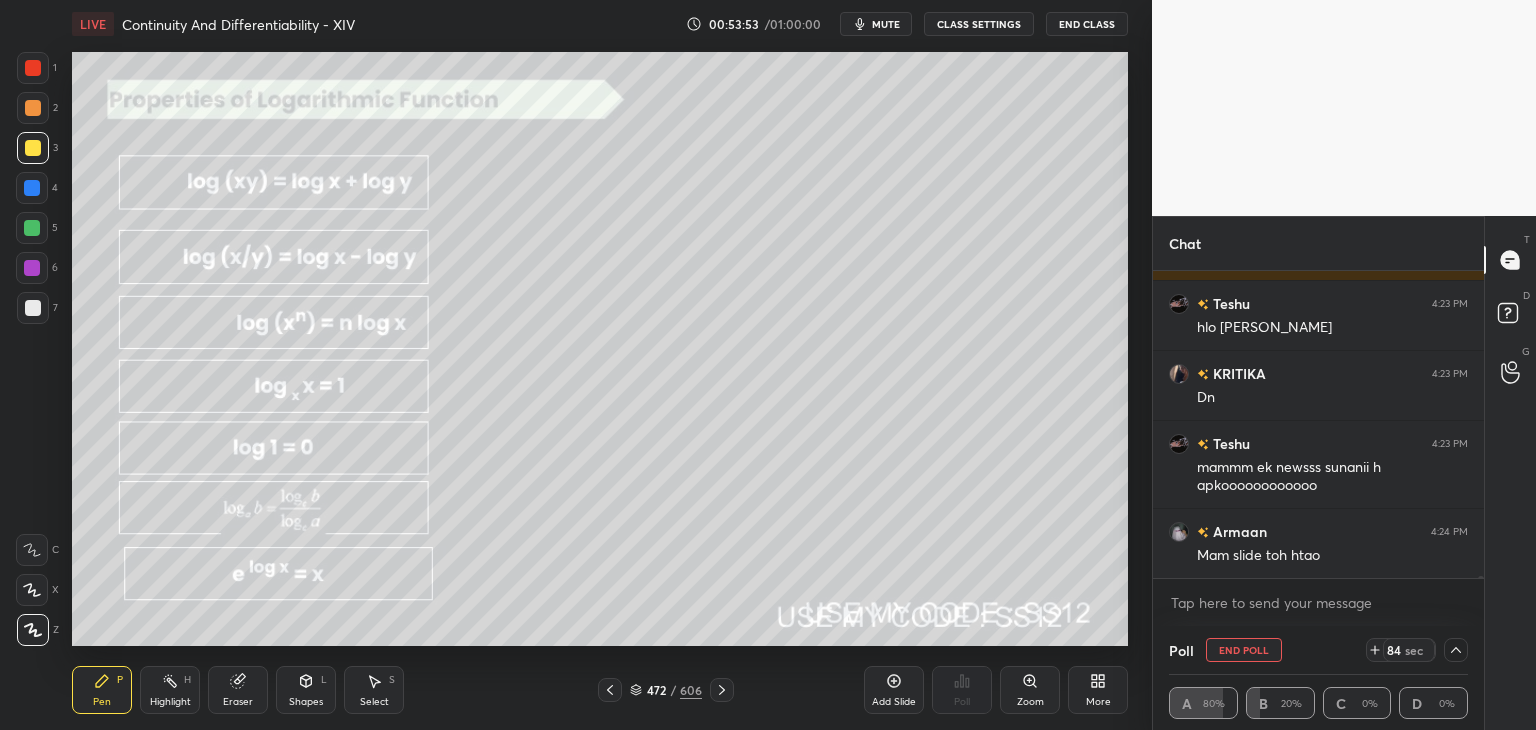 scroll, scrollTop: 40184, scrollLeft: 0, axis: vertical 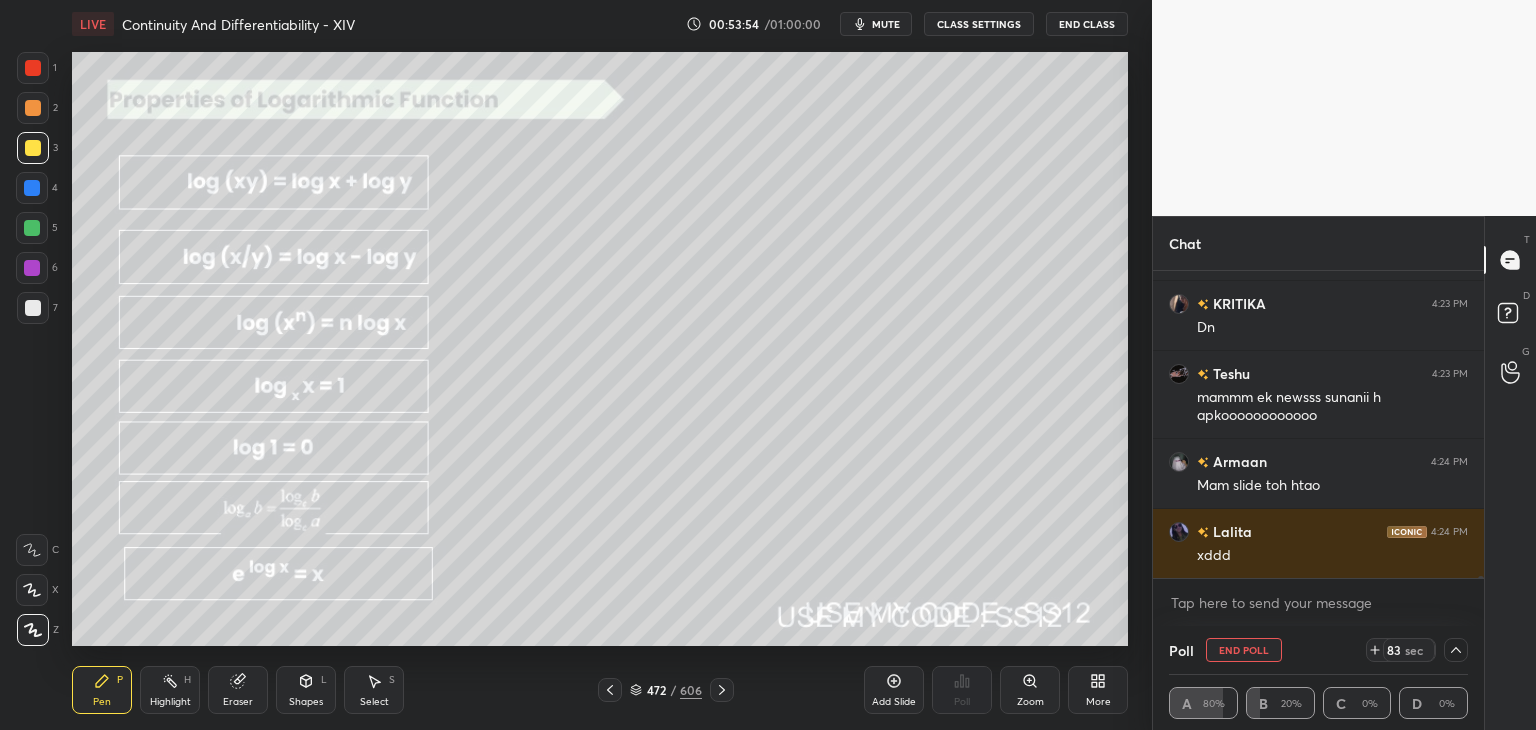 click on "Add Slide" at bounding box center [894, 690] 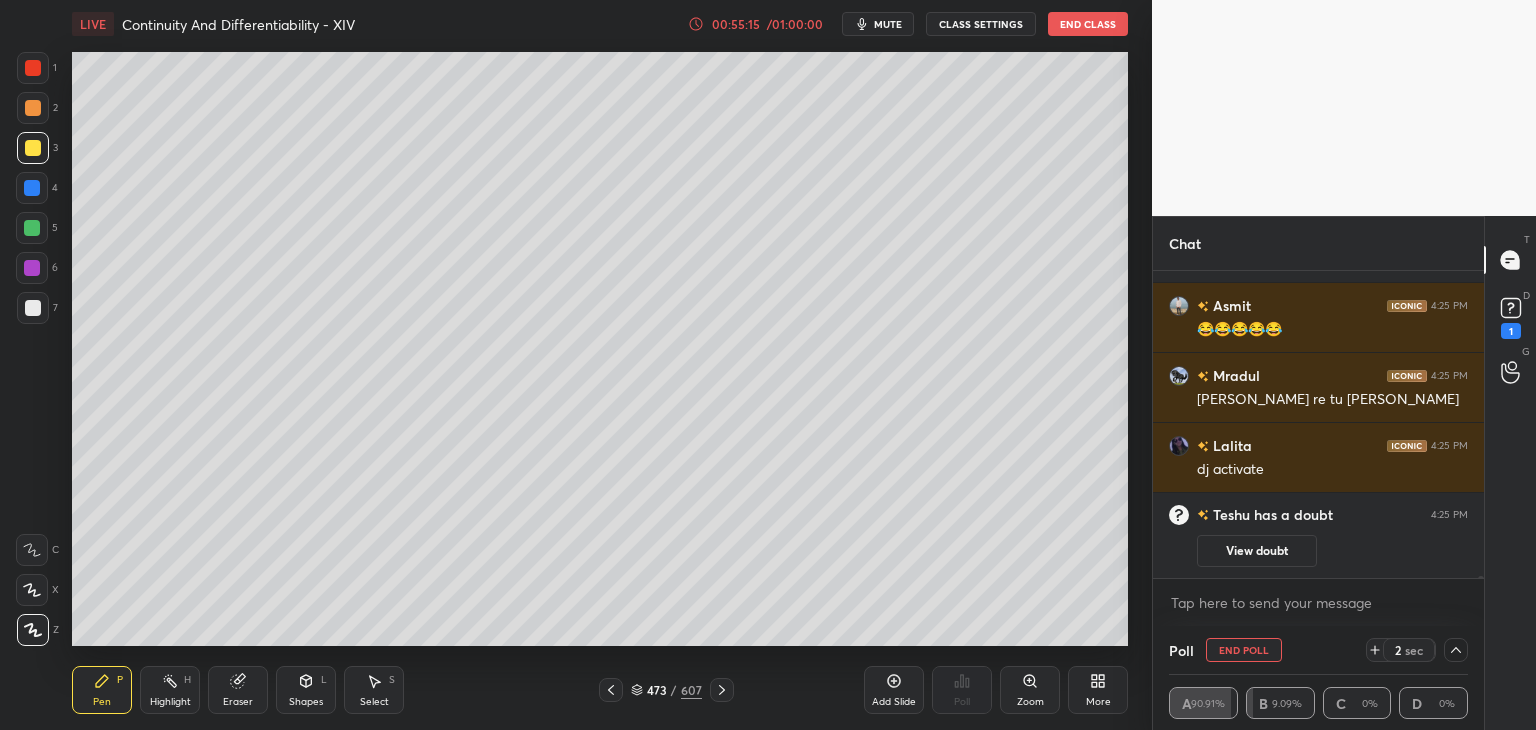 scroll, scrollTop: 40316, scrollLeft: 0, axis: vertical 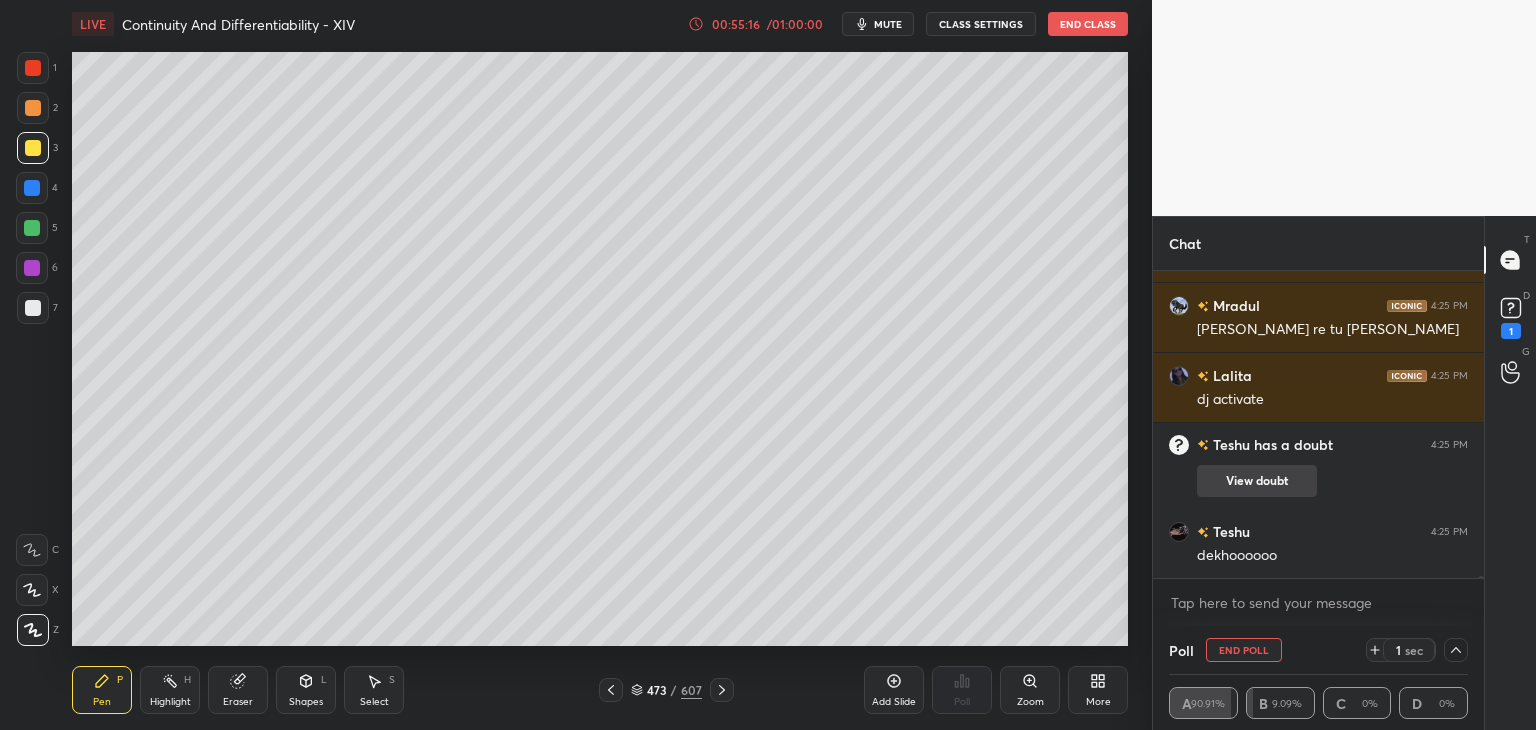 click on "View doubt" at bounding box center (1257, 481) 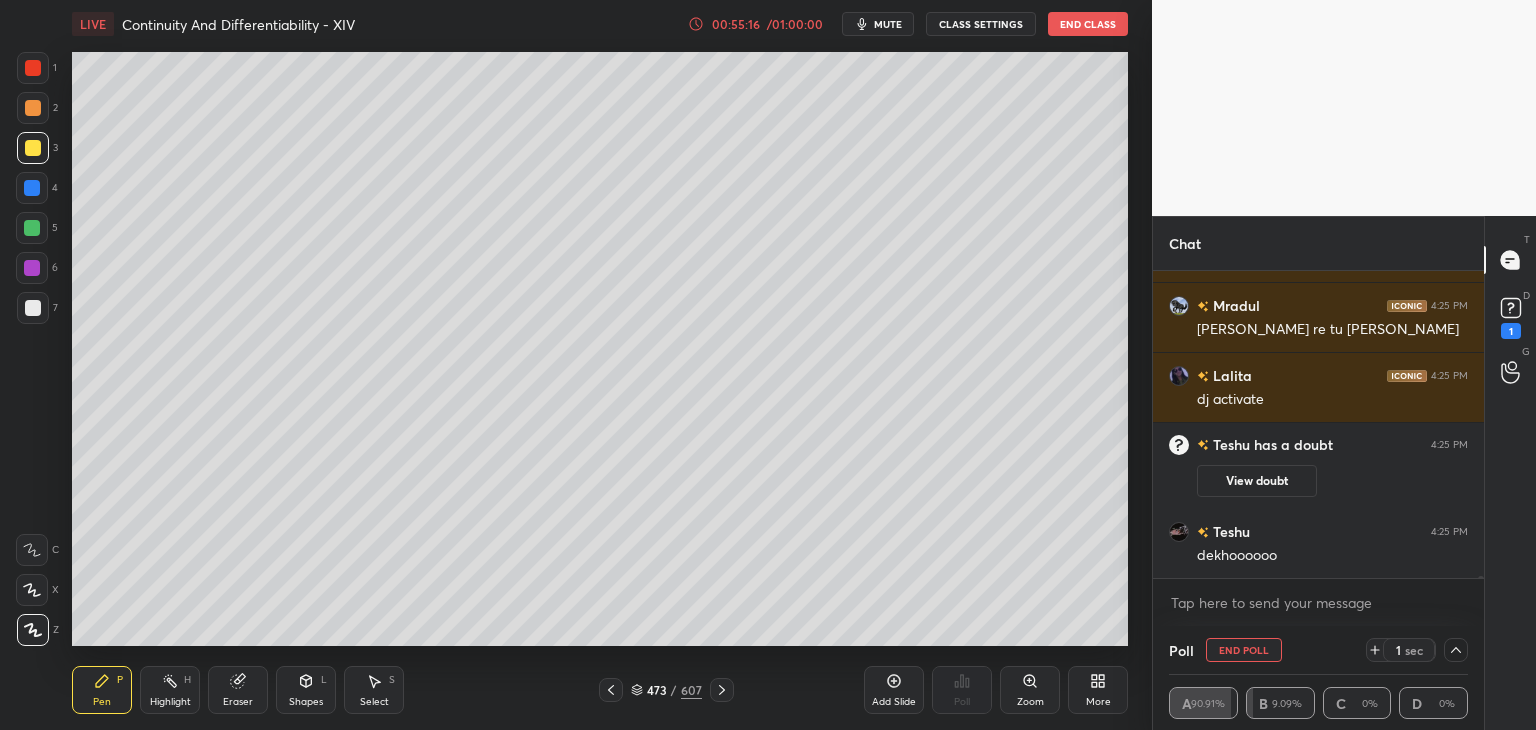 scroll, scrollTop: 59, scrollLeft: 0, axis: vertical 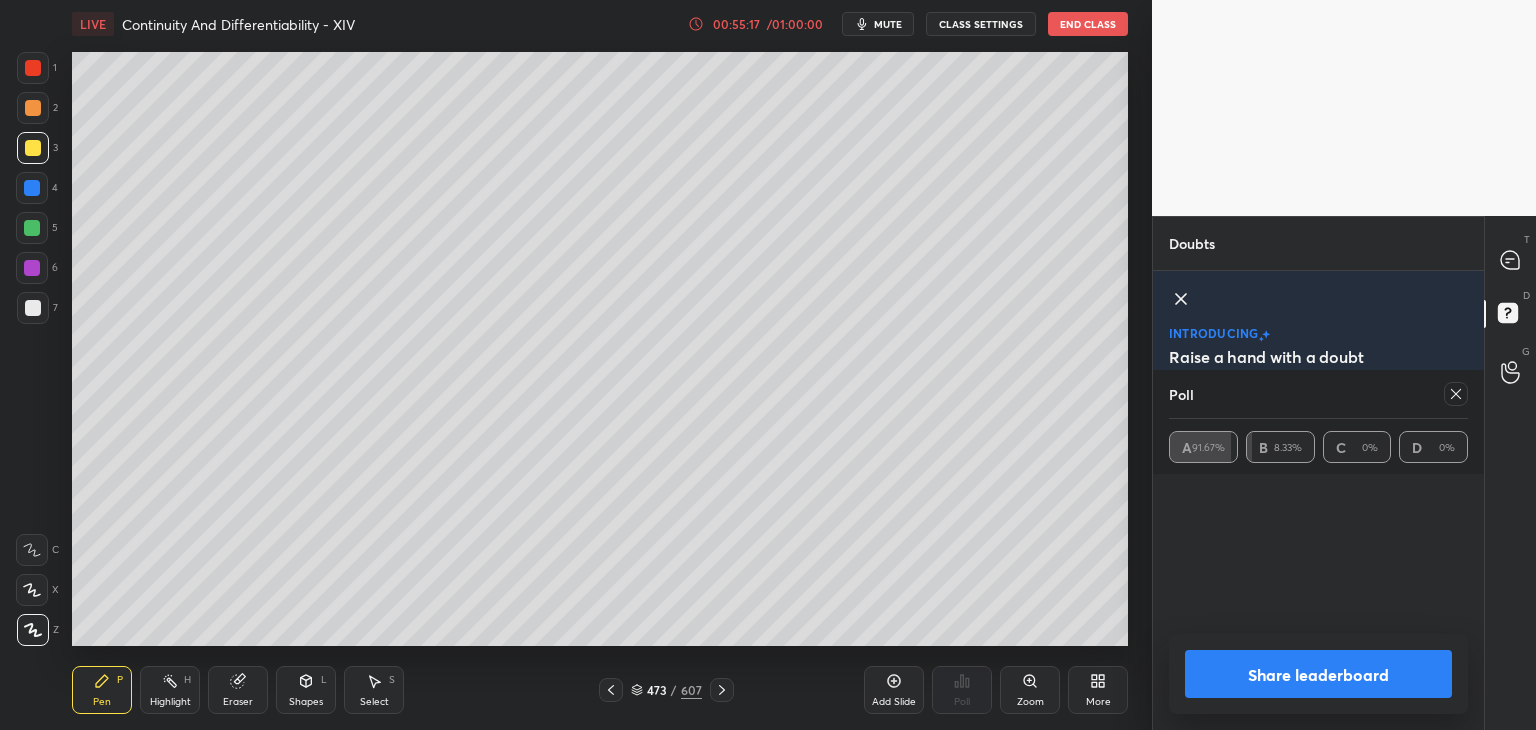 click at bounding box center (1318, 602) 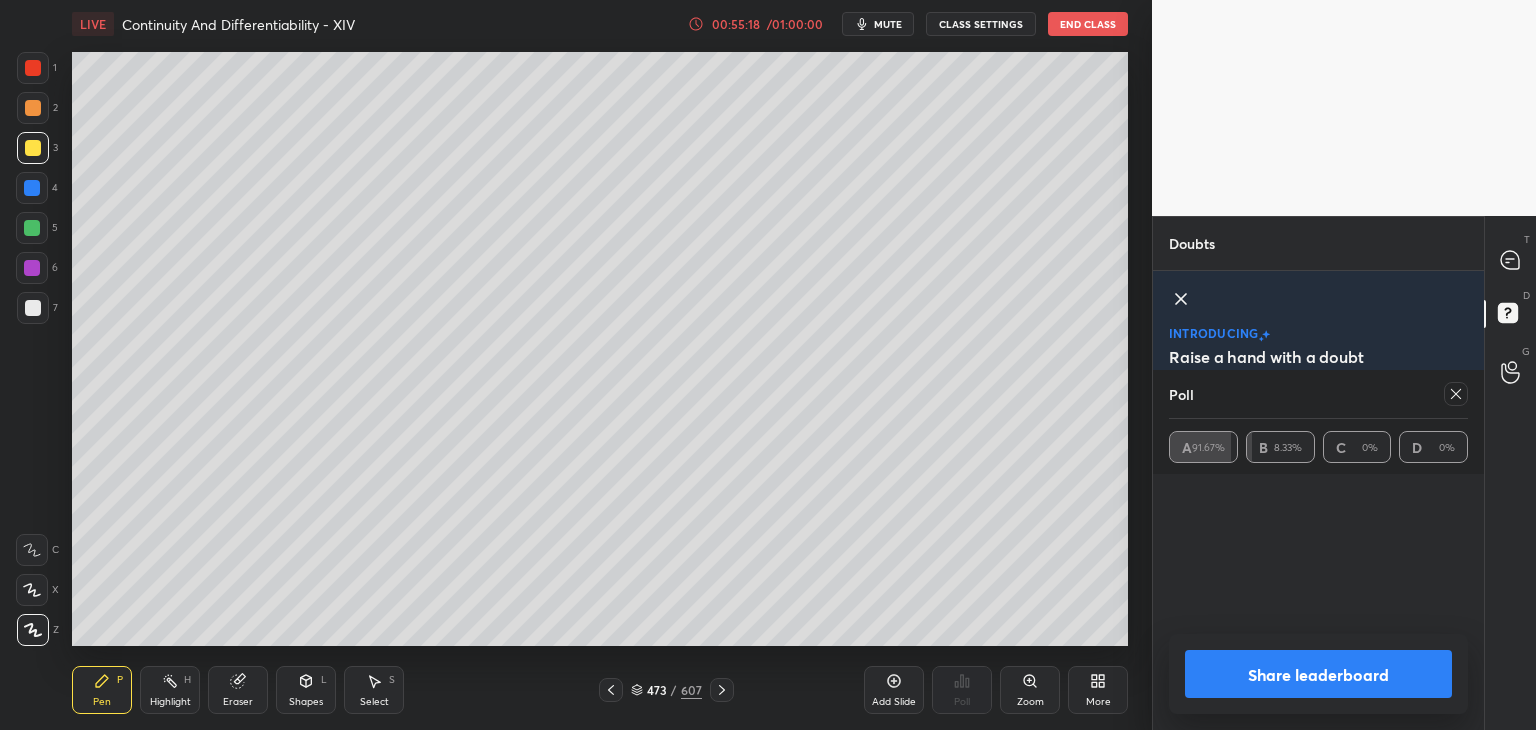 click 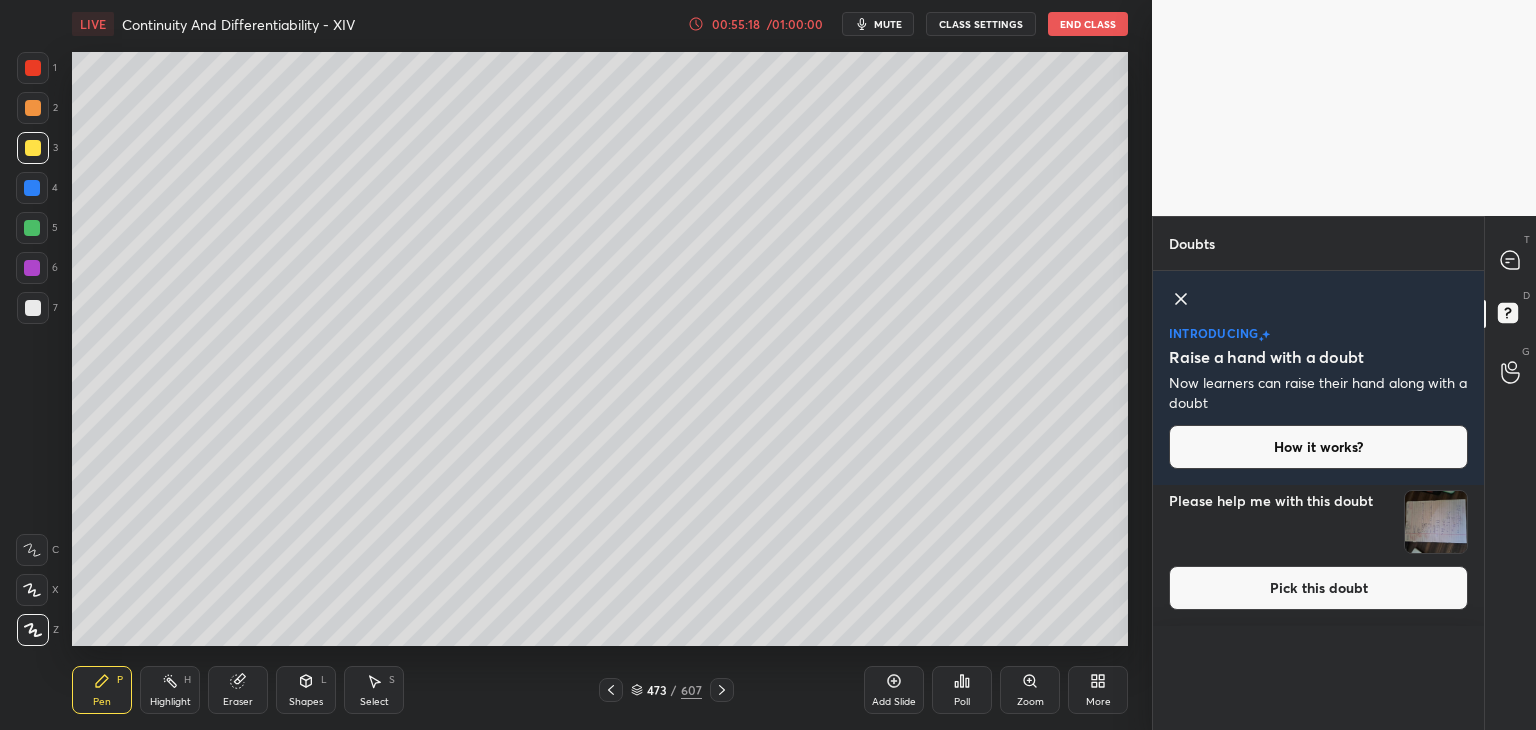 scroll, scrollTop: 6, scrollLeft: 6, axis: both 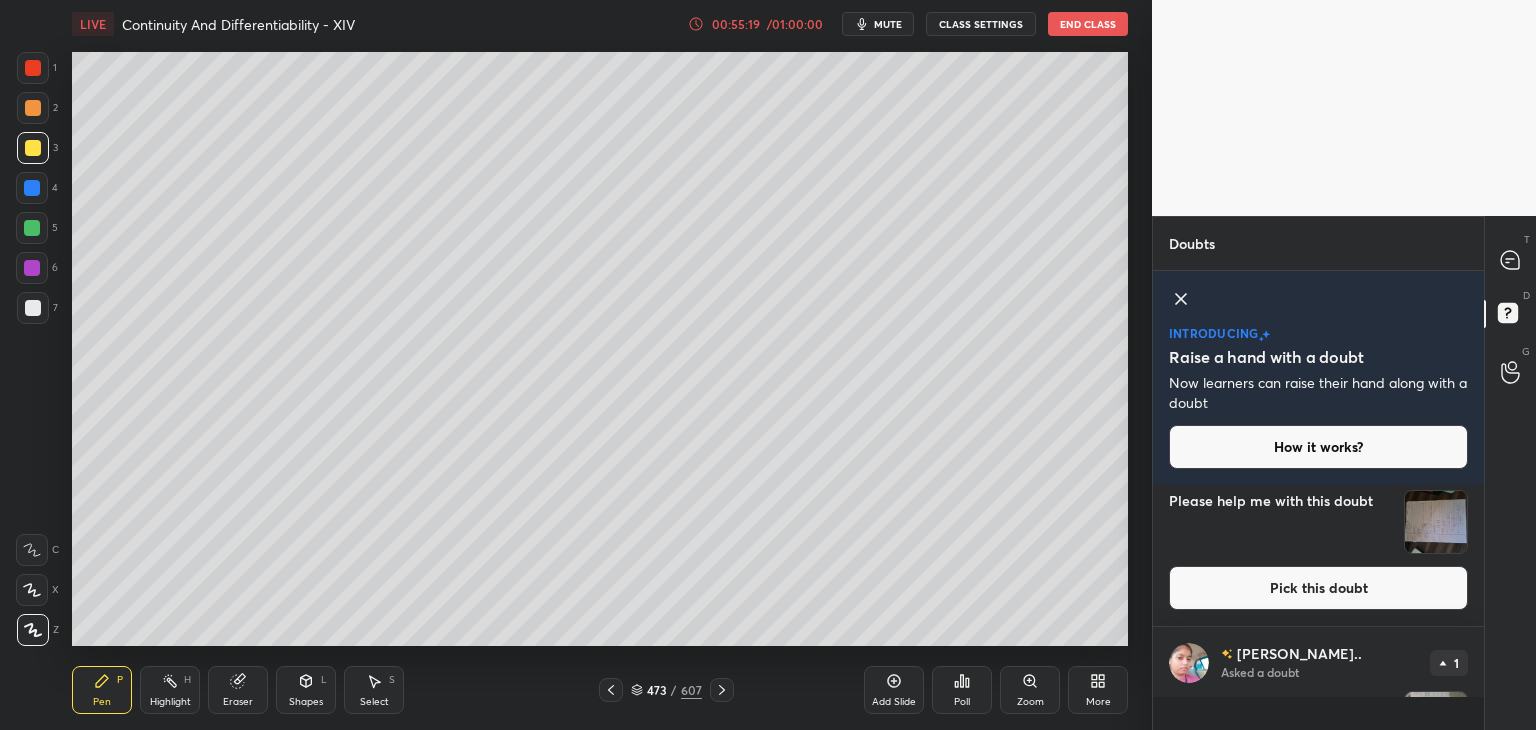 click at bounding box center [1436, 522] 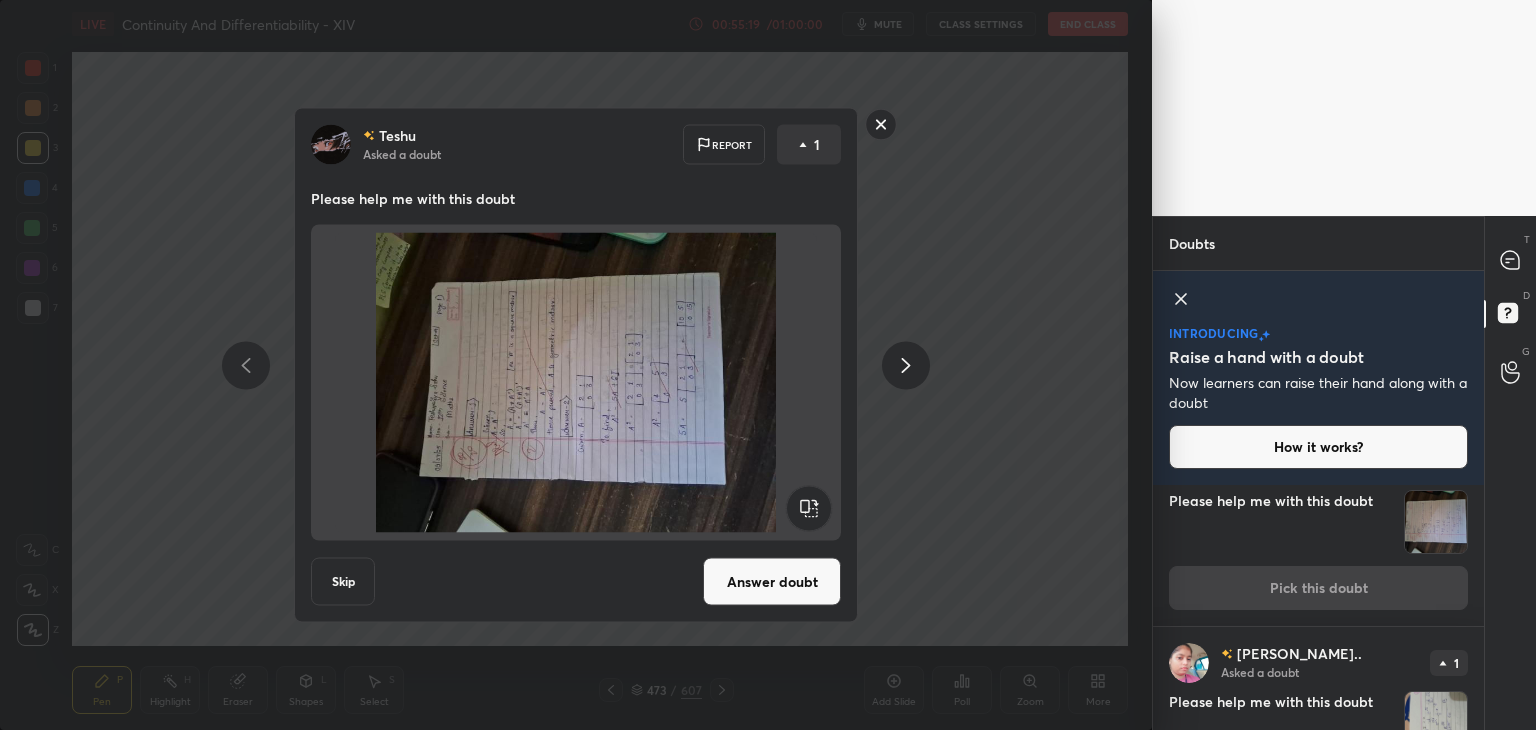 scroll, scrollTop: 0, scrollLeft: 0, axis: both 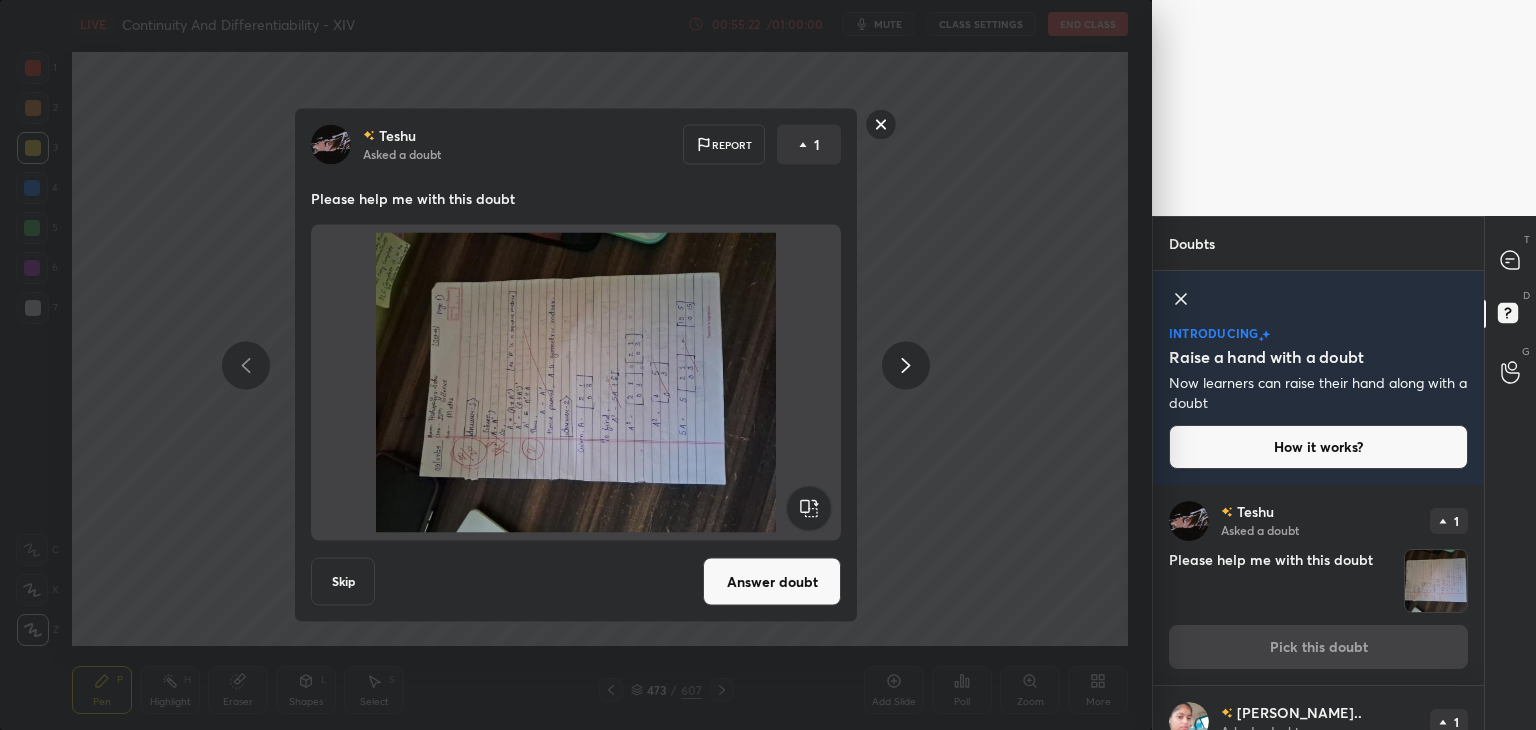 click 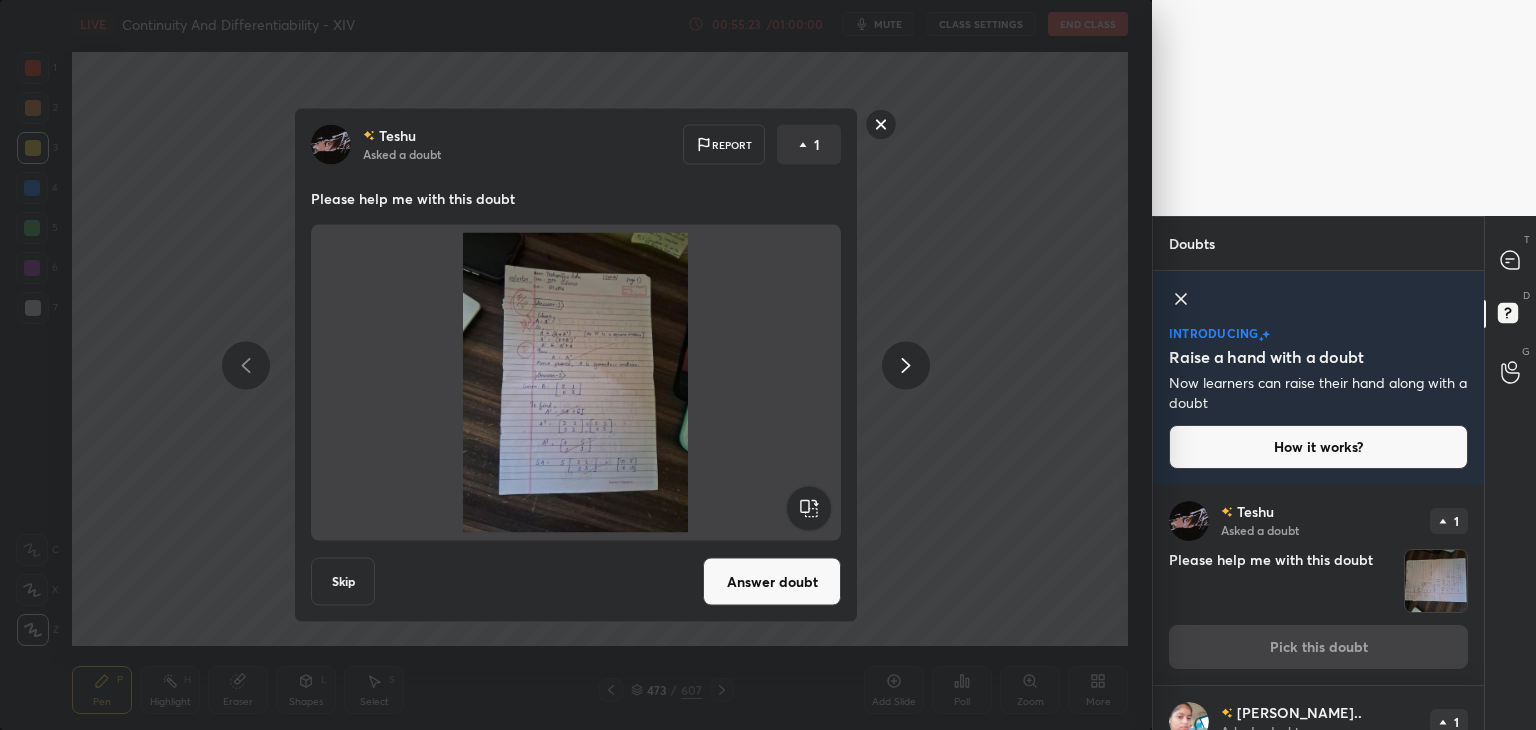 click on "Answer doubt" at bounding box center [772, 582] 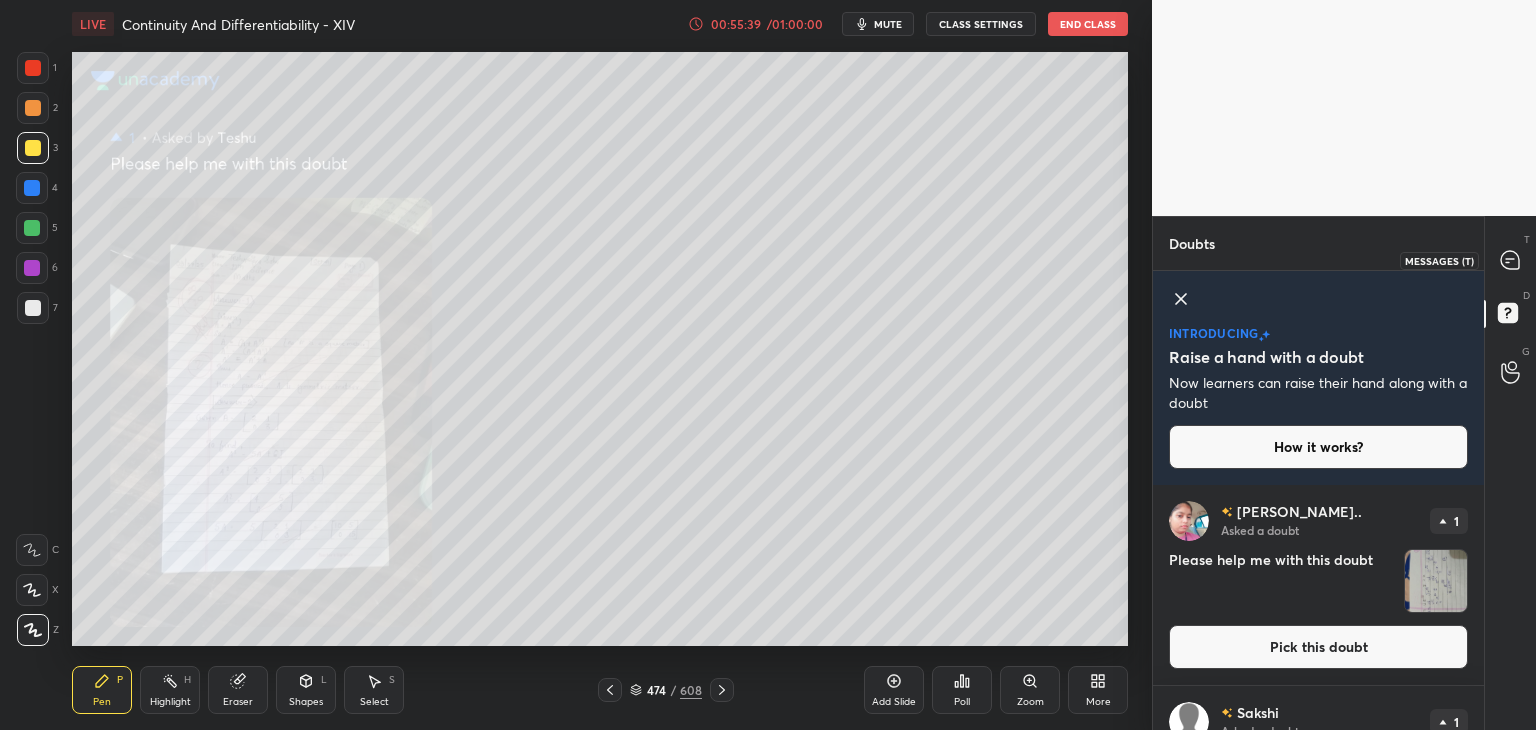 click 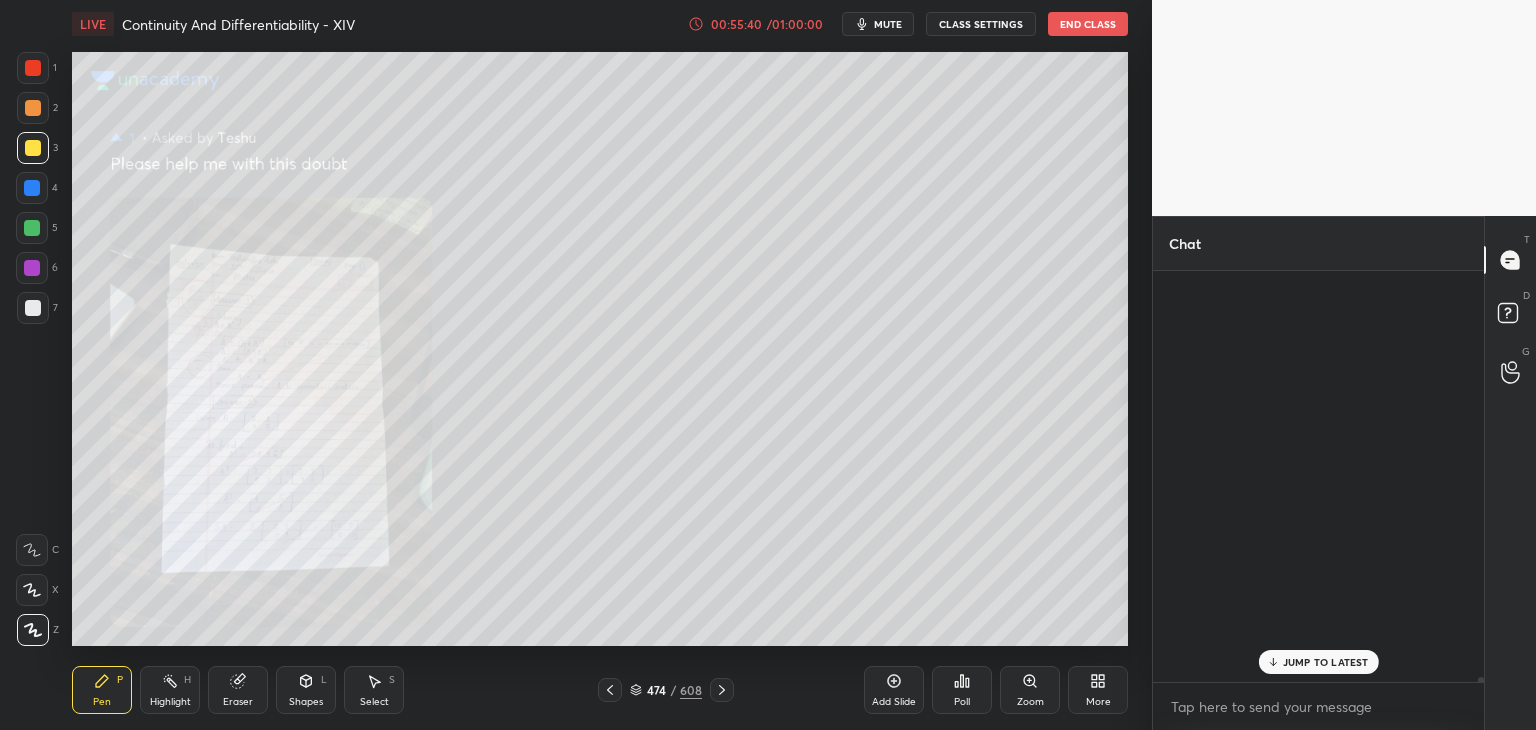 scroll, scrollTop: 40814, scrollLeft: 0, axis: vertical 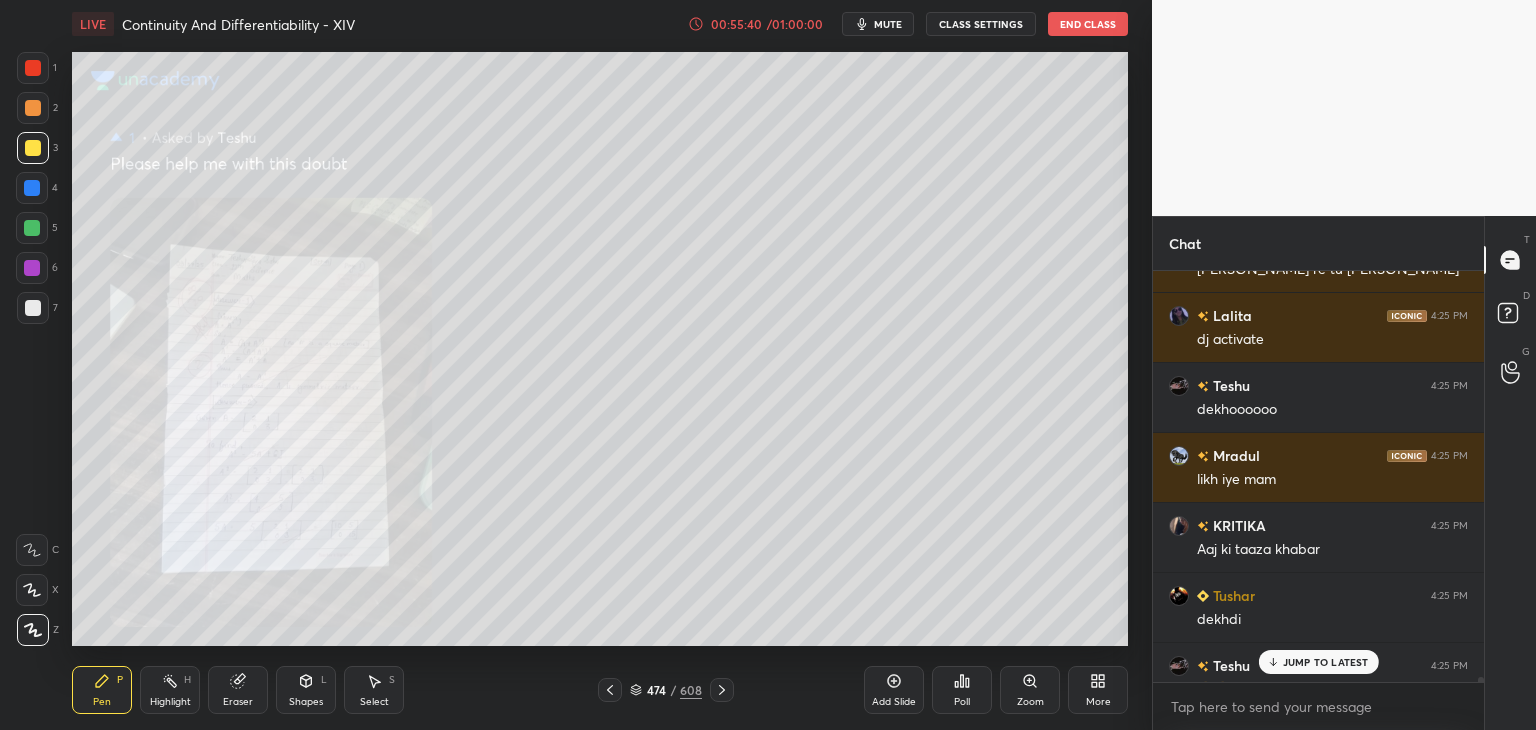 click on "JUMP TO LATEST" at bounding box center [1326, 662] 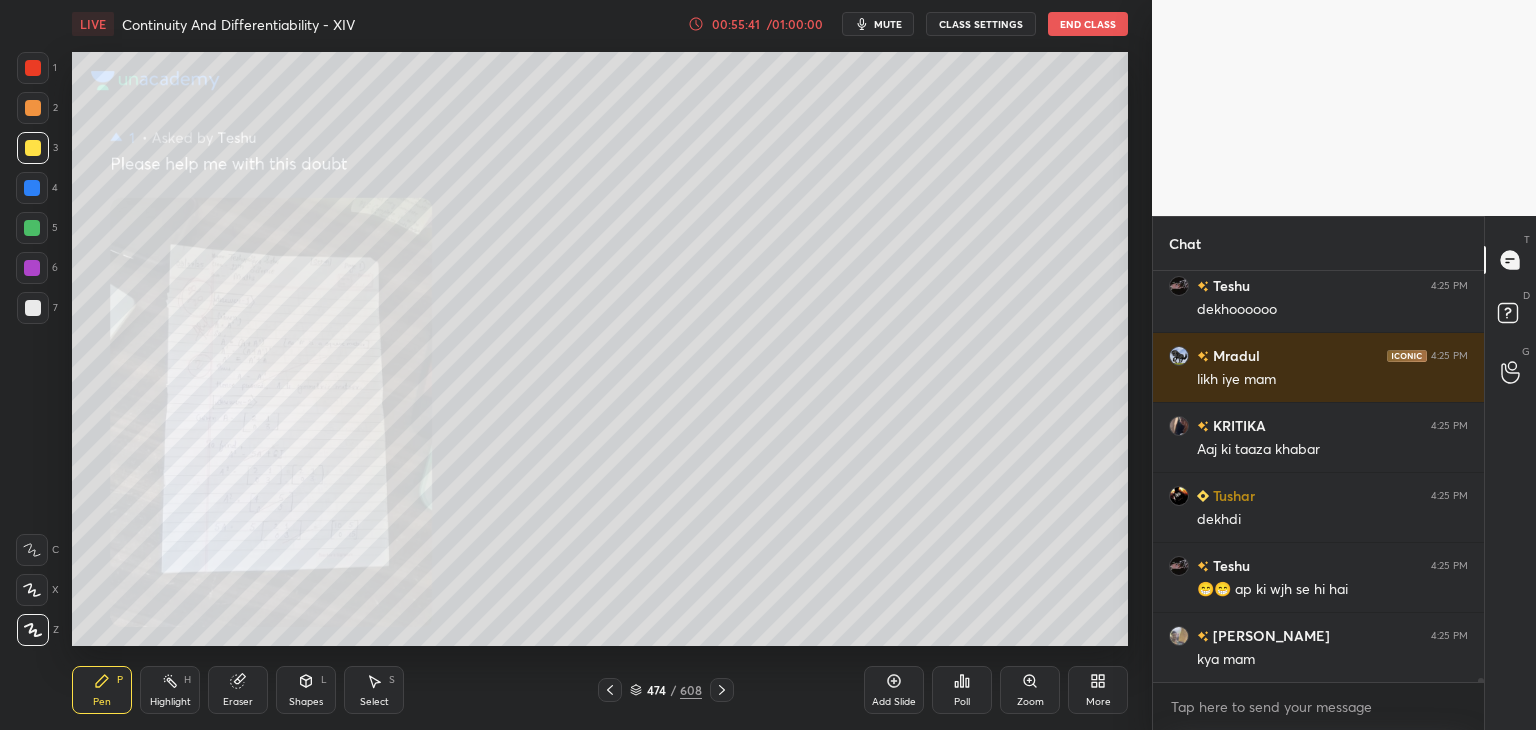 scroll, scrollTop: 41002, scrollLeft: 0, axis: vertical 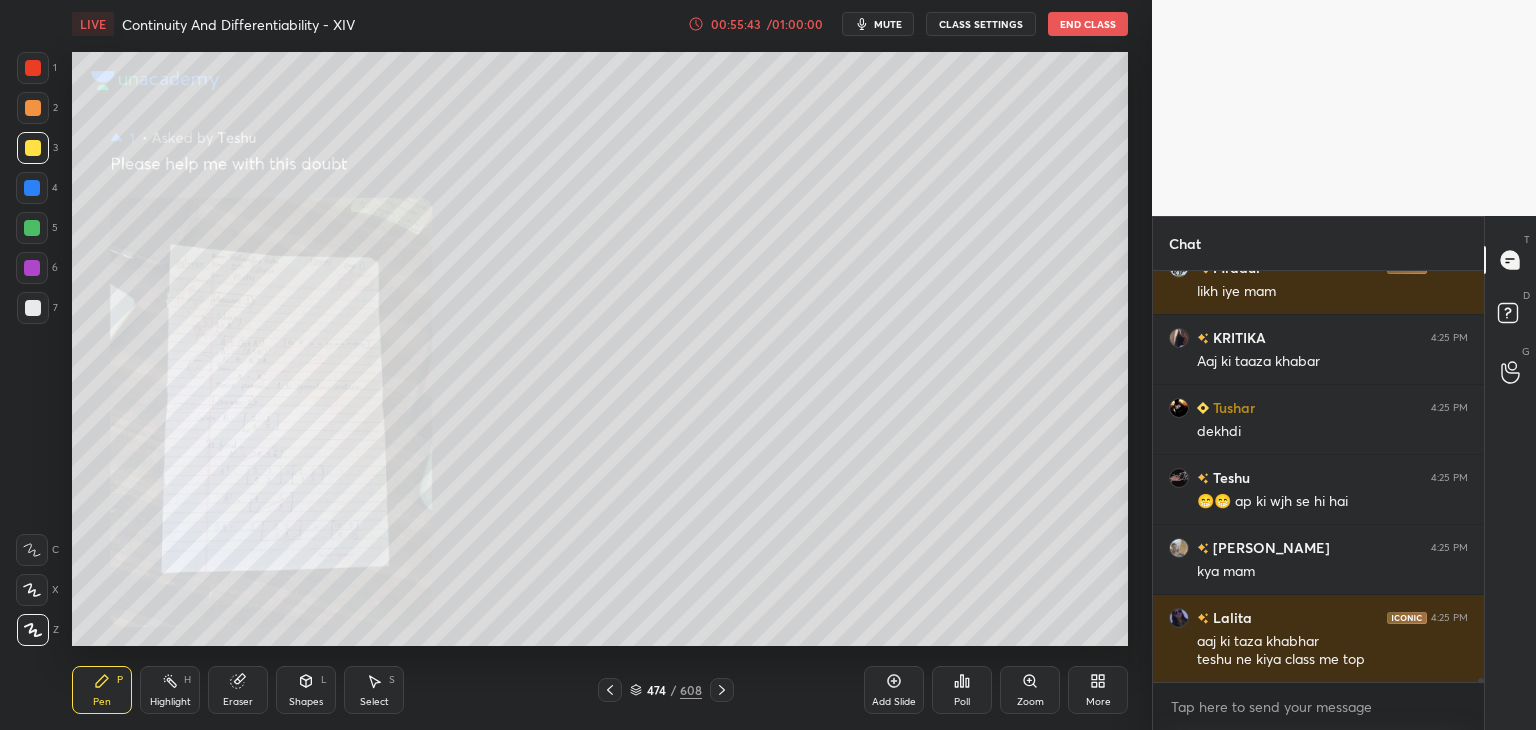 drag, startPoint x: 1020, startPoint y: 697, endPoint x: 1005, endPoint y: 636, distance: 62.817196 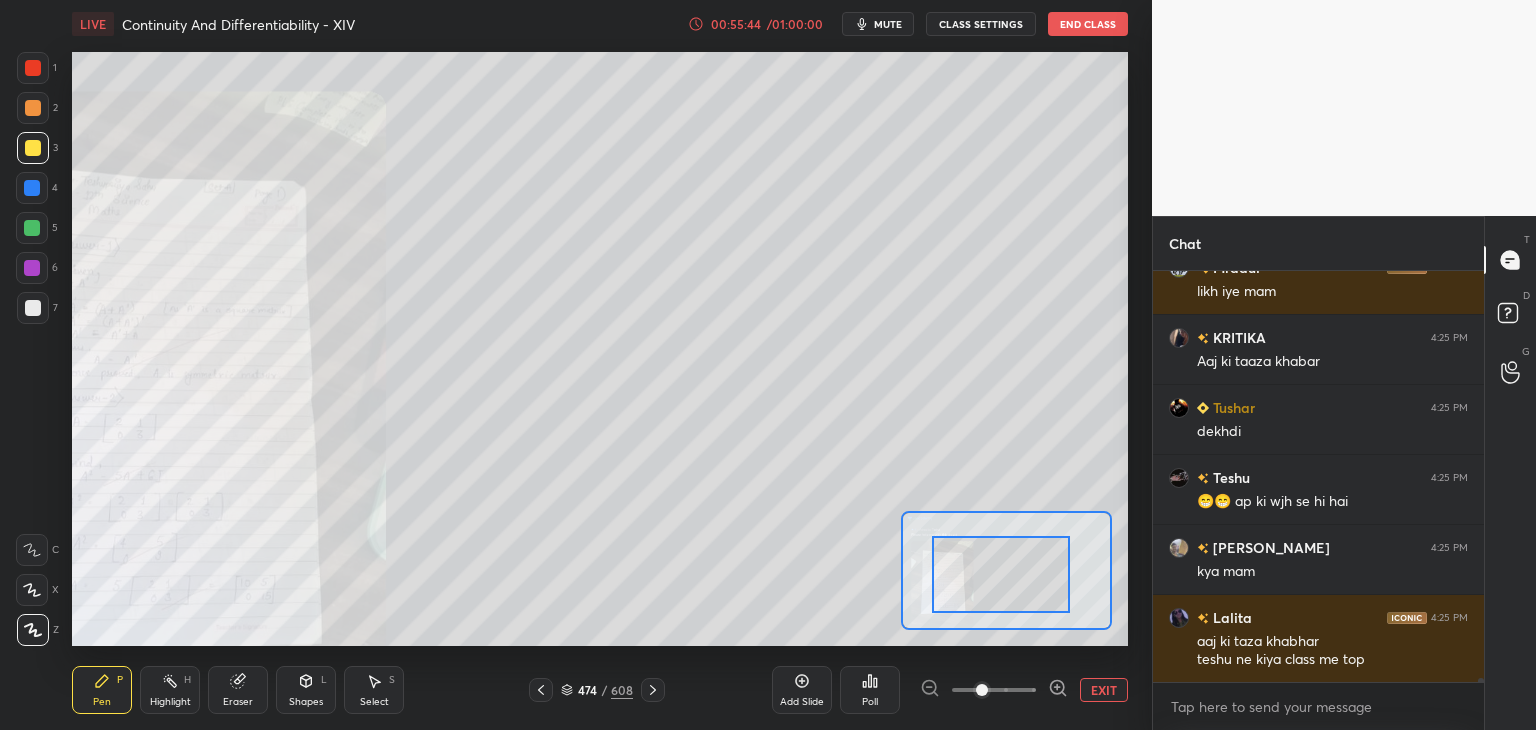 drag, startPoint x: 949, startPoint y: 604, endPoint x: 941, endPoint y: 613, distance: 12.0415945 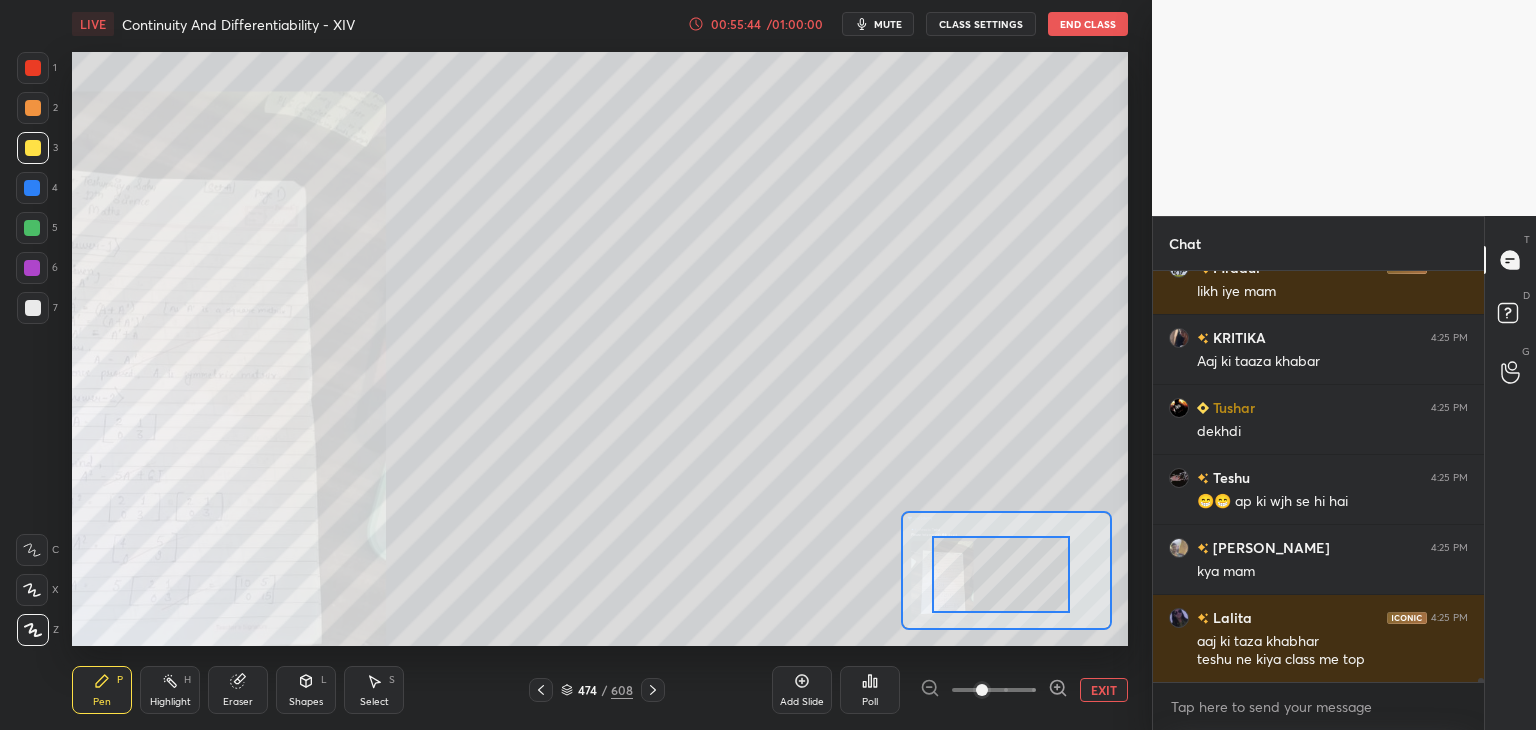 drag, startPoint x: 947, startPoint y: 598, endPoint x: 937, endPoint y: 606, distance: 12.806249 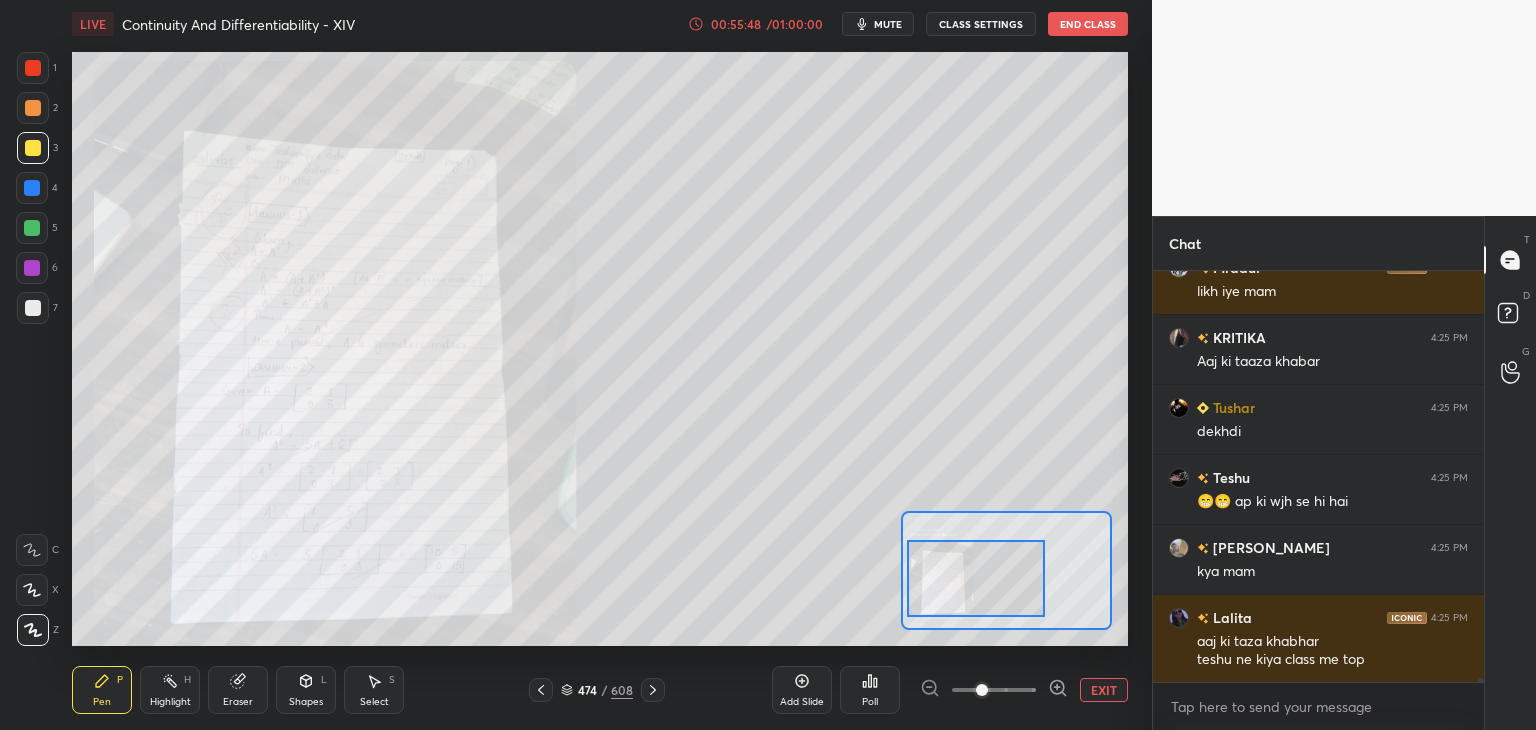 drag, startPoint x: 941, startPoint y: 599, endPoint x: 927, endPoint y: 593, distance: 15.231546 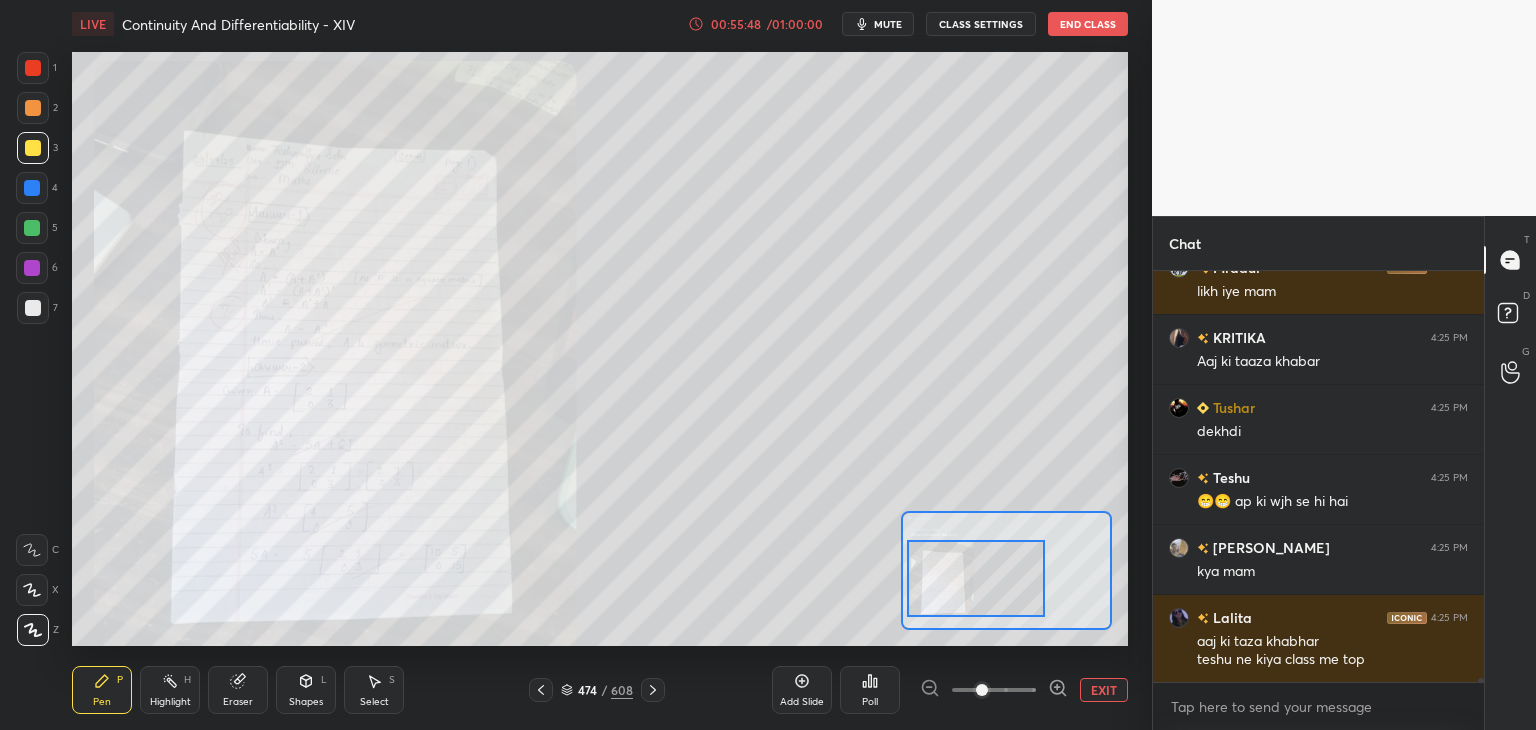 click at bounding box center (976, 578) 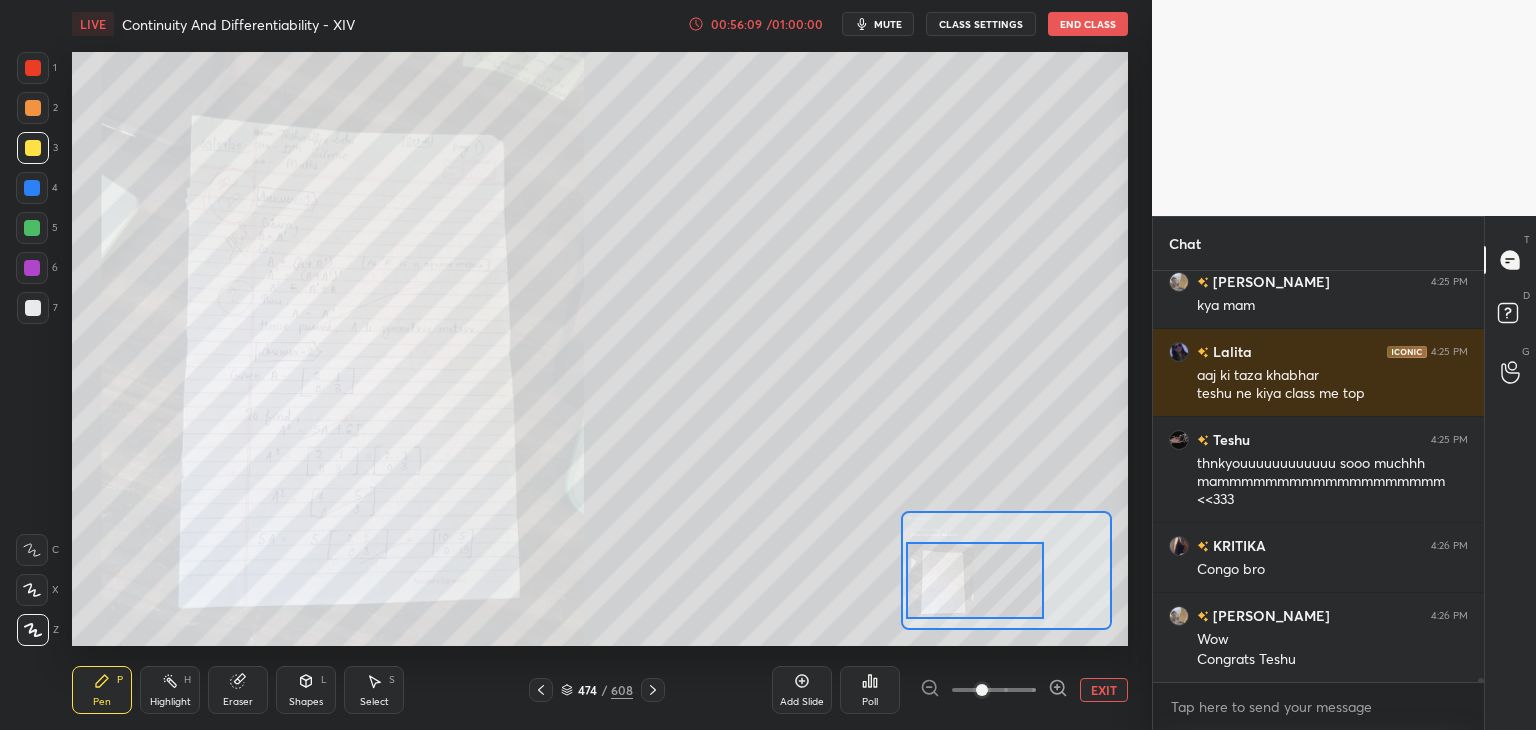 scroll, scrollTop: 41338, scrollLeft: 0, axis: vertical 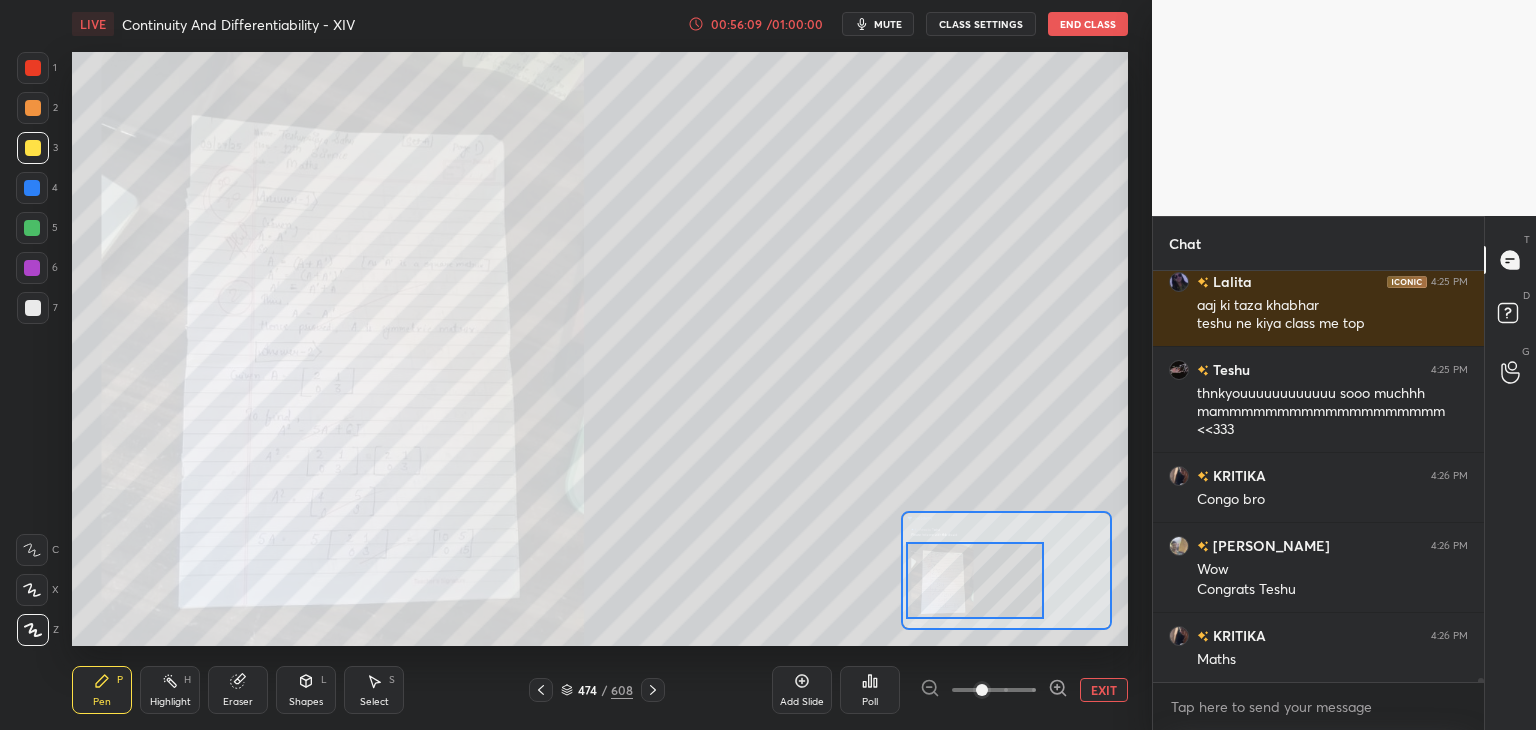 click on "Pen P" at bounding box center (102, 690) 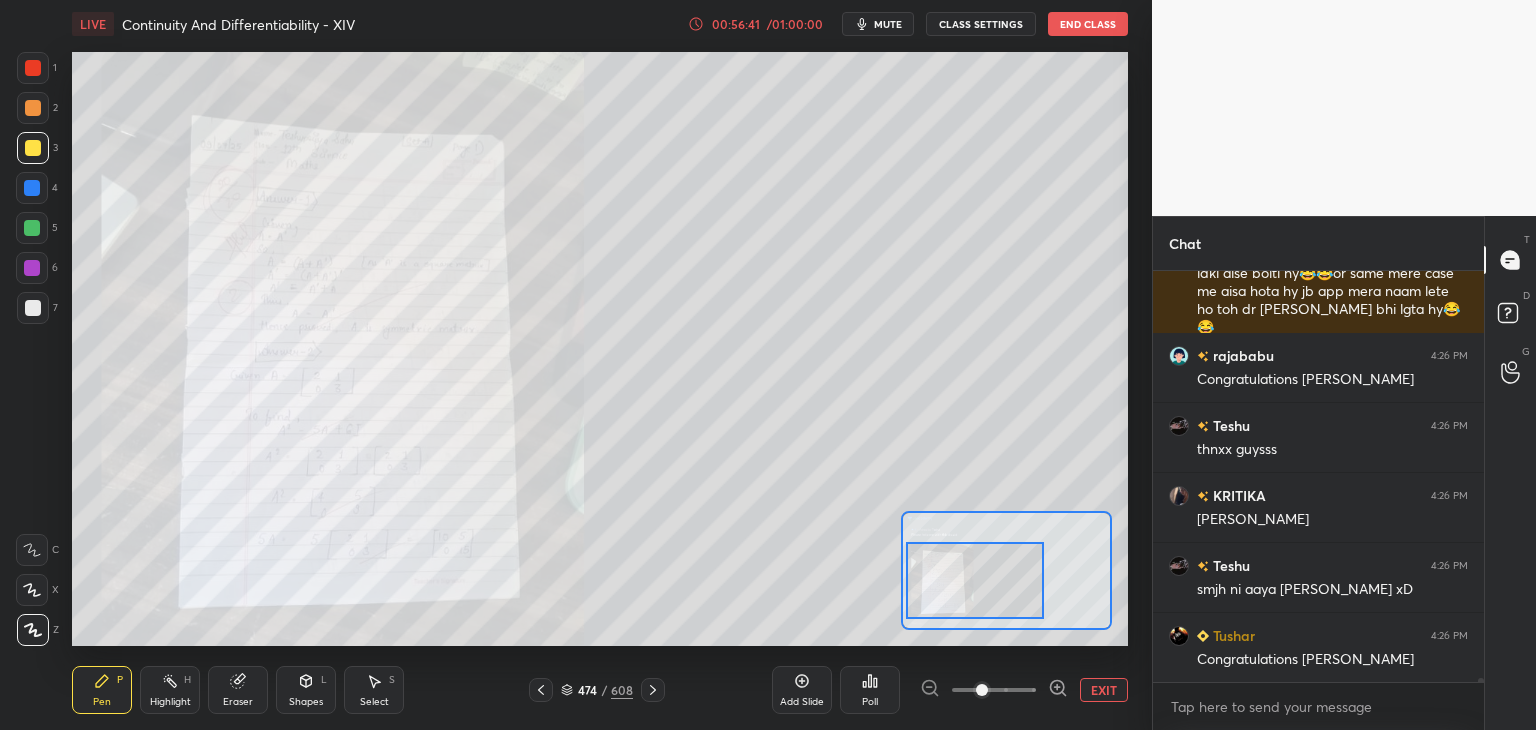 scroll, scrollTop: 42286, scrollLeft: 0, axis: vertical 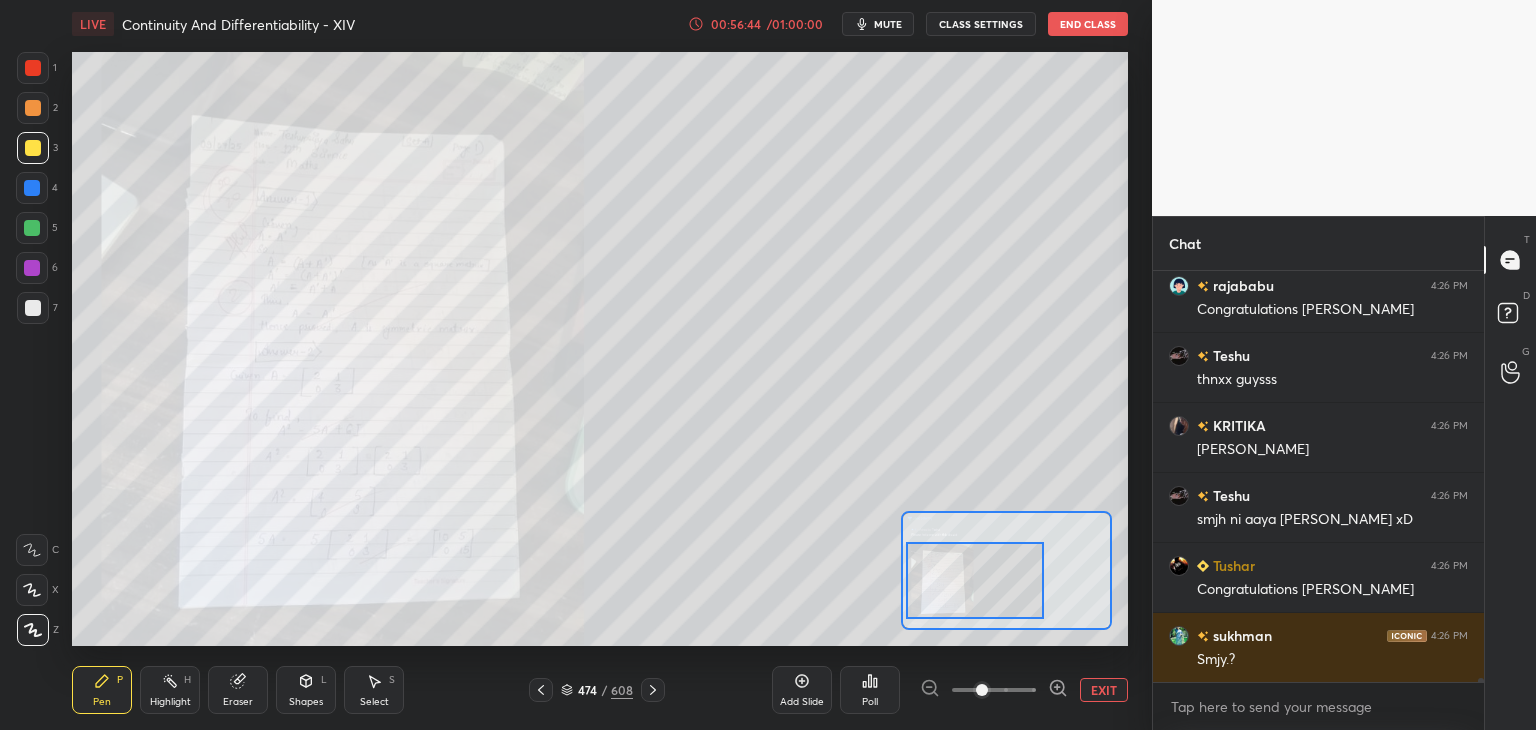 click on "EXIT" at bounding box center (1104, 690) 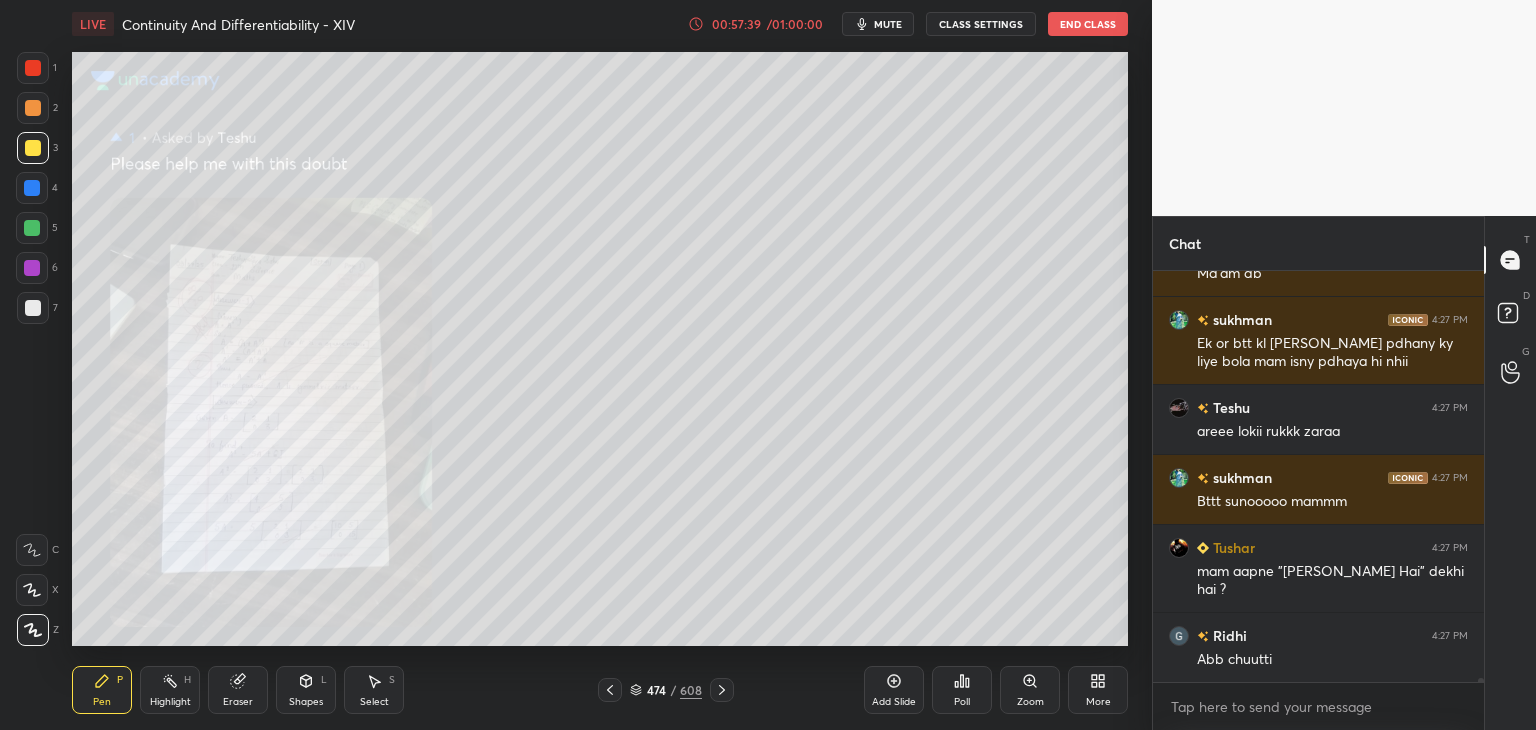 scroll, scrollTop: 43478, scrollLeft: 0, axis: vertical 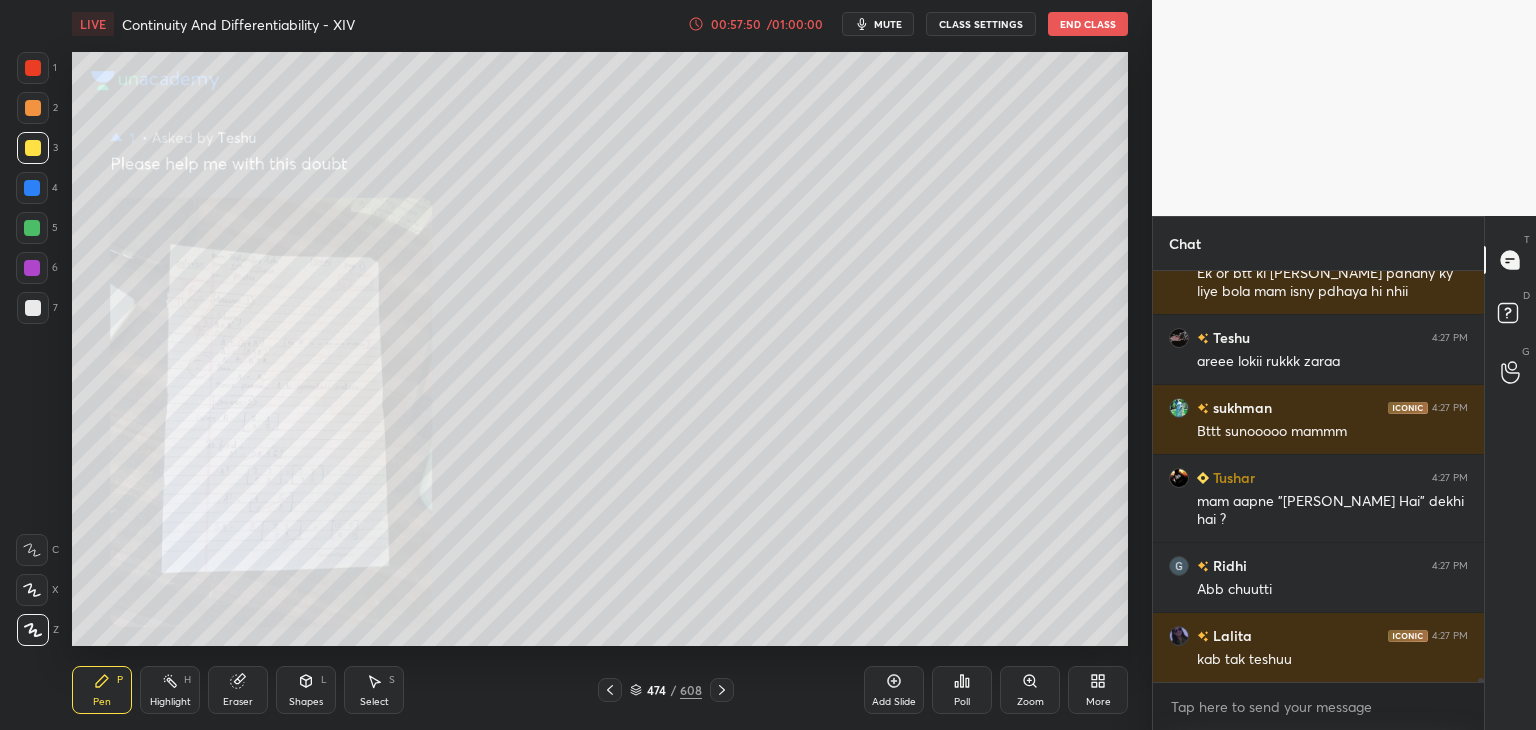click 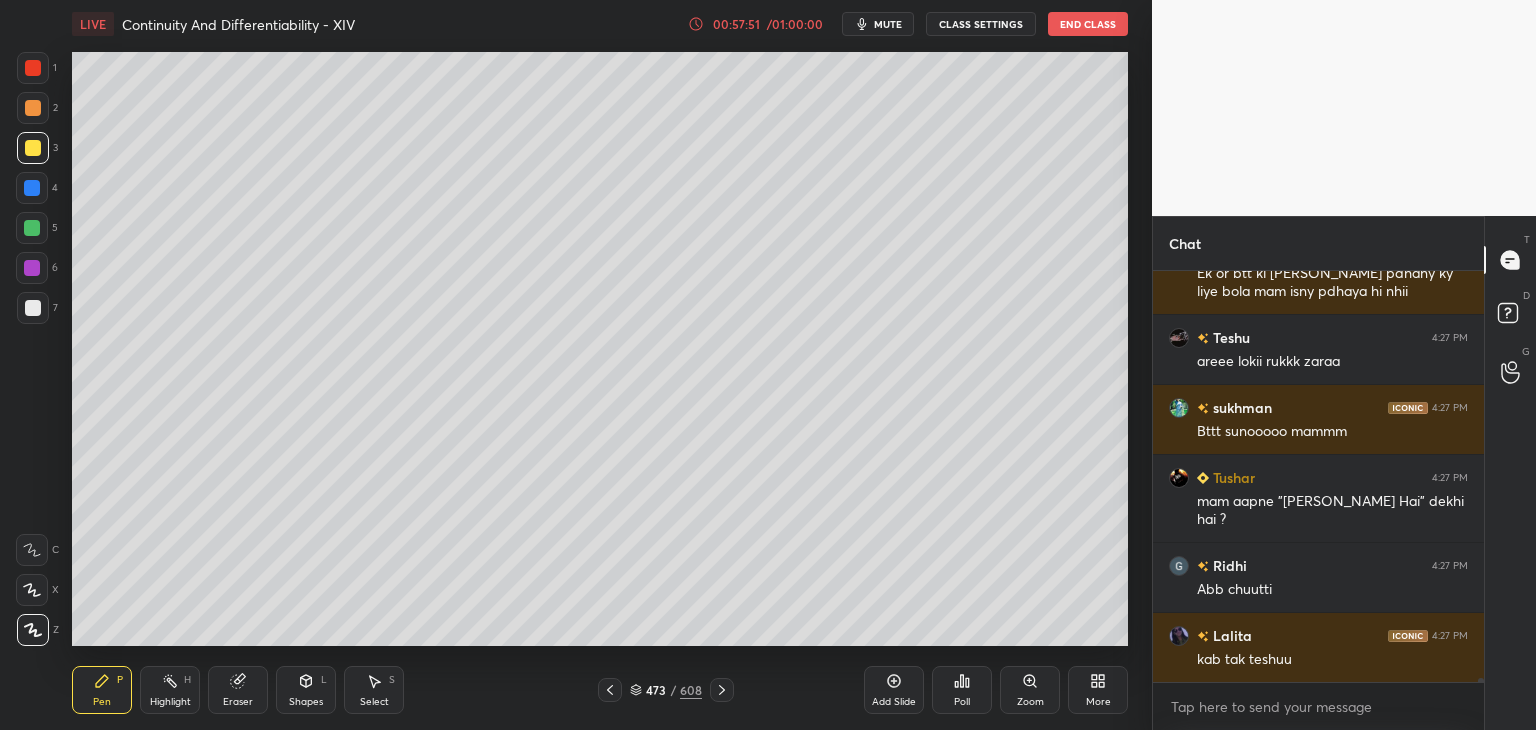 click at bounding box center (610, 690) 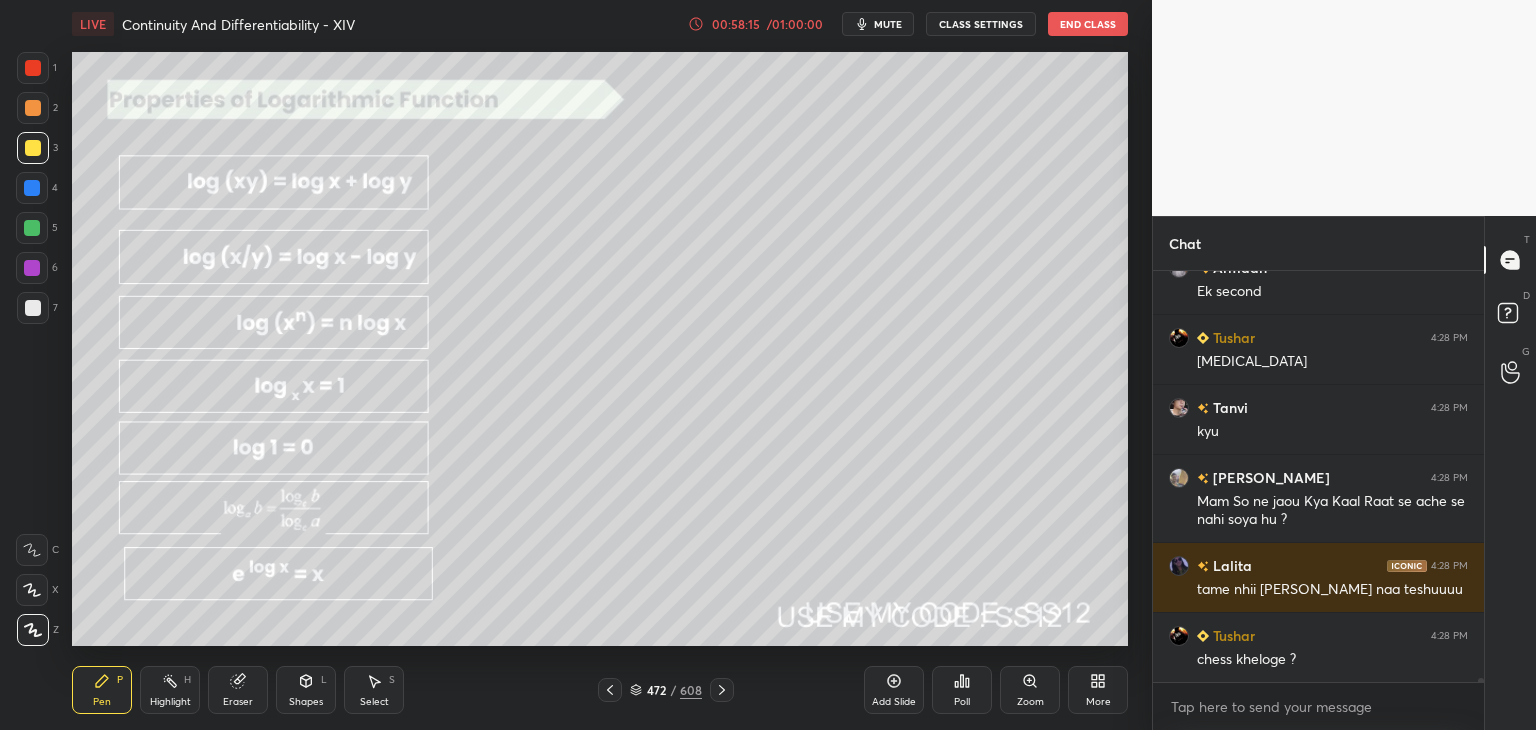 scroll, scrollTop: 44546, scrollLeft: 0, axis: vertical 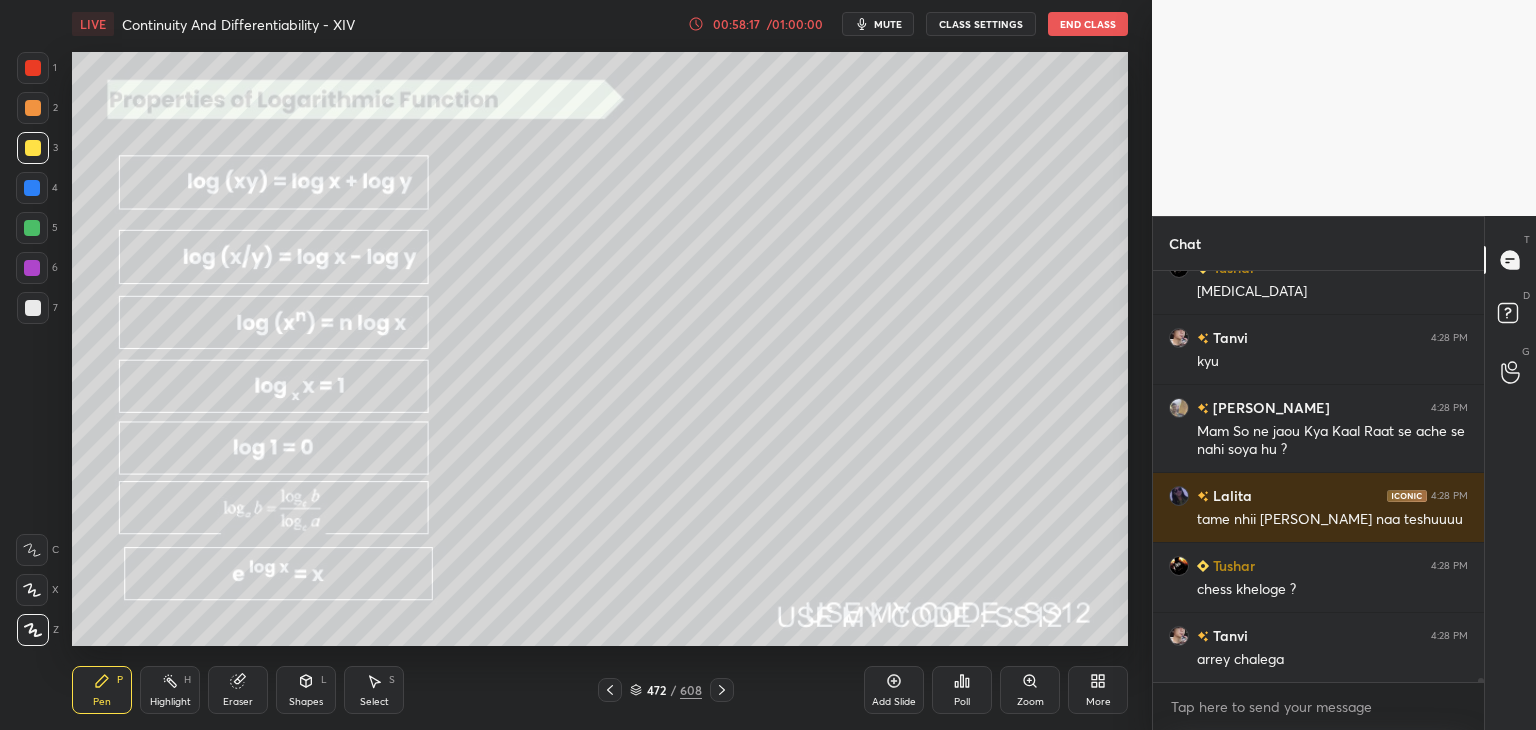 click on "472 / 608" at bounding box center [666, 690] 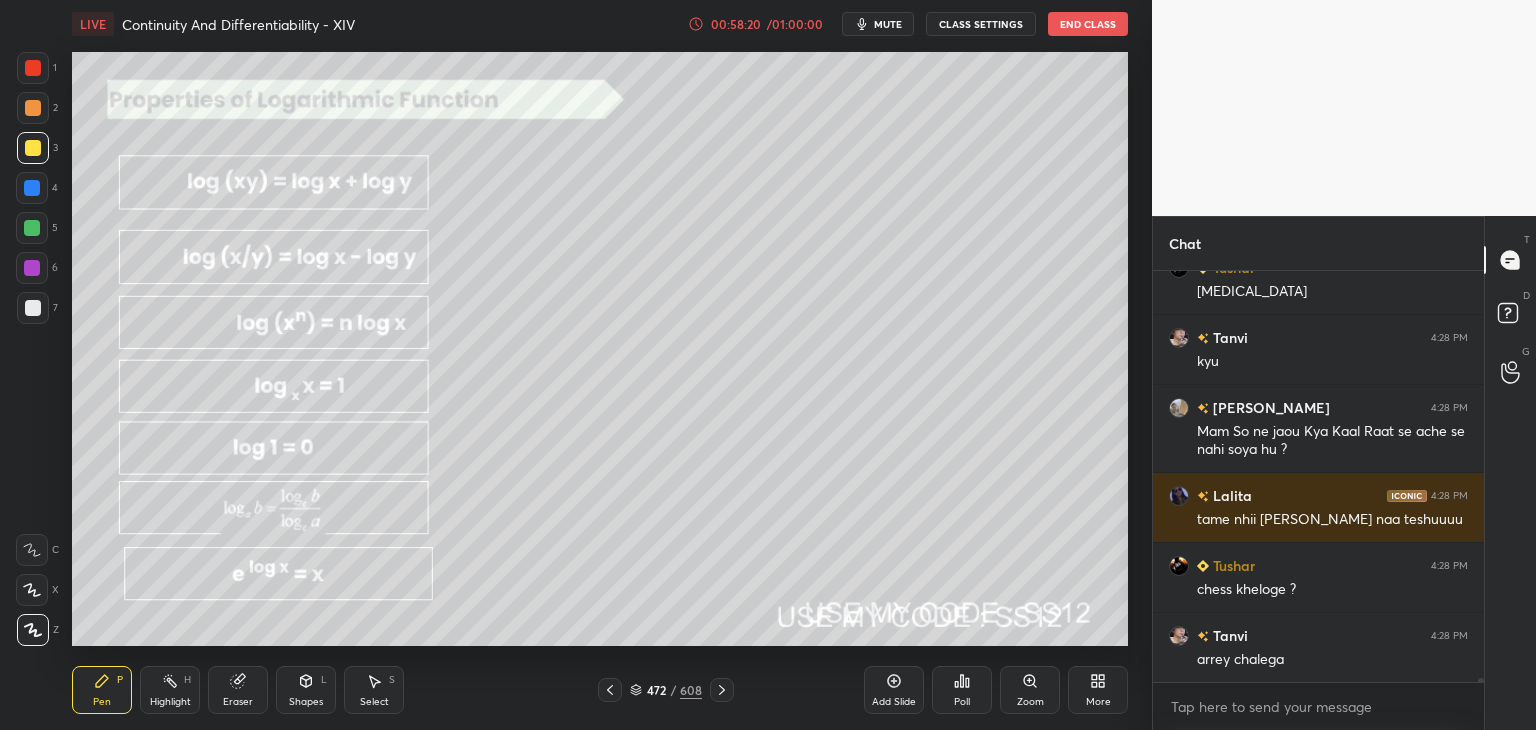 click 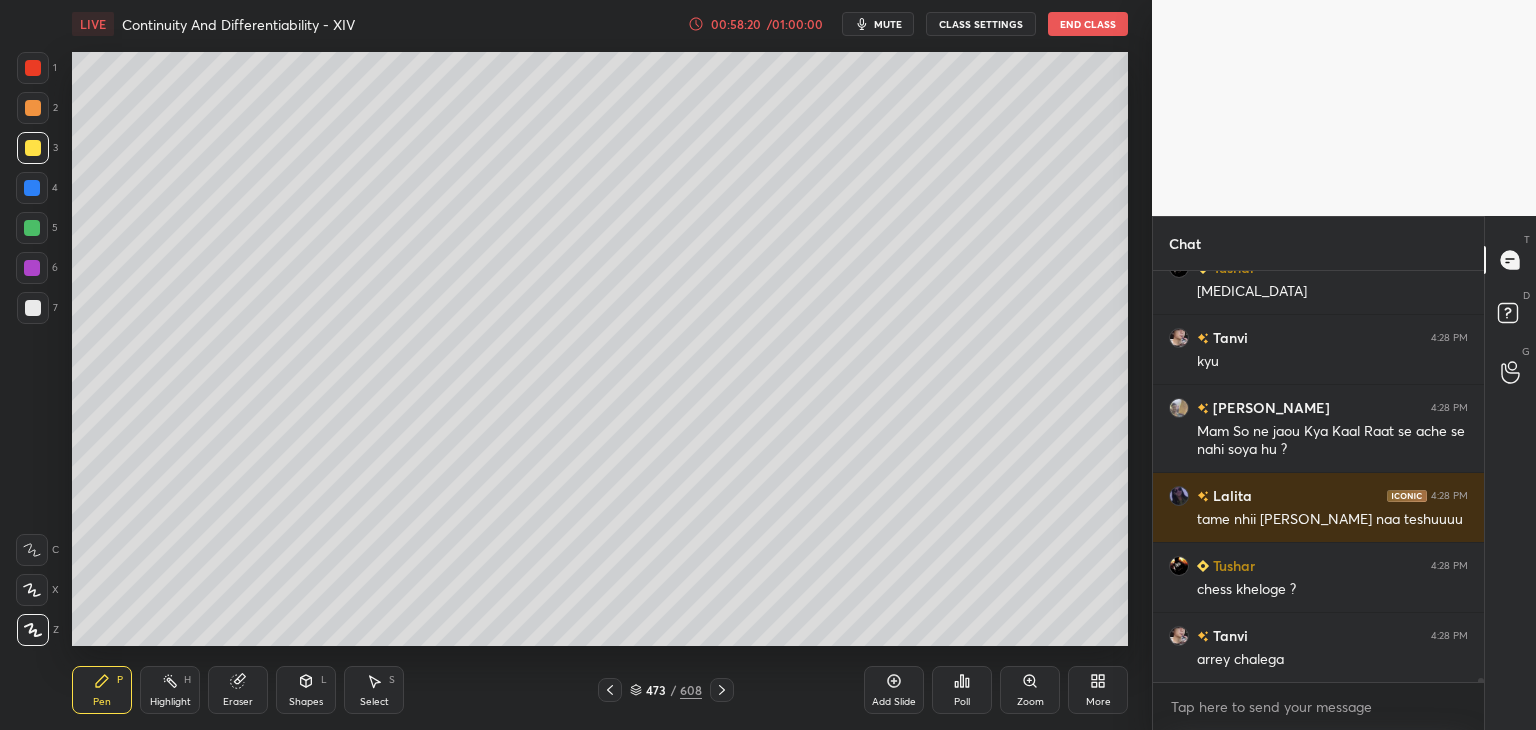 click at bounding box center [722, 690] 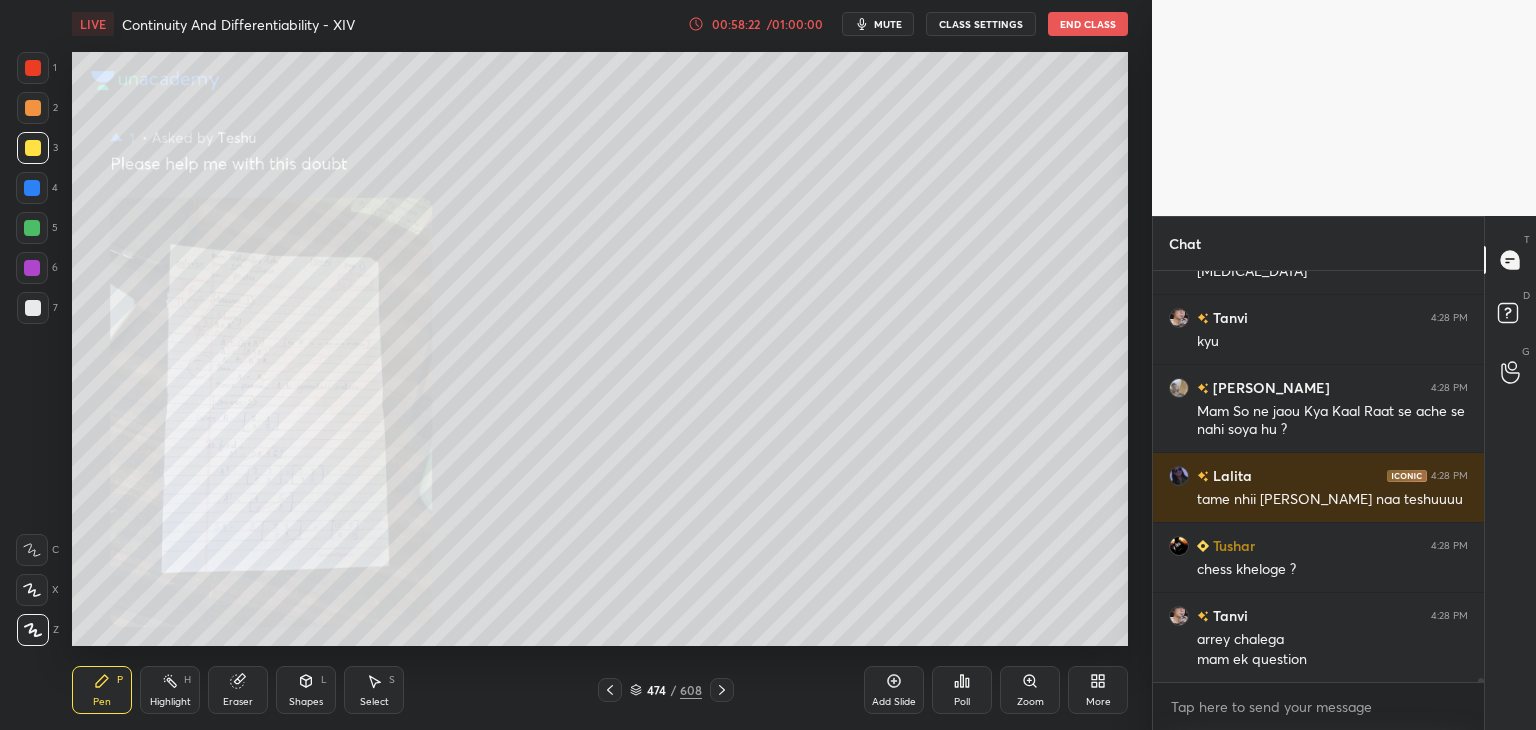 scroll, scrollTop: 44654, scrollLeft: 0, axis: vertical 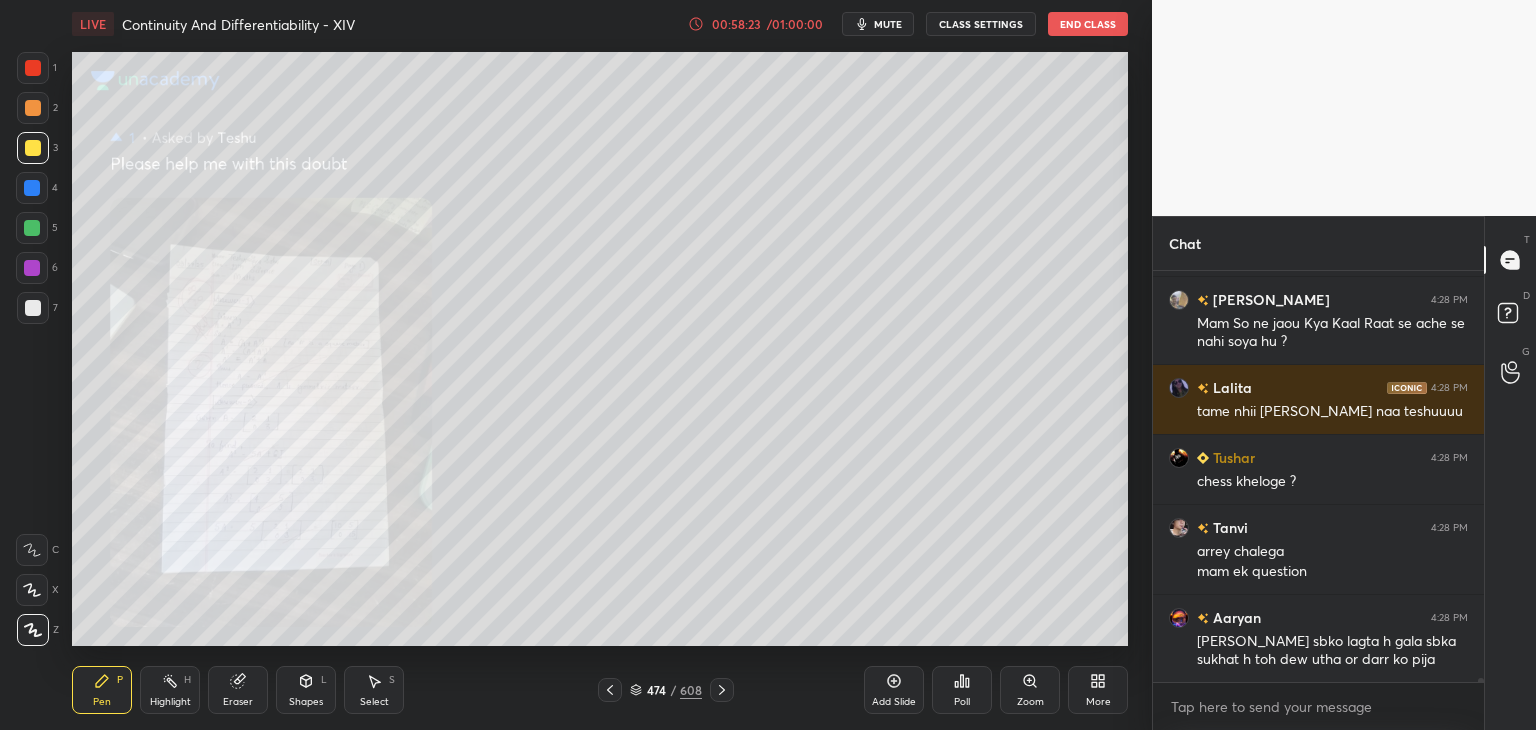 click on "Pen P Highlight H Eraser Shapes L Select S 474 / 608 Add Slide Poll Zoom More" at bounding box center (600, 690) 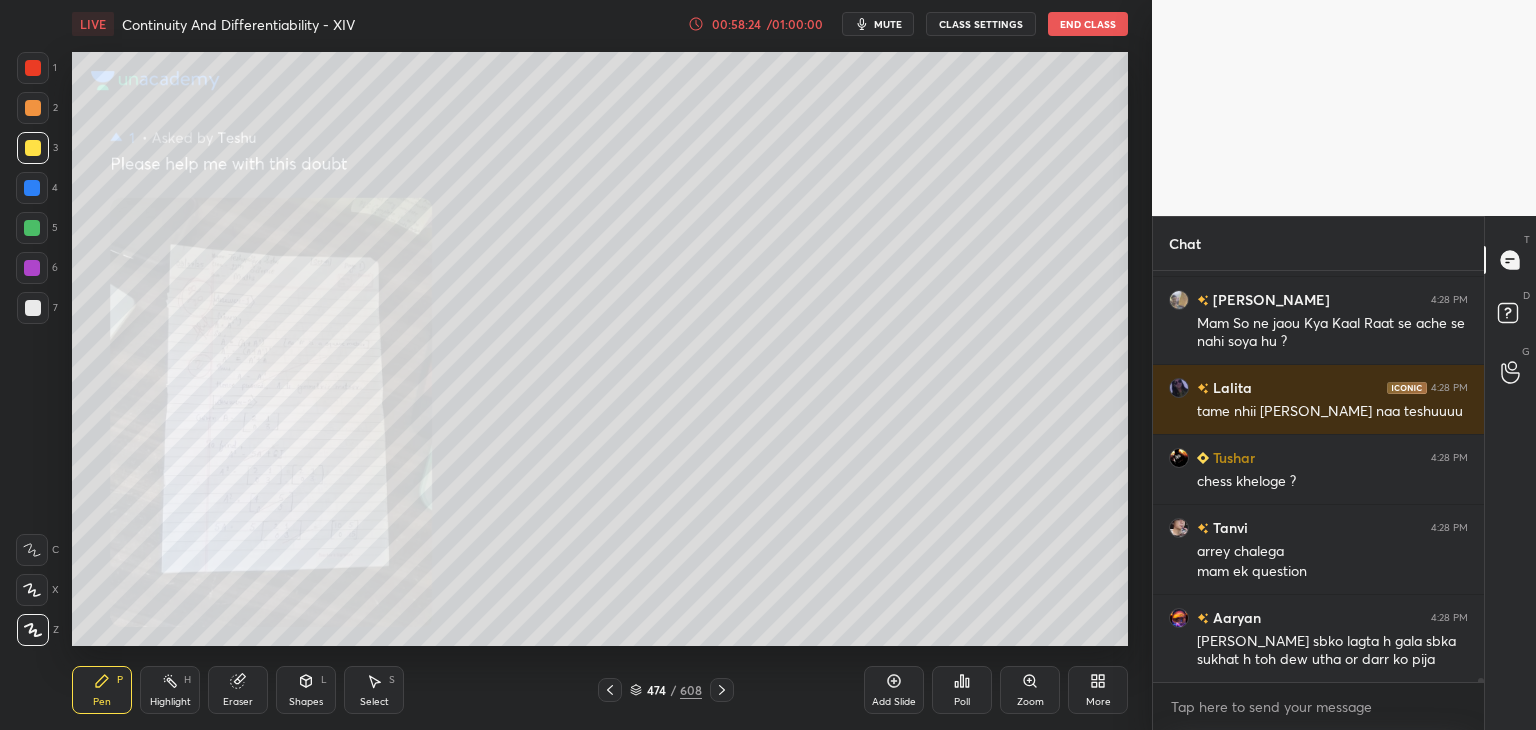 click 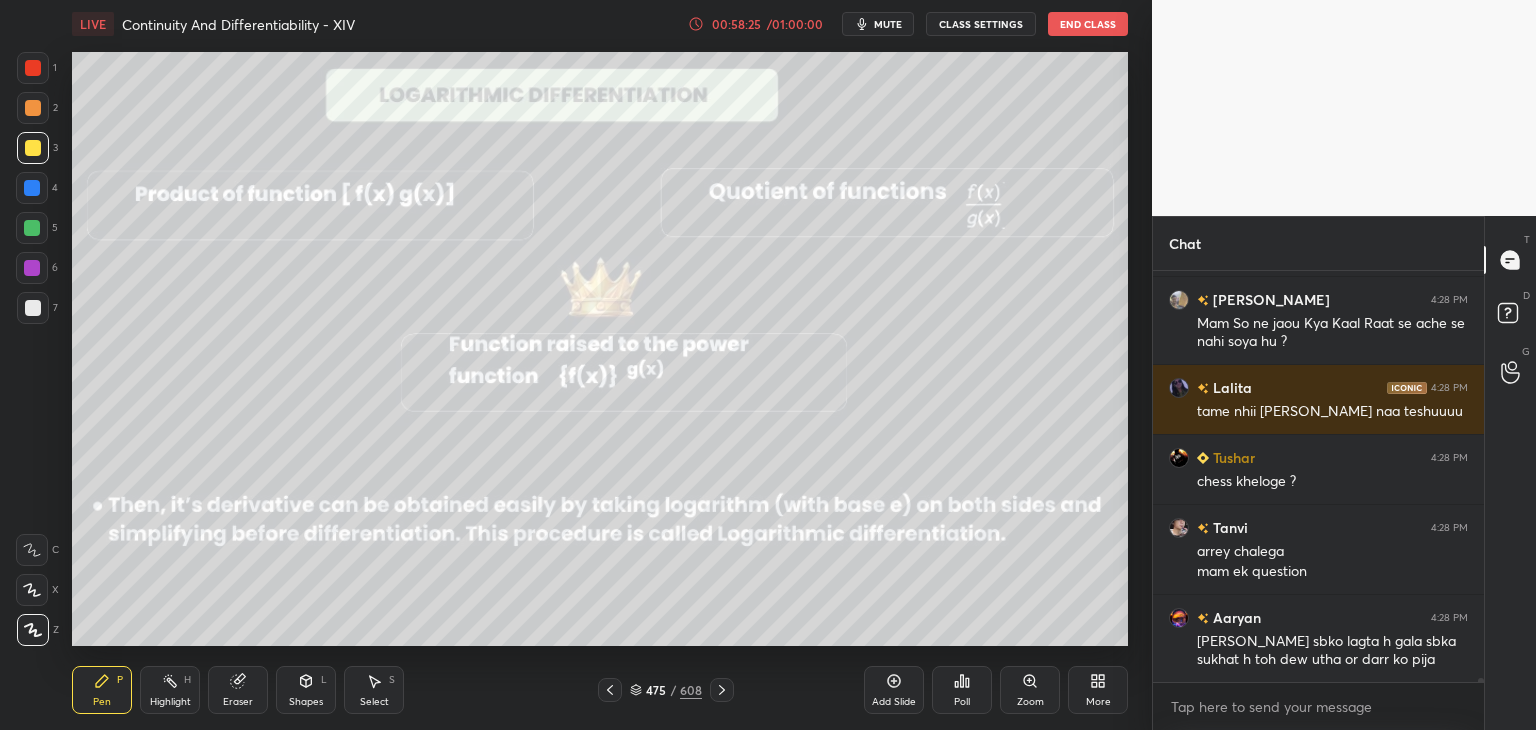 scroll, scrollTop: 44724, scrollLeft: 0, axis: vertical 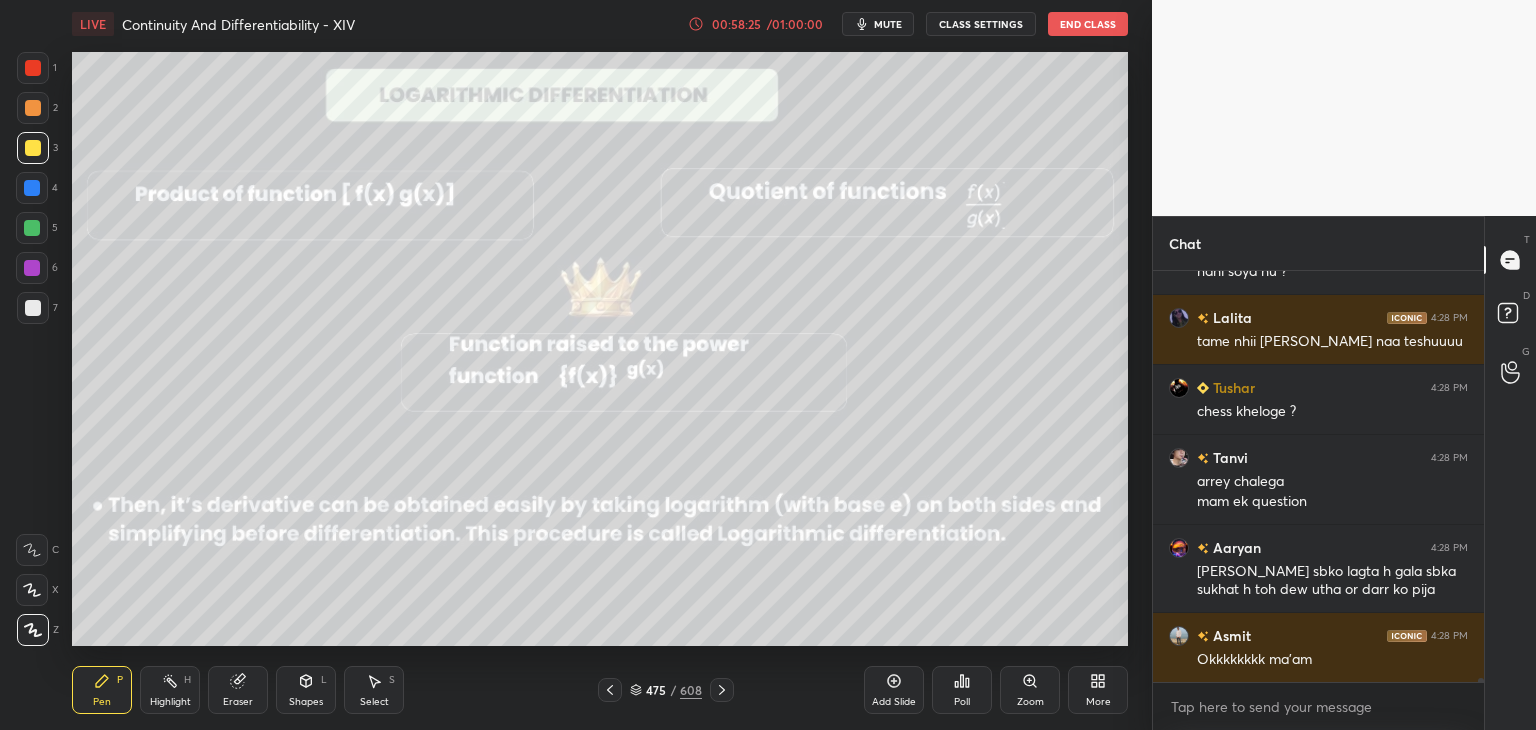 click 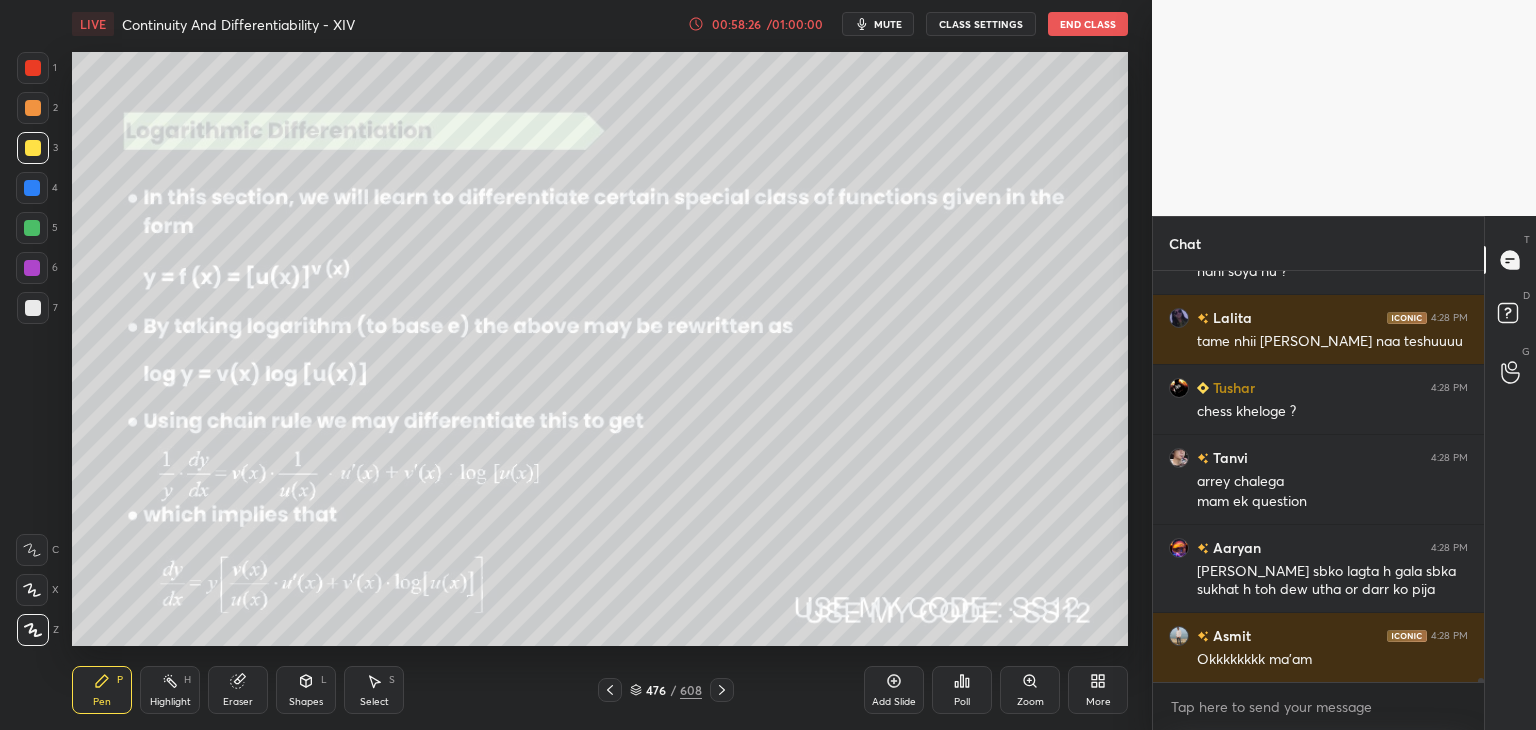 click 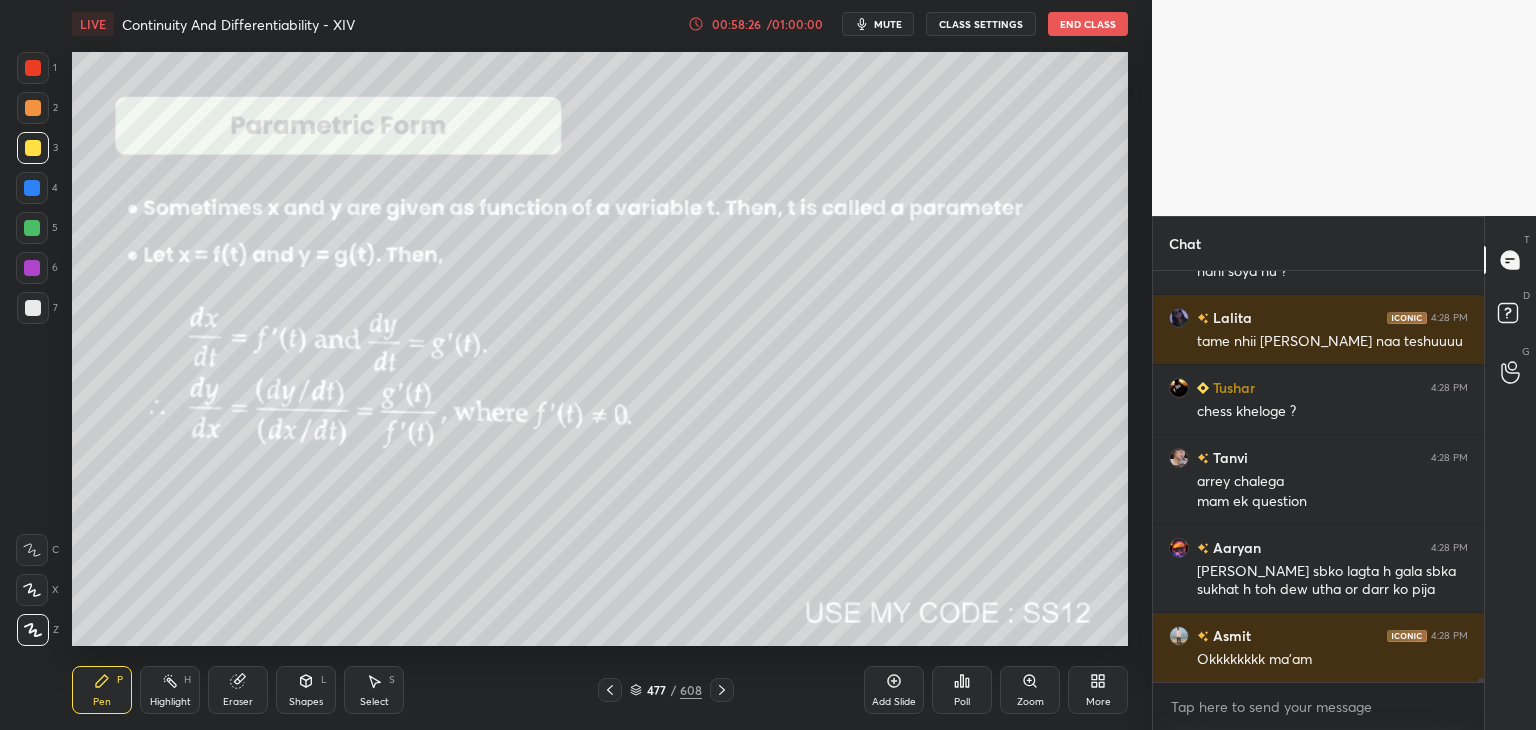 click on "Pen P Highlight H Eraser Shapes L Select S 477 / 608 Add Slide Poll Zoom More" at bounding box center [600, 690] 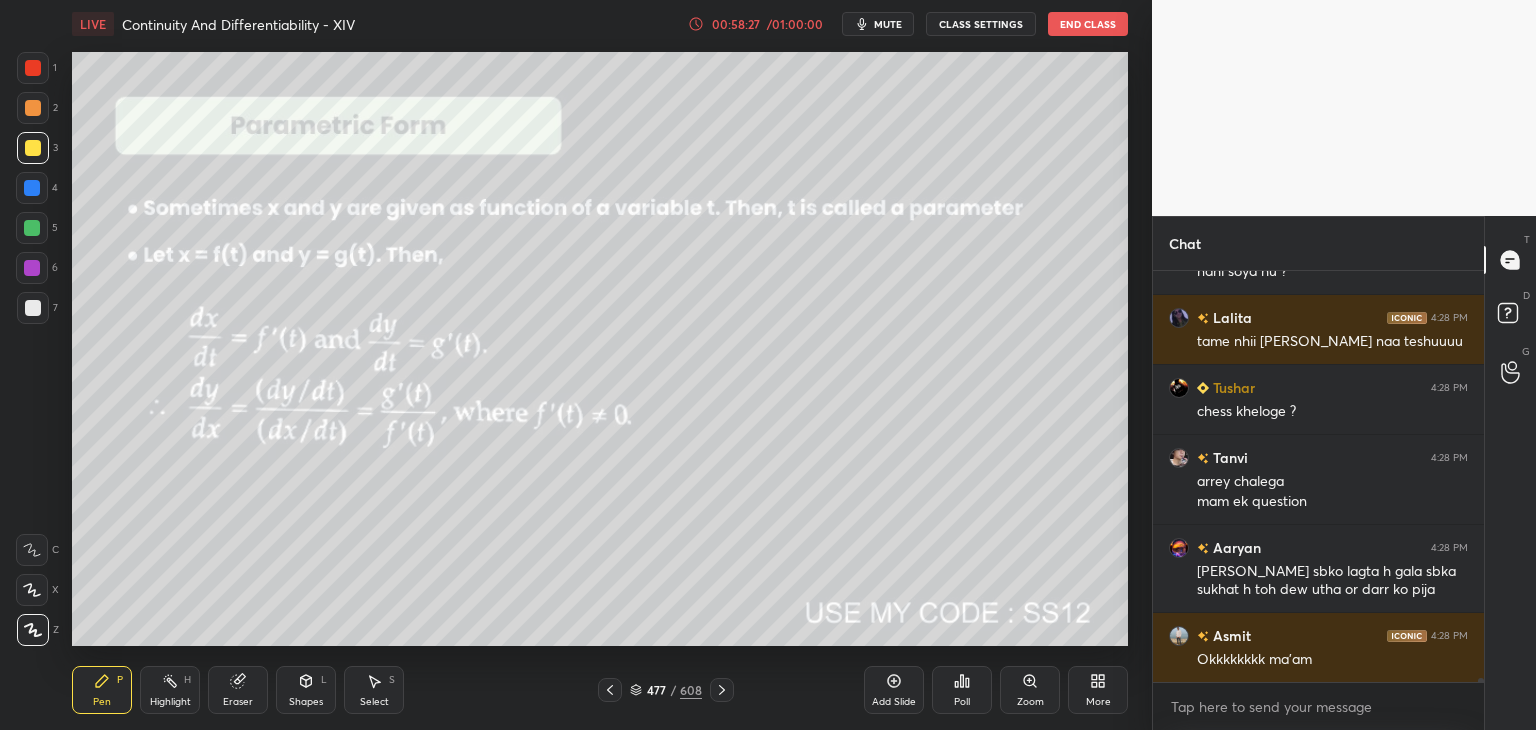 scroll, scrollTop: 44794, scrollLeft: 0, axis: vertical 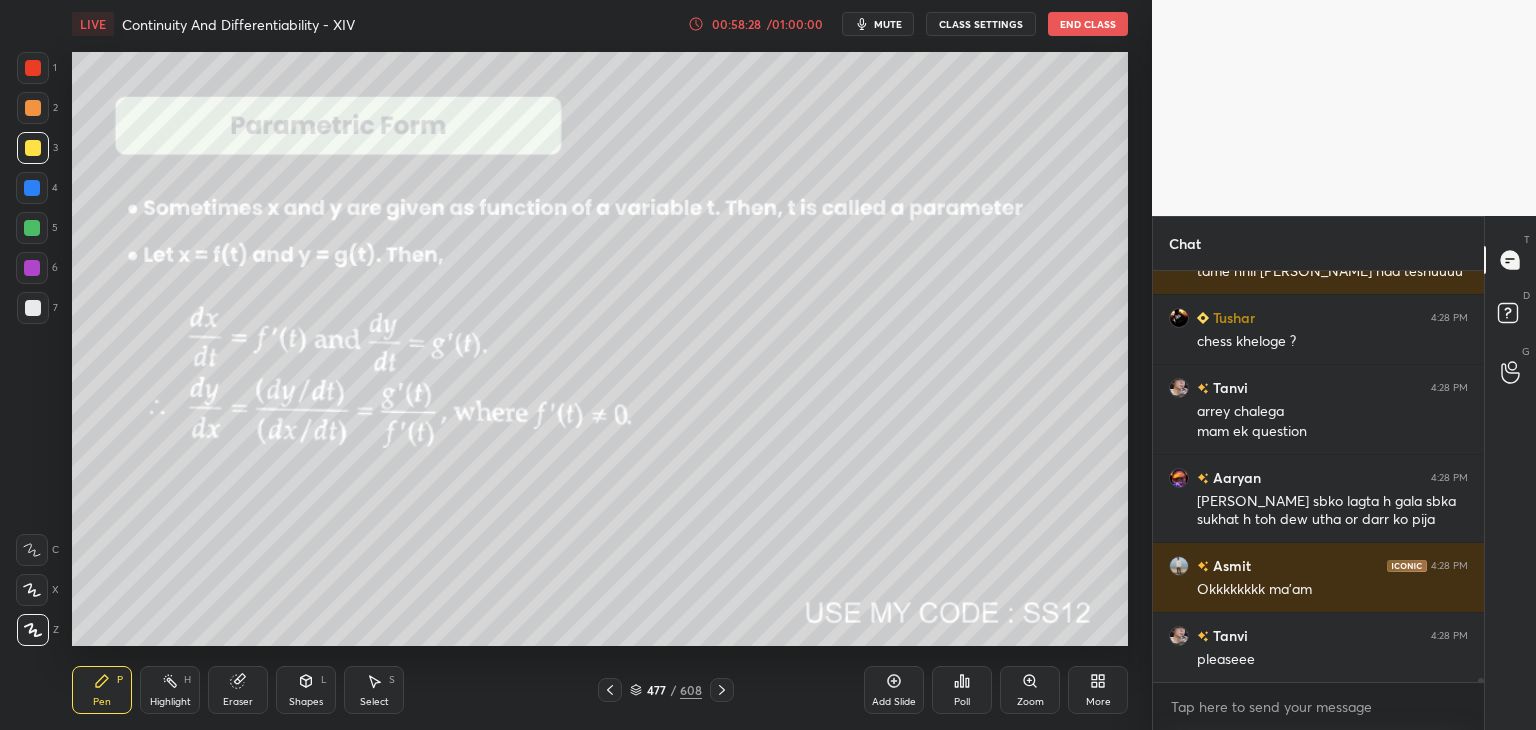 click 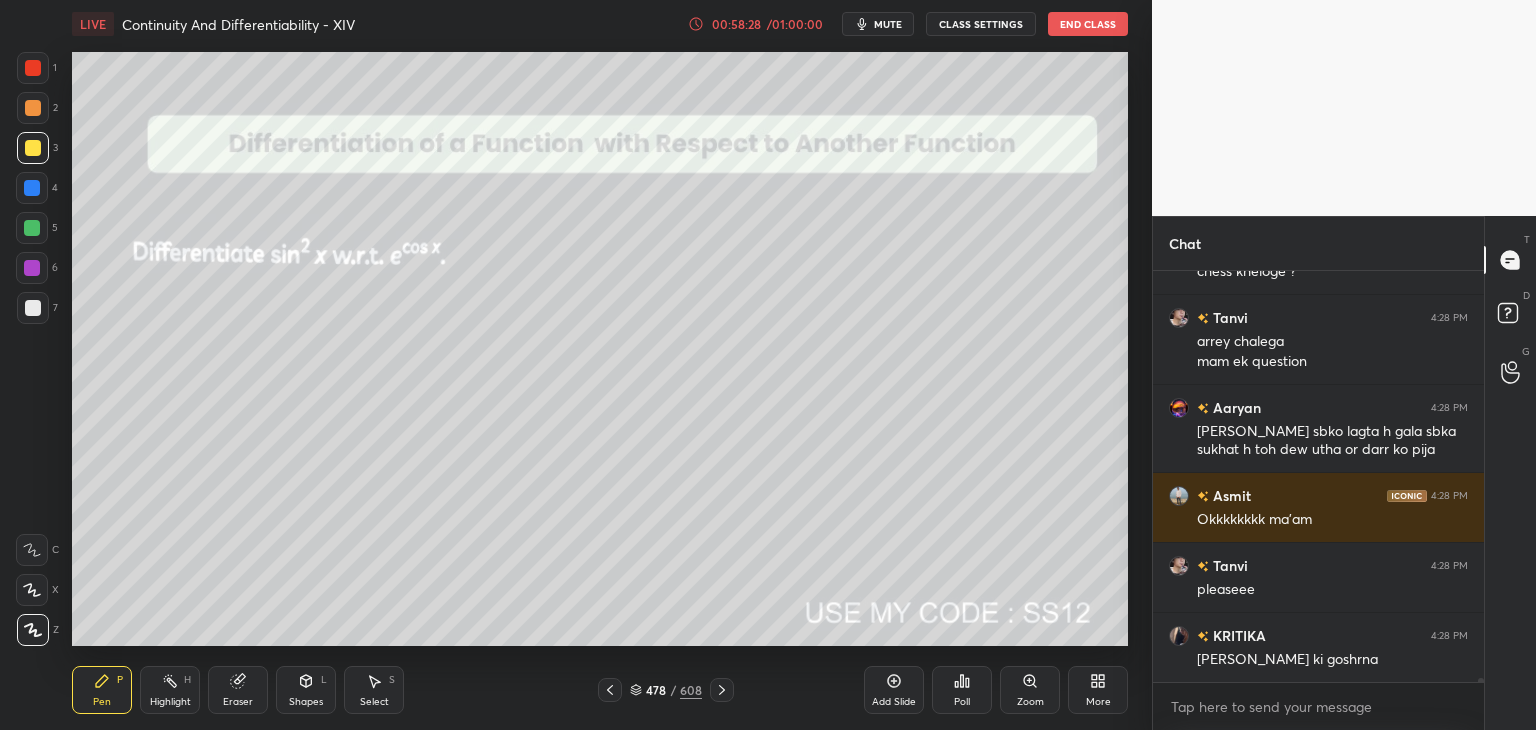 scroll, scrollTop: 44934, scrollLeft: 0, axis: vertical 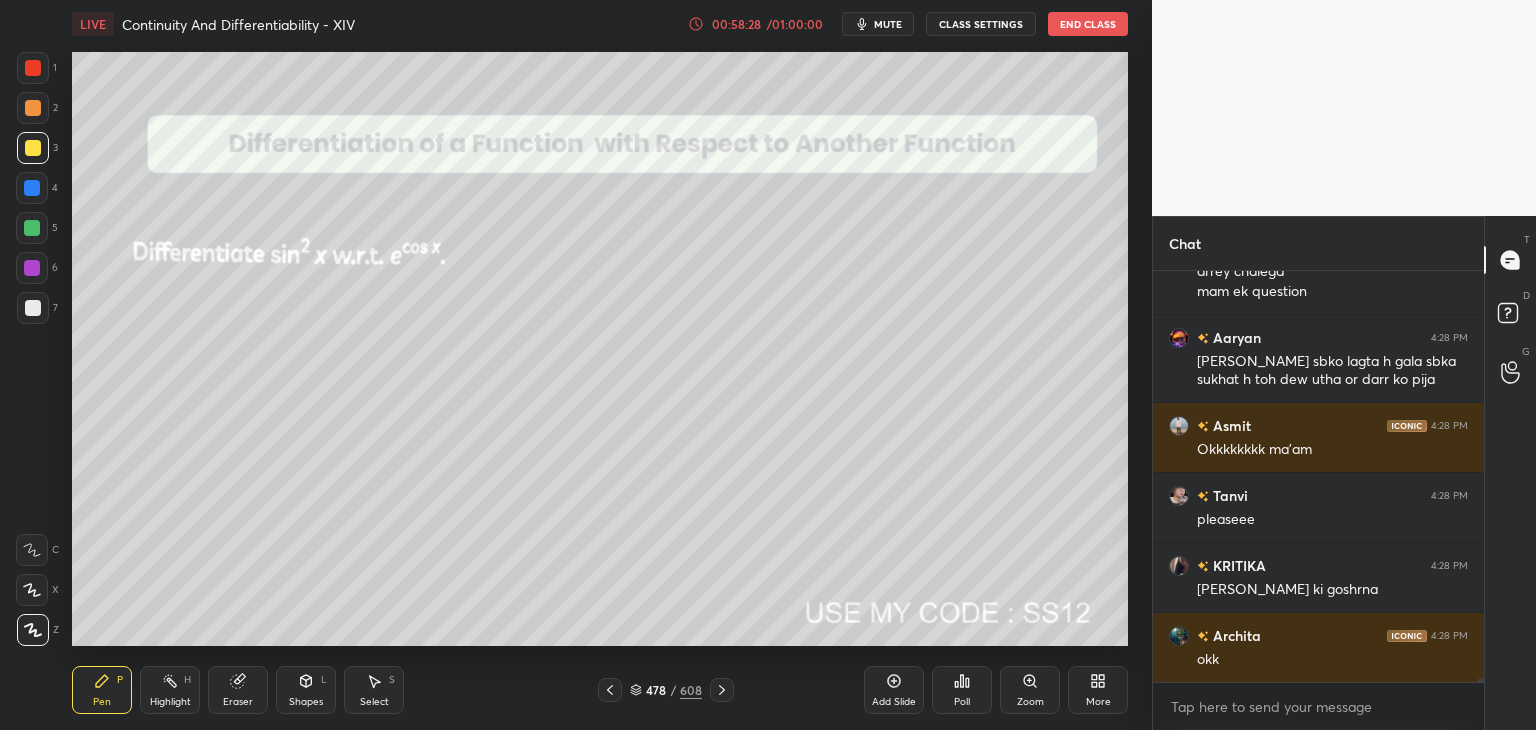 click 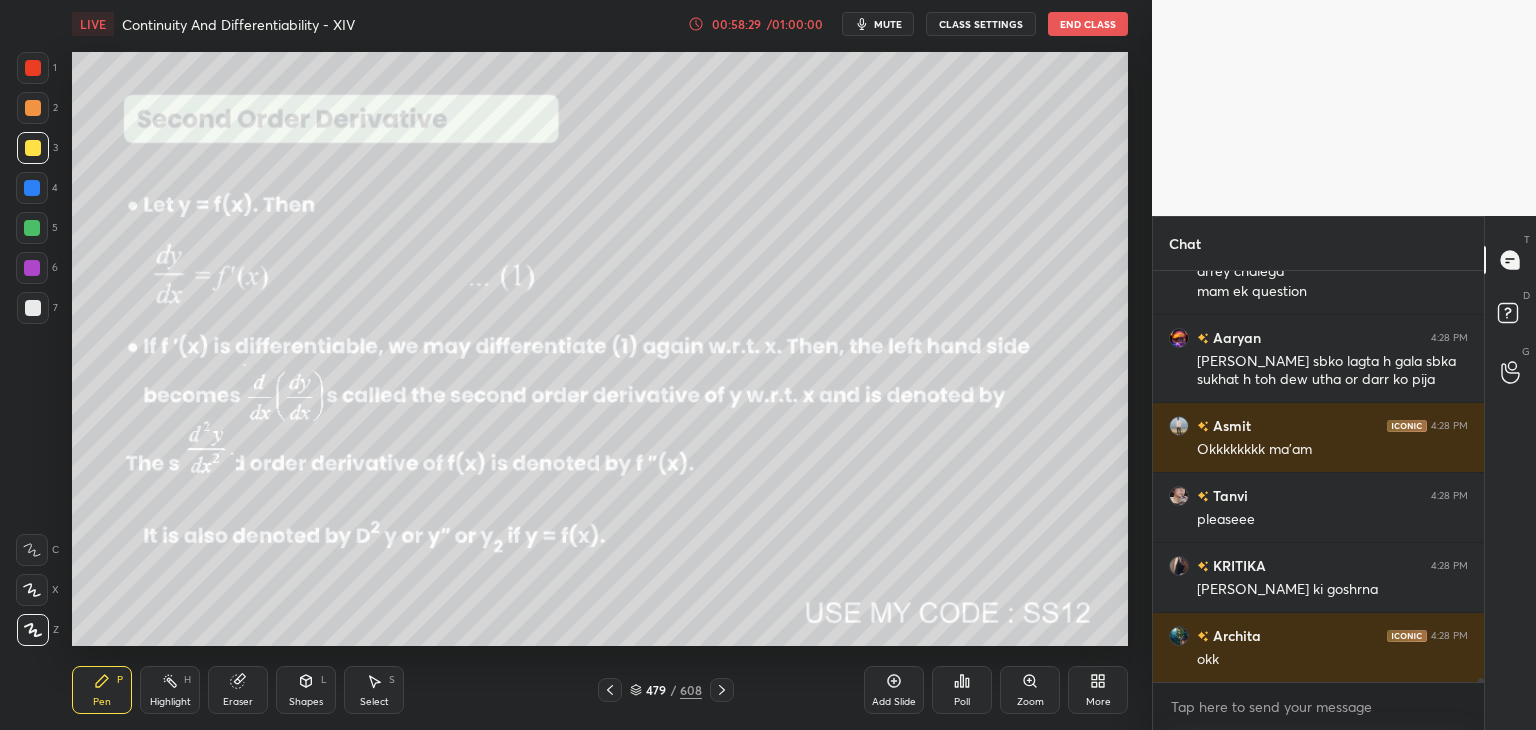 scroll, scrollTop: 45004, scrollLeft: 0, axis: vertical 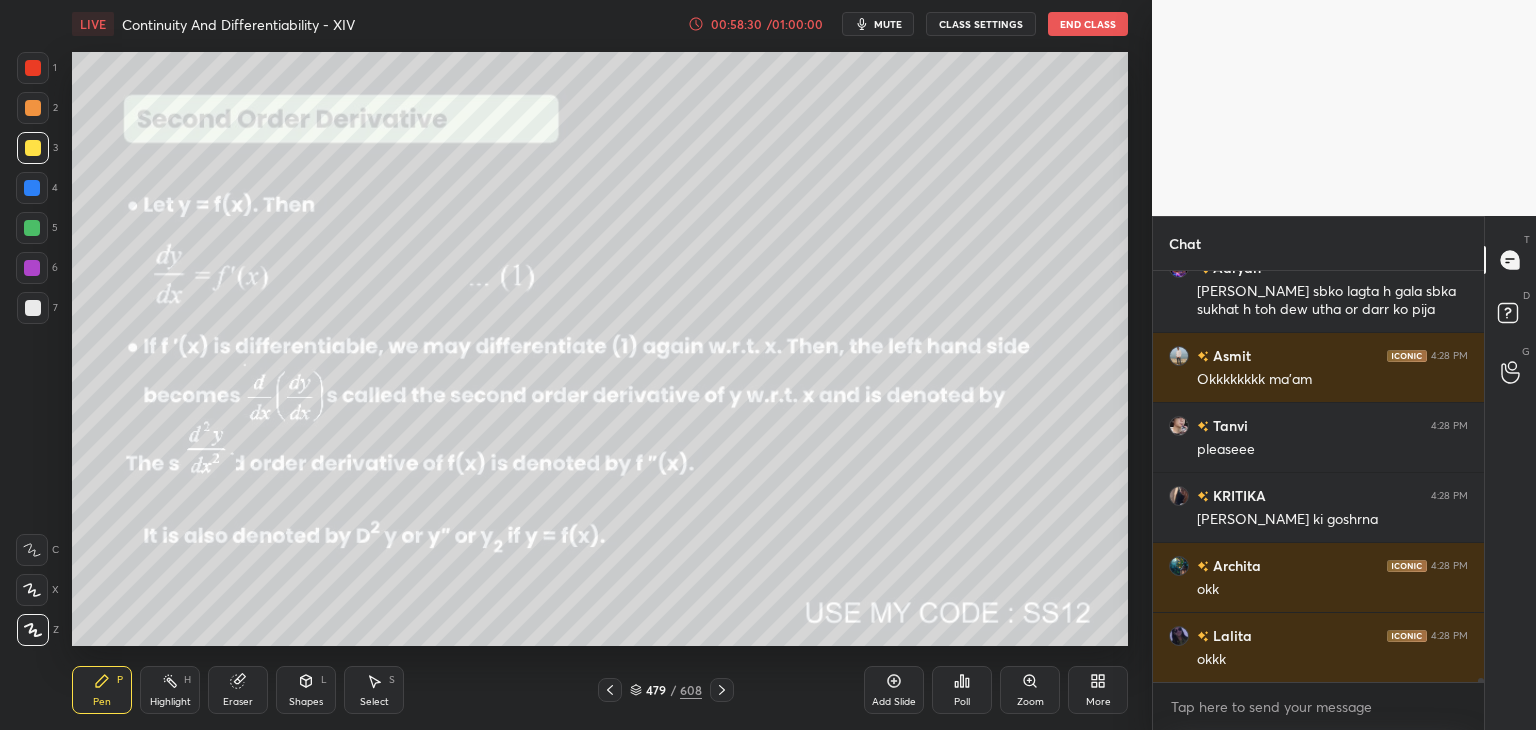click 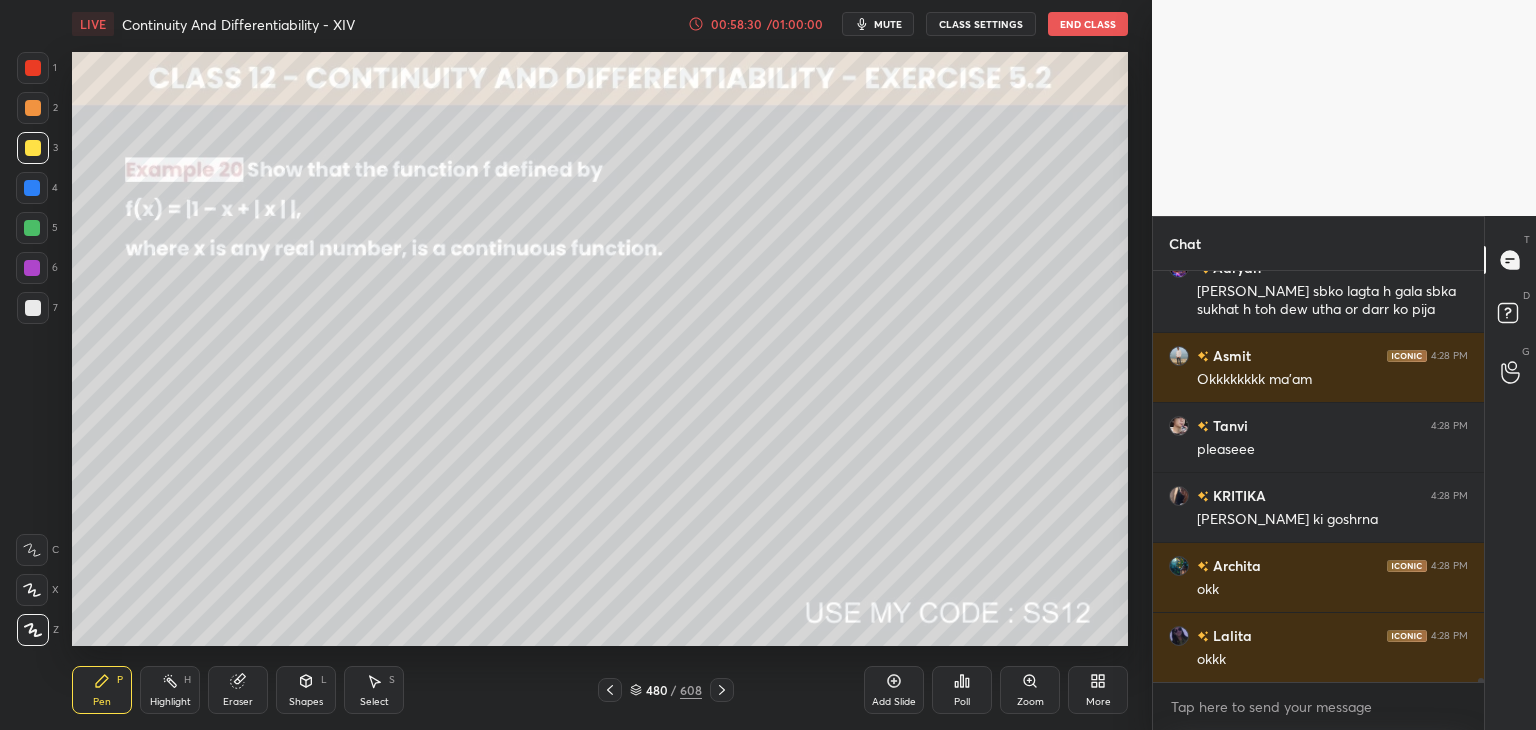 click 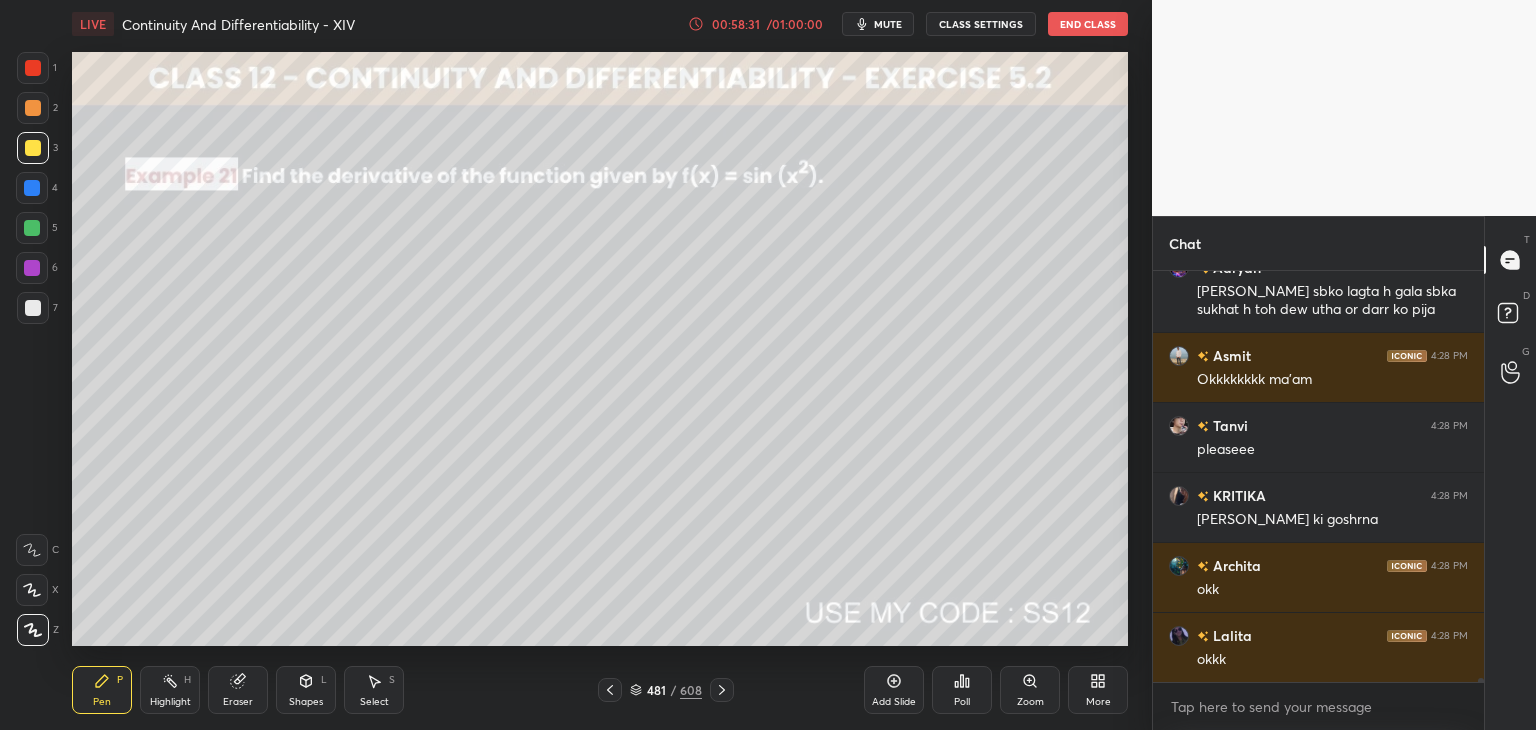click 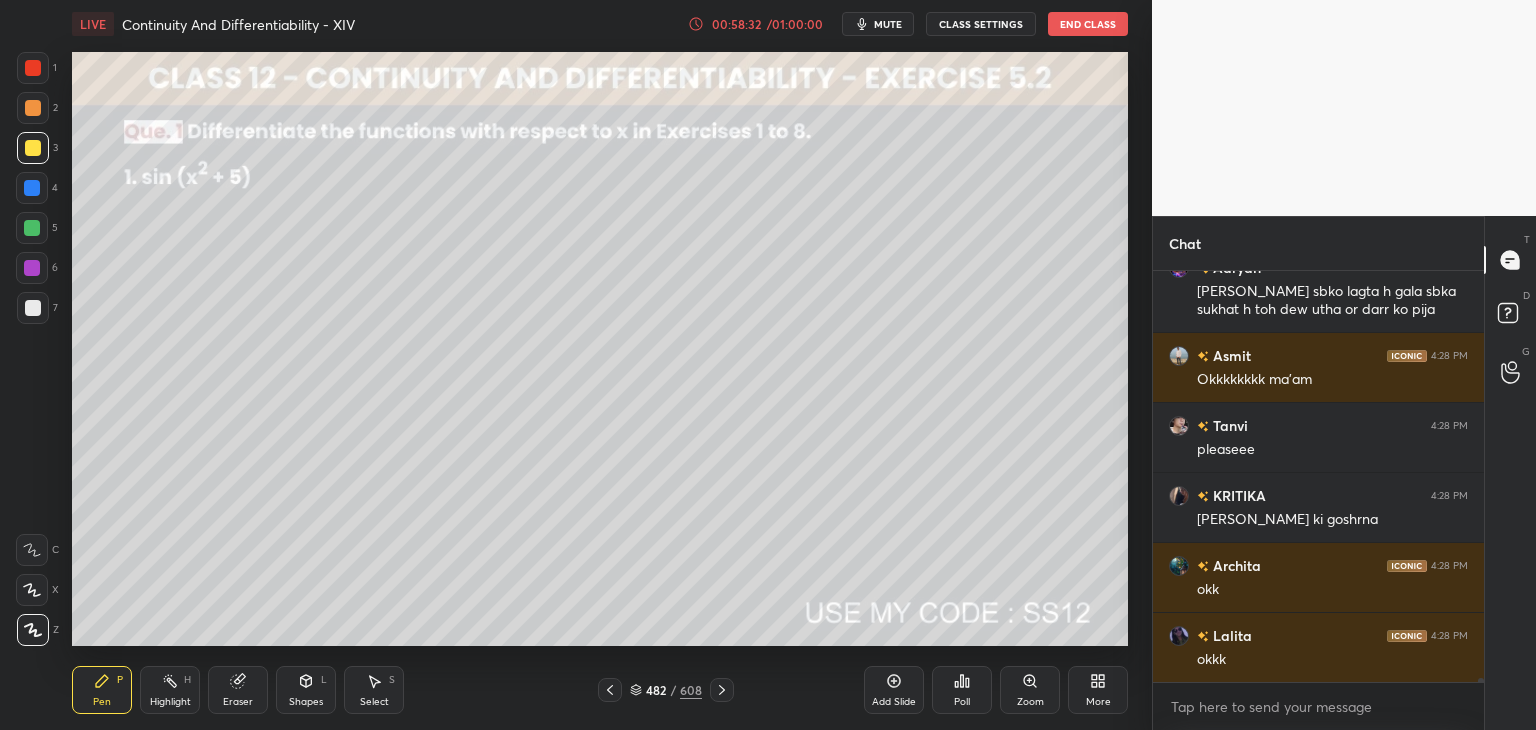 click 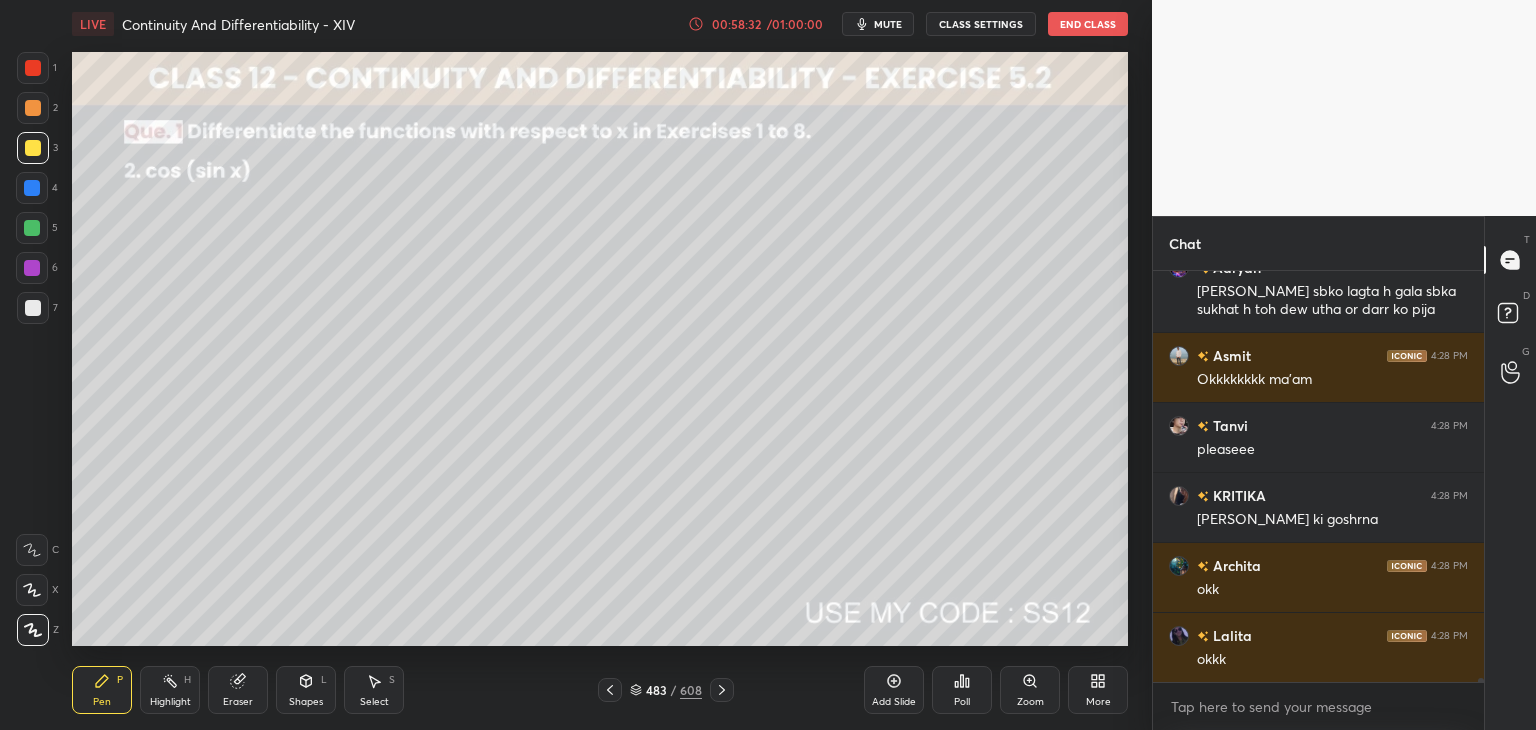 scroll, scrollTop: 45074, scrollLeft: 0, axis: vertical 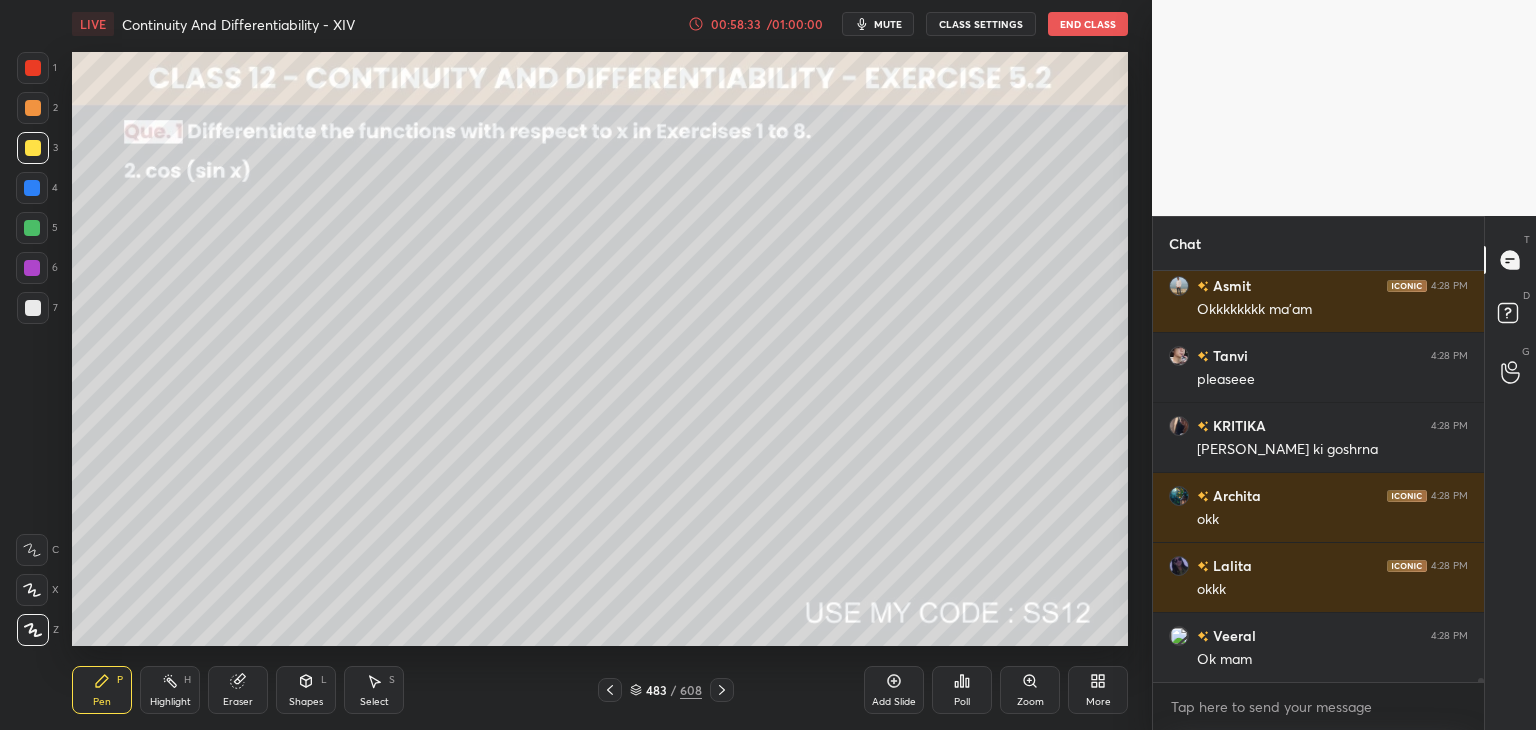 click 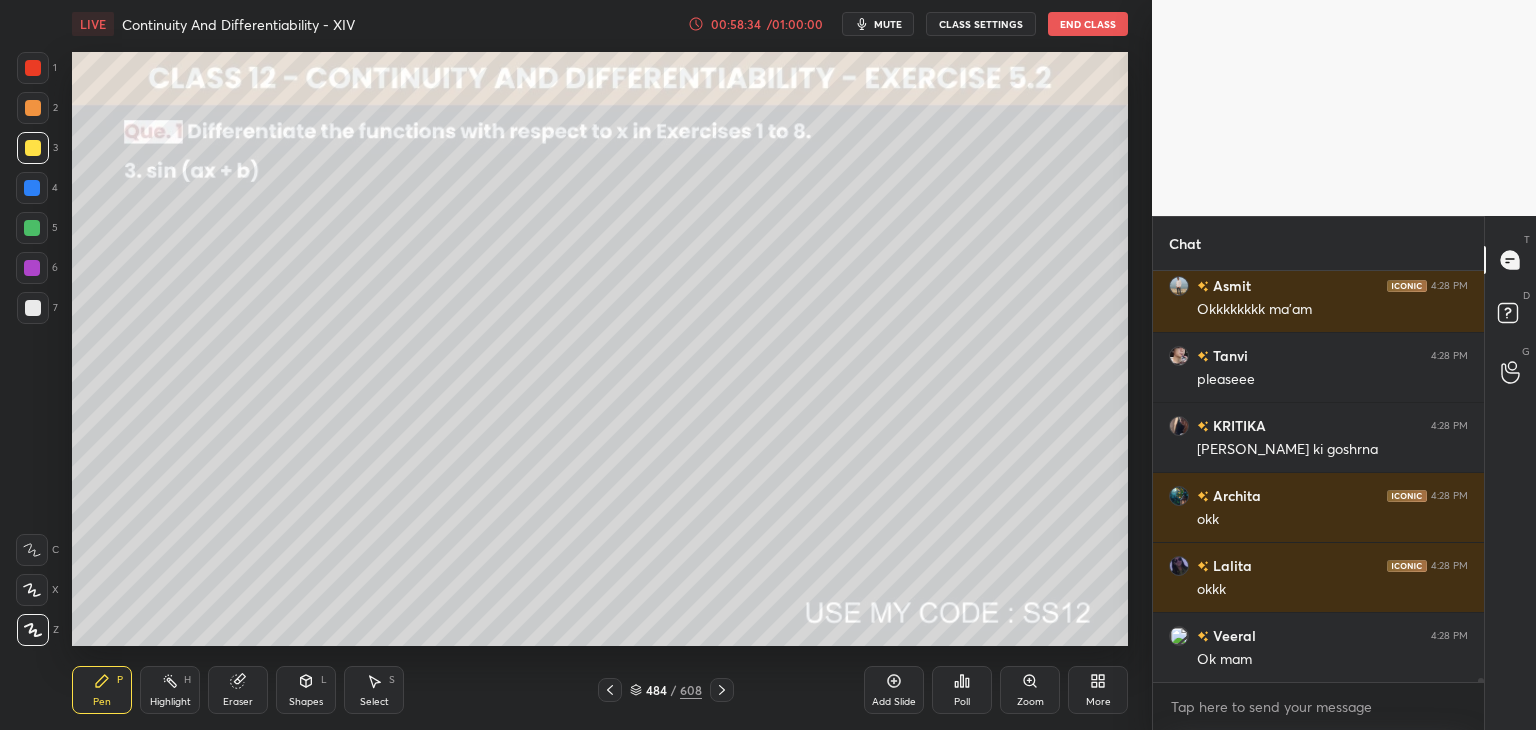 click 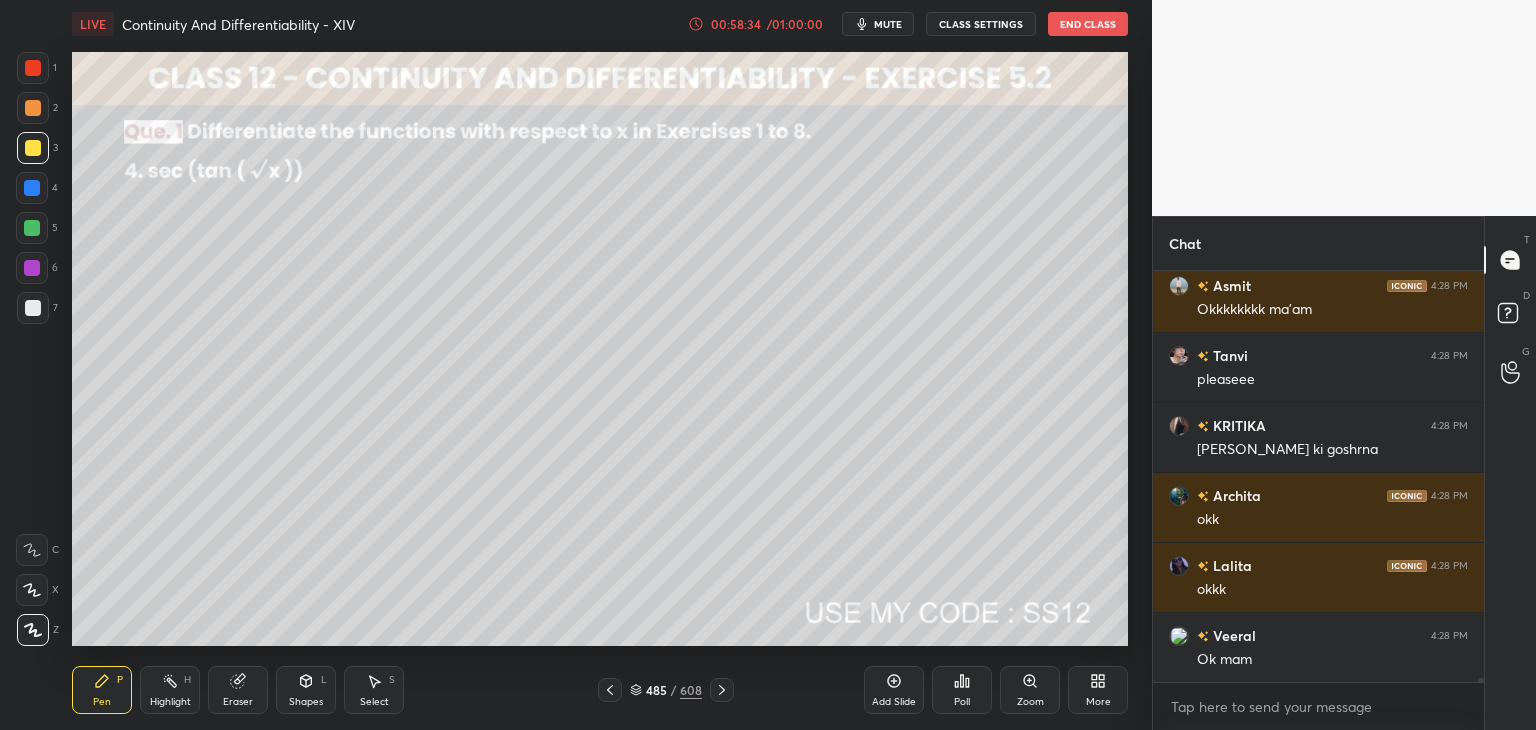 click 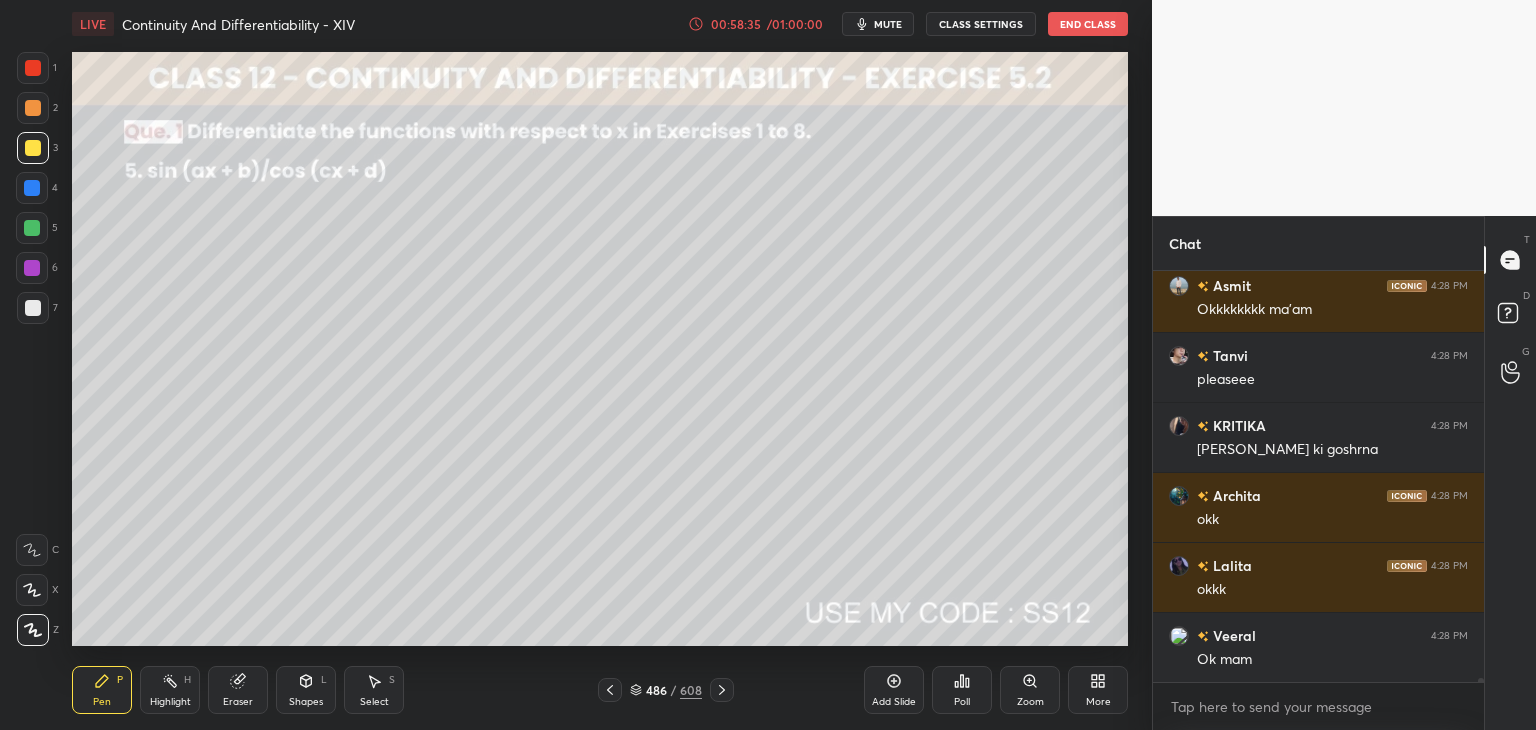click 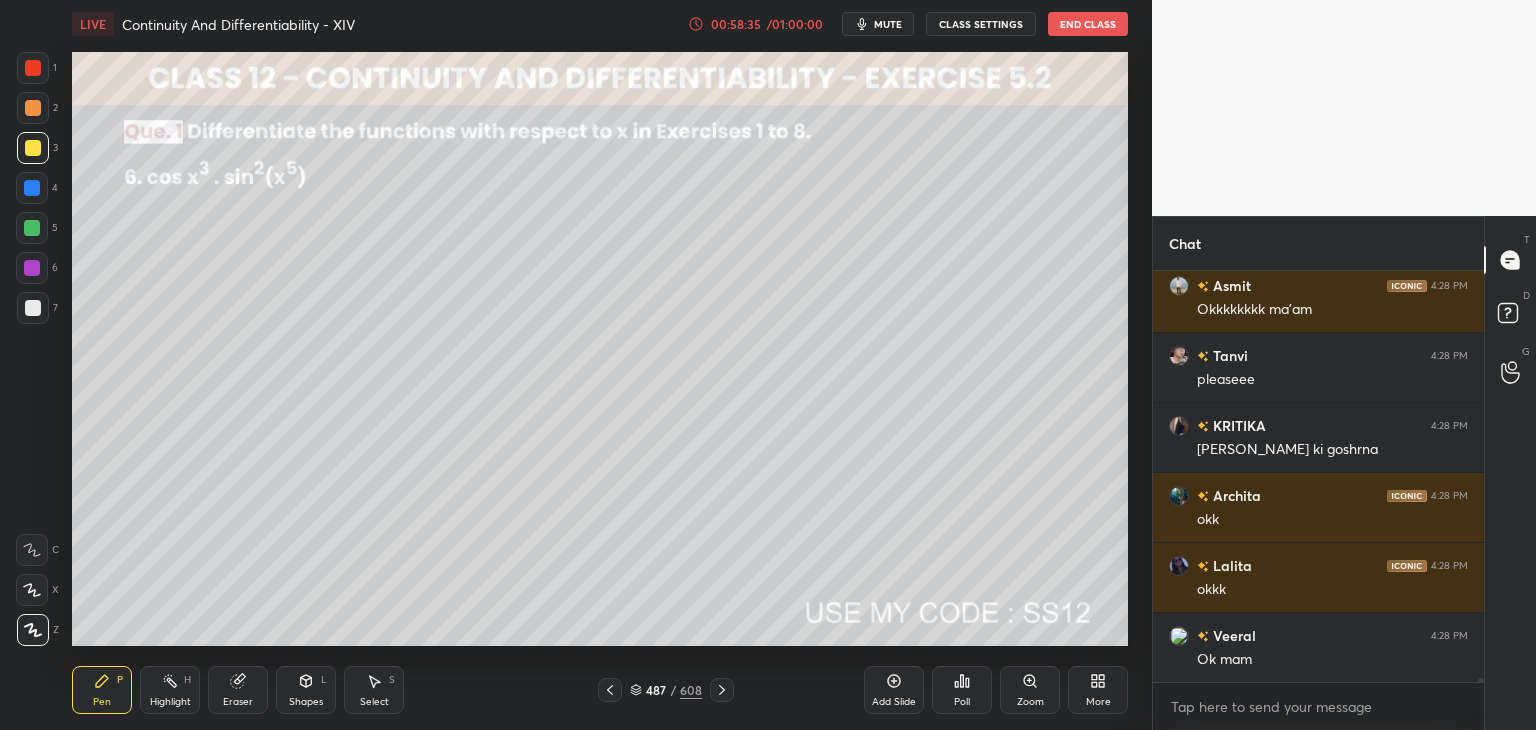 click 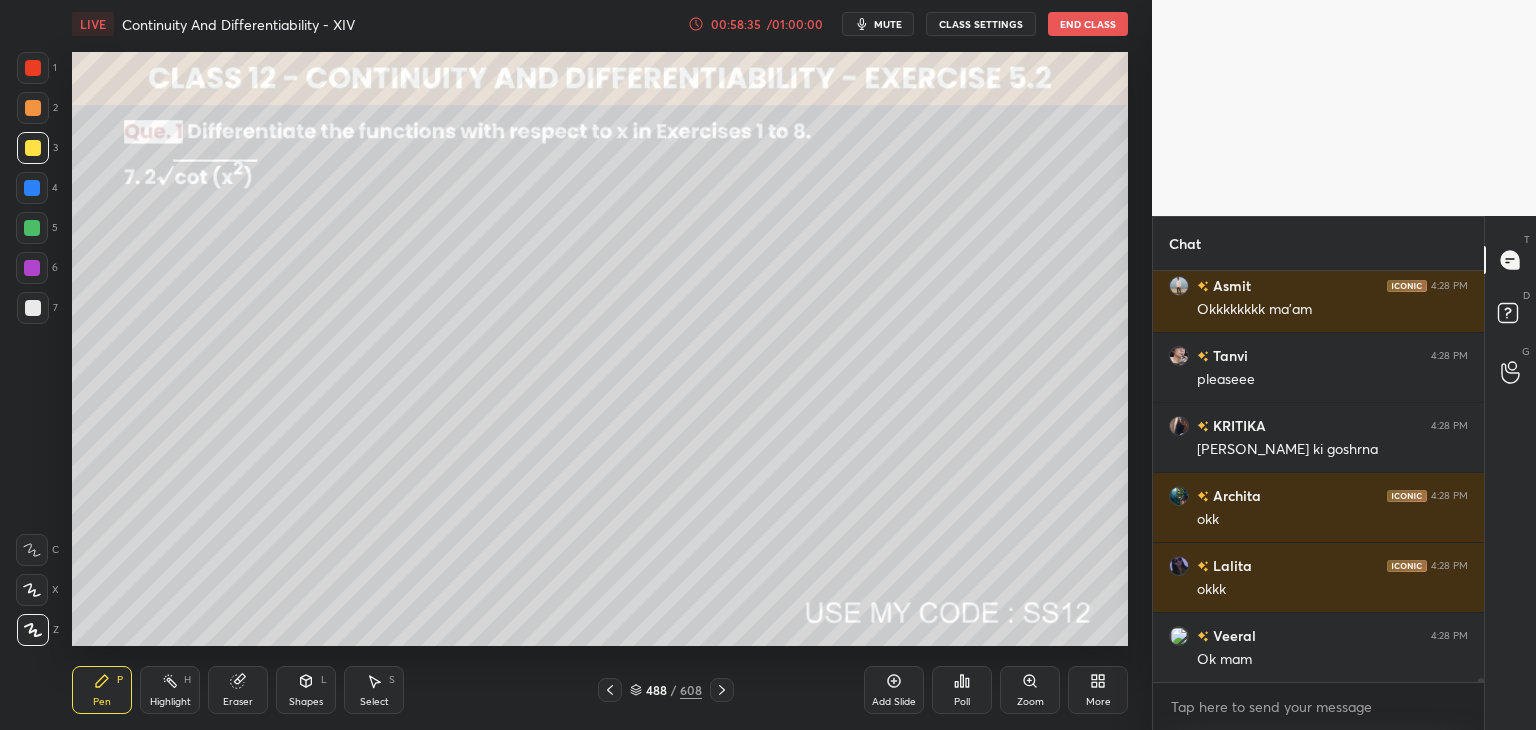 click 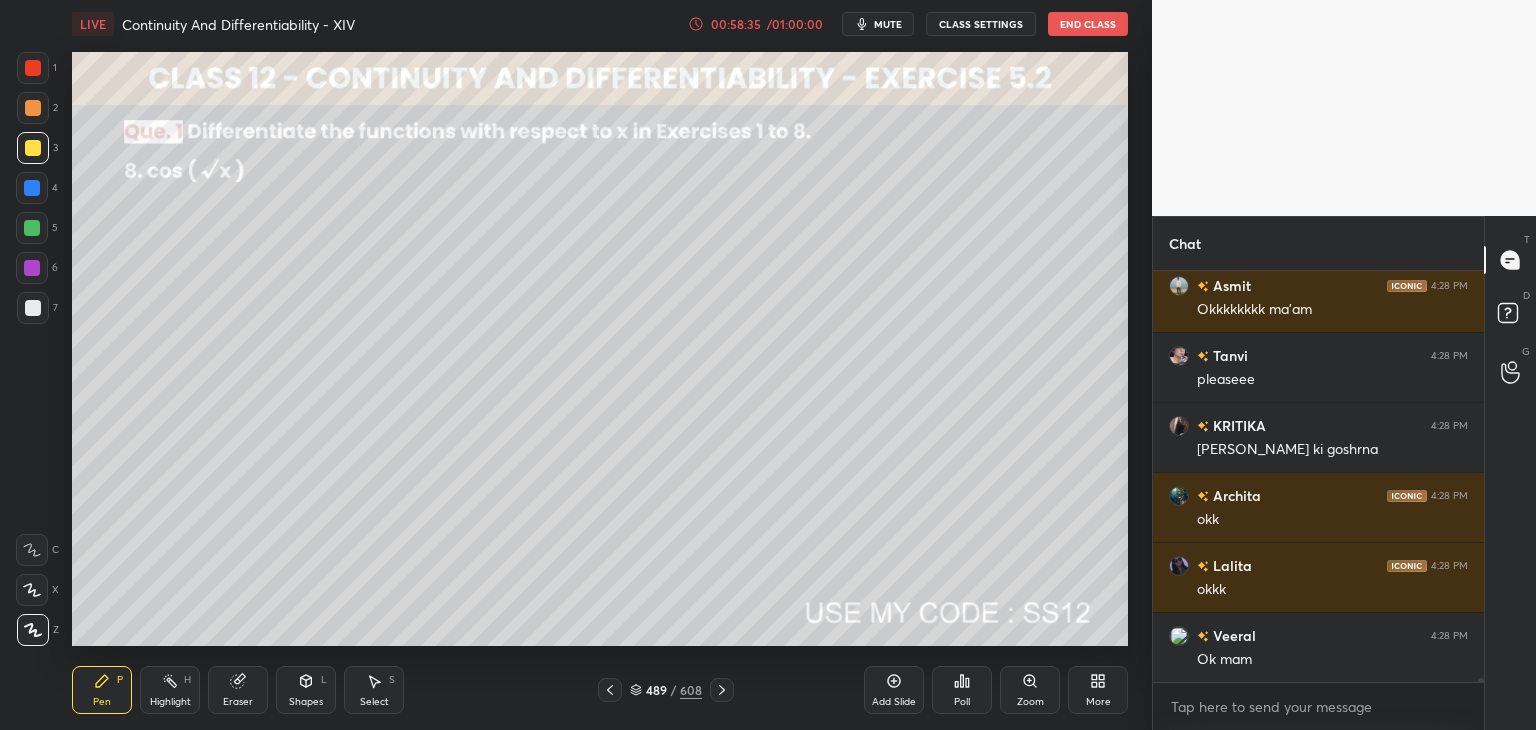 click 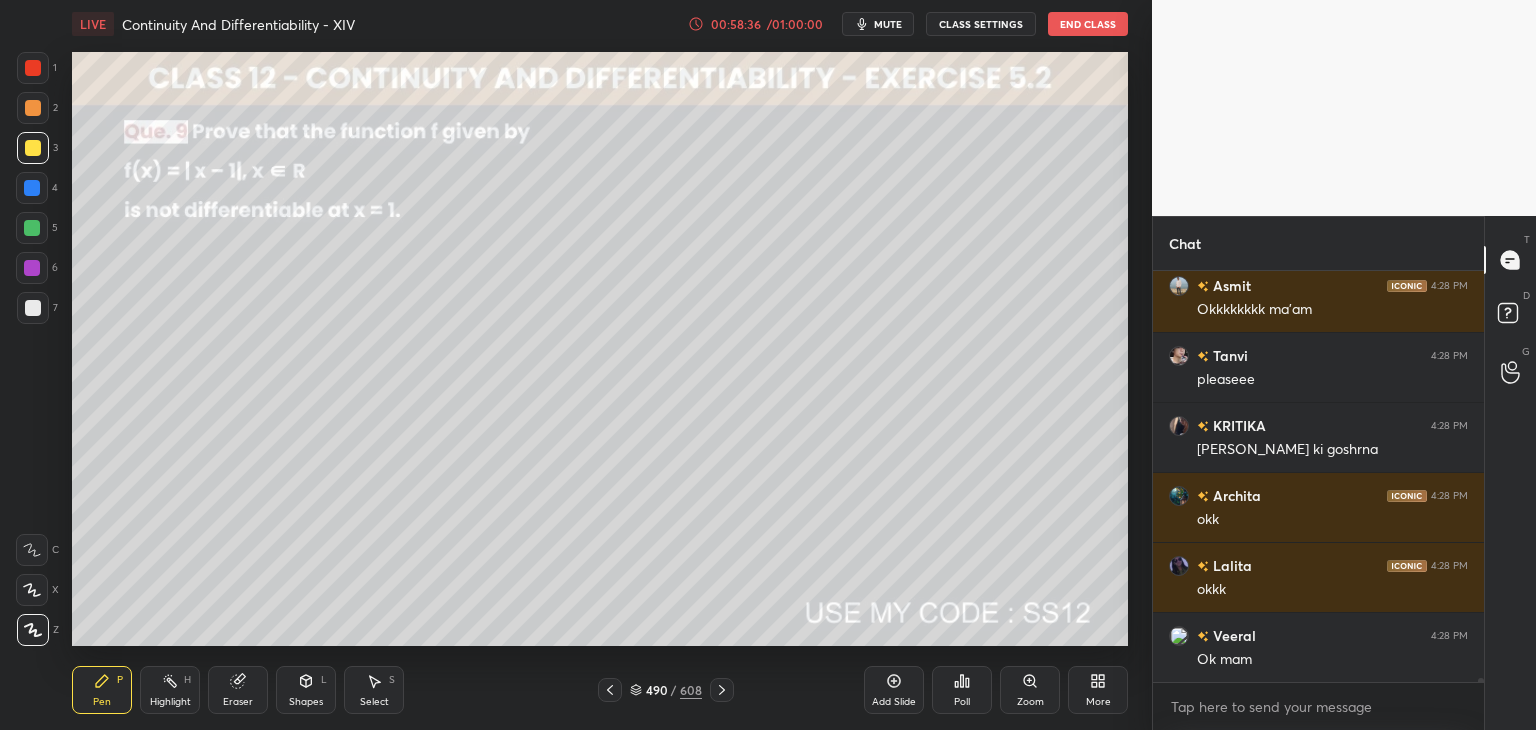click 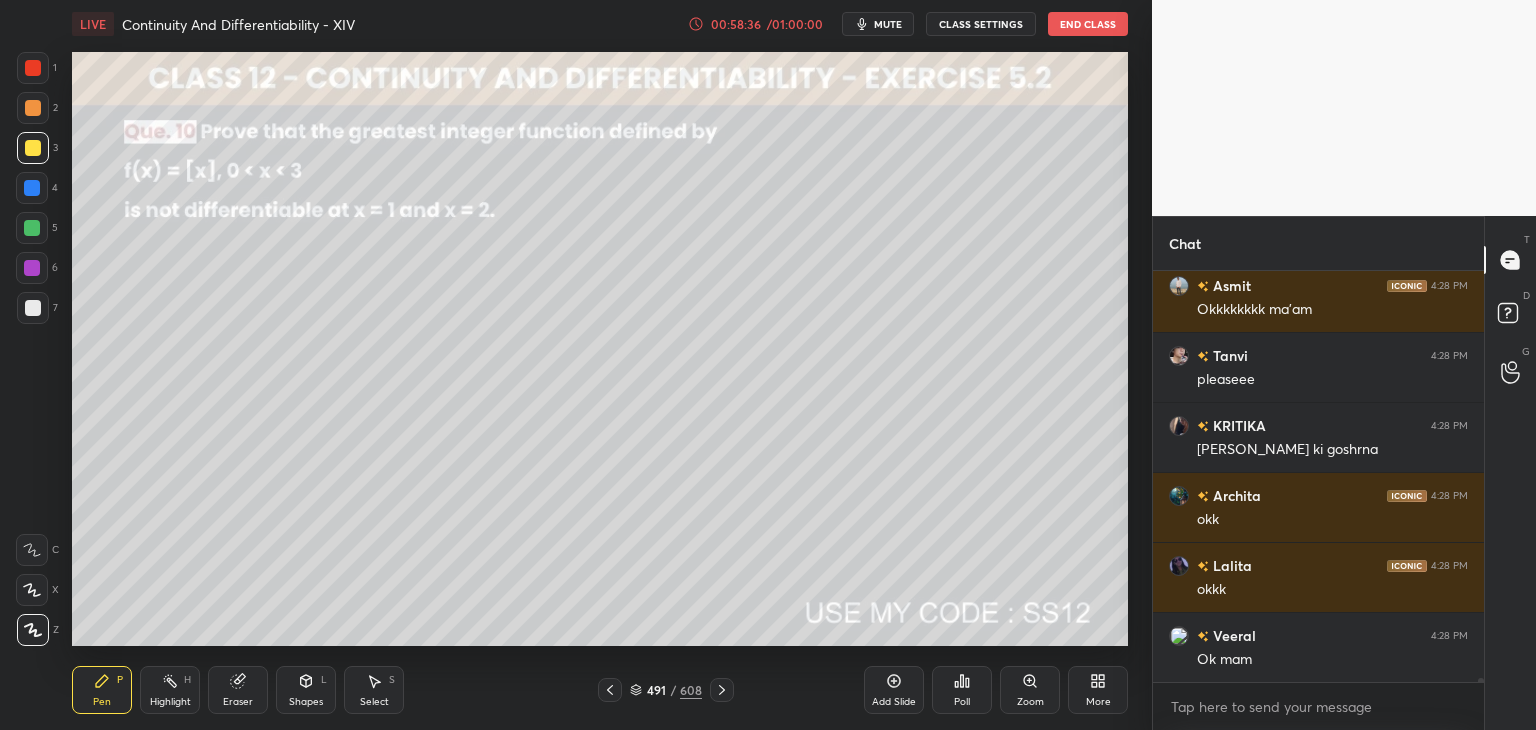 click 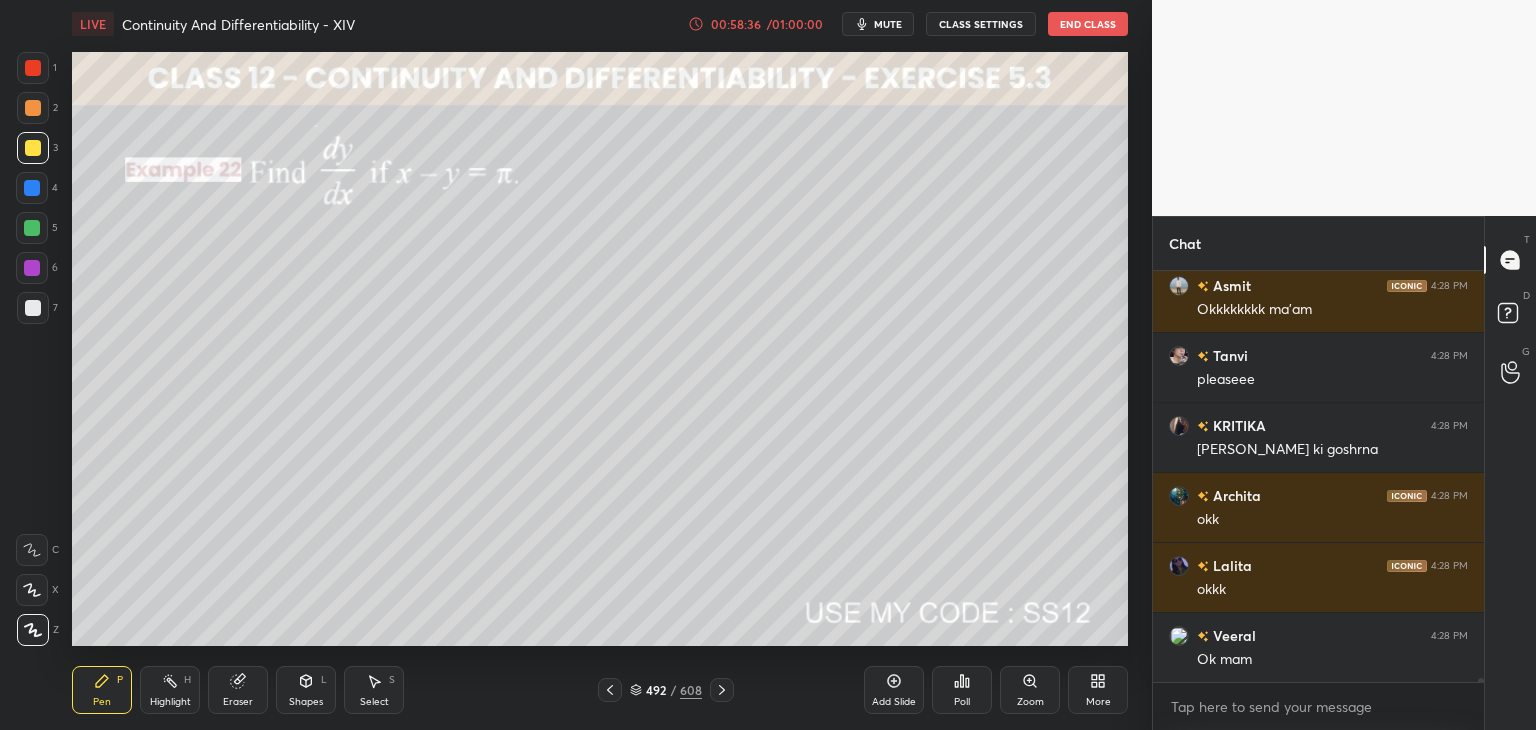 click 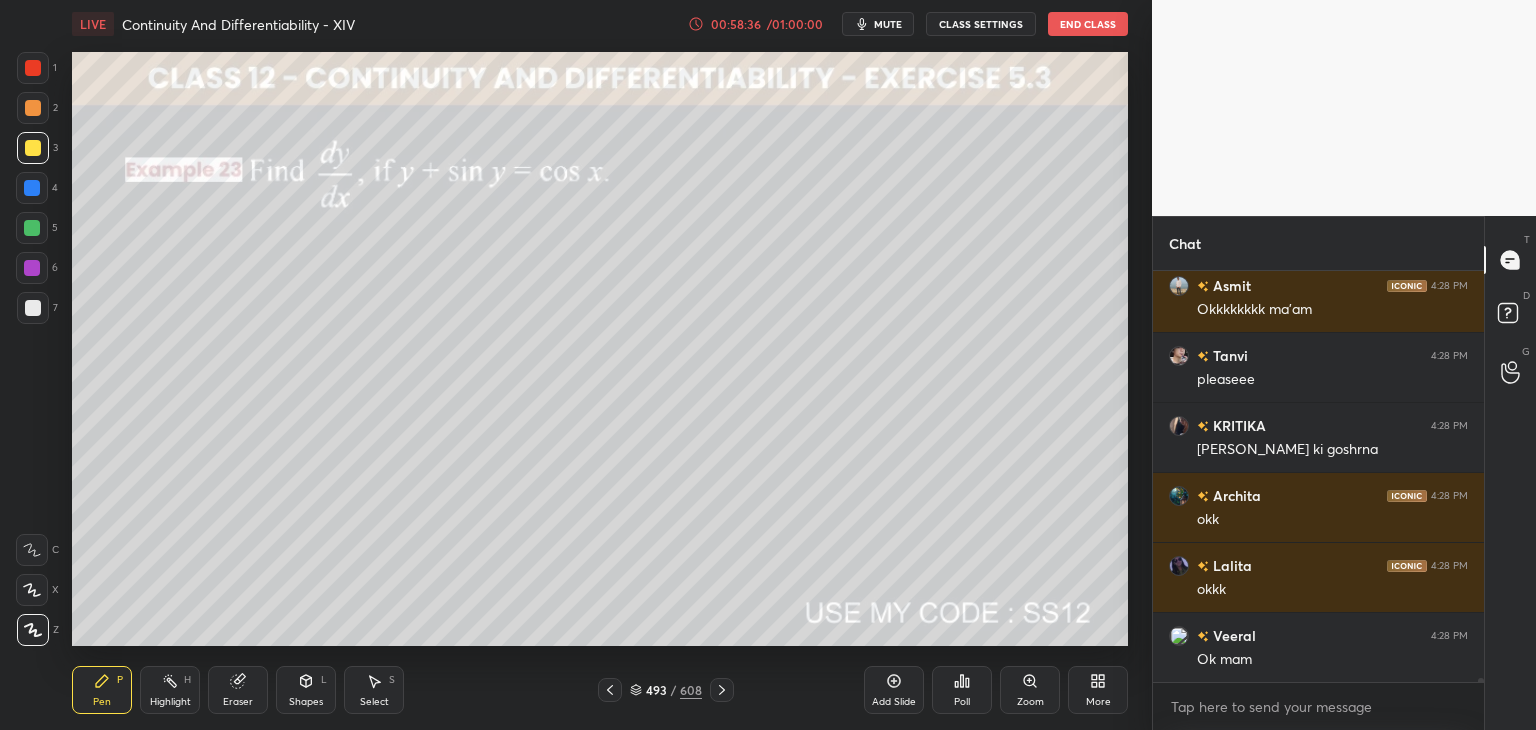 click 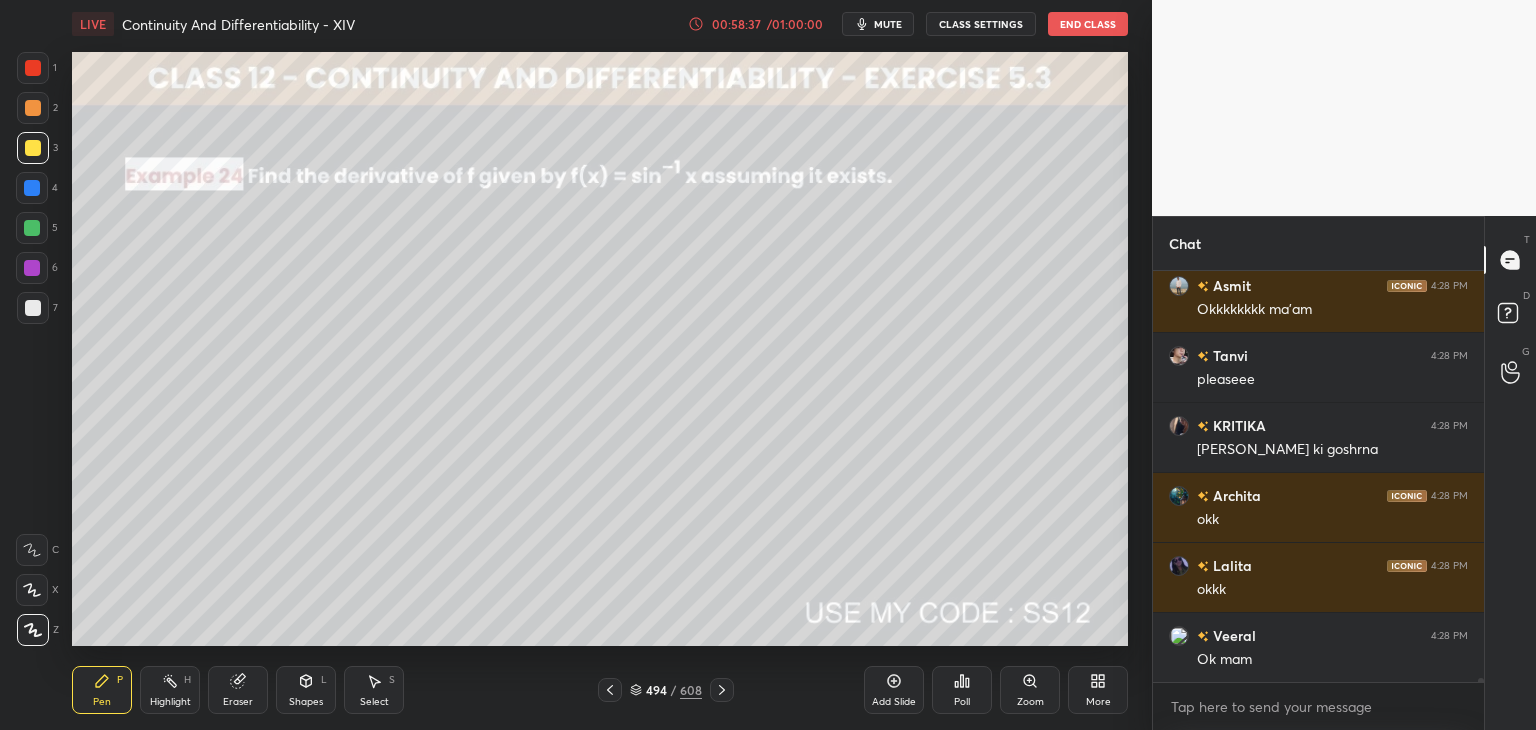 click 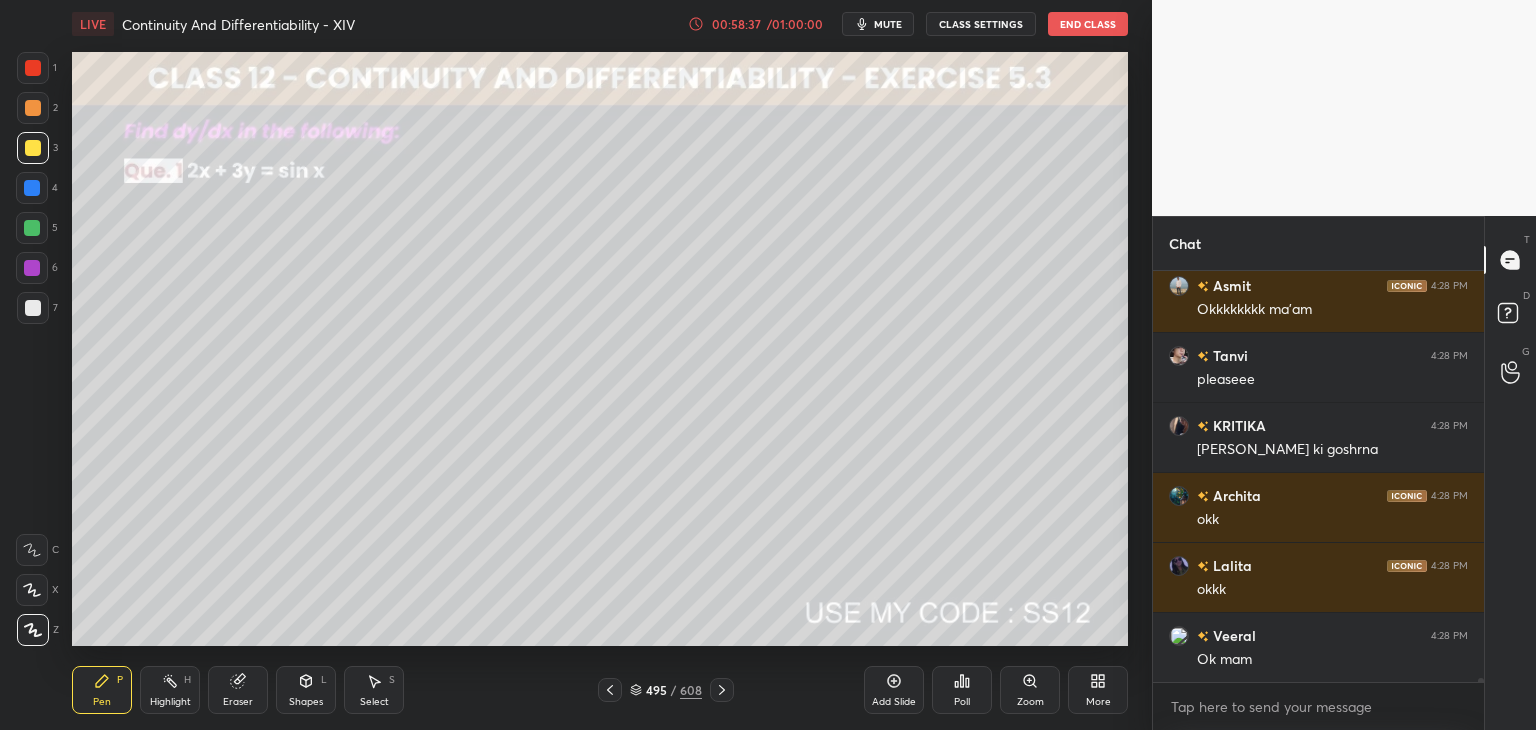 click 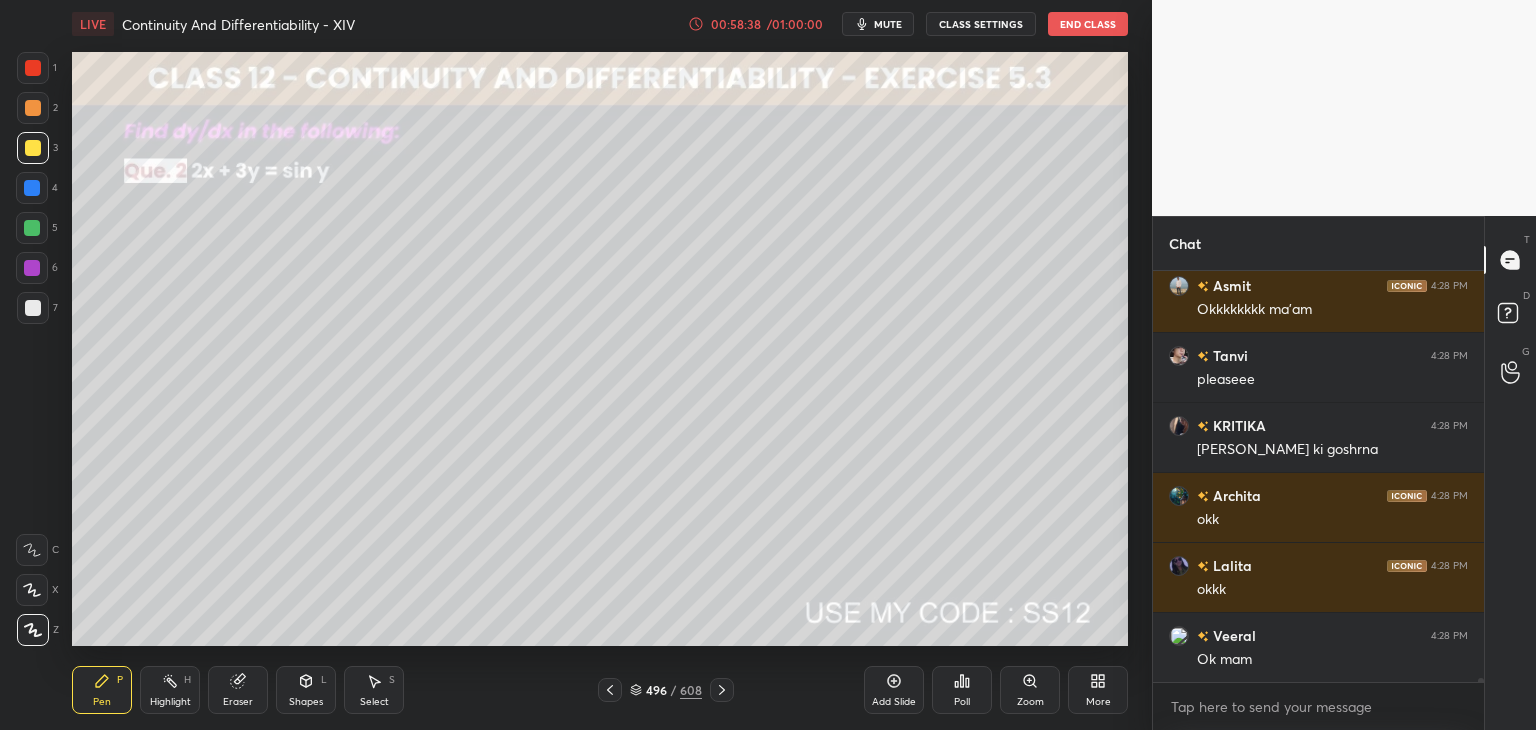 click 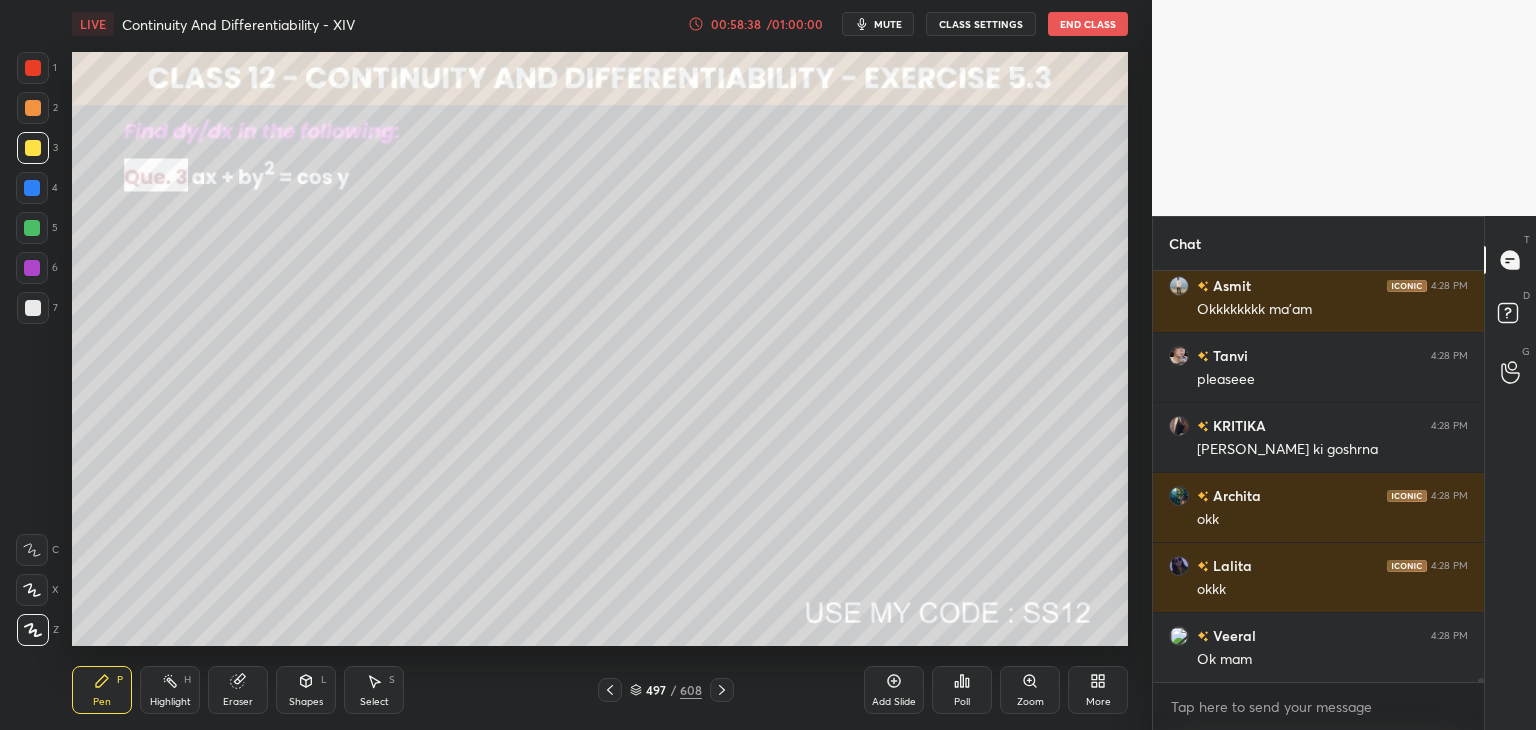 click 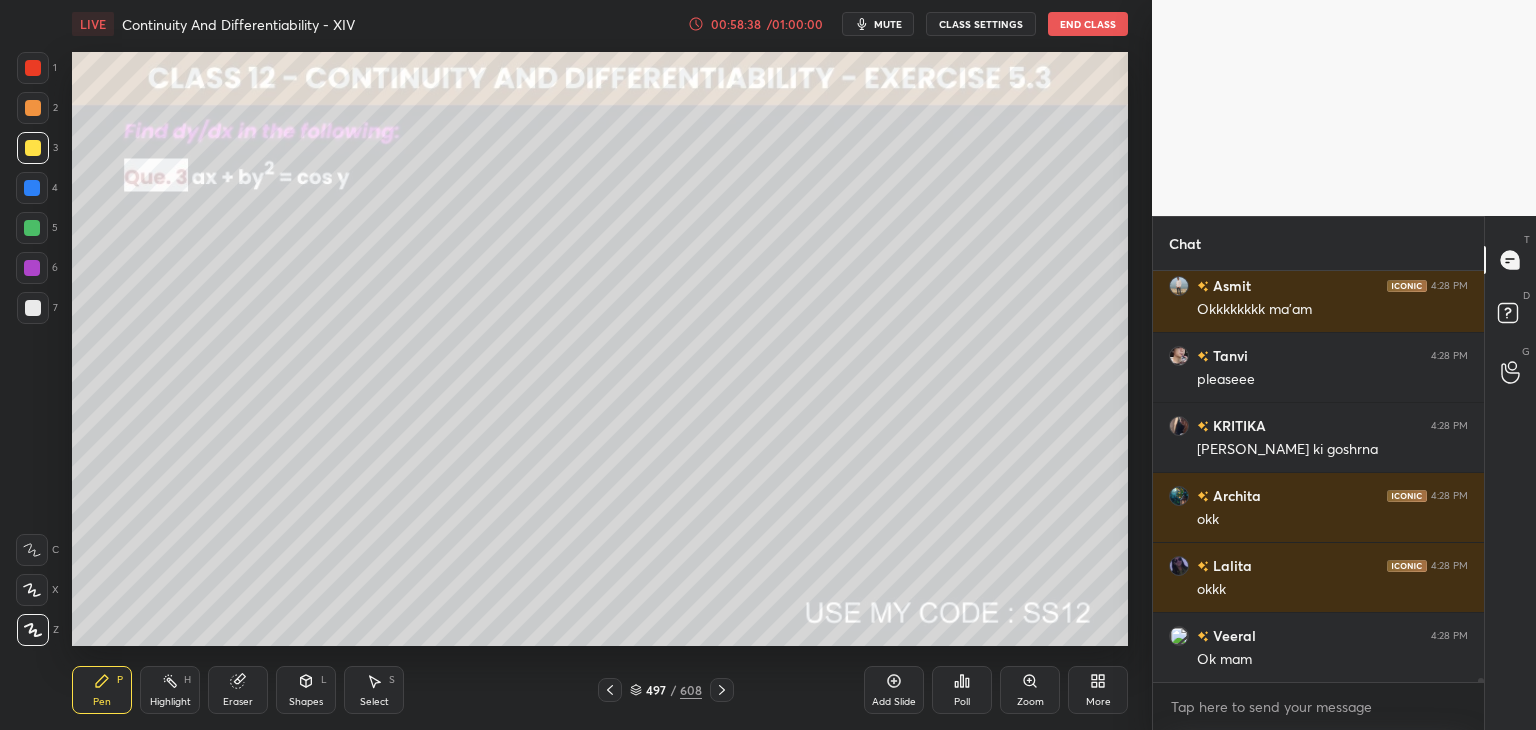 scroll, scrollTop: 45144, scrollLeft: 0, axis: vertical 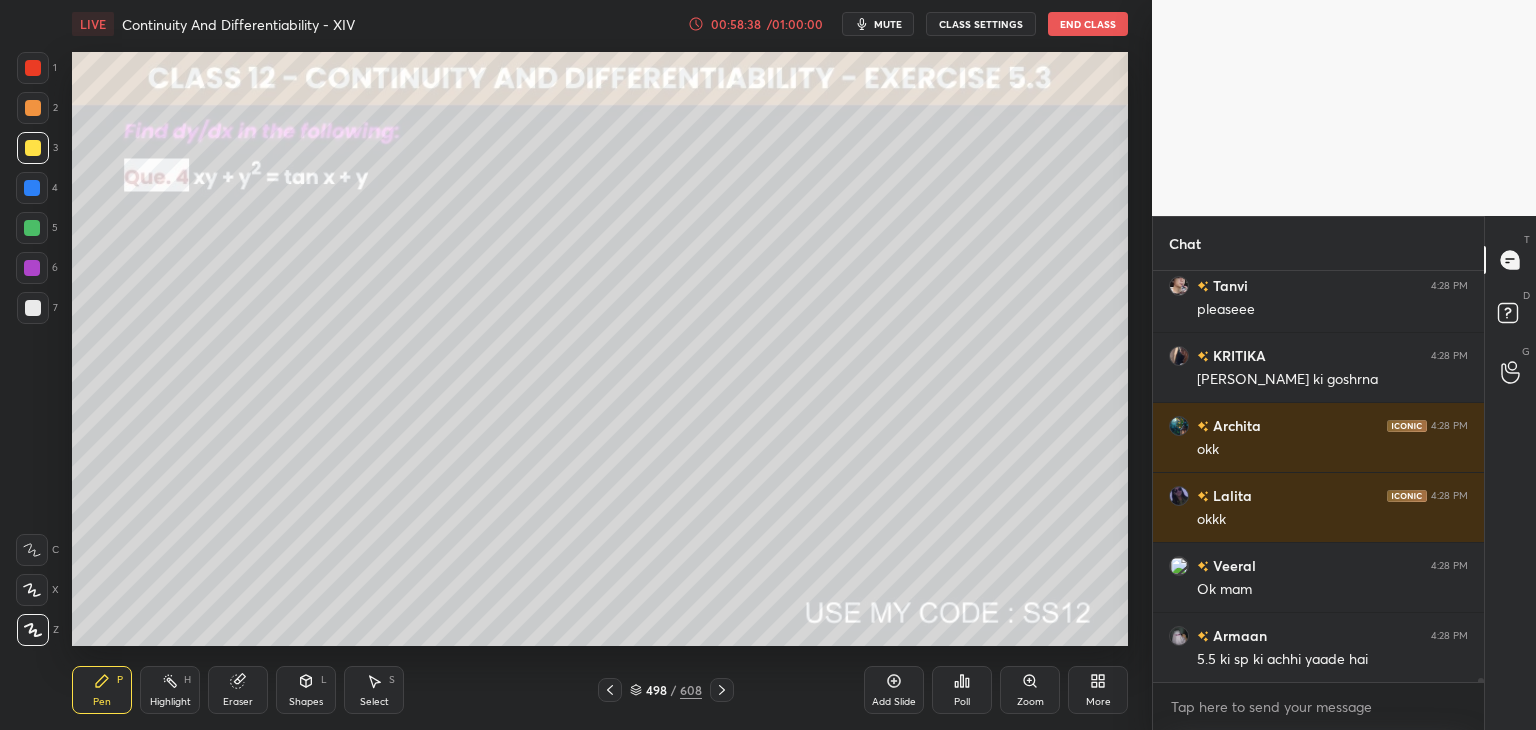 click 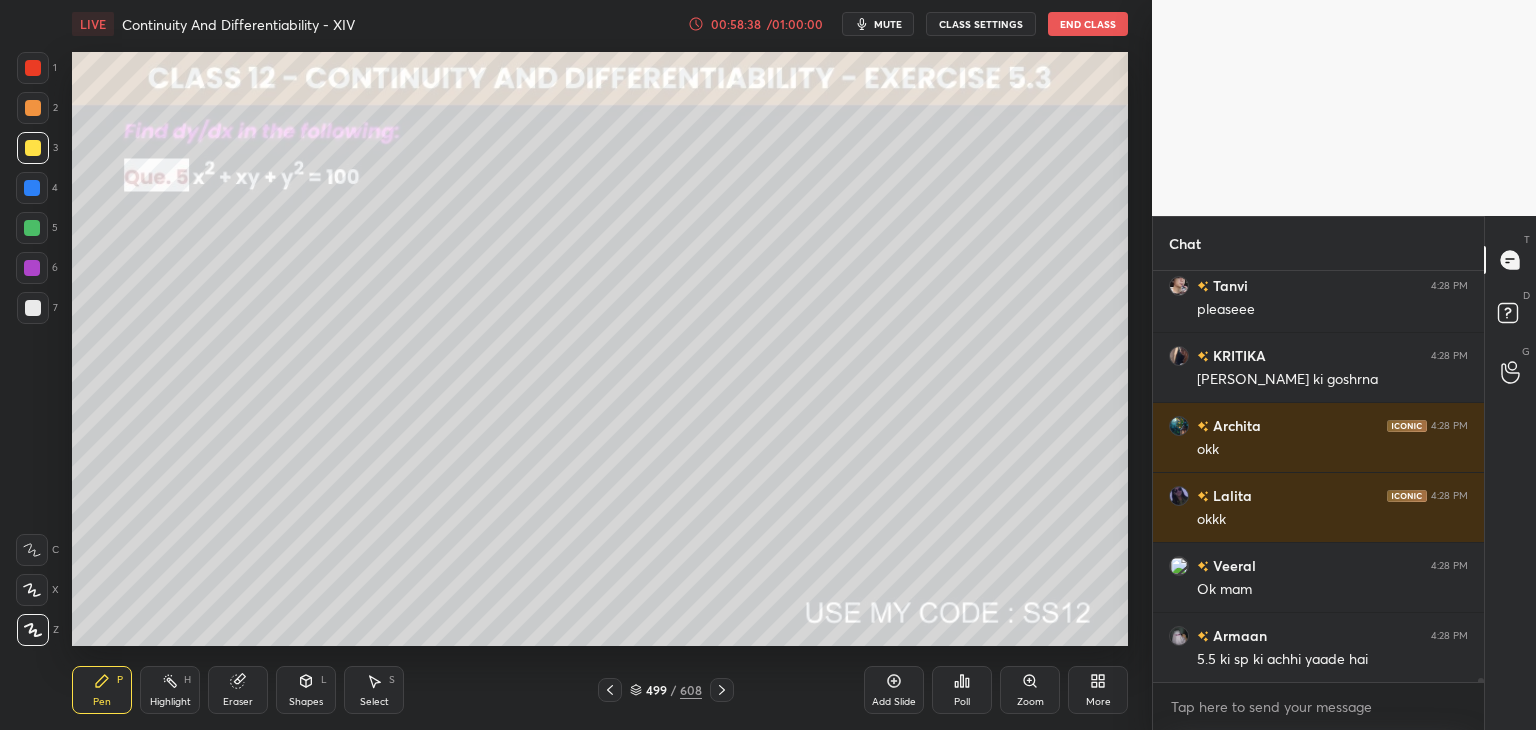 click 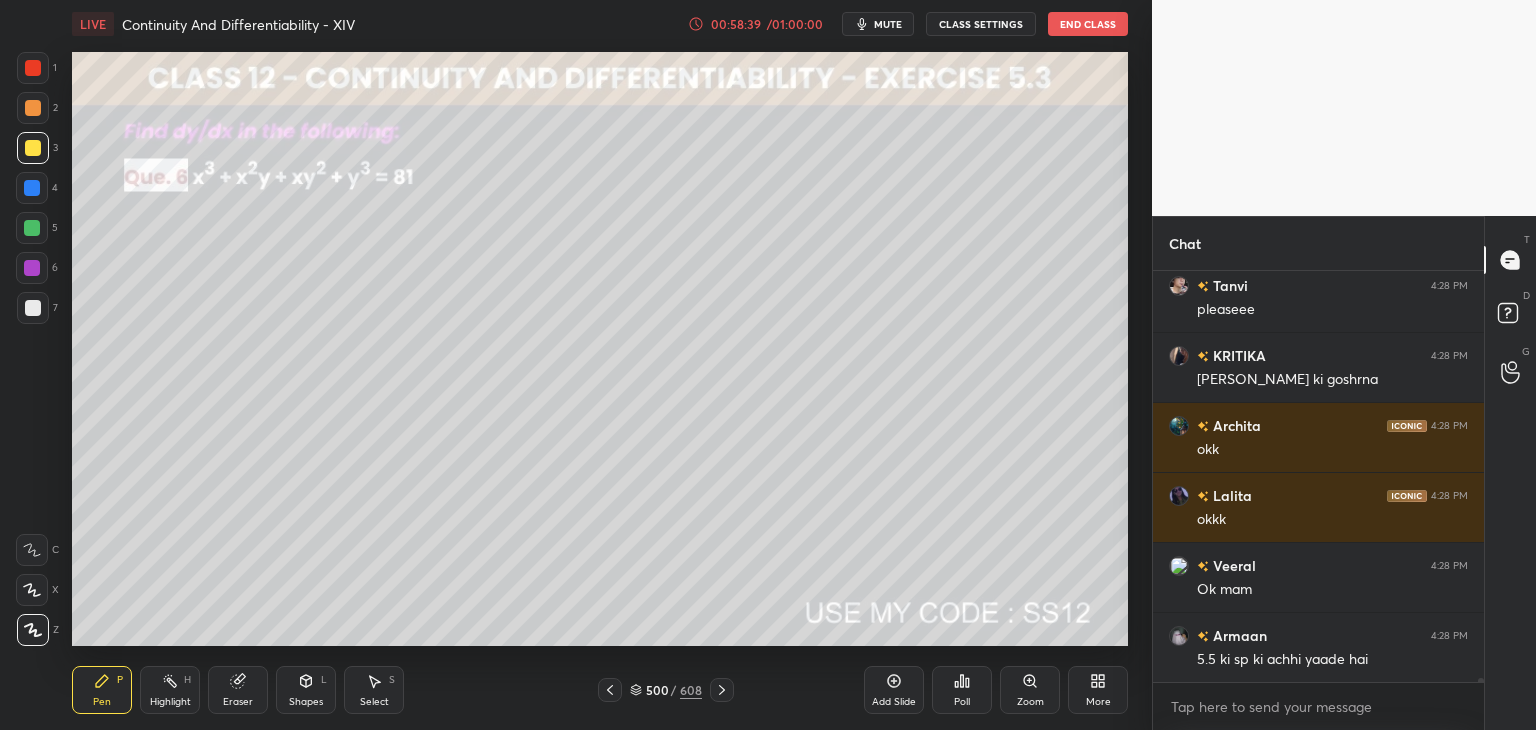 click 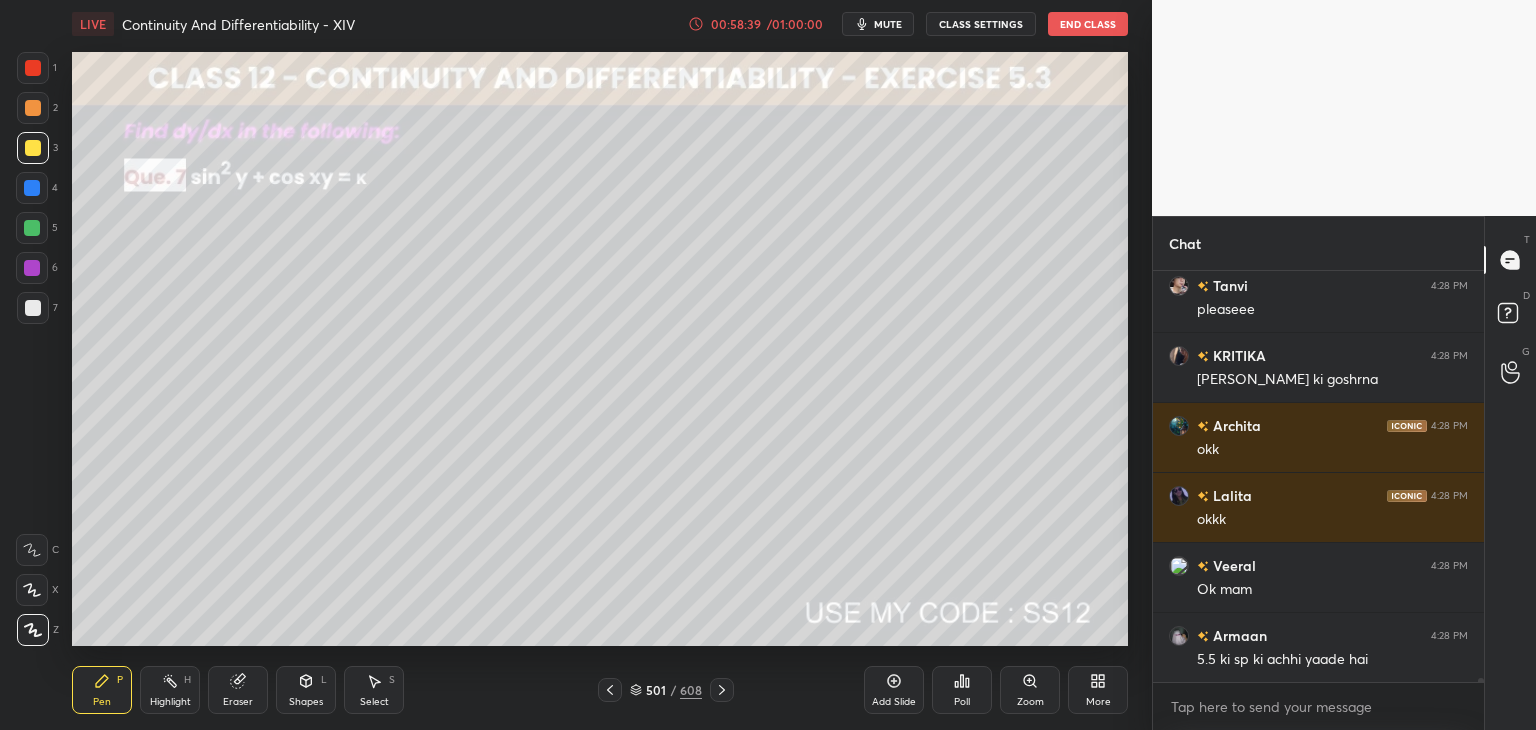 click 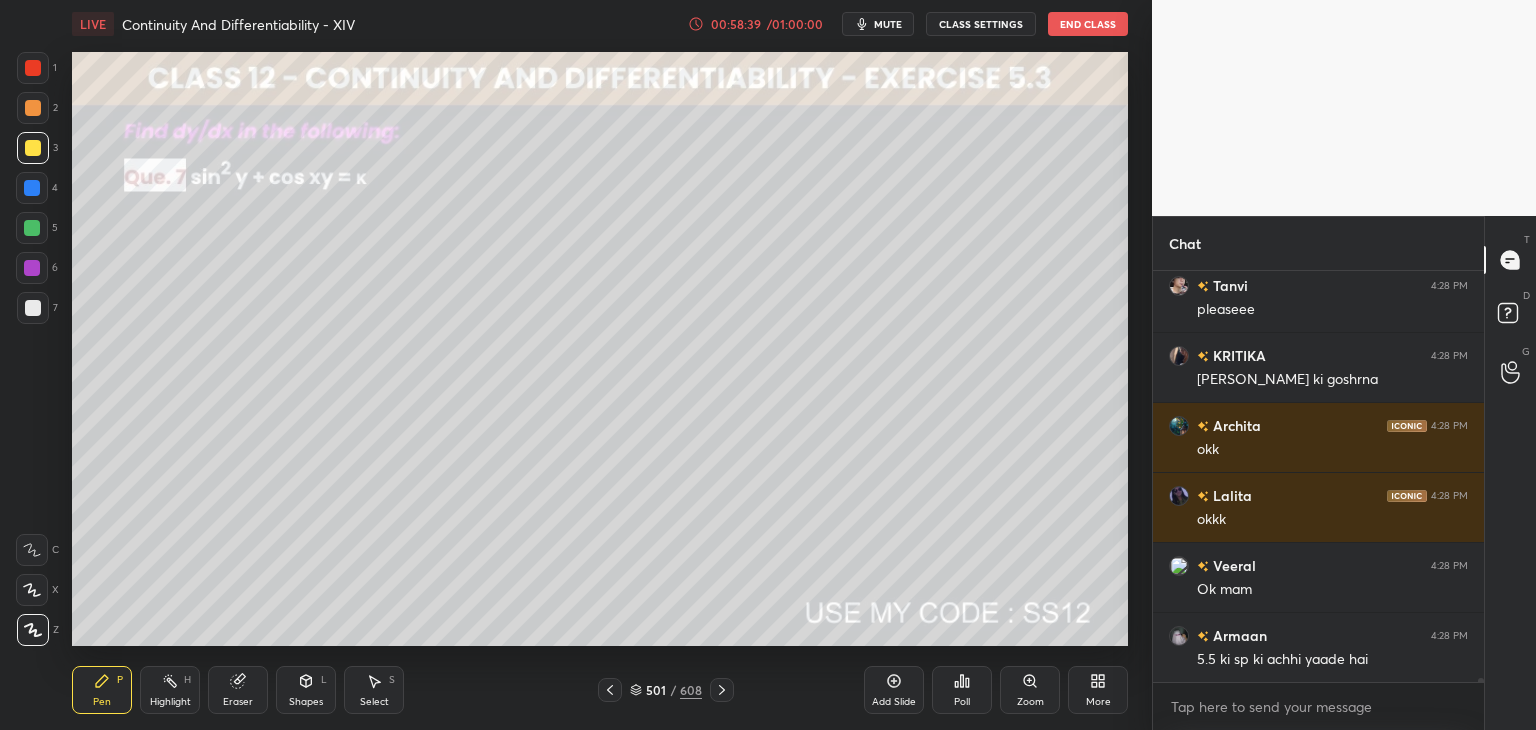 scroll, scrollTop: 45214, scrollLeft: 0, axis: vertical 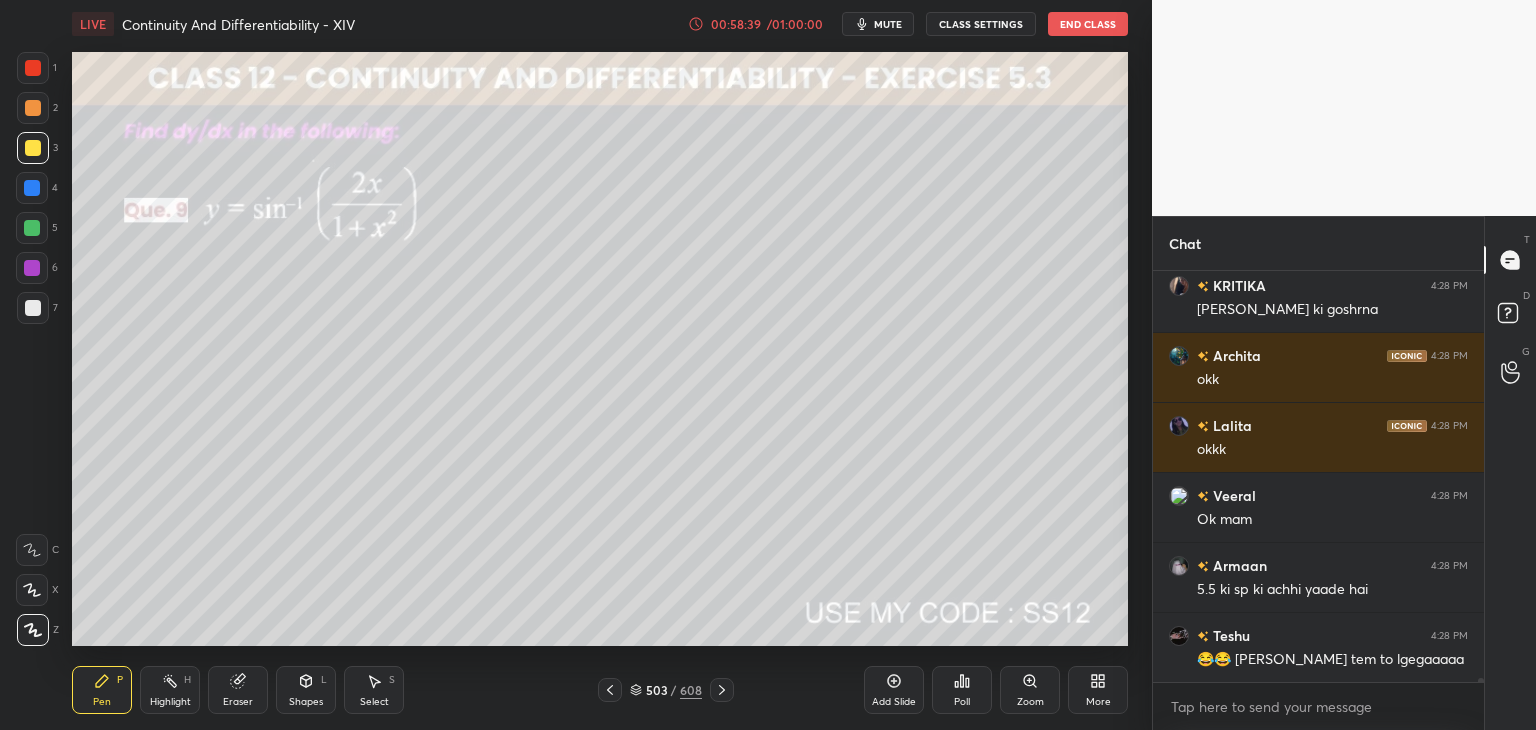 click 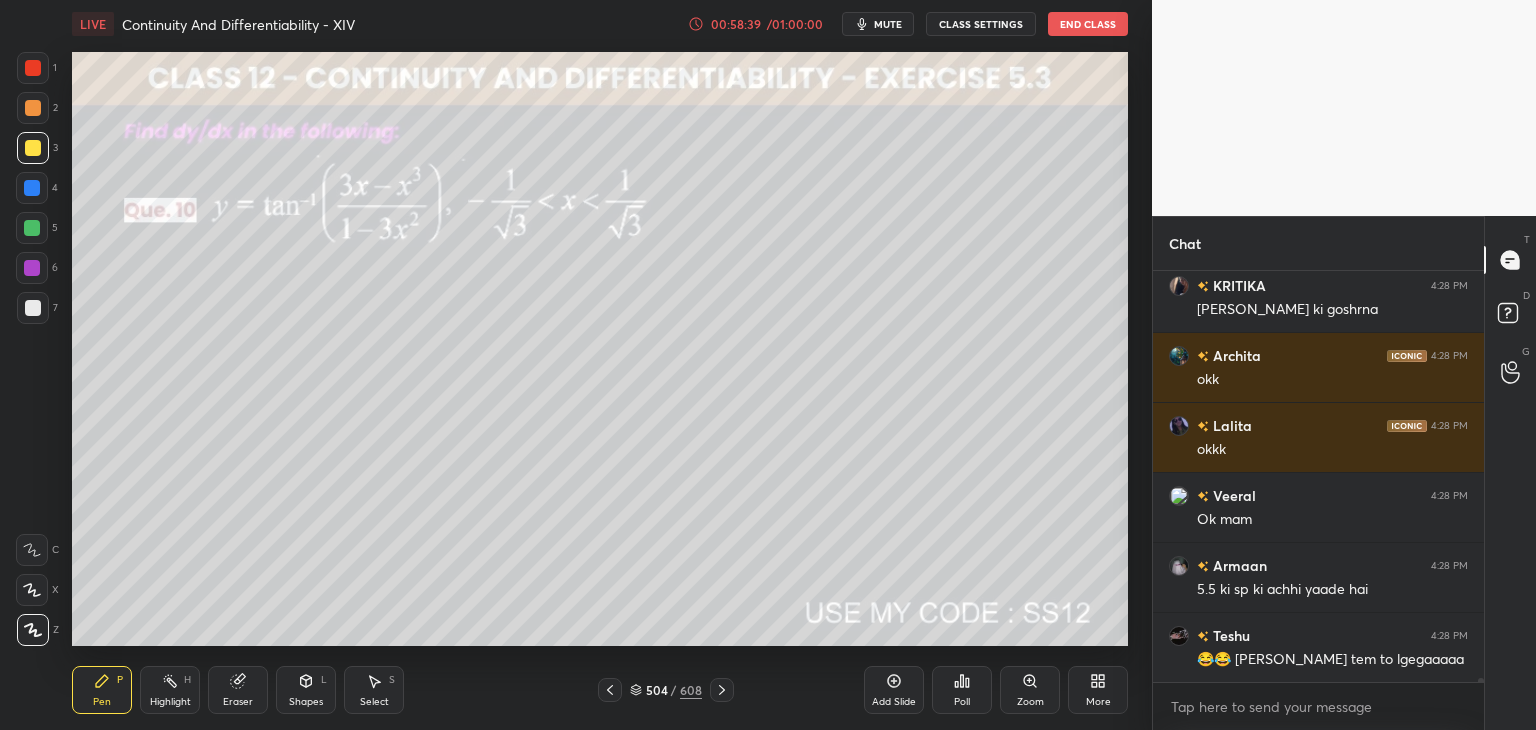 click 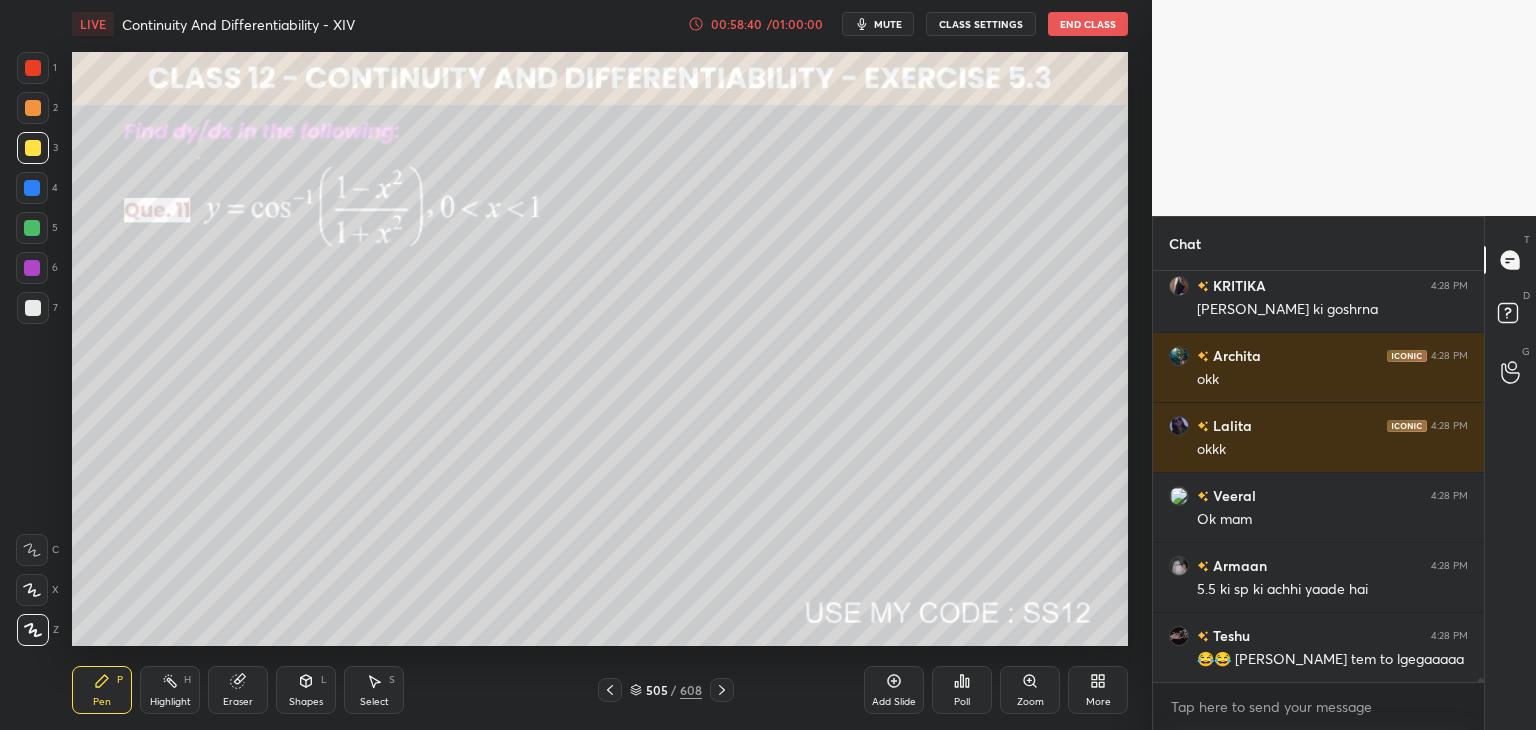 click 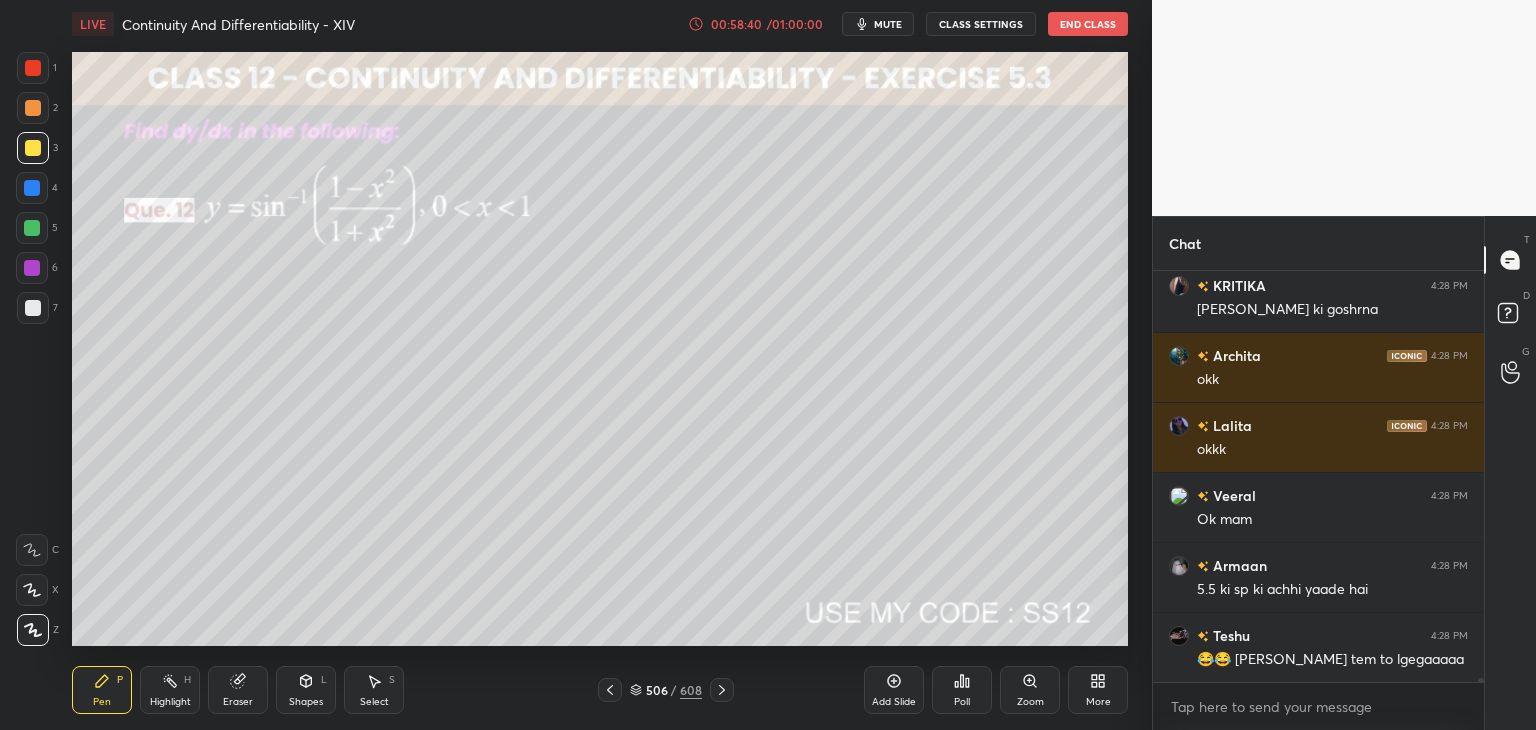 click 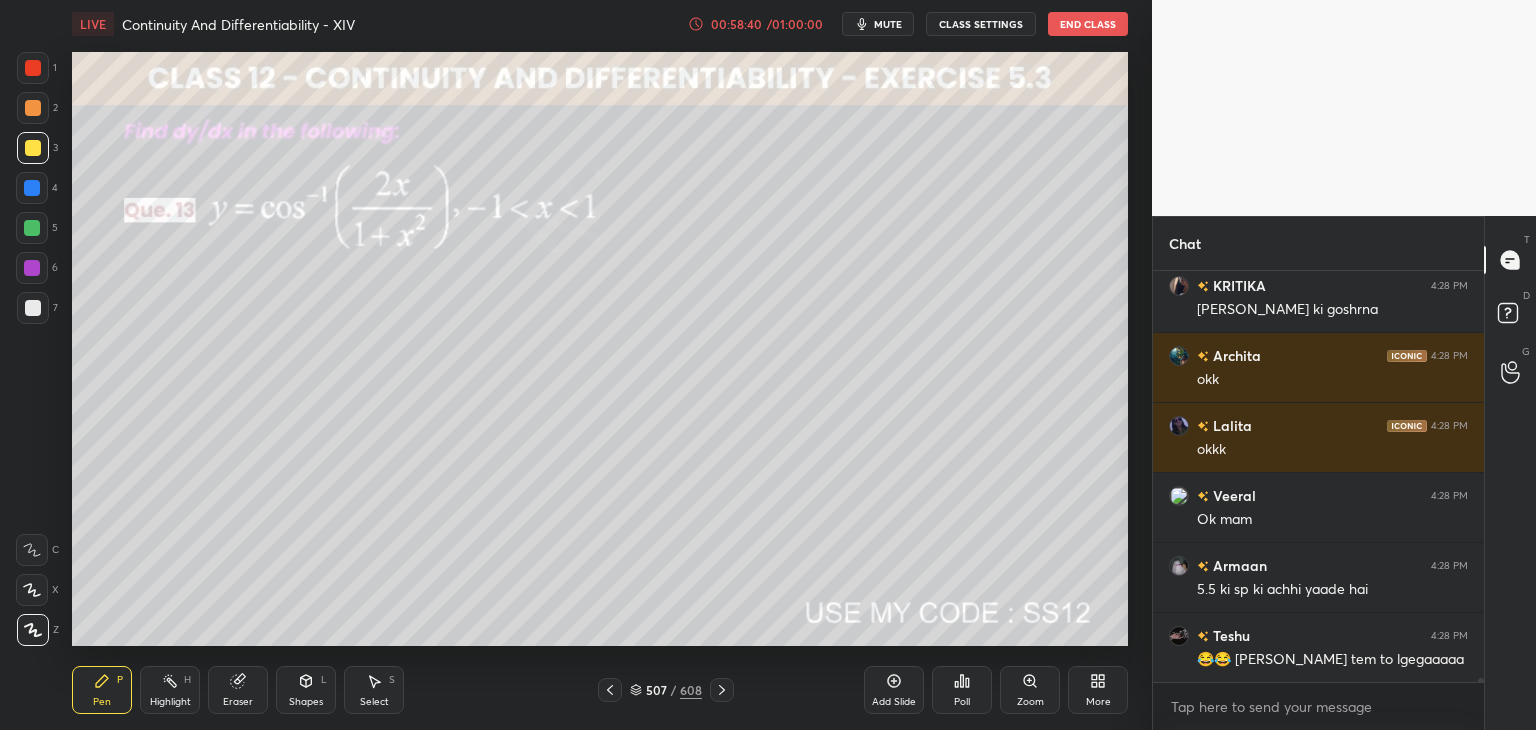 click 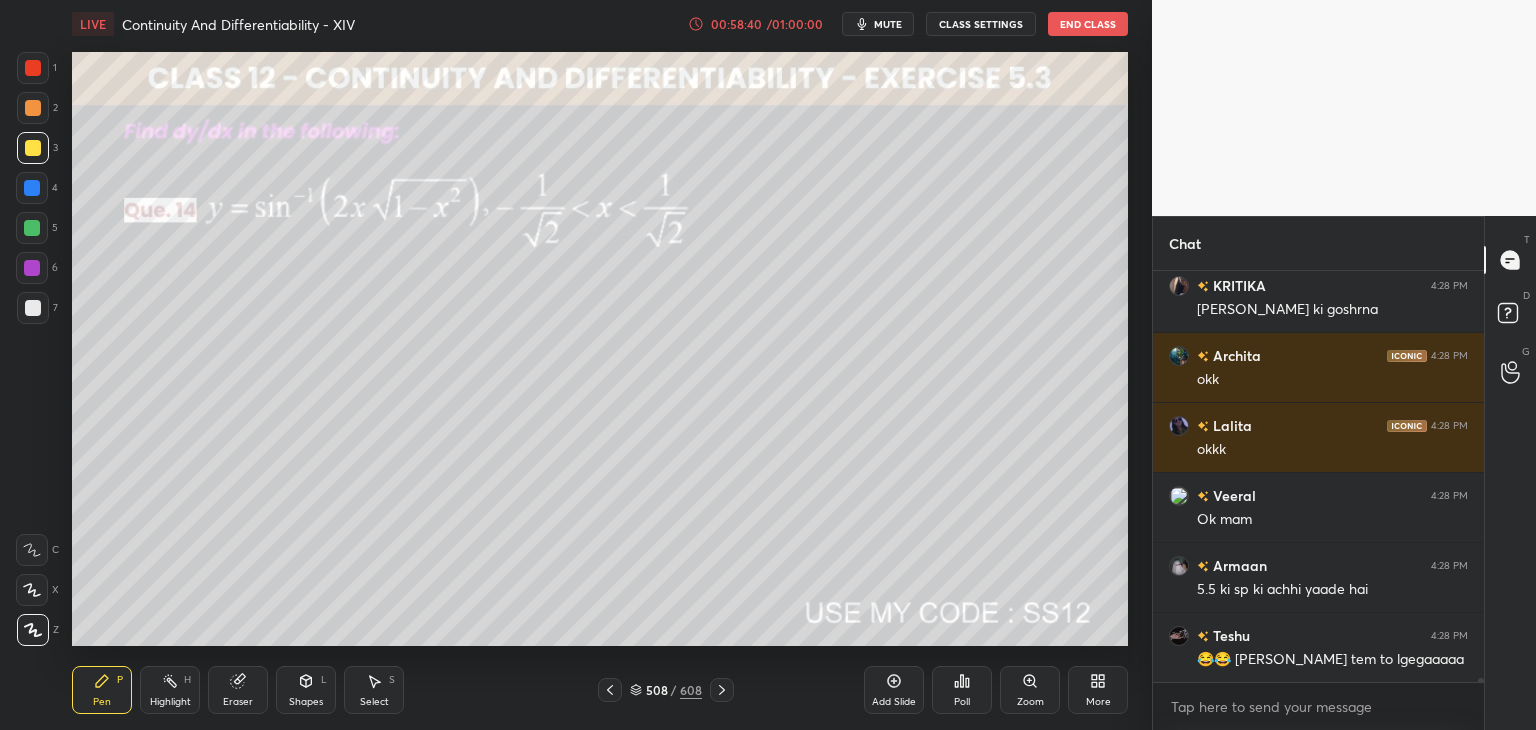 click 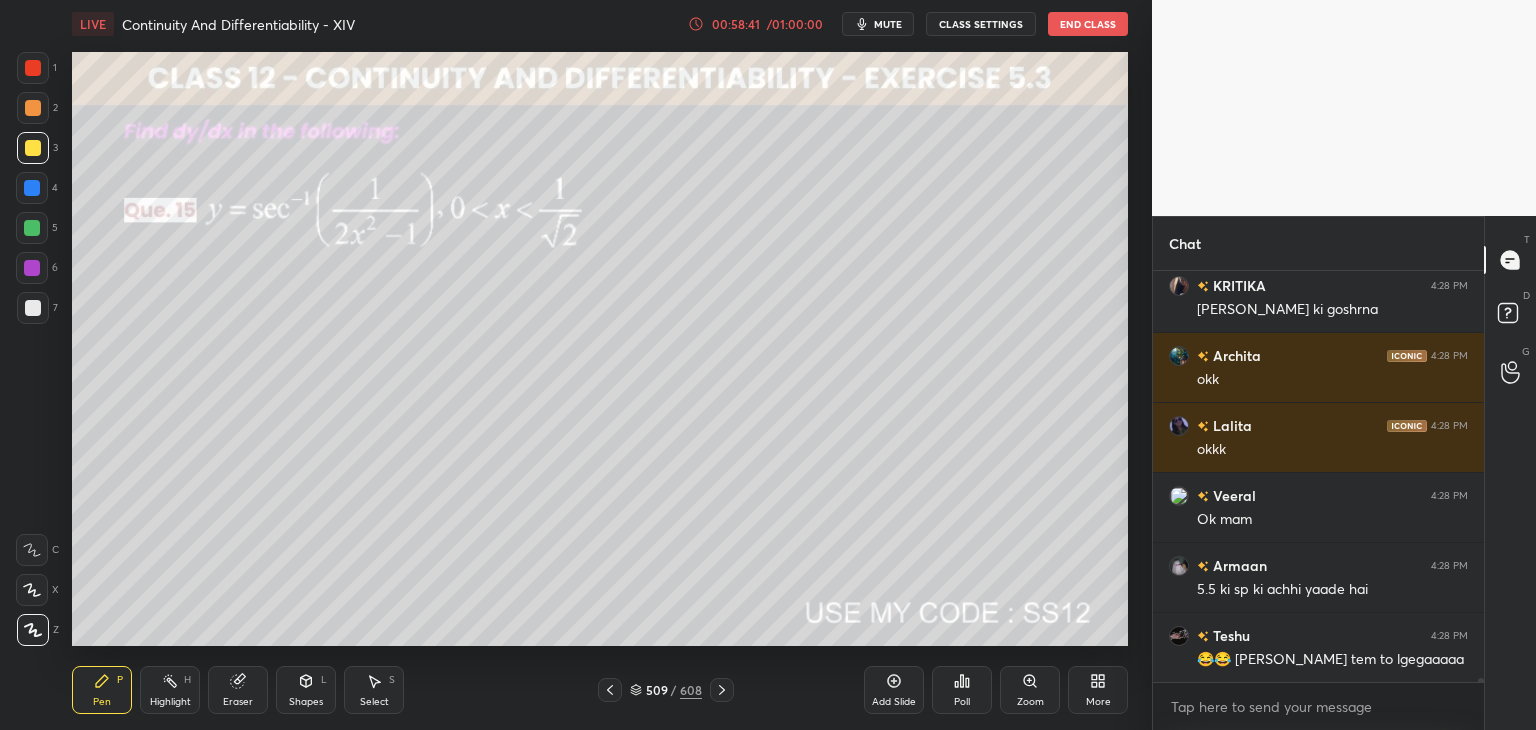 click 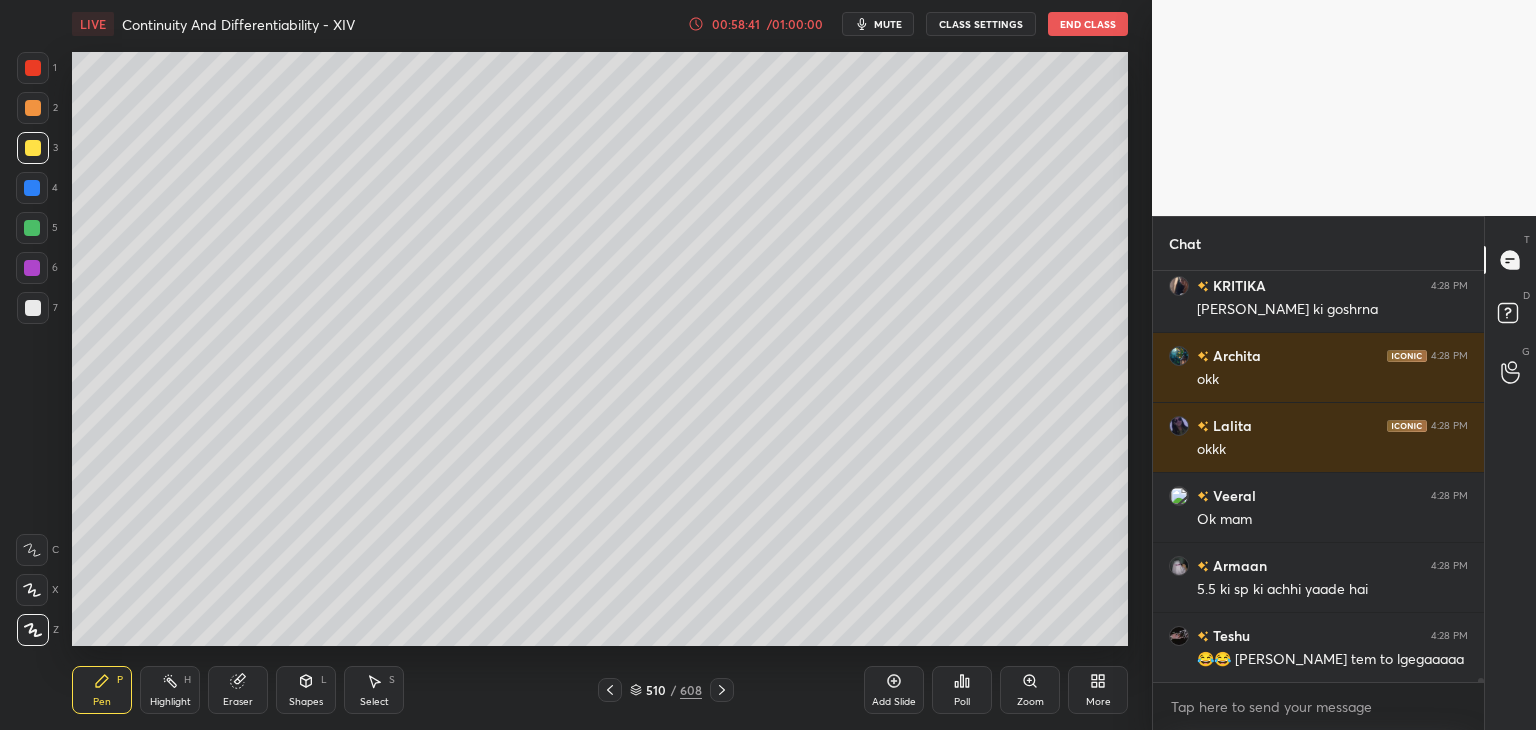 click 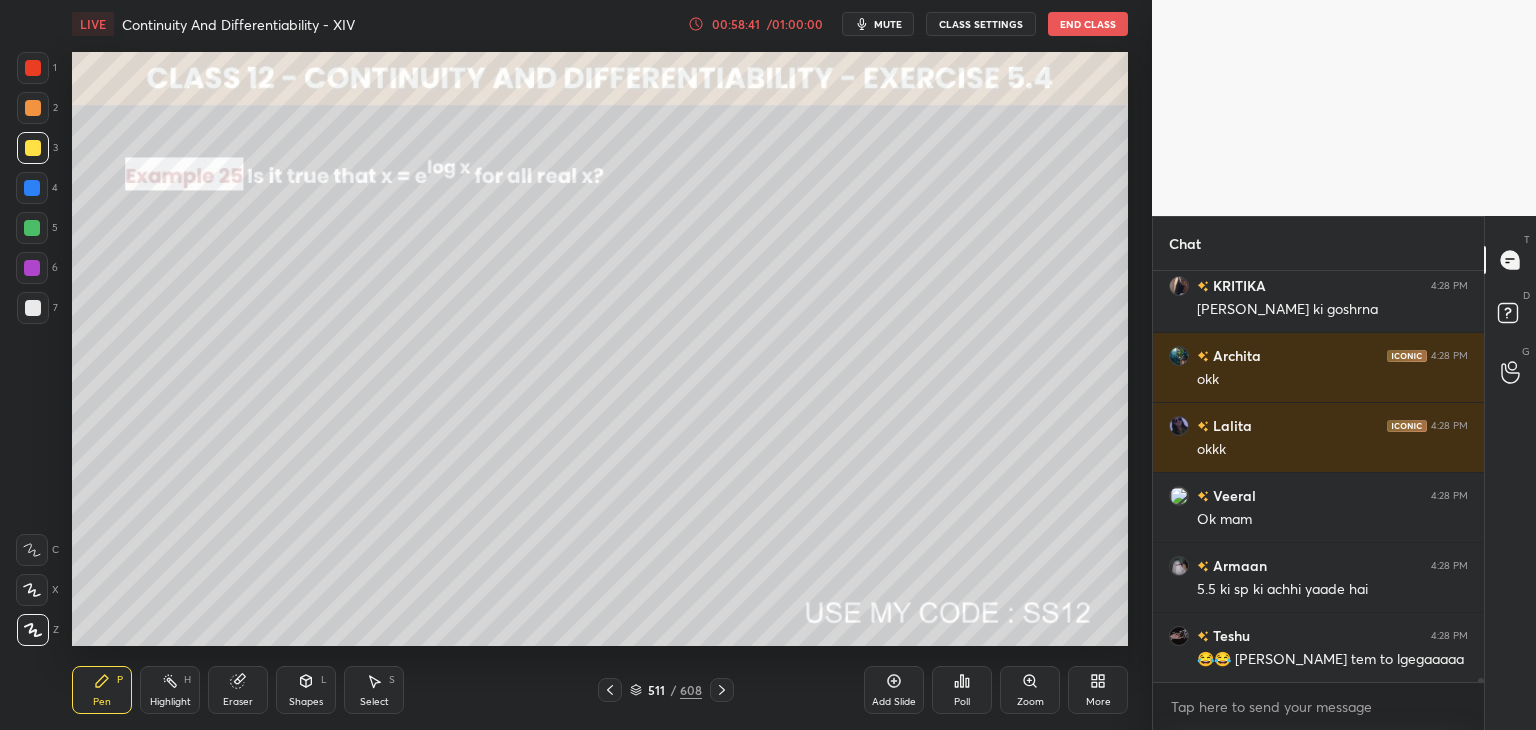 click 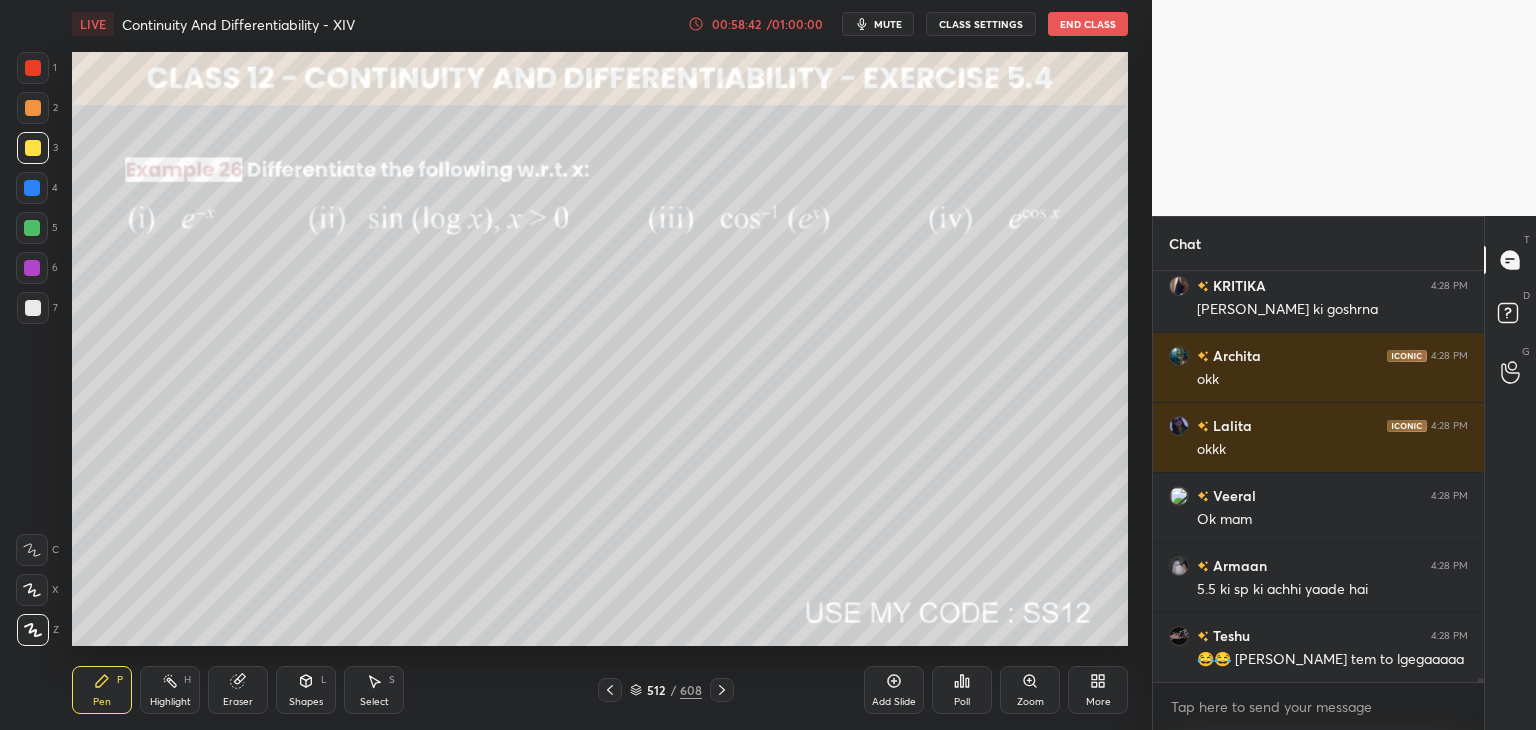 click 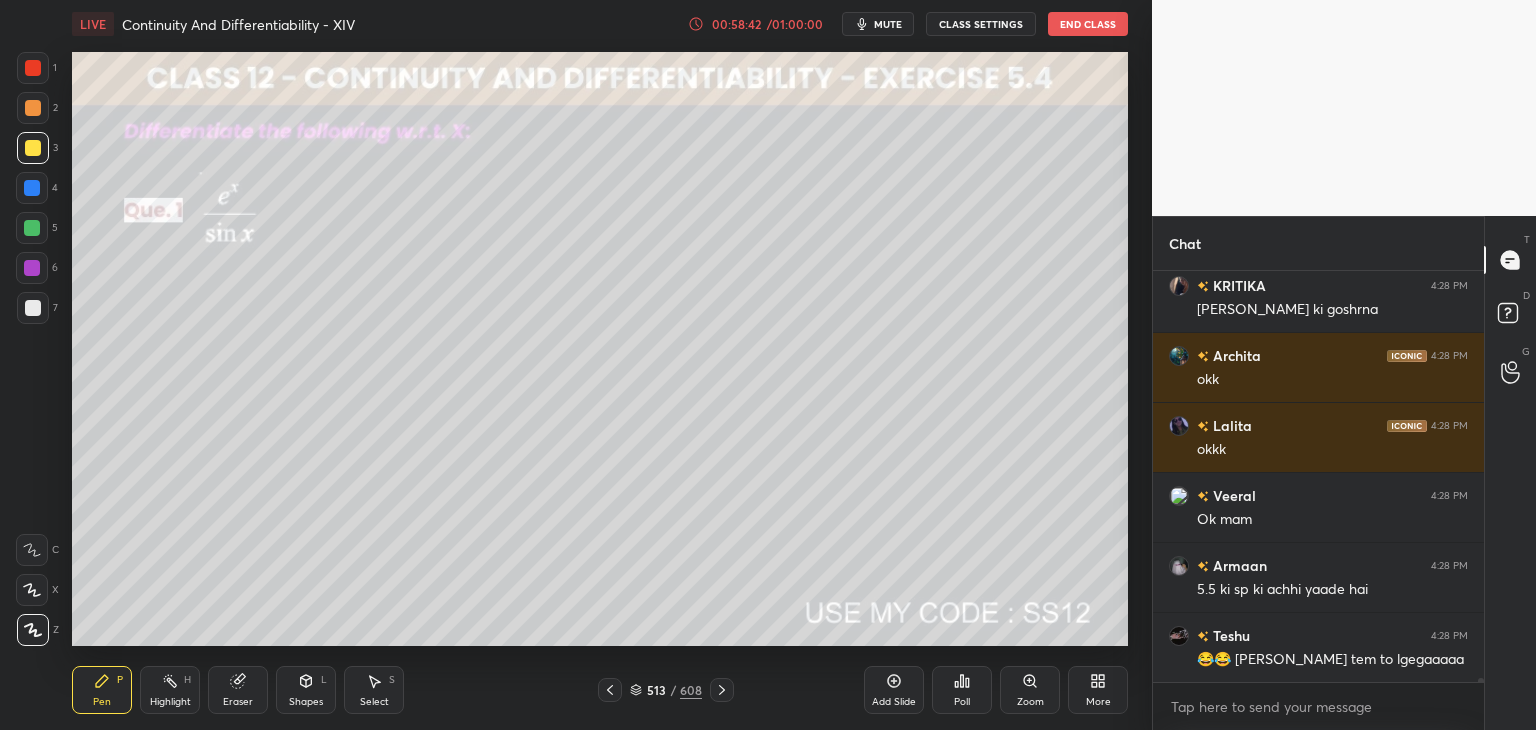 click 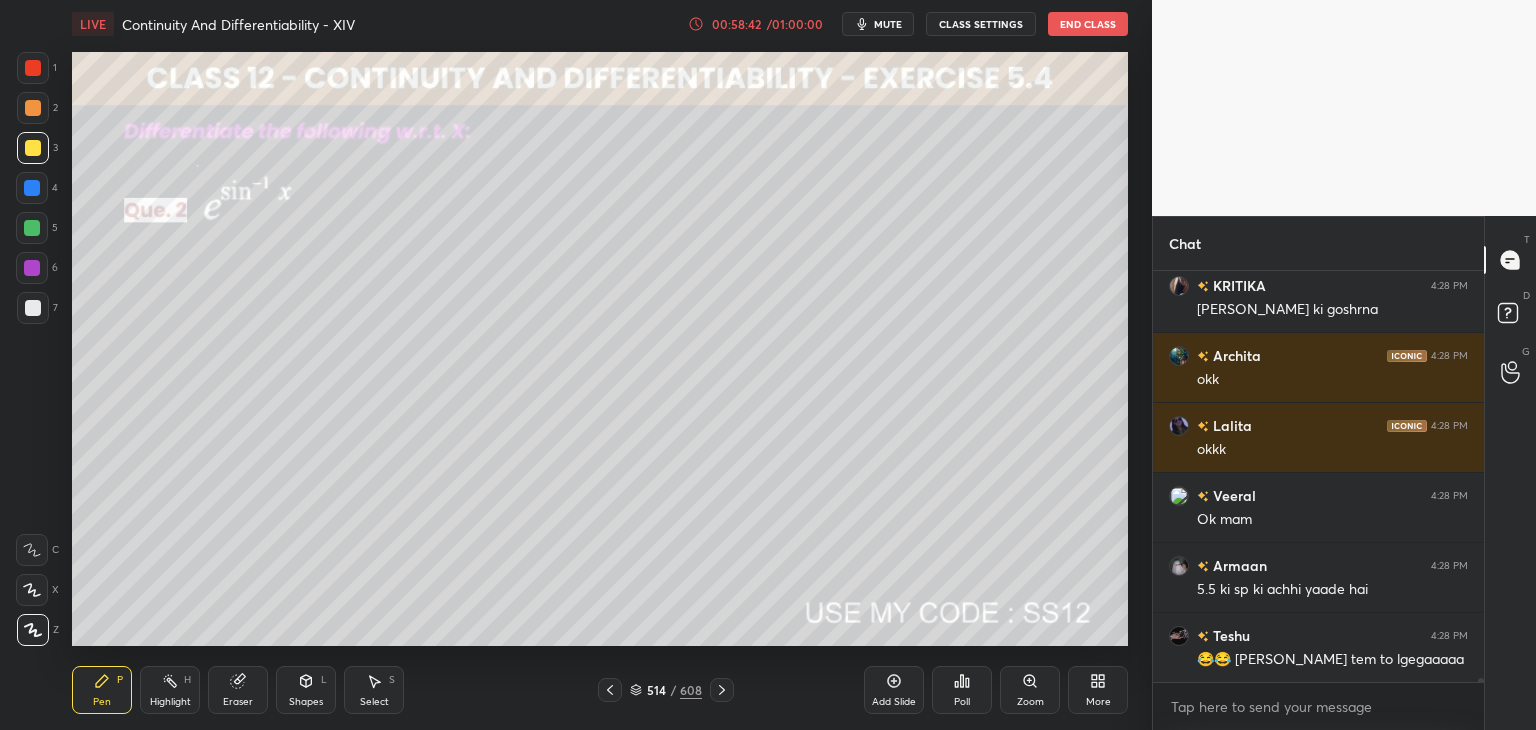 click 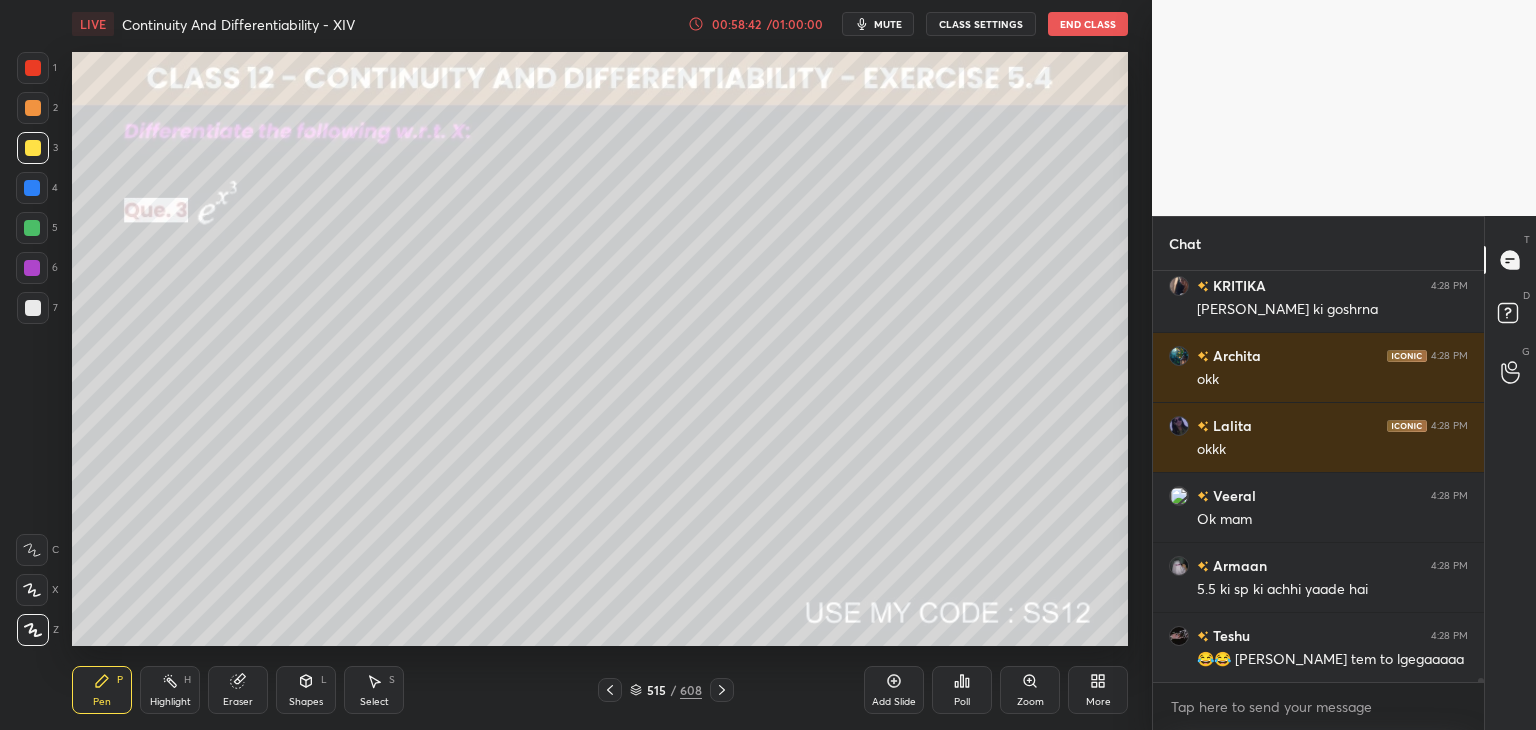 click 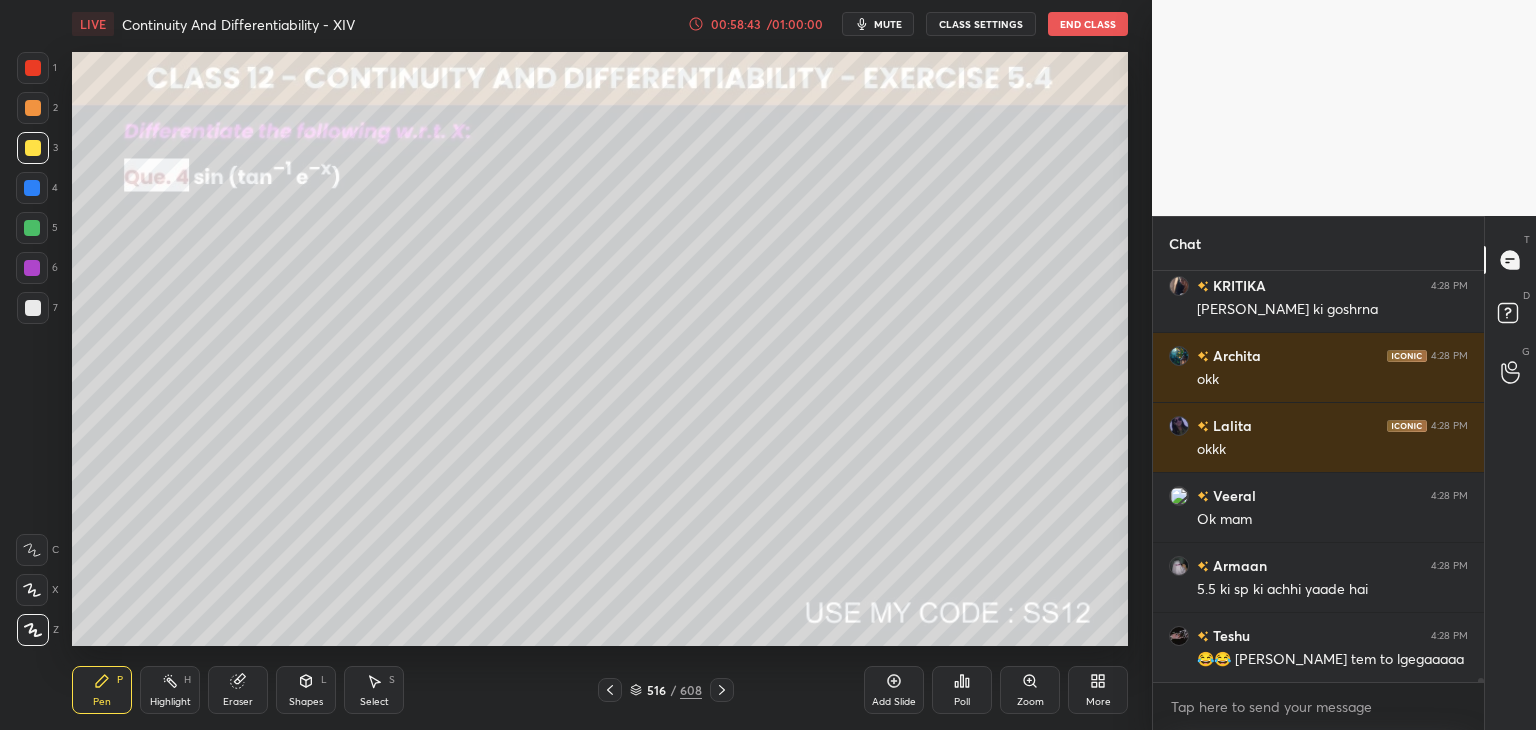 click 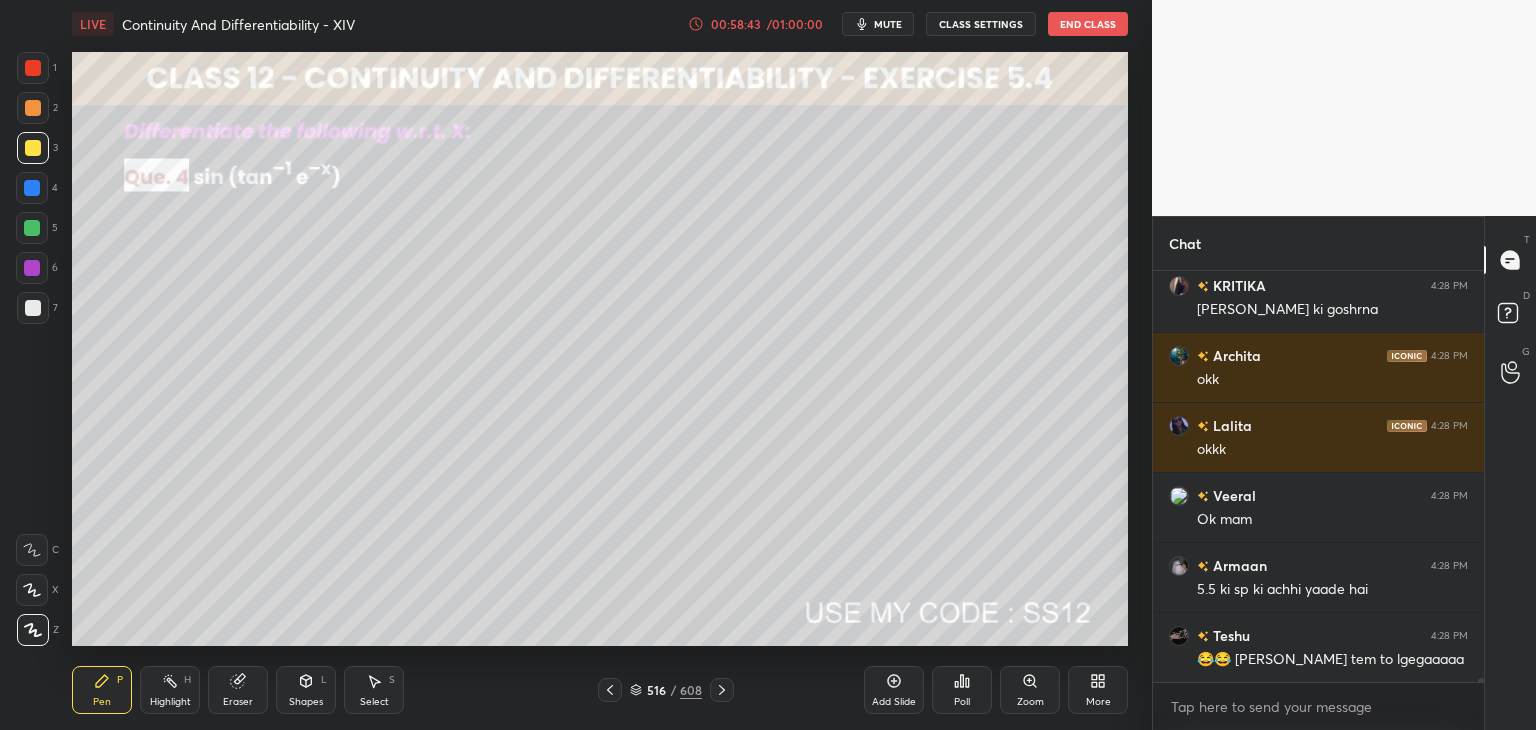 click 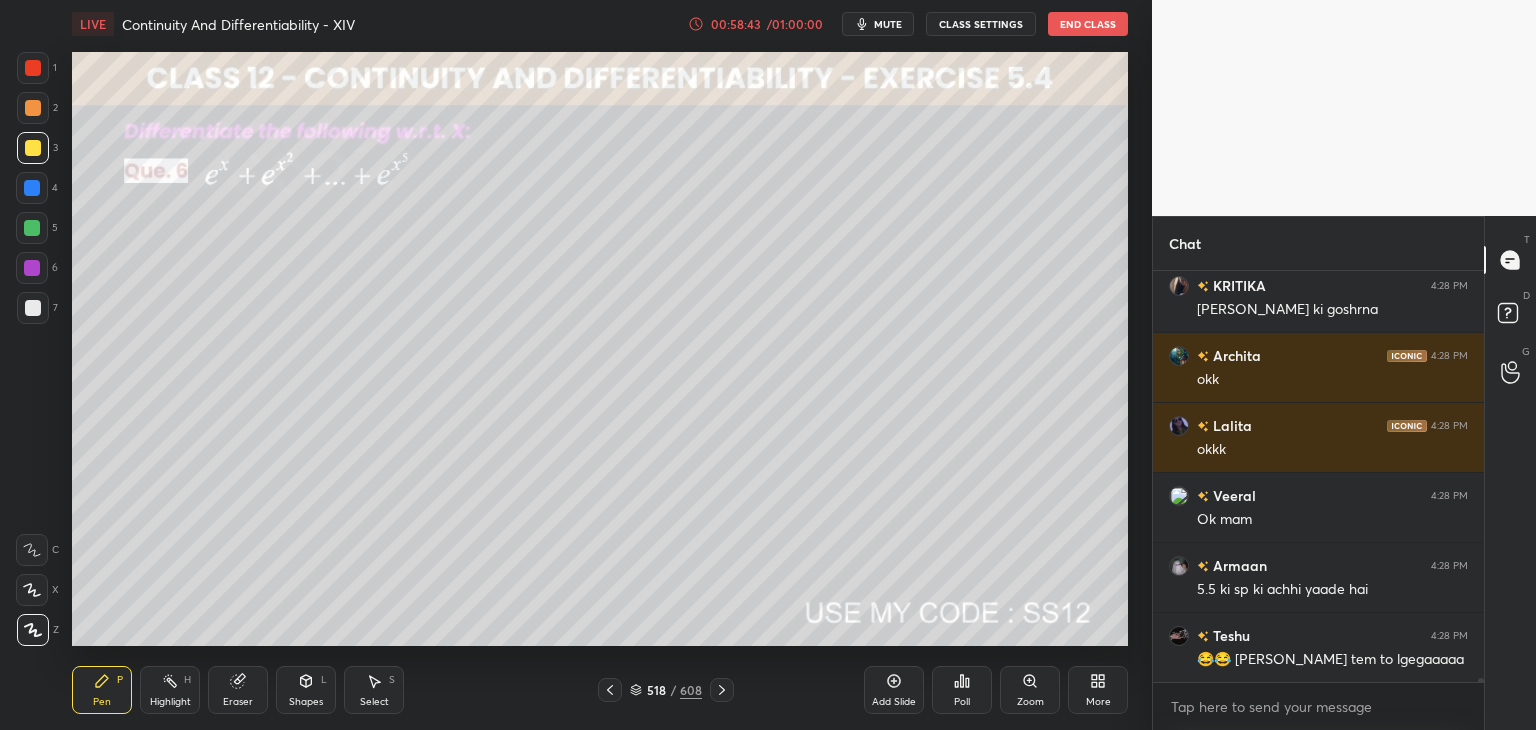 click 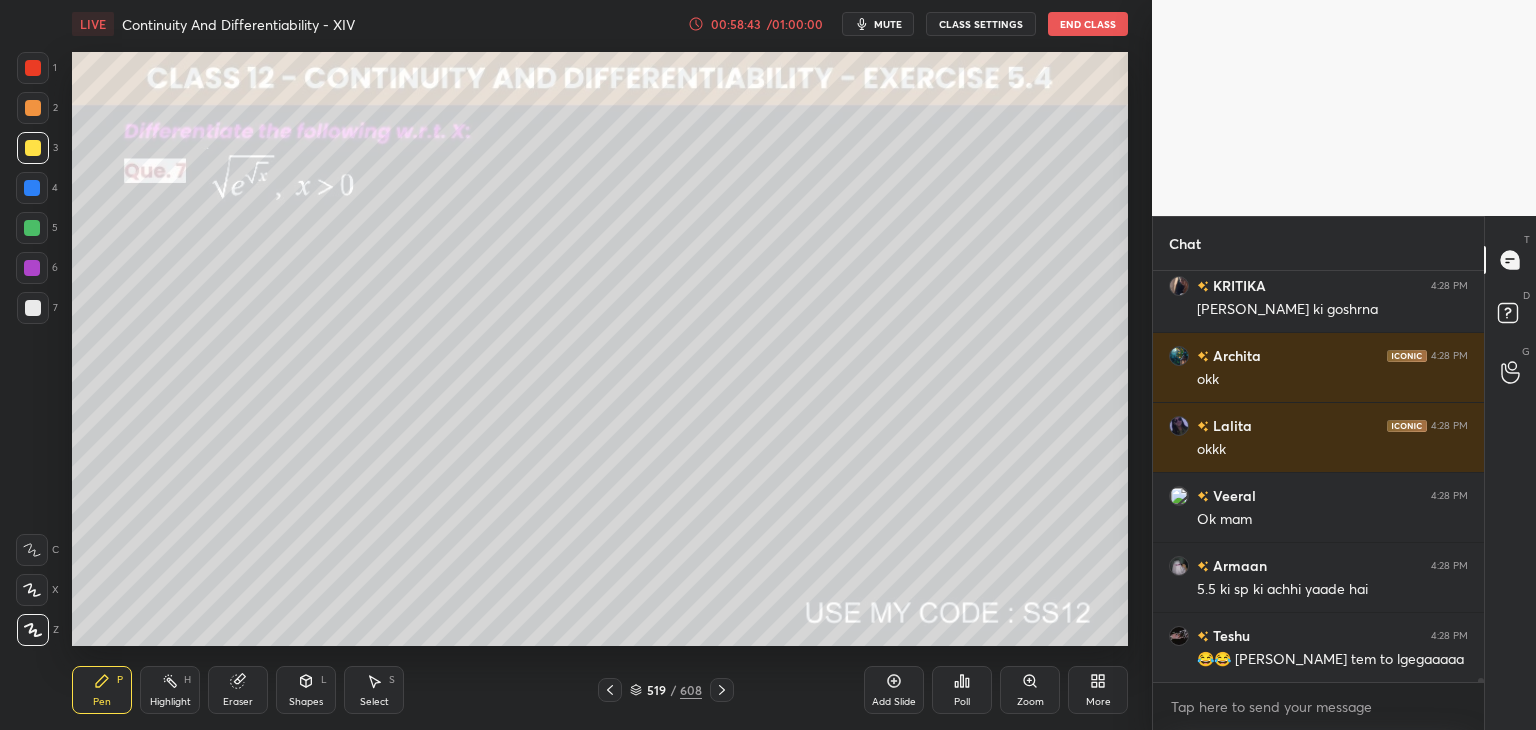 click 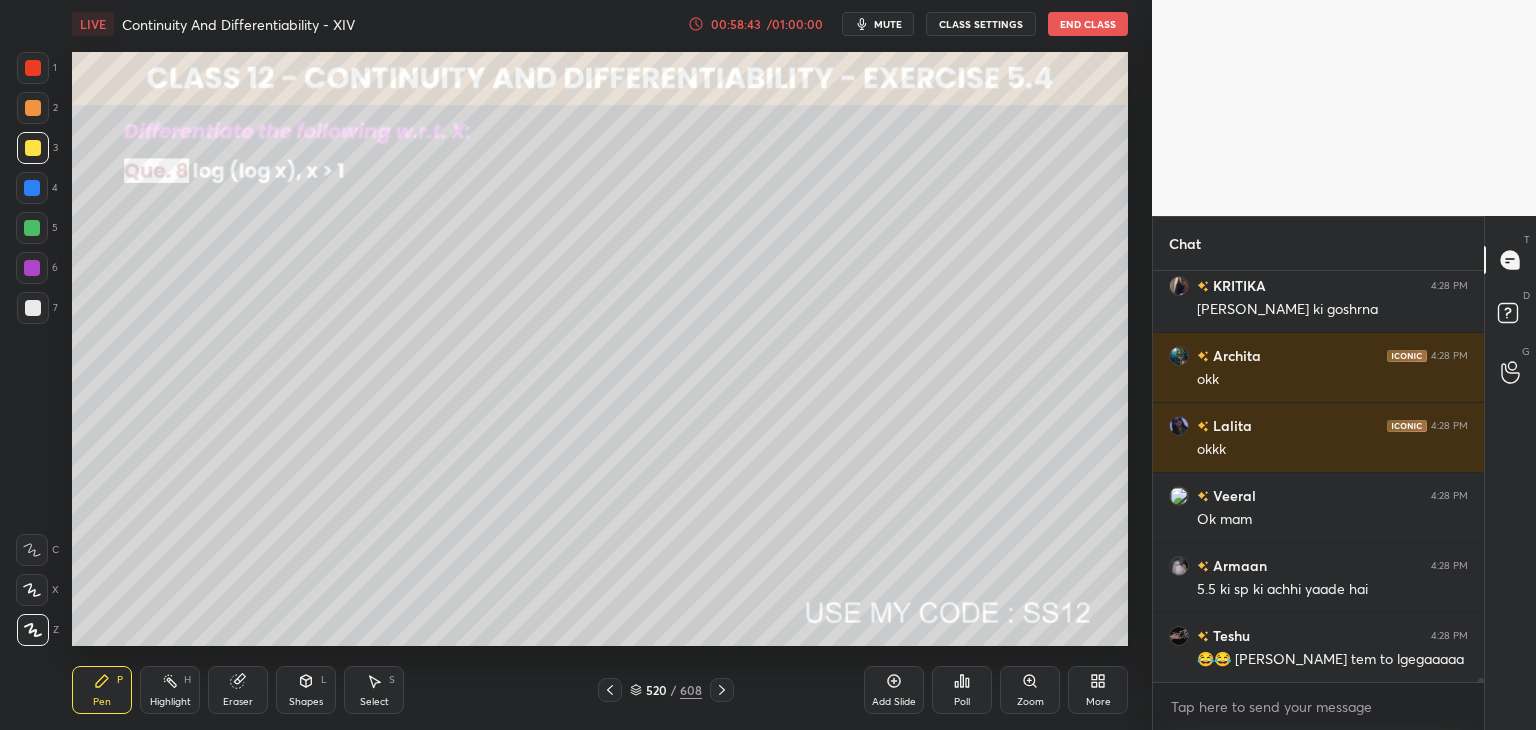 click 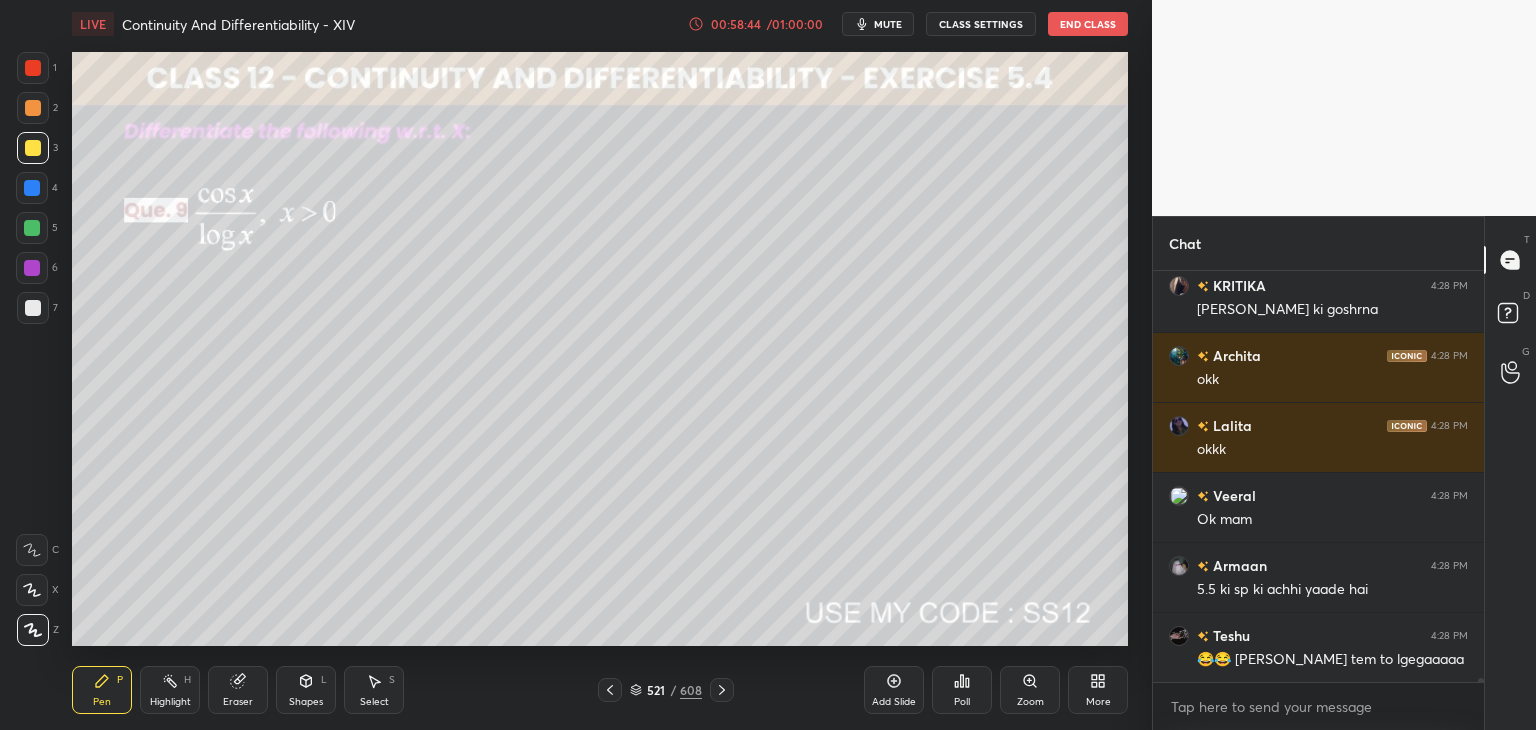 click 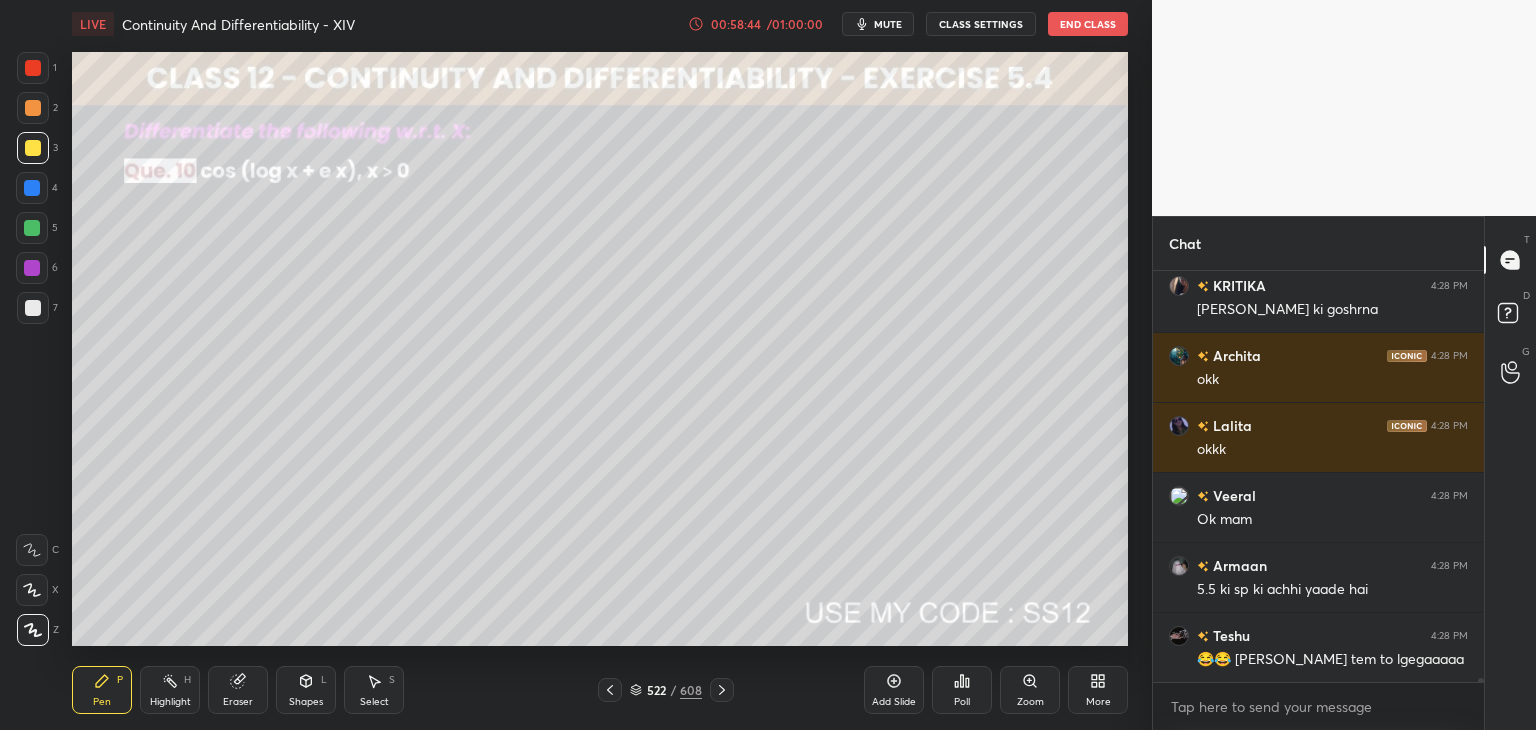 click 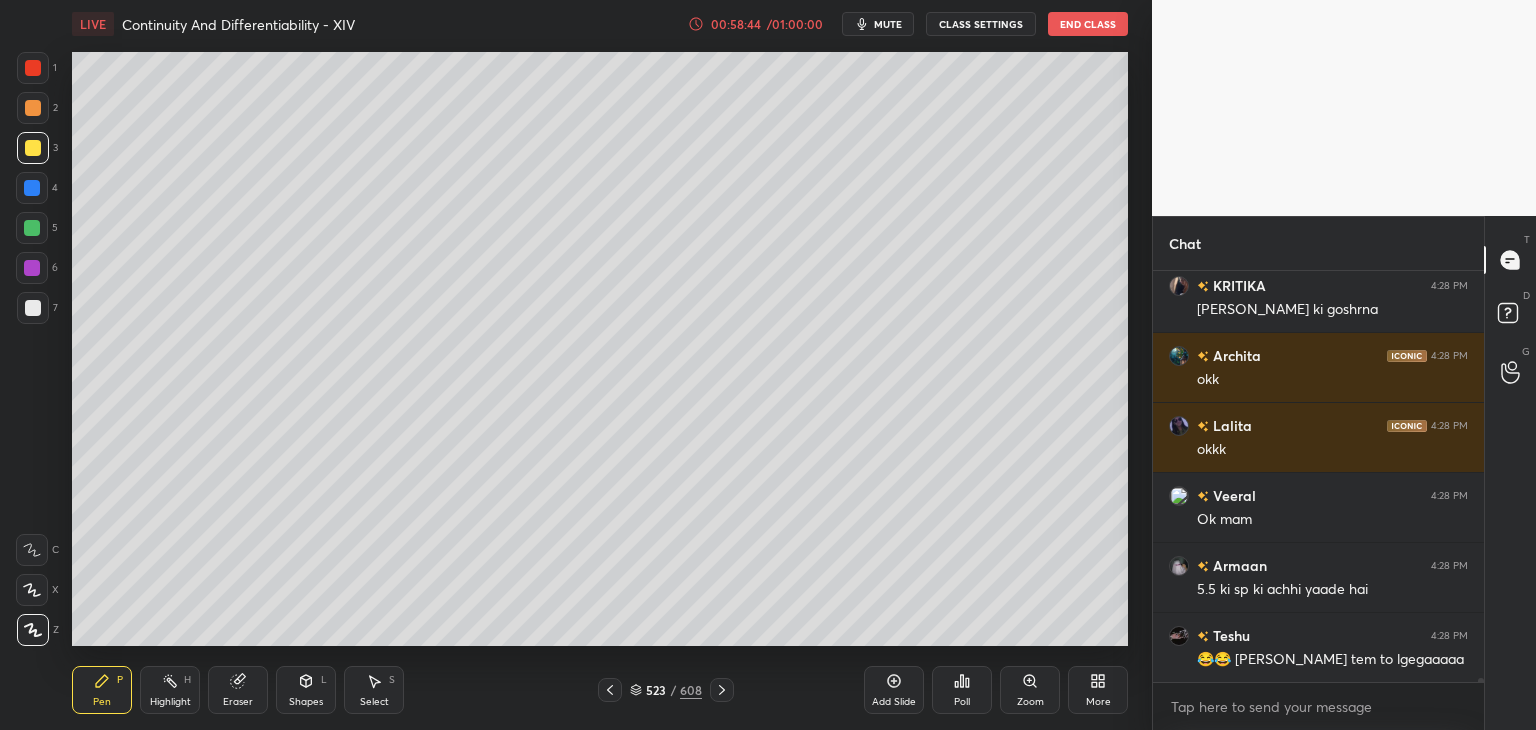 click 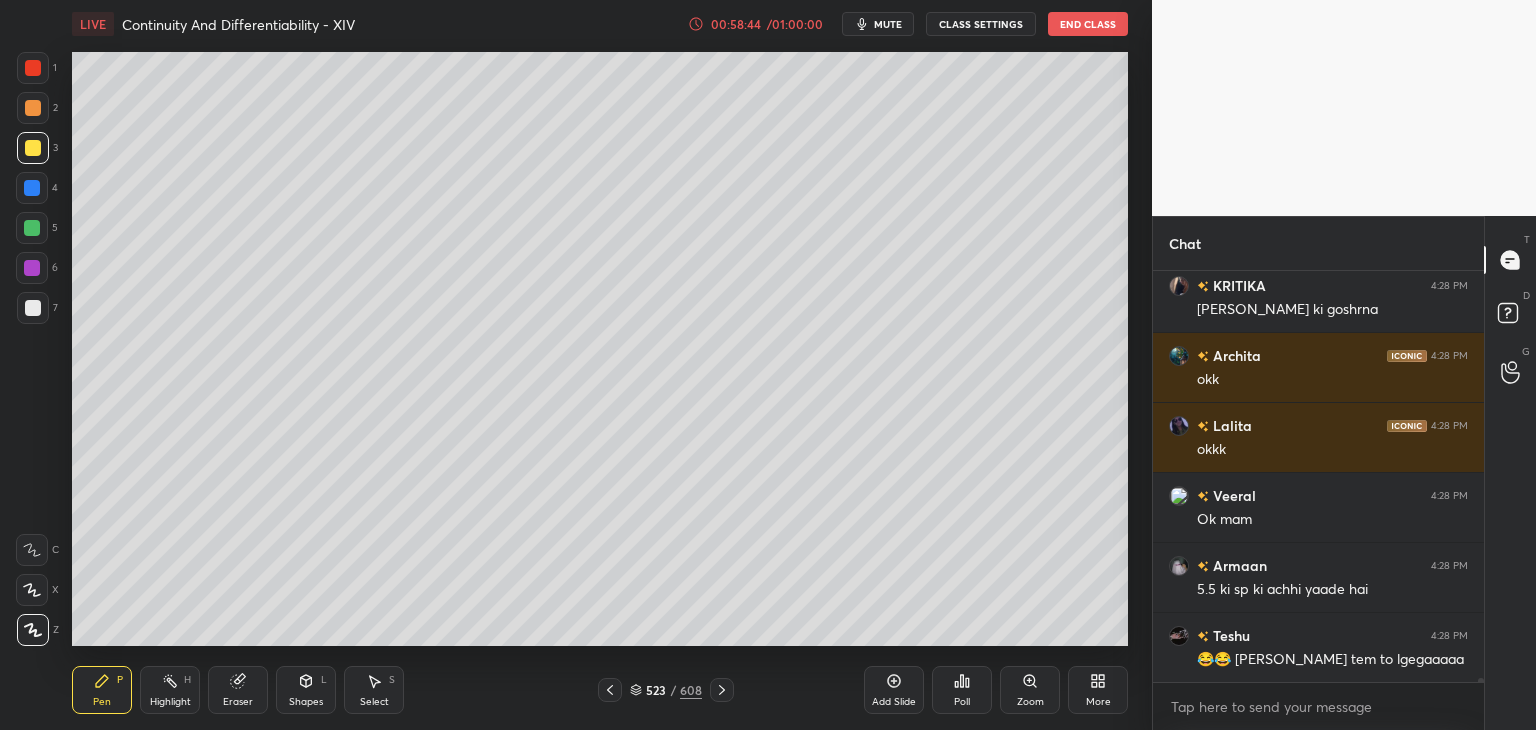 click 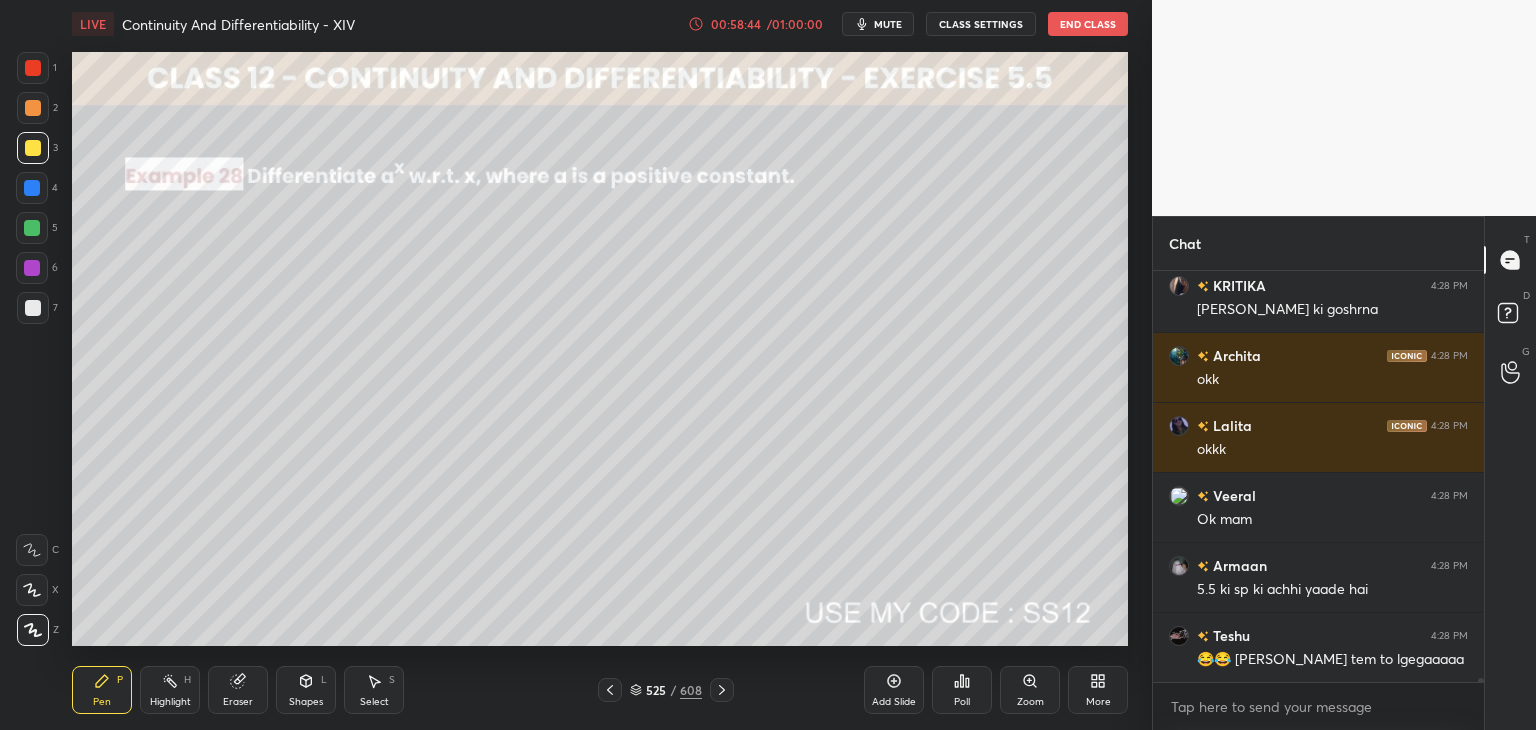 click 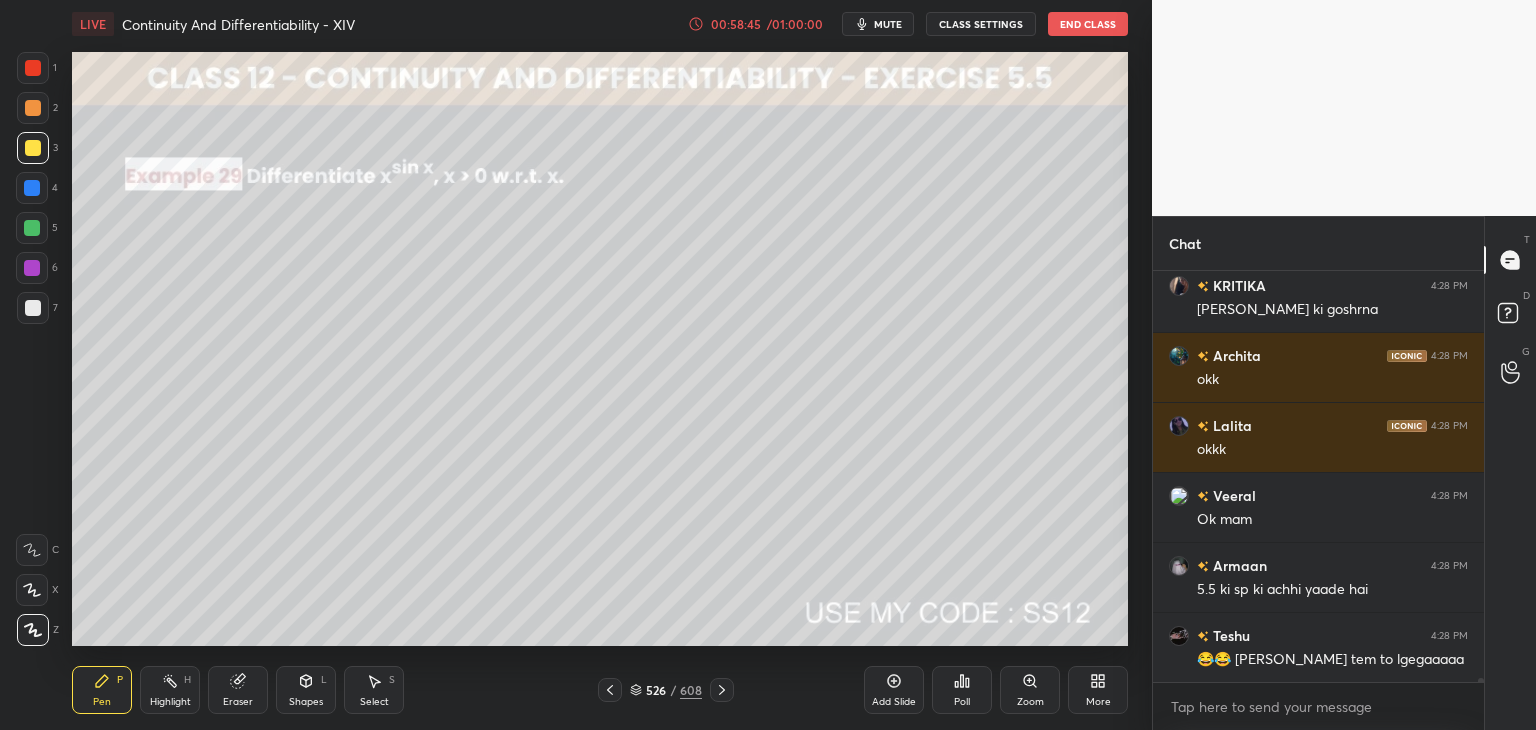 click 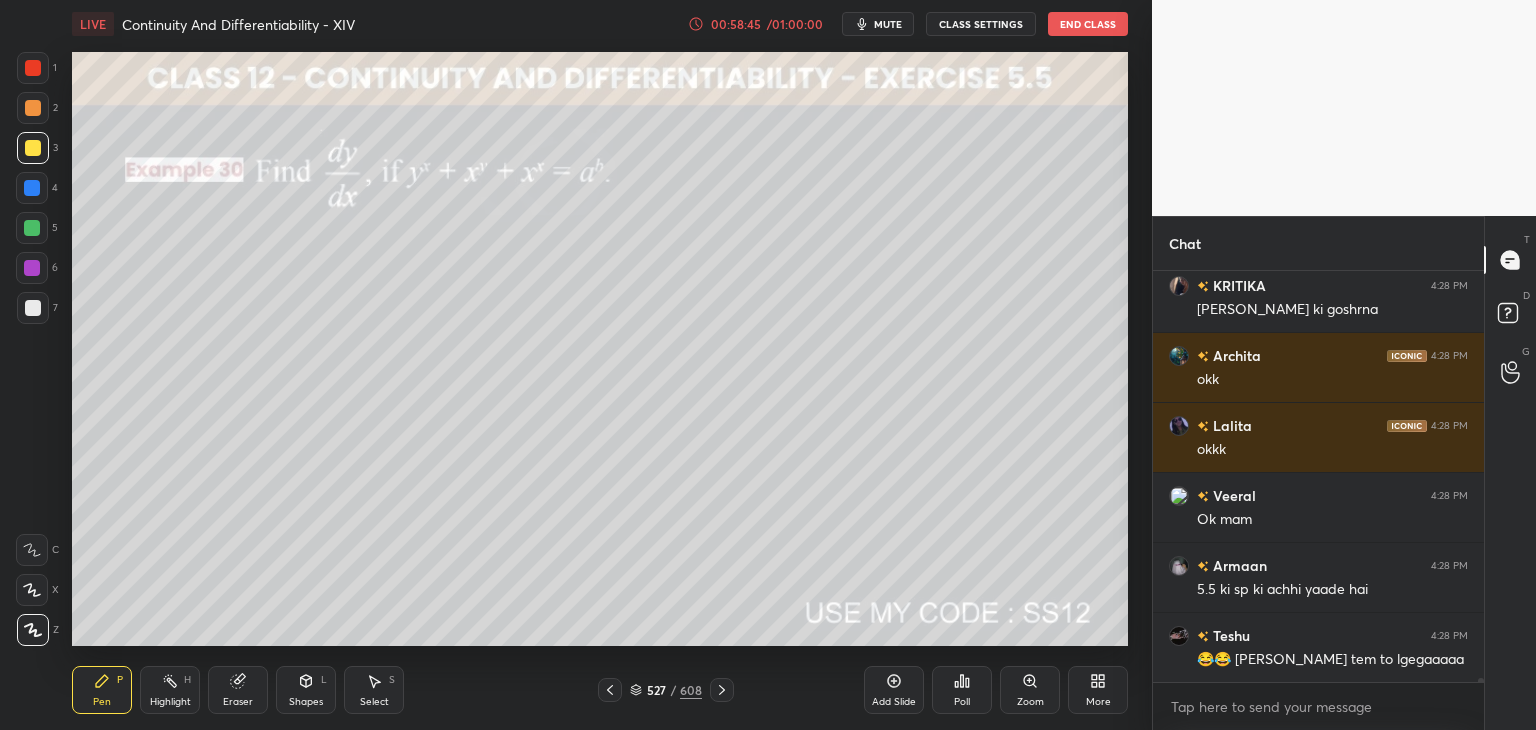 click 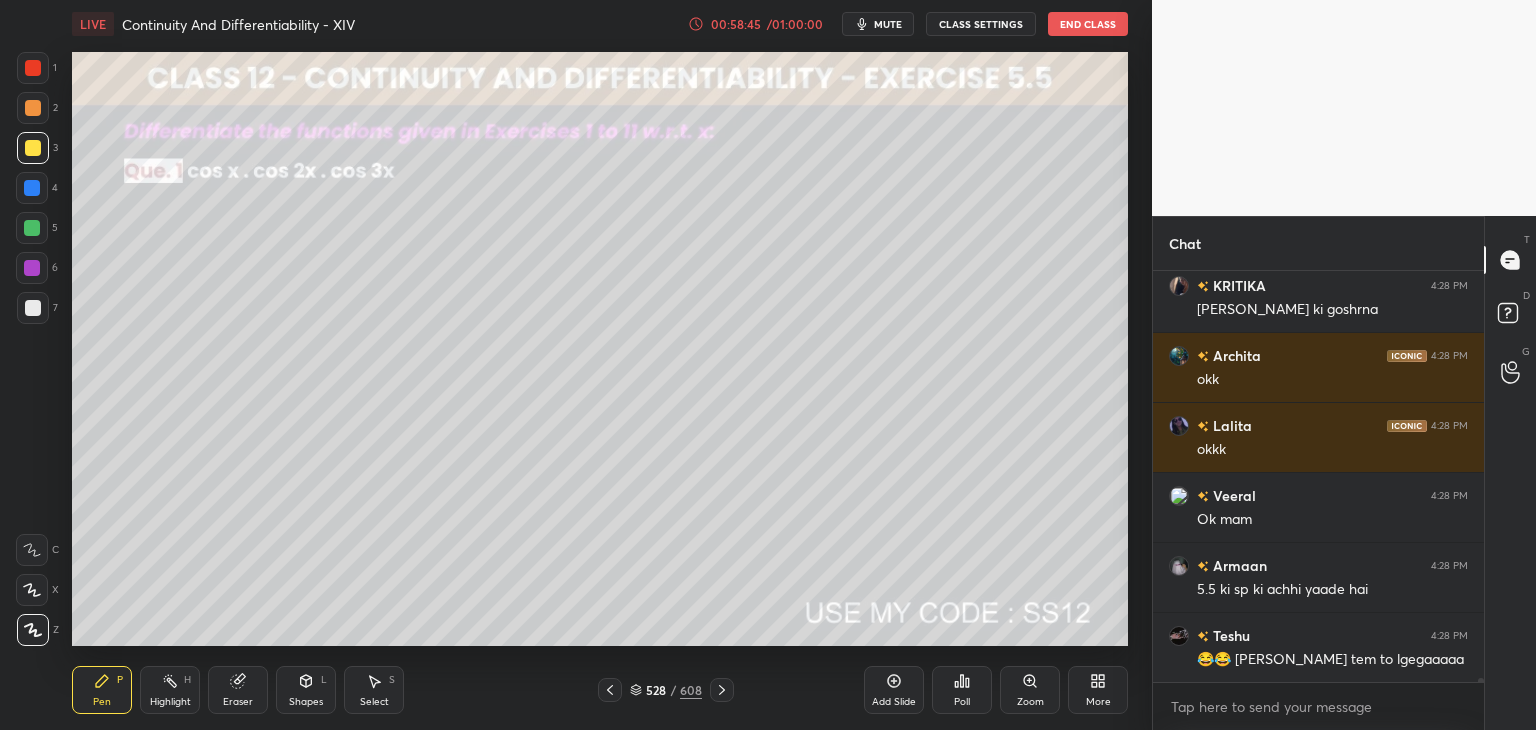 click 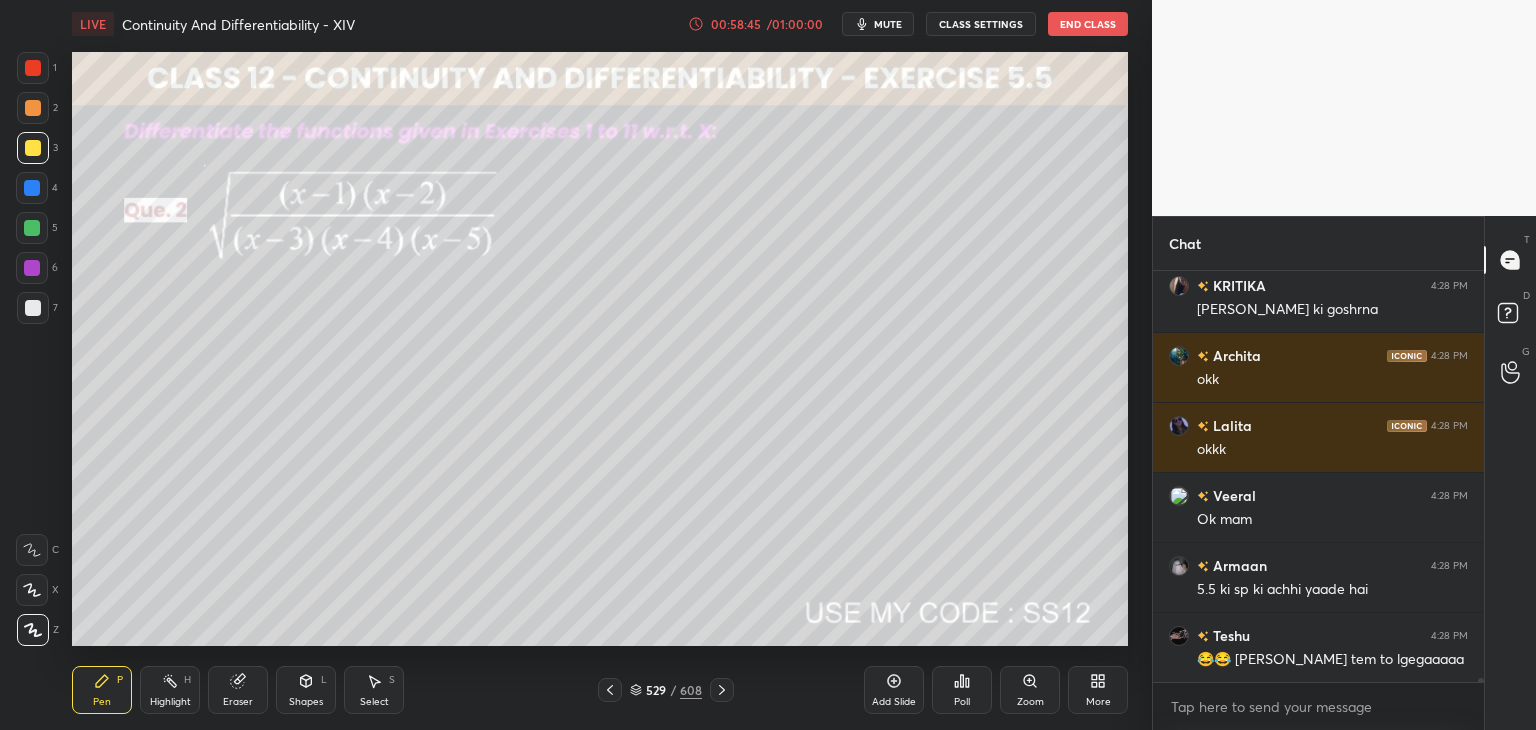 click 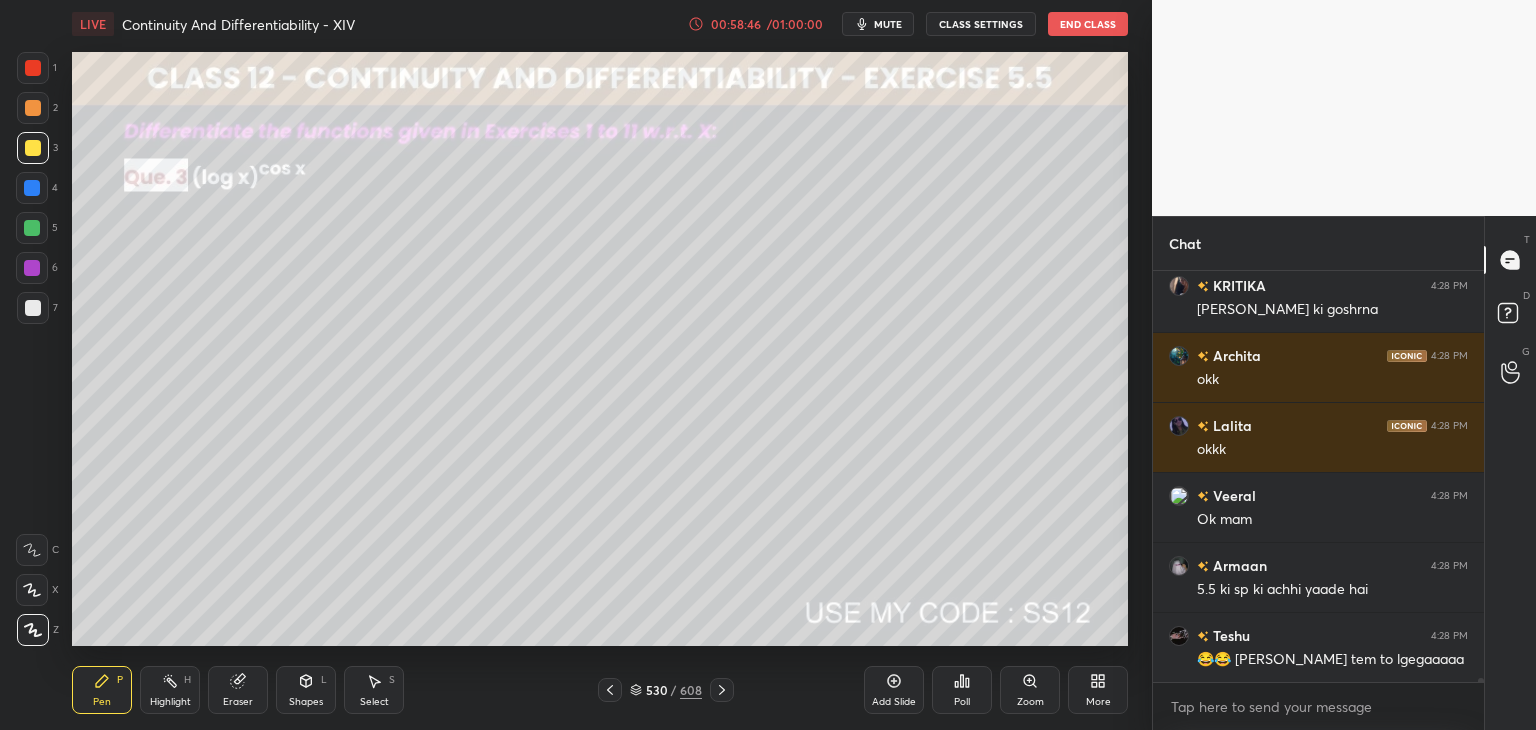 click 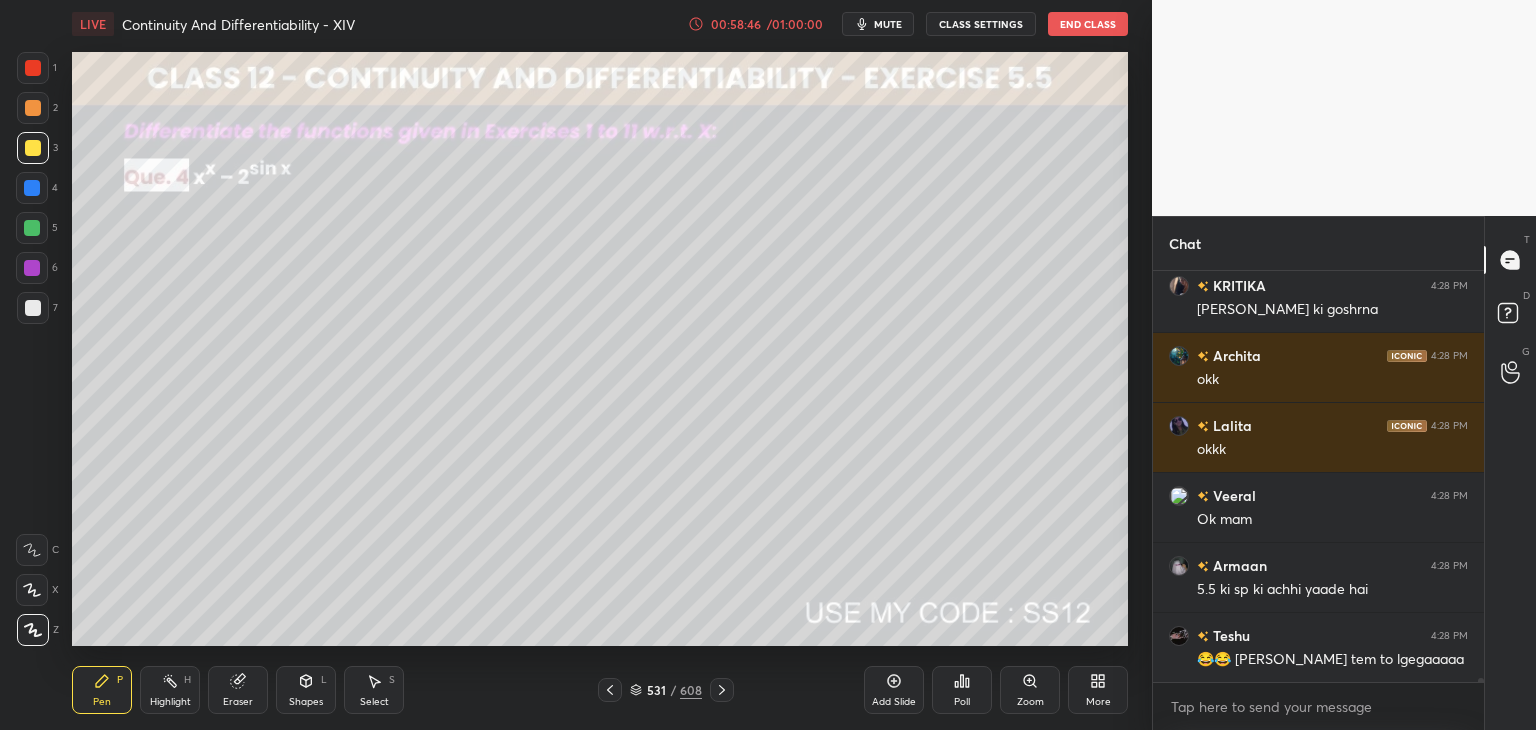 click 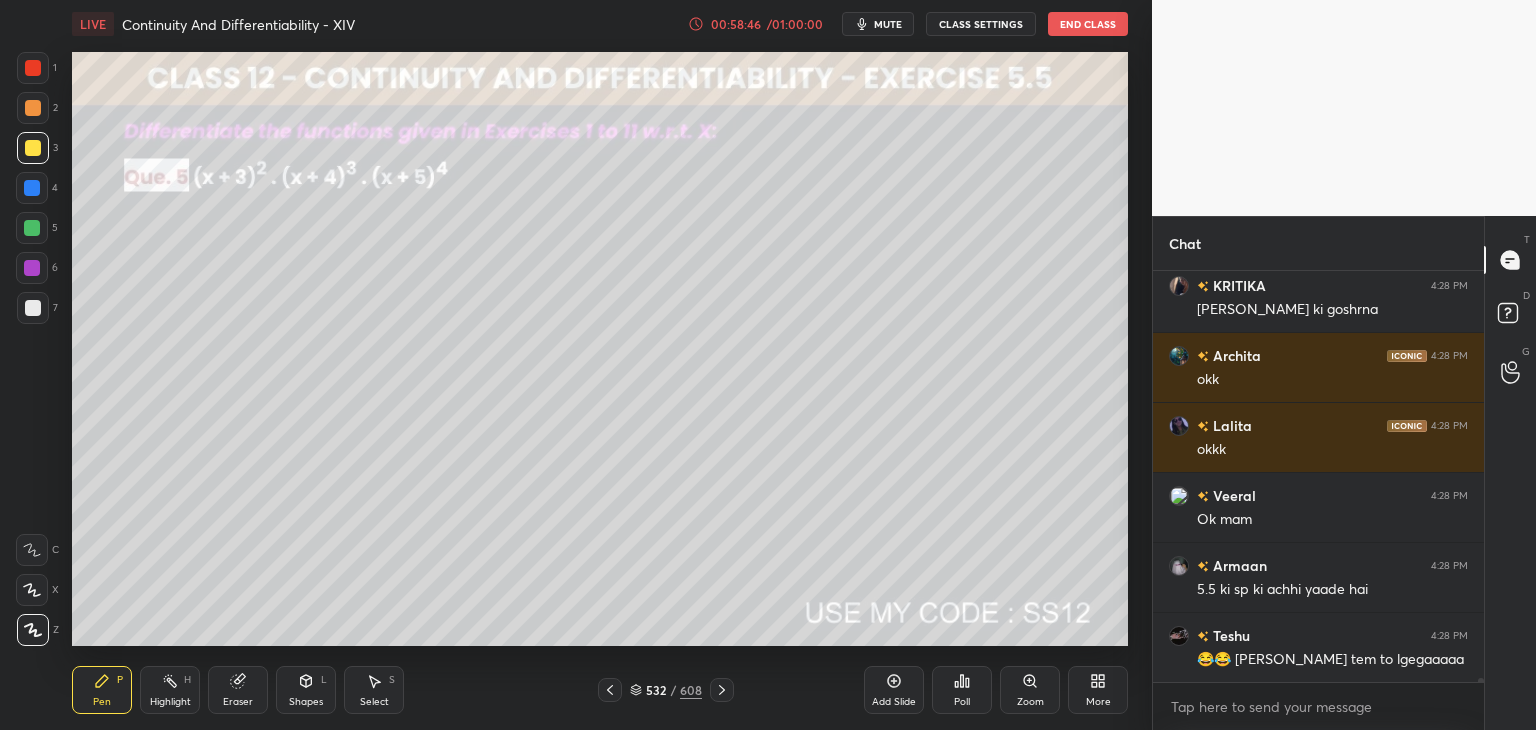 click 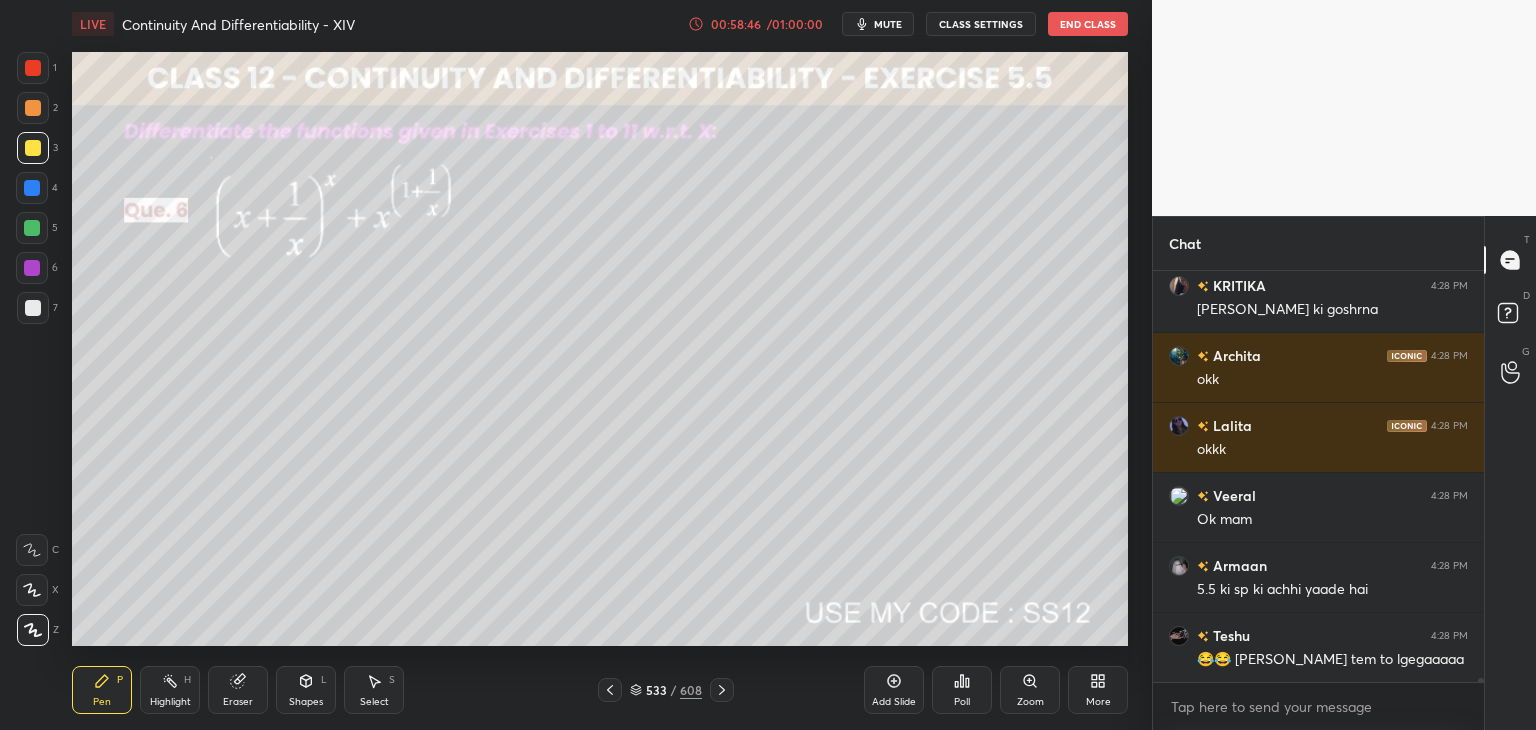 click 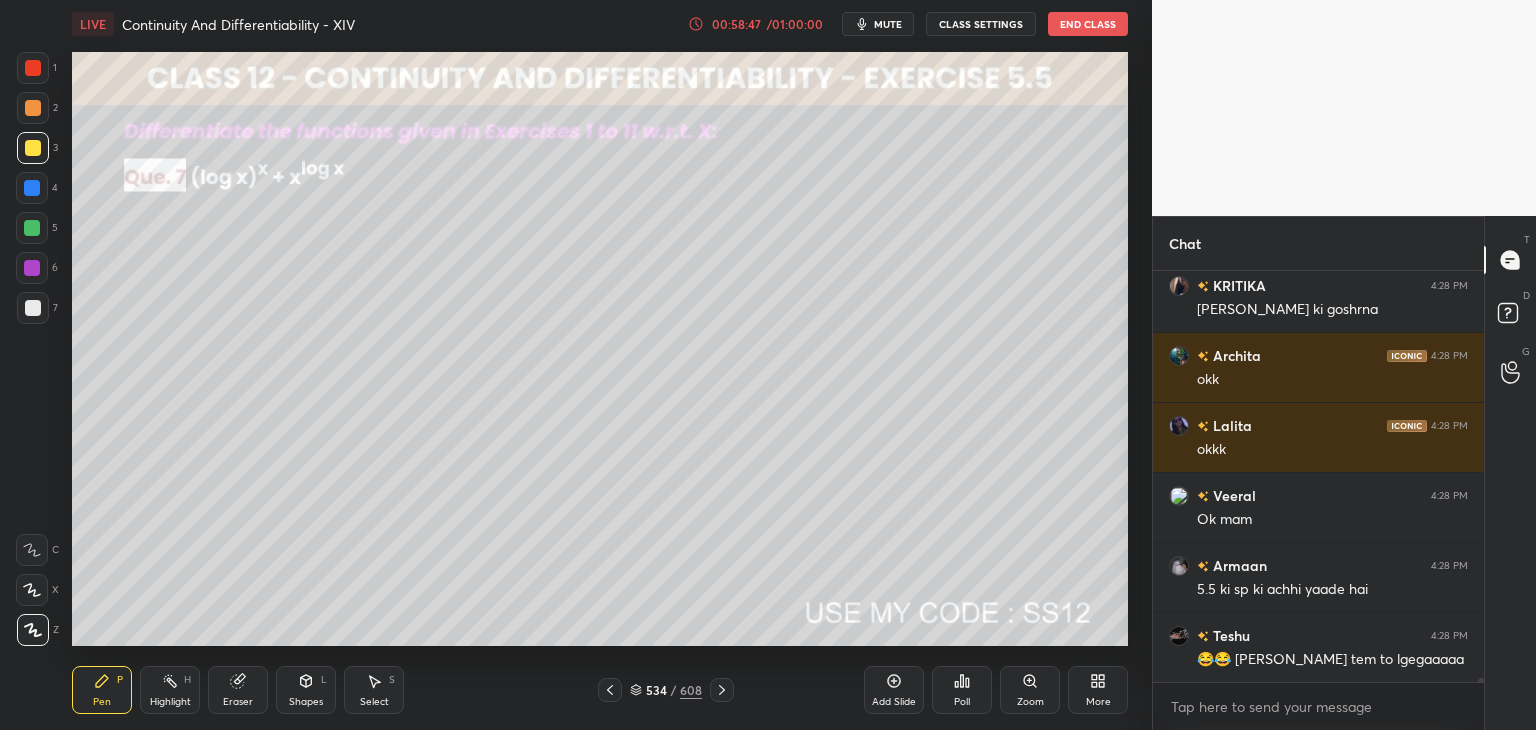 click 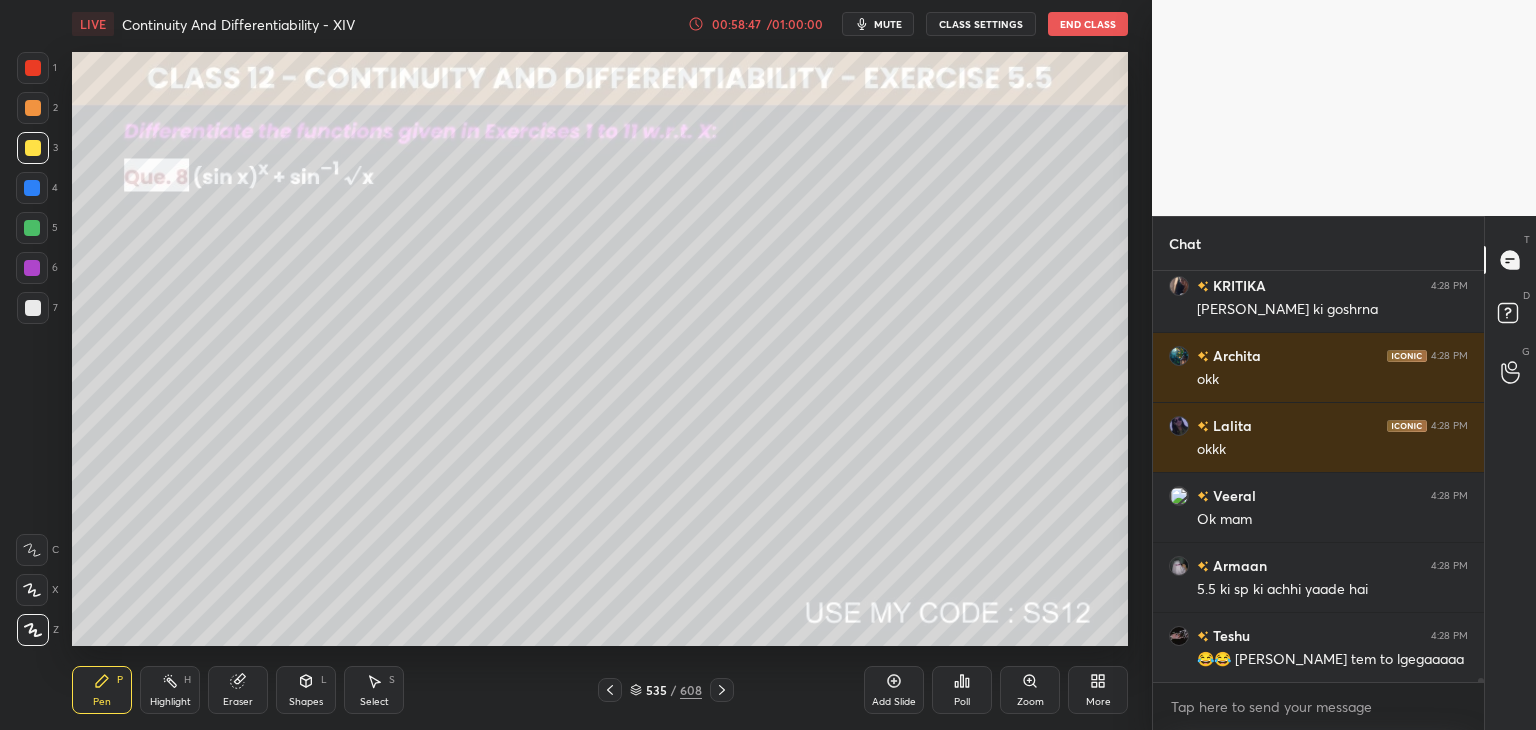 click 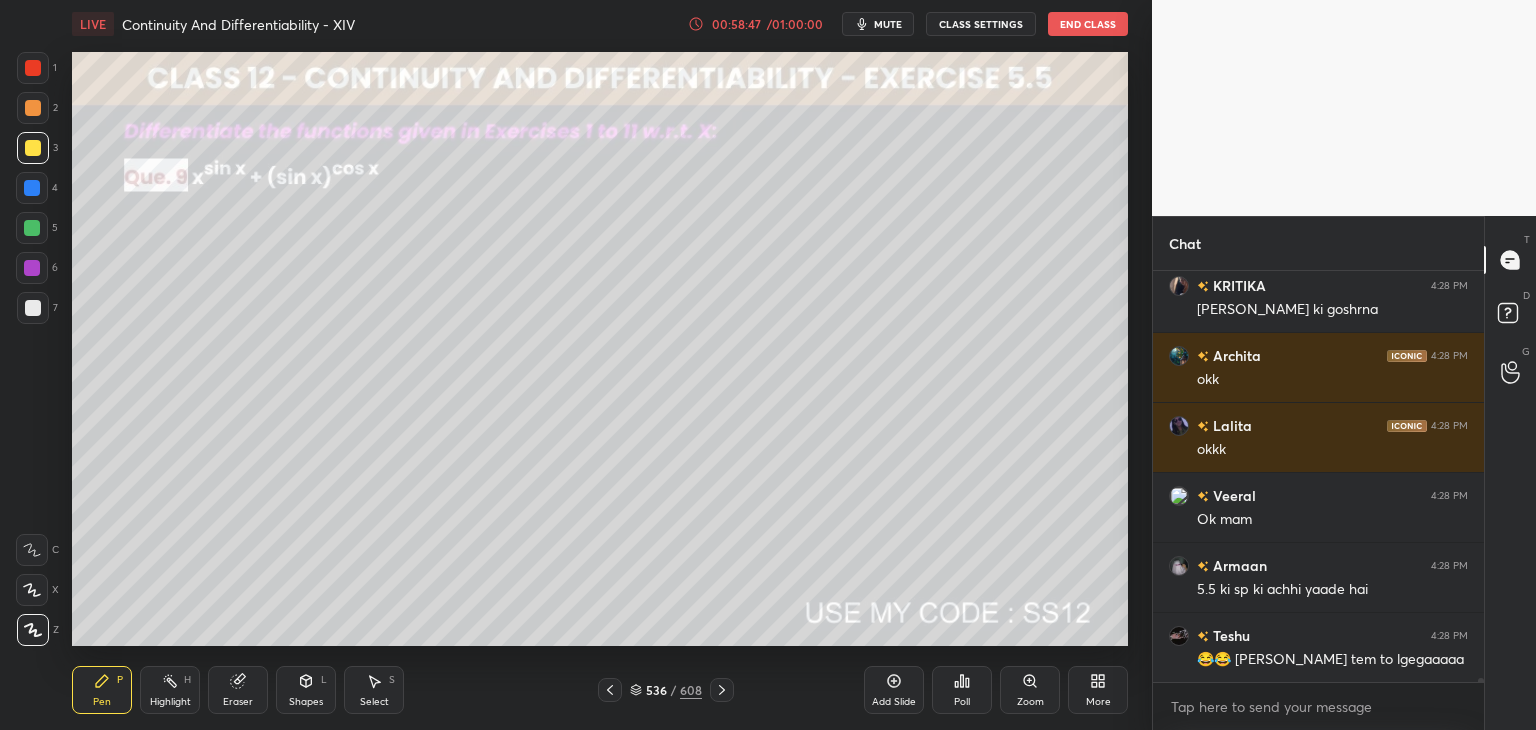 click 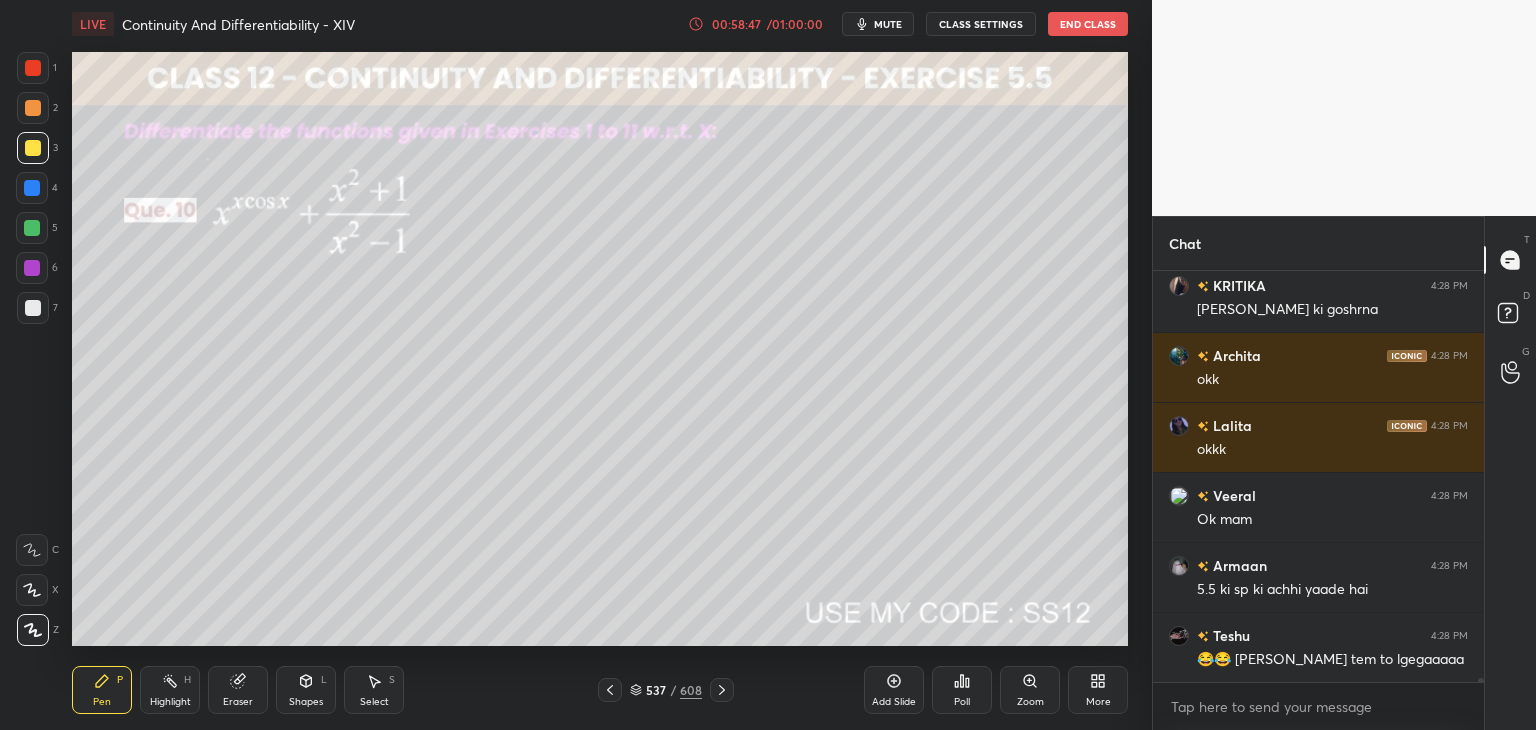 click 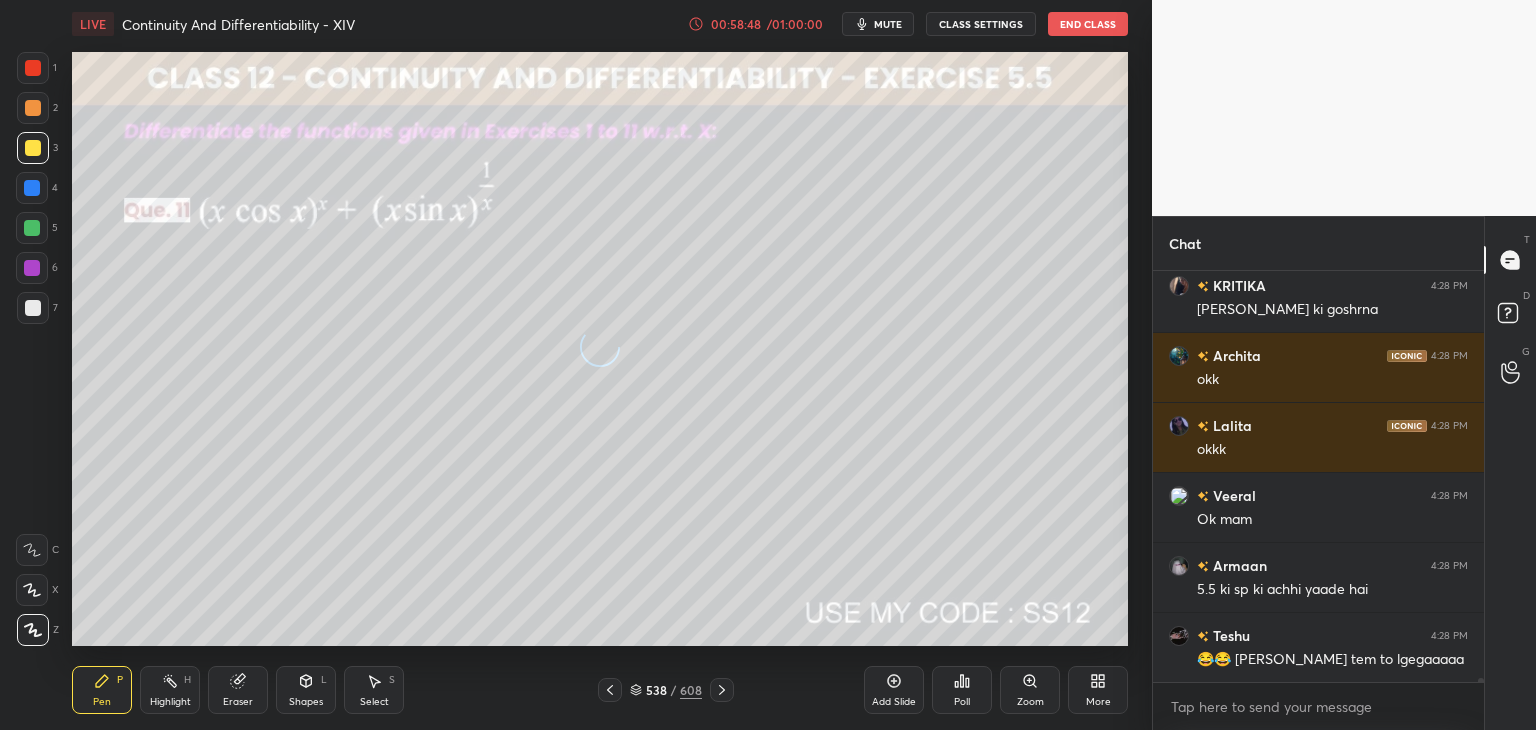 click 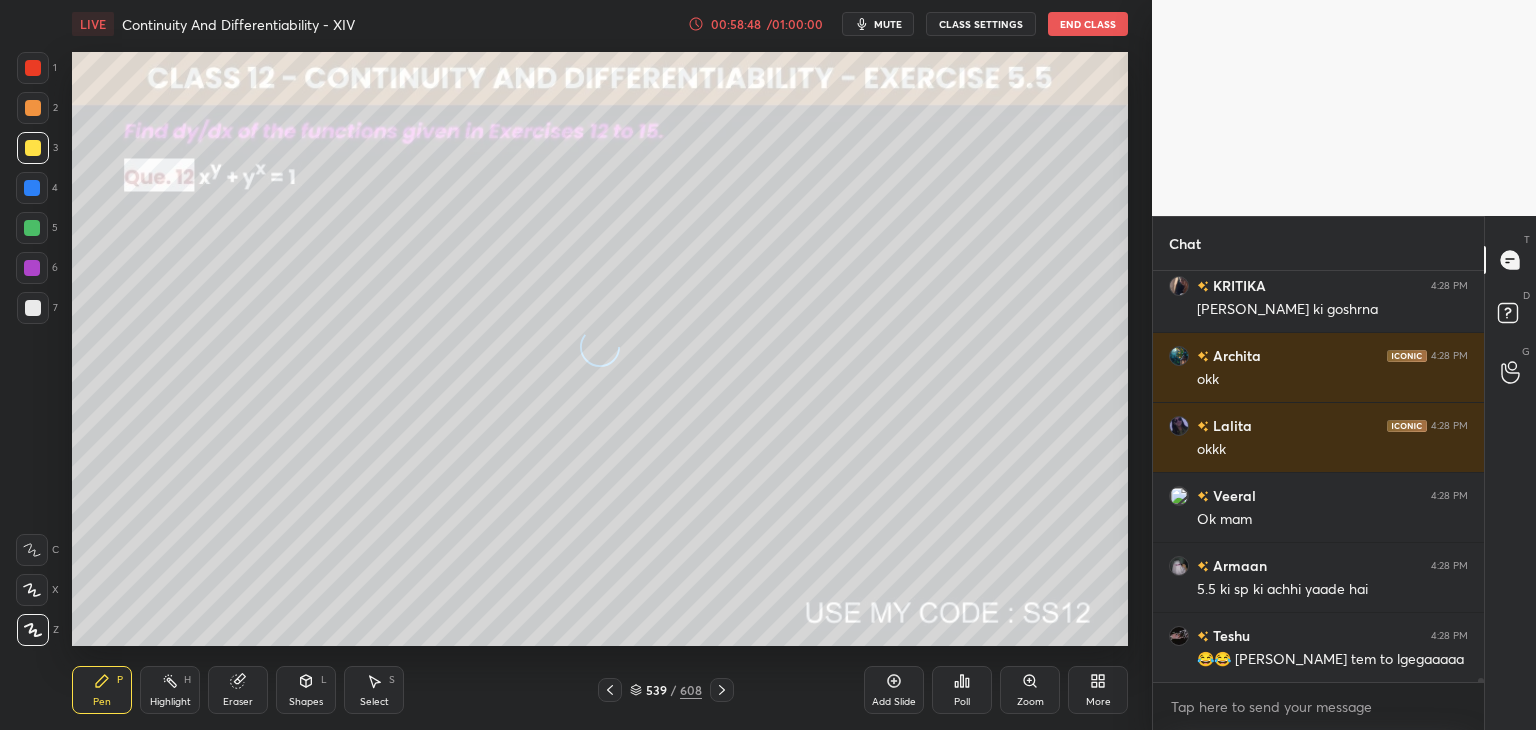 click 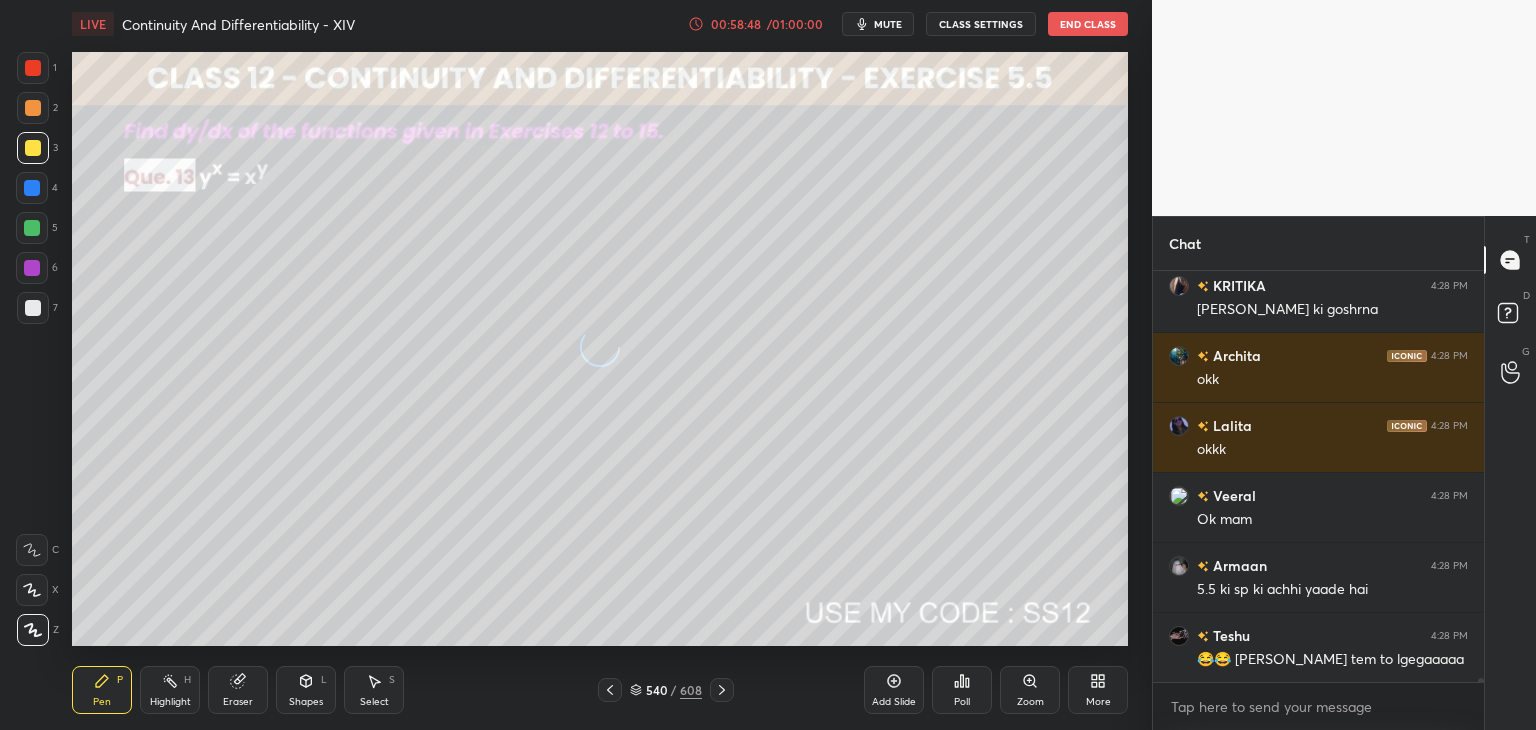 click 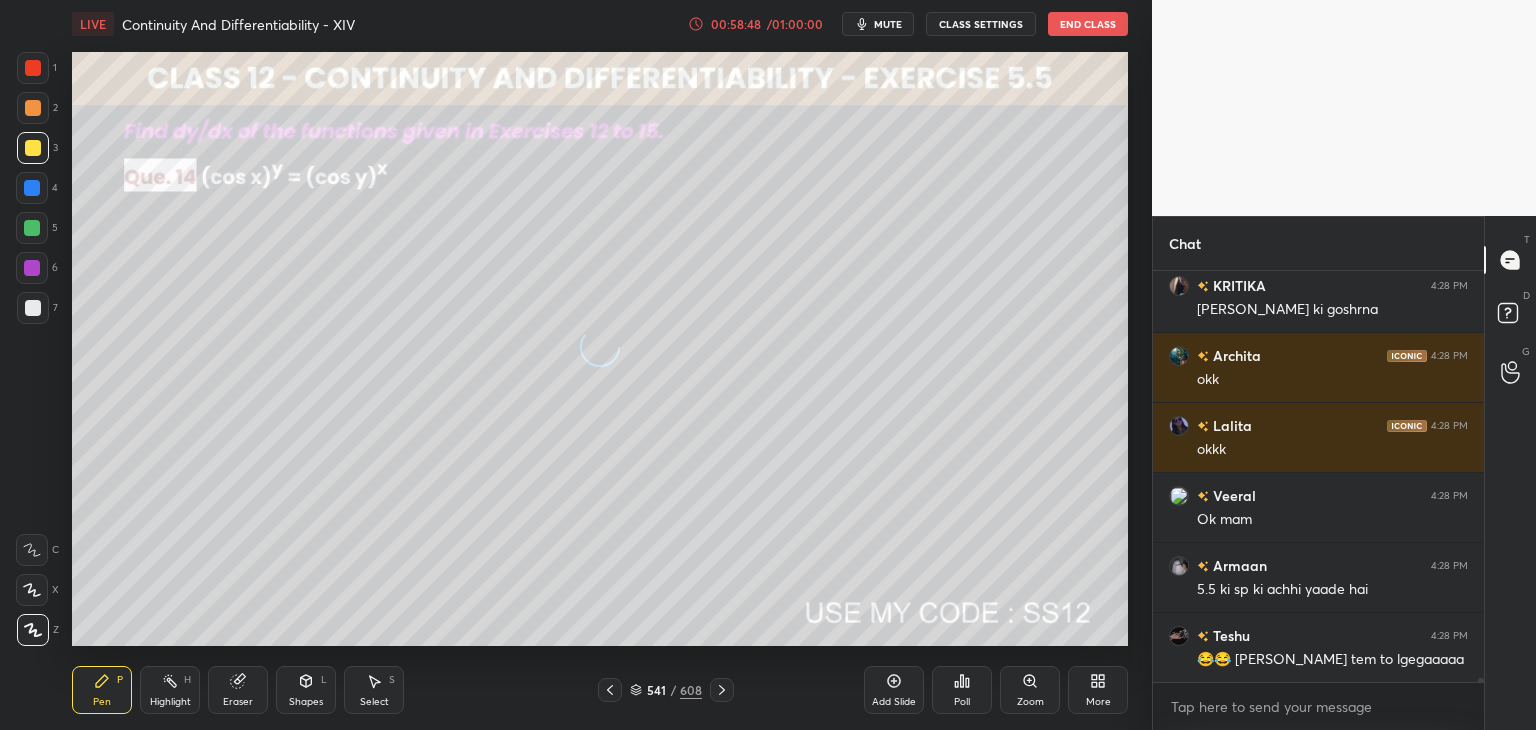 click 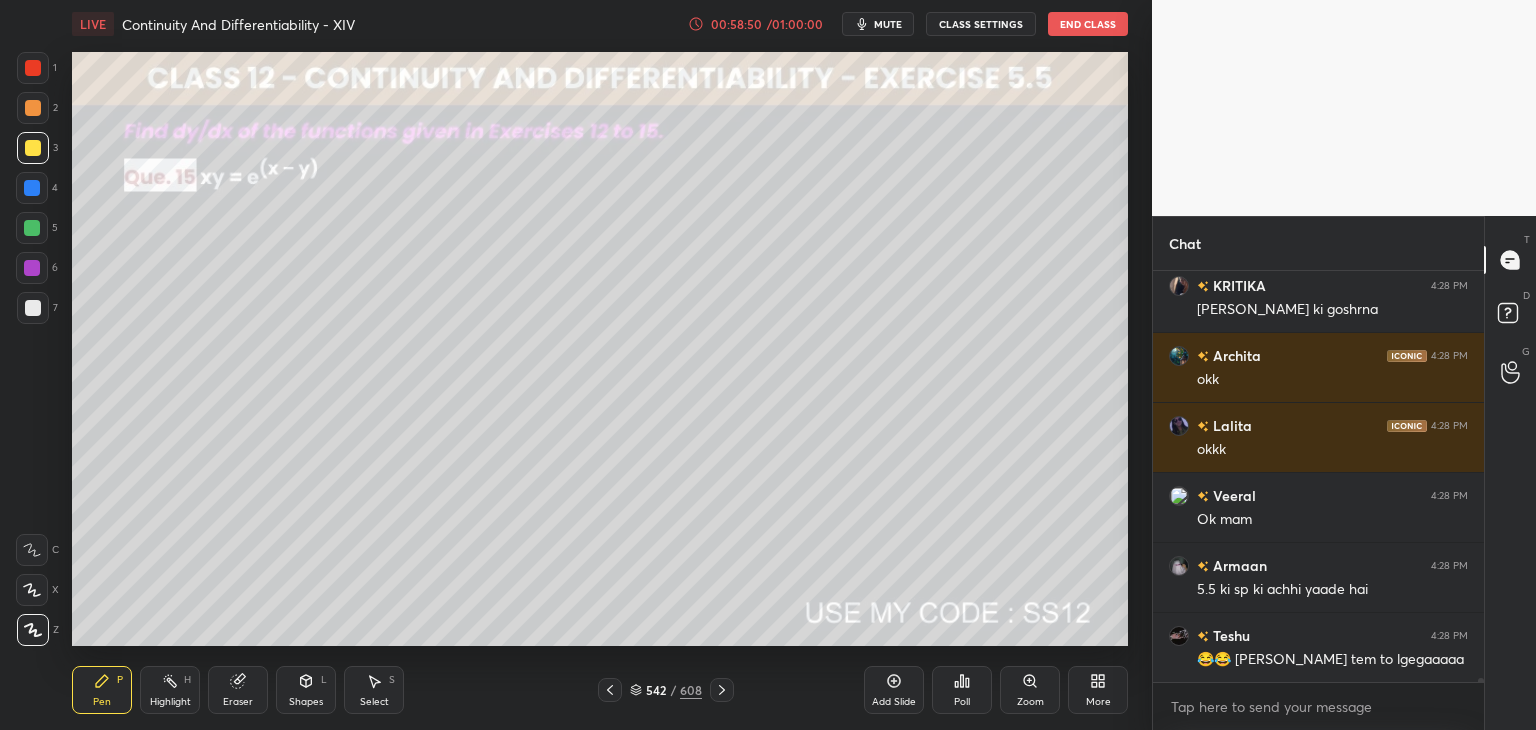 click 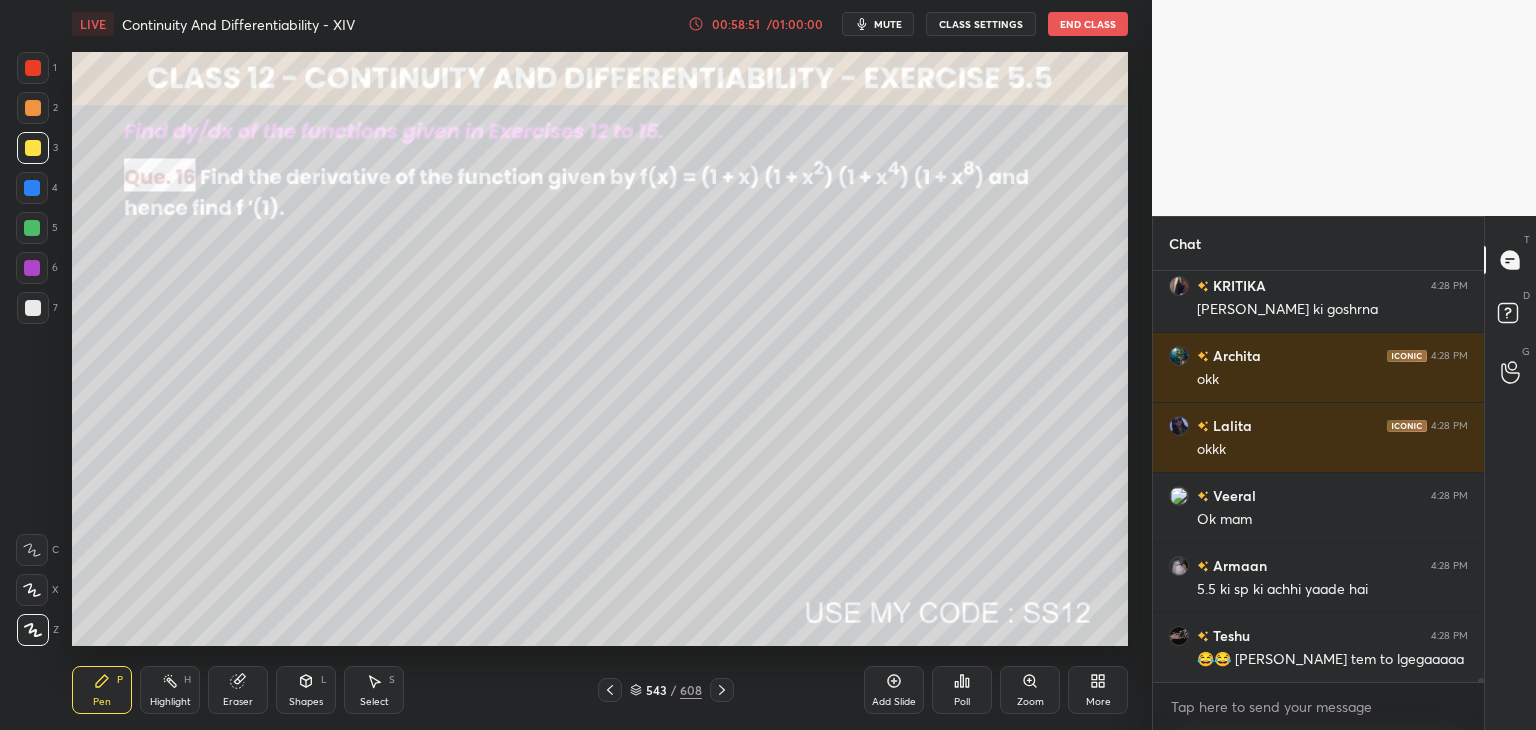 click 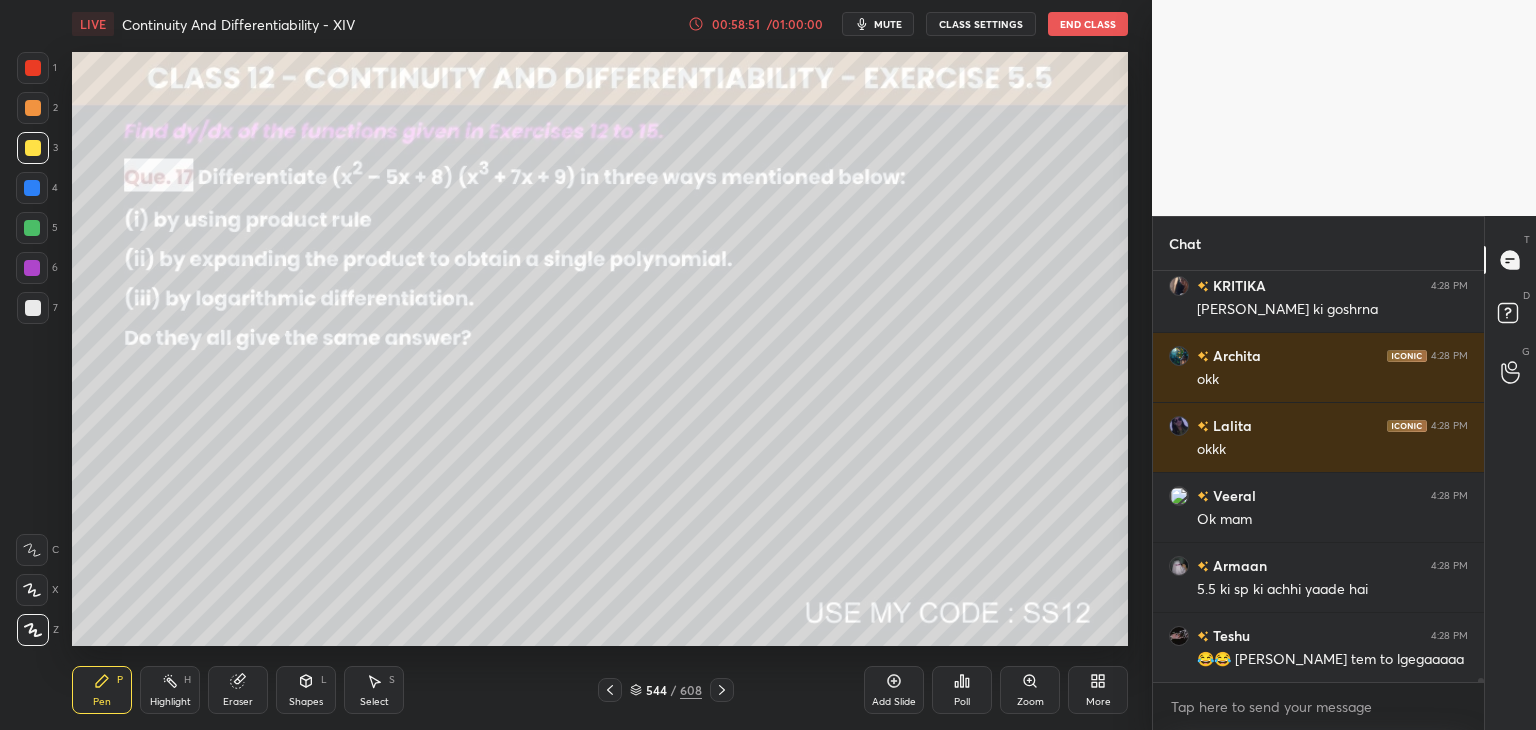 click 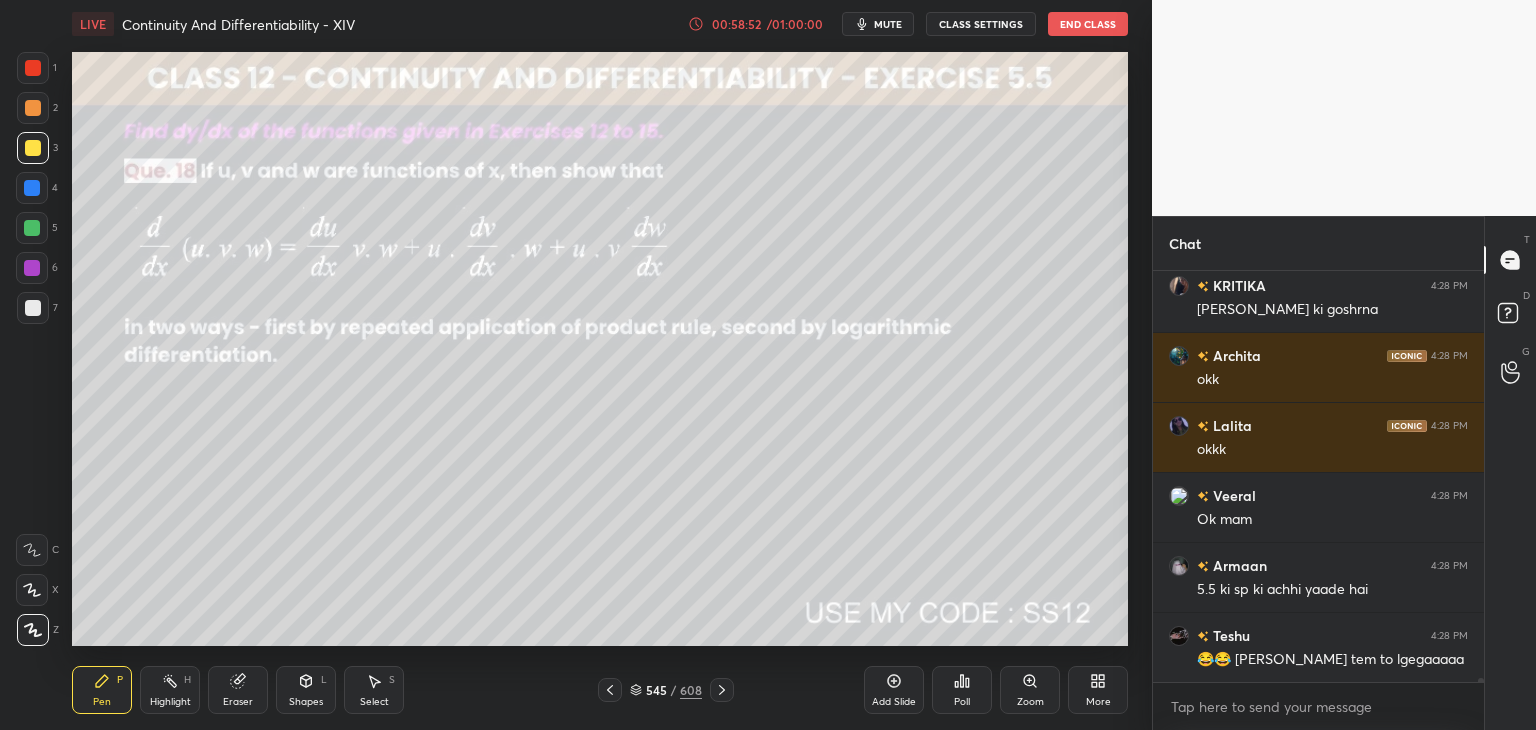 click 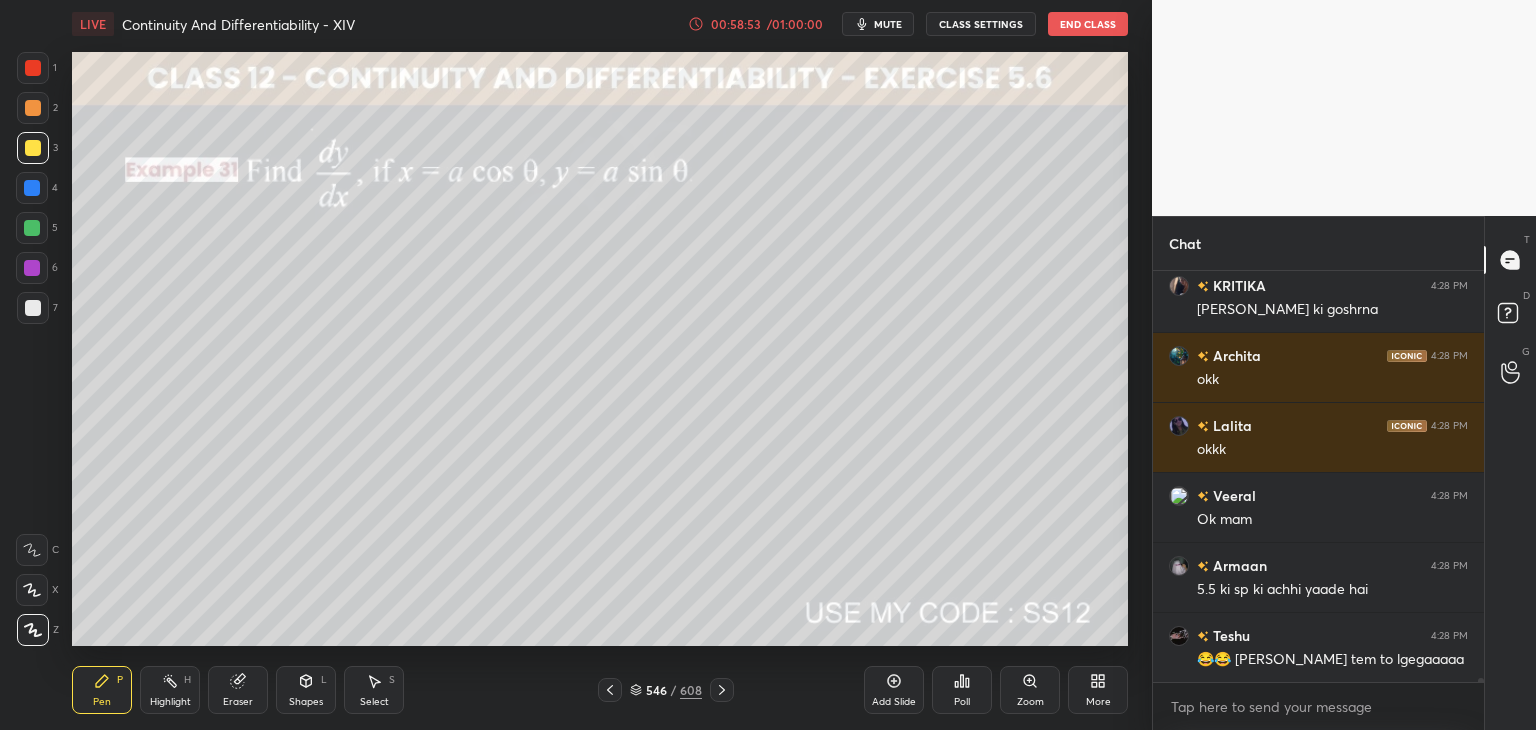 click at bounding box center [722, 690] 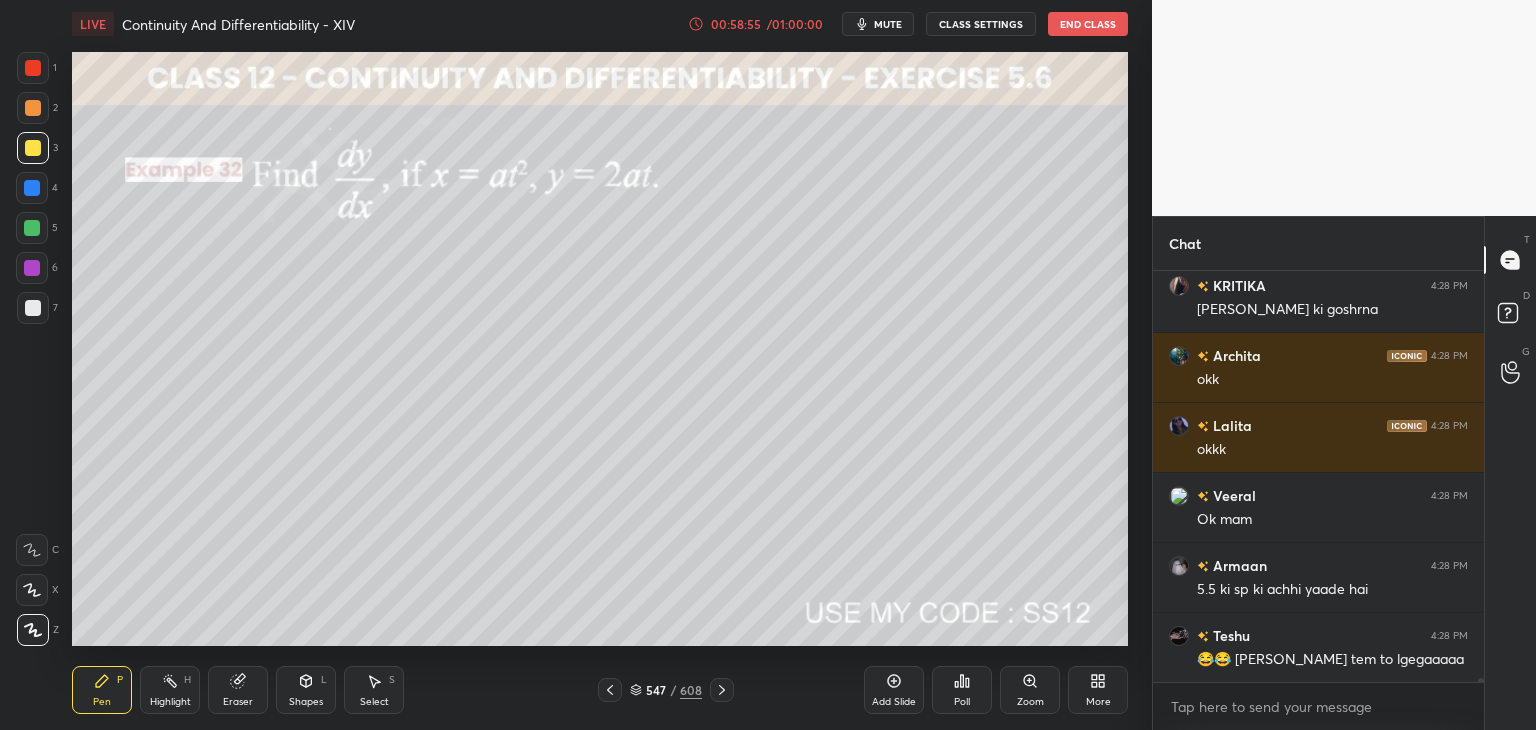 click 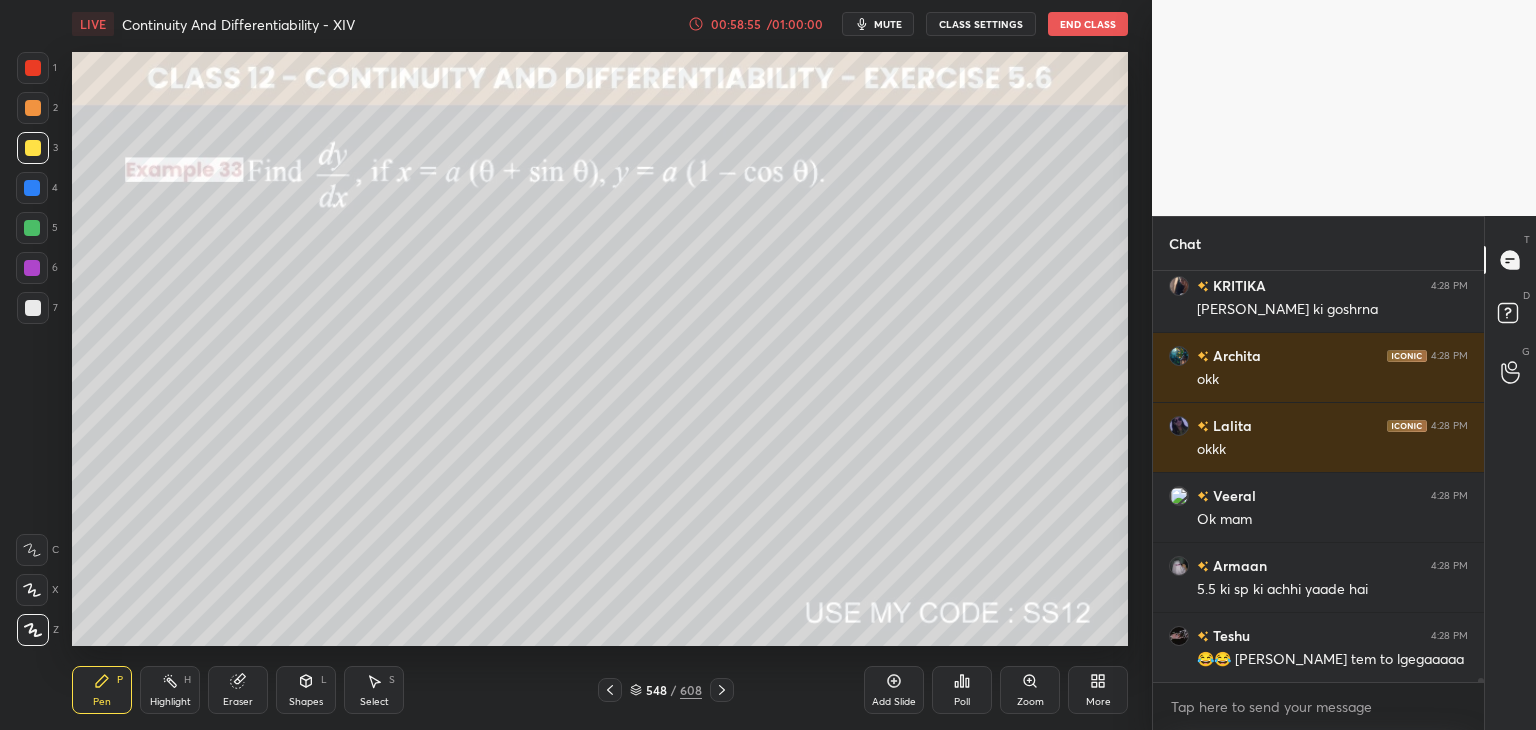 click 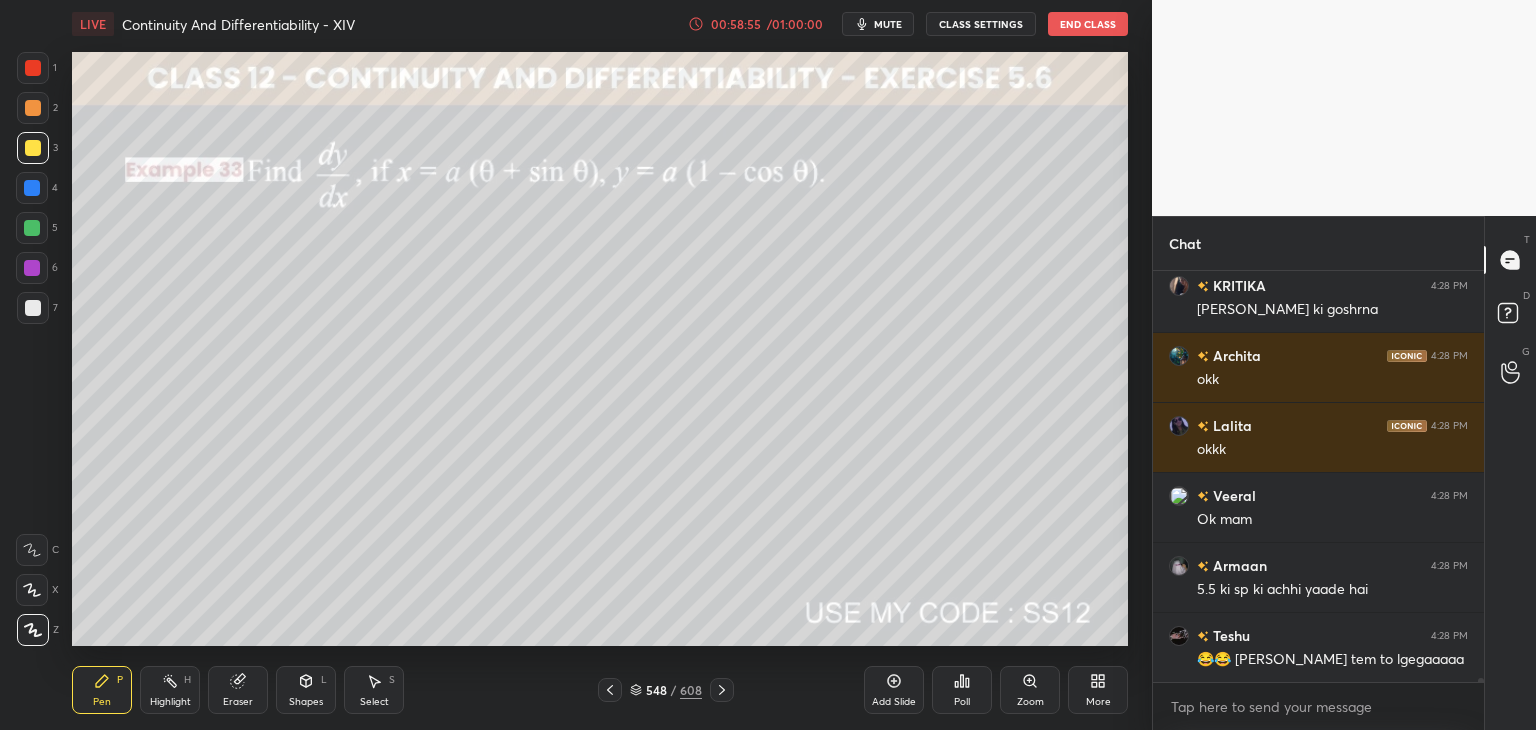 scroll, scrollTop: 45284, scrollLeft: 0, axis: vertical 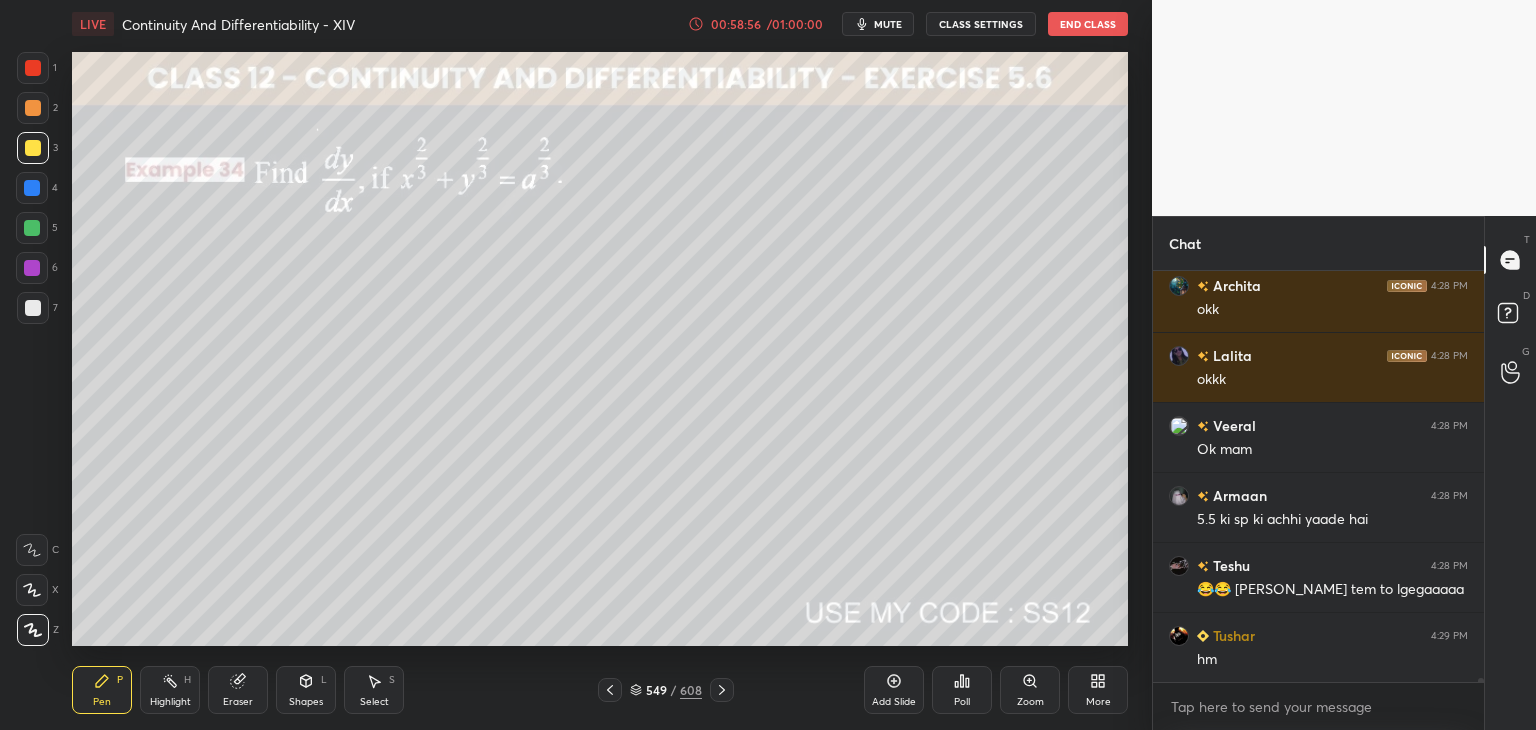 click 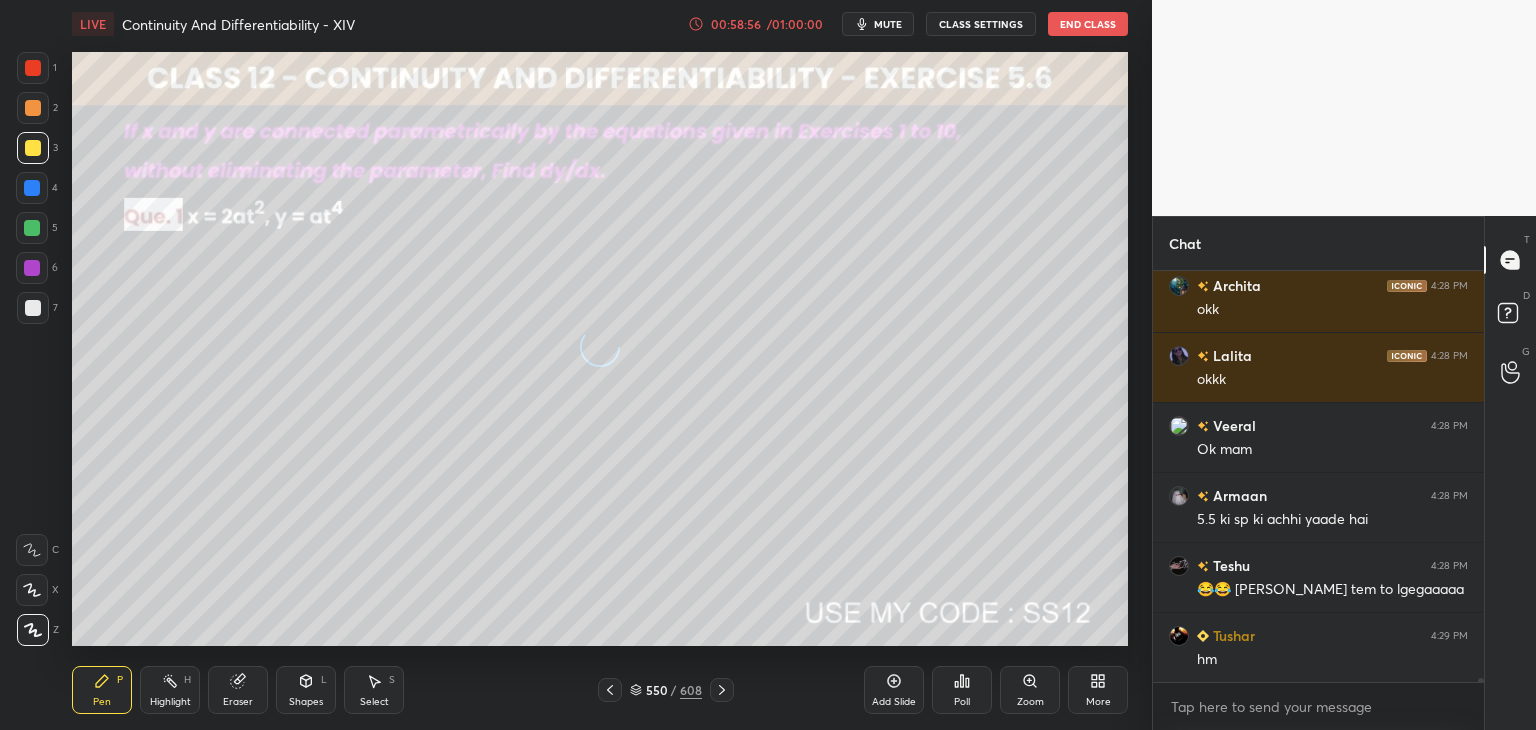 scroll, scrollTop: 45354, scrollLeft: 0, axis: vertical 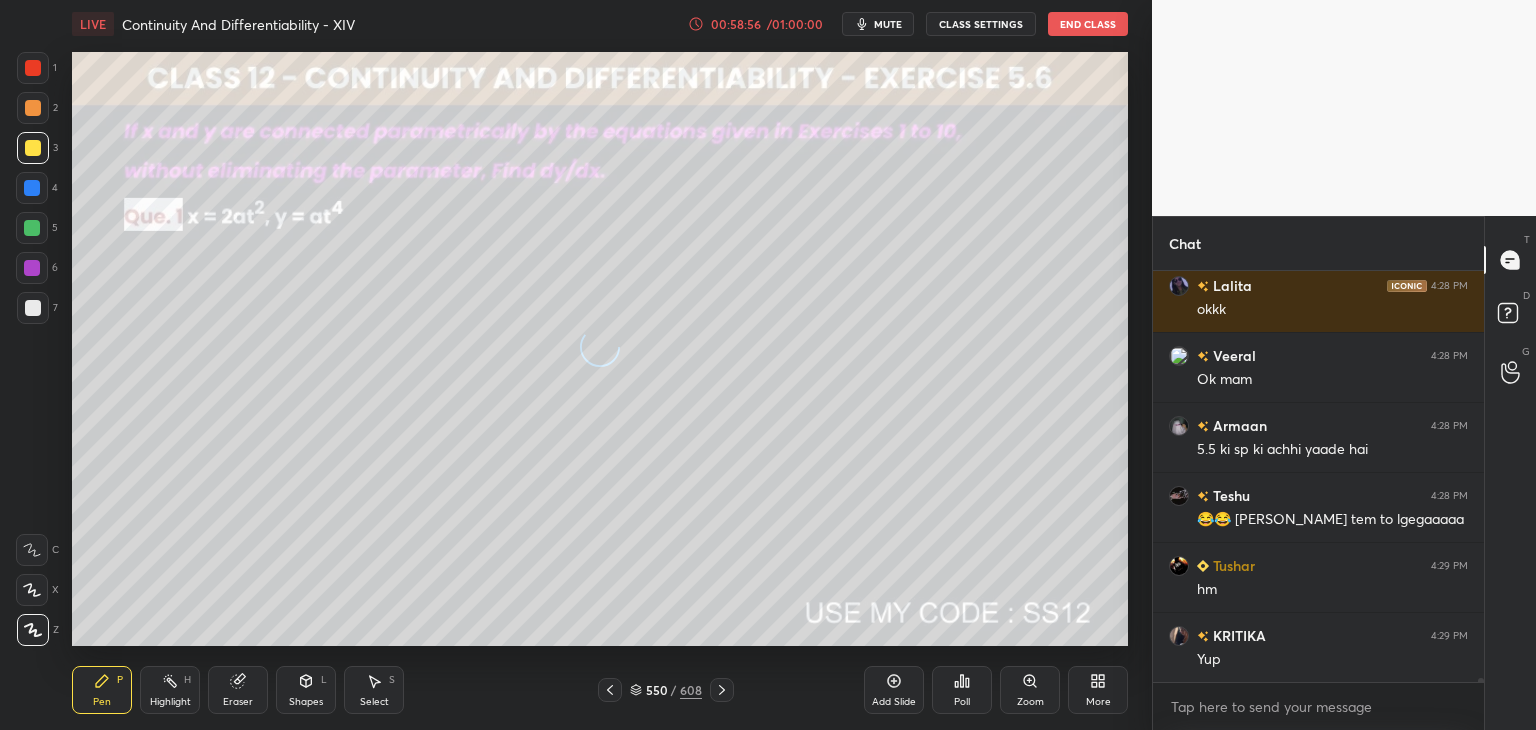 click 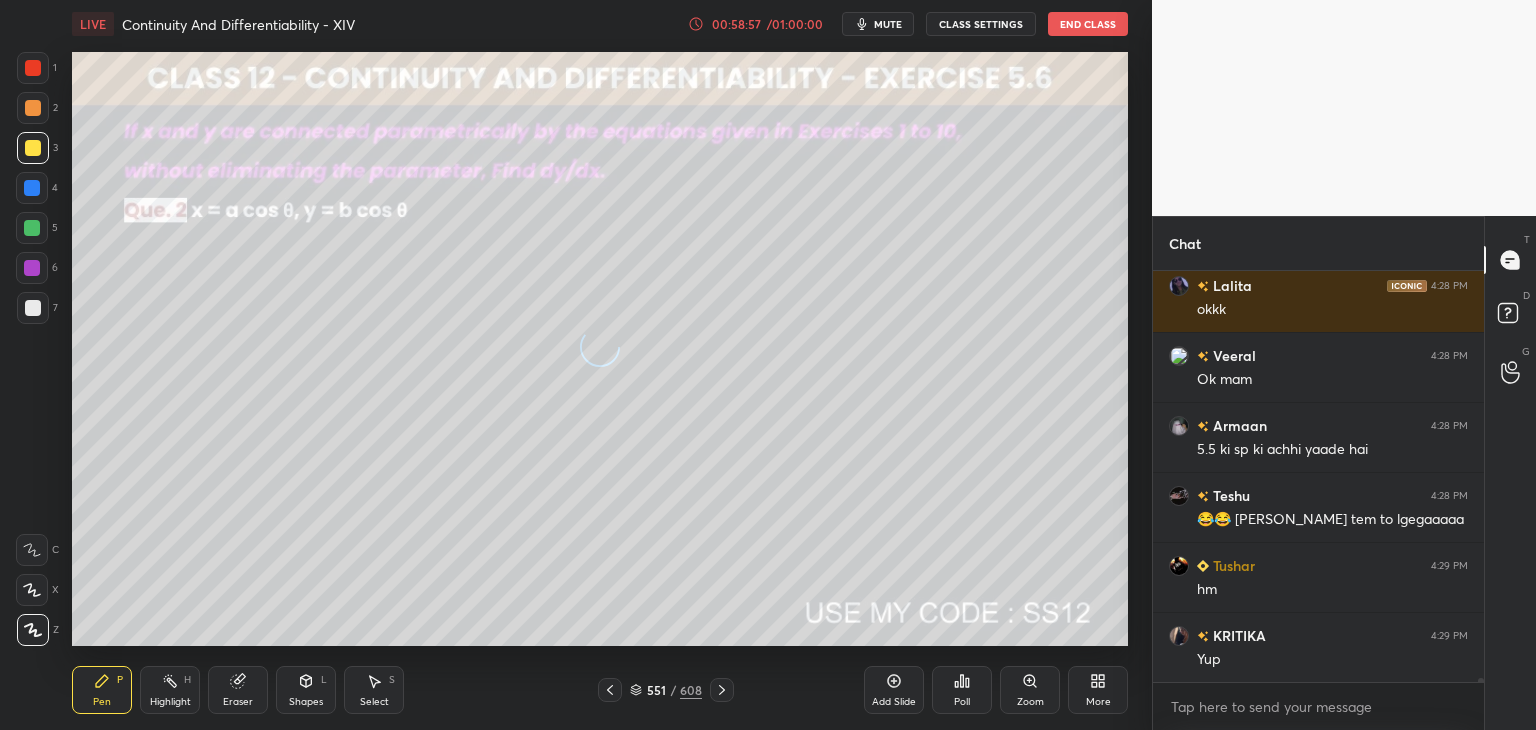 click 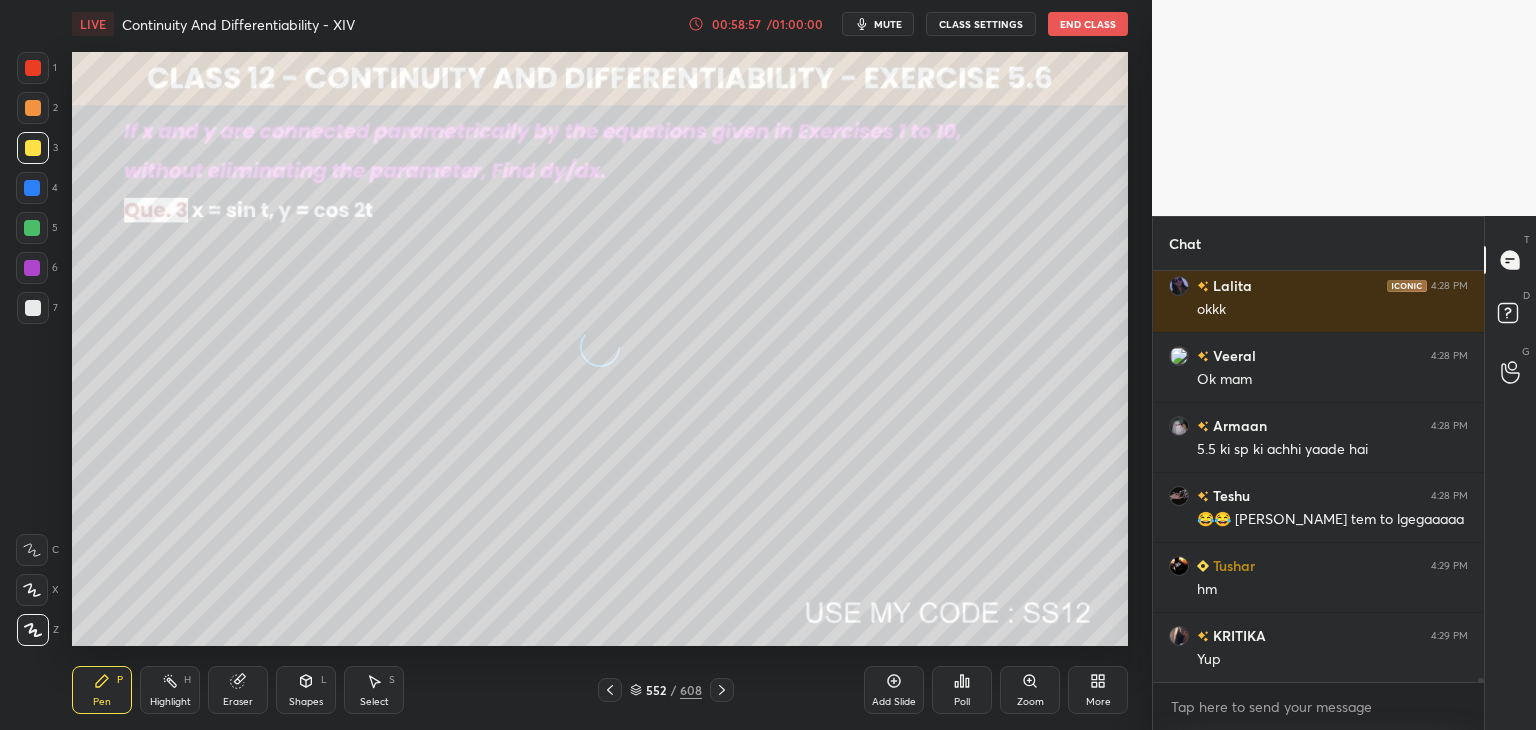 scroll, scrollTop: 45424, scrollLeft: 0, axis: vertical 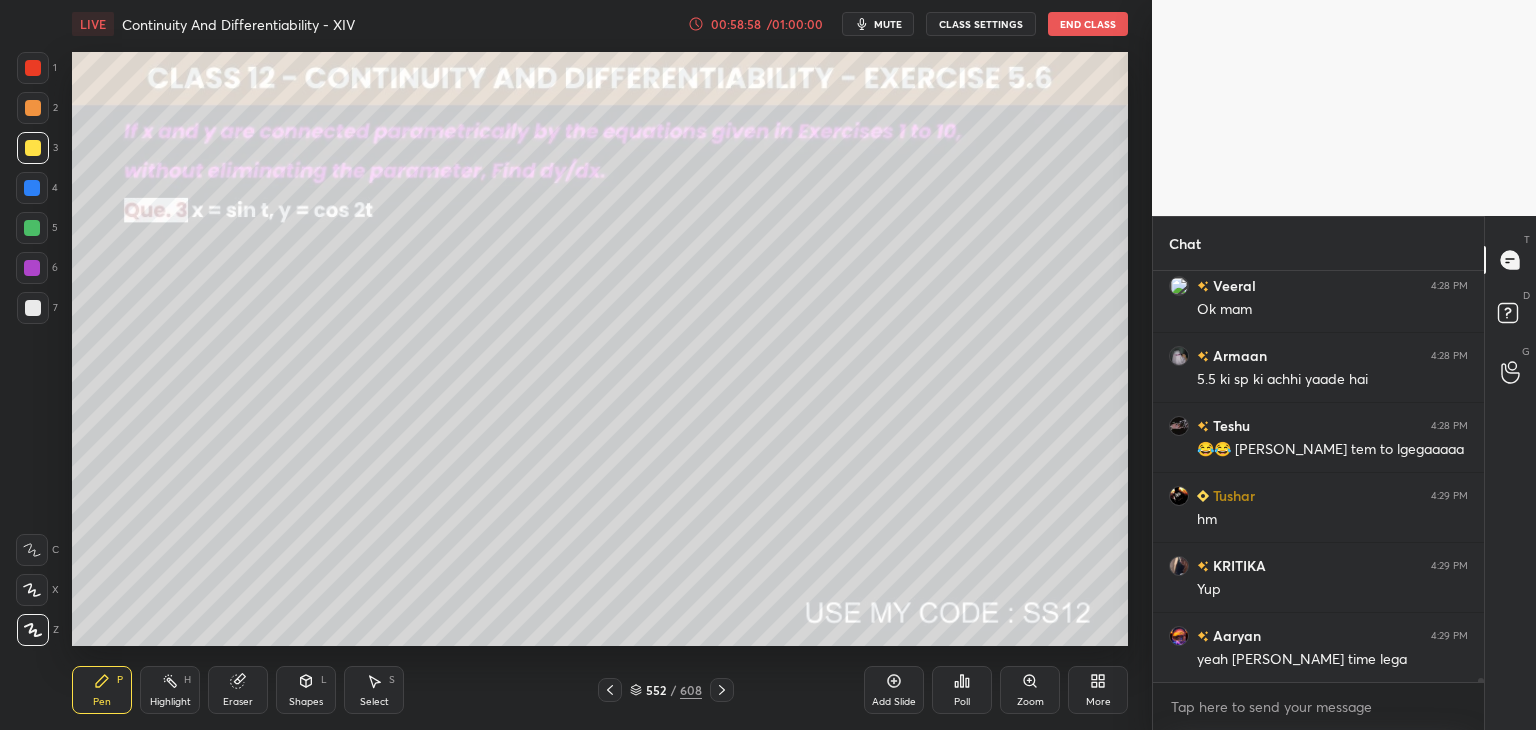 click at bounding box center (722, 690) 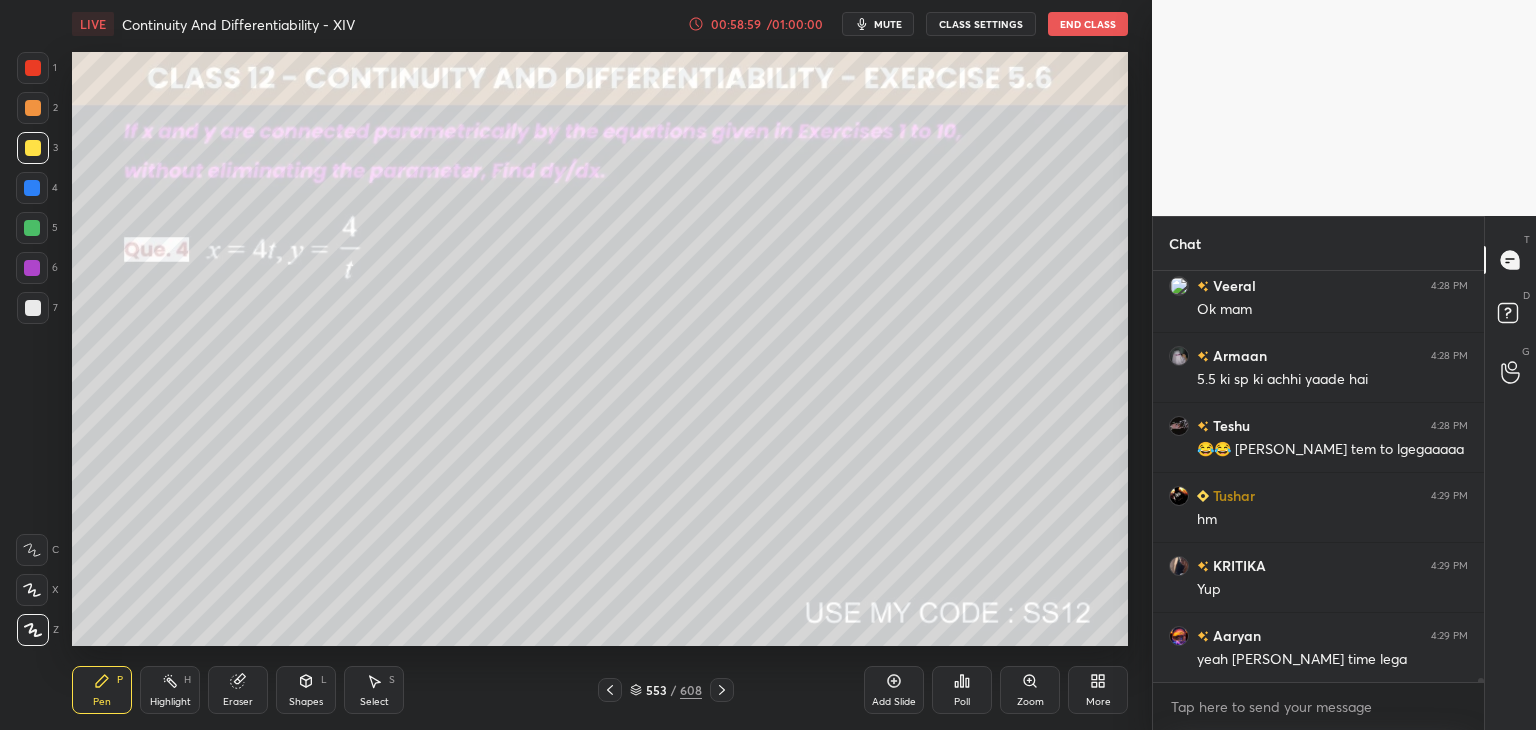 click 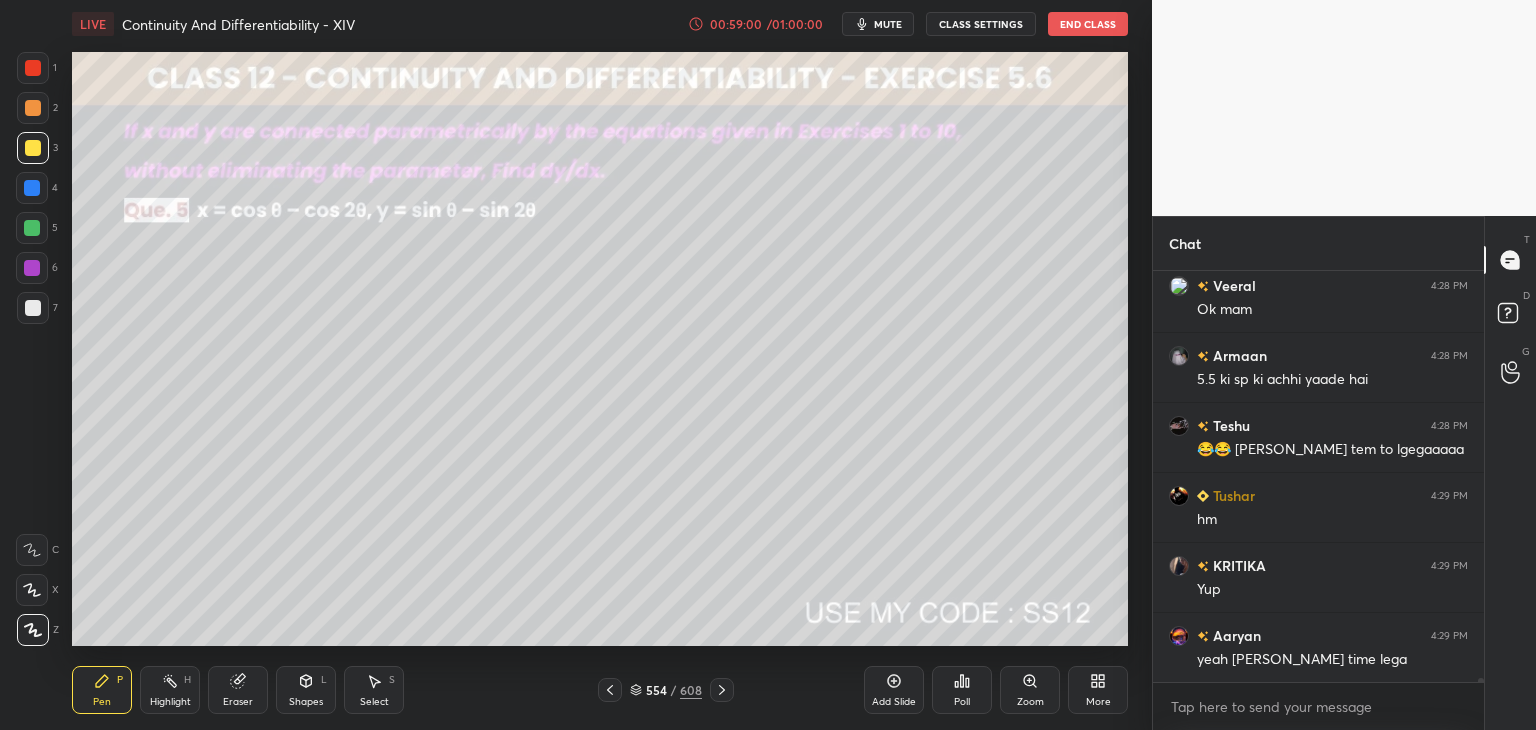click 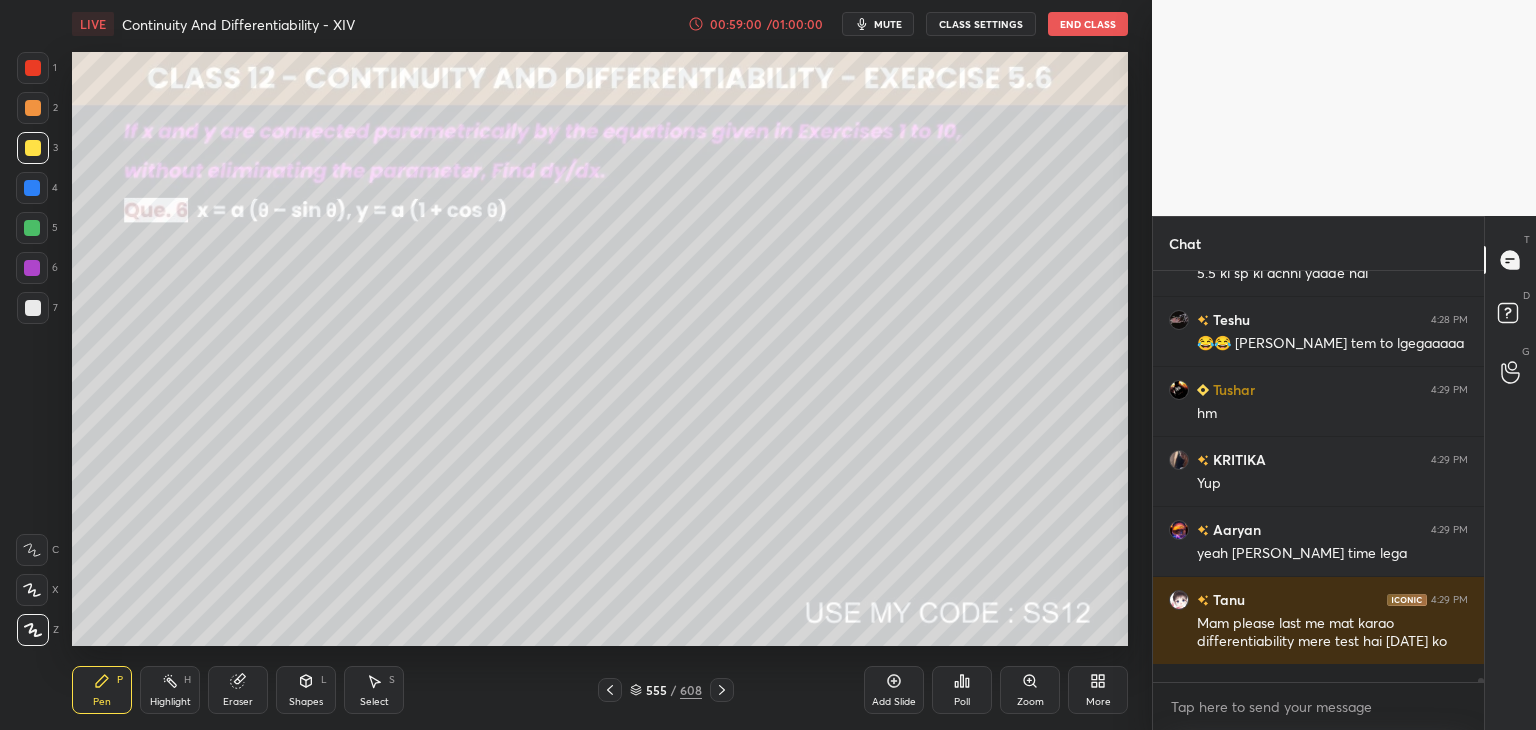click 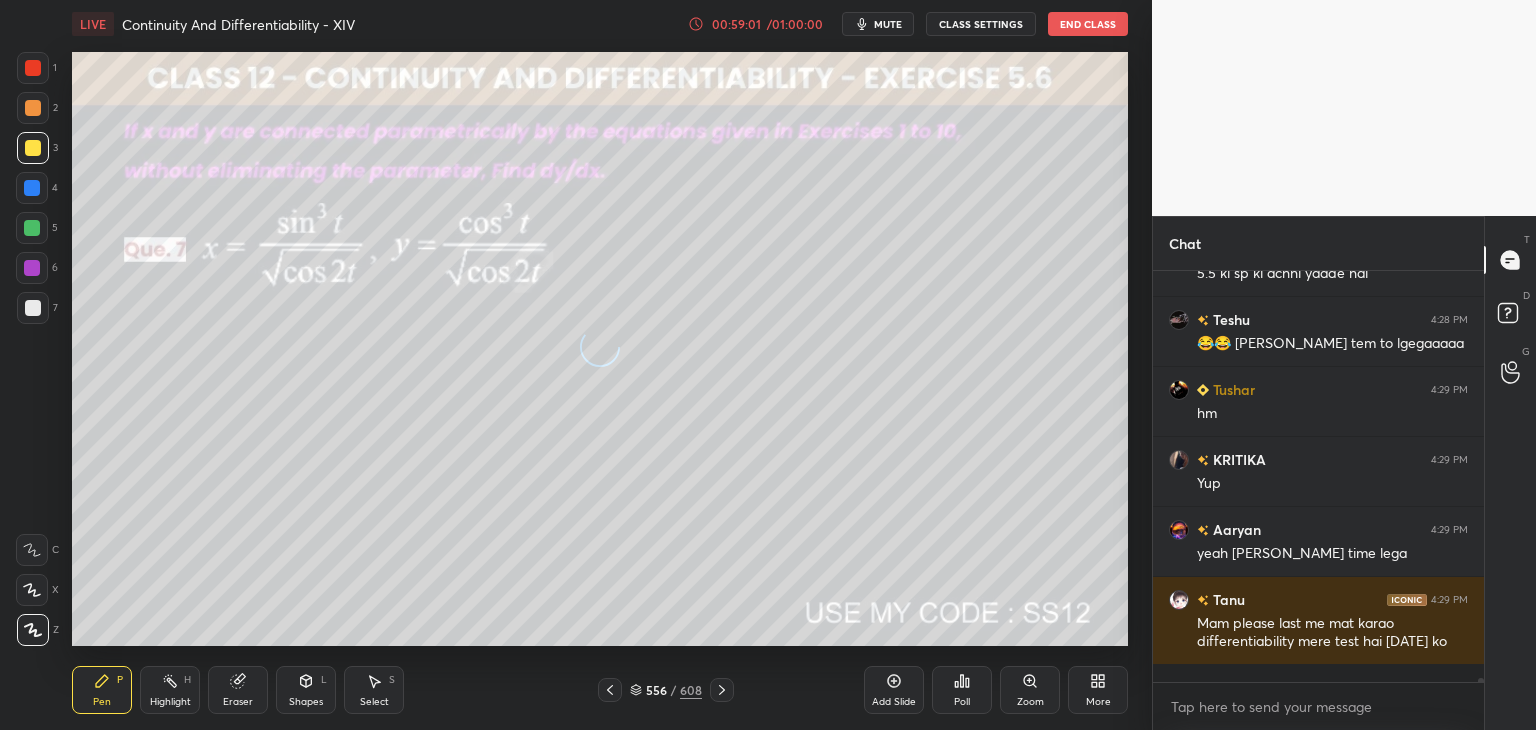 scroll, scrollTop: 45600, scrollLeft: 0, axis: vertical 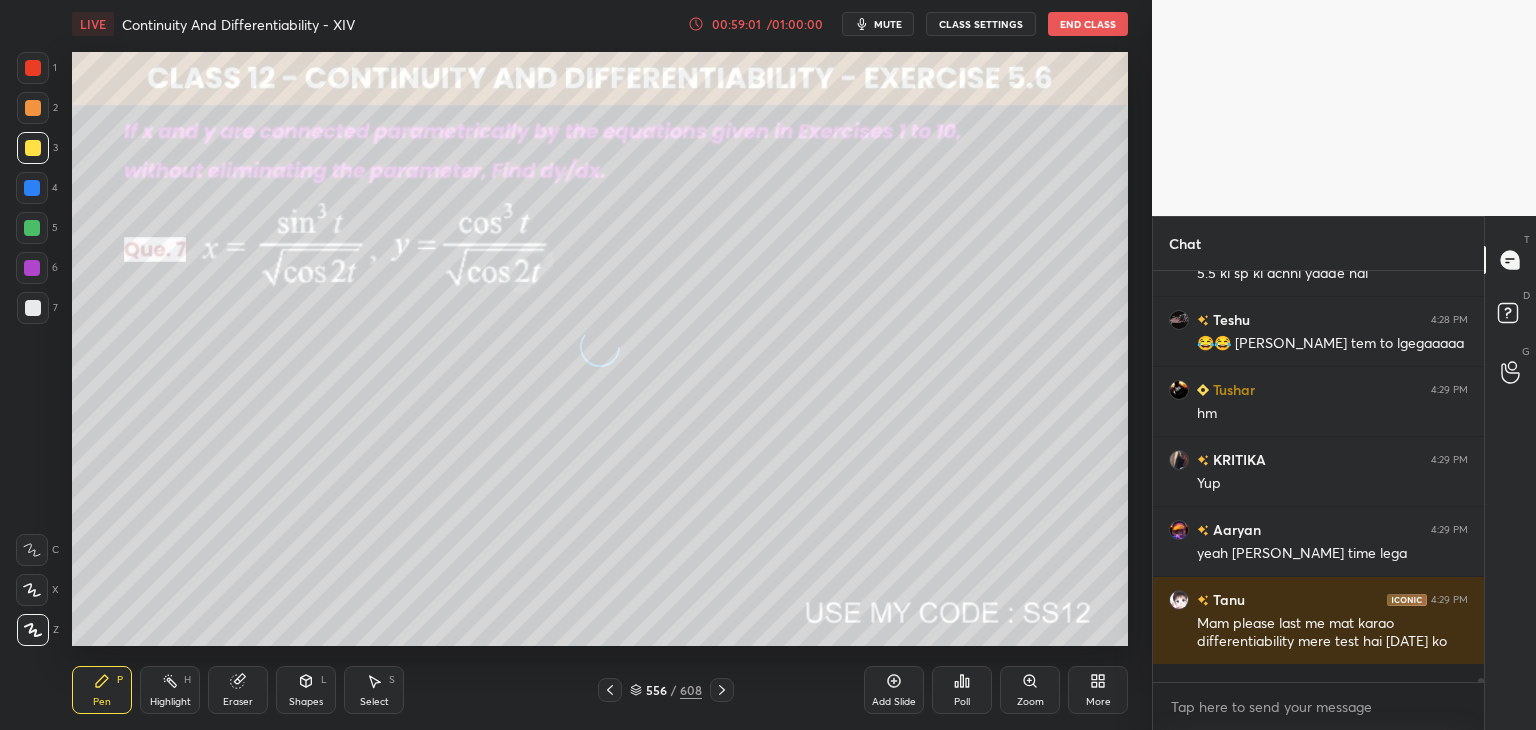 click 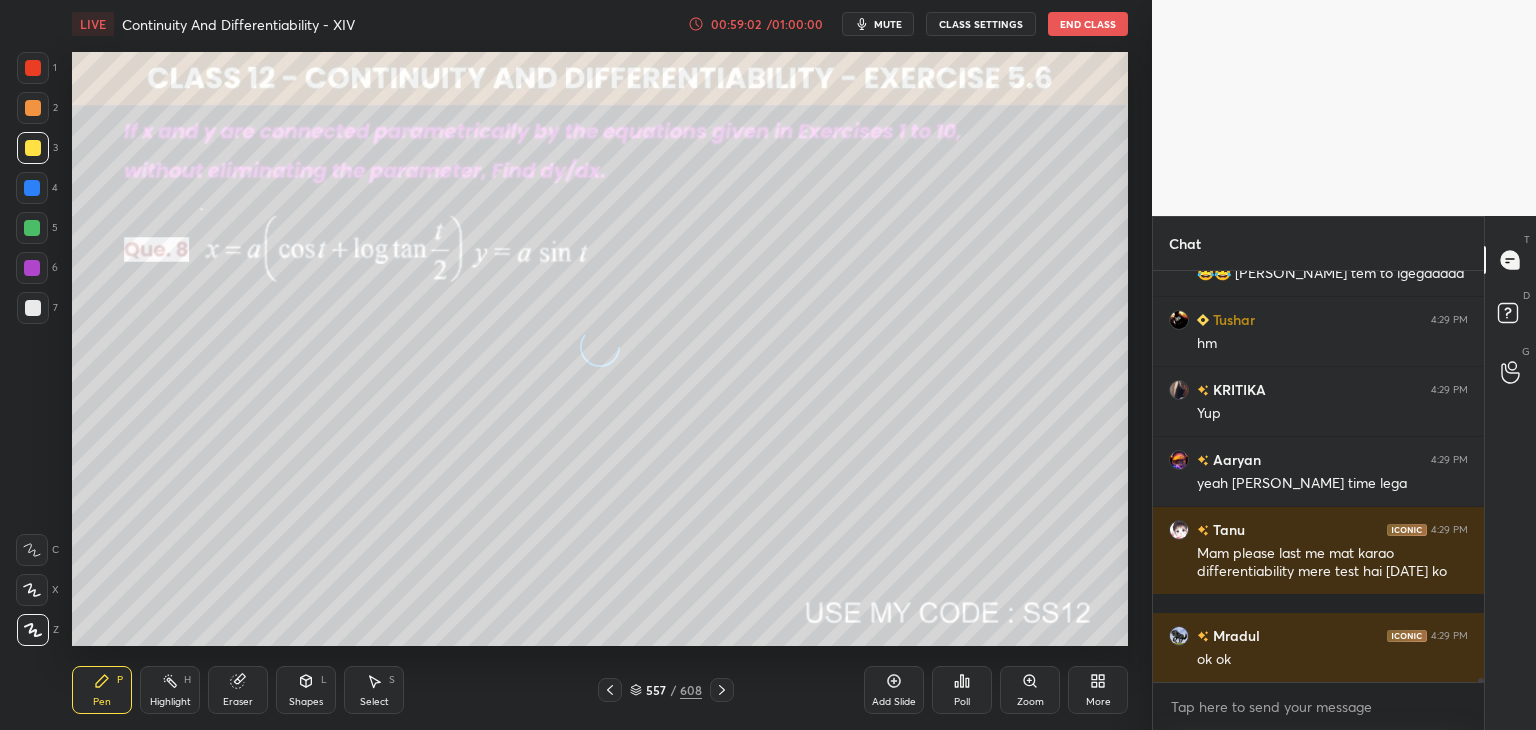 click 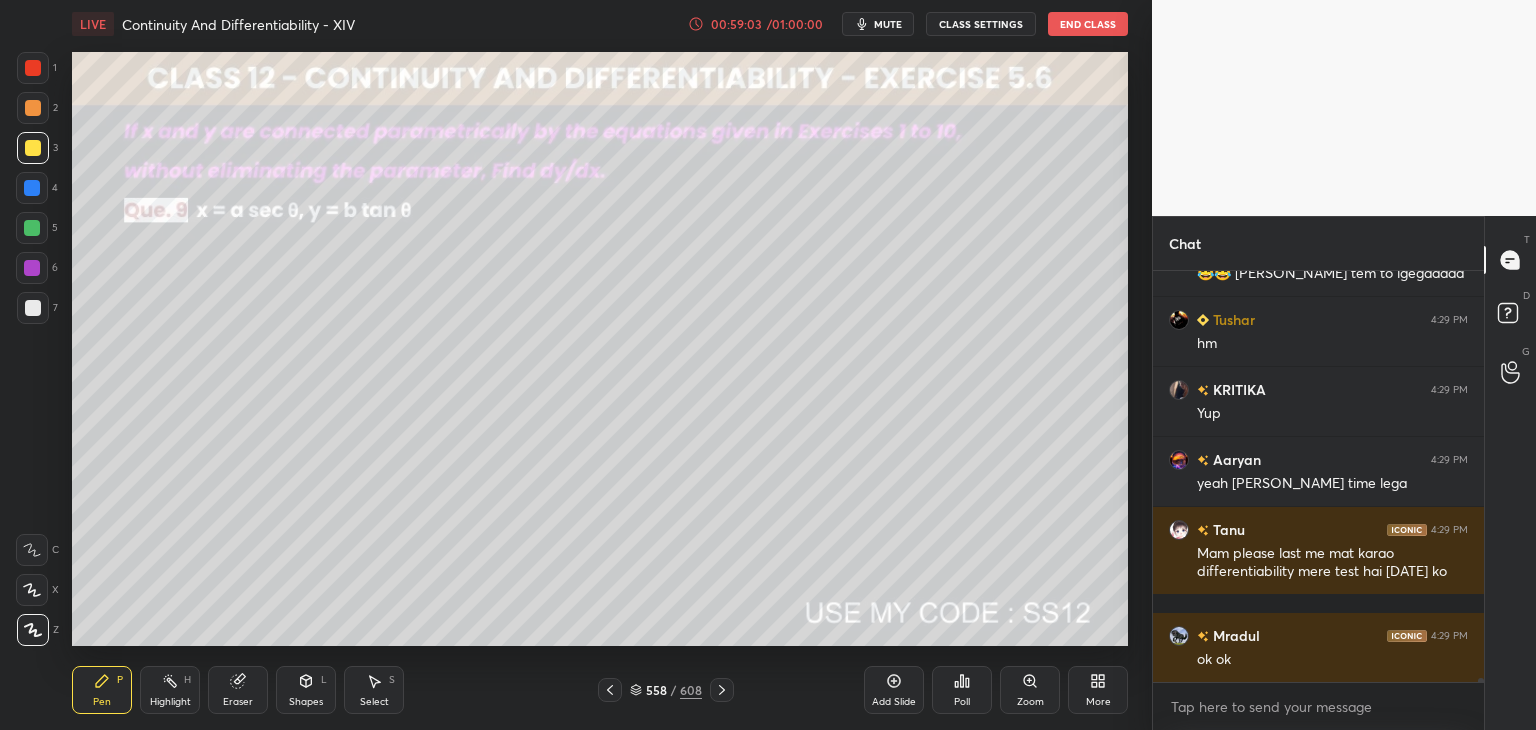 click 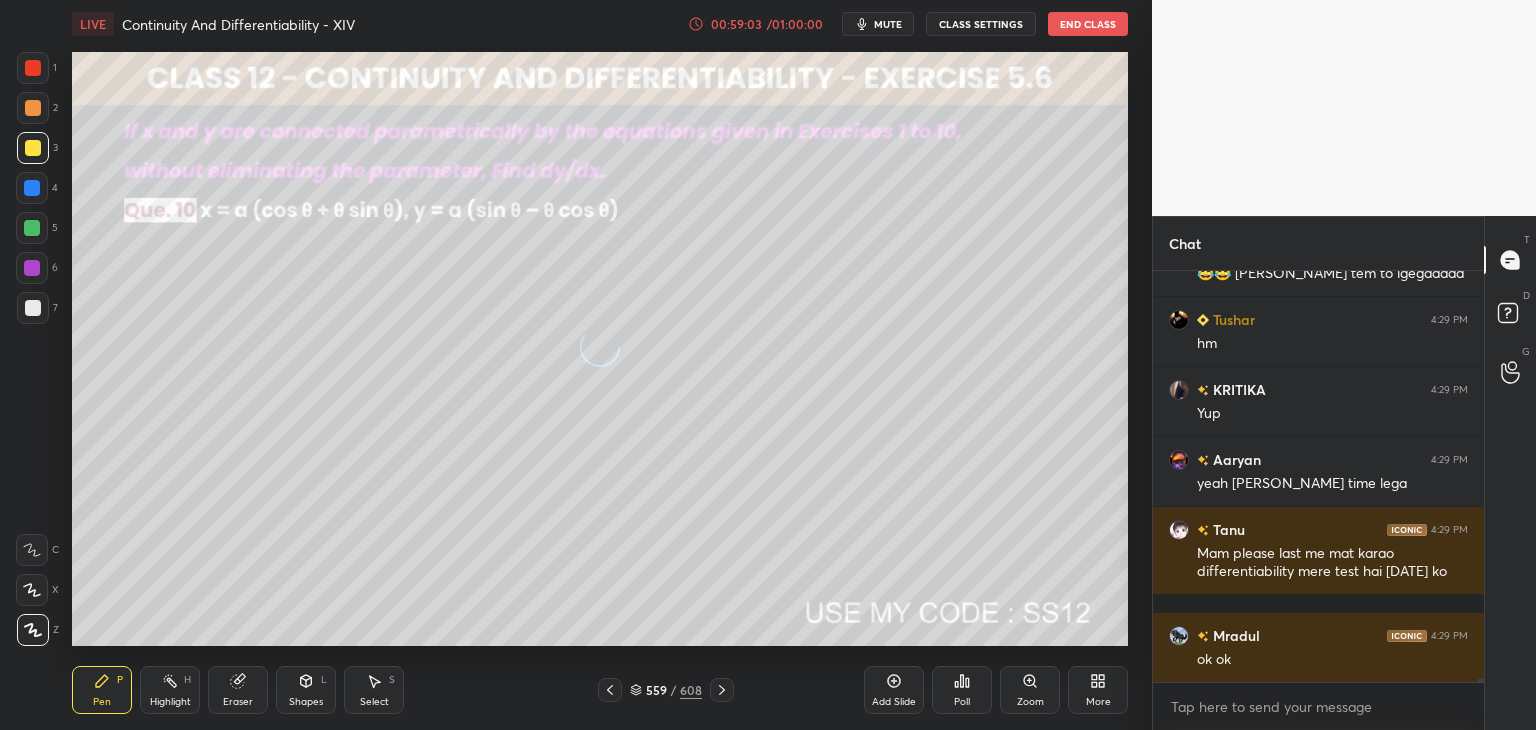 scroll, scrollTop: 45688, scrollLeft: 0, axis: vertical 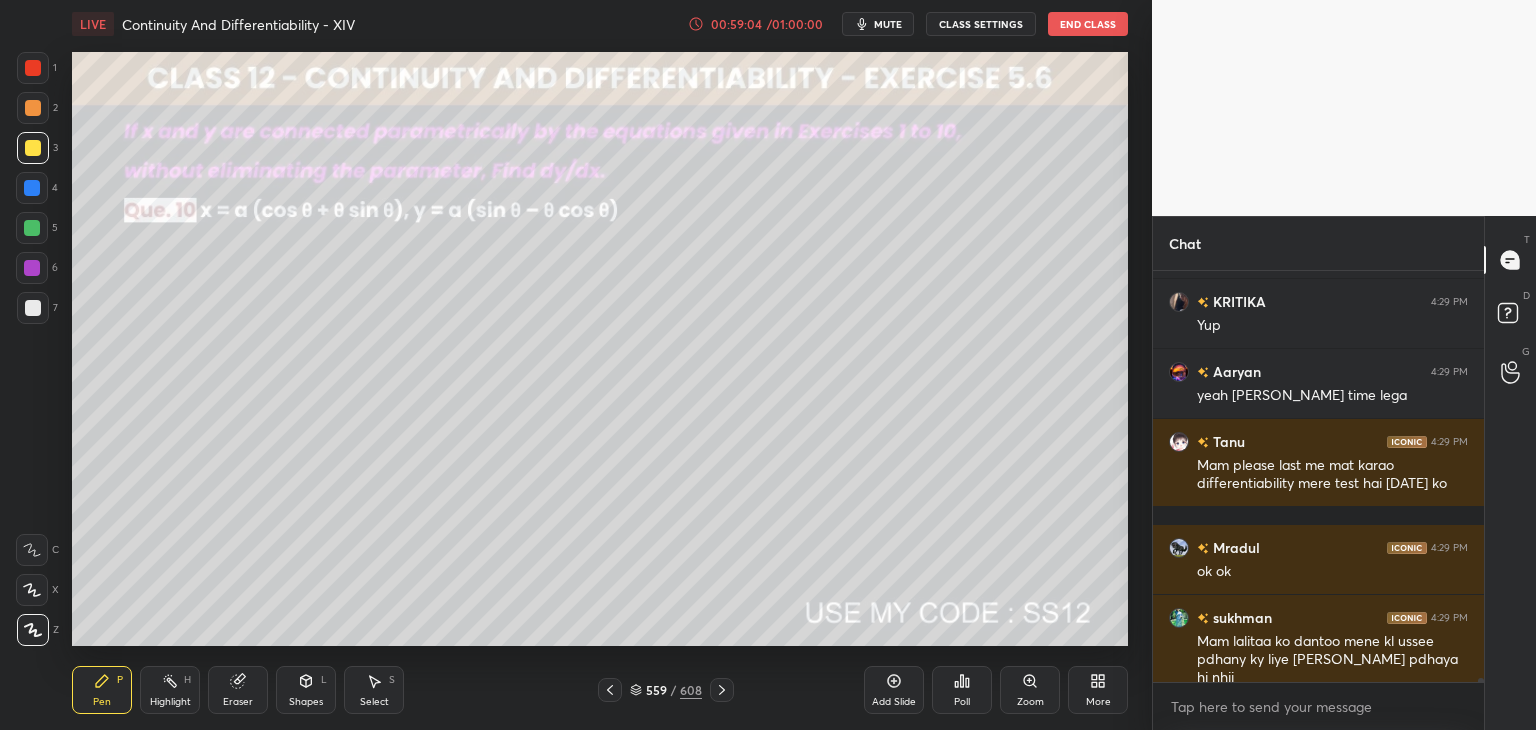 click 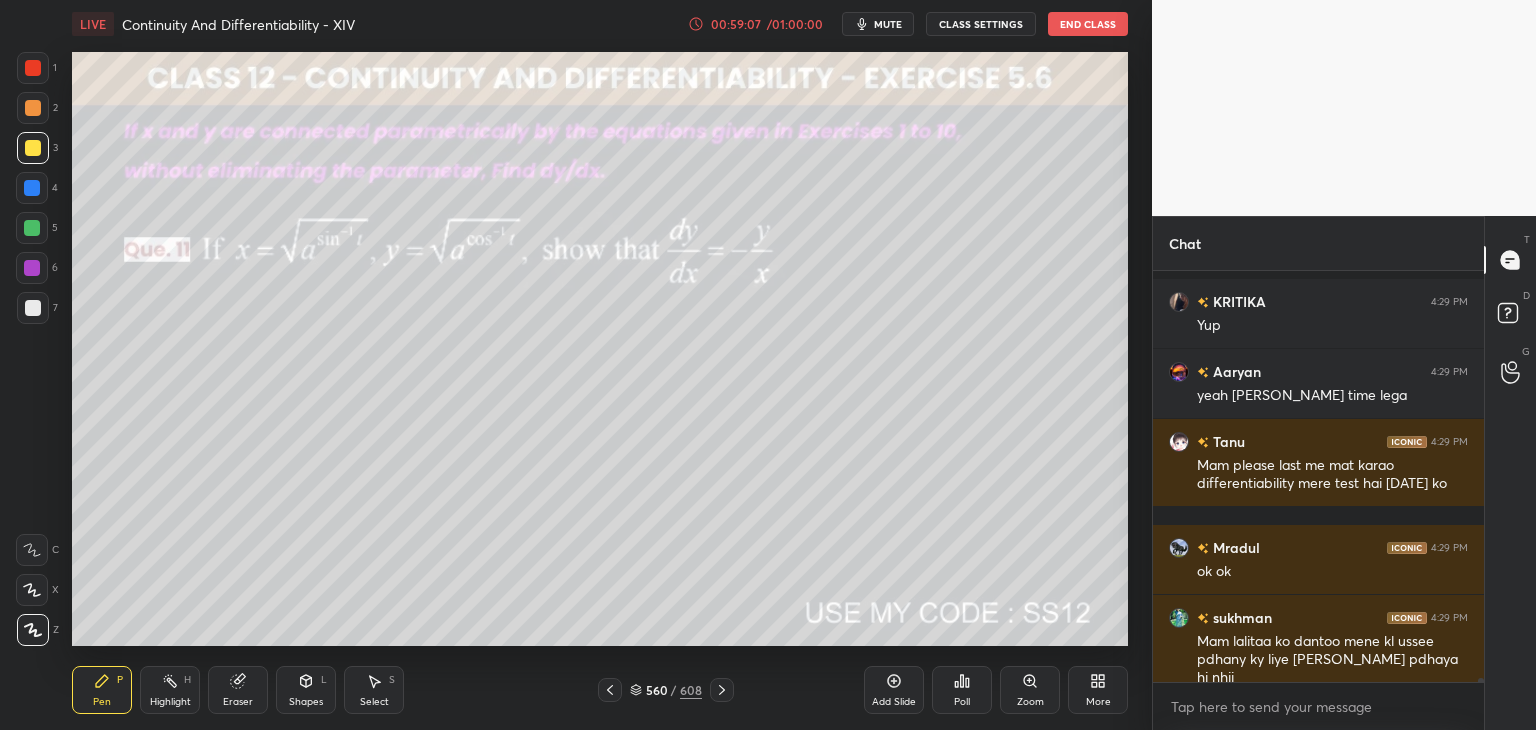 scroll, scrollTop: 45776, scrollLeft: 0, axis: vertical 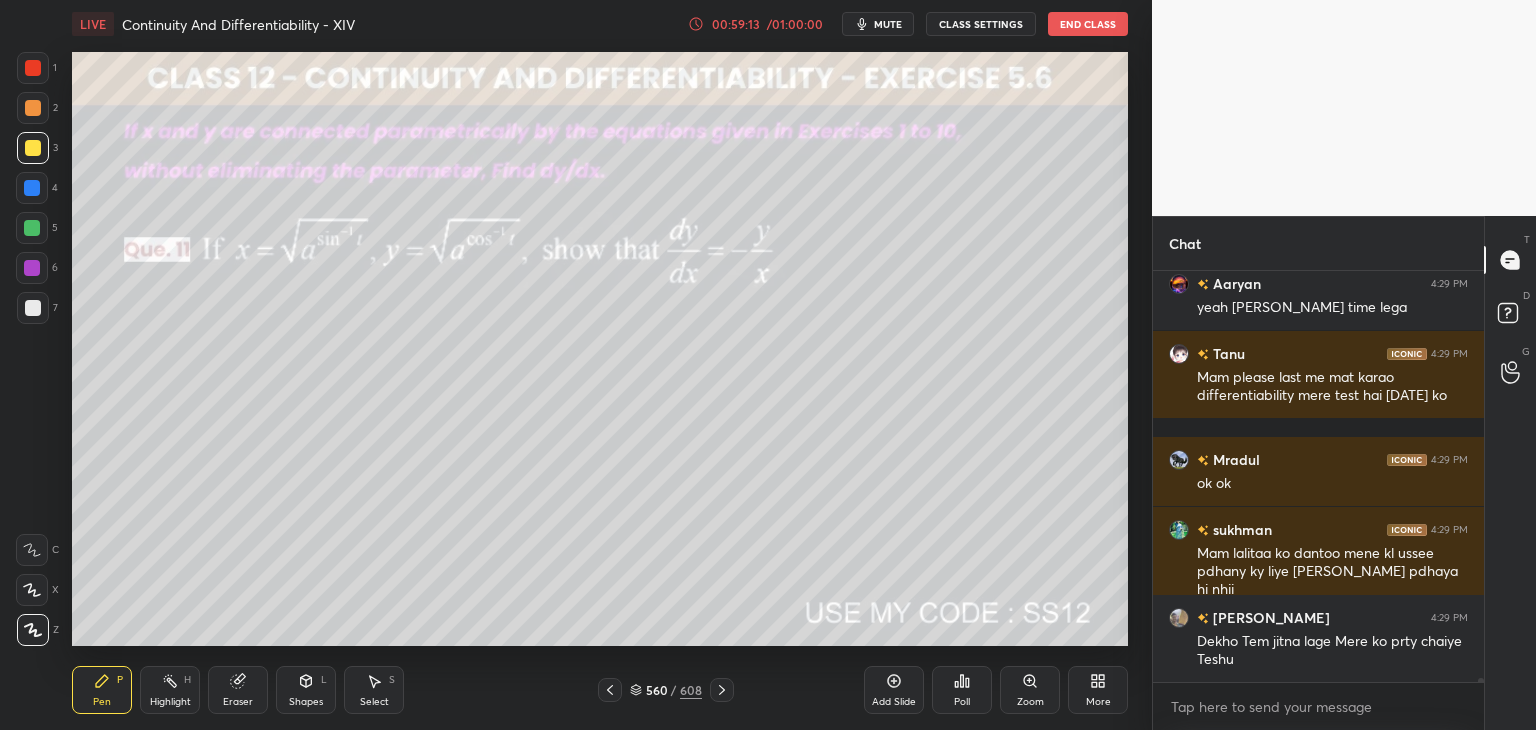 click 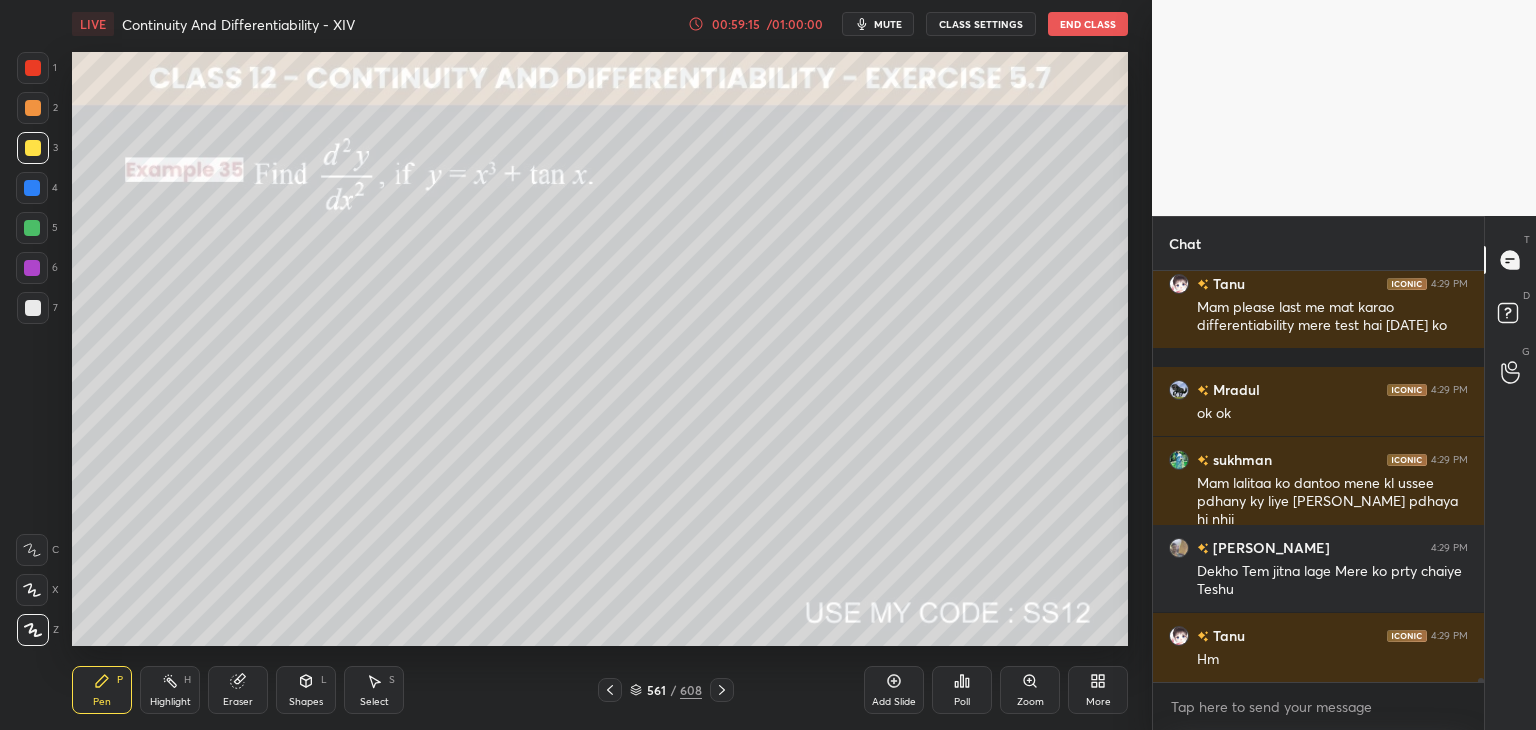 scroll, scrollTop: 45934, scrollLeft: 0, axis: vertical 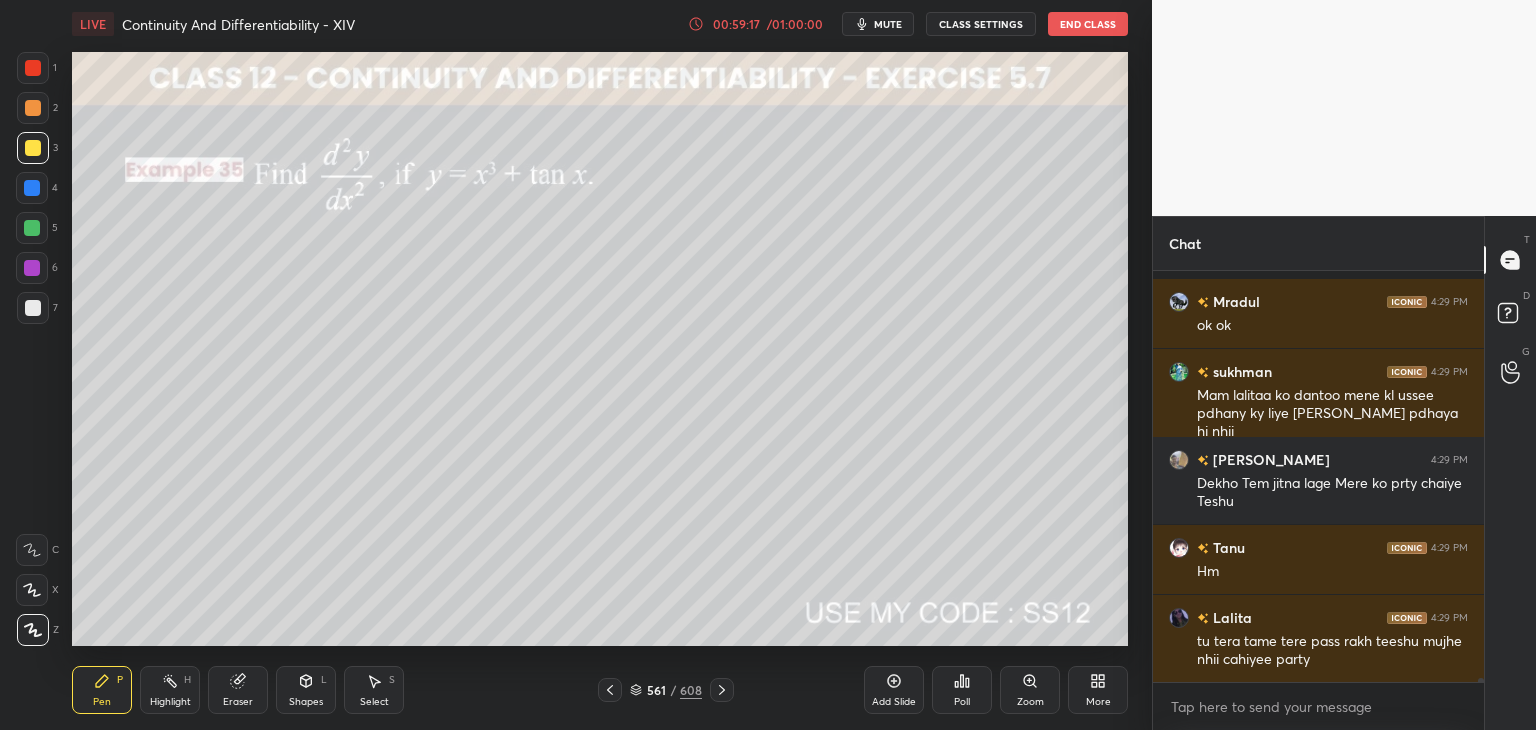 click 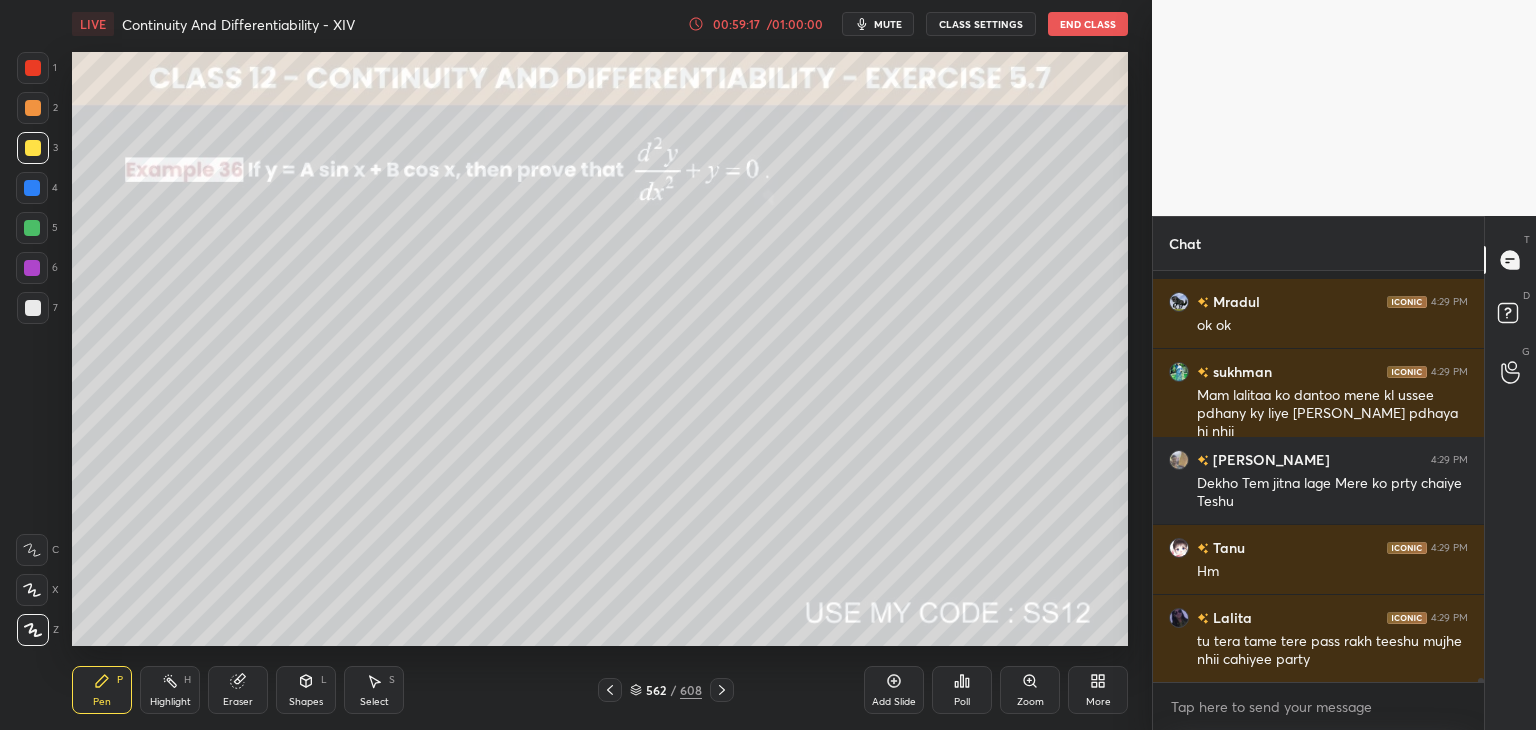 click at bounding box center (722, 690) 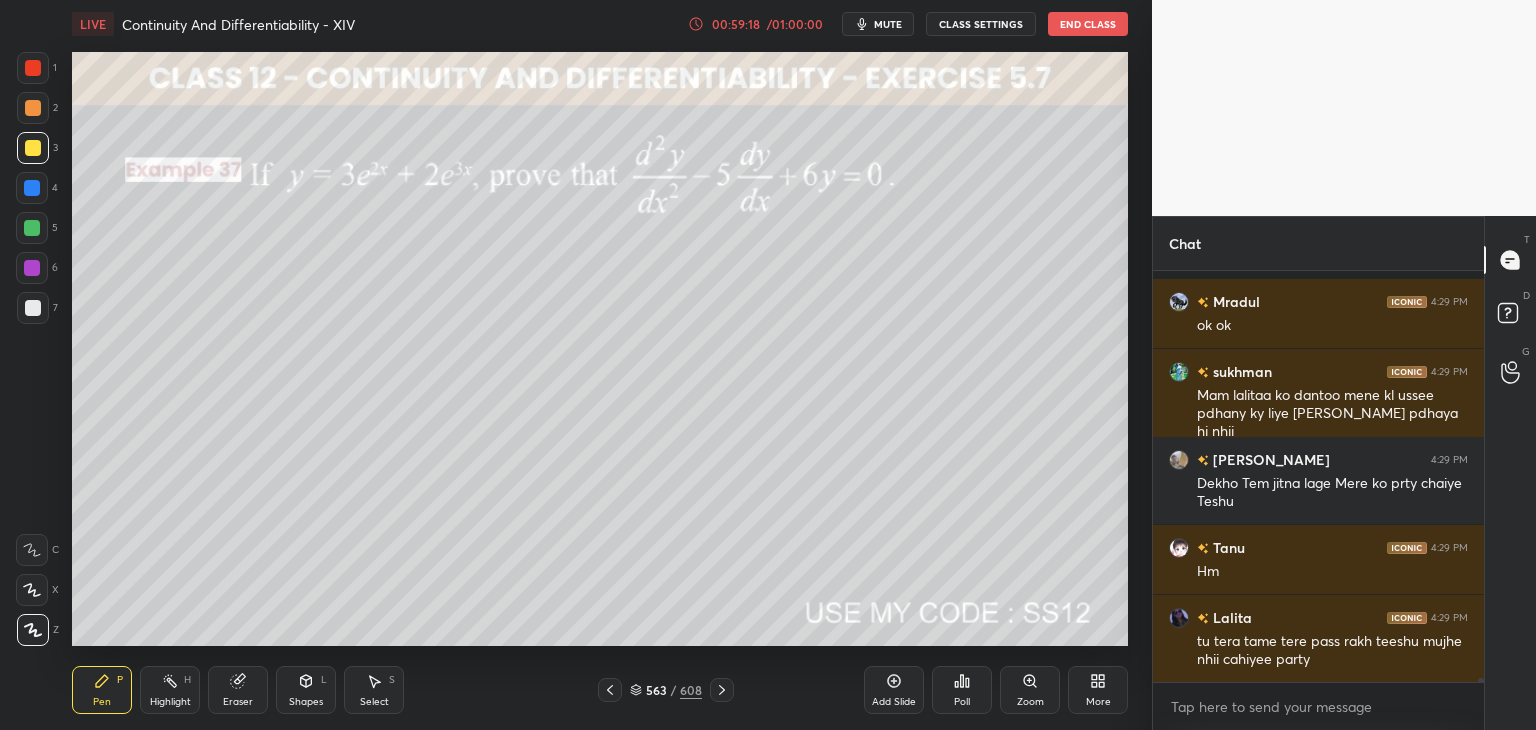 click at bounding box center (722, 690) 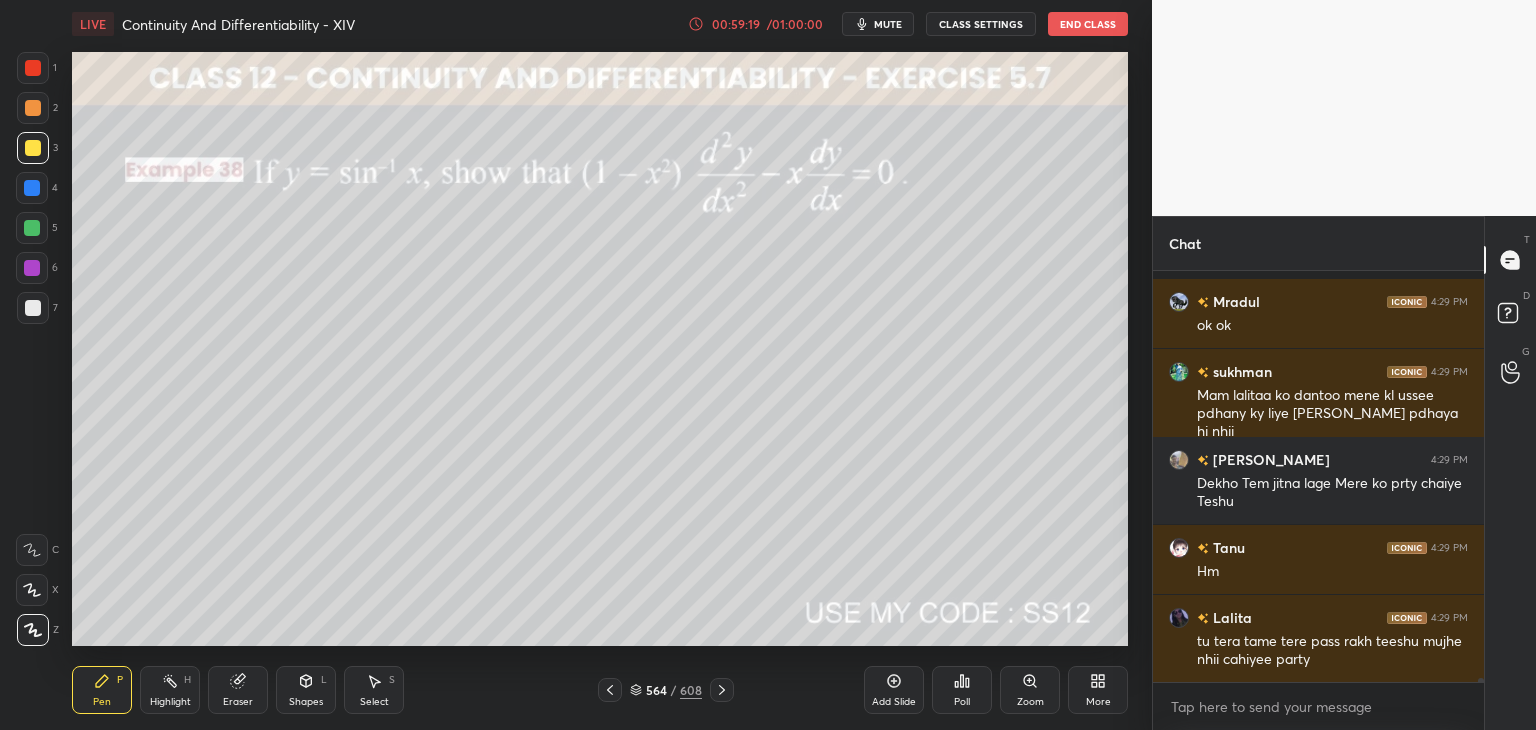 click 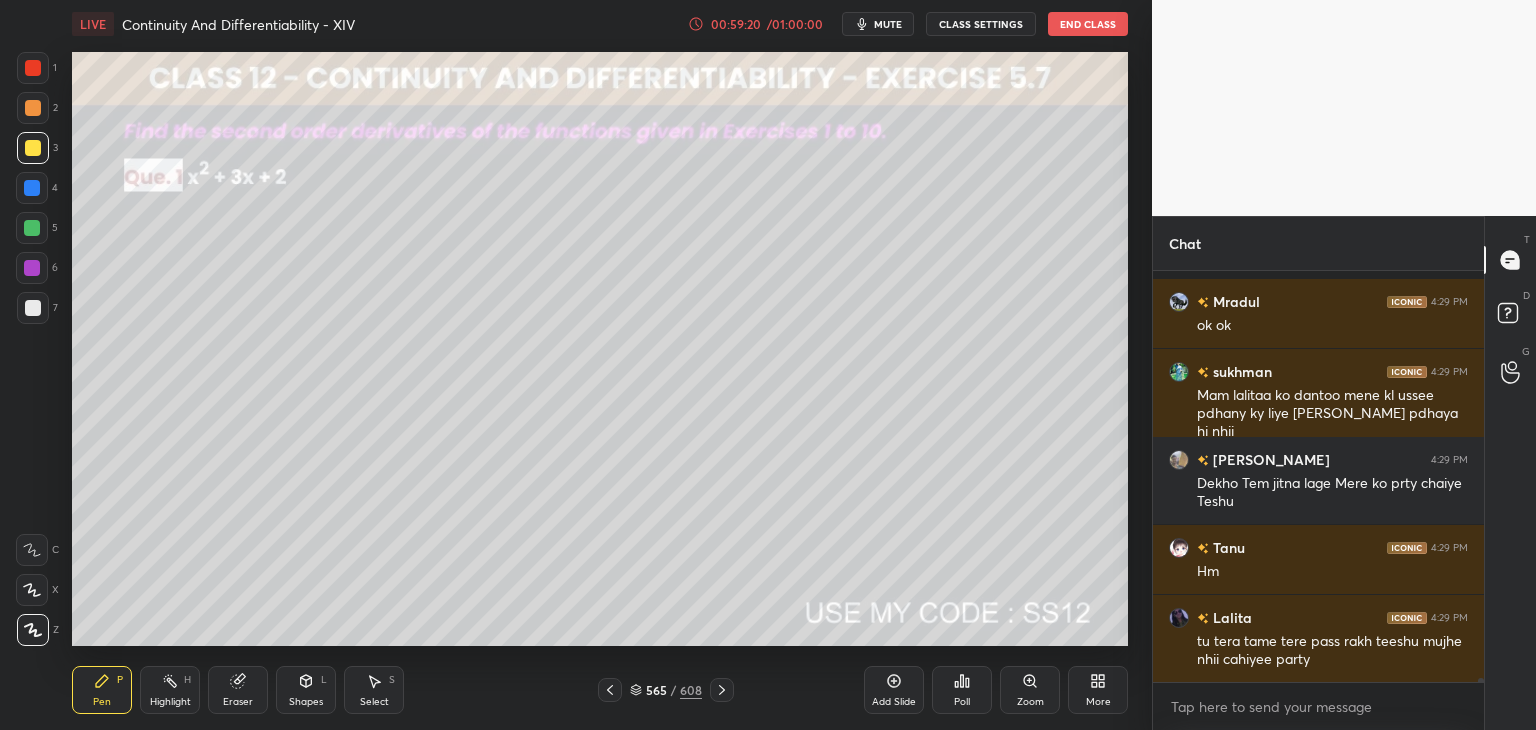 scroll, scrollTop: 46004, scrollLeft: 0, axis: vertical 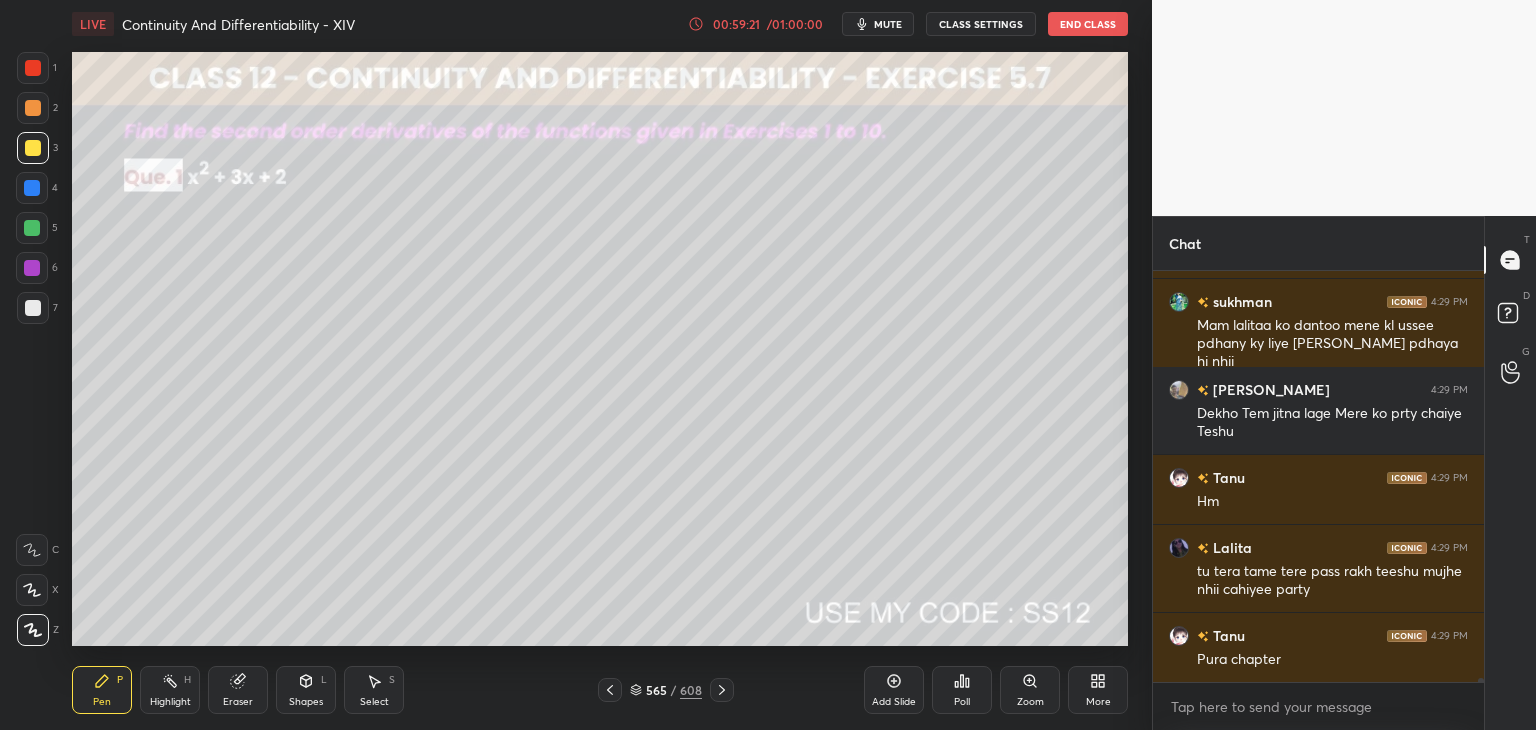 click 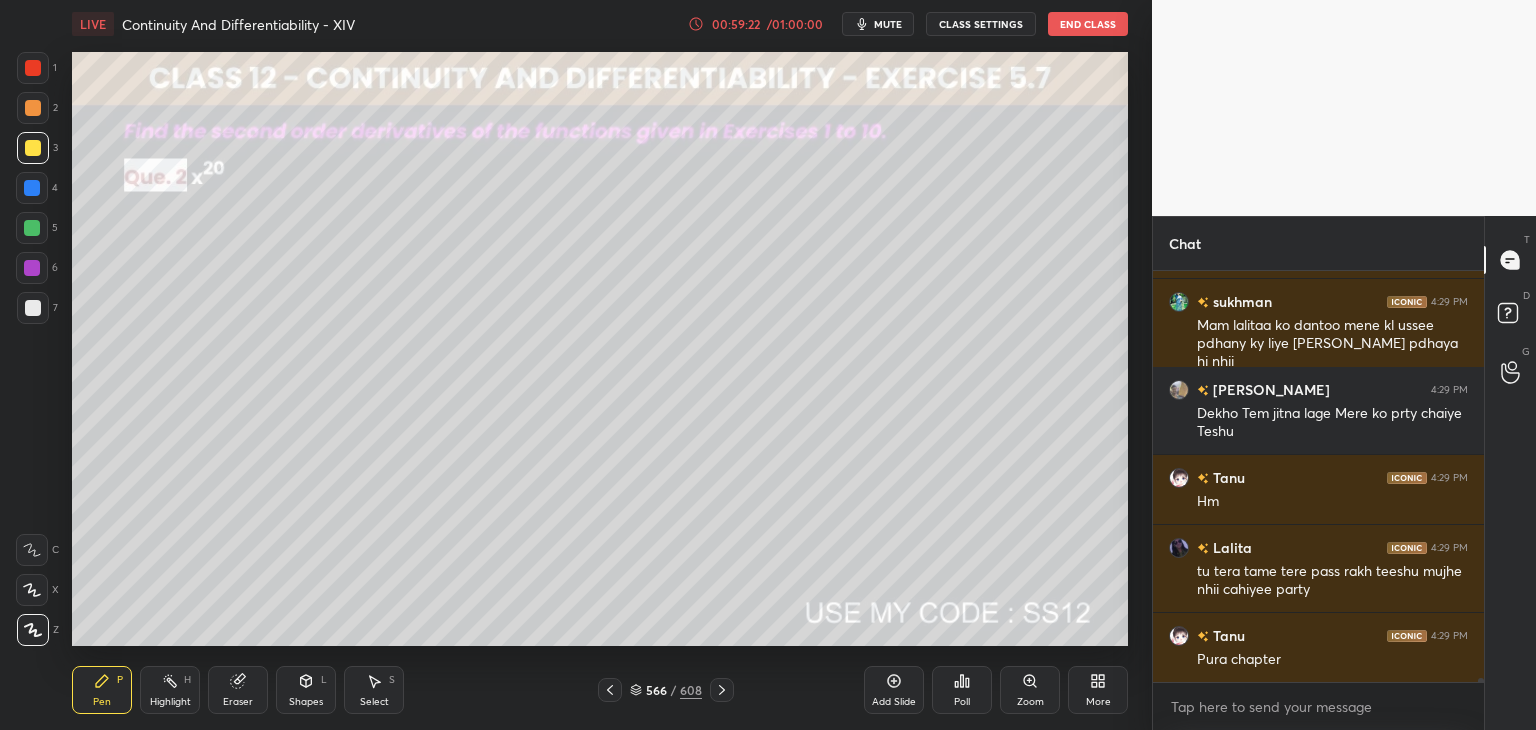 click 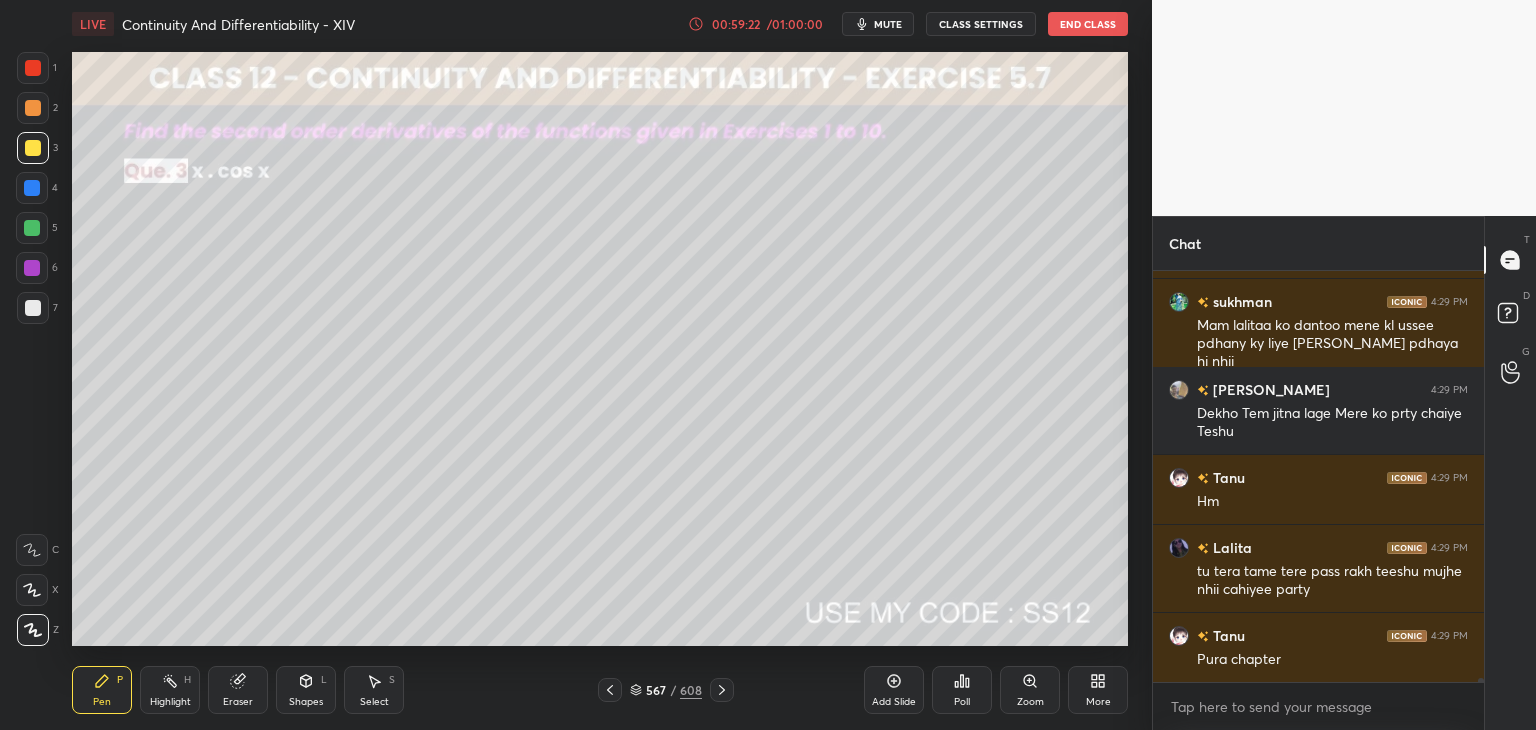 click 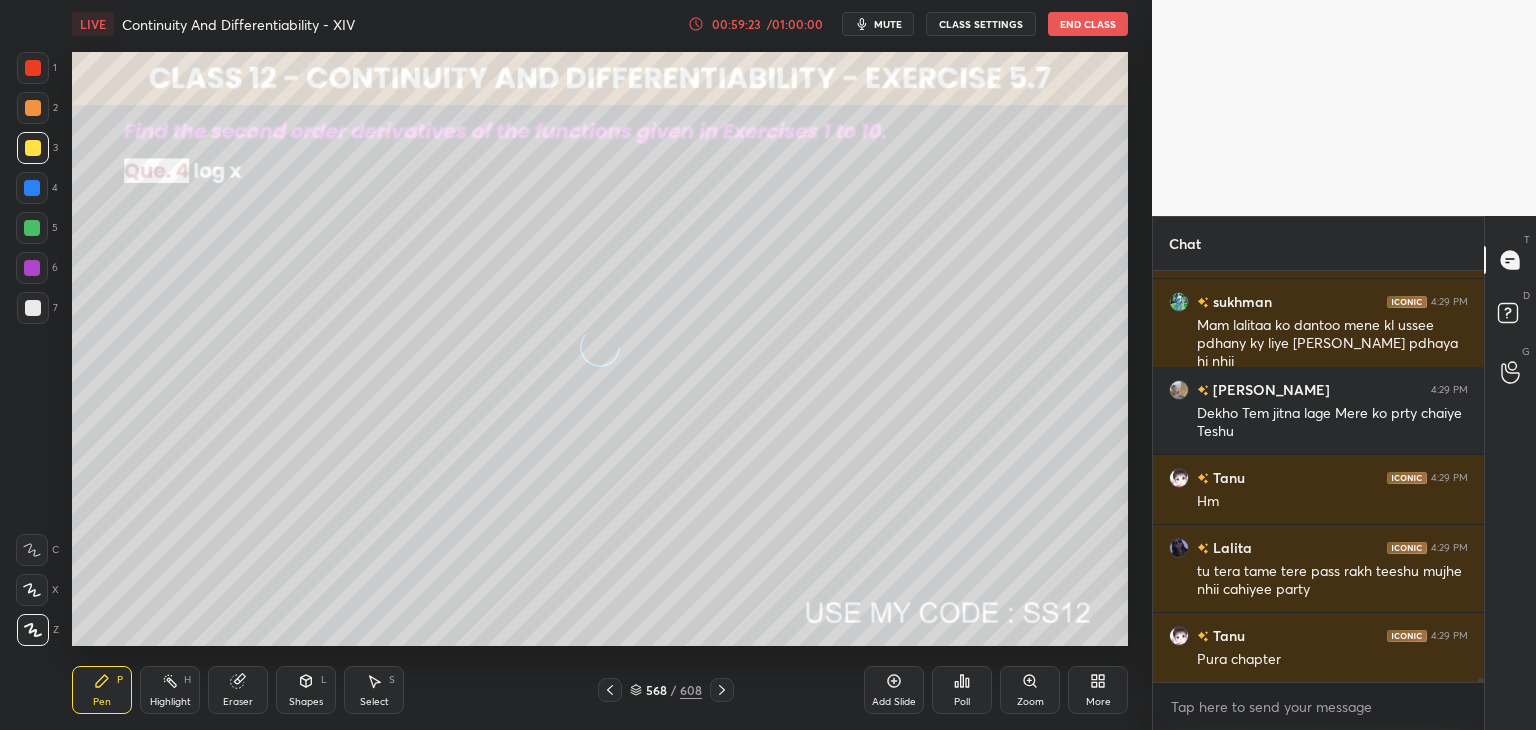 click 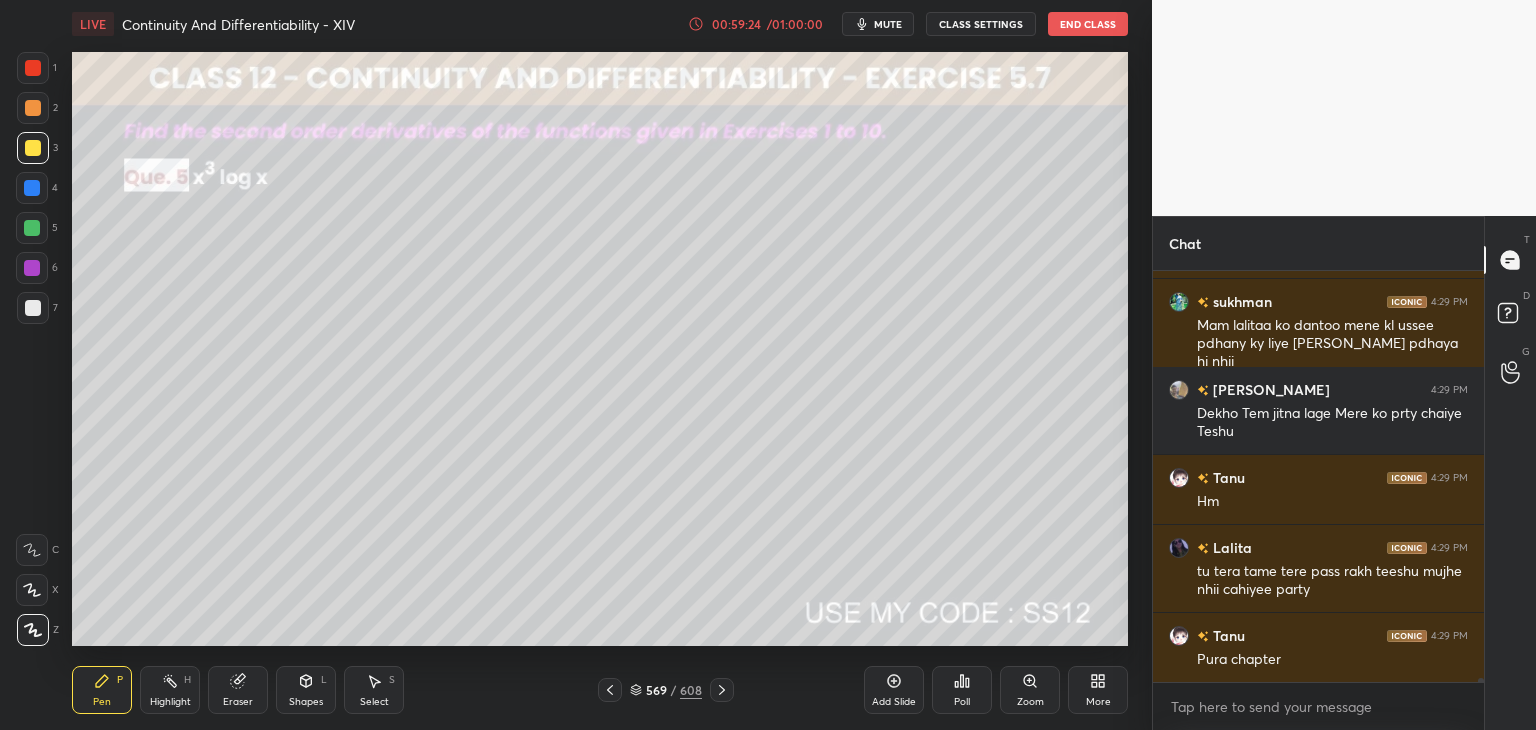 click 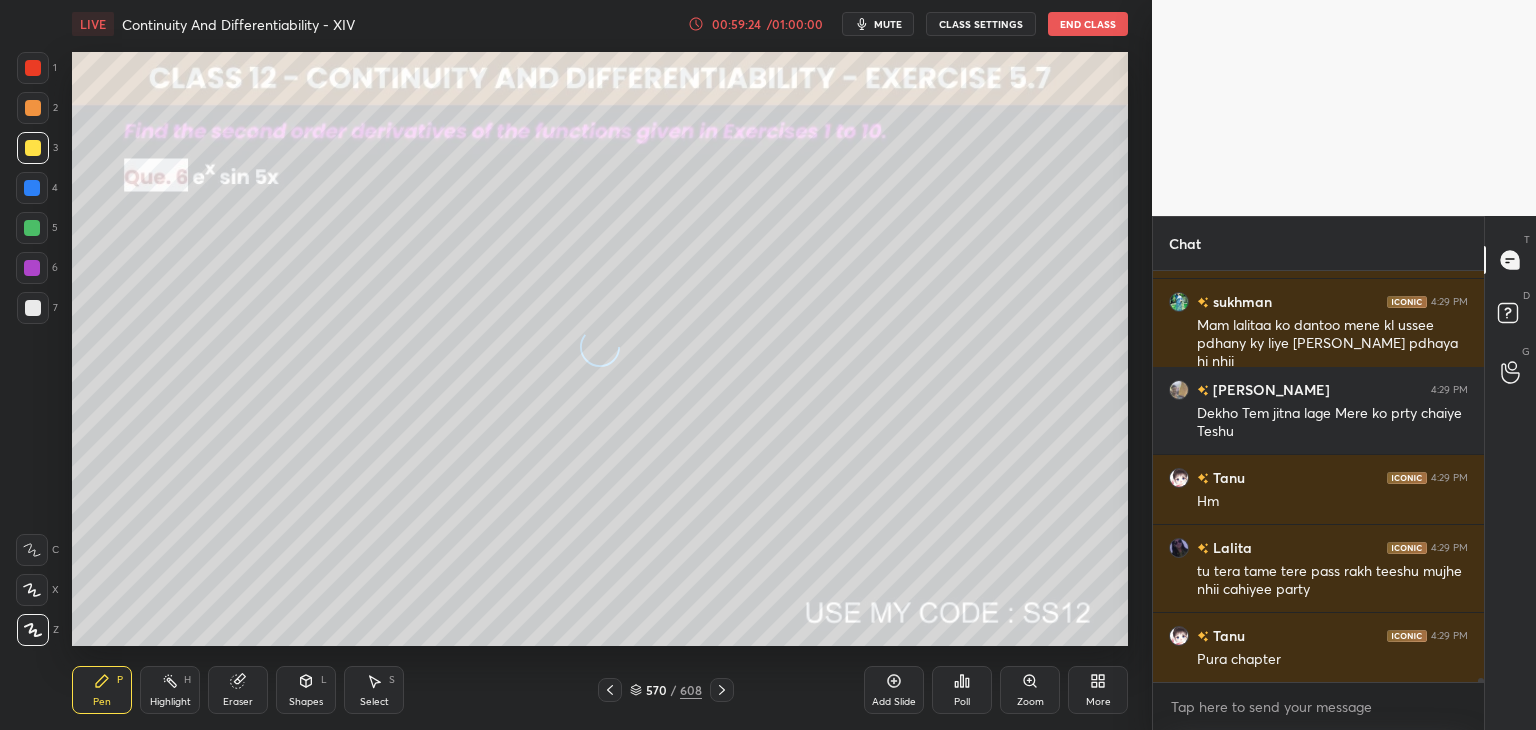 click 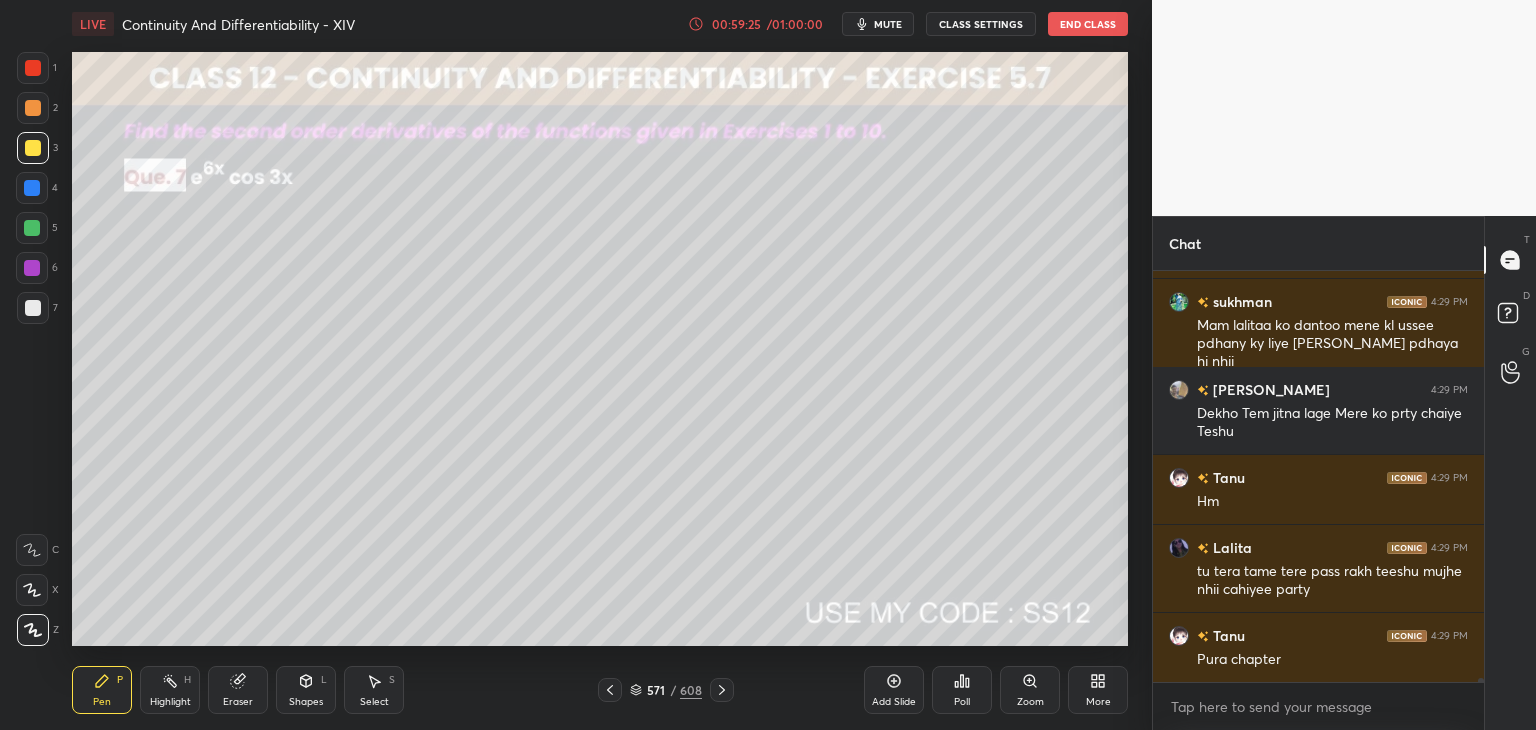 click 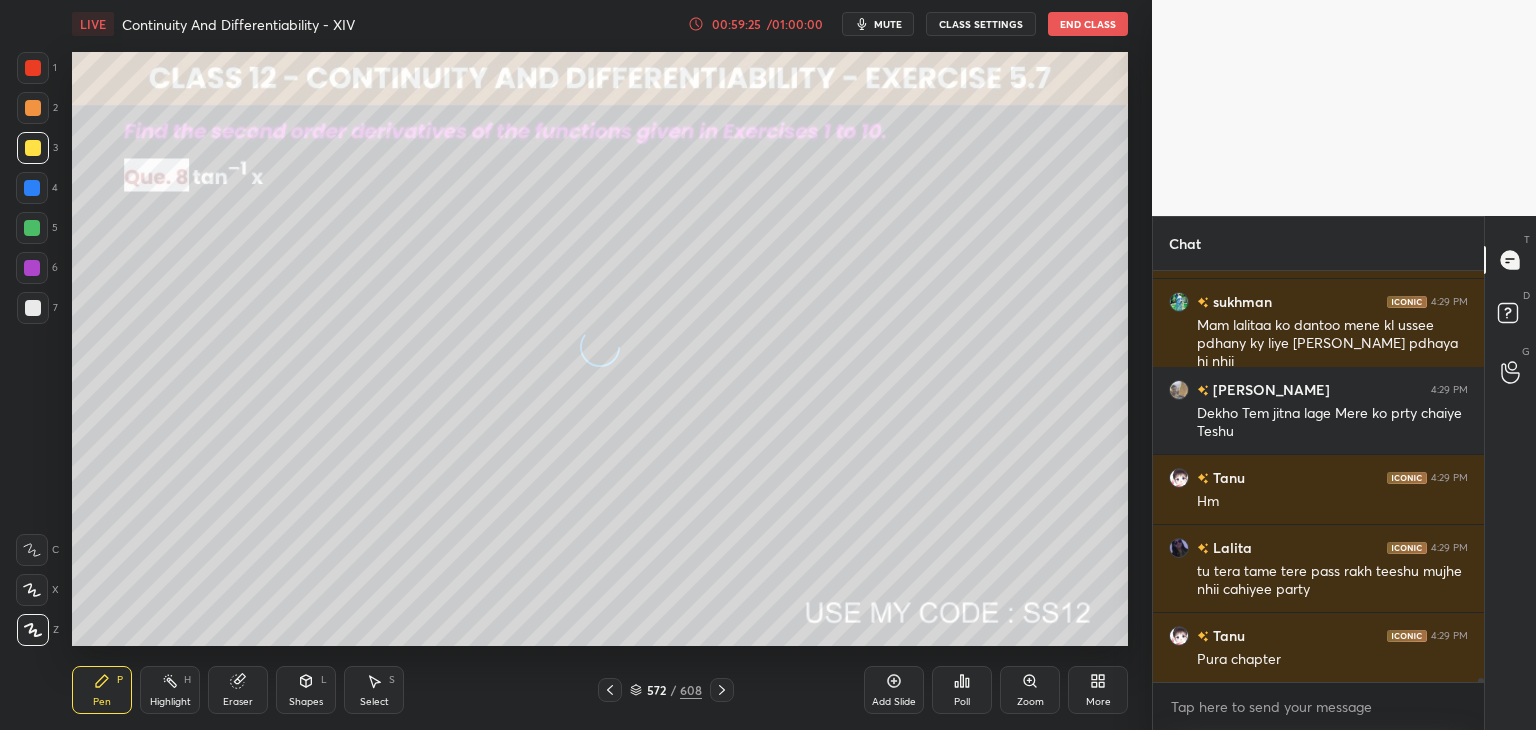 scroll, scrollTop: 46110, scrollLeft: 0, axis: vertical 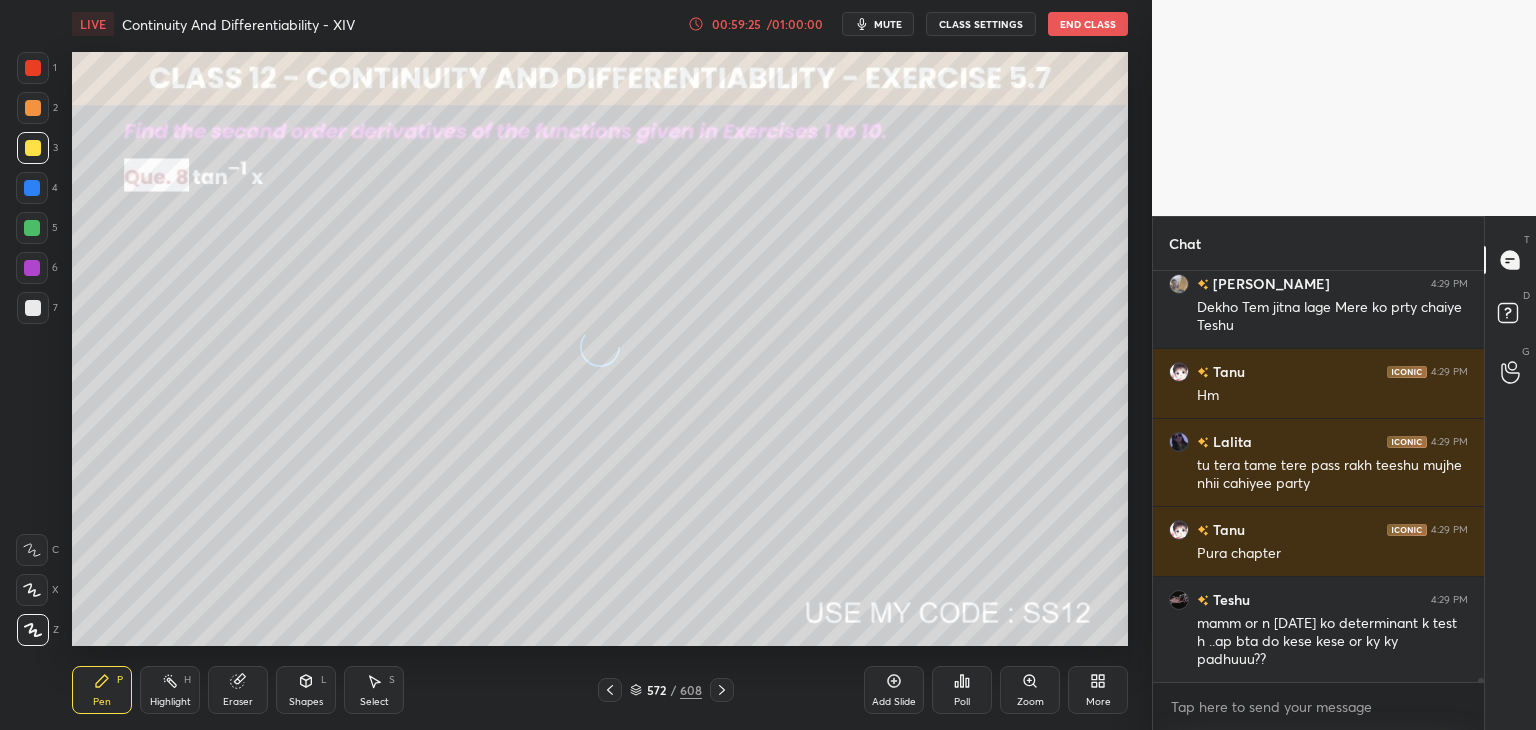 click 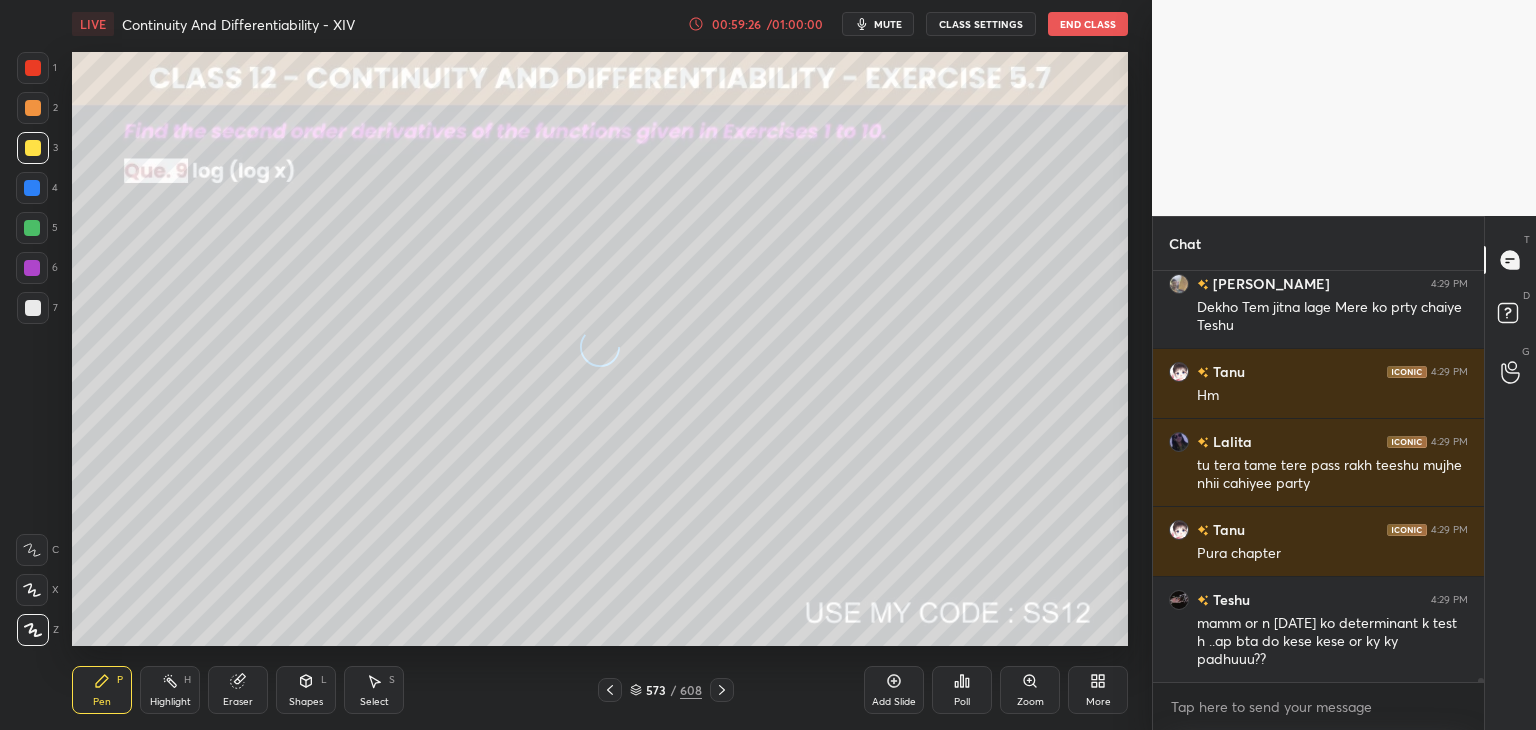 click 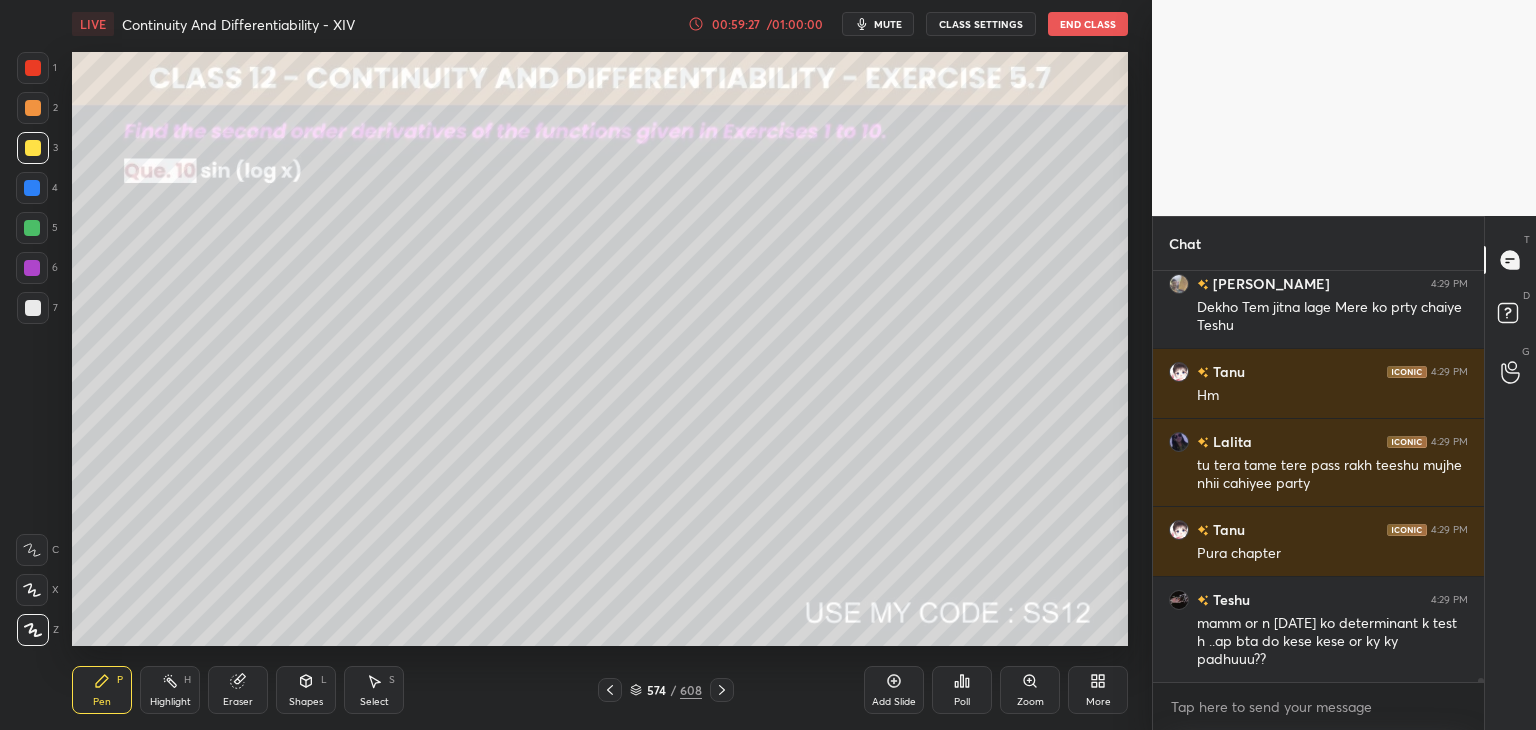 click 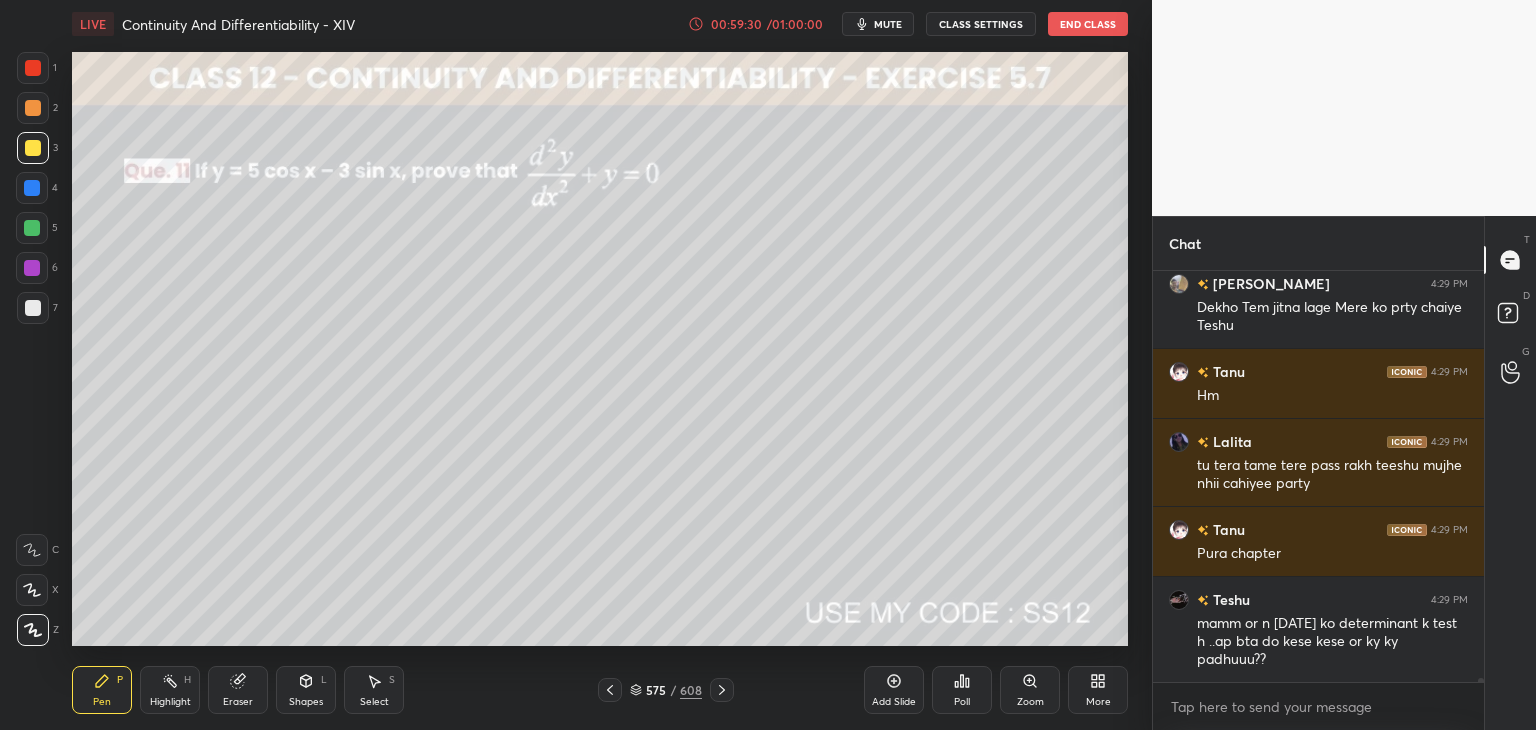 click at bounding box center [722, 690] 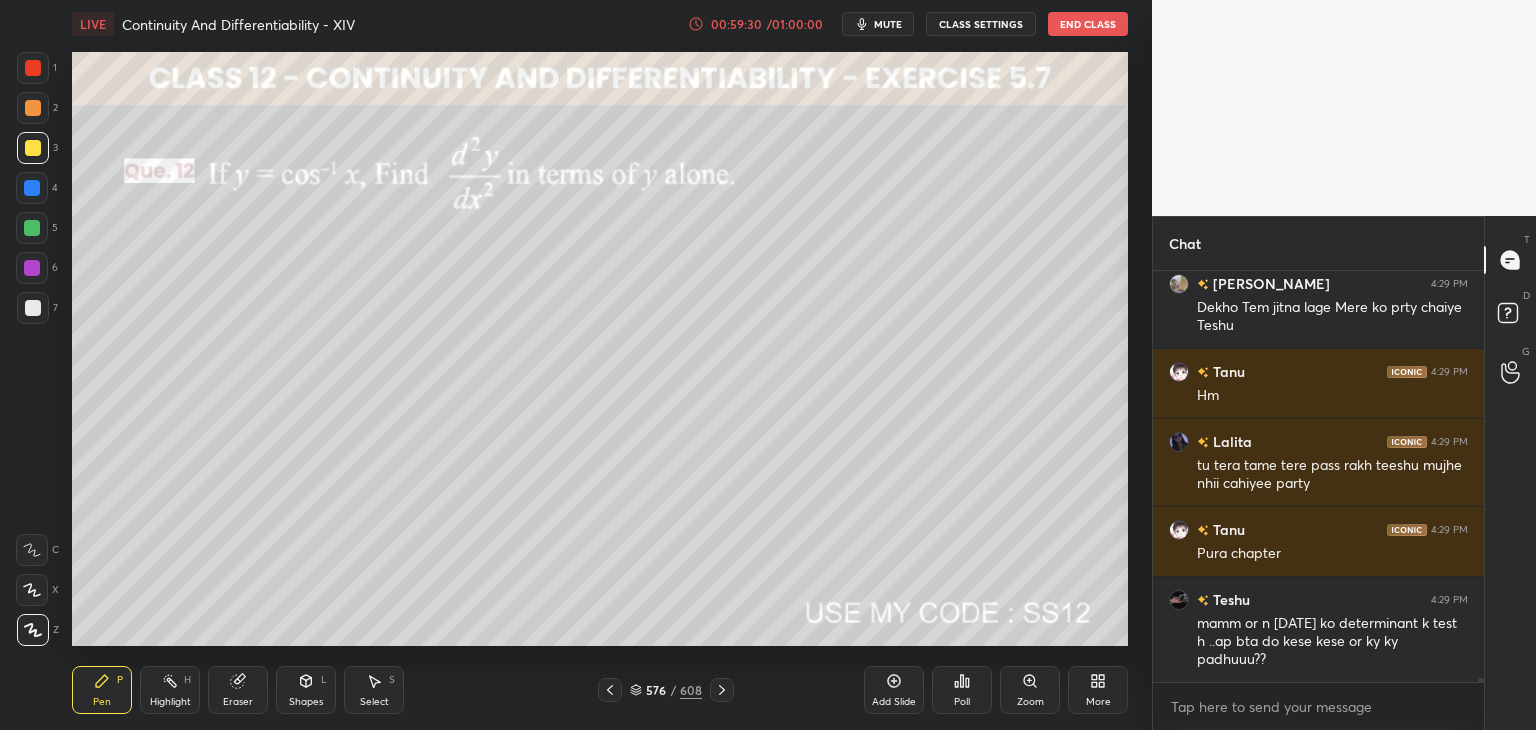 click on "Pen P Highlight H Eraser Shapes L Select S 576 / 608 Add Slide Poll Zoom More" at bounding box center (600, 690) 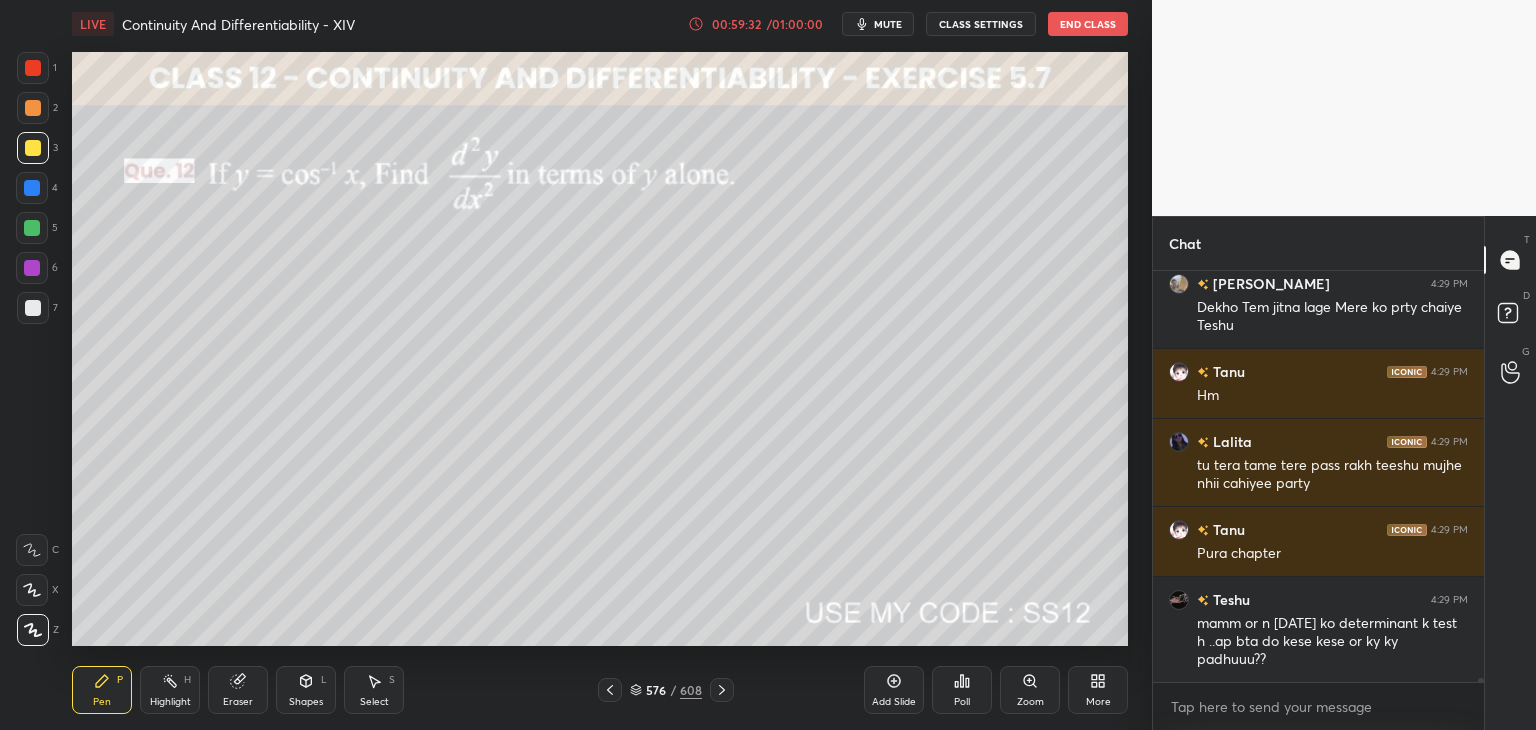 click at bounding box center (722, 690) 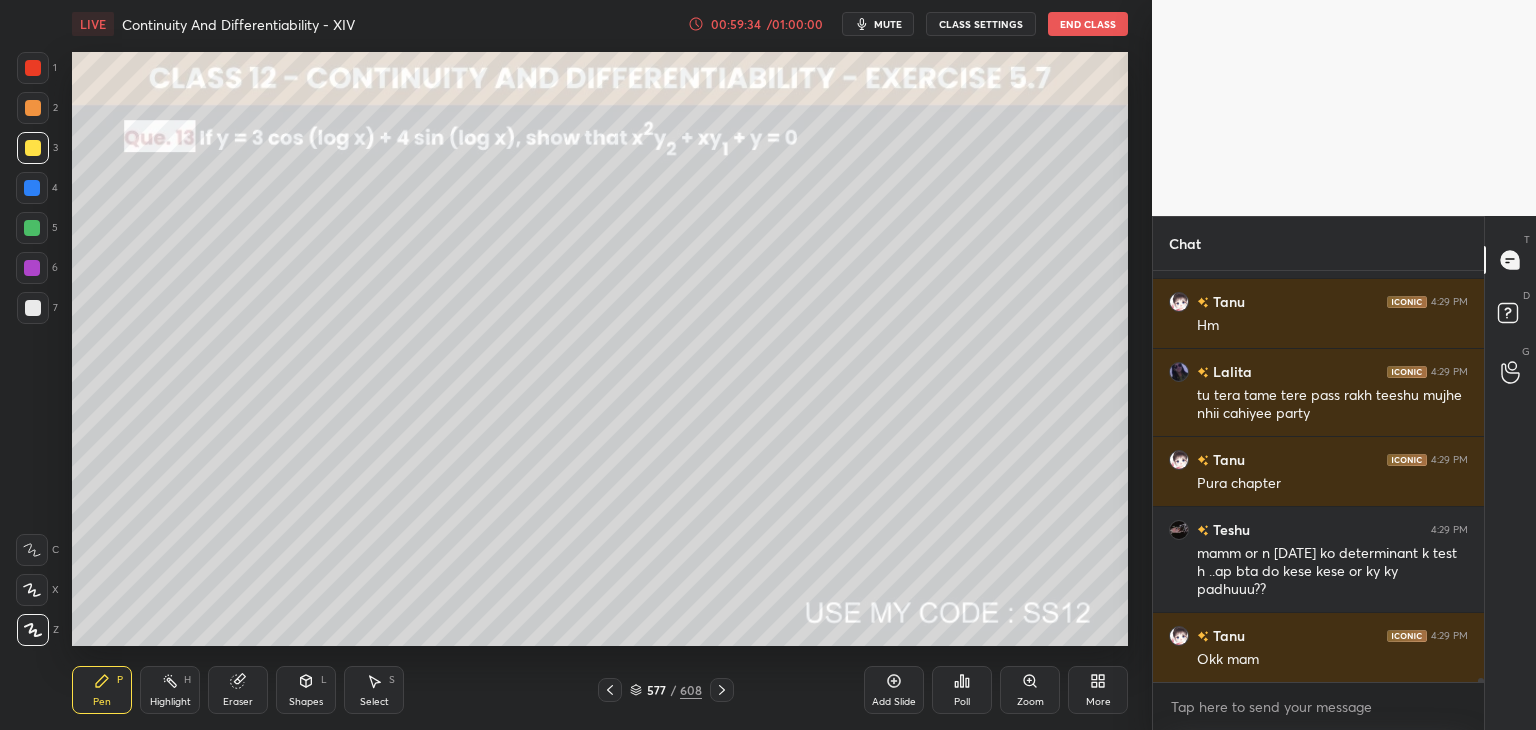 scroll, scrollTop: 46250, scrollLeft: 0, axis: vertical 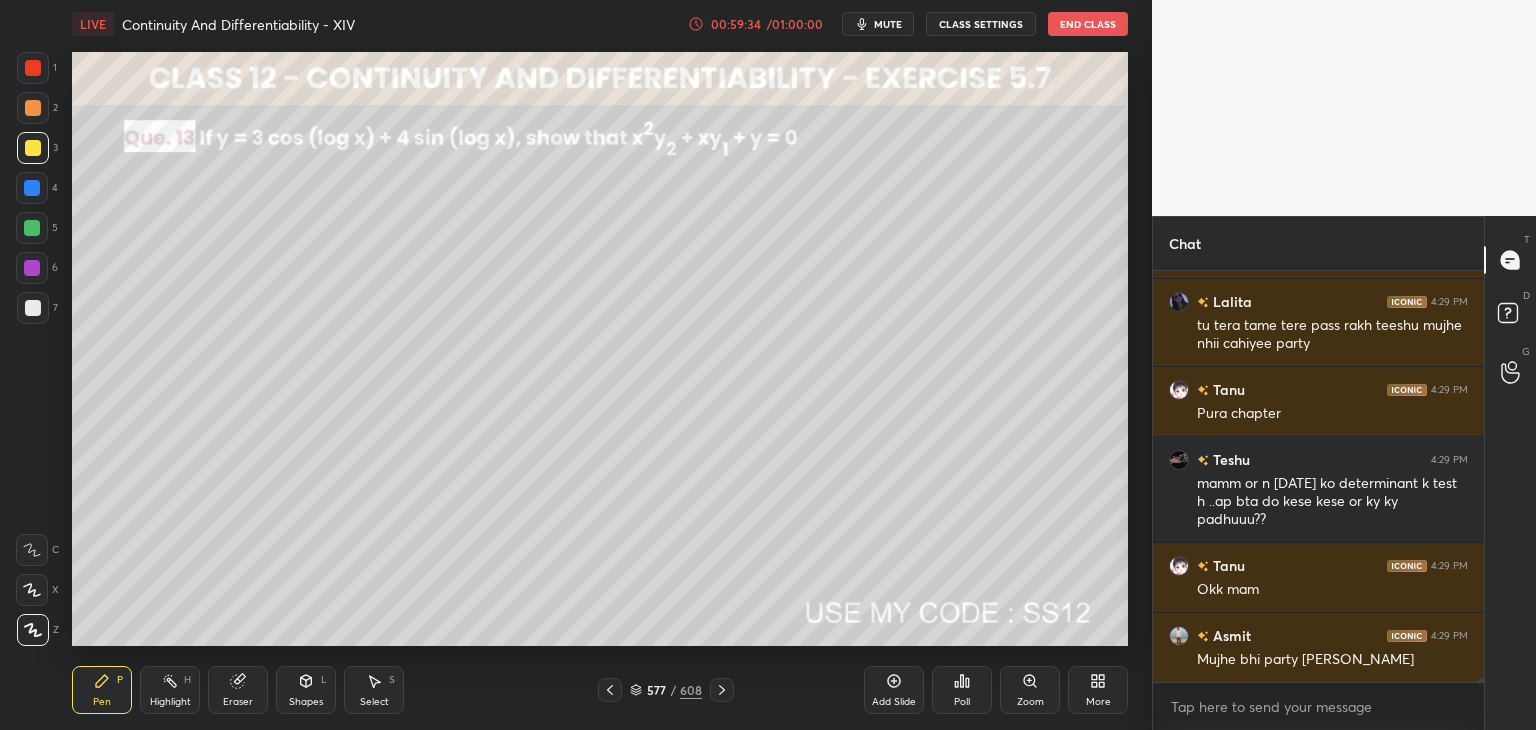 click 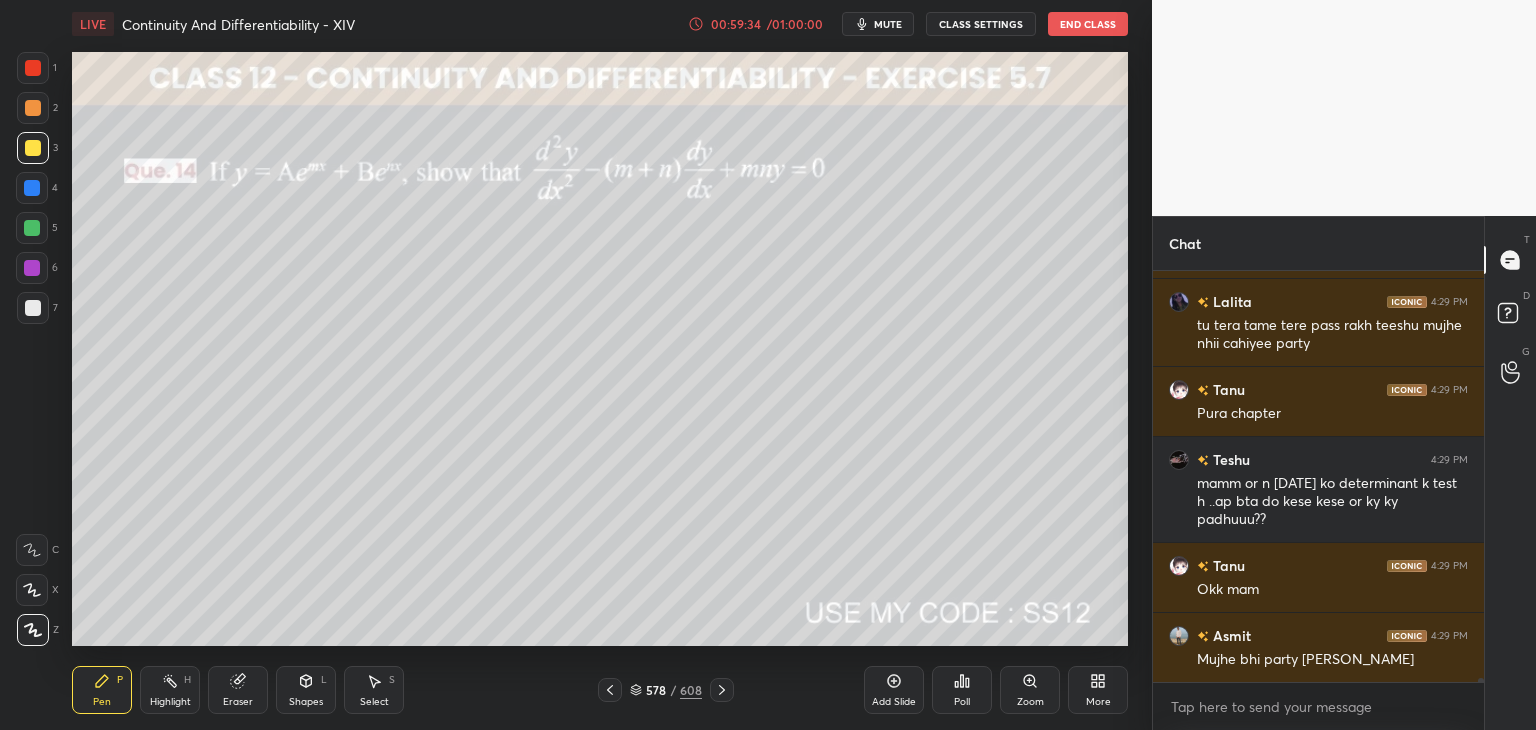 click 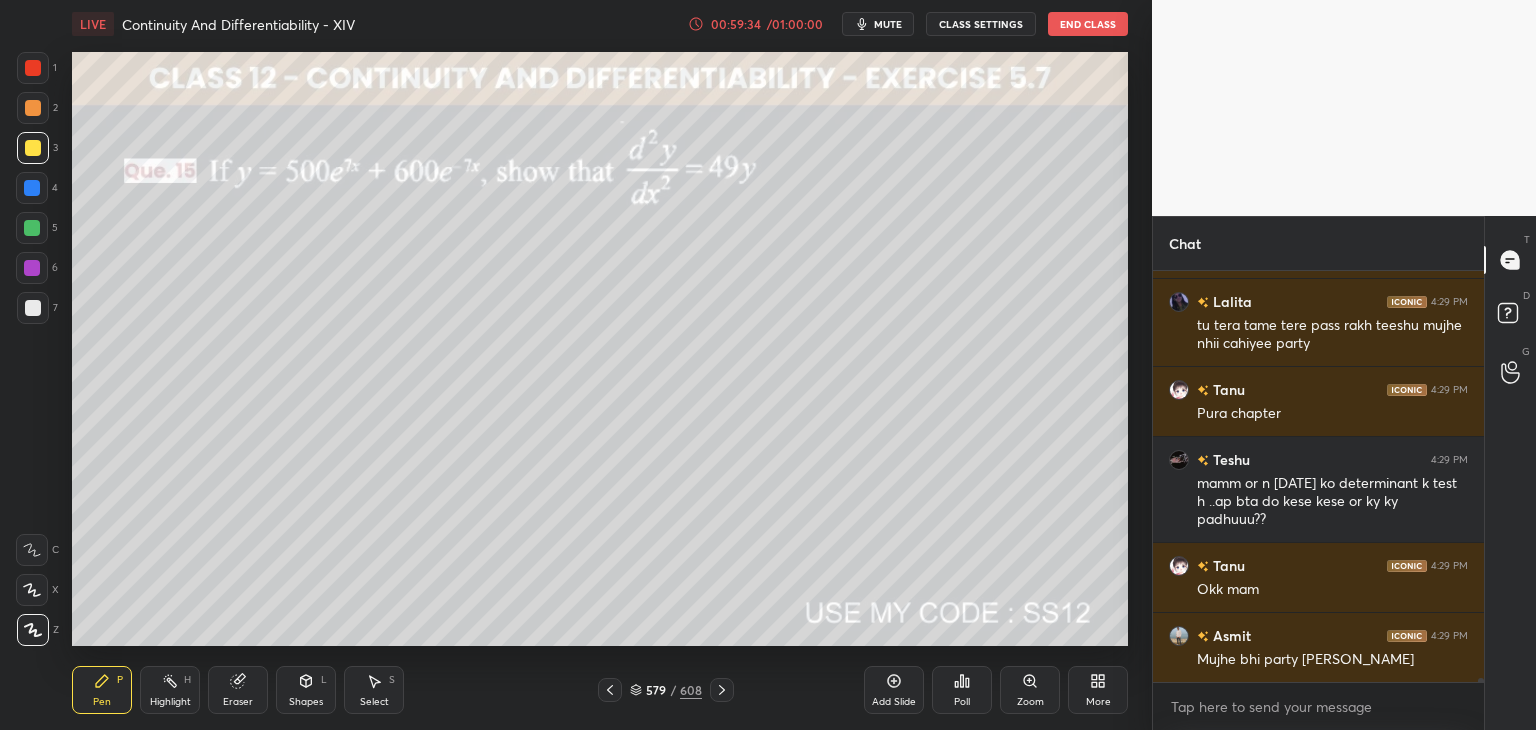 click 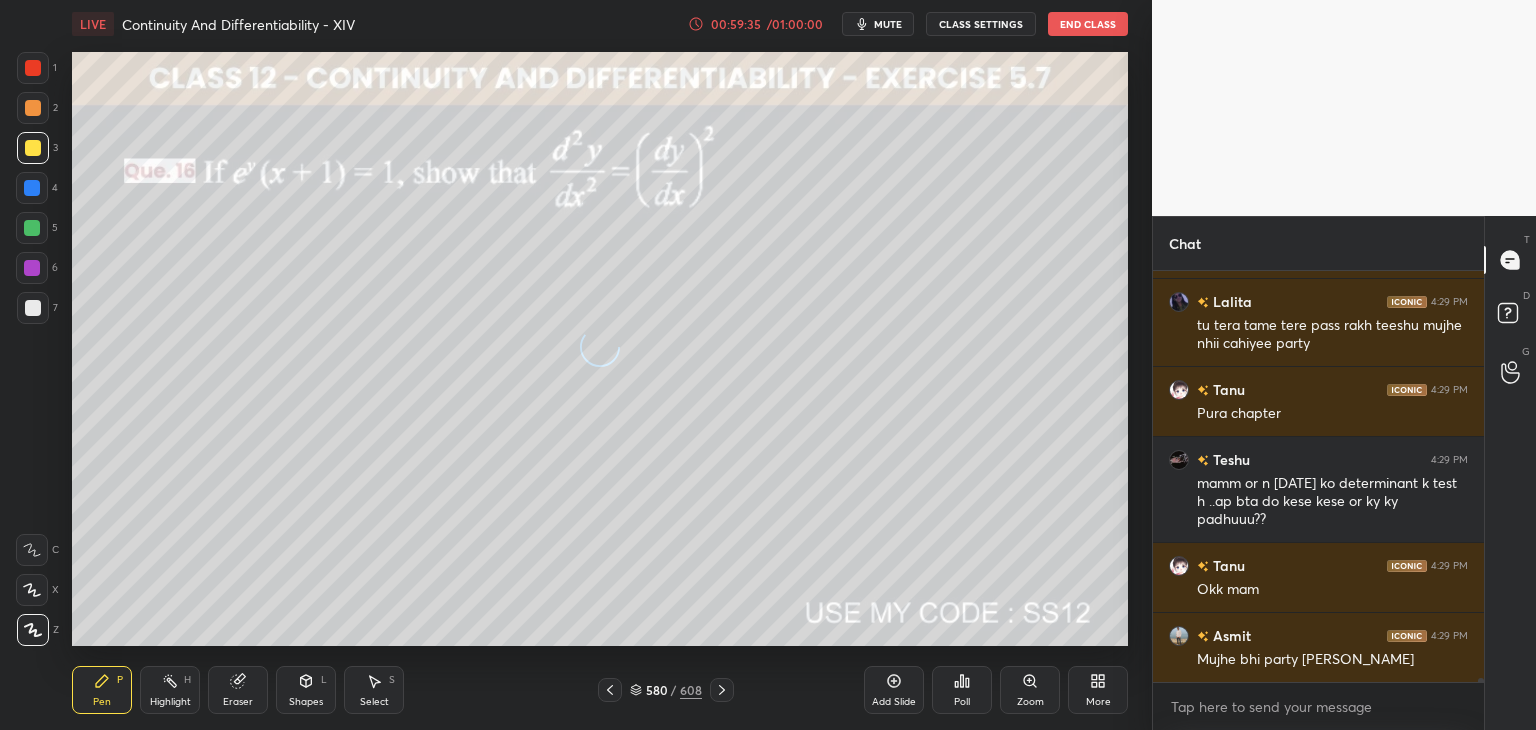 click 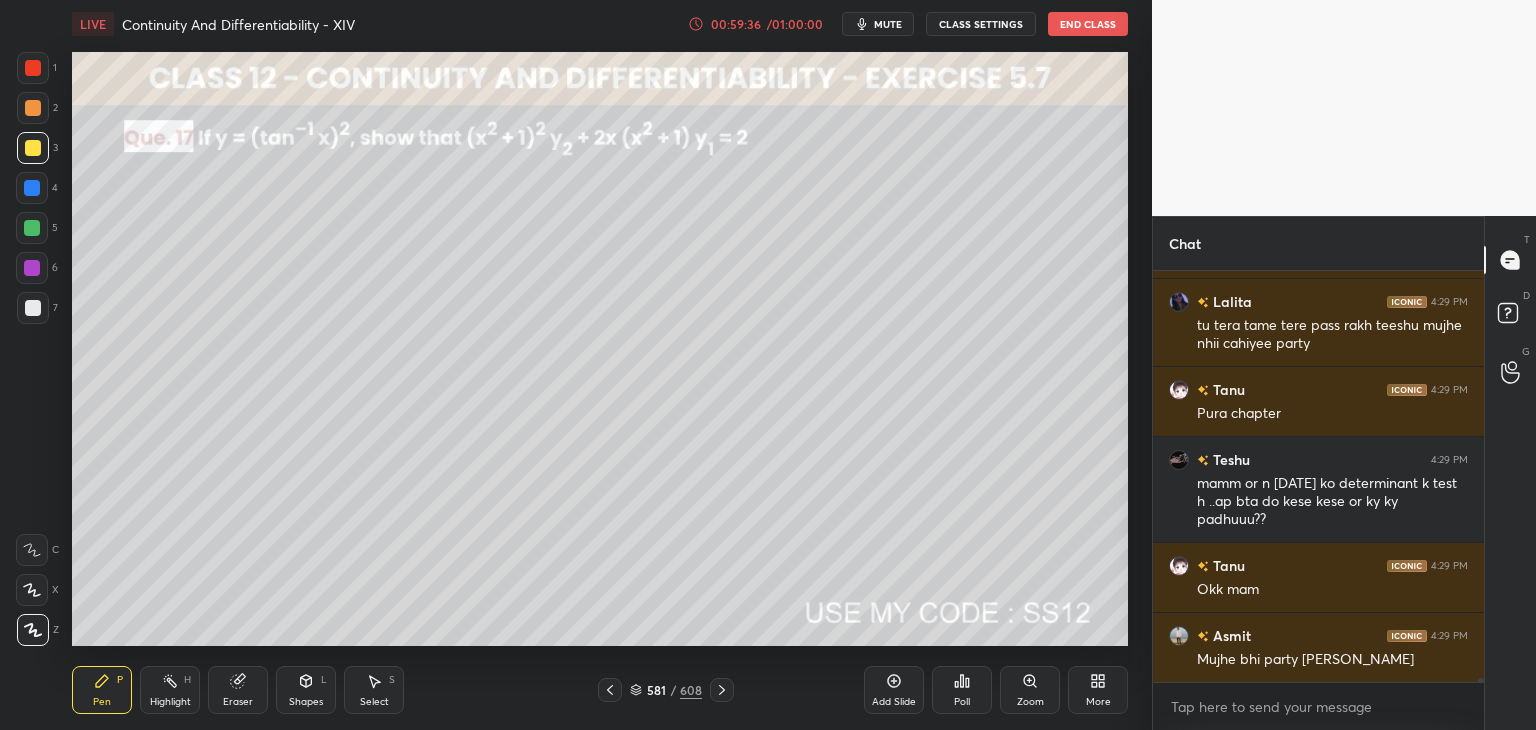 click 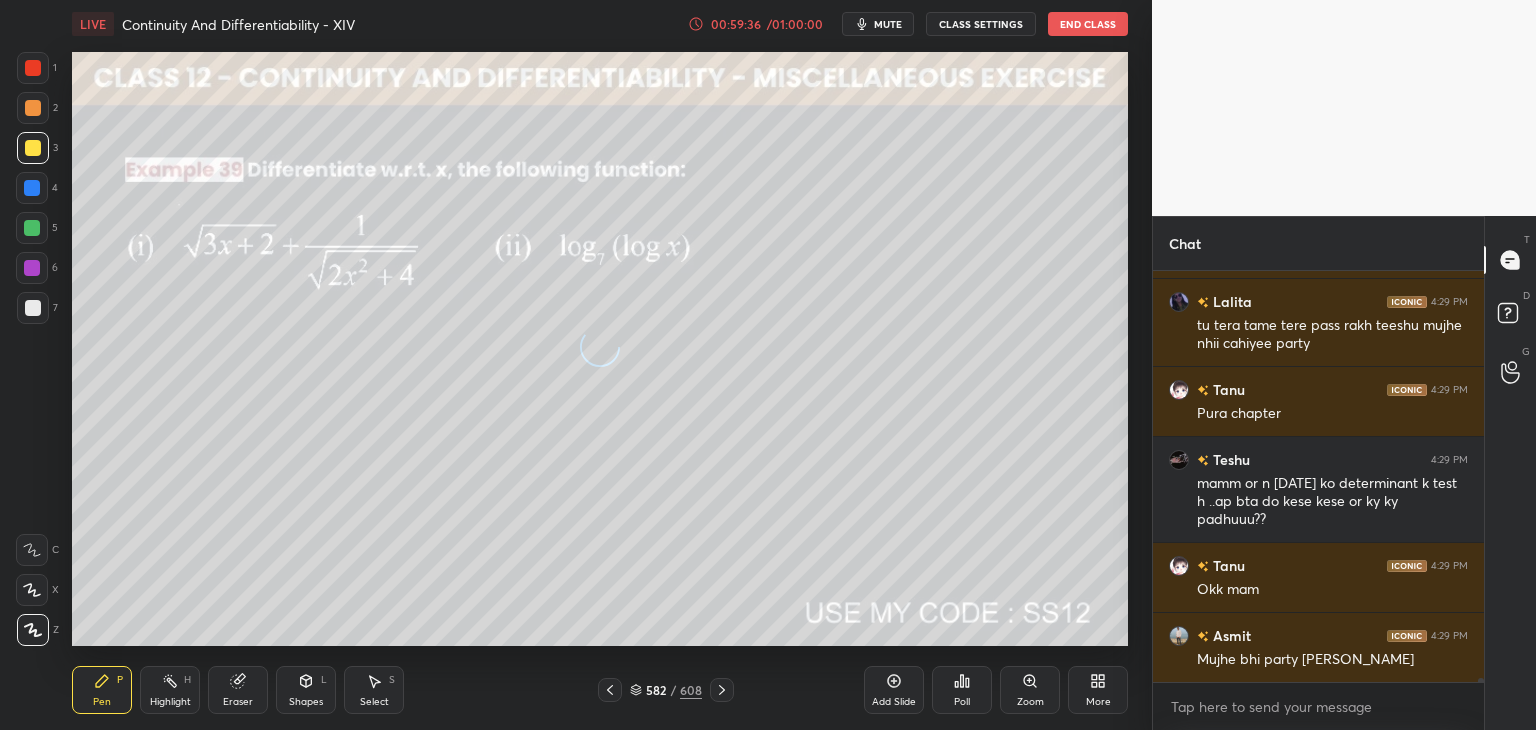 click 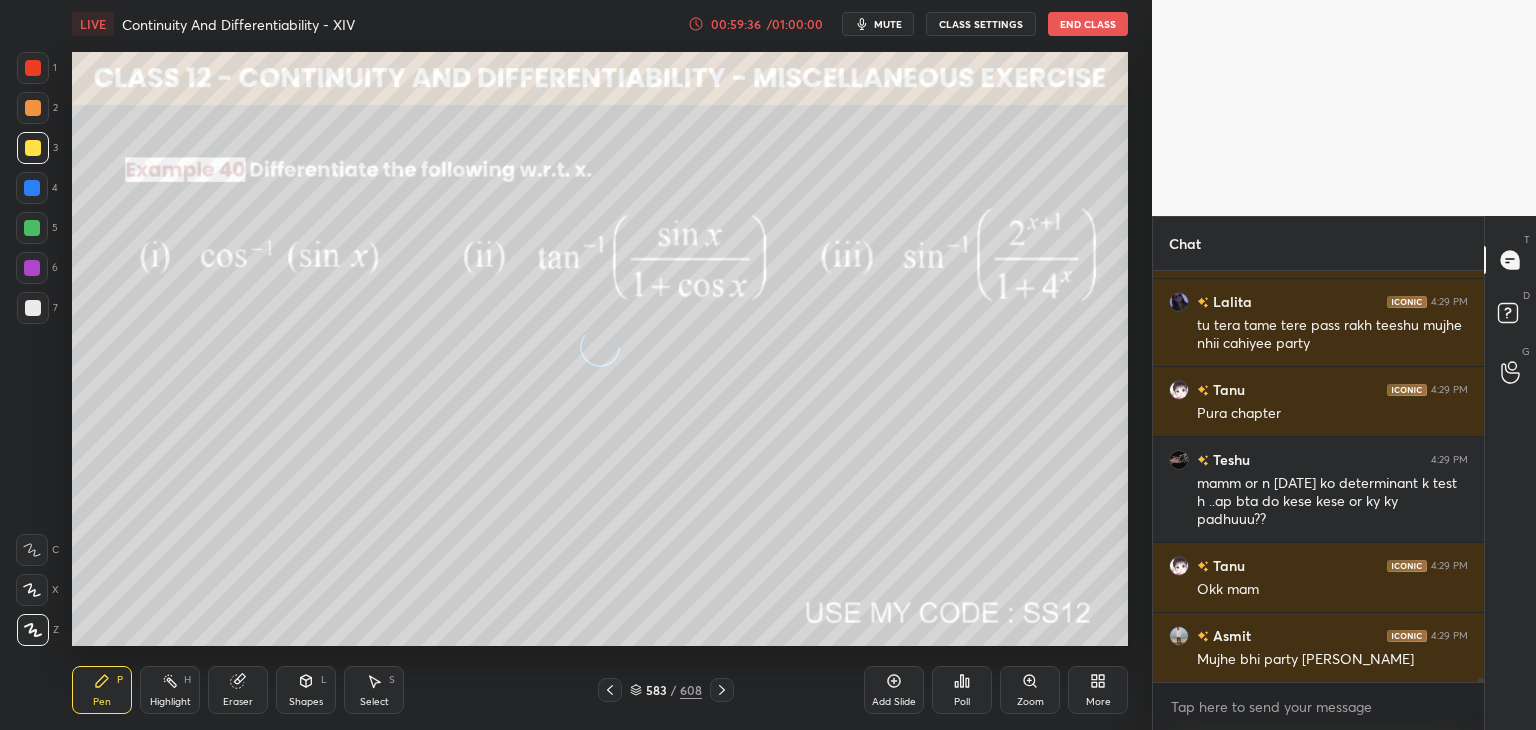 click 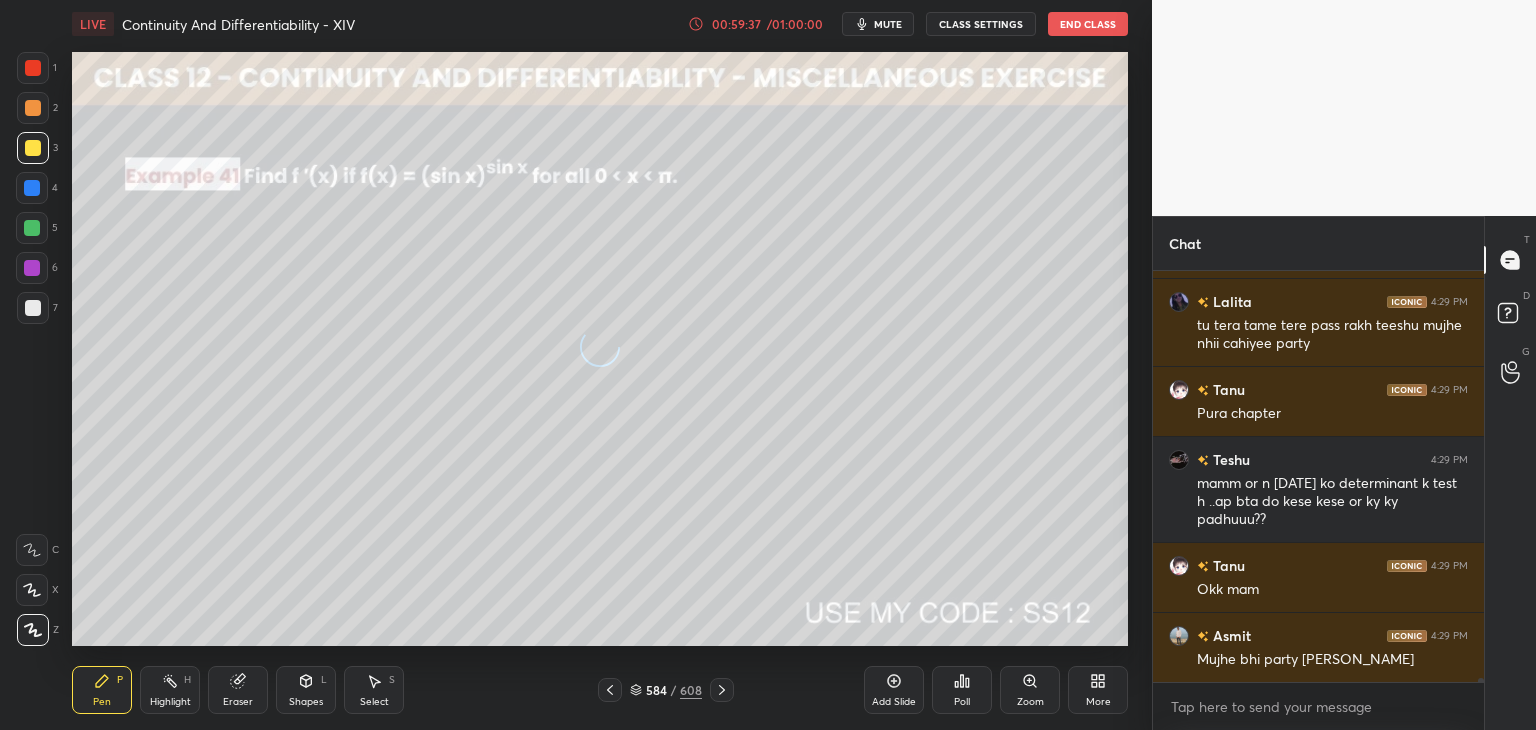 click 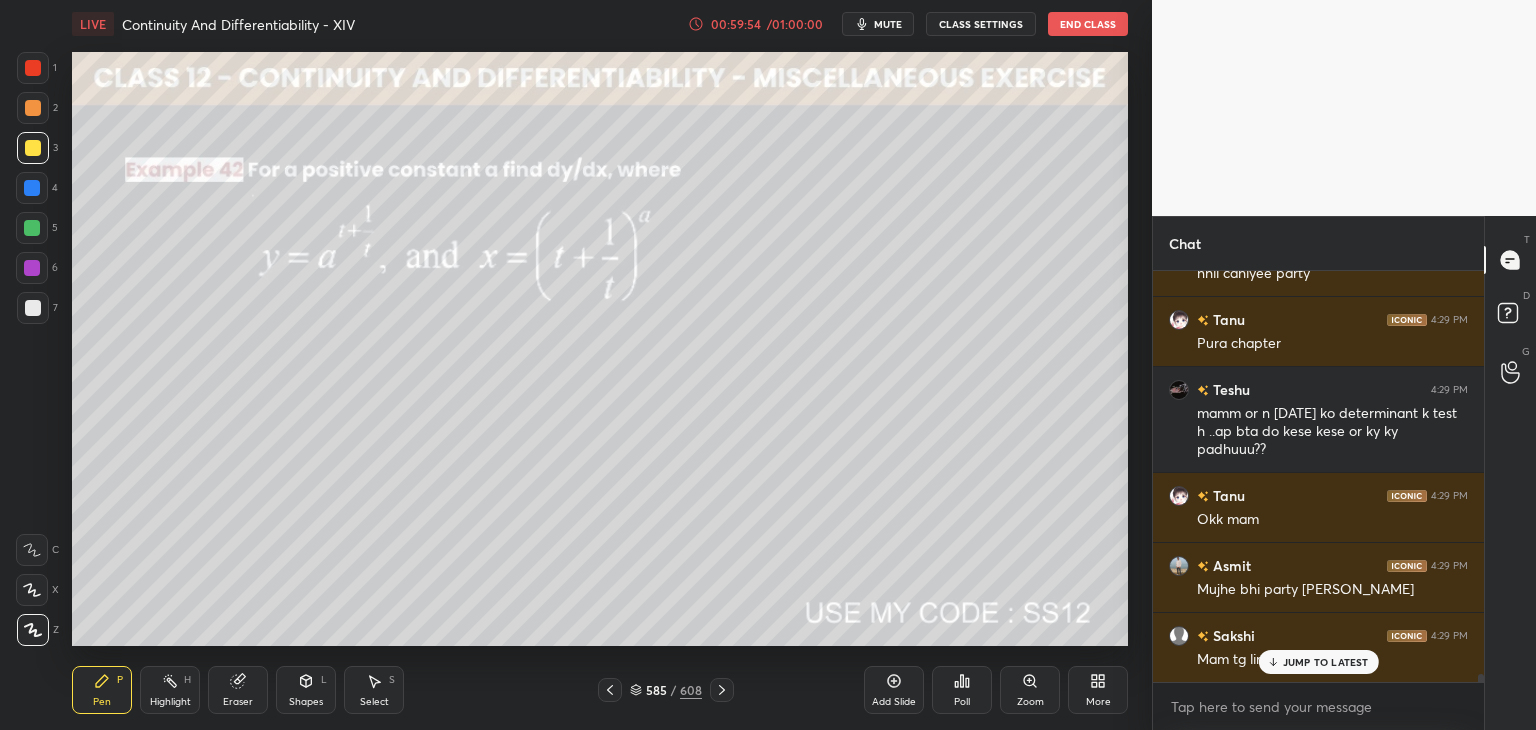 scroll, scrollTop: 46548, scrollLeft: 0, axis: vertical 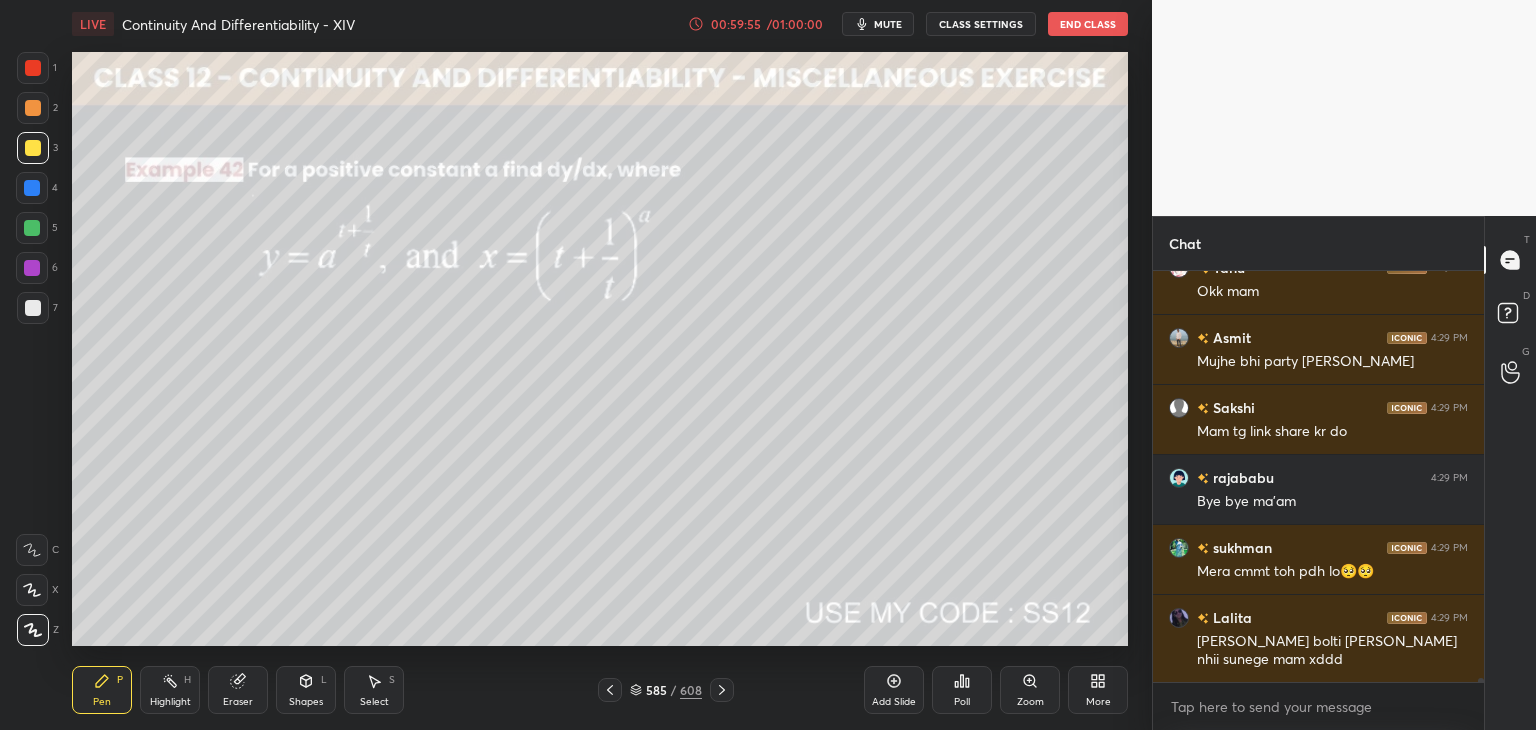click on "Teshu 4:29 PM mamm or n [DATE] ko determinant k test h ..ap bta do kese kese or ky ky padhuuu?? Tanu 4:29 PM Okk mam [PERSON_NAME] 4:29 PM Mujhe bhi party chahiye [PERSON_NAME] 4:29 PM Mam tg link share kr do [PERSON_NAME] 4:29 PM Bye bye ma'am [PERSON_NAME] 4:29 PM [PERSON_NAME] cmmt toh pdh lo🥺🥺 [PERSON_NAME] 4:29 PM [PERSON_NAME] bolti [PERSON_NAME] nhii sunege mam xddd JUMP TO LATEST Enable hand raising Enable raise hand to speak to learners. Once enabled, chat will be turned off temporarily. Enable x" at bounding box center [1318, 500] 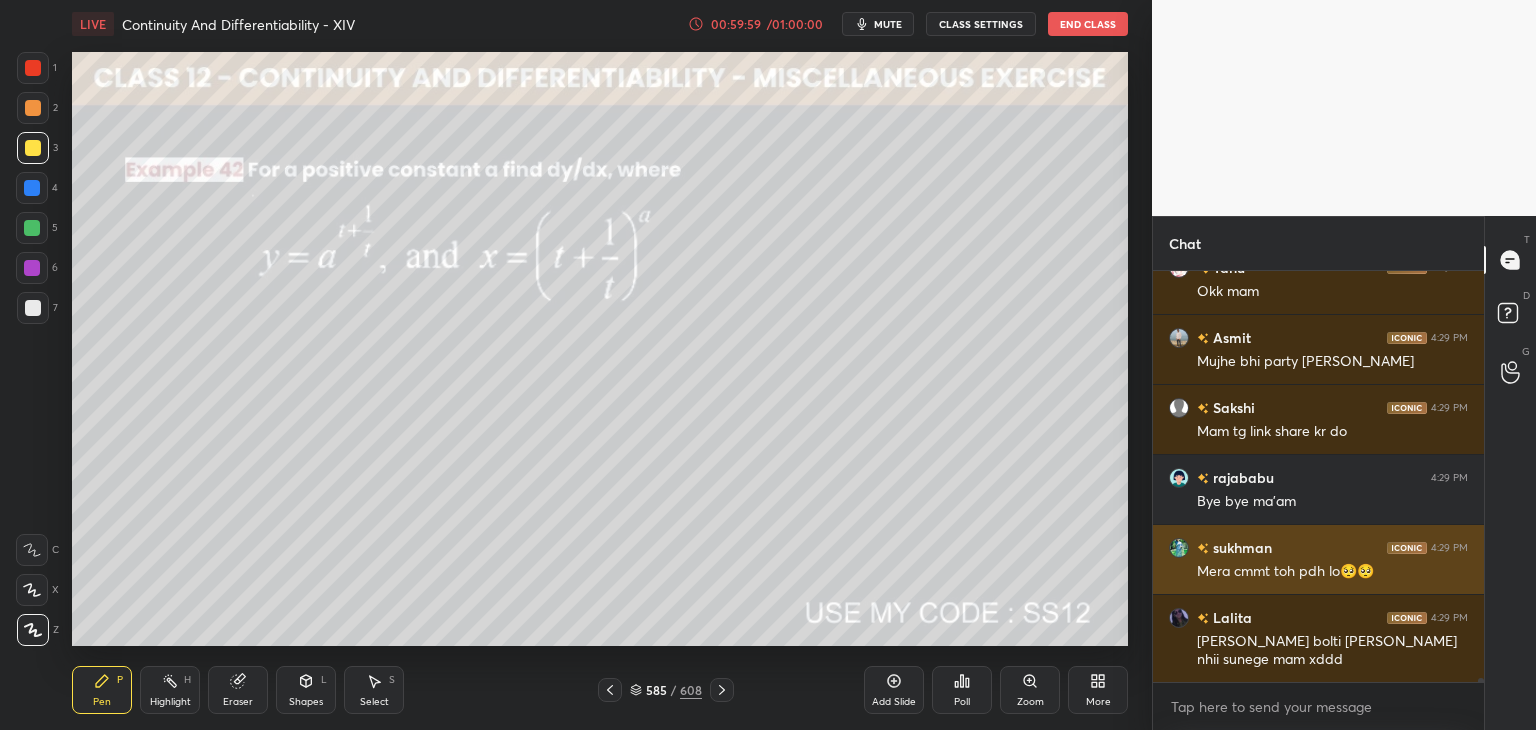 scroll, scrollTop: 46618, scrollLeft: 0, axis: vertical 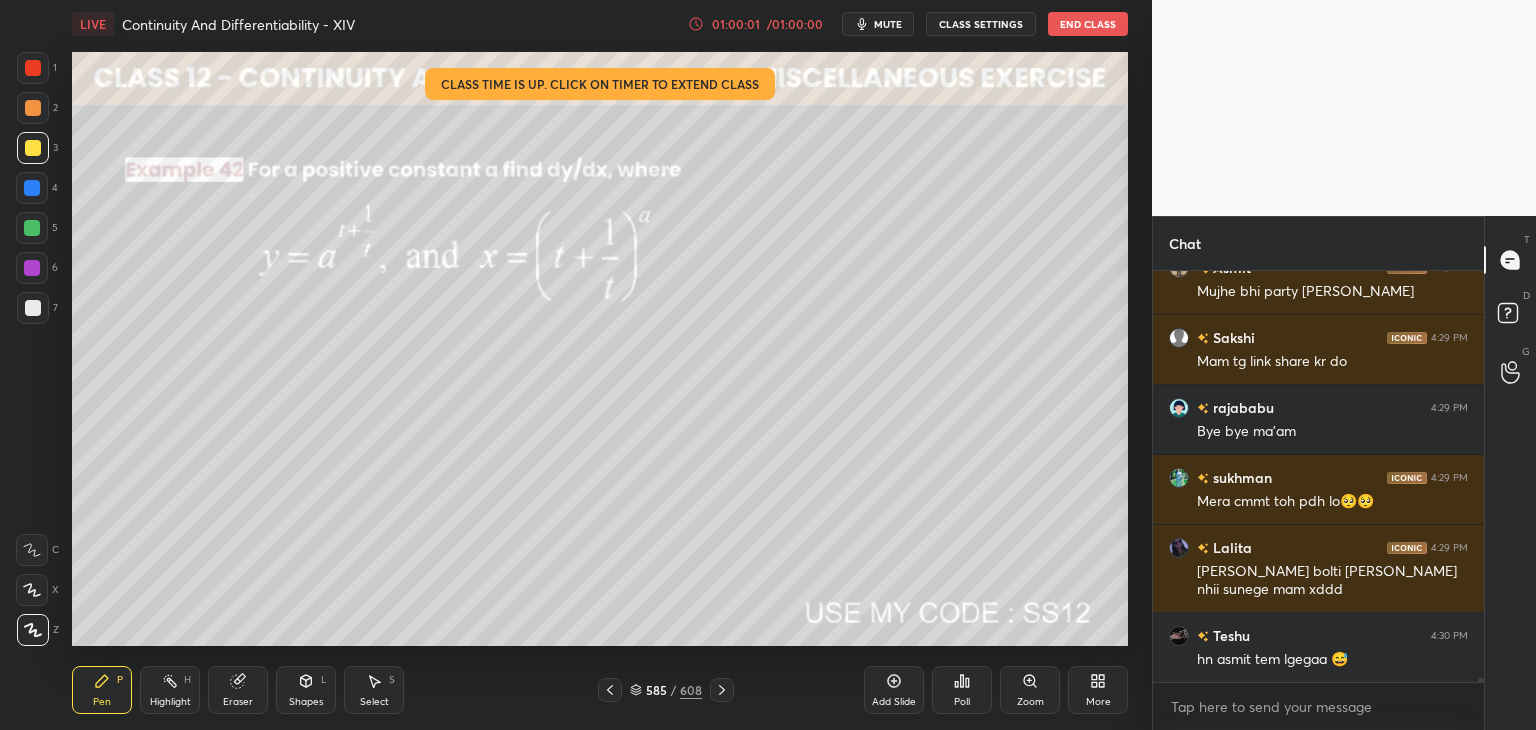 click on "End Class" at bounding box center [1088, 24] 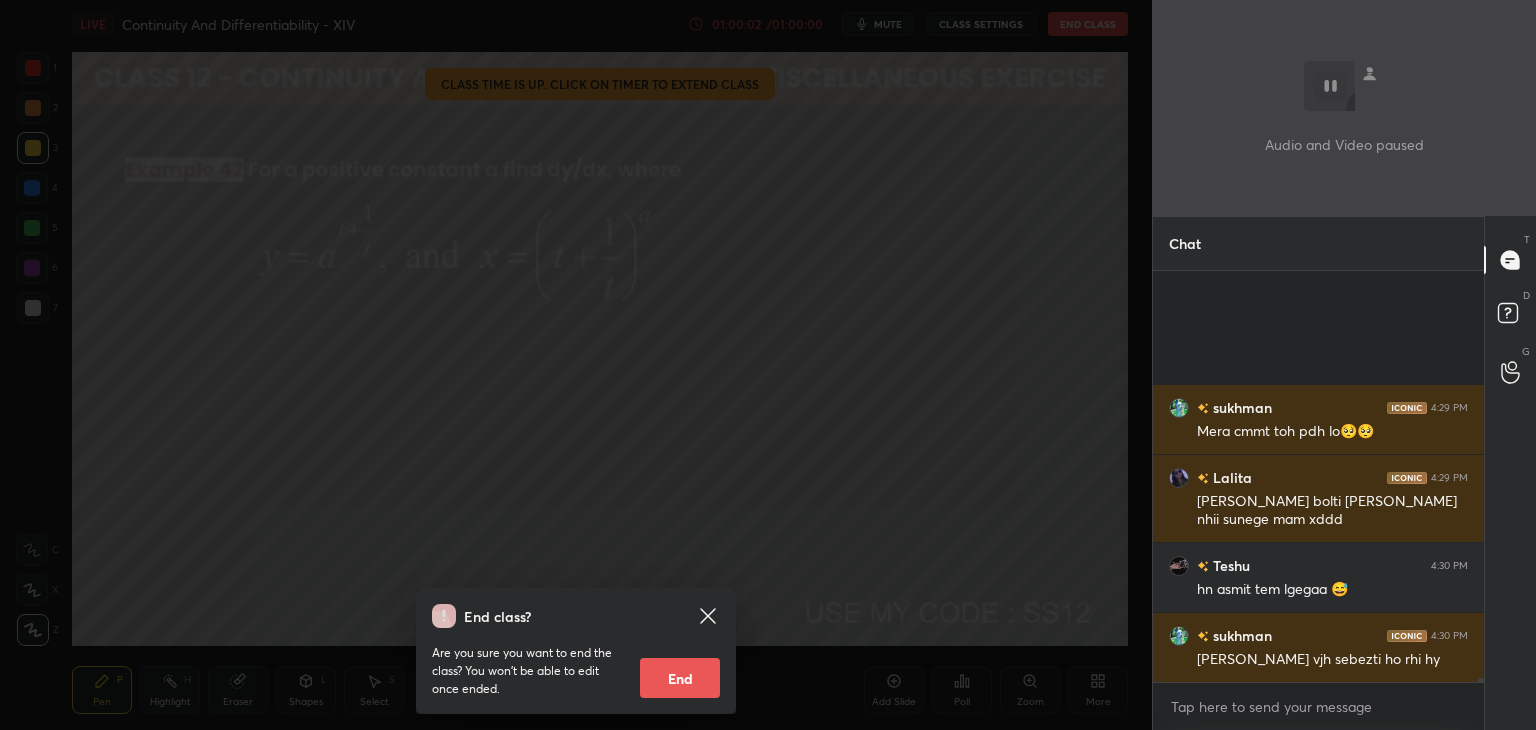 scroll, scrollTop: 46898, scrollLeft: 0, axis: vertical 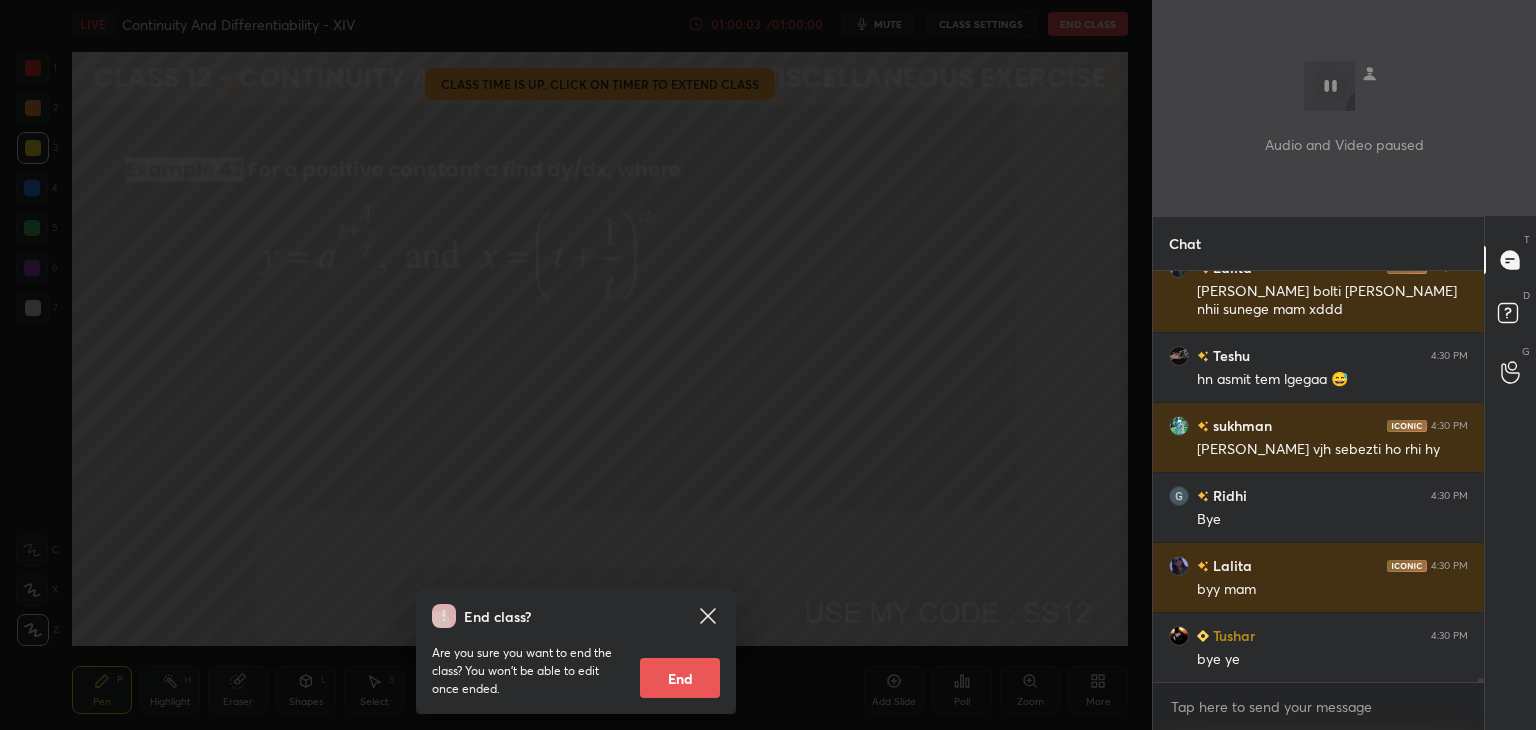 click on "End" at bounding box center [680, 678] 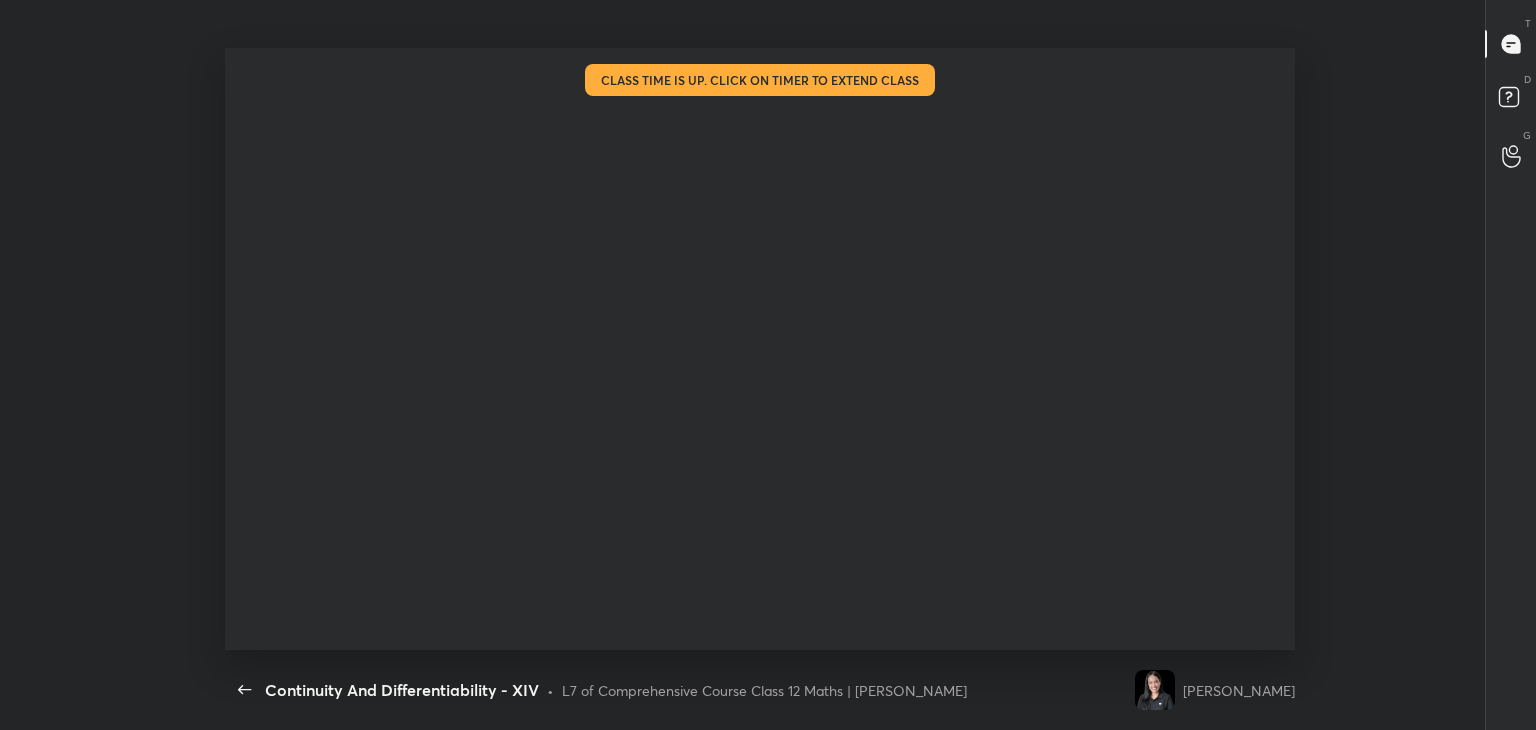 scroll, scrollTop: 99397, scrollLeft: 98850, axis: both 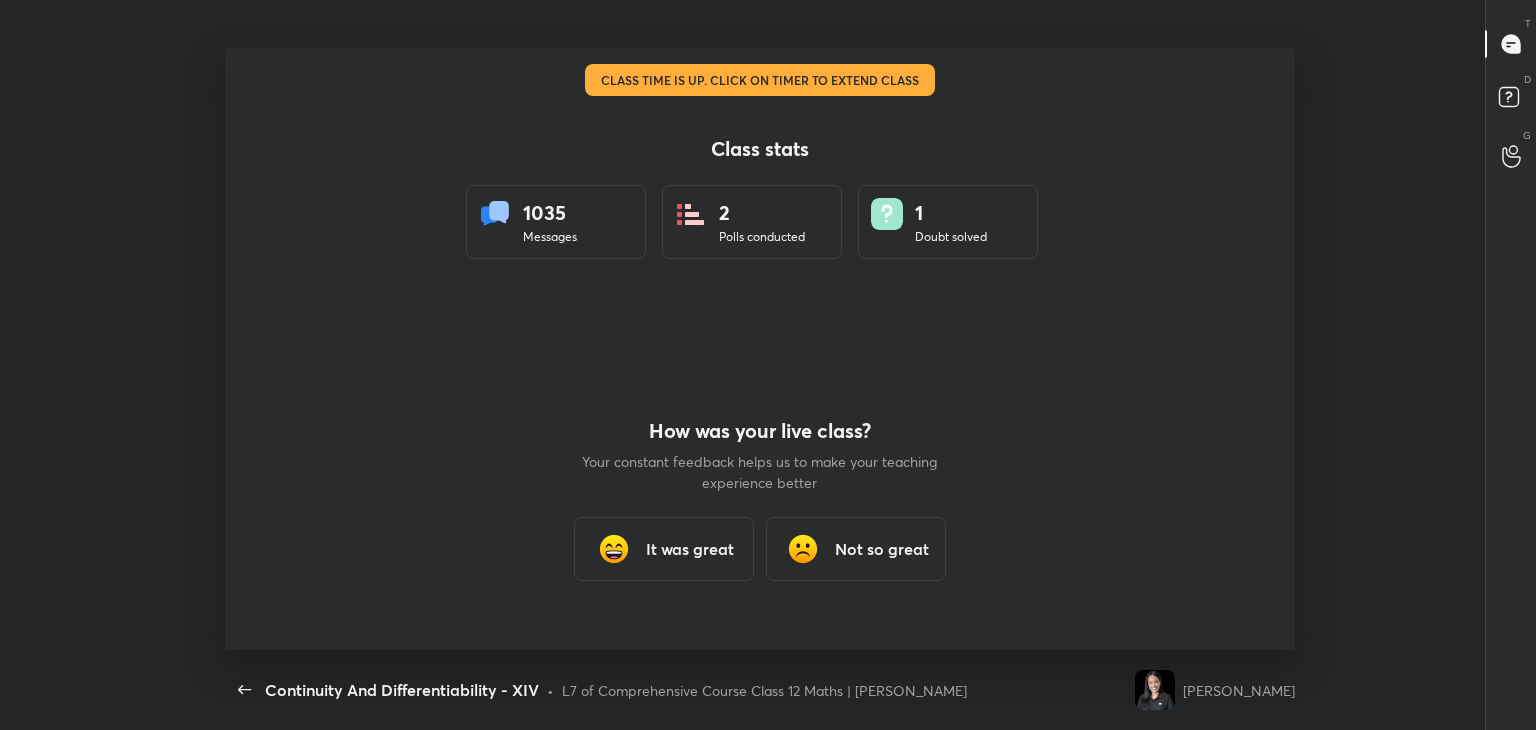 click on "It was great" at bounding box center (690, 549) 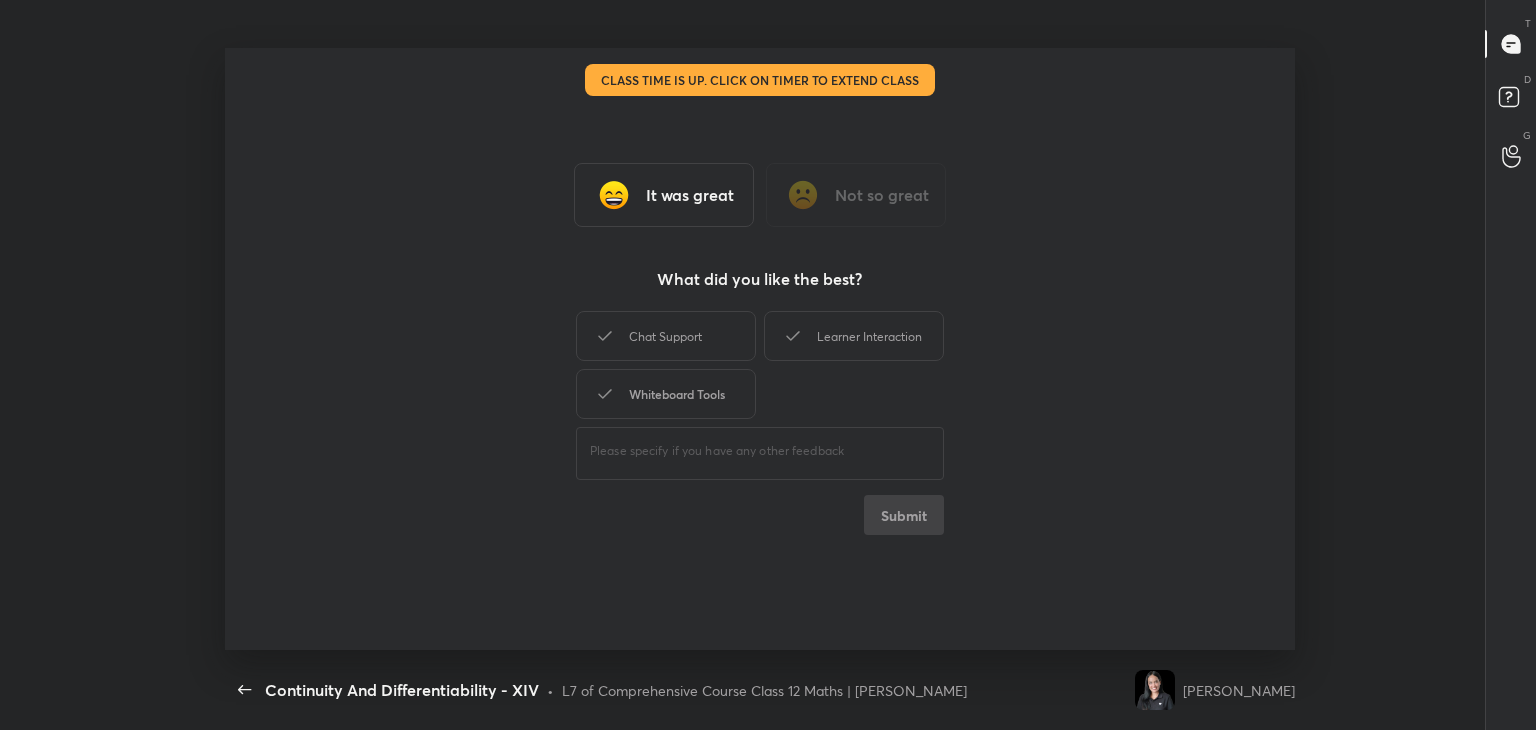click on "Whiteboard Tools" at bounding box center [666, 394] 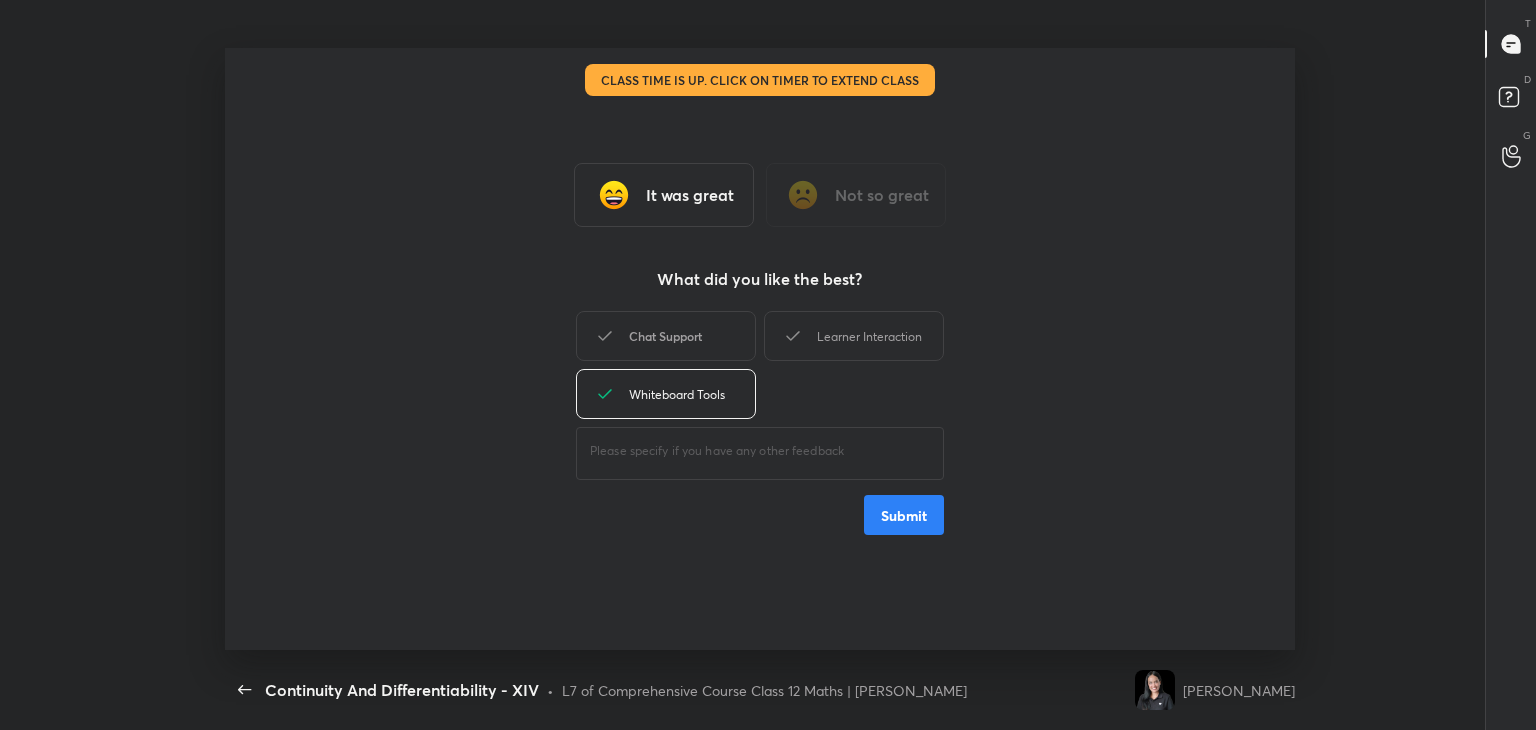 click on "Chat Support" at bounding box center [666, 336] 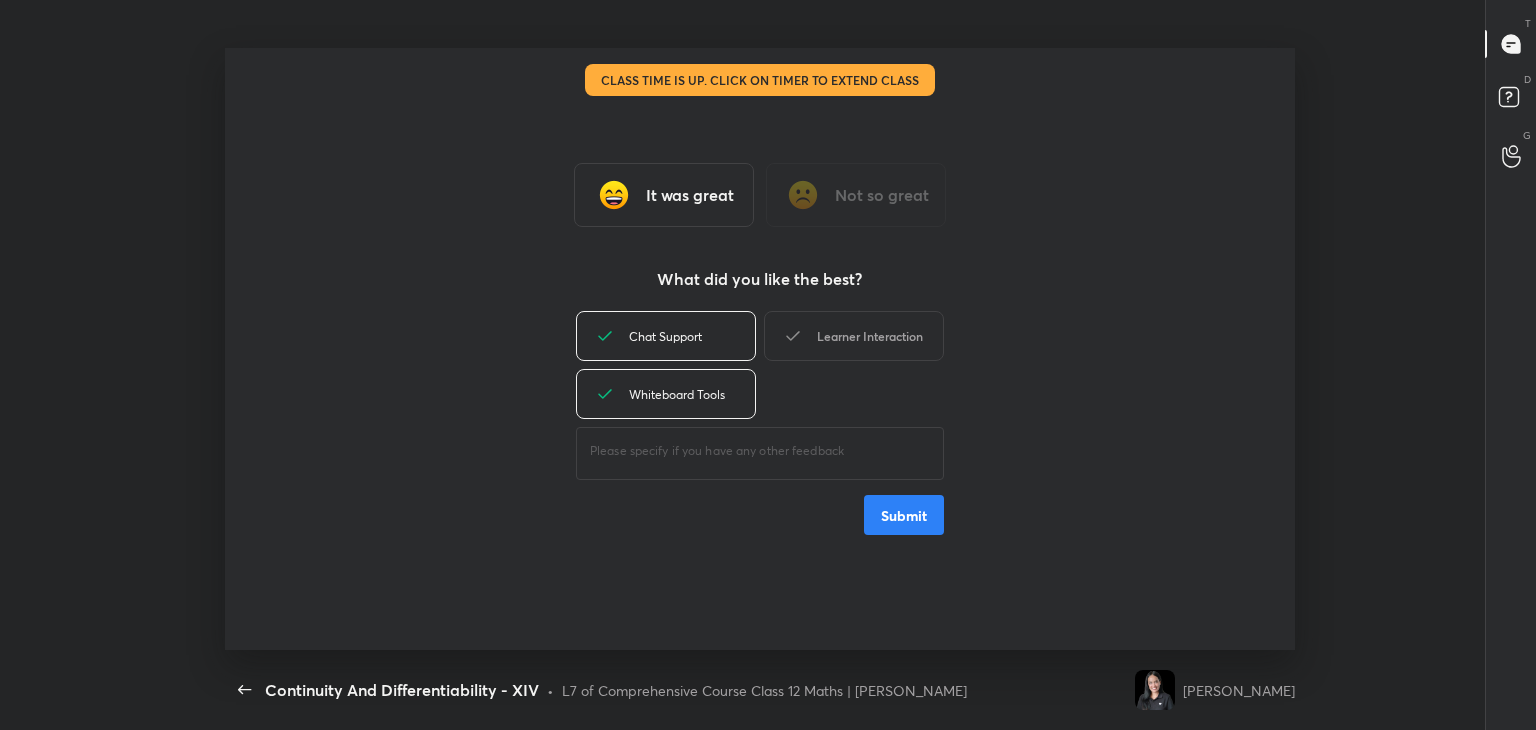 click on "Learner Interaction" at bounding box center [854, 336] 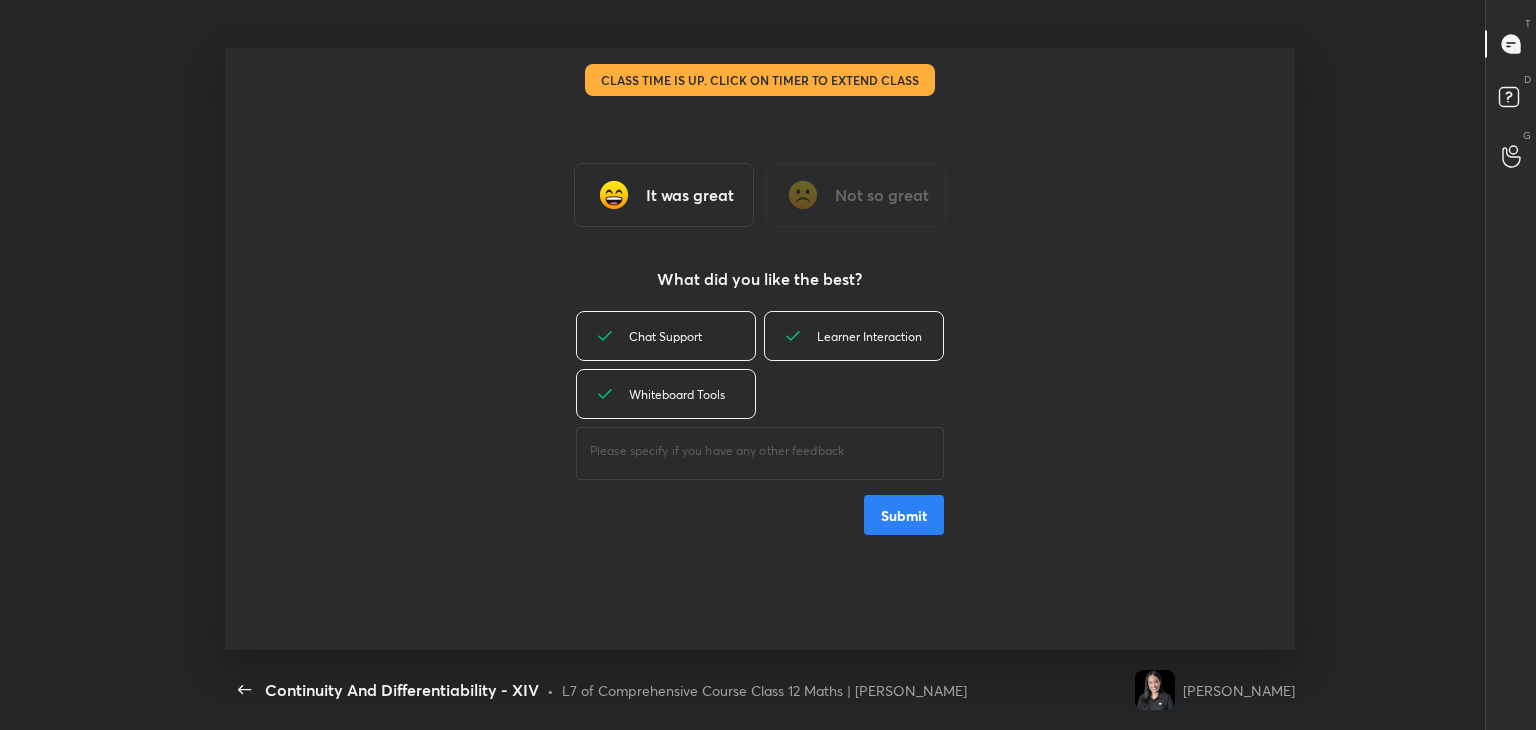 click on "It was great Not so great What did you like the best? Chat Support Learner Interaction Whiteboard Tools ​ Submit" at bounding box center (760, 349) 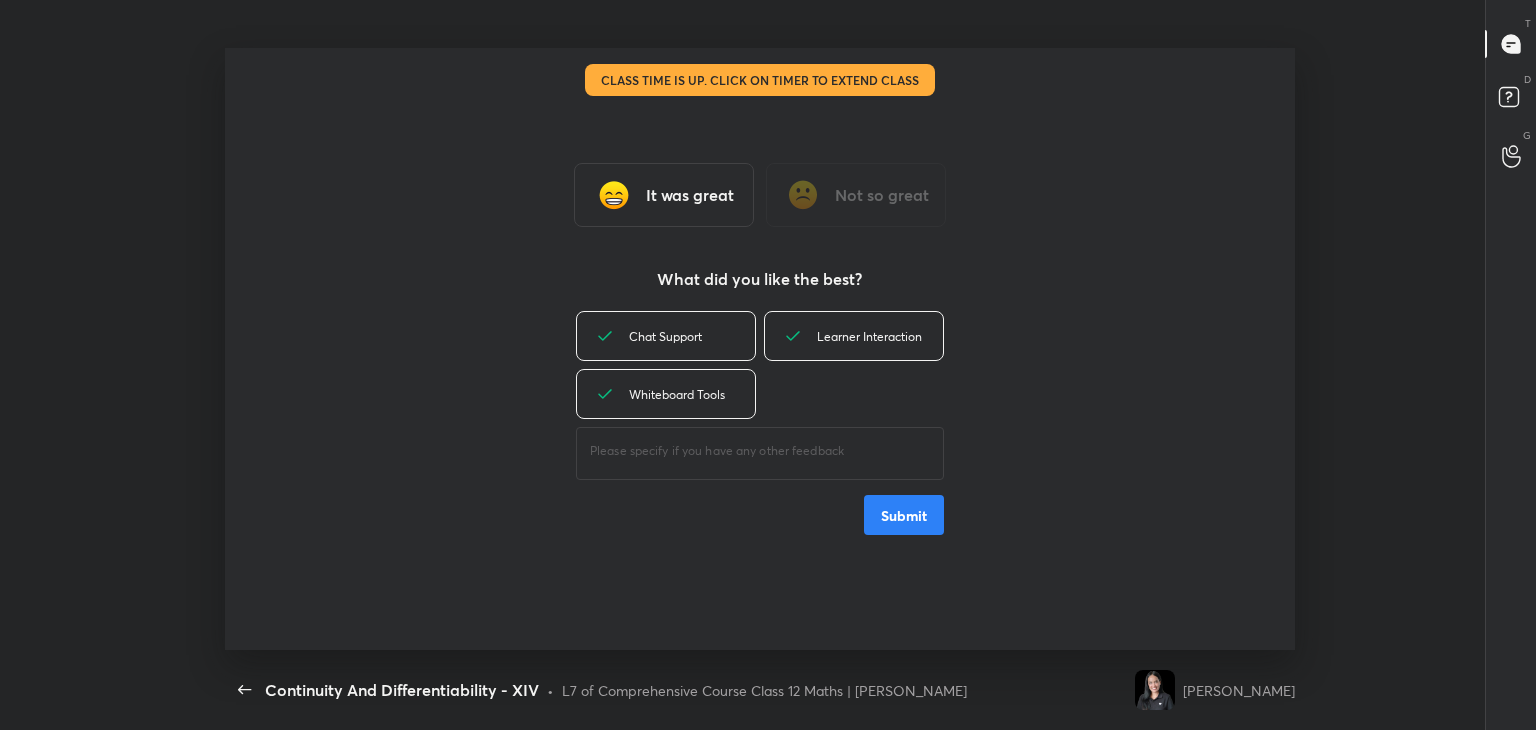 click on "Submit" at bounding box center [904, 515] 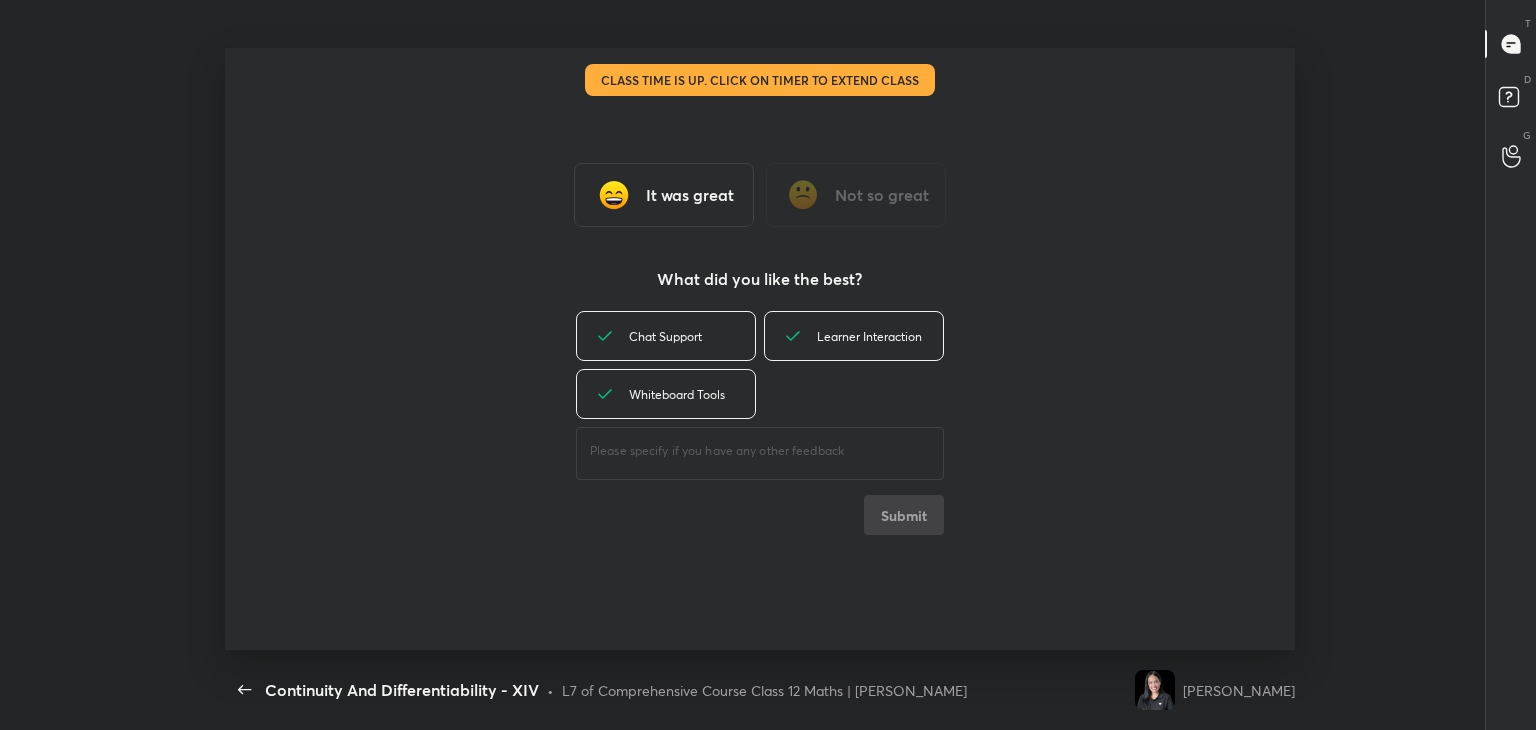 click on "Chat Support Learner Interaction Whiteboard Tools ​ Submit" at bounding box center (760, 421) 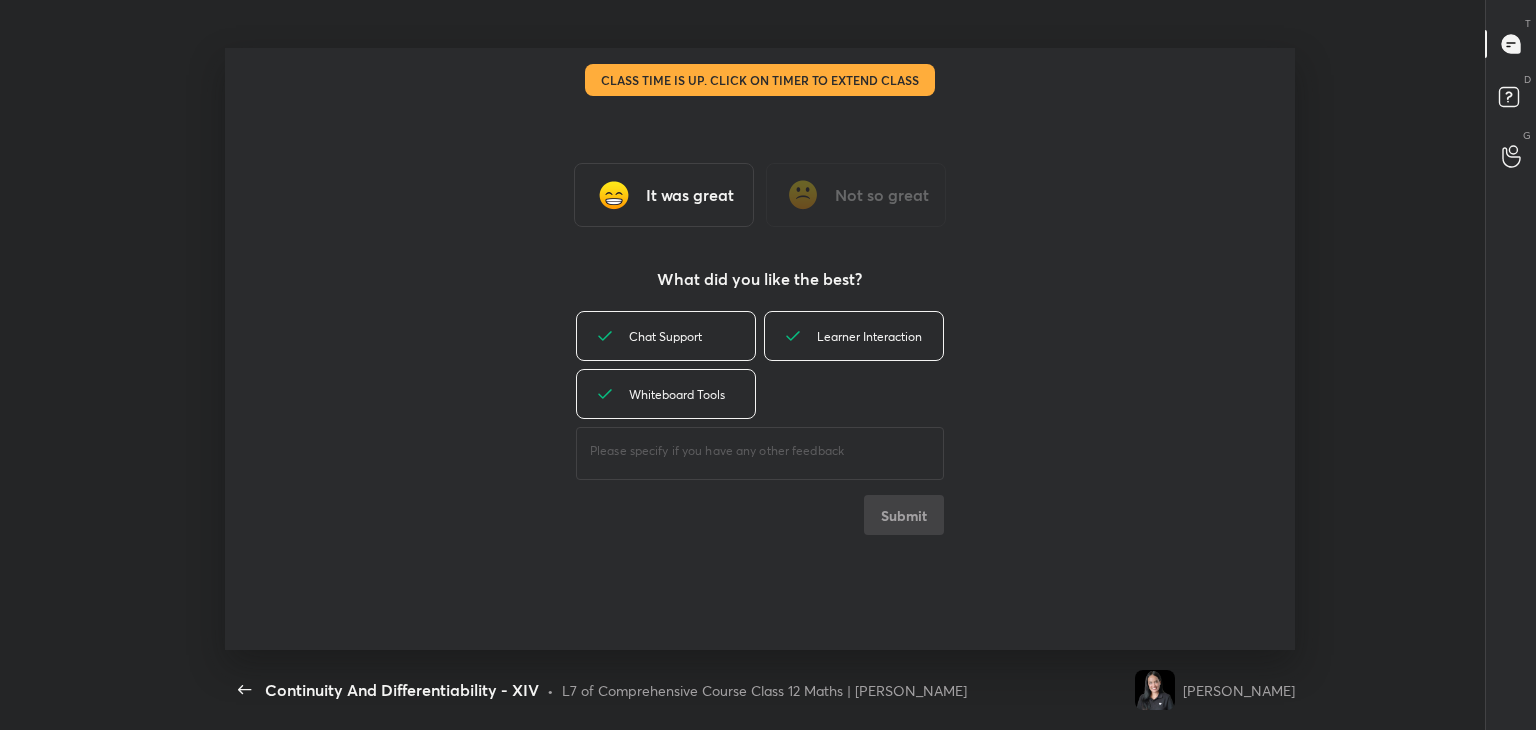 click on "Chat Support Learner Interaction Whiteboard Tools ​ Submit" at bounding box center (760, 421) 